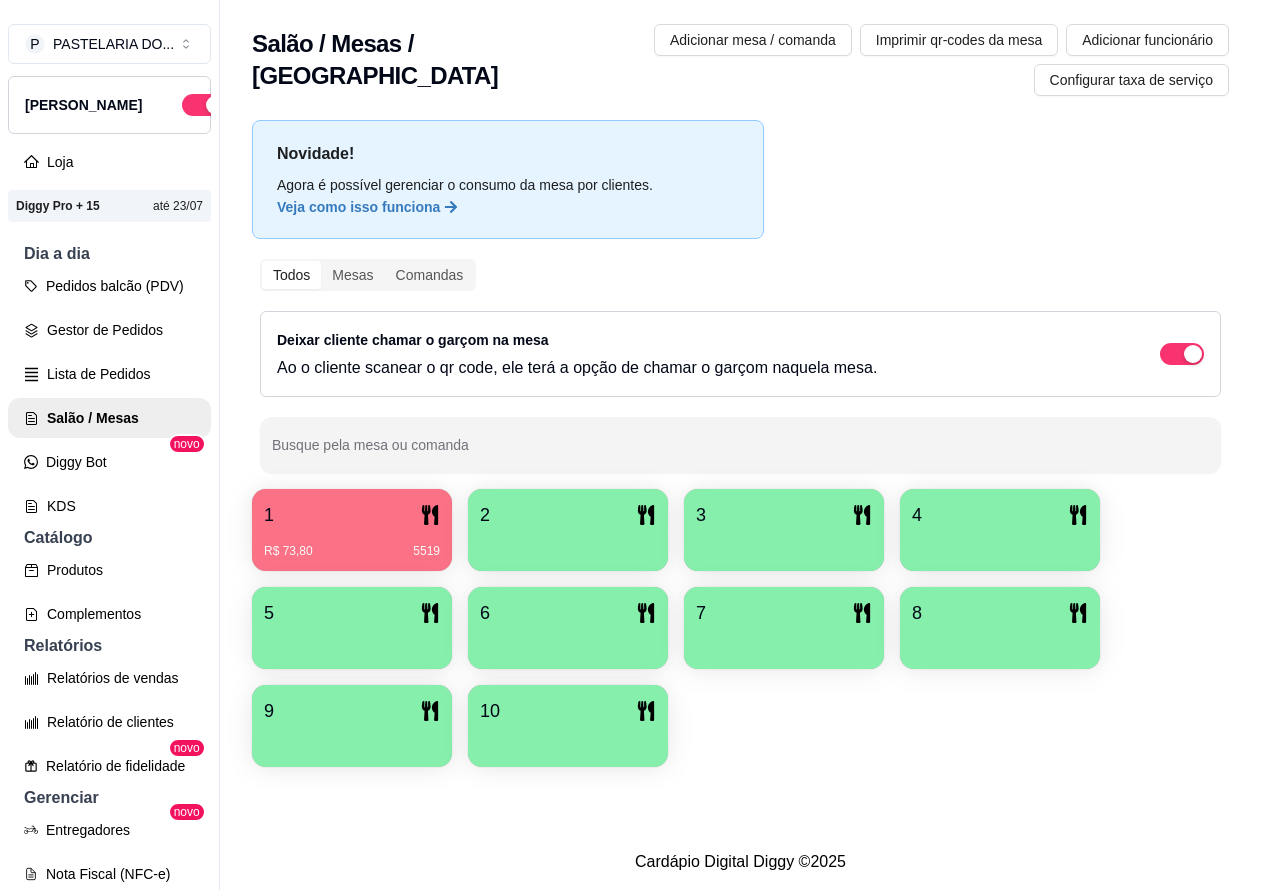 scroll, scrollTop: 0, scrollLeft: 0, axis: both 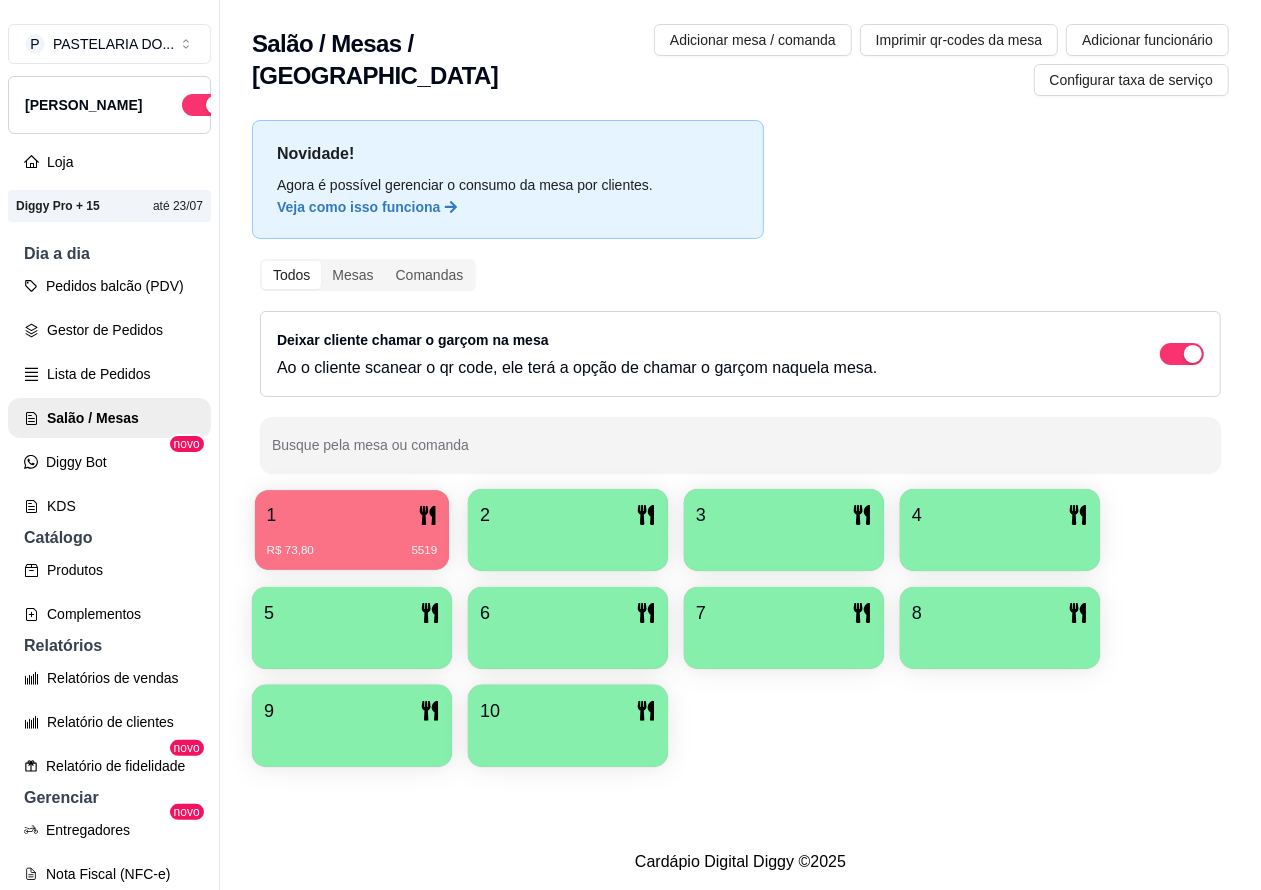 click on "1" at bounding box center (352, 515) 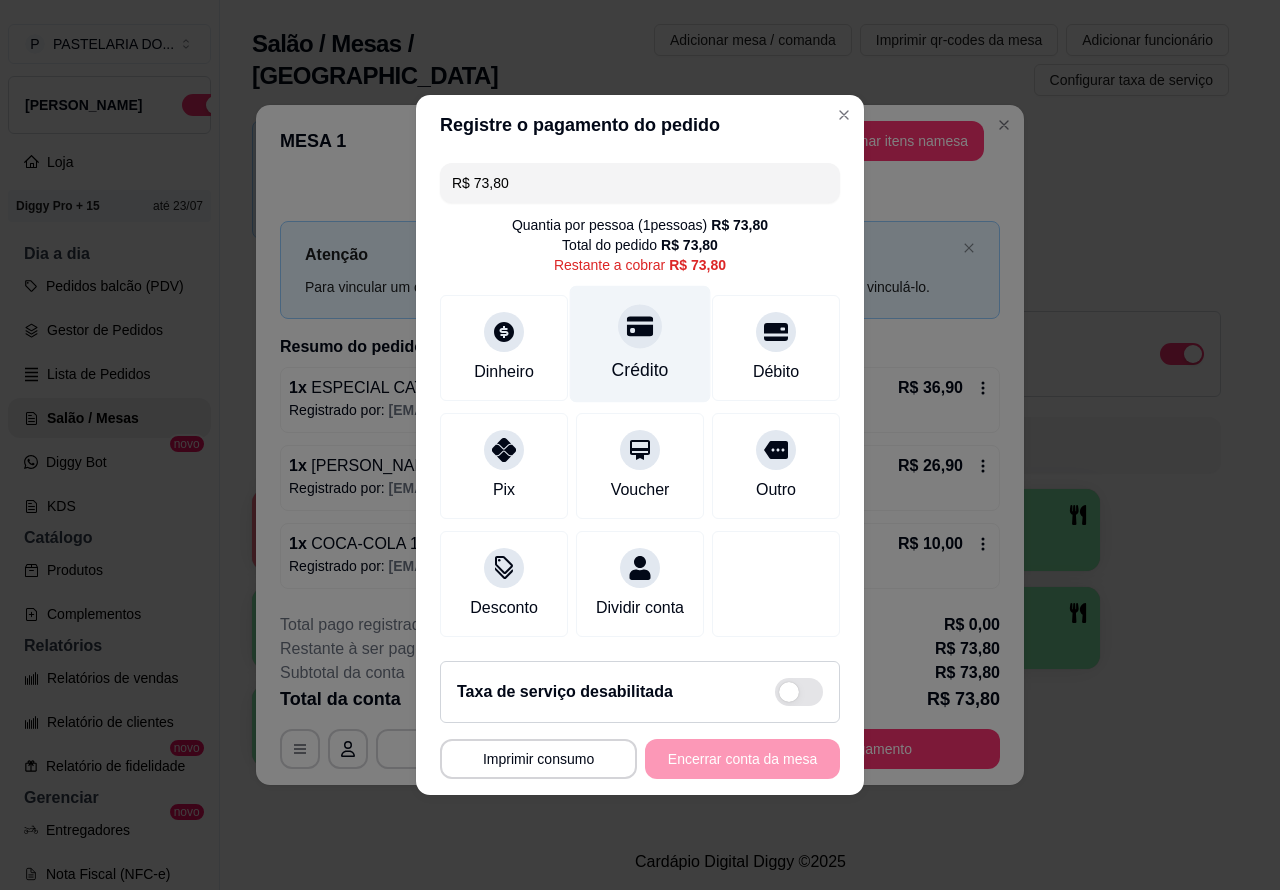 click 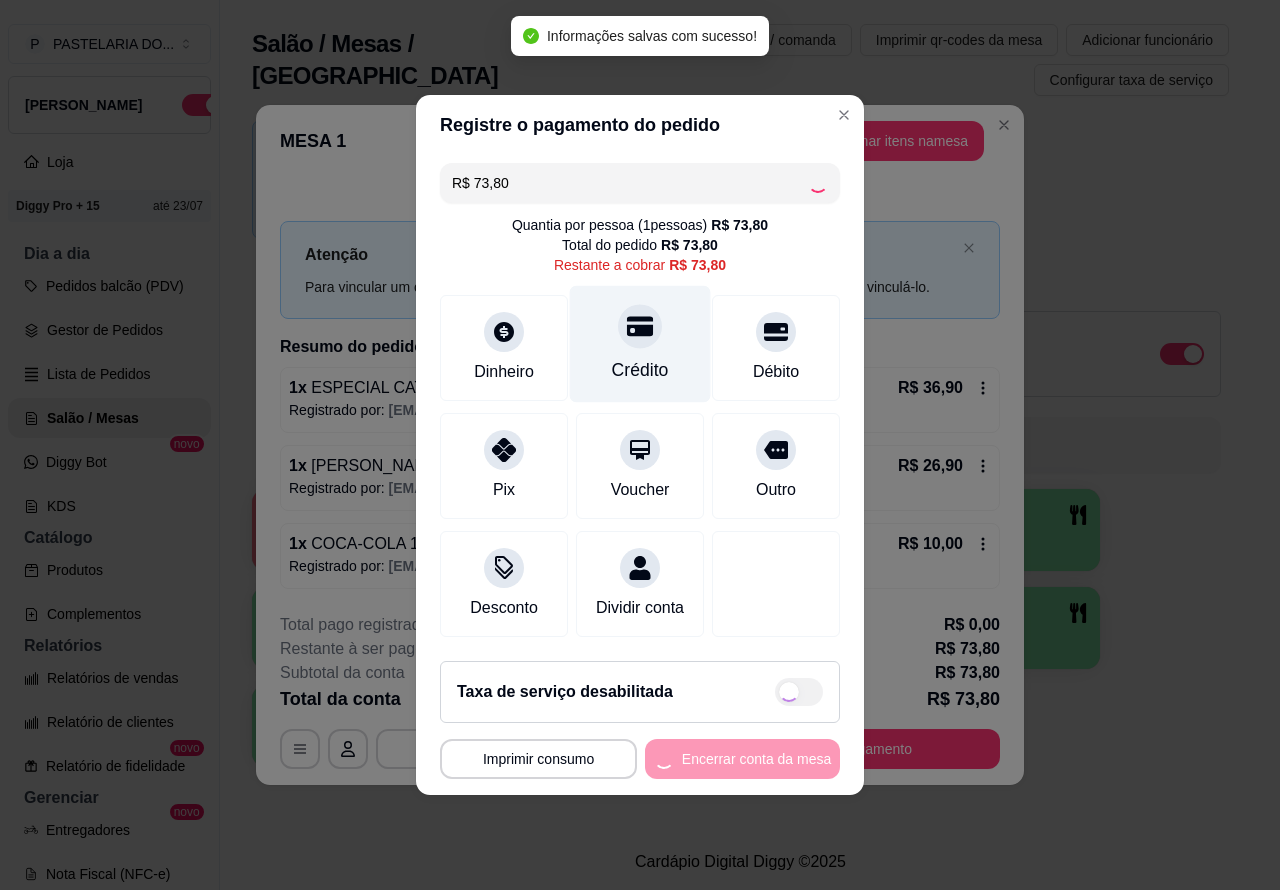 type on "R$ 0,00" 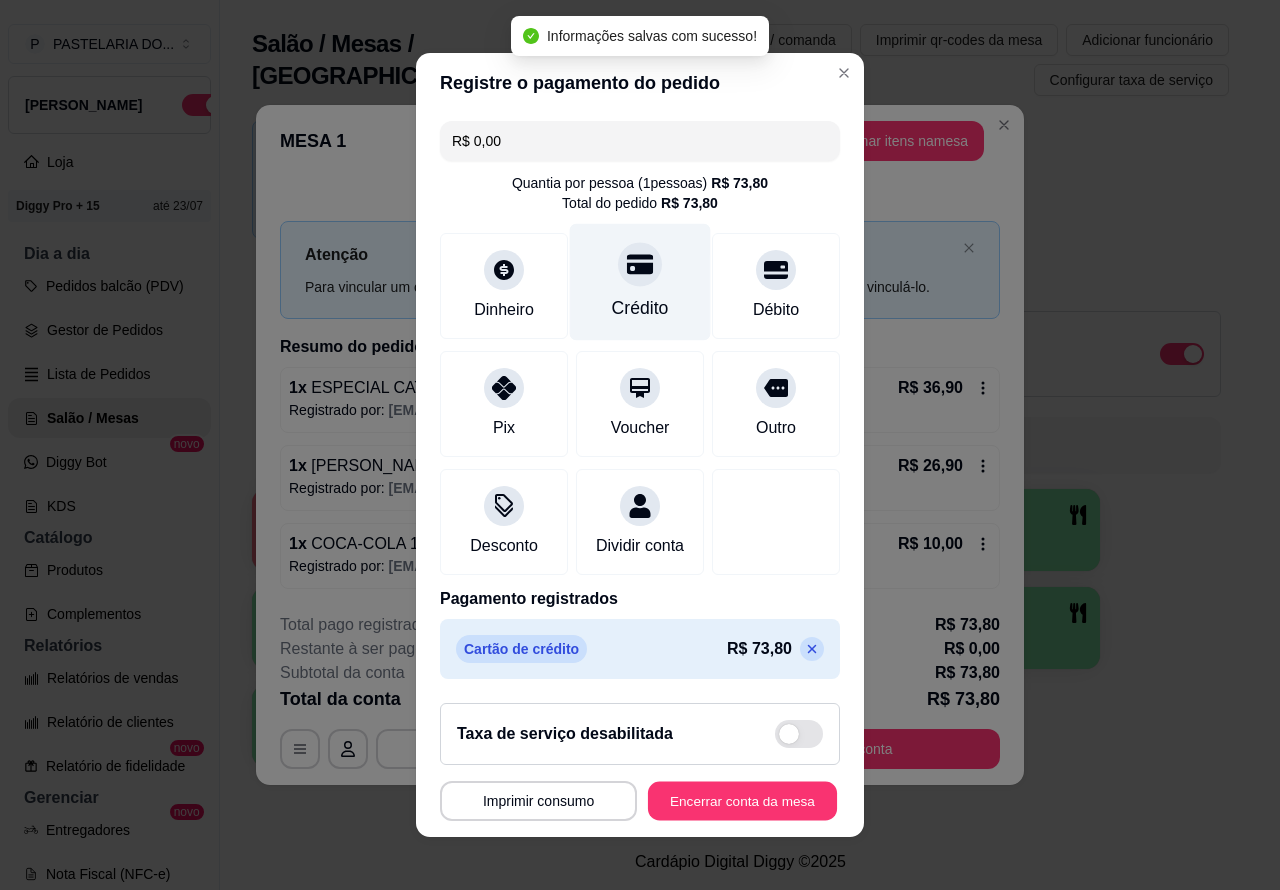 click on "Encerrar conta da mesa" at bounding box center [742, 801] 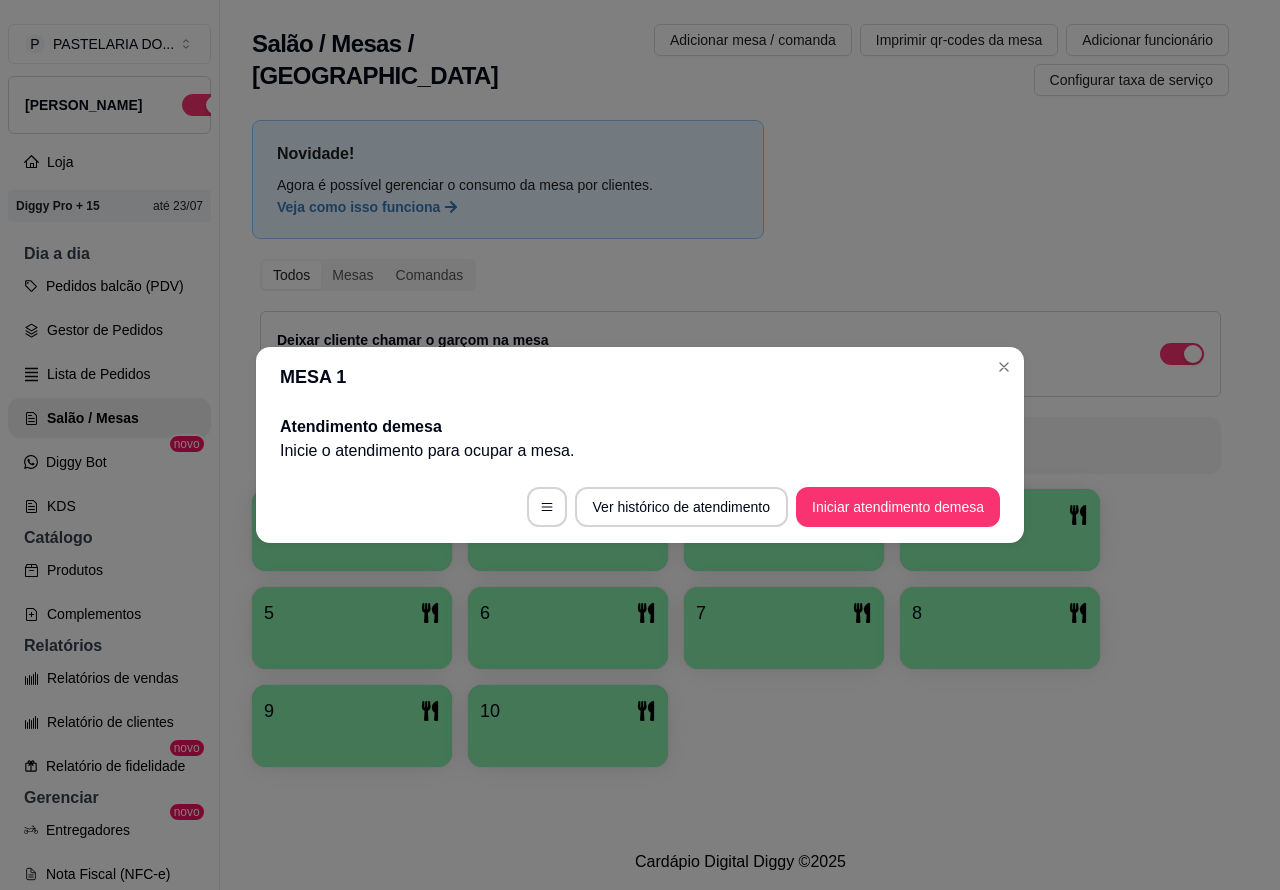 click on "Cardápio Digital Diggy © 2025" at bounding box center (740, 862) 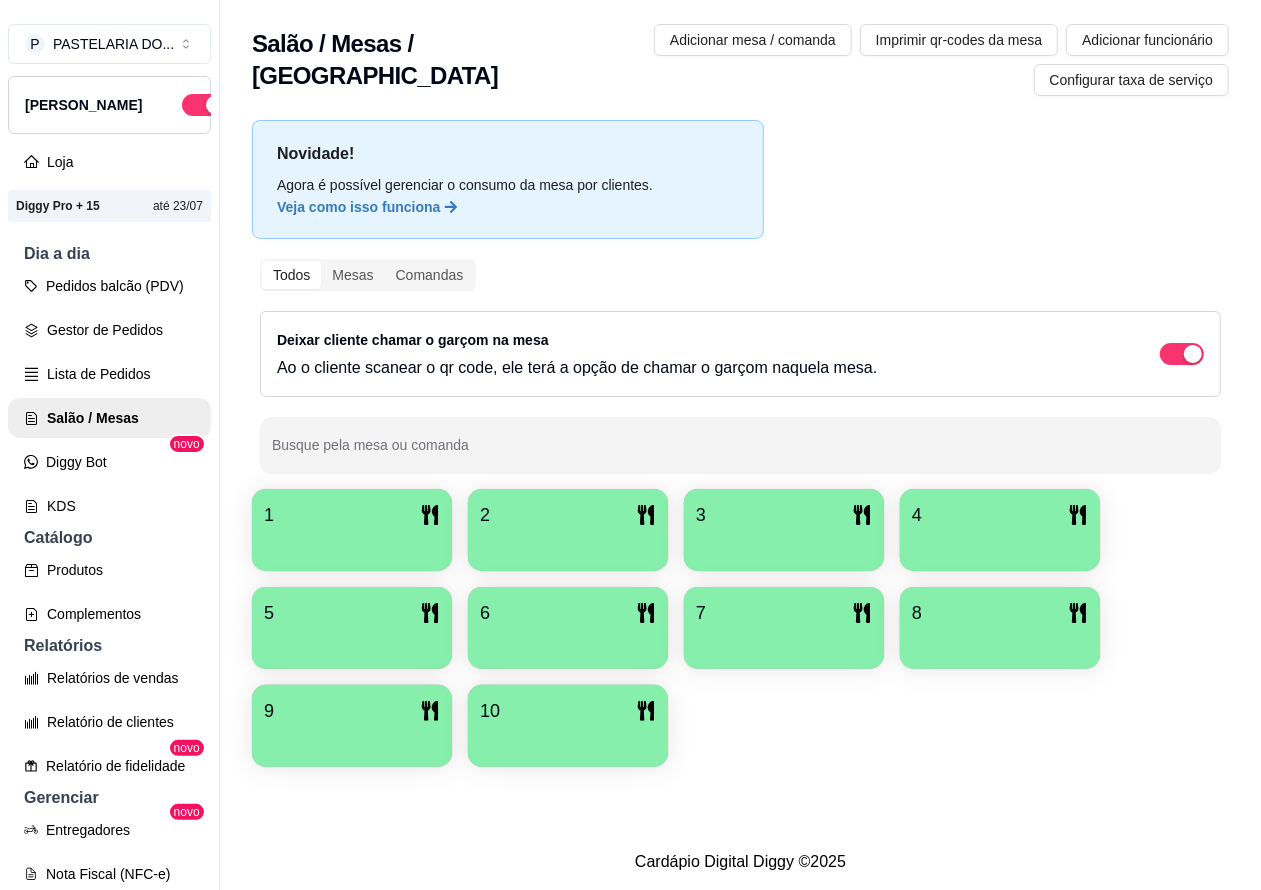 click at bounding box center (1000, 544) 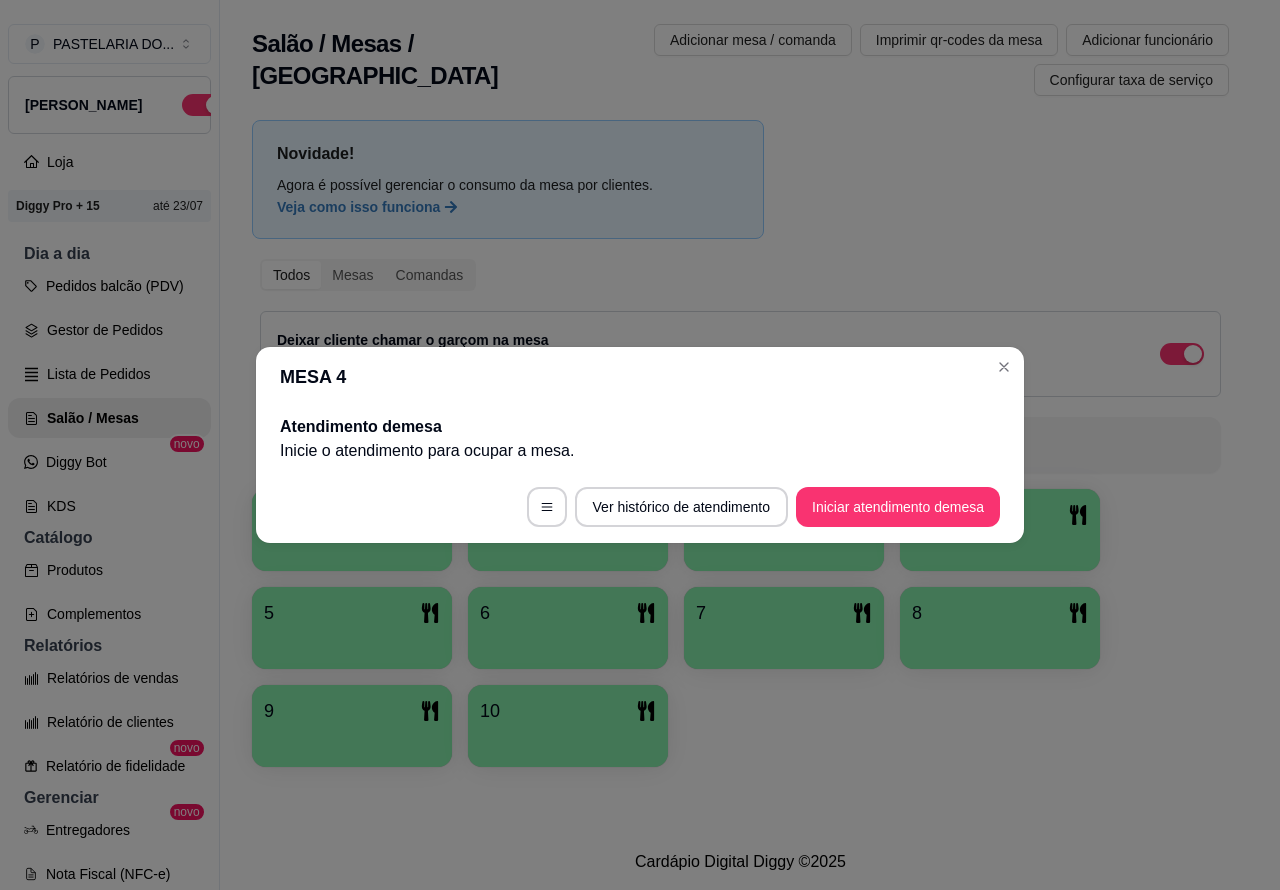 click on "Iniciar atendimento de  mesa" at bounding box center (898, 507) 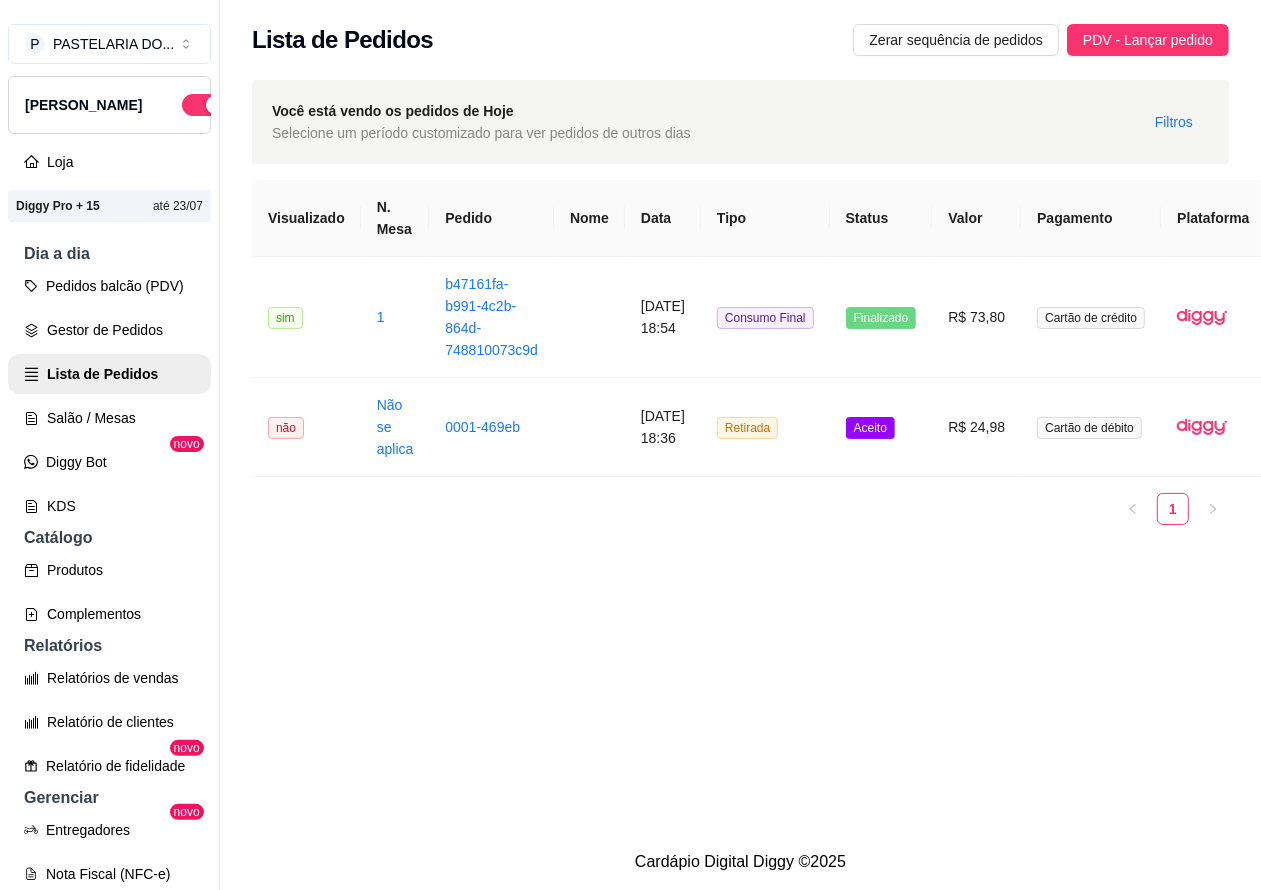 click on "Salão / Mesas" at bounding box center (109, 418) 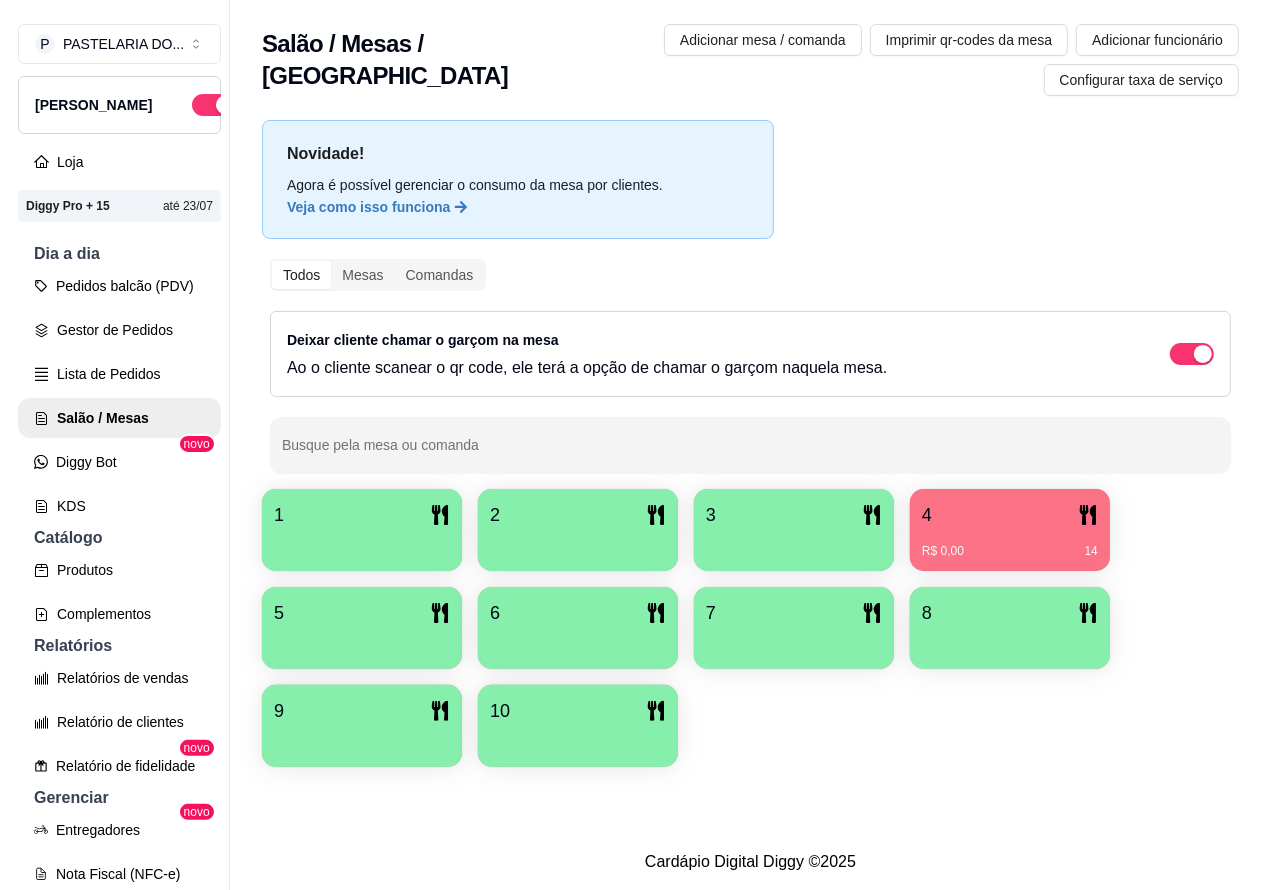 scroll, scrollTop: 32, scrollLeft: 0, axis: vertical 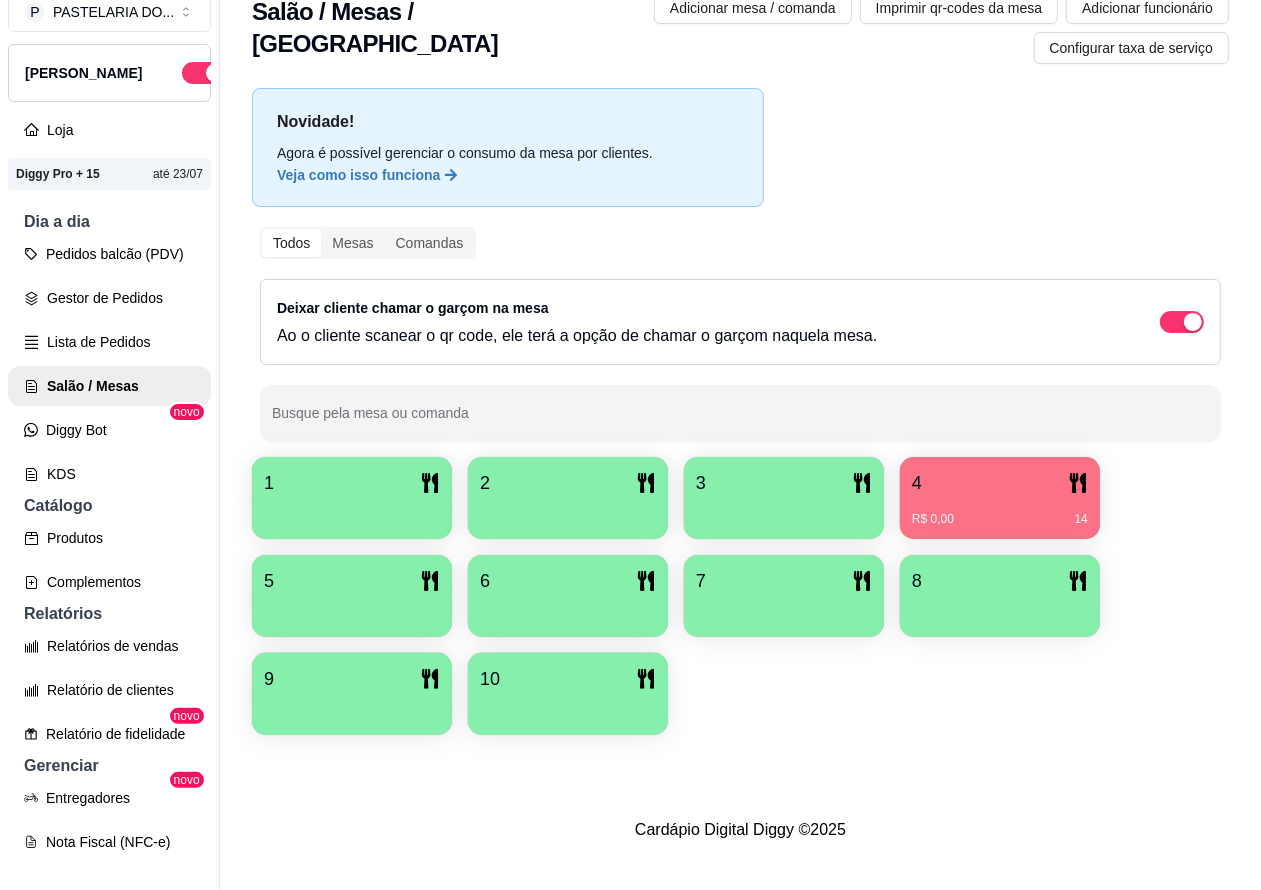 click on "2" at bounding box center (568, 483) 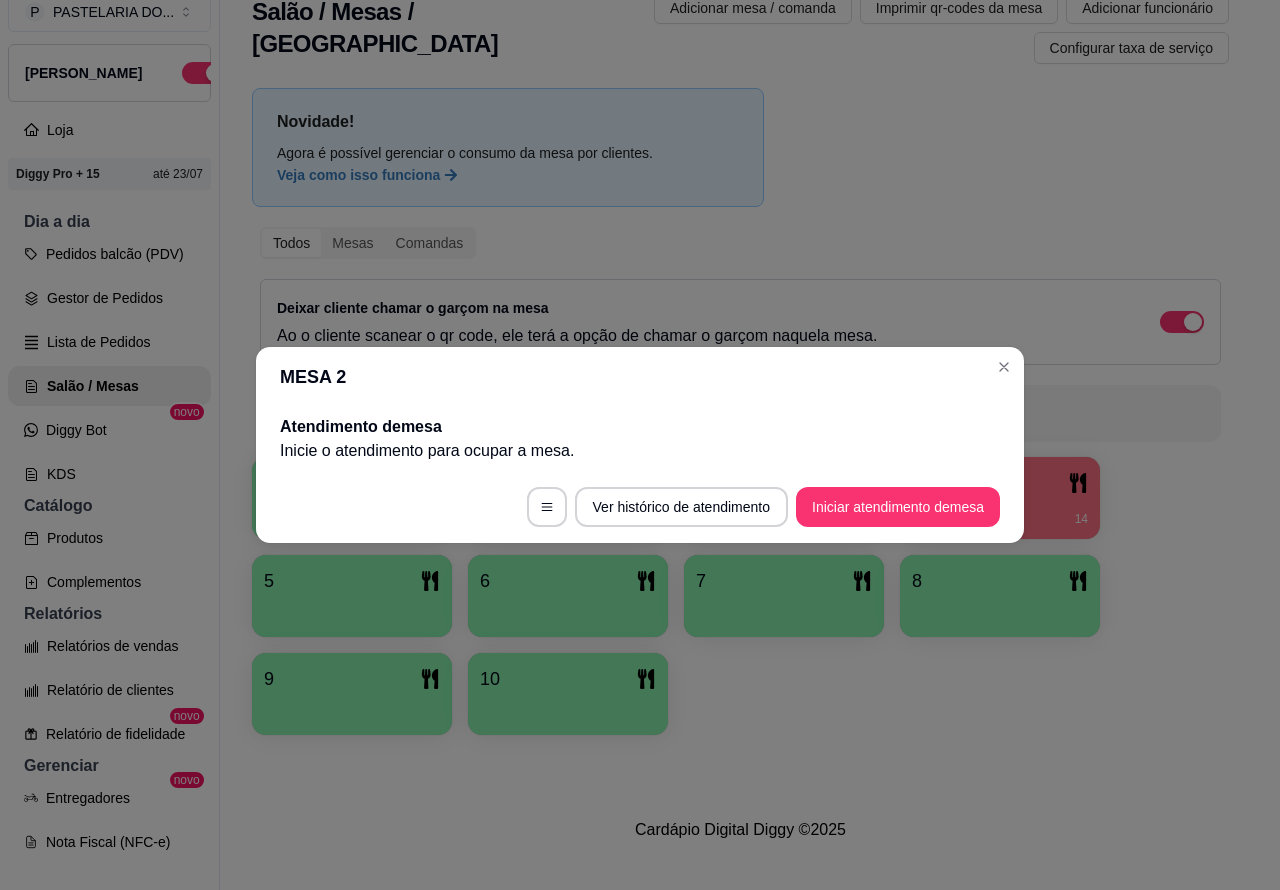 click on "Iniciar atendimento de  mesa" at bounding box center [898, 507] 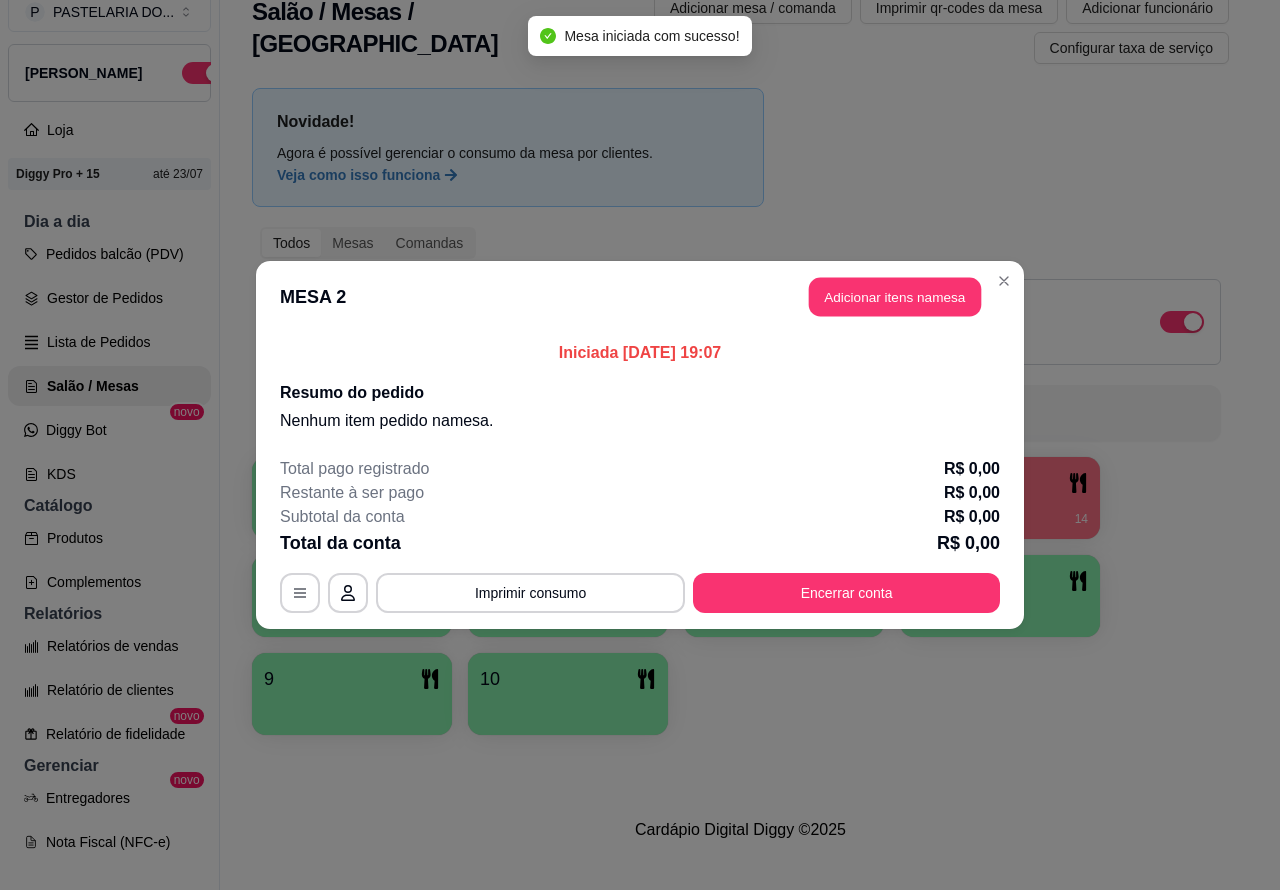 click on "Adicionar itens na  mesa" at bounding box center [895, 297] 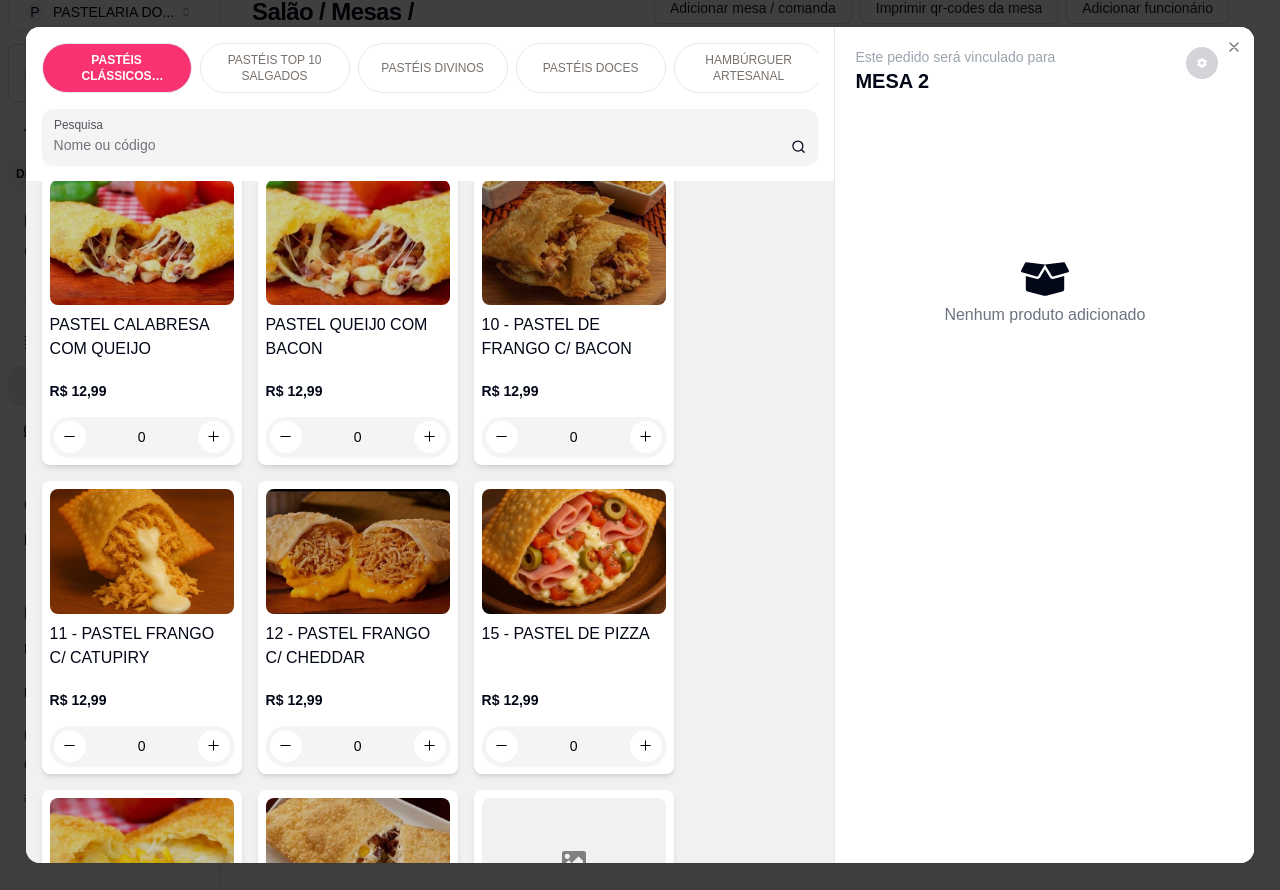 scroll, scrollTop: 1717, scrollLeft: 0, axis: vertical 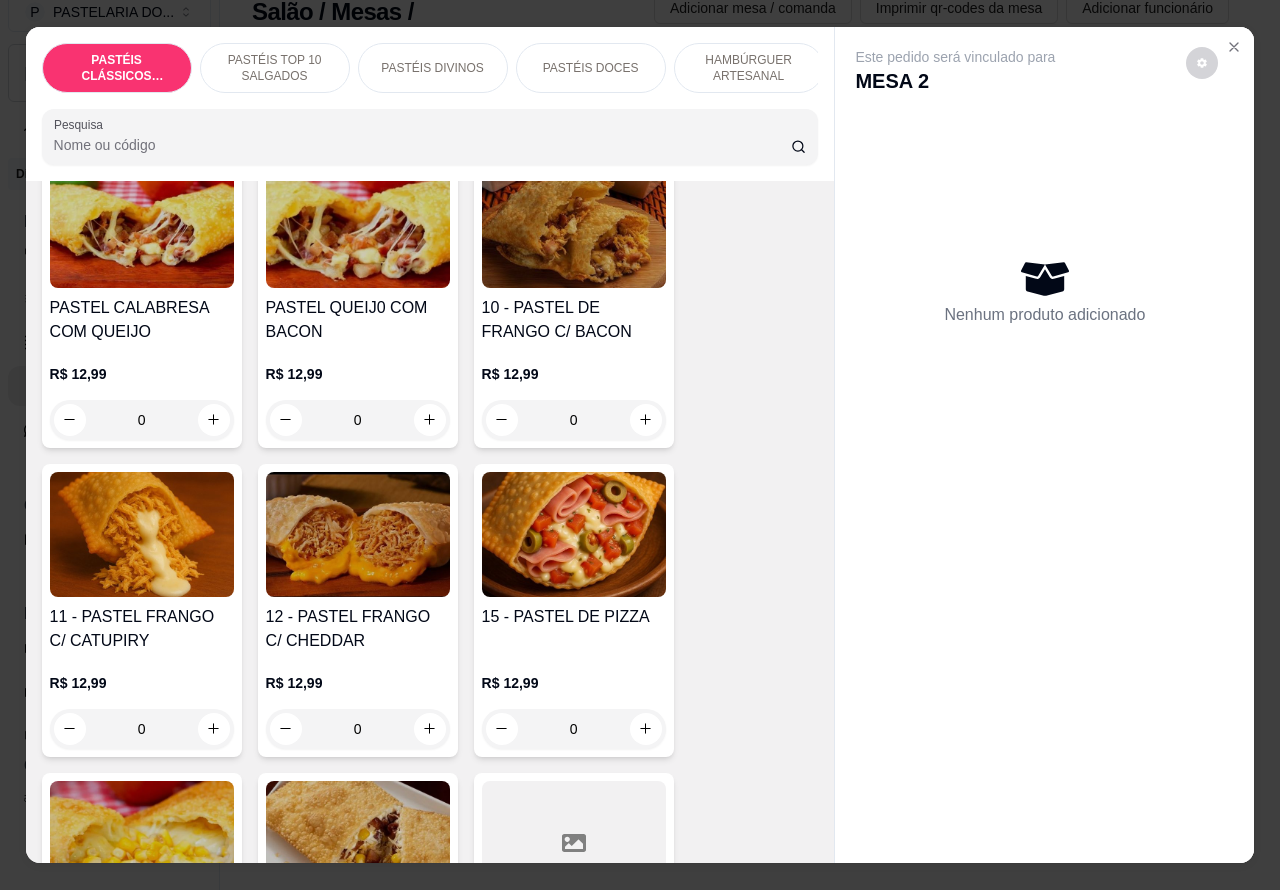 click on "0" at bounding box center [142, 729] 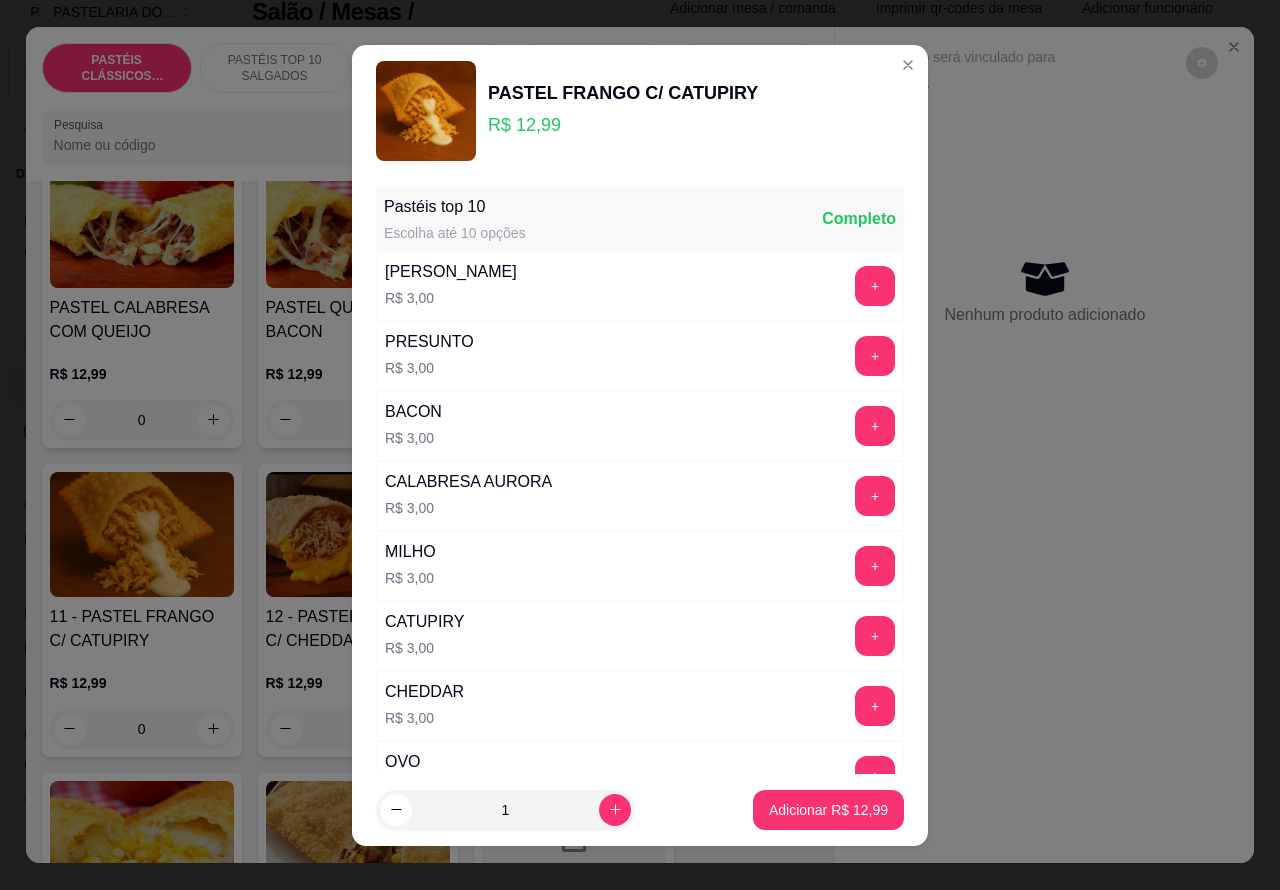 click on "Adicionar   R$ 12,99" at bounding box center [828, 810] 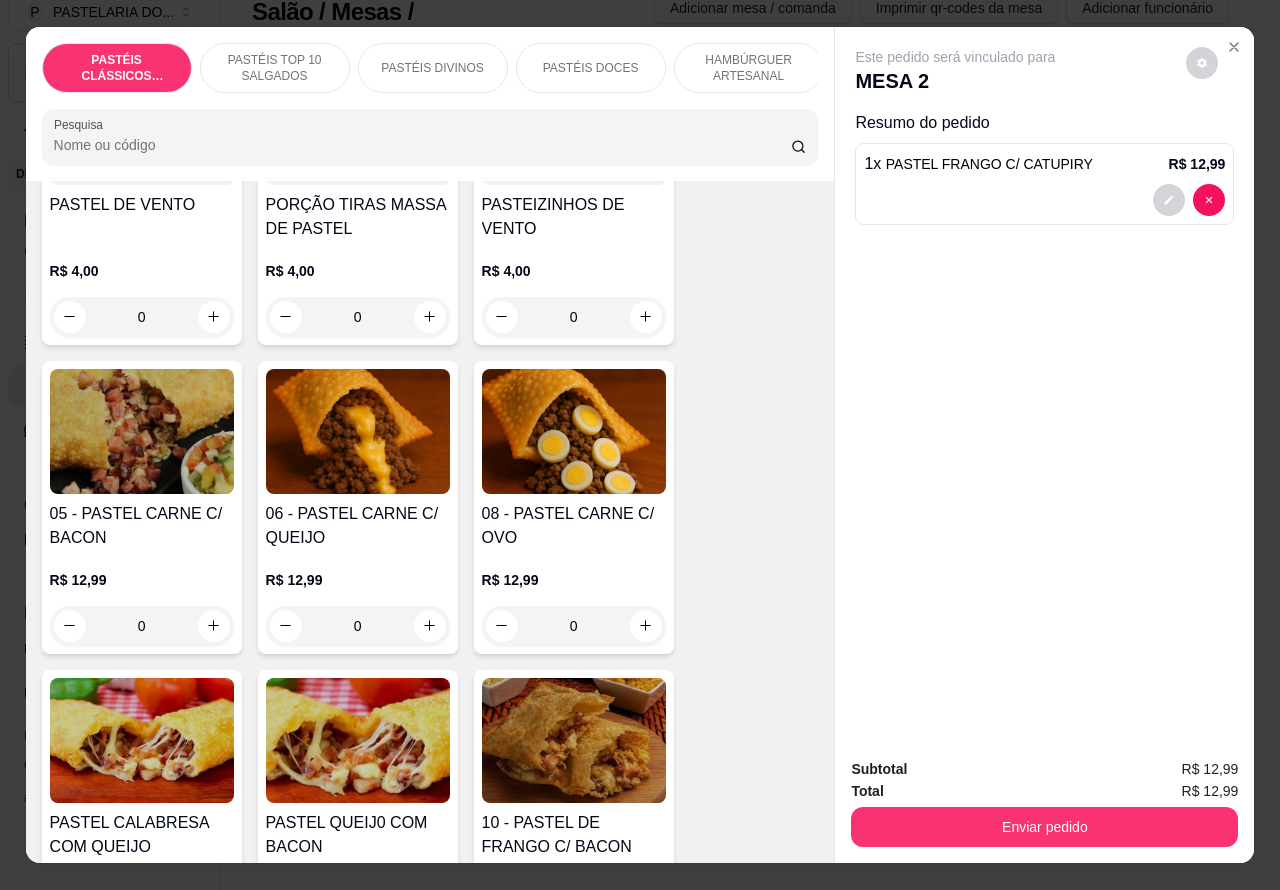 scroll, scrollTop: 0, scrollLeft: 0, axis: both 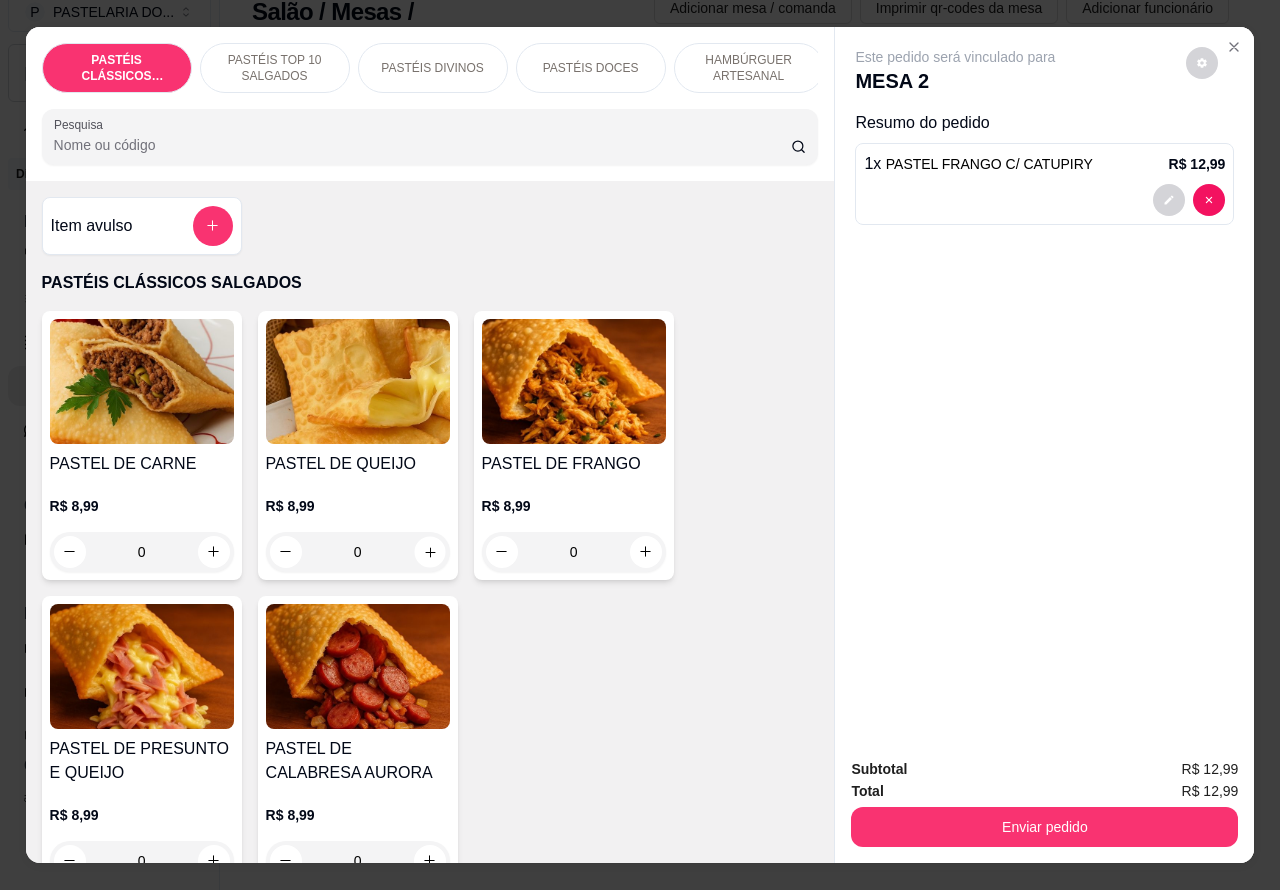 click 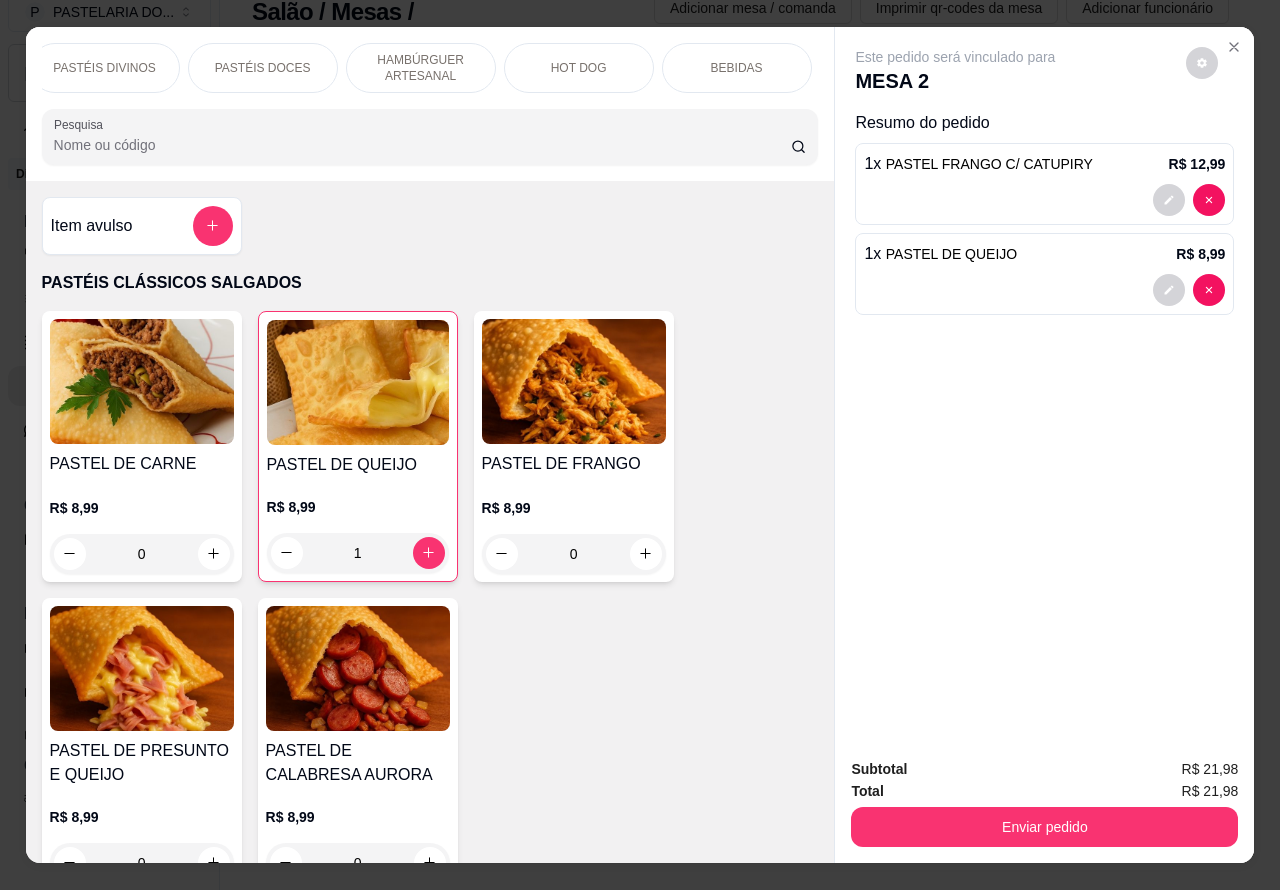 scroll, scrollTop: 0, scrollLeft: 480, axis: horizontal 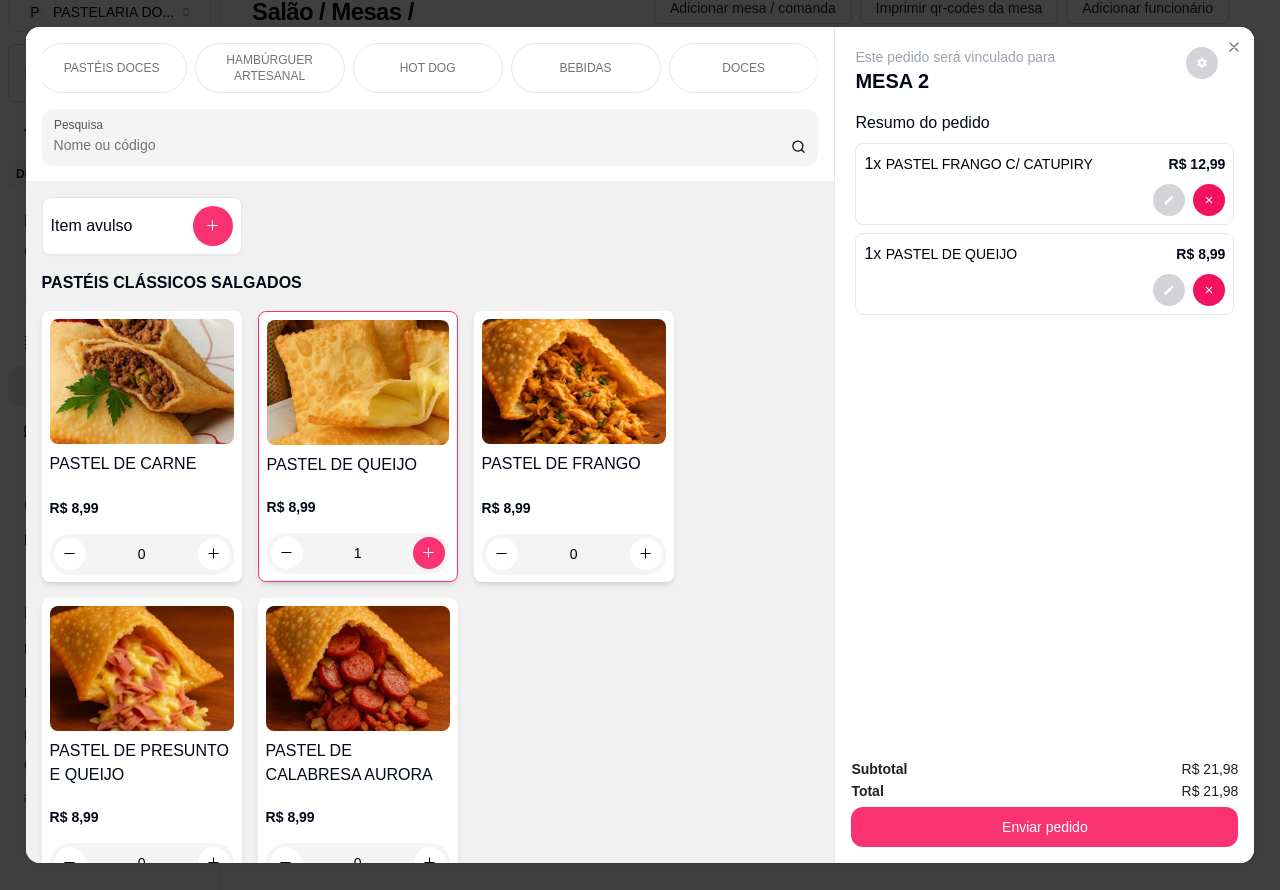 click on "BEBIDAS" at bounding box center (586, 68) 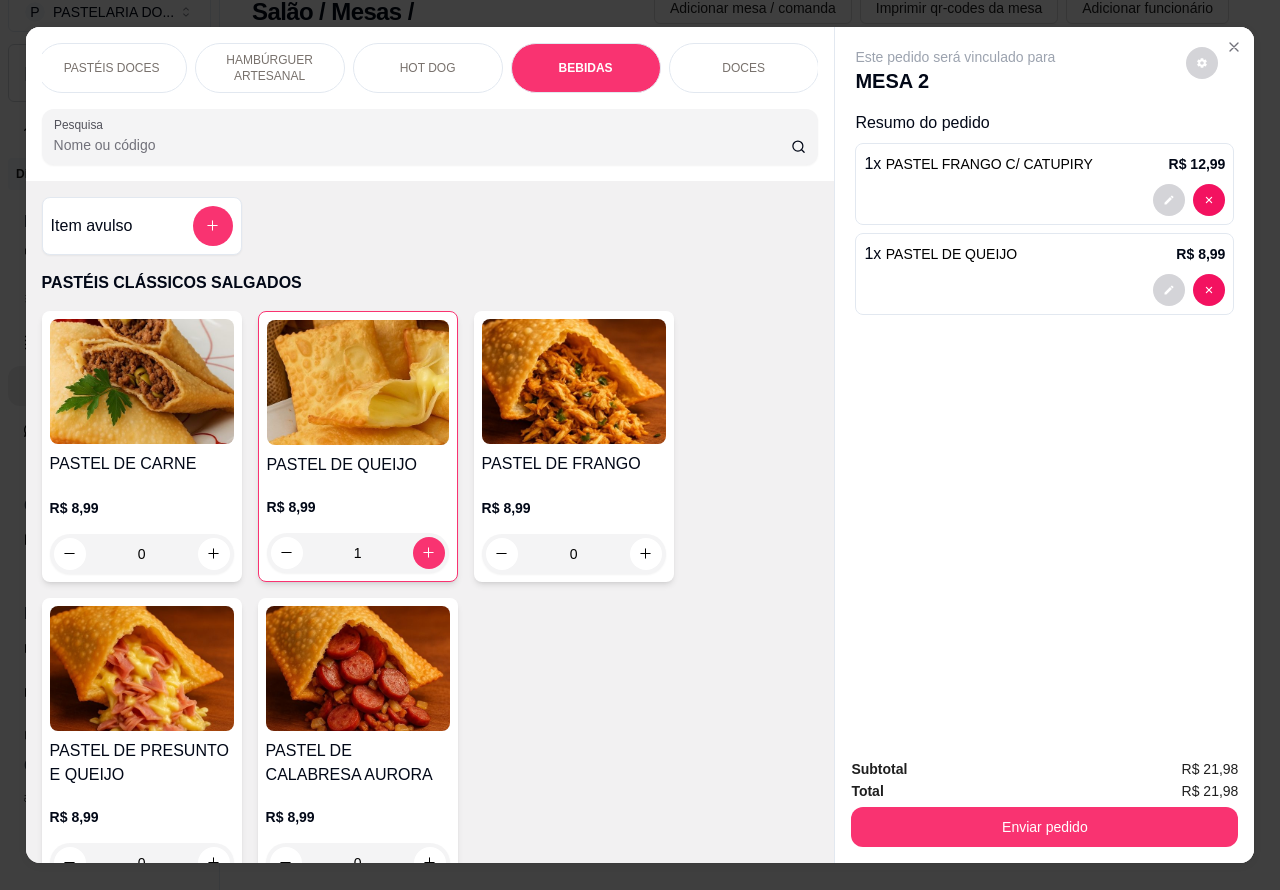 scroll, scrollTop: 6370, scrollLeft: 0, axis: vertical 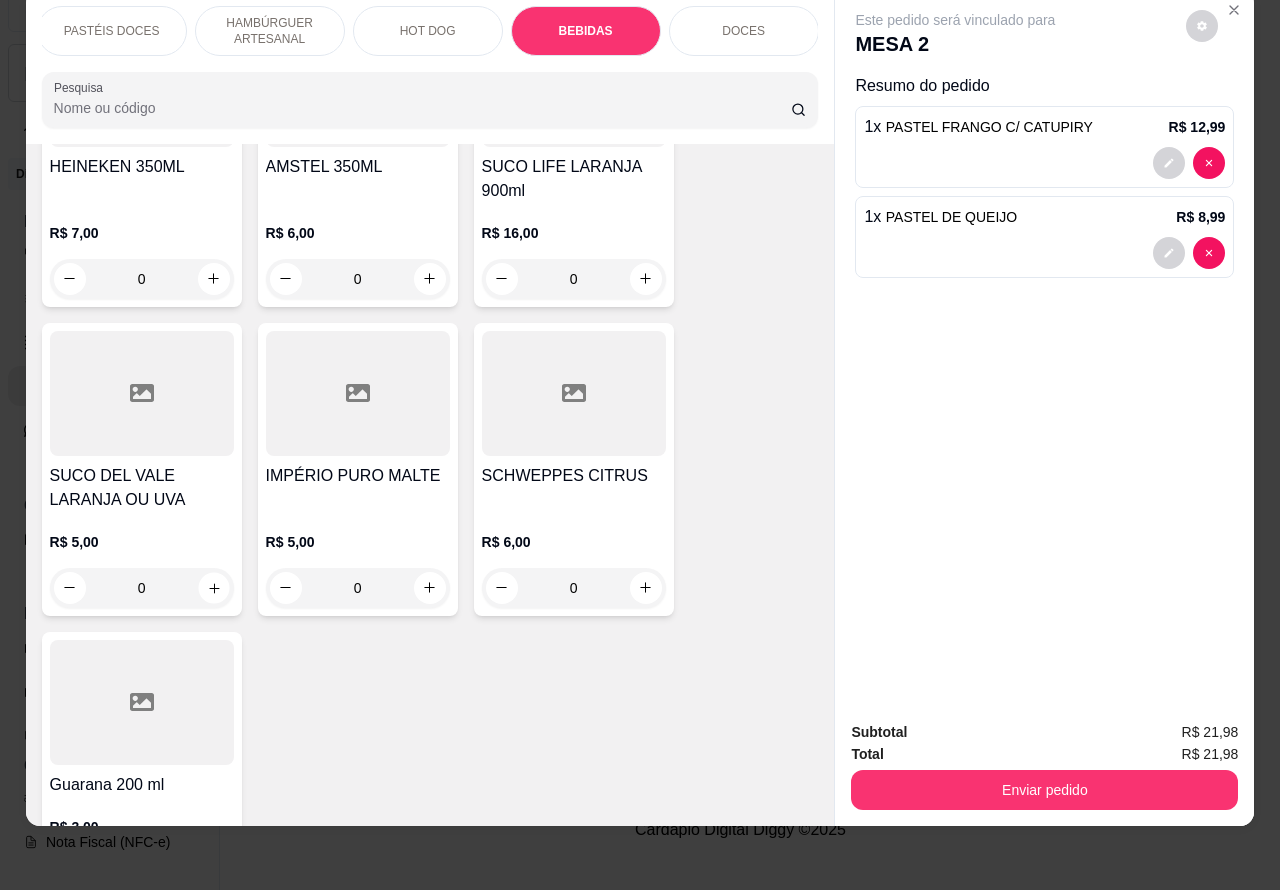 click at bounding box center (213, 587) 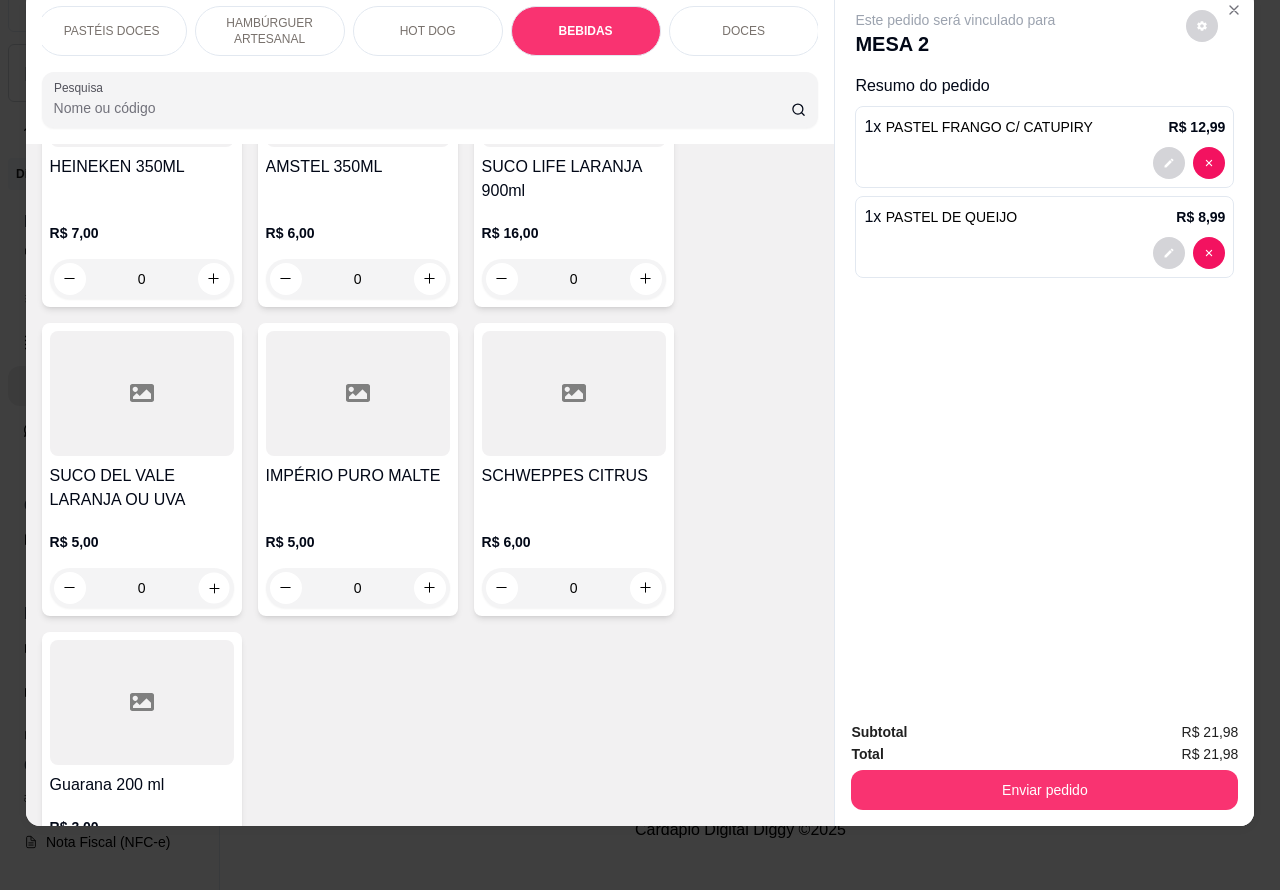 type on "1" 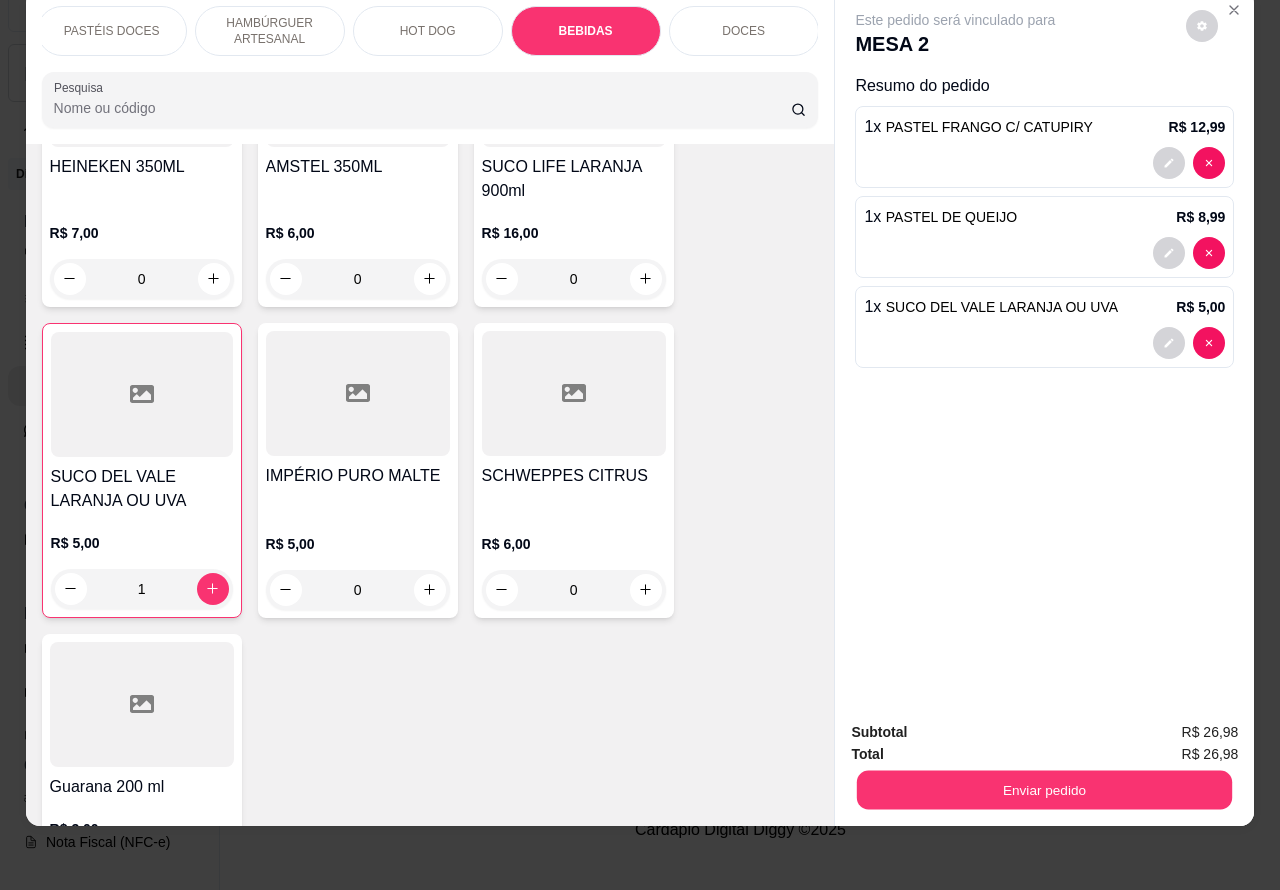 click on "Enviar pedido" at bounding box center (1044, 790) 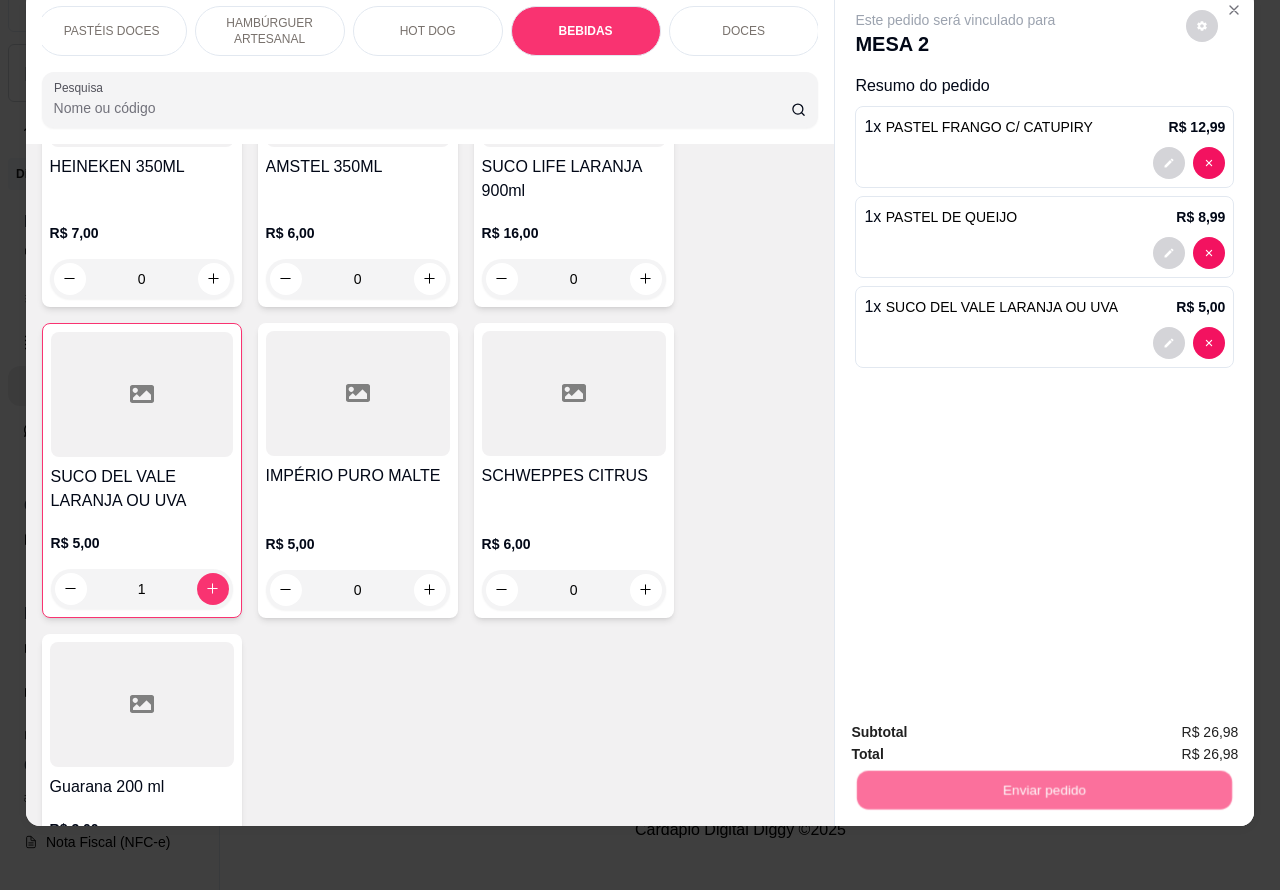click on "Não registrar e enviar pedido" at bounding box center (977, 722) 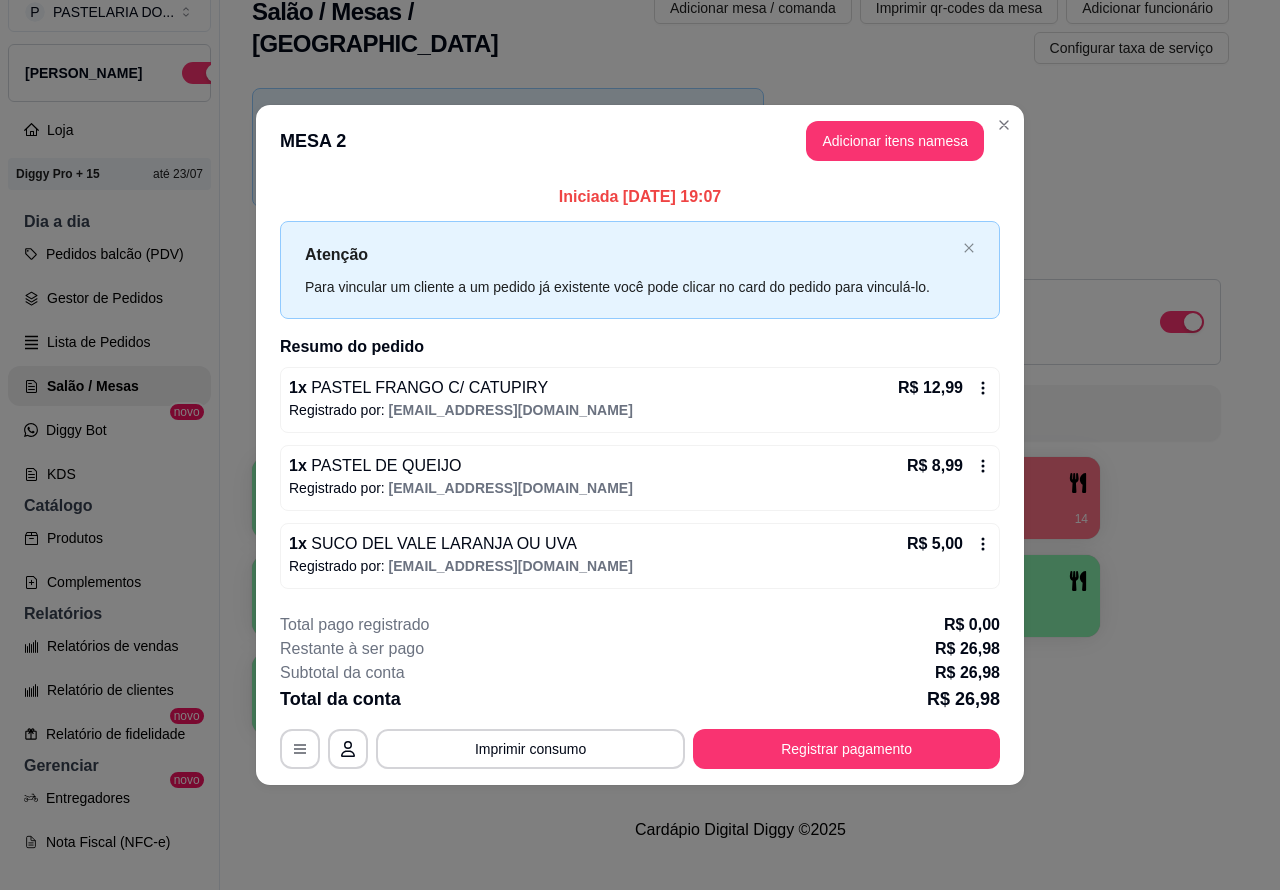 click on "1 2 R$ 26,98 0 3 4 R$ 0,00 14 5 6 7 8 9 10" at bounding box center (740, 596) 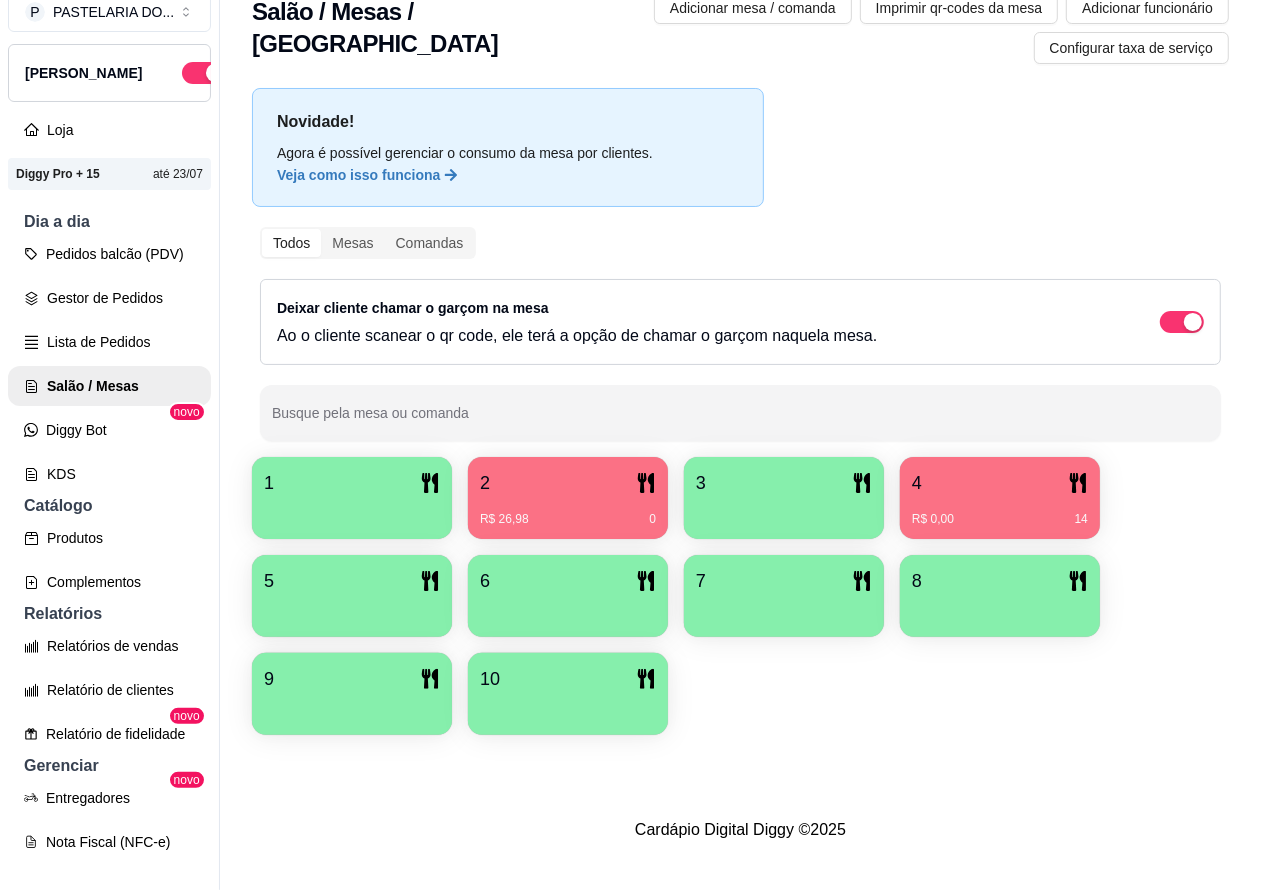 click on "R$ 0,00 14" at bounding box center (1000, 512) 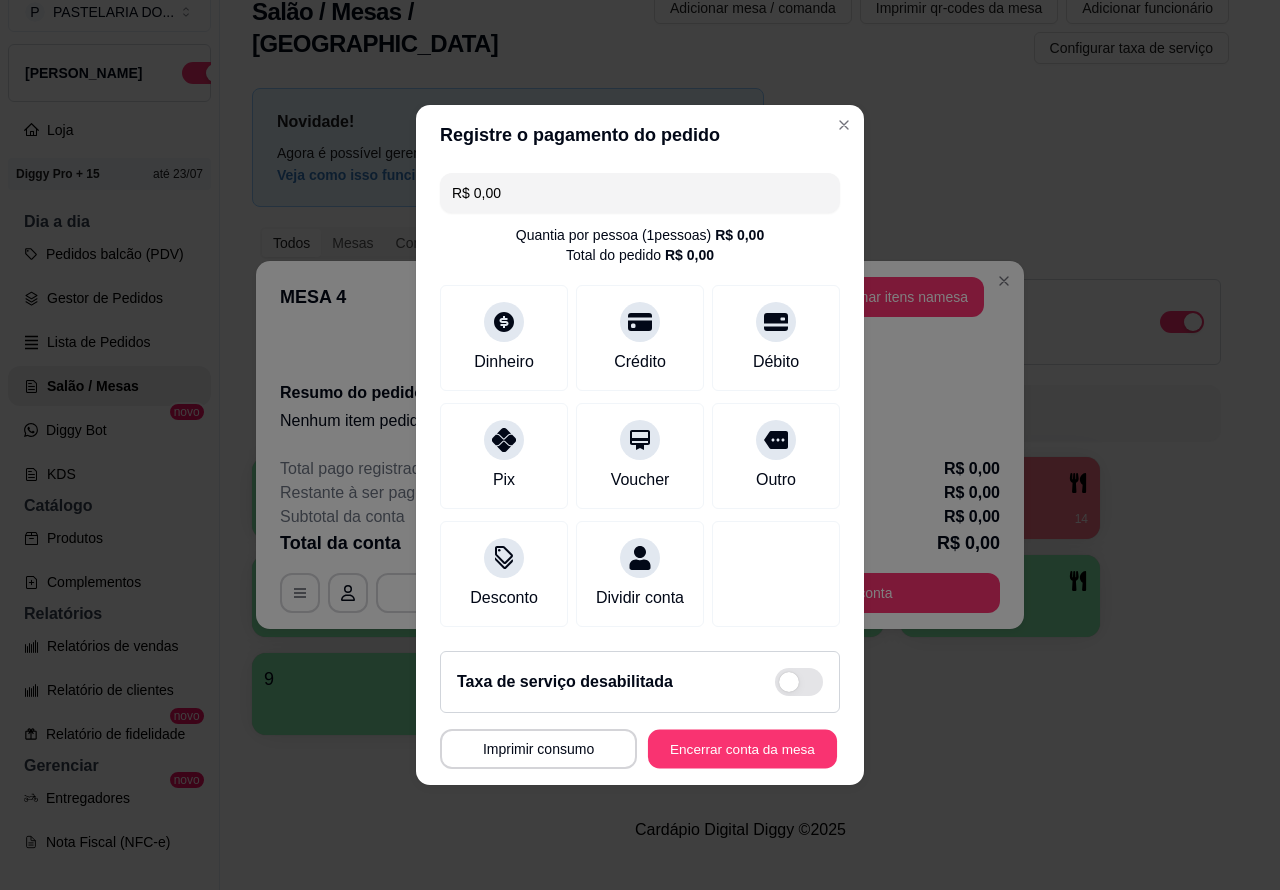 click on "Encerrar conta da mesa" at bounding box center (742, 749) 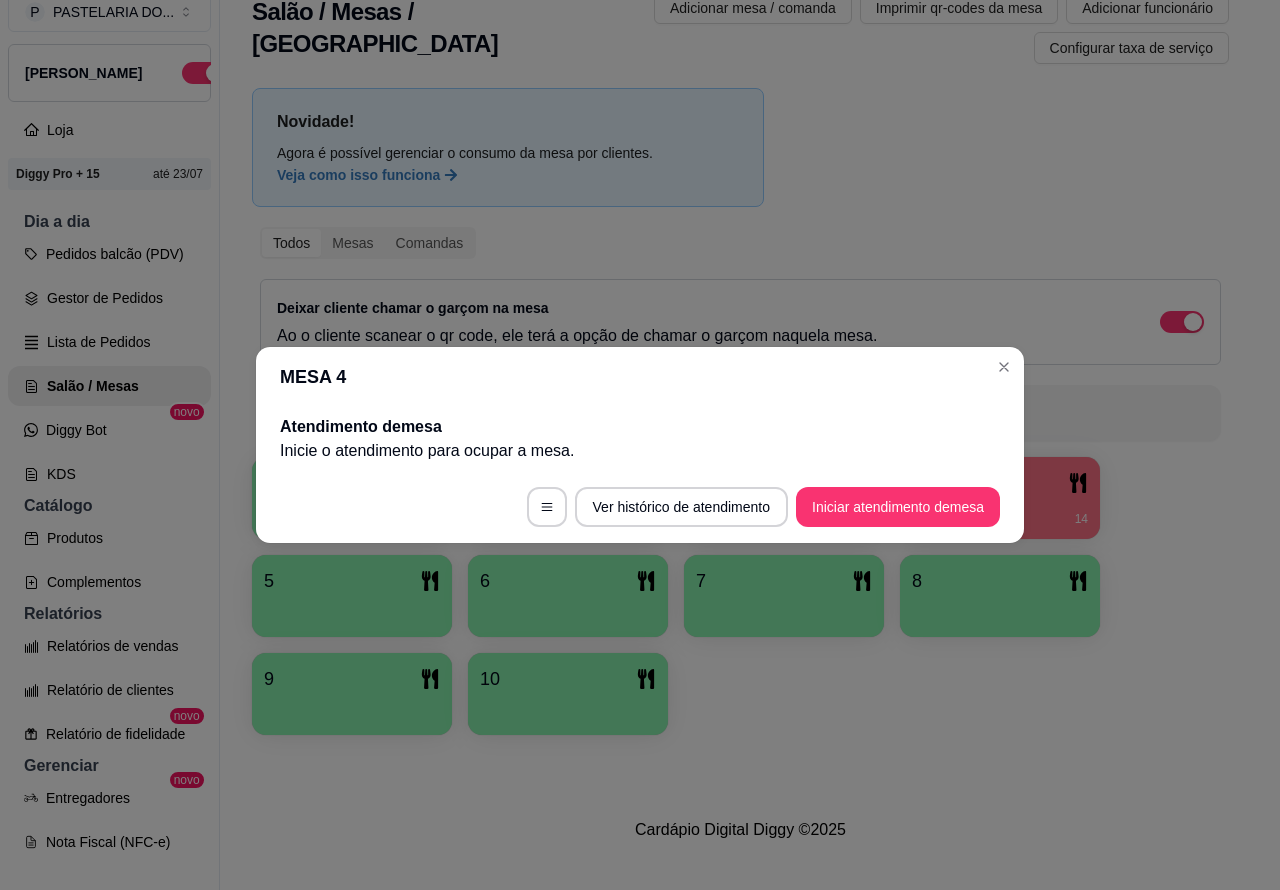 click on "Salão / Mesas / Comandas Adicionar mesa / comanda Imprimir qr-codes da mesa Adicionar funcionário Configurar taxa de serviço Novidade! Agora é possível gerenciar o consumo da mesa por clientes.   Veja como isso funciona Todos Mesas Comandas Deixar cliente chamar o garçom na mesa Ao o cliente scanear o qr code, ele terá a opção de chamar o garçom naquela mesa. Busque pela mesa ou comanda
1 2 R$ 26,98 0 3 4 R$ 0,00 14 5 6 7 8 9 10" at bounding box center [740, 385] 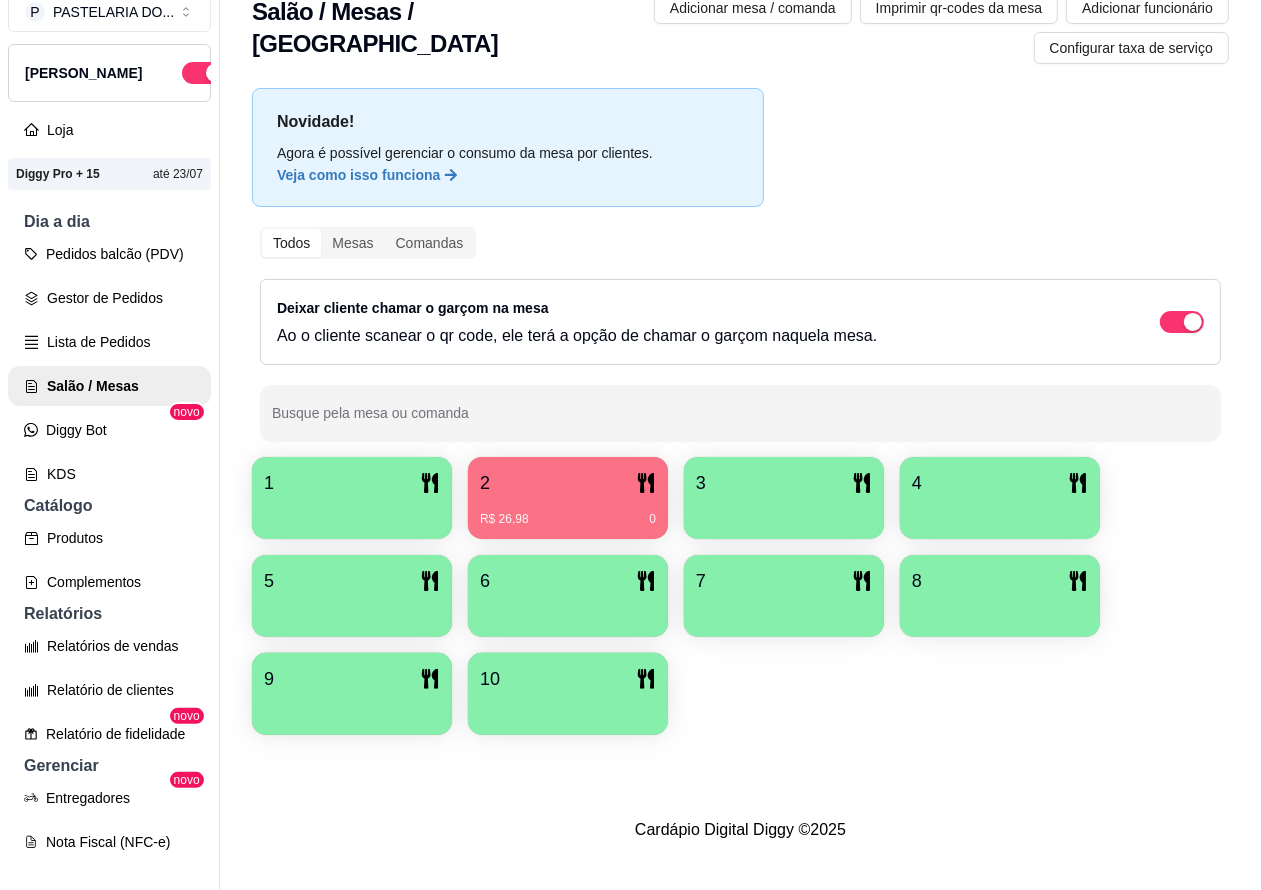 click on "Lista de Pedidos" at bounding box center [109, 342] 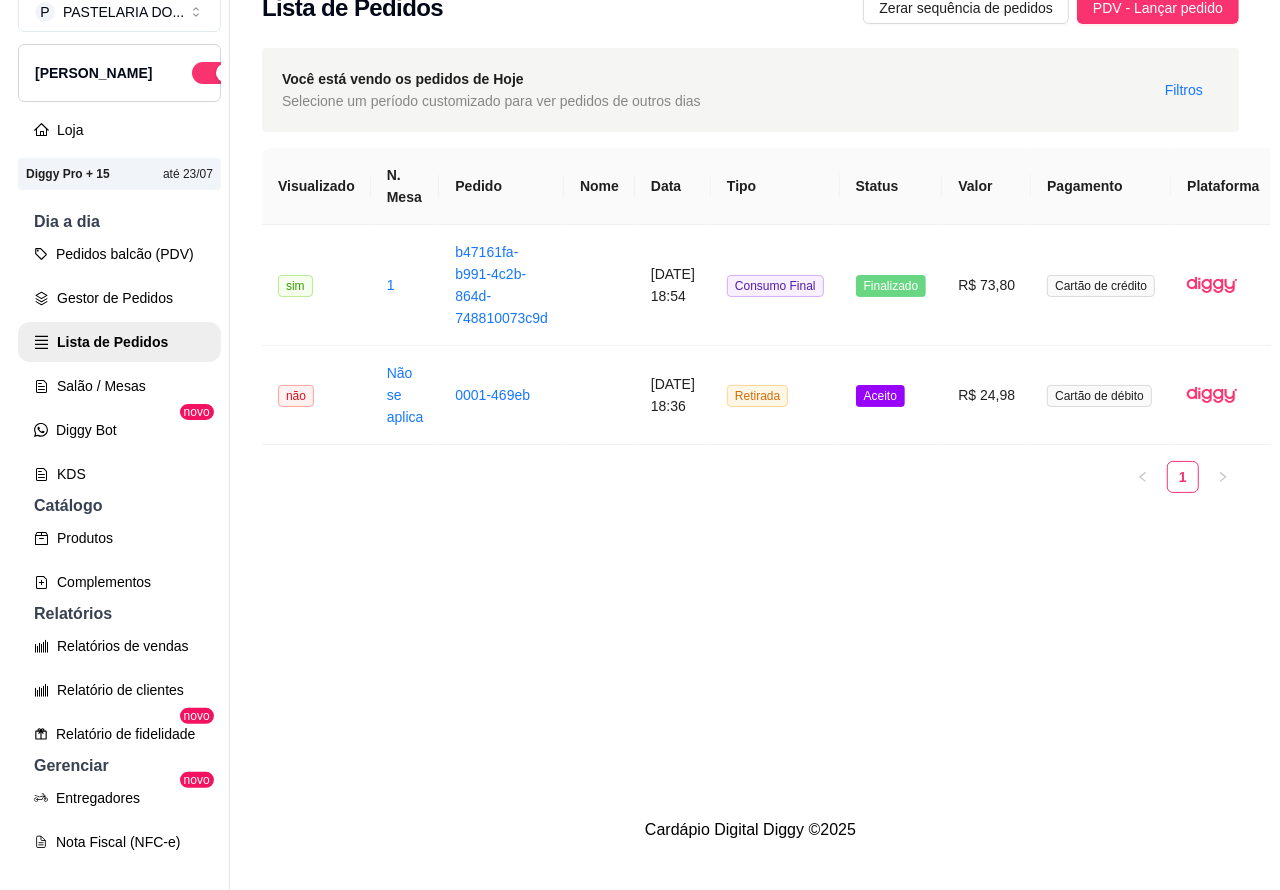 scroll, scrollTop: 0, scrollLeft: 0, axis: both 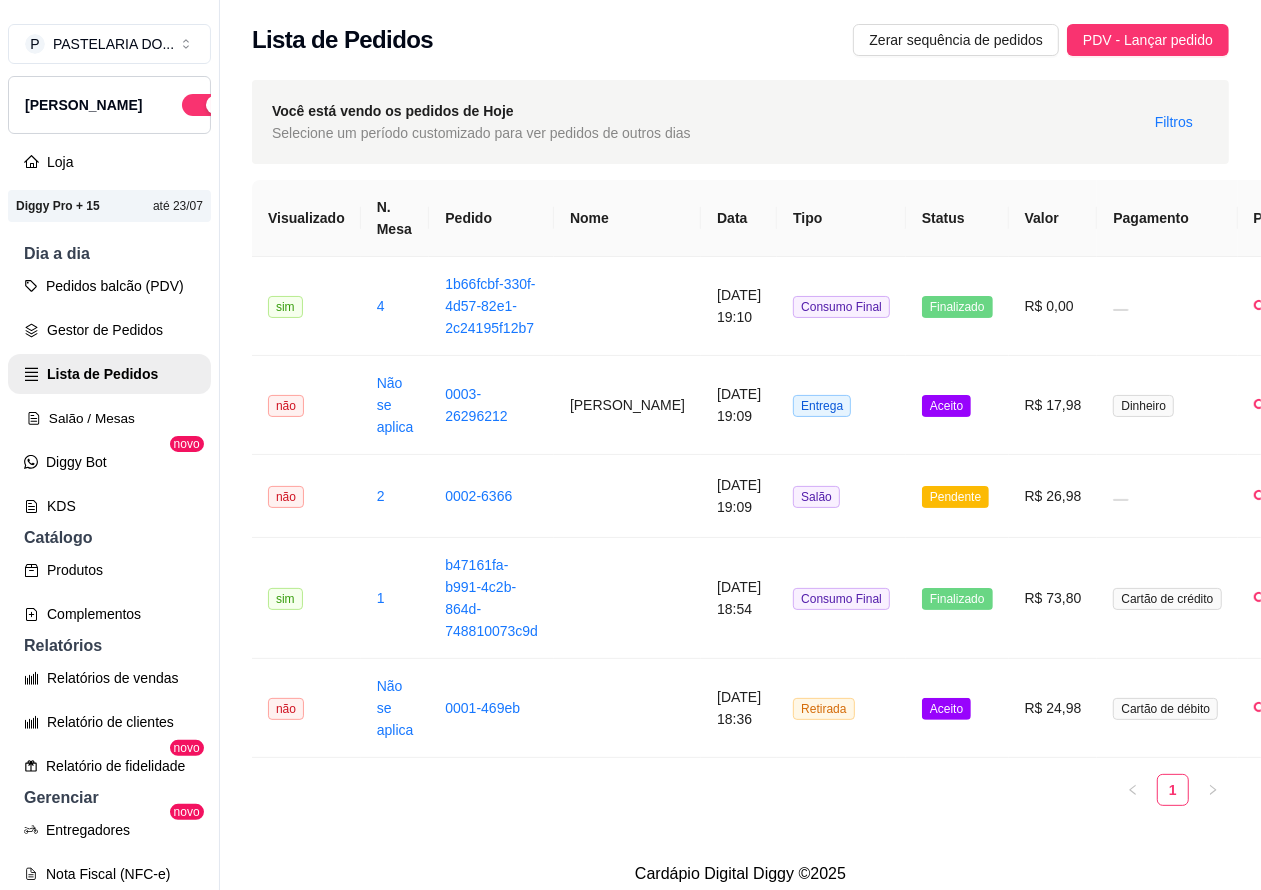 click on "Salão / Mesas" at bounding box center [109, 418] 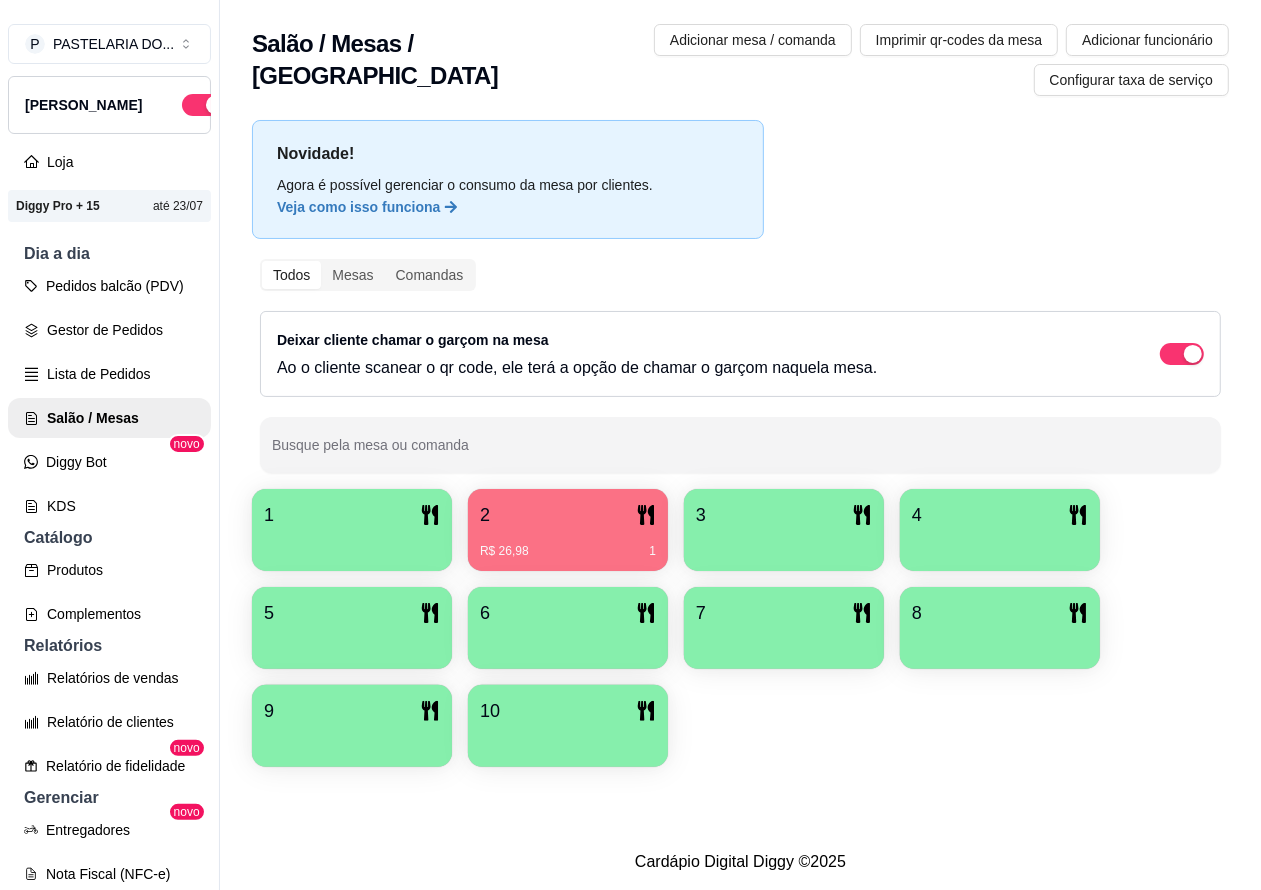 click on "Pedidos balcão (PDV)" at bounding box center [109, 286] 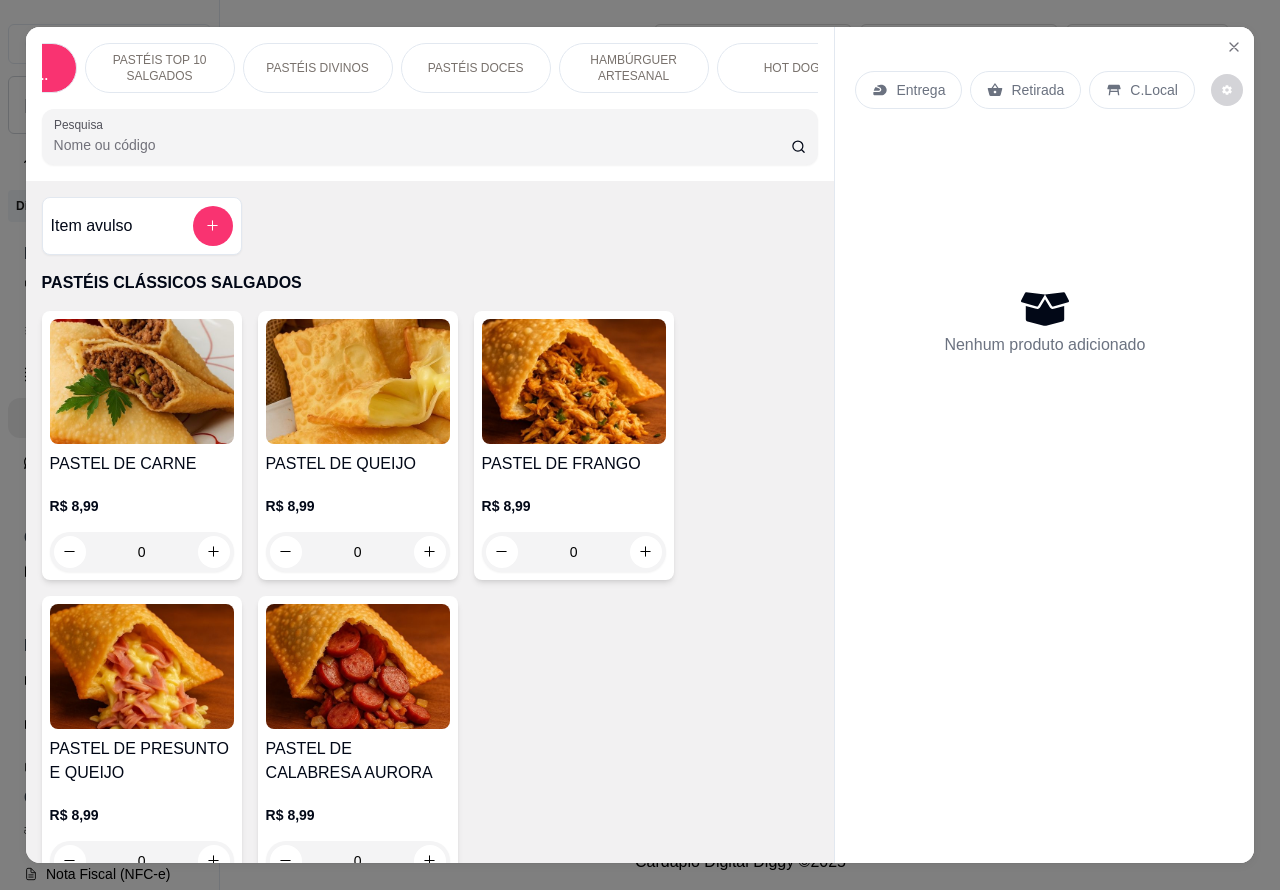 scroll, scrollTop: 0, scrollLeft: 0, axis: both 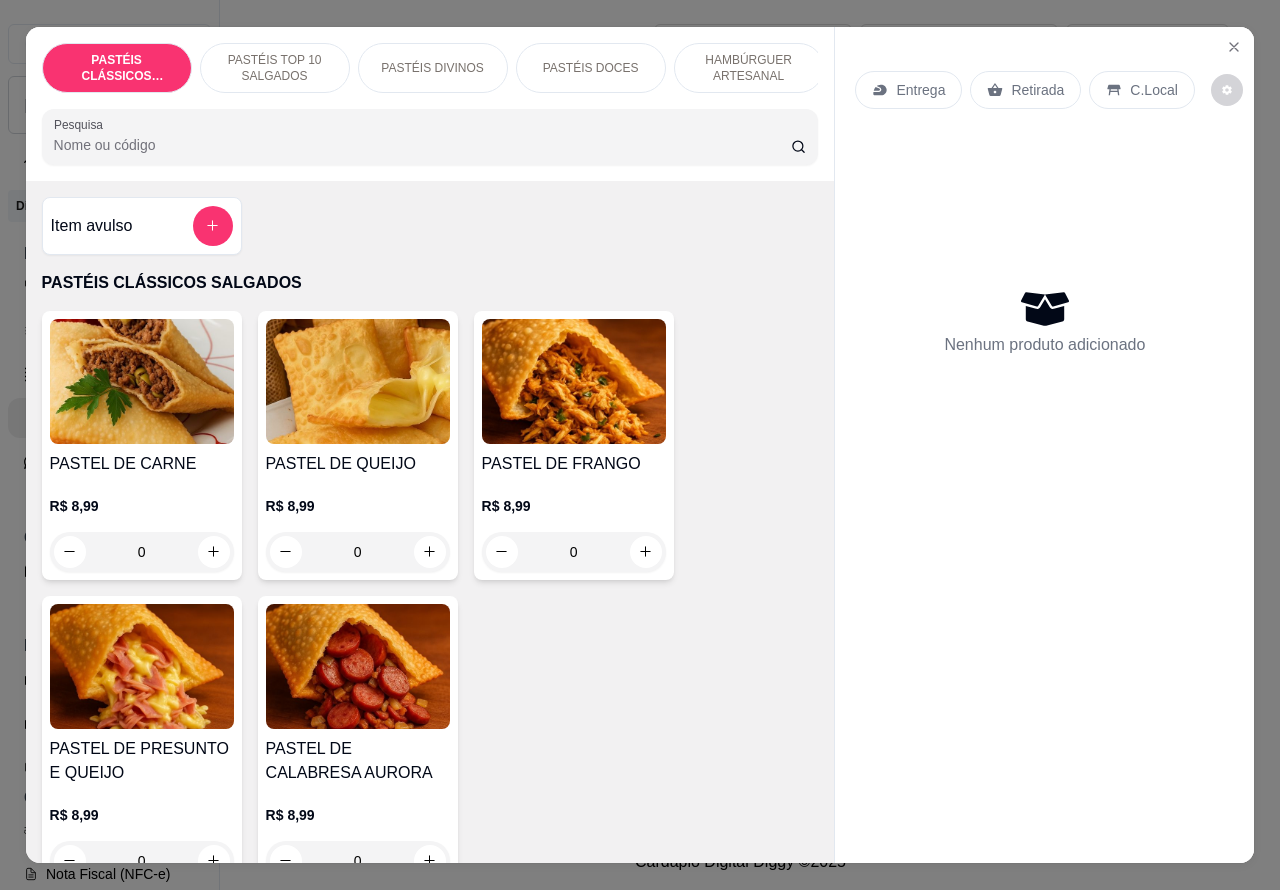 click on "PASTÉIS TOP 10 SALGADOS" at bounding box center (275, 68) 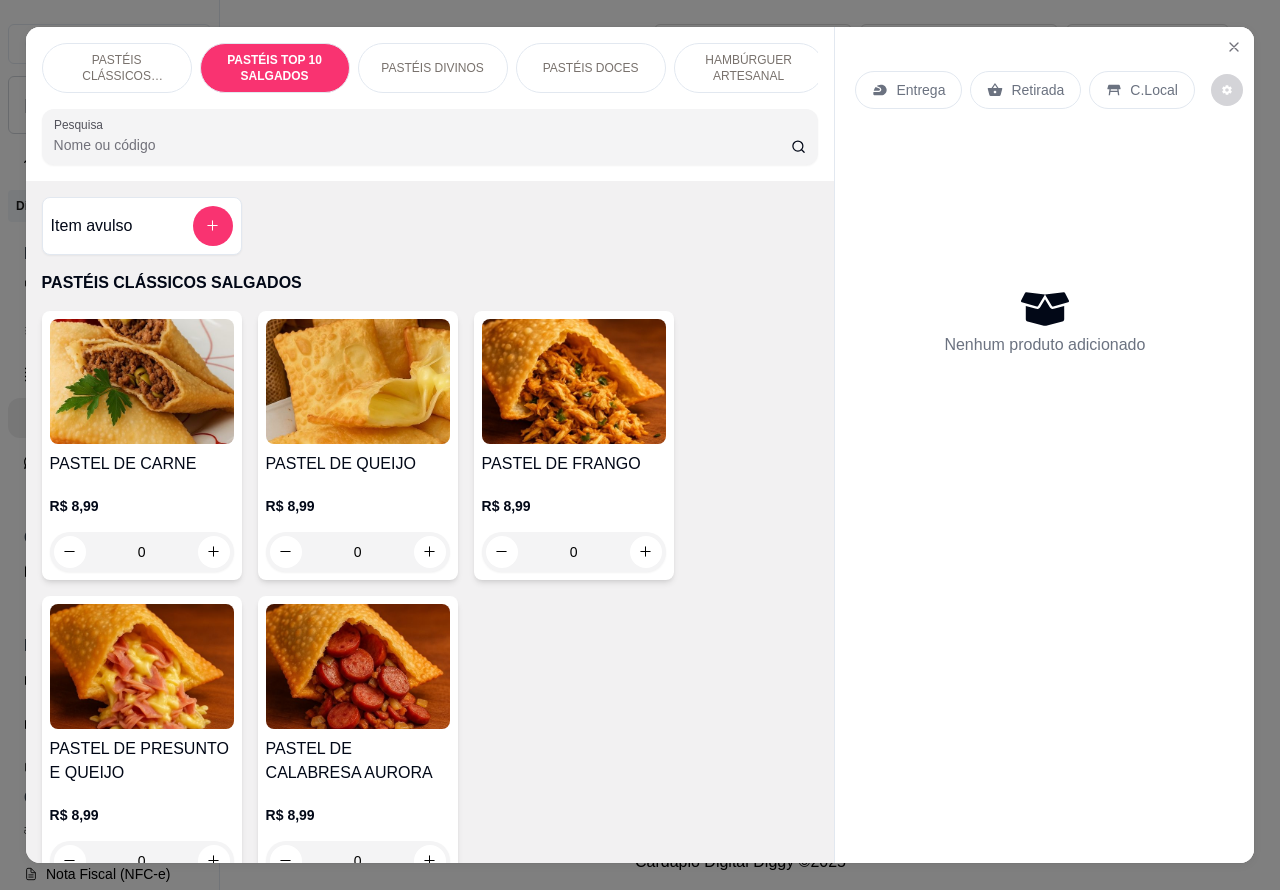 scroll, scrollTop: 723, scrollLeft: 0, axis: vertical 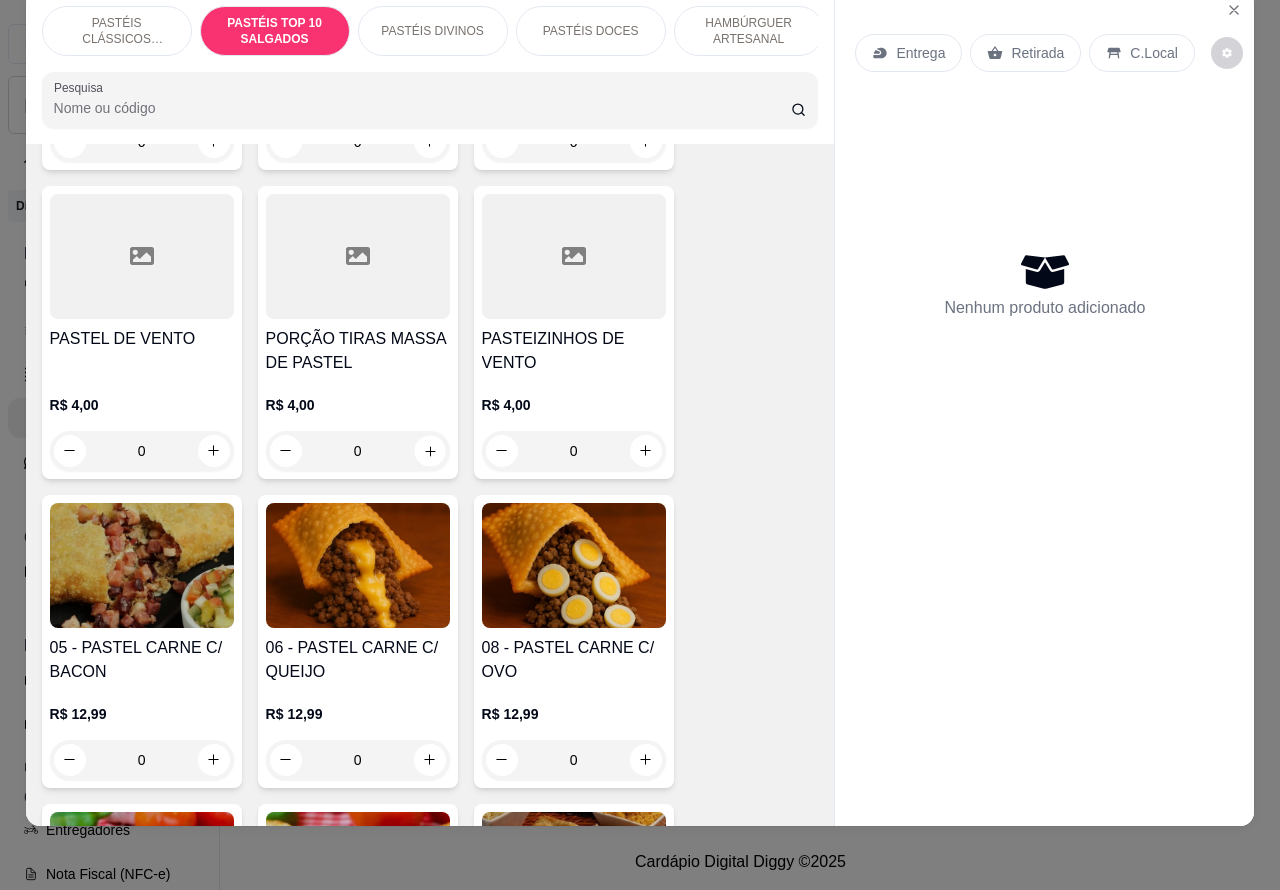 click 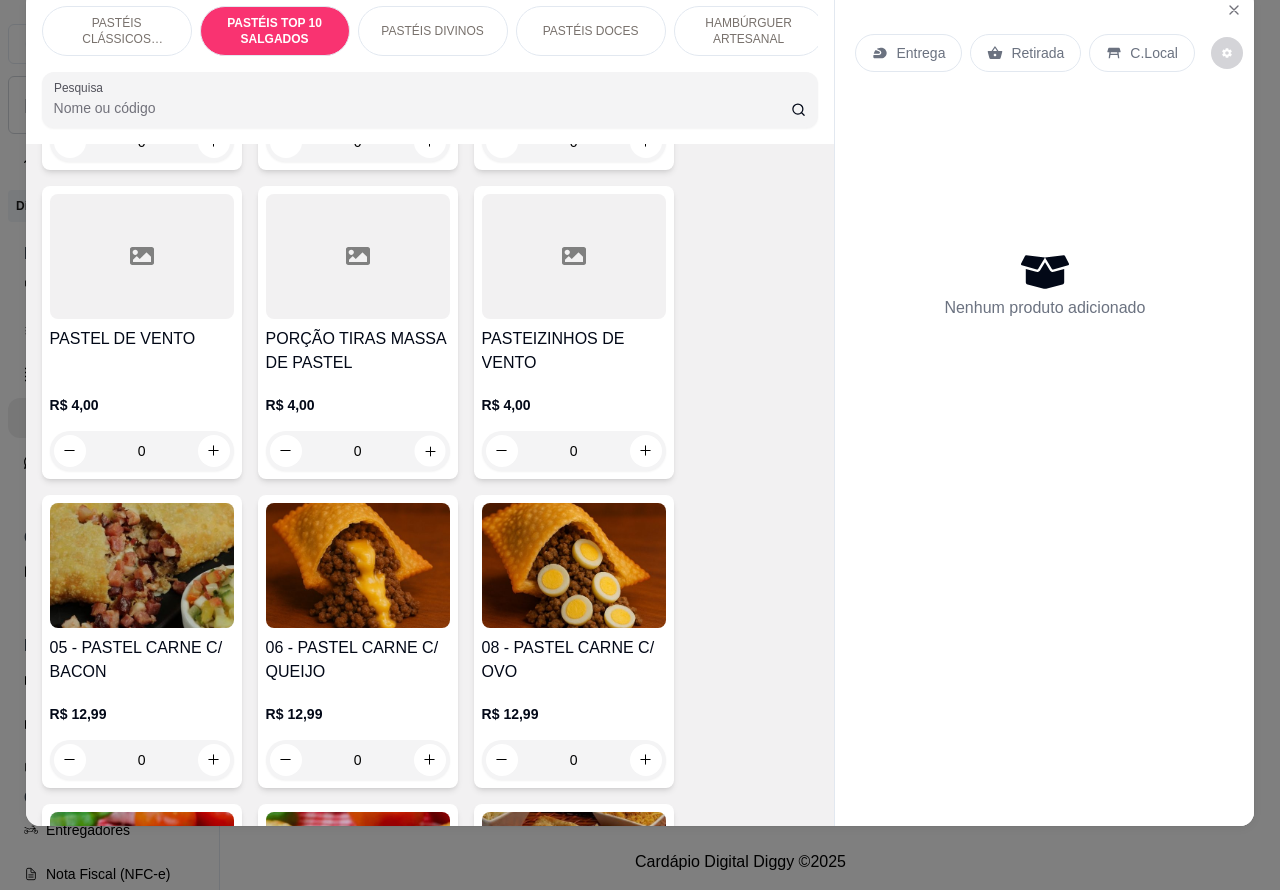 type on "1" 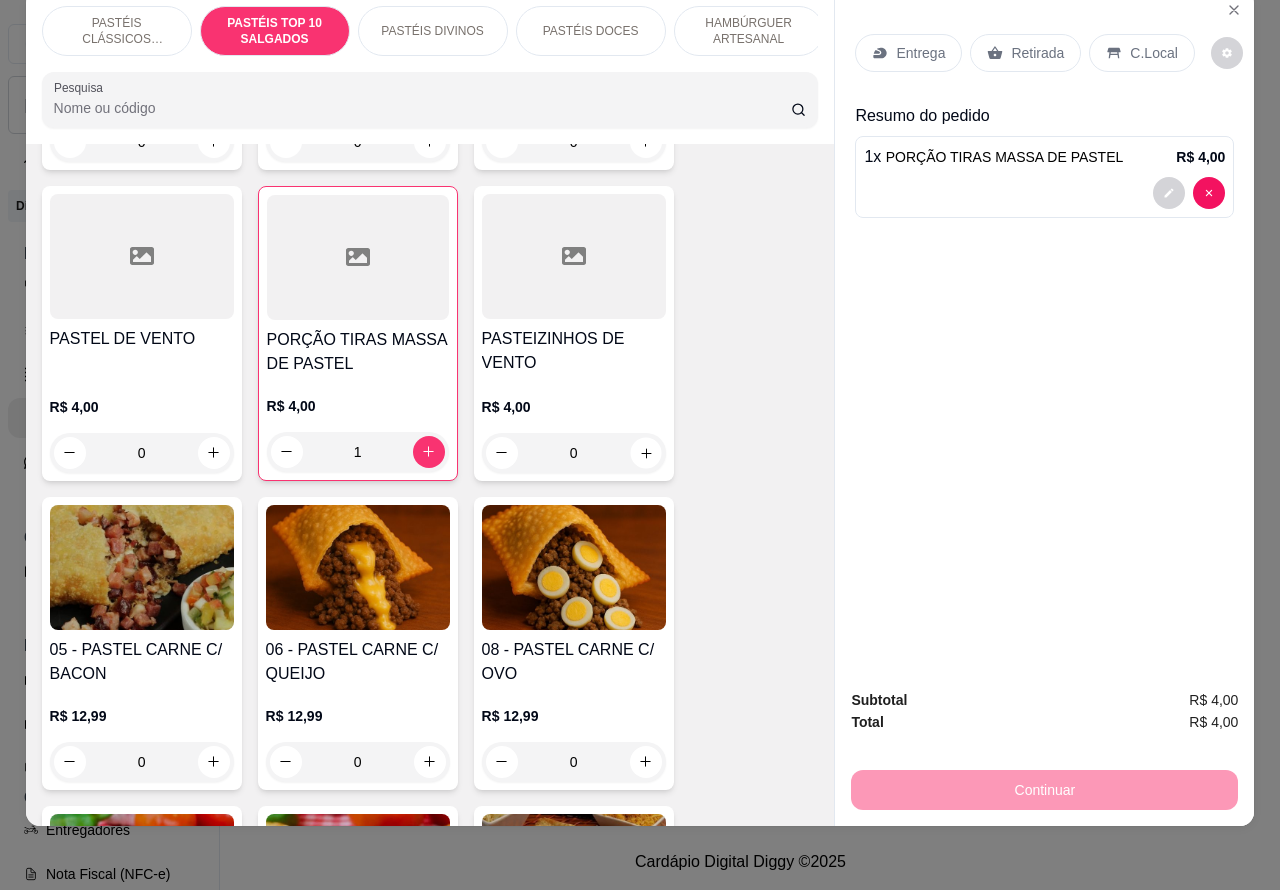 click 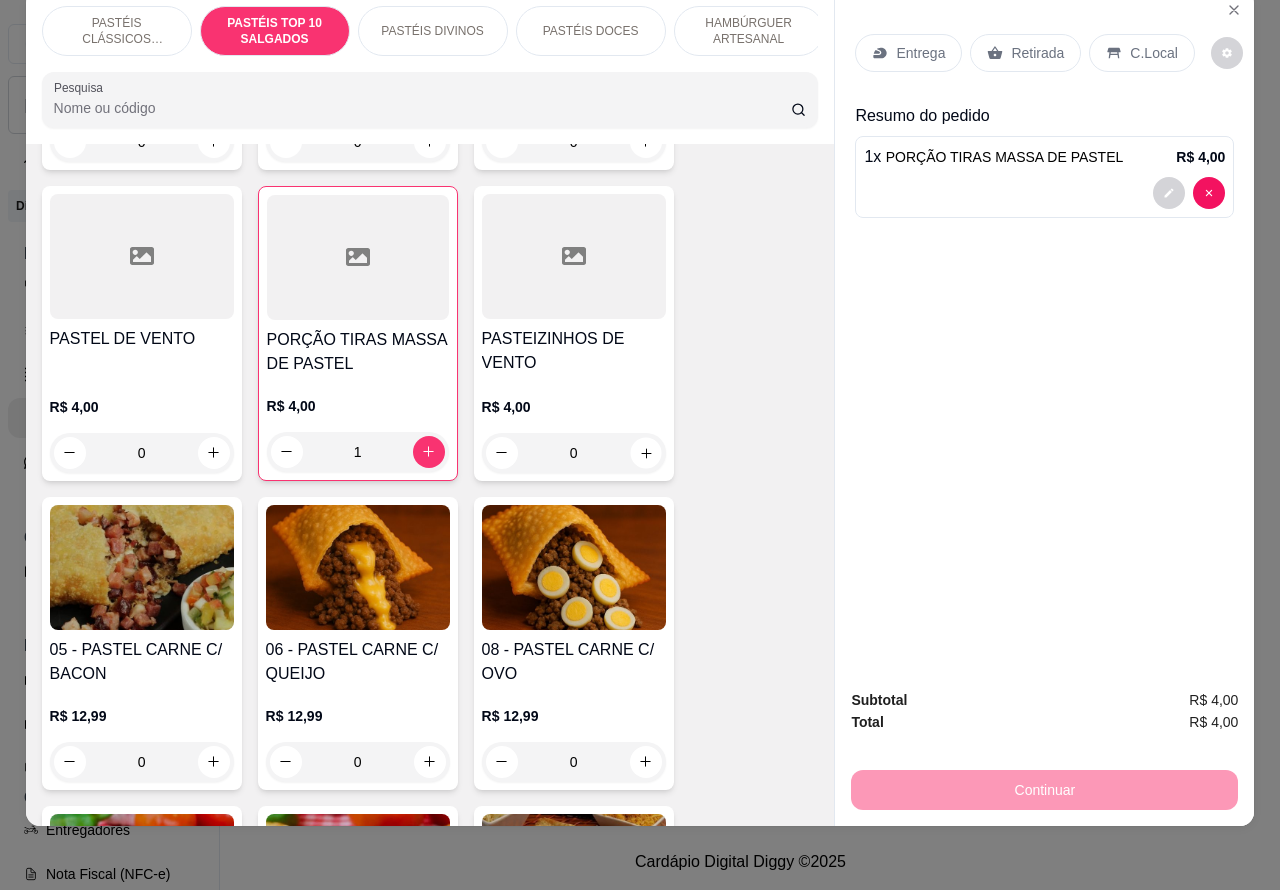 type on "1" 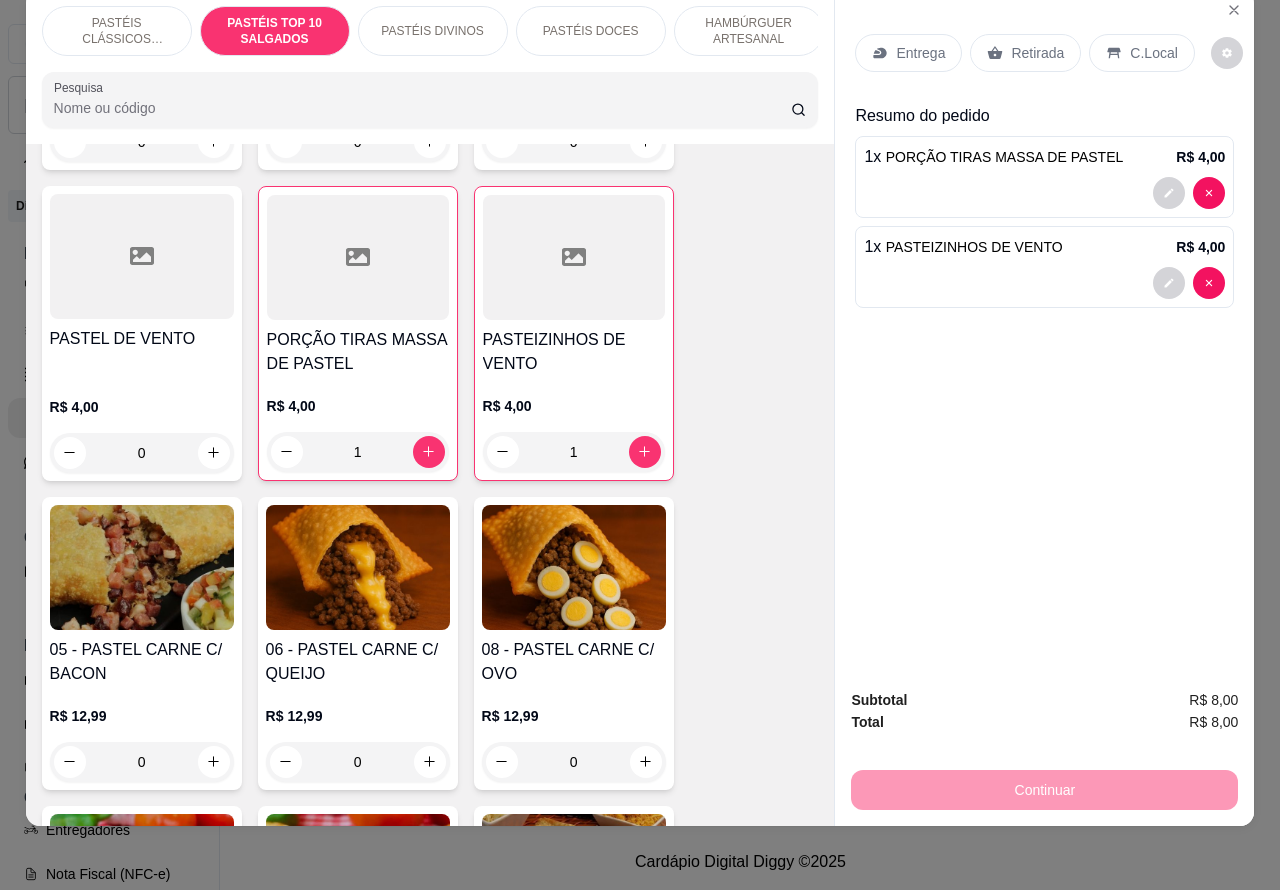 click on "C.Local" at bounding box center [1141, 53] 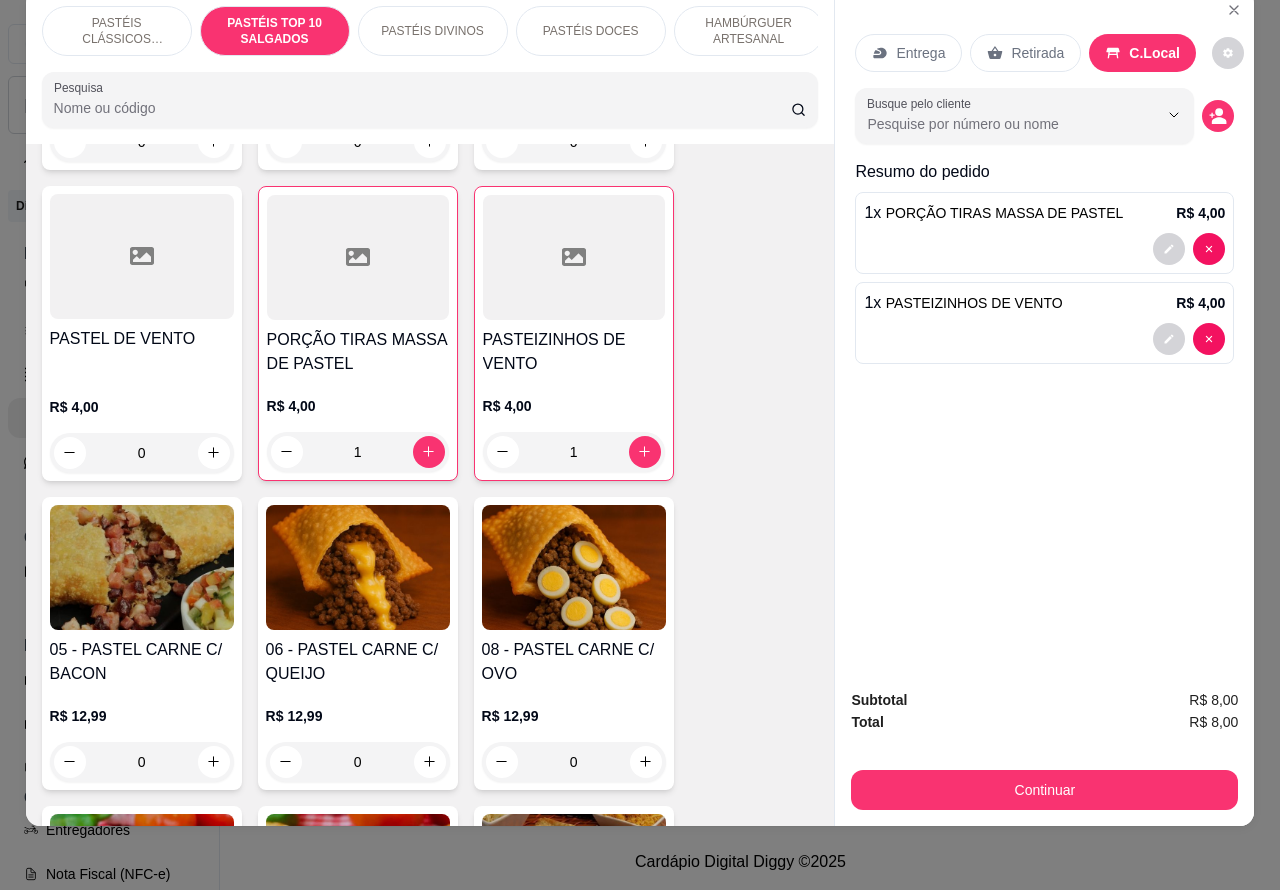 click at bounding box center [1044, 339] 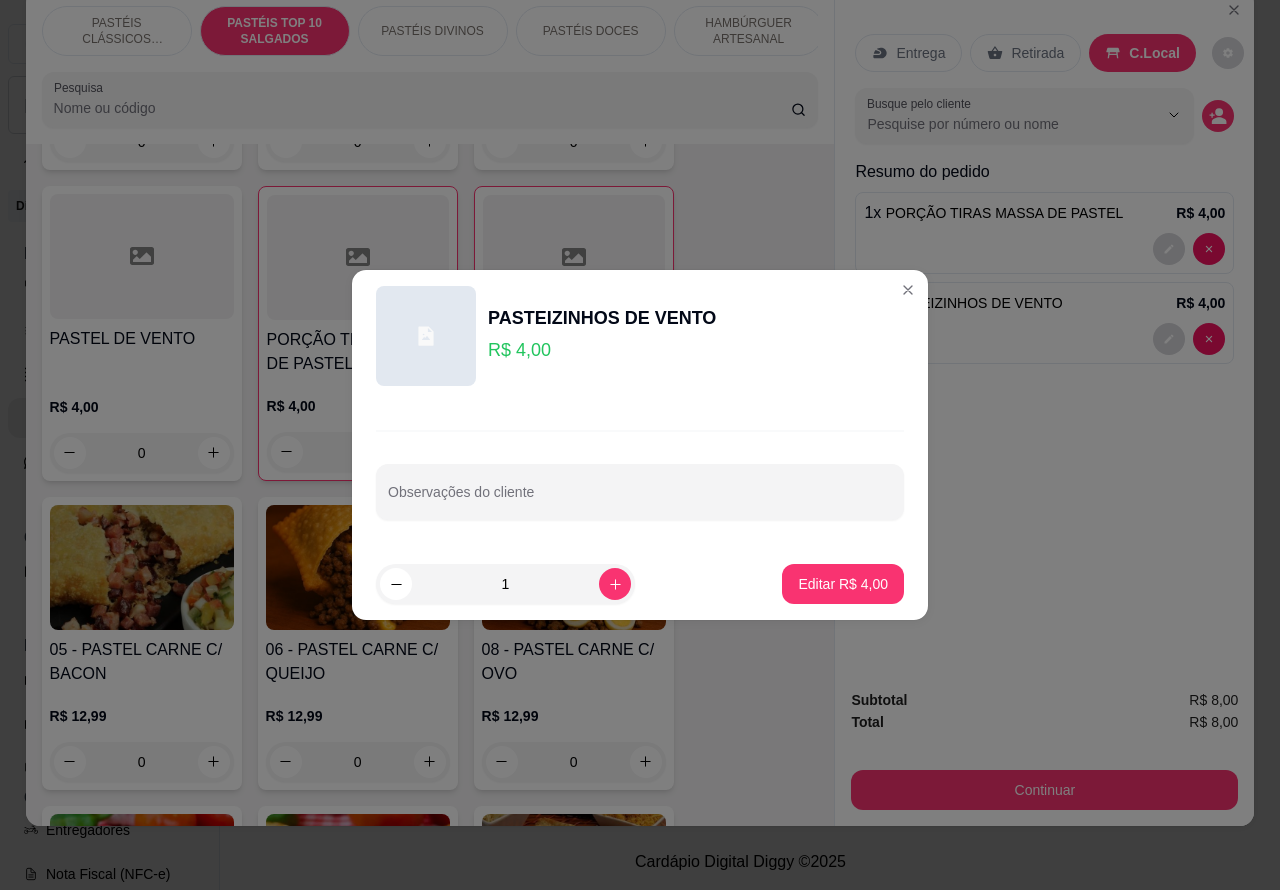 click on "Observações do cliente" at bounding box center (640, 500) 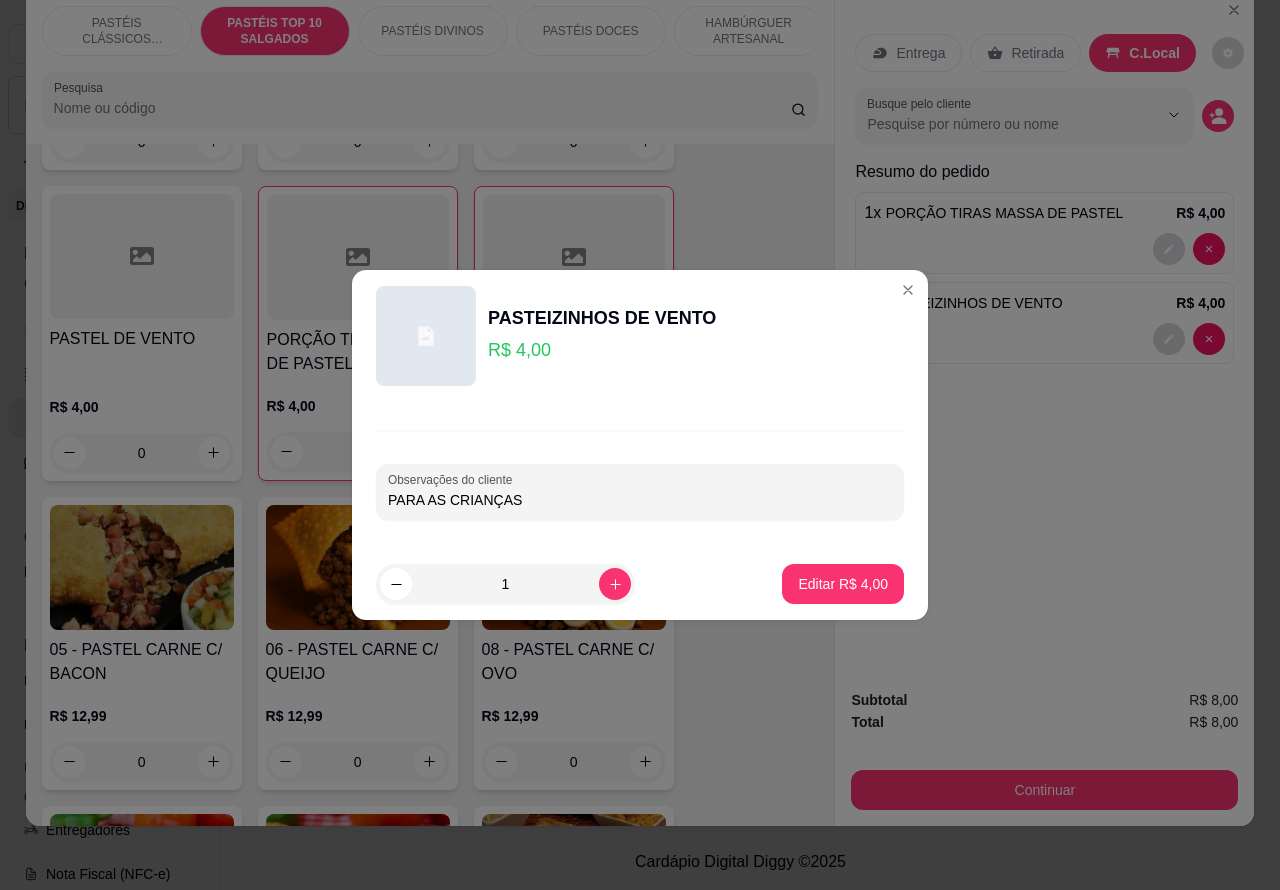 type on "PARA AS CRIANÇAS" 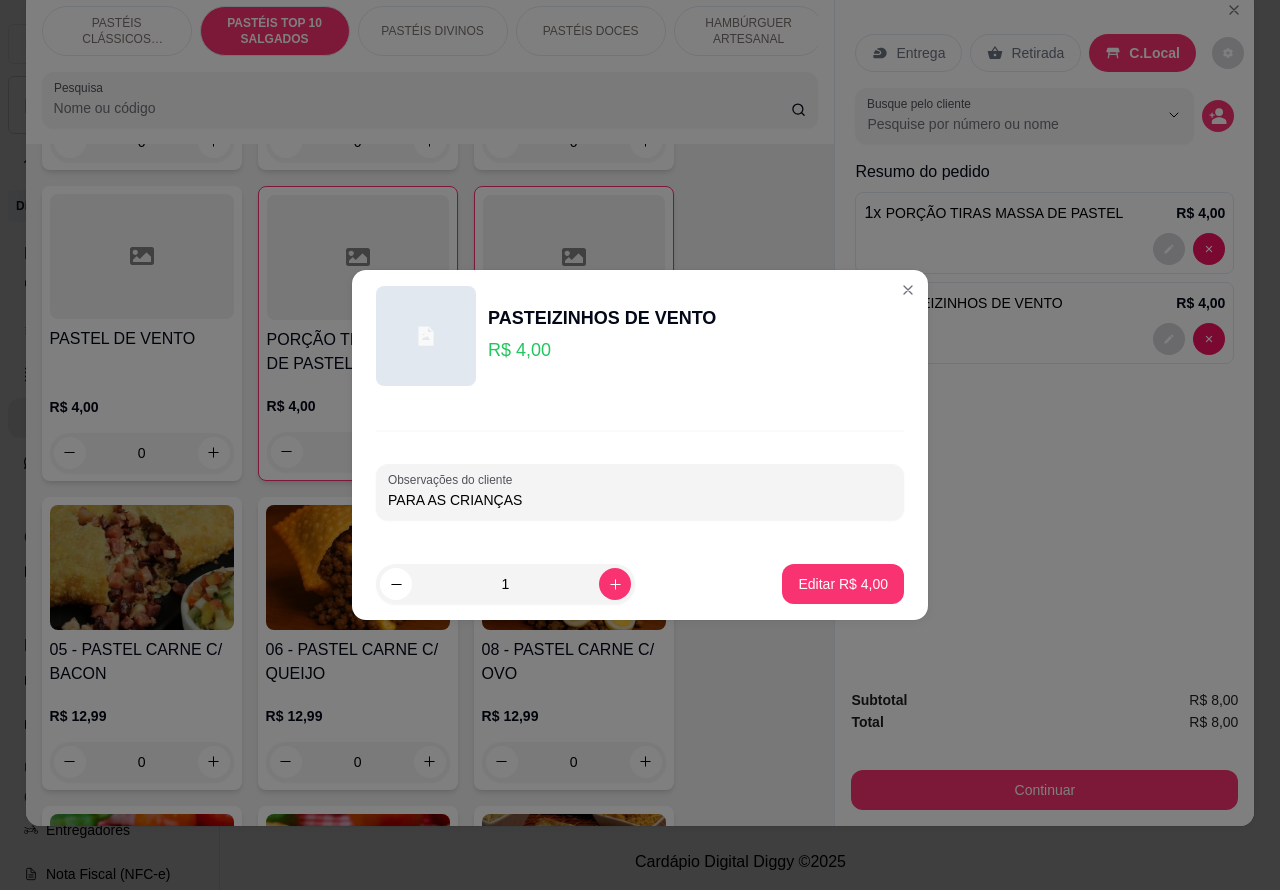 click on "Editar   R$ 4,00" at bounding box center (843, 584) 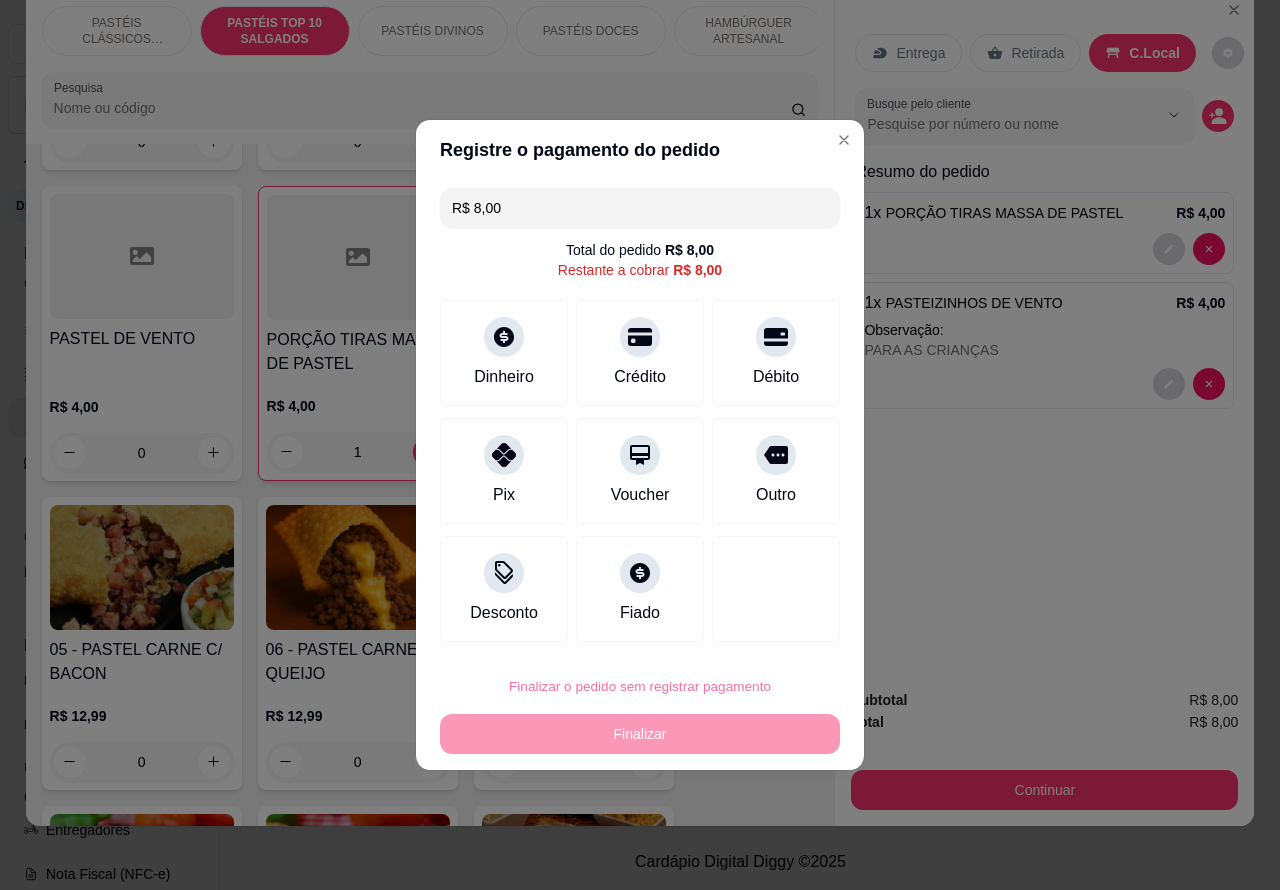 click on "Confirmar" at bounding box center [759, 630] 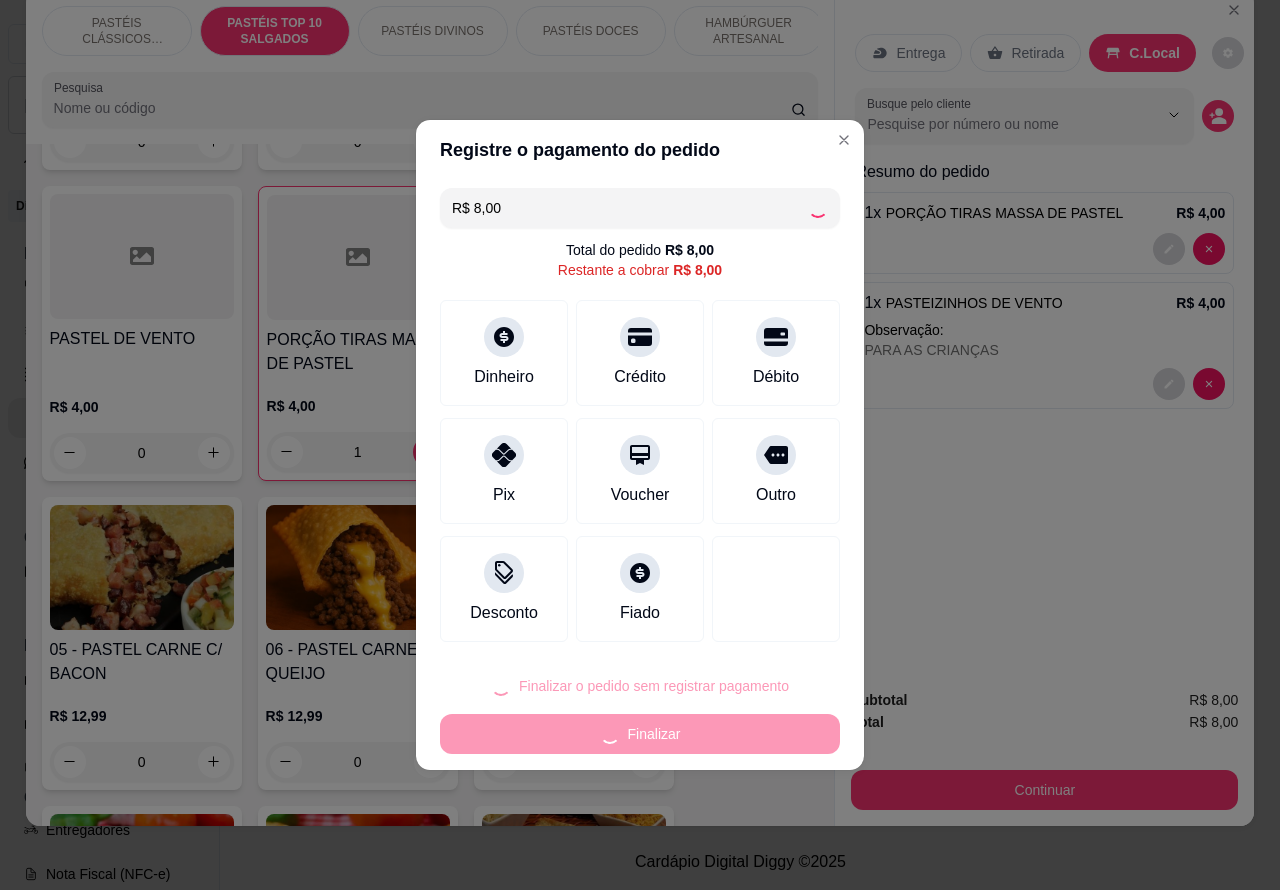 type on "0" 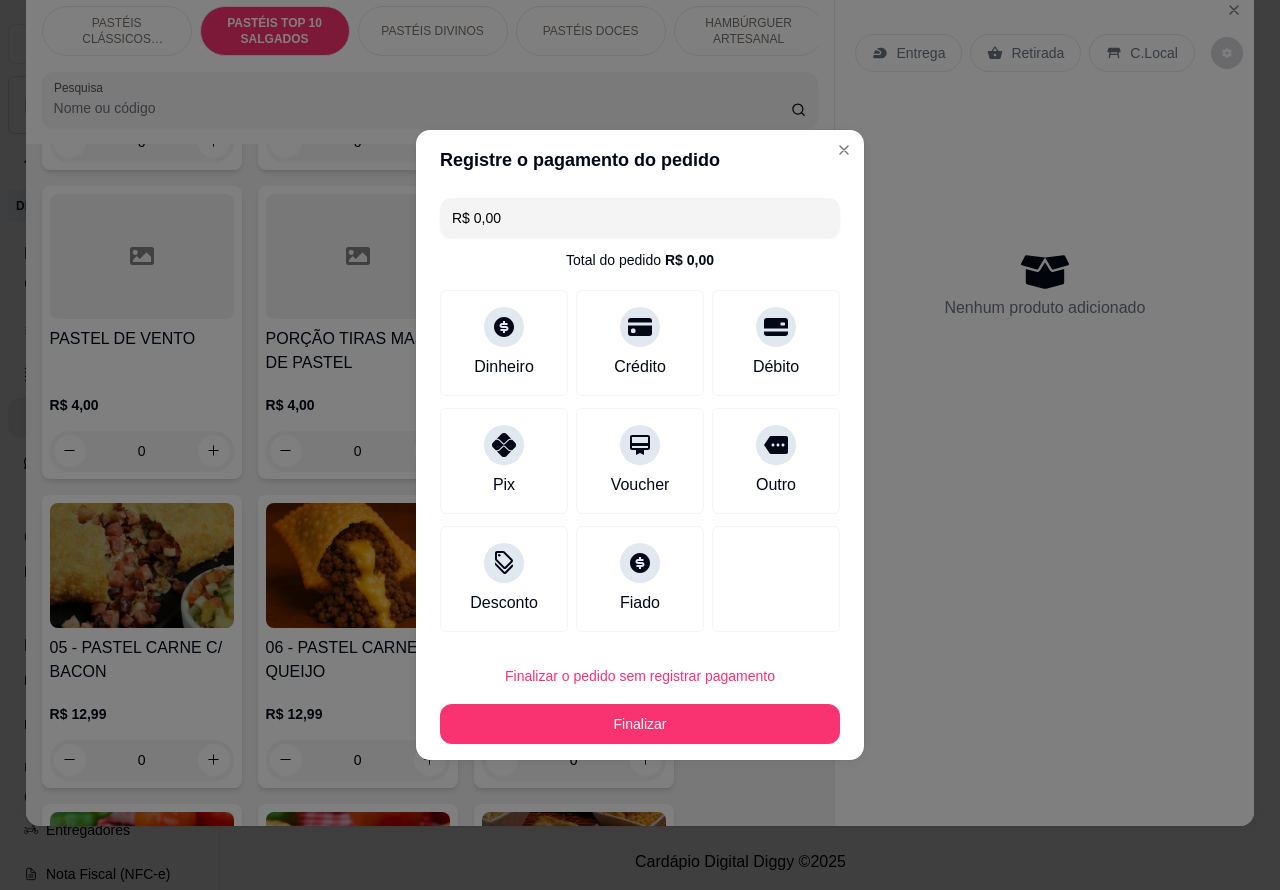 type on "R$ 0,00" 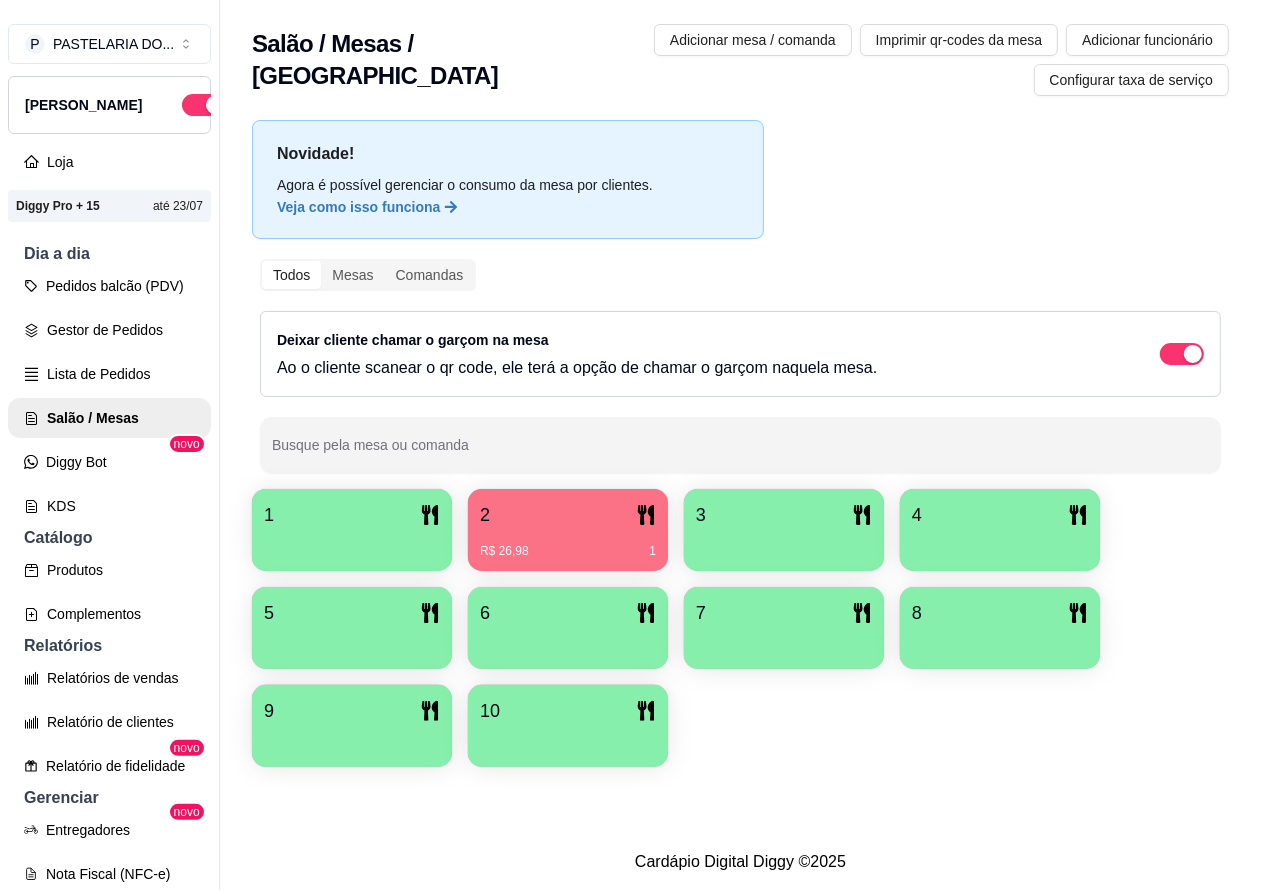 click on "2" at bounding box center (568, 515) 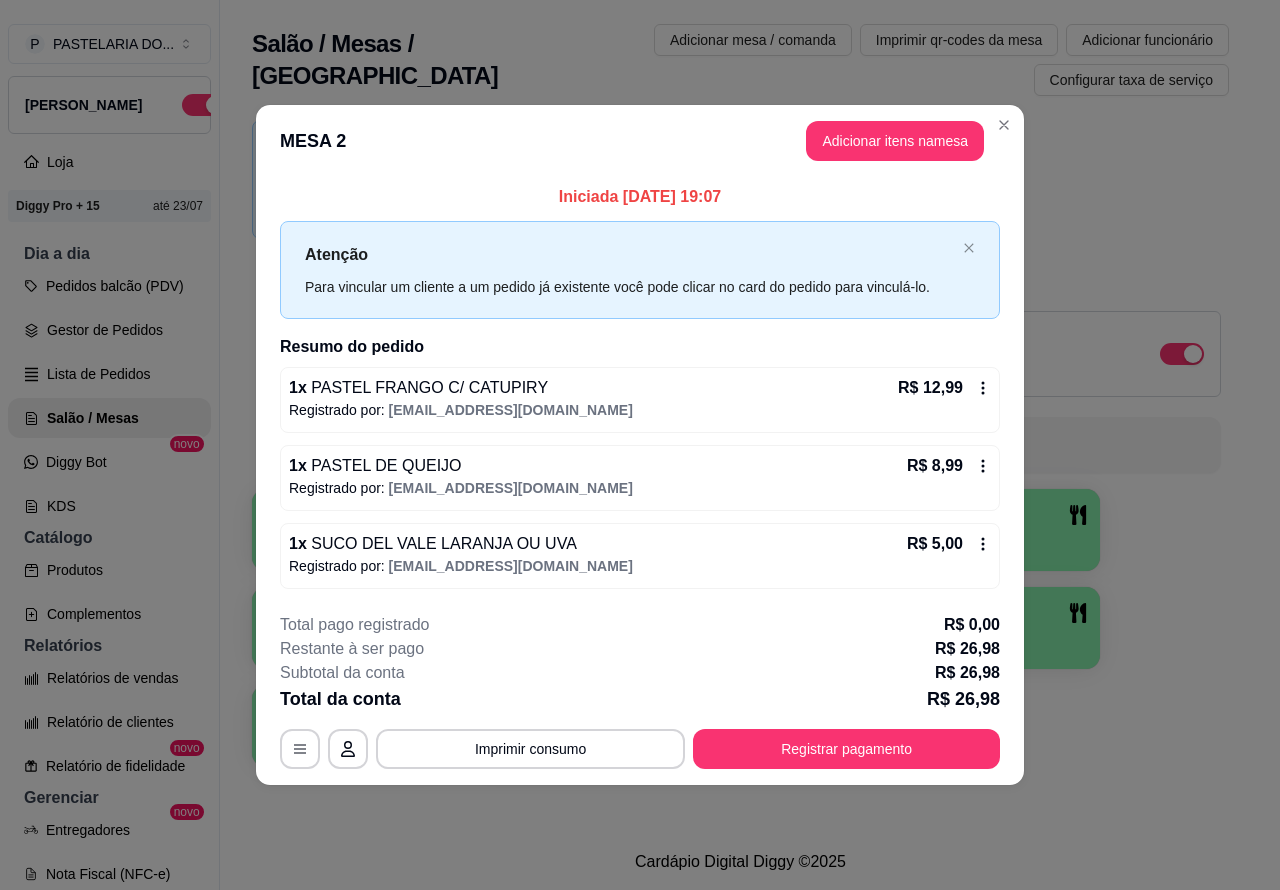 click on "Cardápio Digital Diggy © 2025" at bounding box center (740, 862) 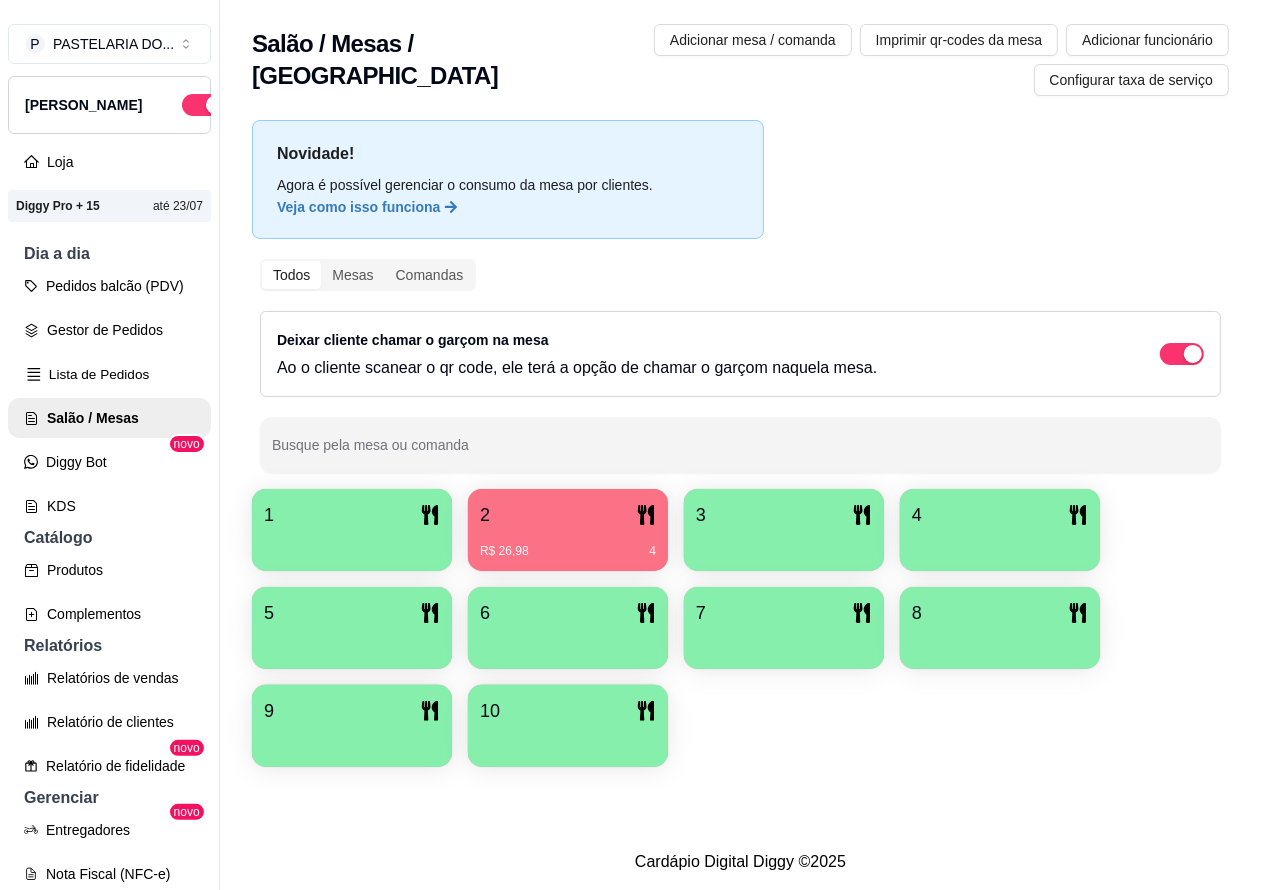 click on "Lista de Pedidos" at bounding box center (109, 374) 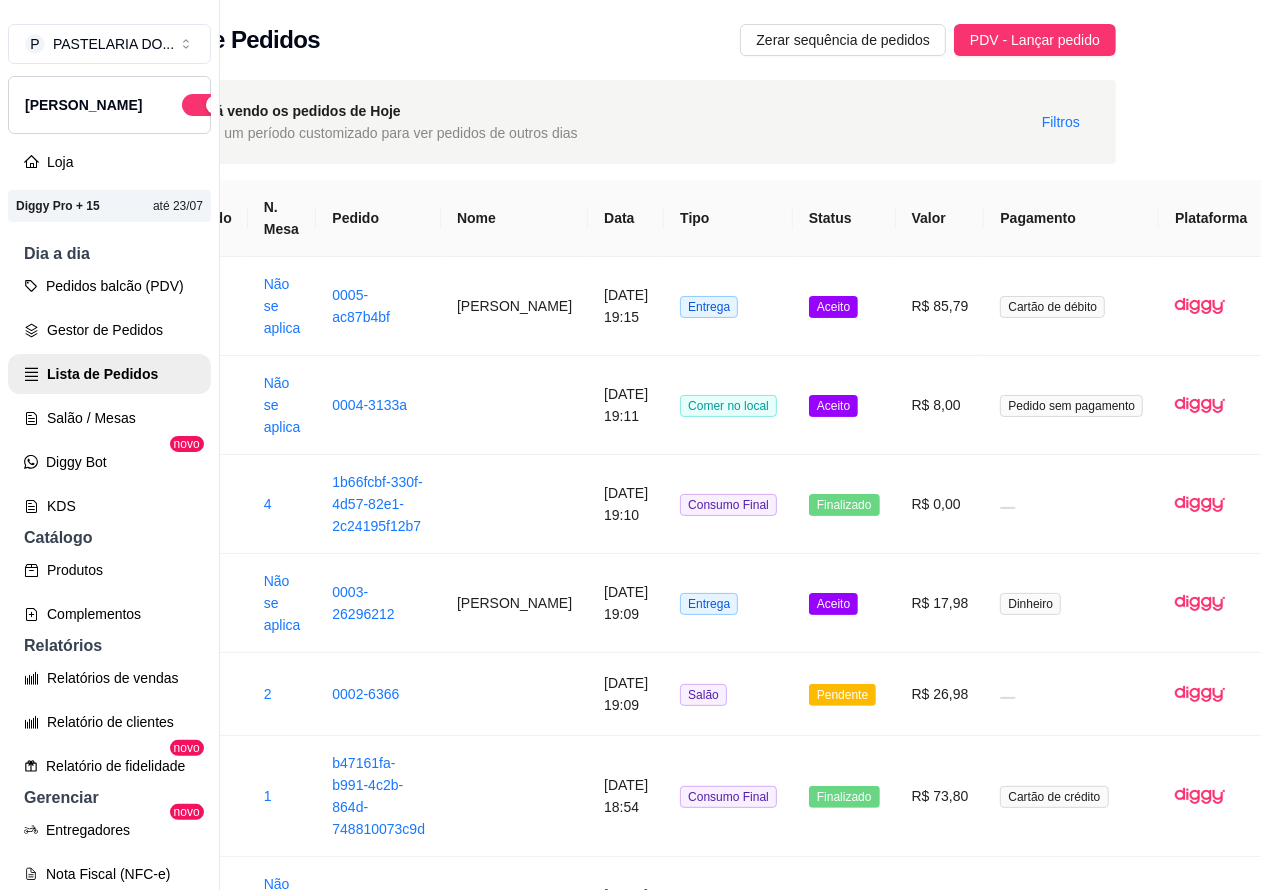 scroll, scrollTop: 0, scrollLeft: 195, axis: horizontal 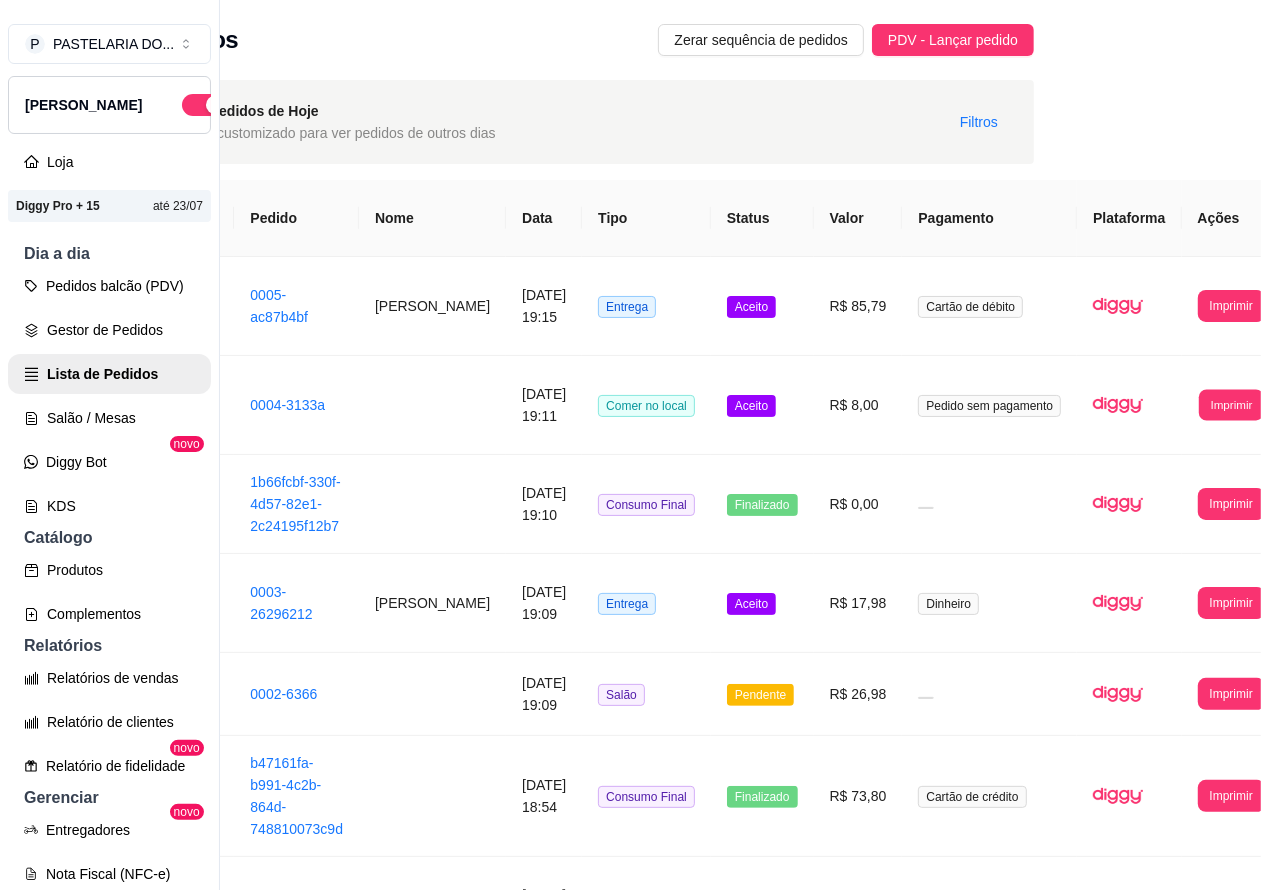 click on "Imprimir" at bounding box center [1231, 404] 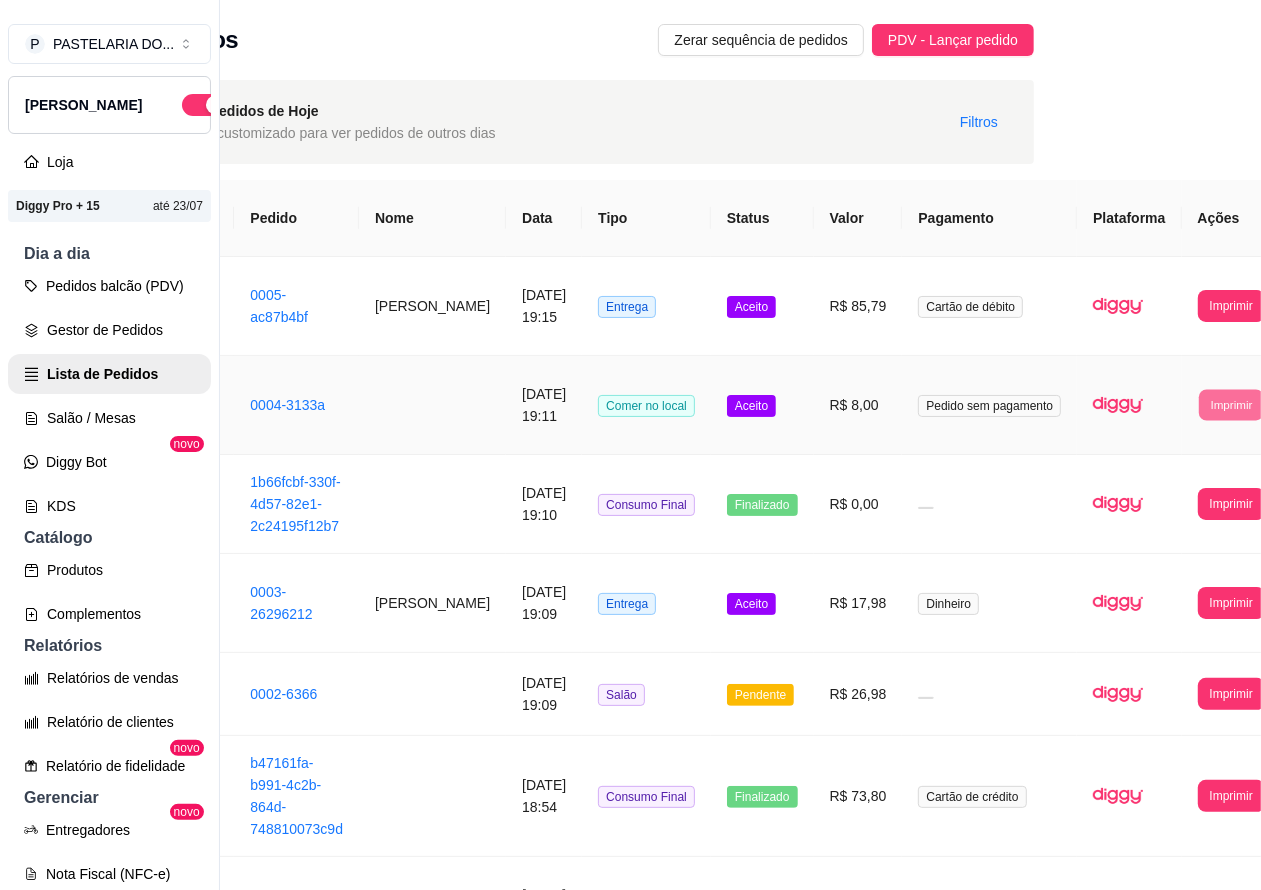 click on "R$ 8,00" at bounding box center (858, 405) 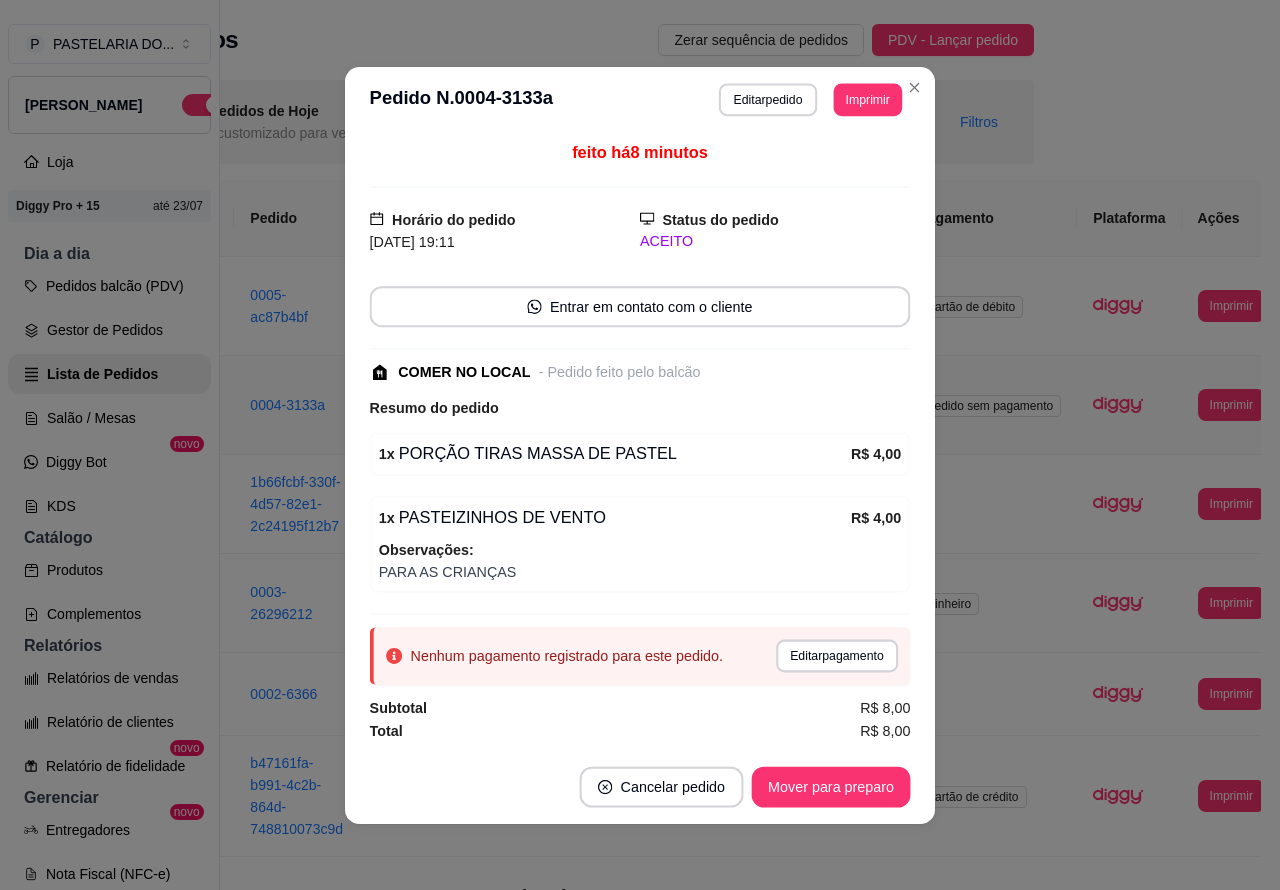 click on "Resumo do pedido" at bounding box center [640, 407] 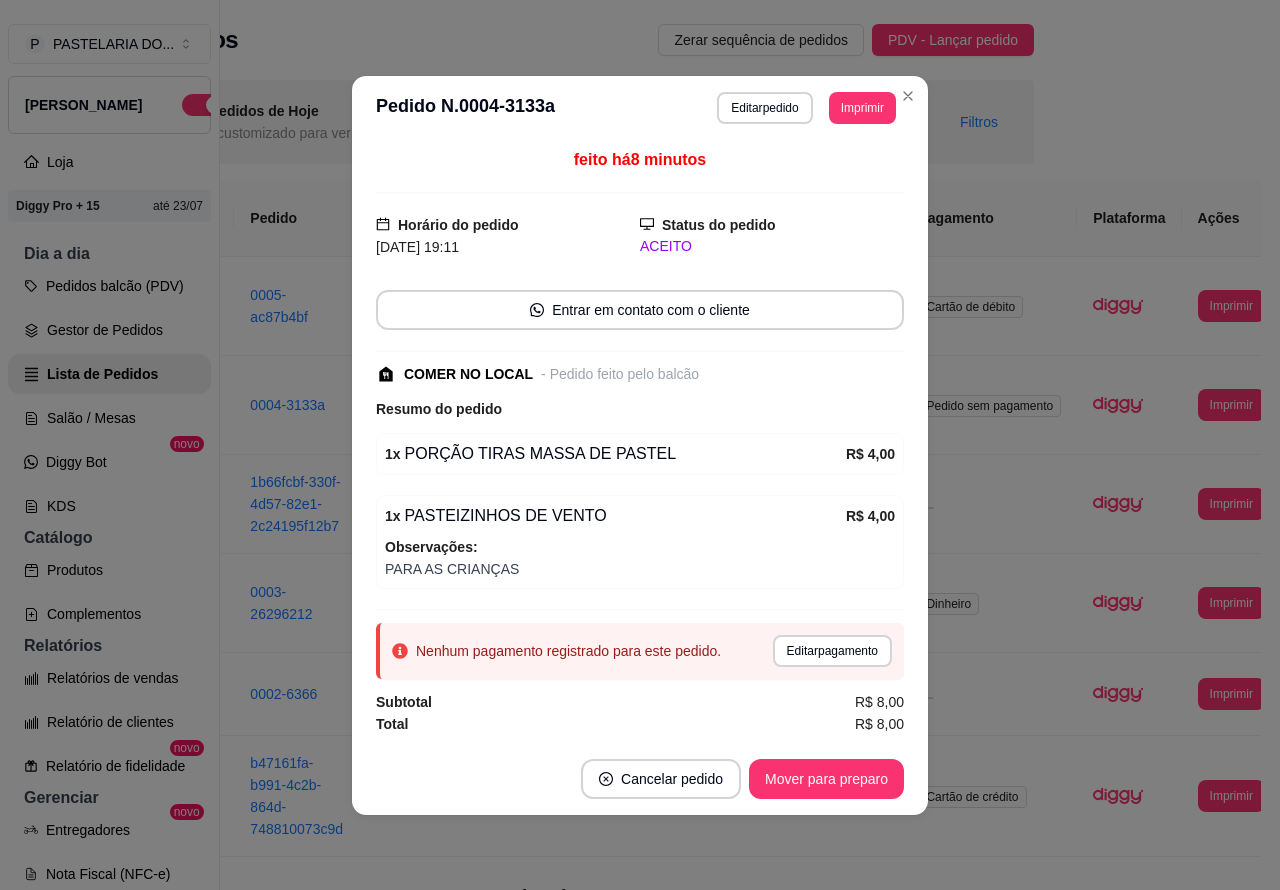 click on "Cancelar pedido" at bounding box center (661, 779) 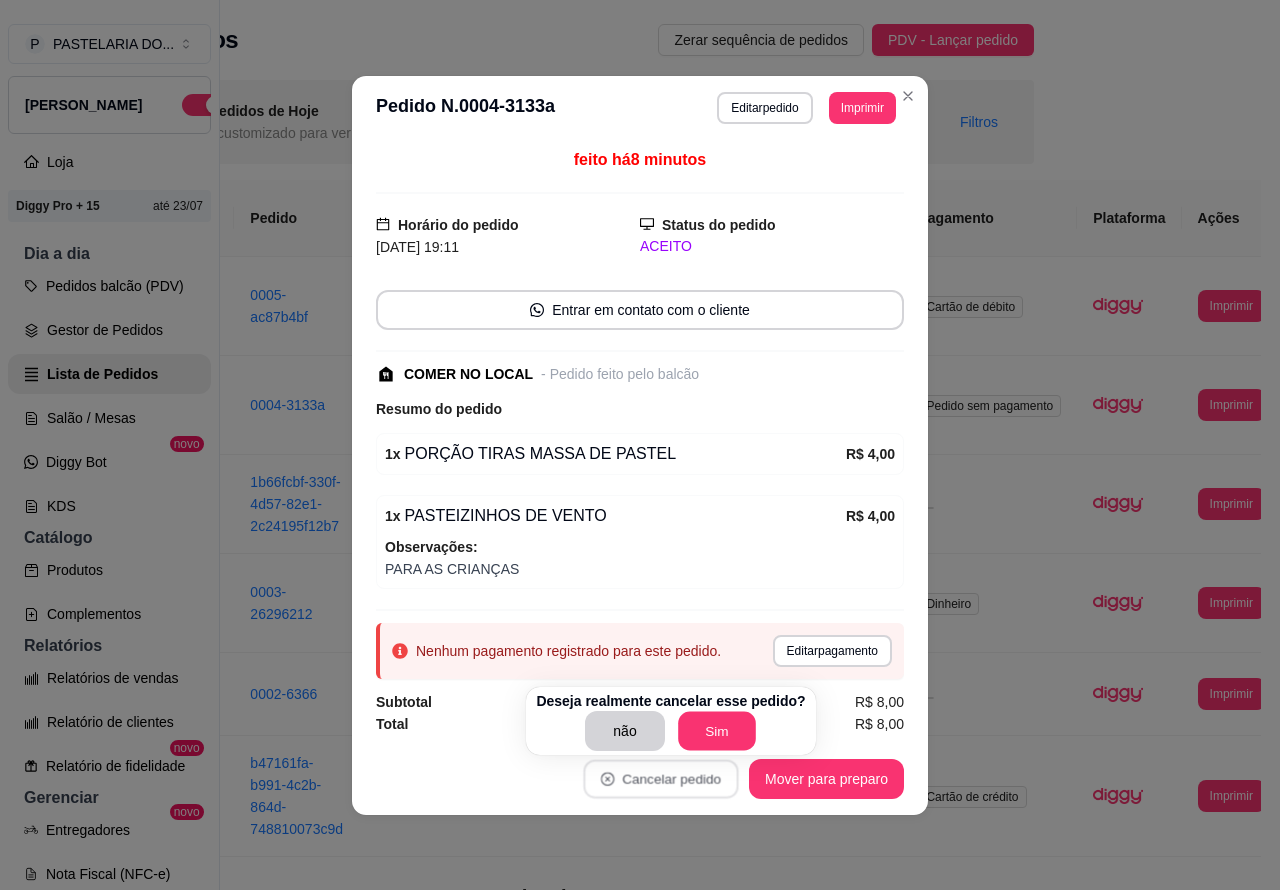 click on "Sim" at bounding box center (717, 731) 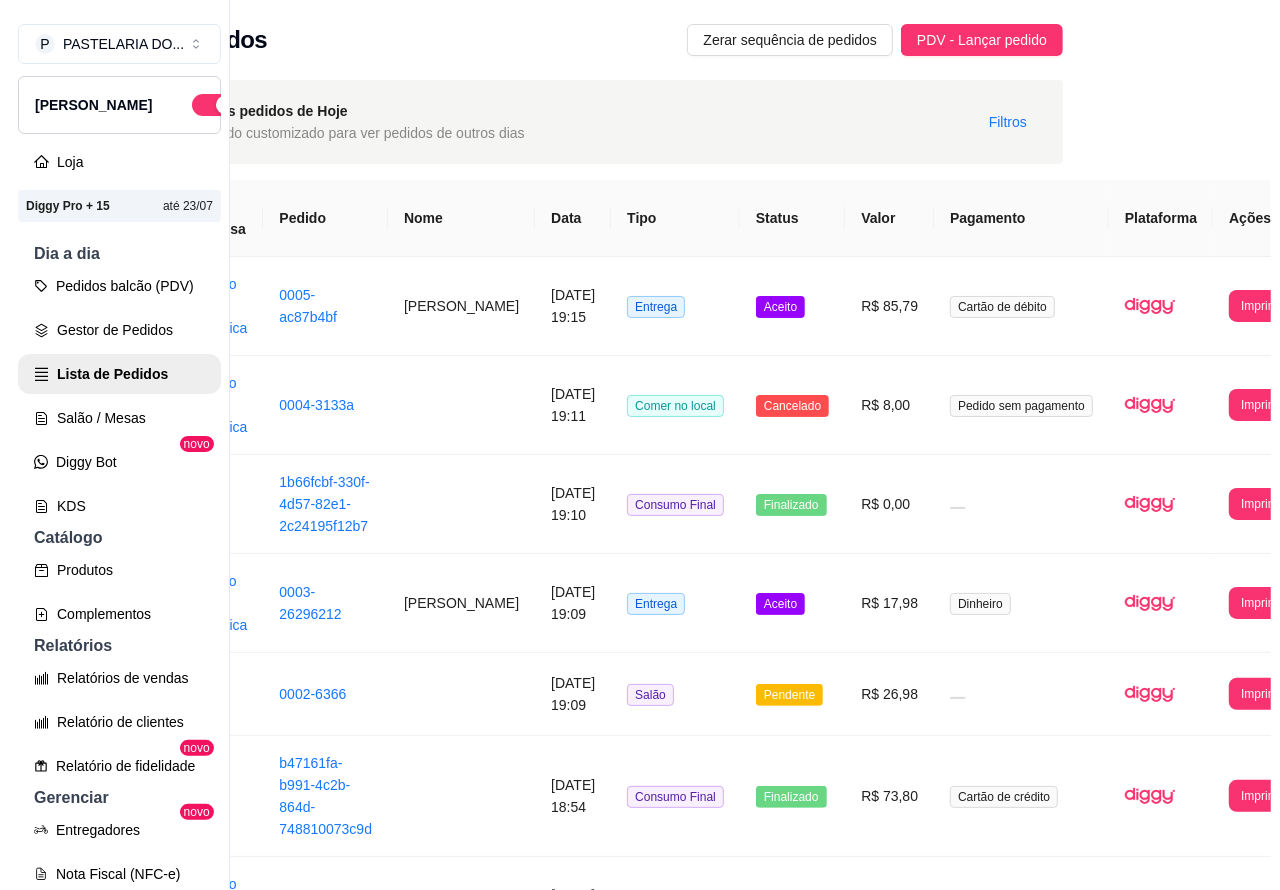 scroll, scrollTop: 0, scrollLeft: 0, axis: both 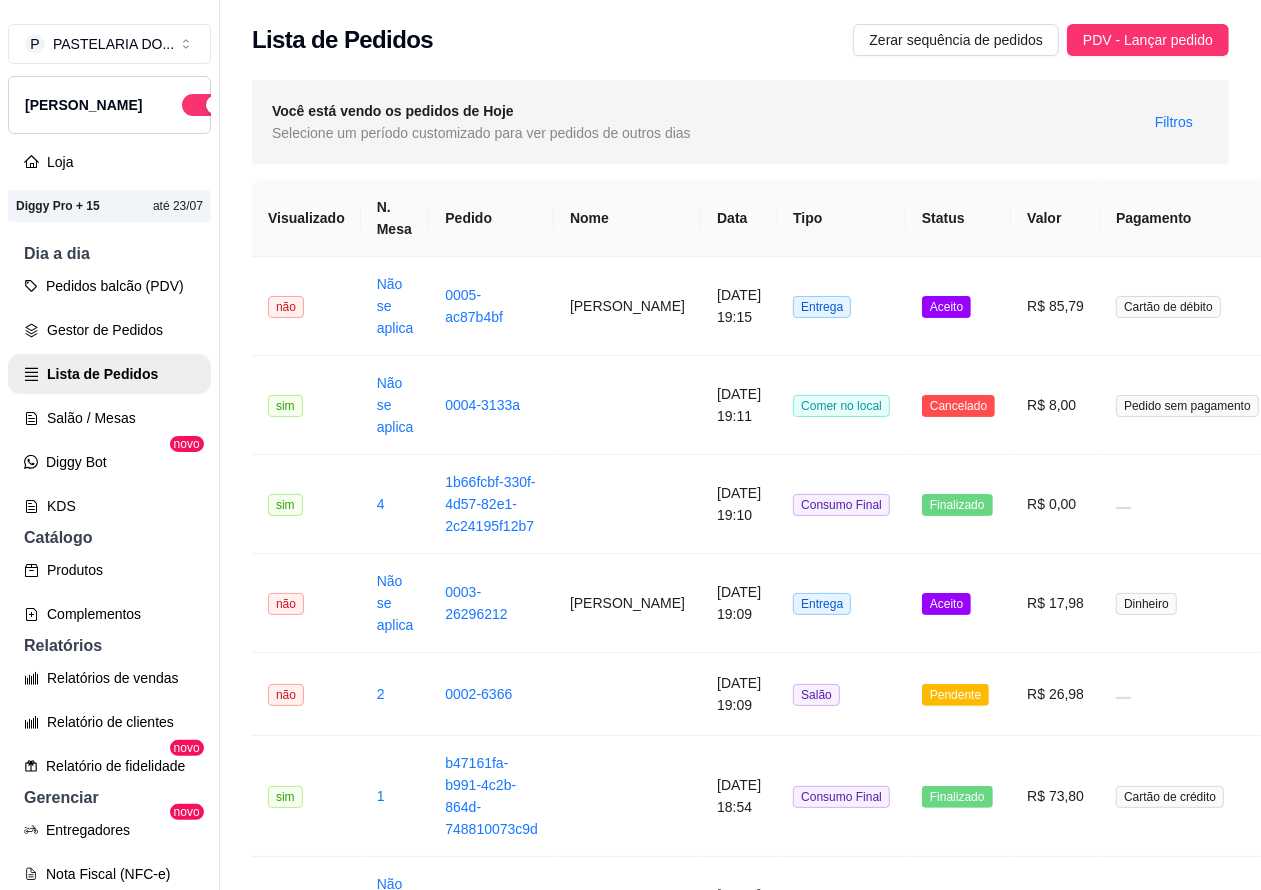 click on "Pedidos balcão (PDV)" at bounding box center (109, 286) 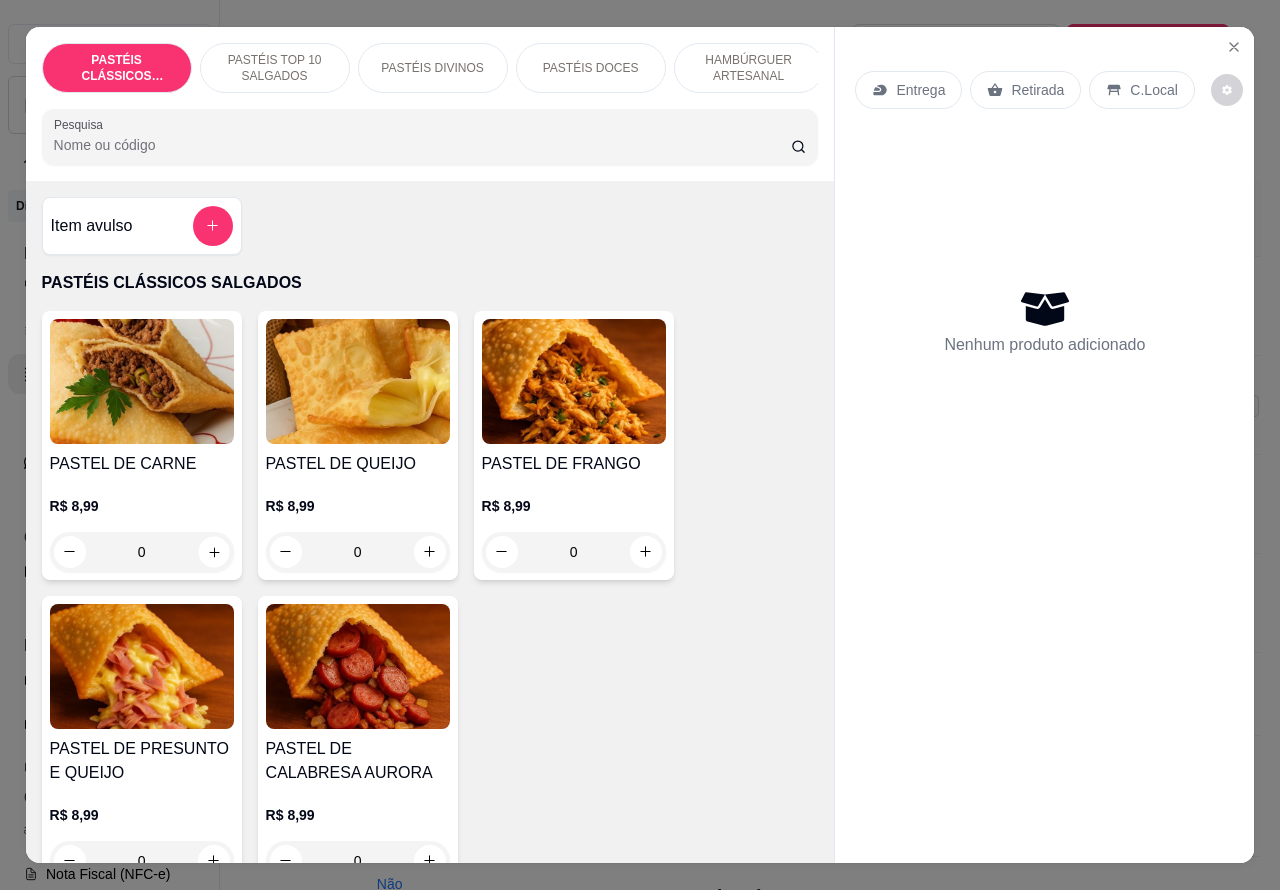 click 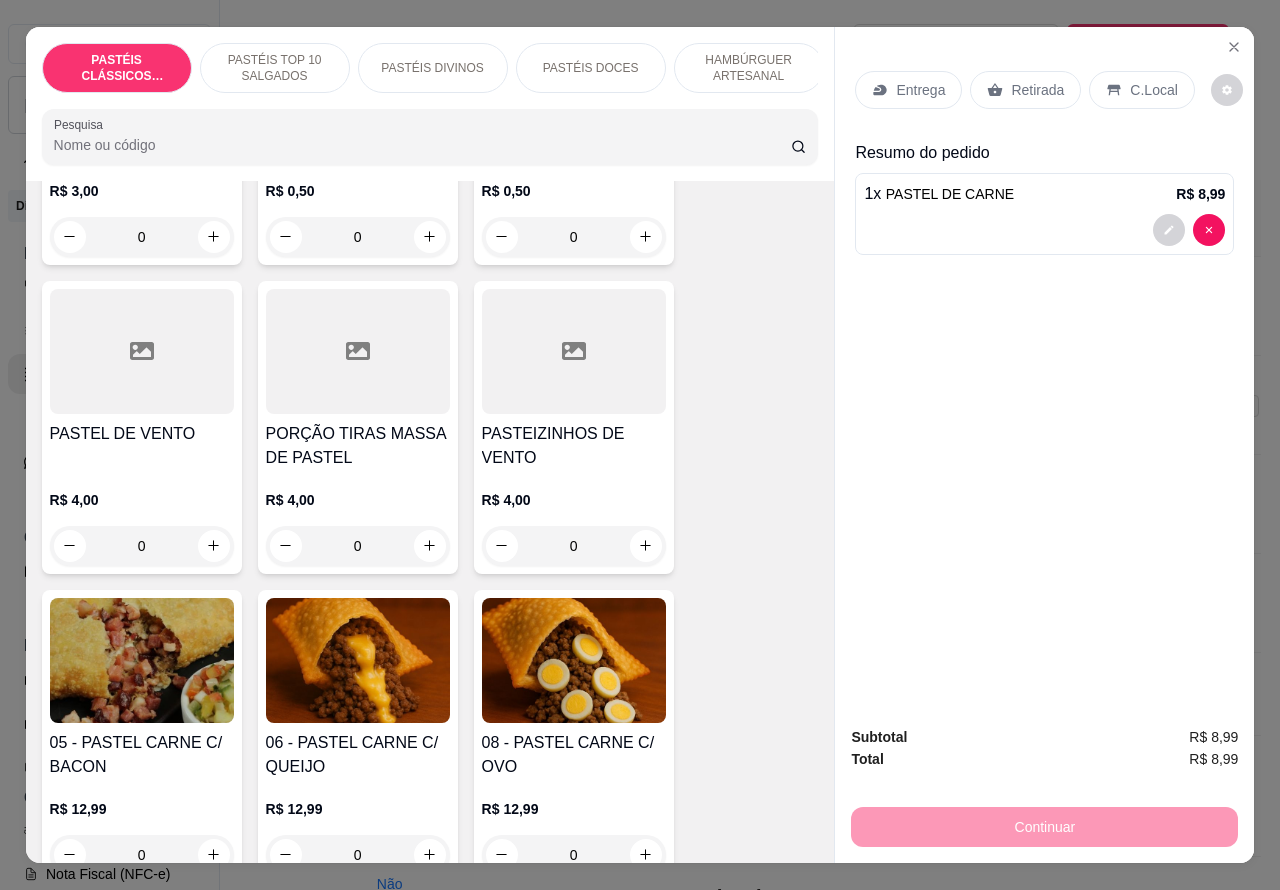 click on "PASTÉIS TOP 10 SALGADOS" at bounding box center (275, 68) 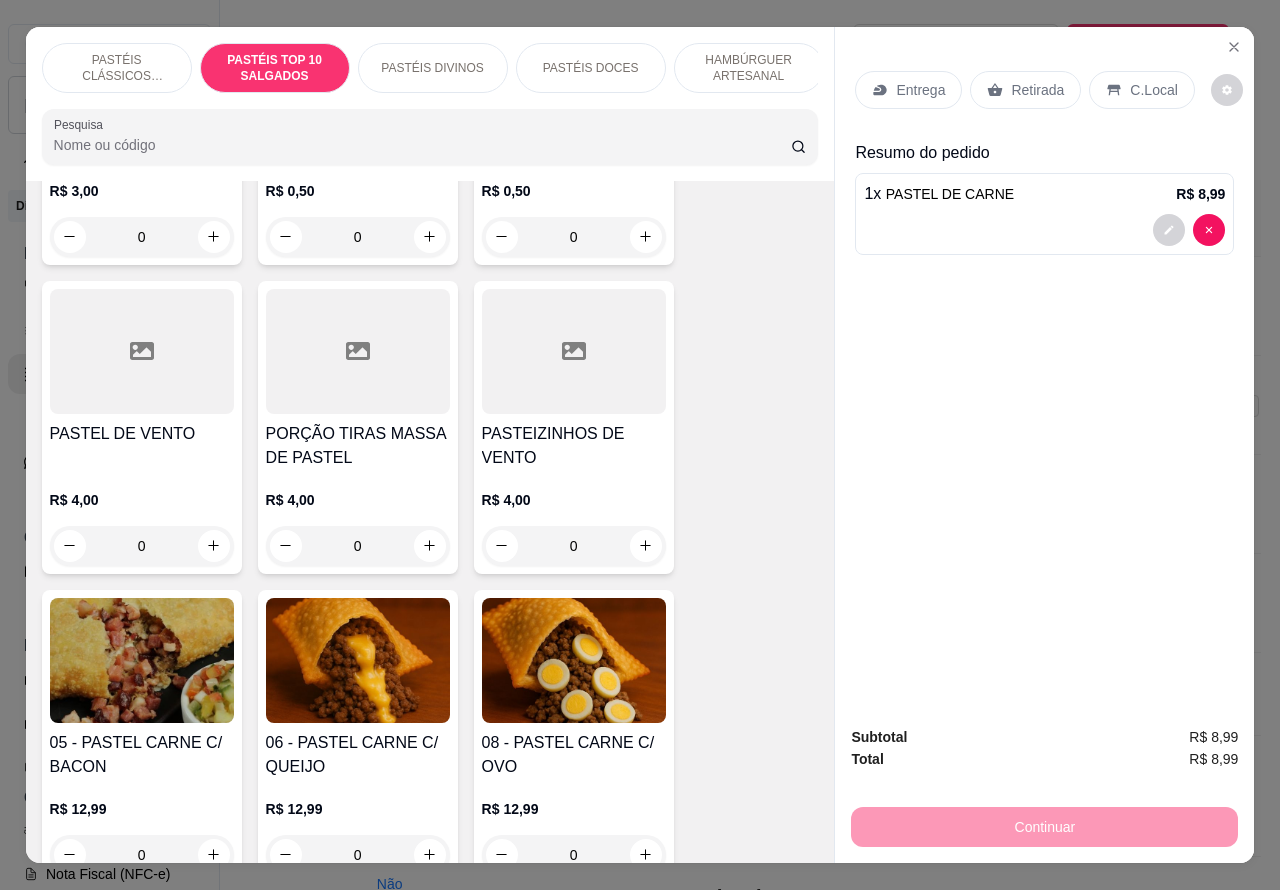 scroll, scrollTop: 726, scrollLeft: 0, axis: vertical 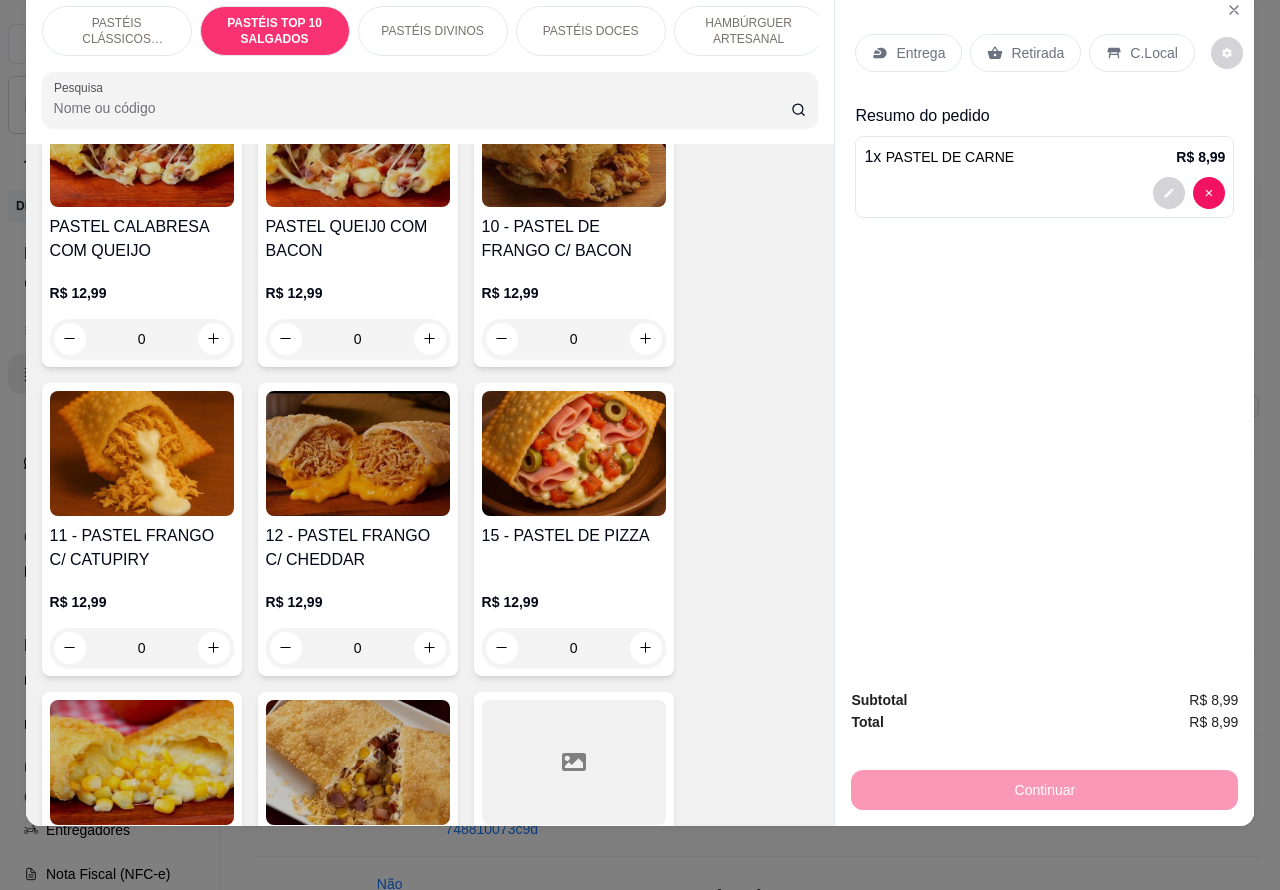 click on "0" at bounding box center [142, 648] 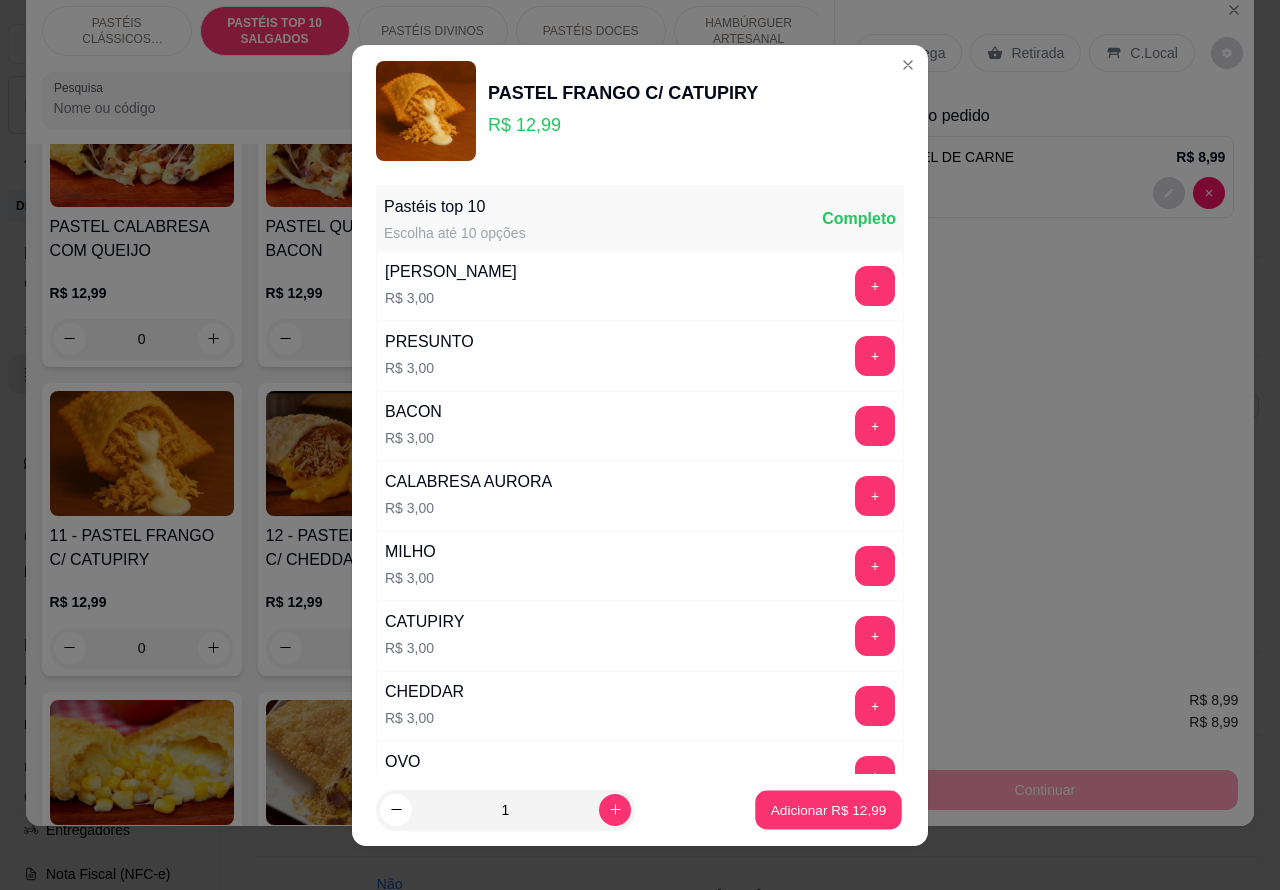 click on "Adicionar   R$ 12,99" at bounding box center (829, 809) 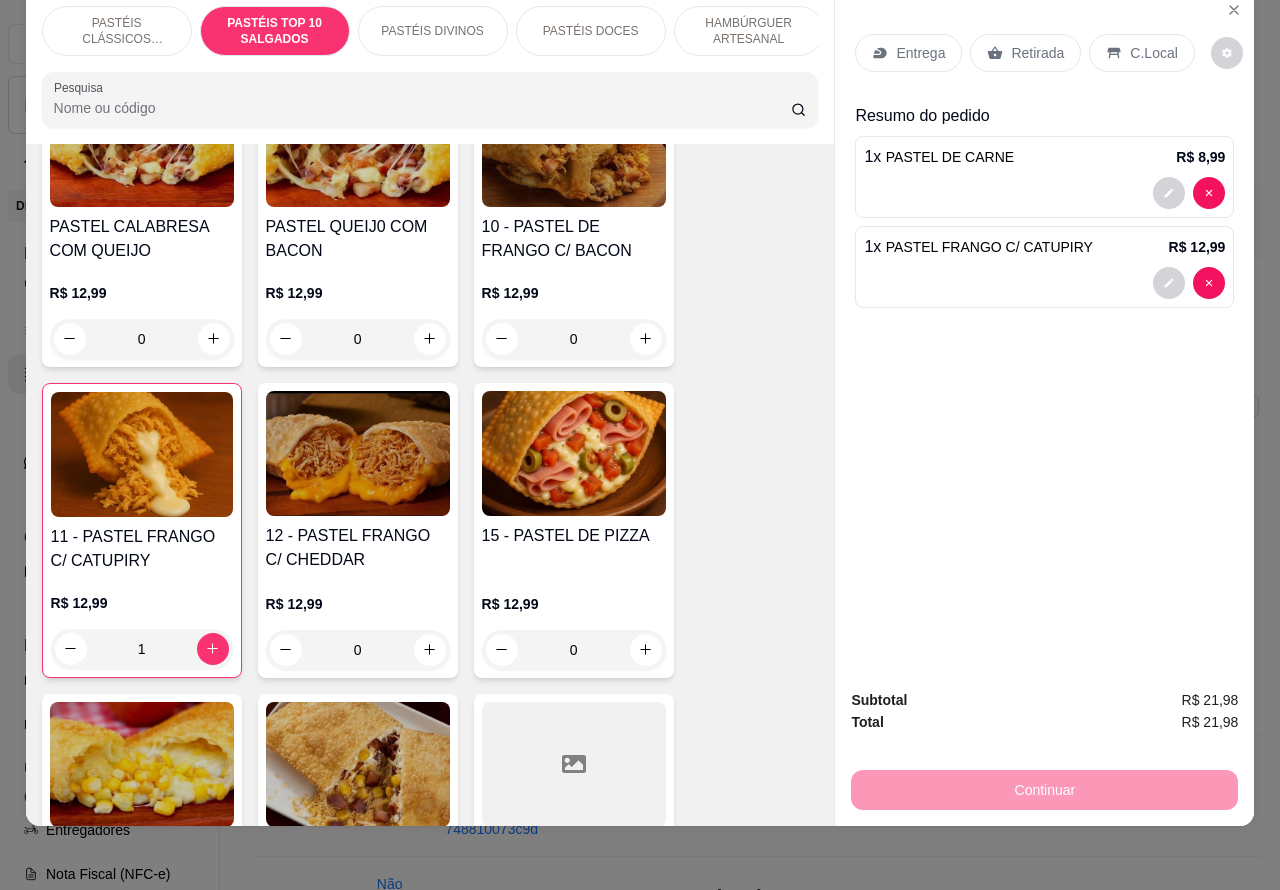 click at bounding box center (1044, 283) 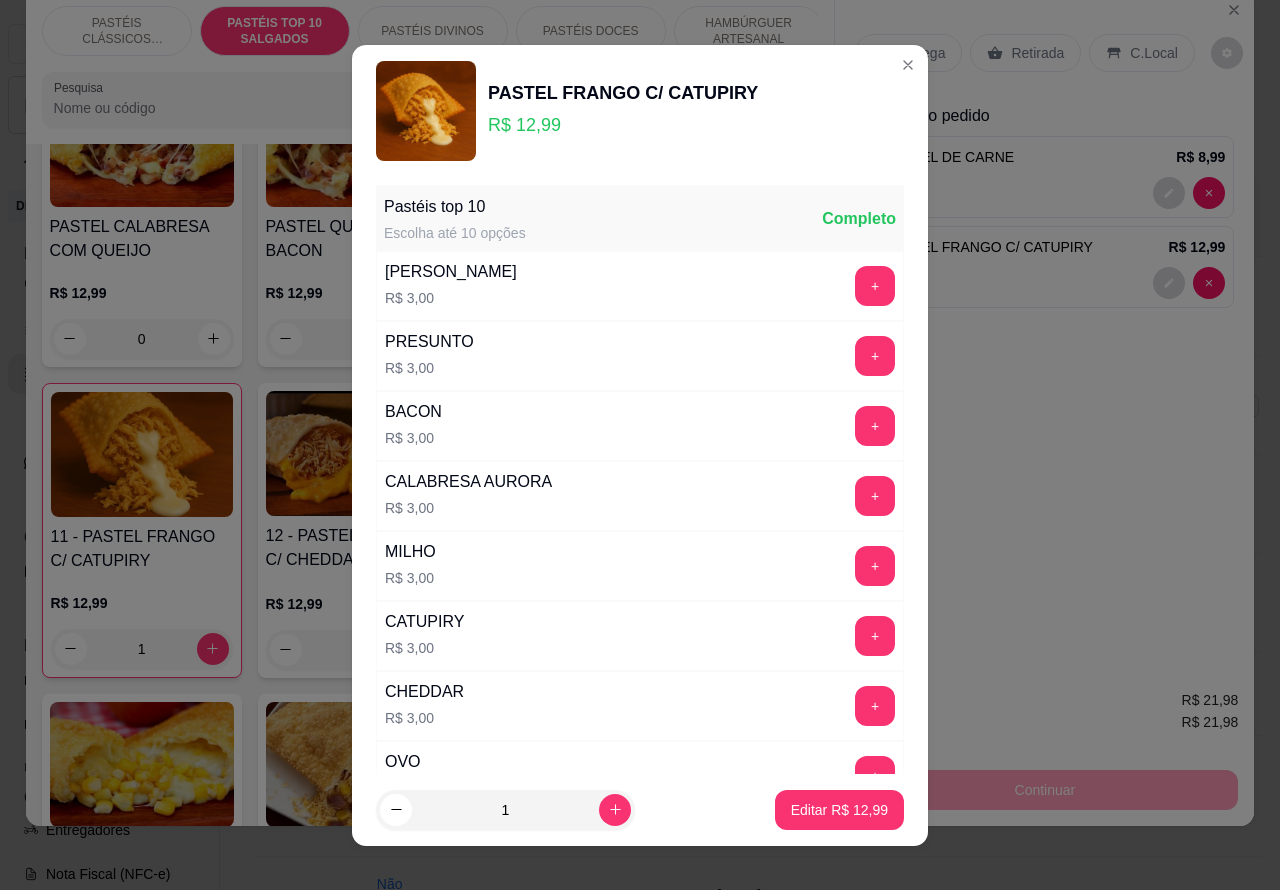 scroll, scrollTop: 261, scrollLeft: 0, axis: vertical 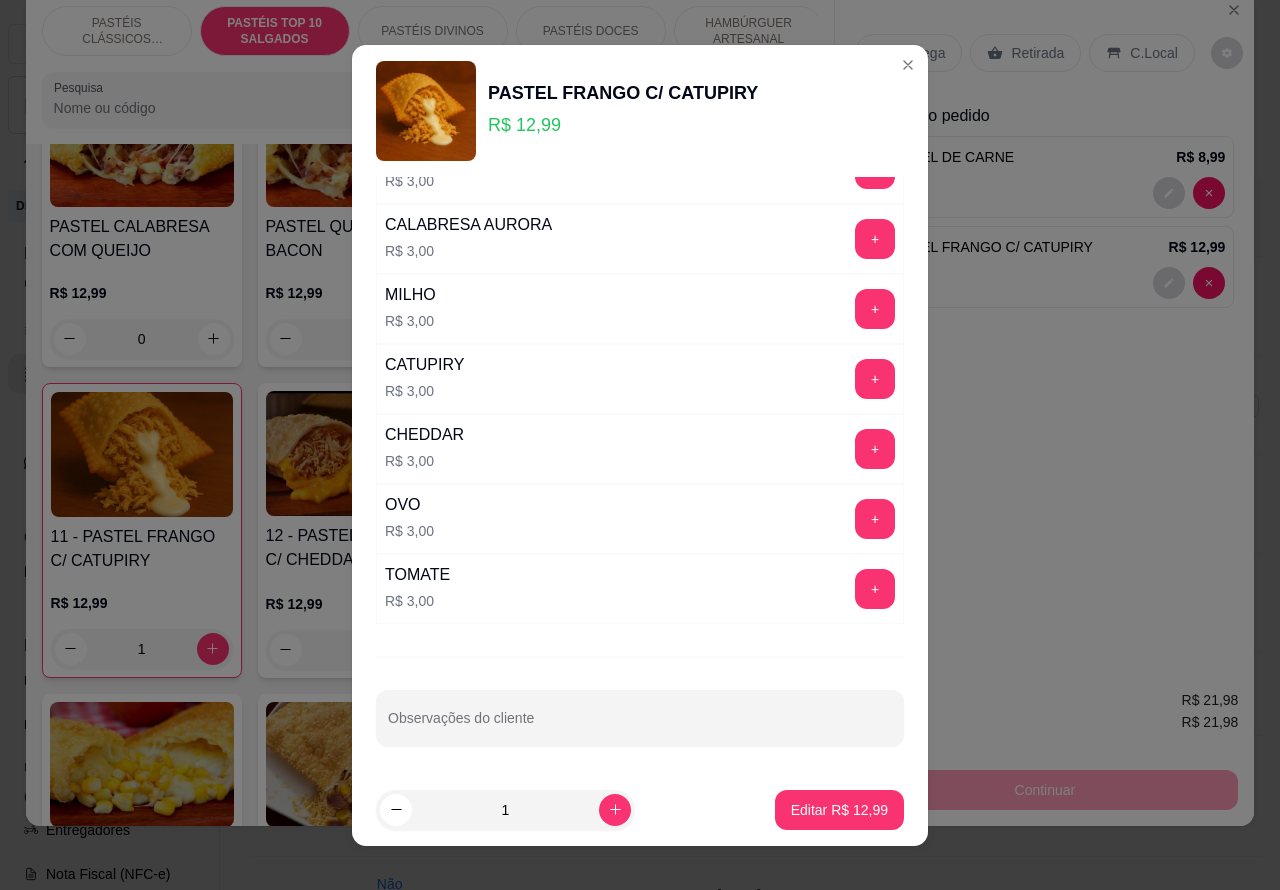 click on "Observações do cliente" at bounding box center [640, 726] 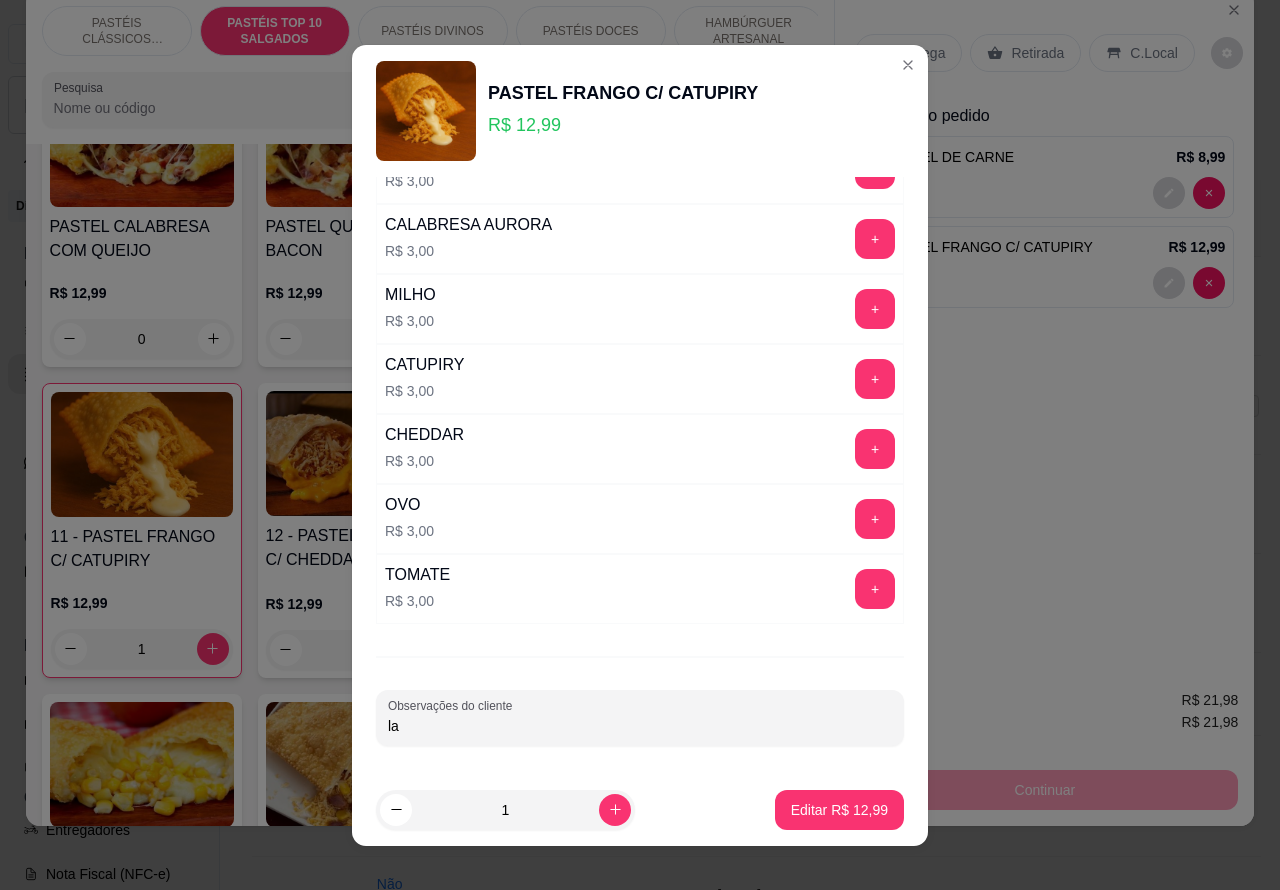 type on "l" 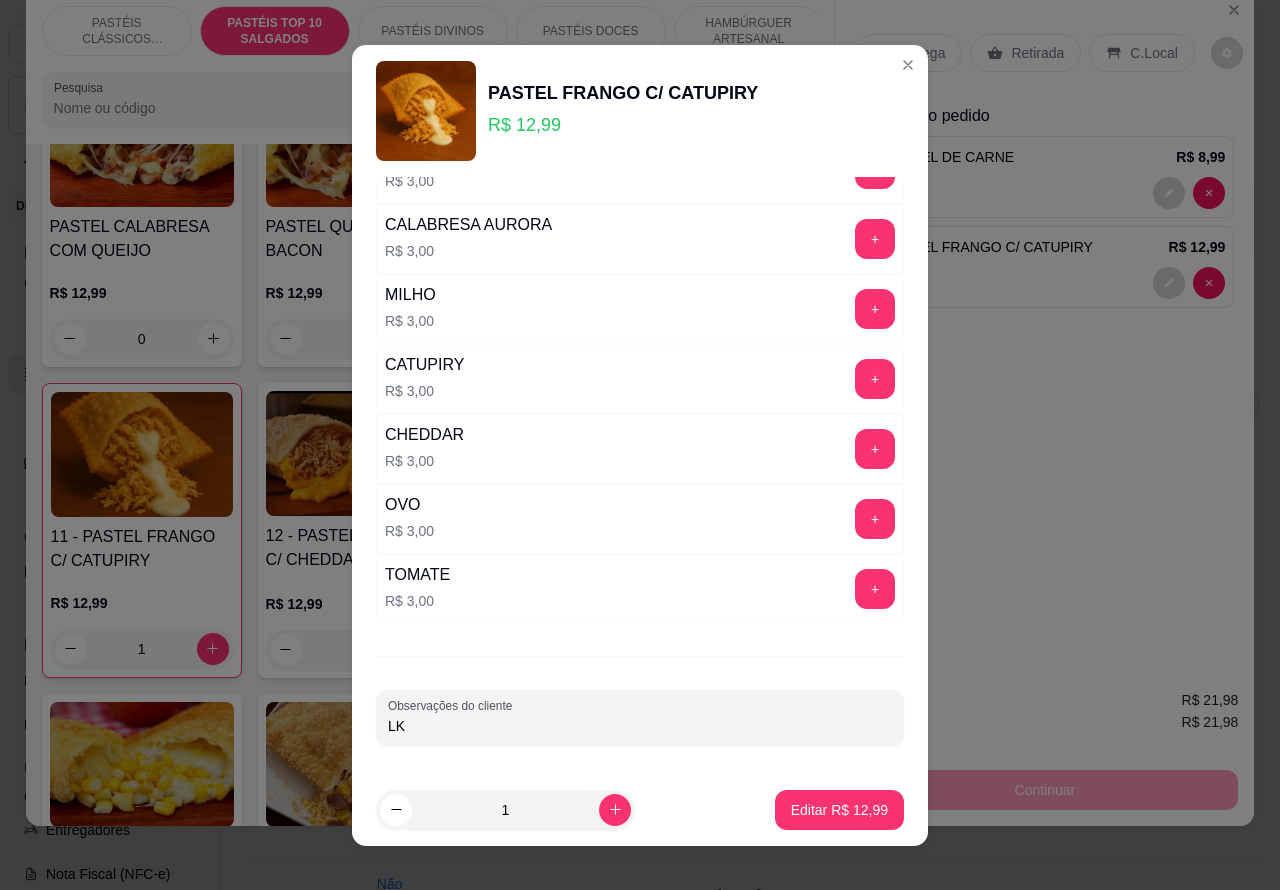 type on "L" 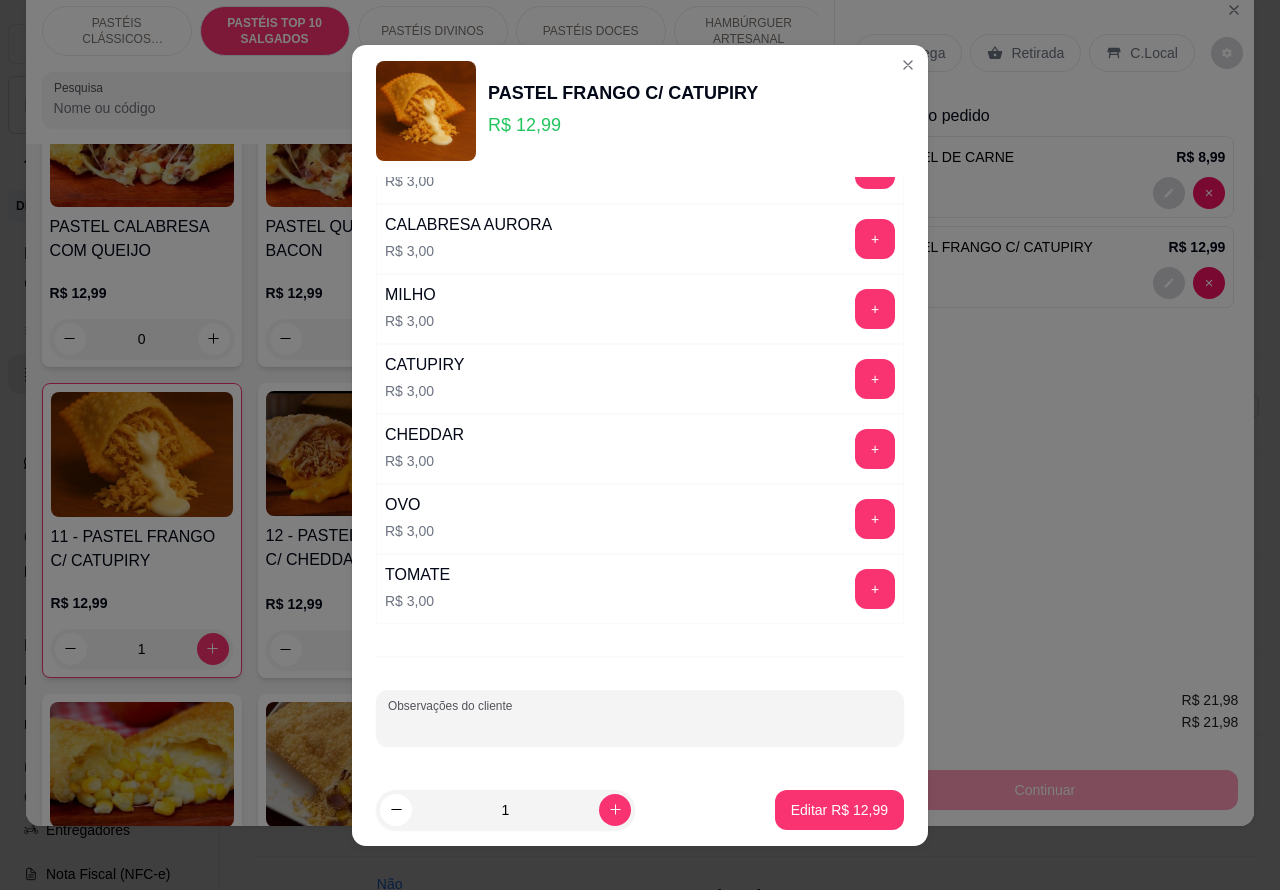 type on "A" 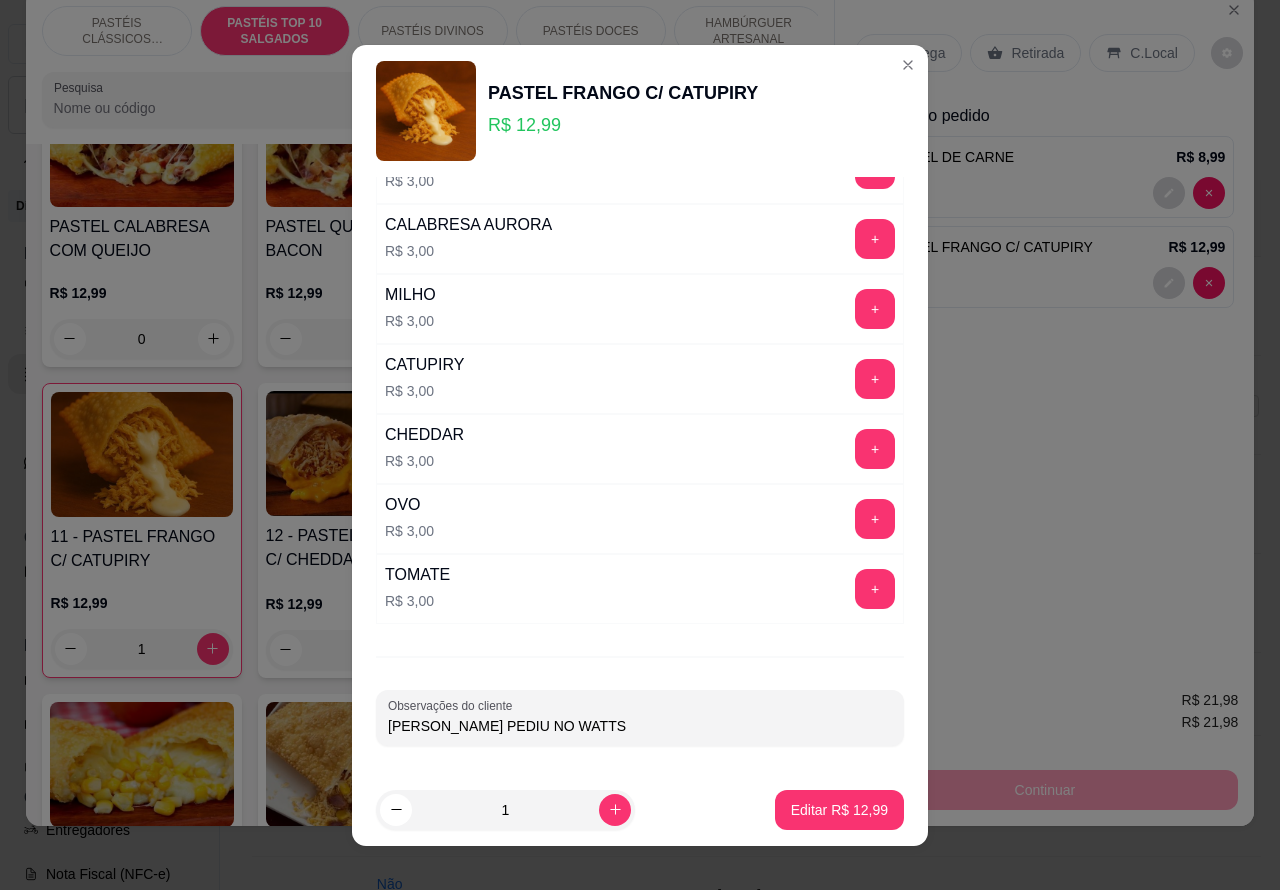 type on "[PERSON_NAME] PEDIU NO WATTS" 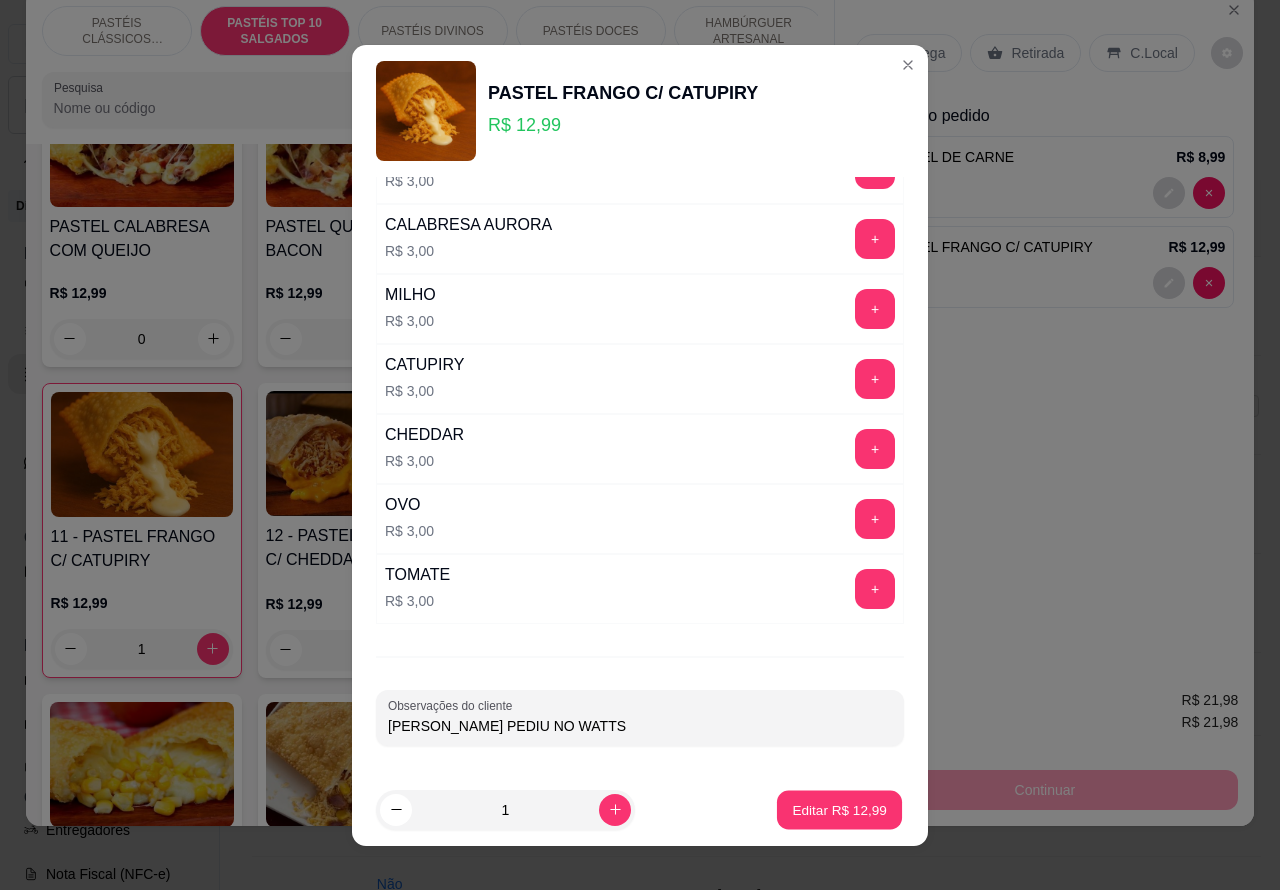 click on "Editar   R$ 12,99" at bounding box center (839, 809) 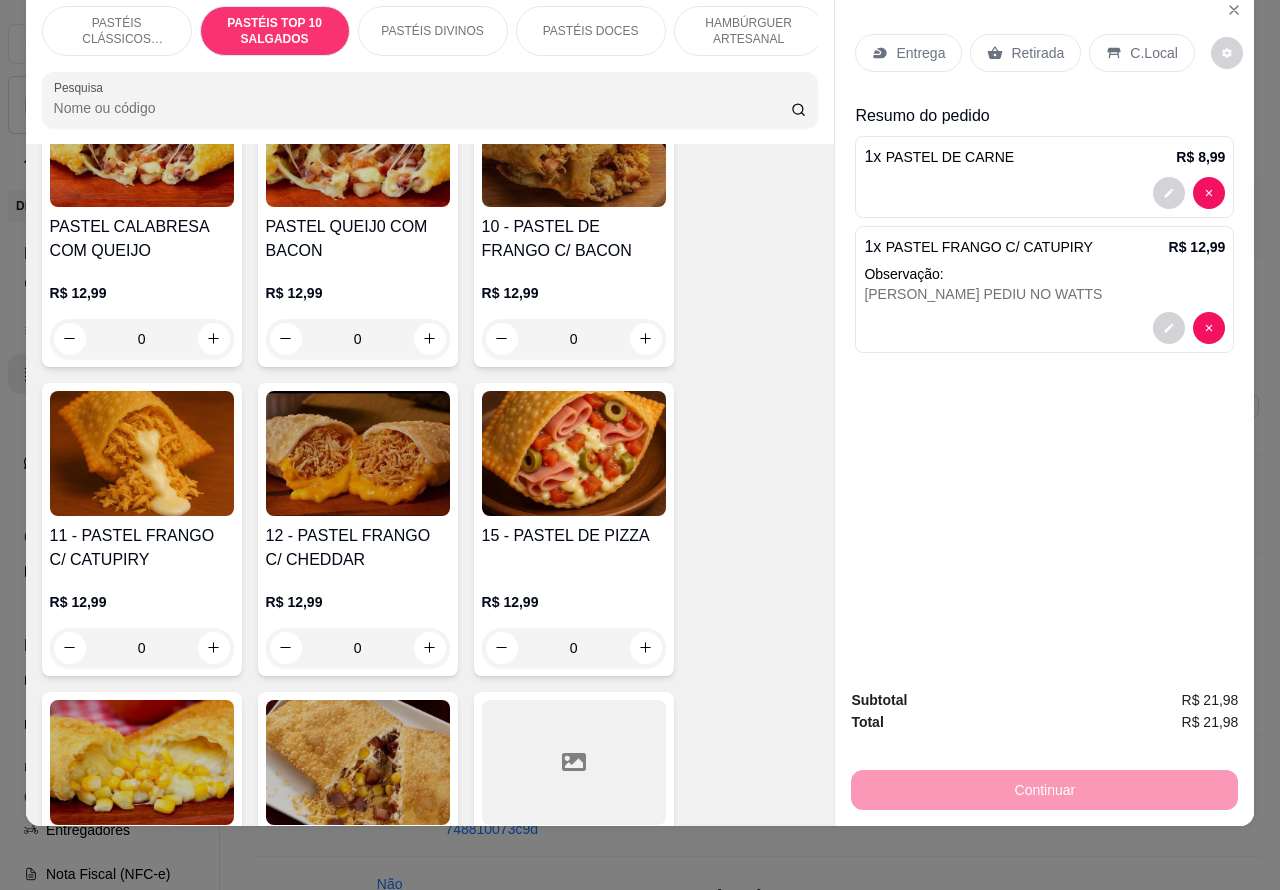 click on "Retirada" at bounding box center [1037, 53] 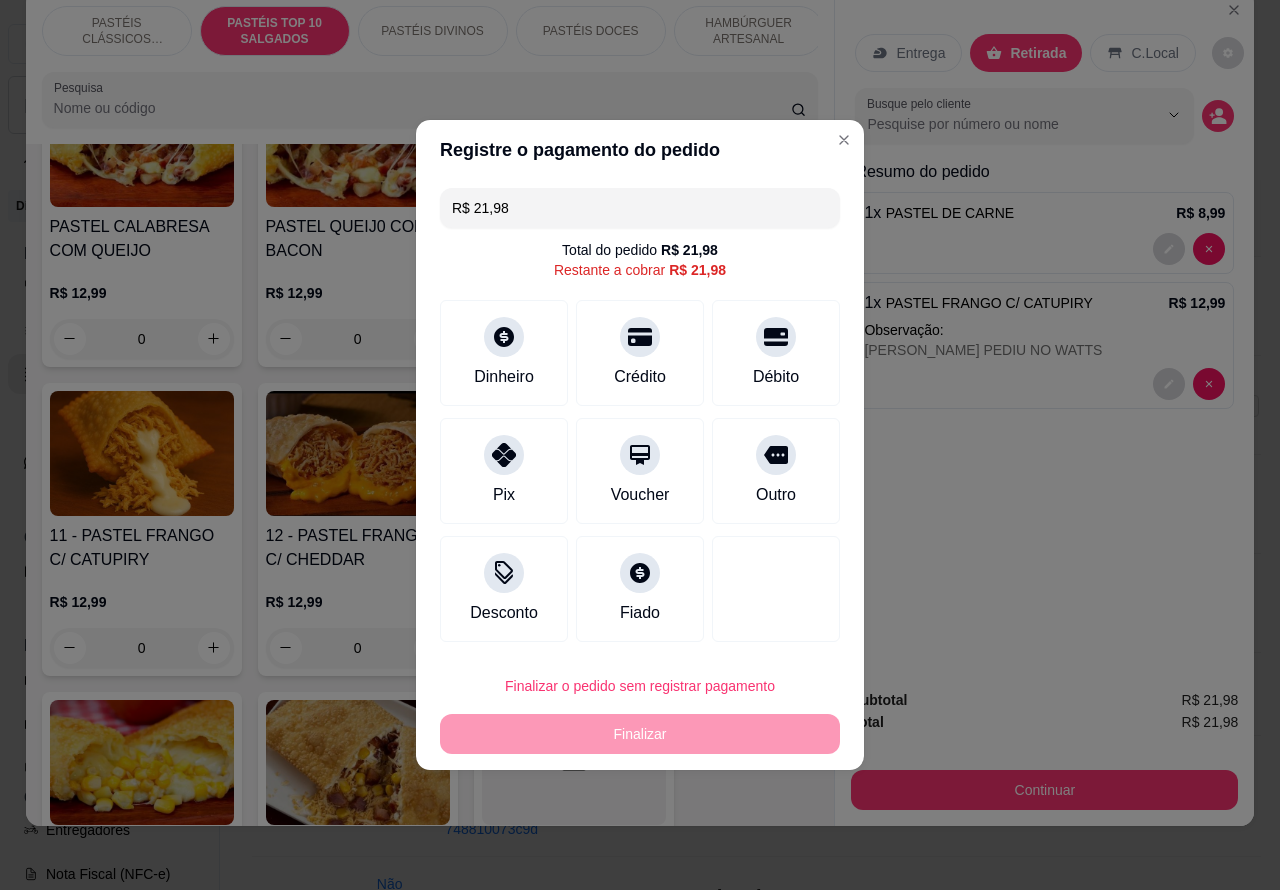 click on "Finalizar o pedido sem registrar pagamento Finalizar" at bounding box center (640, 710) 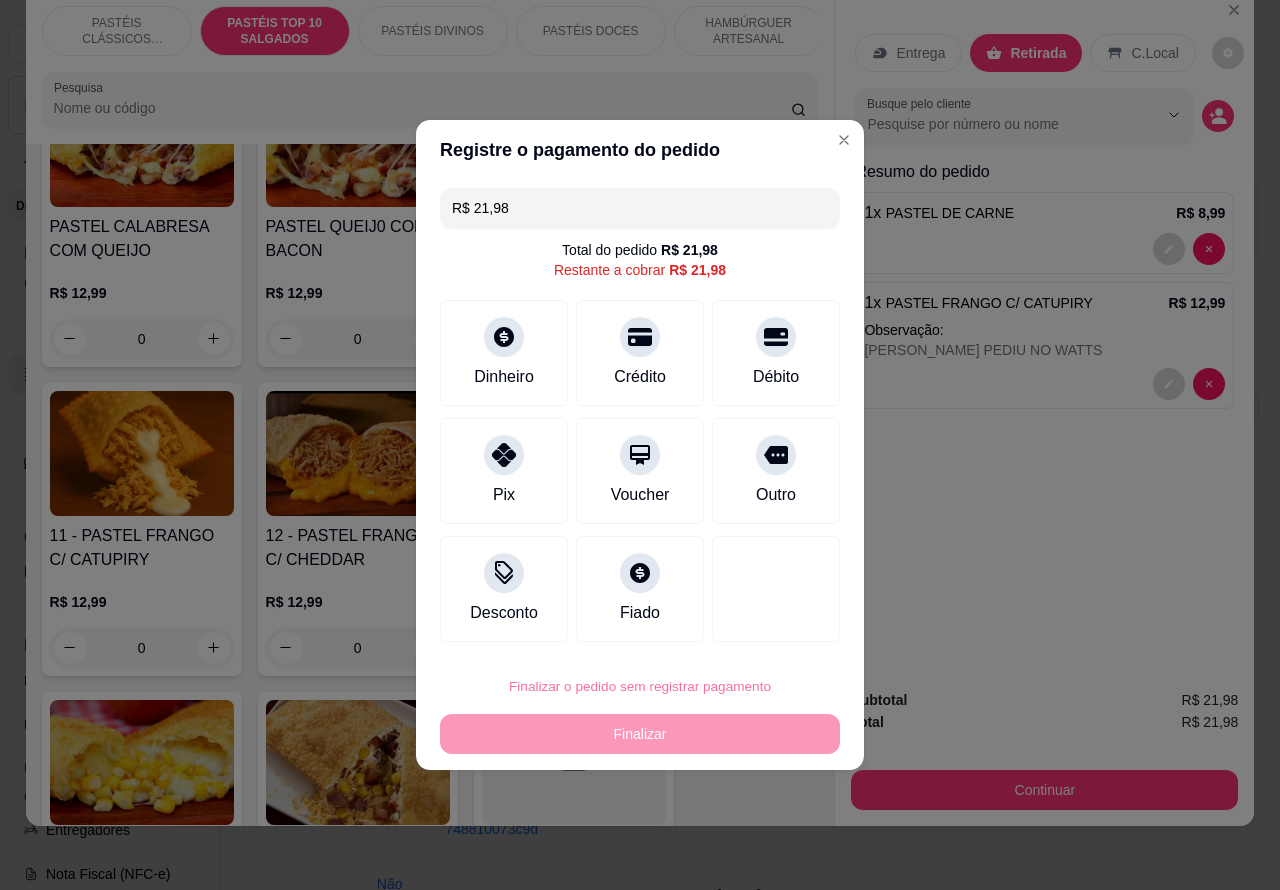 click on "Confirmar" at bounding box center (759, 630) 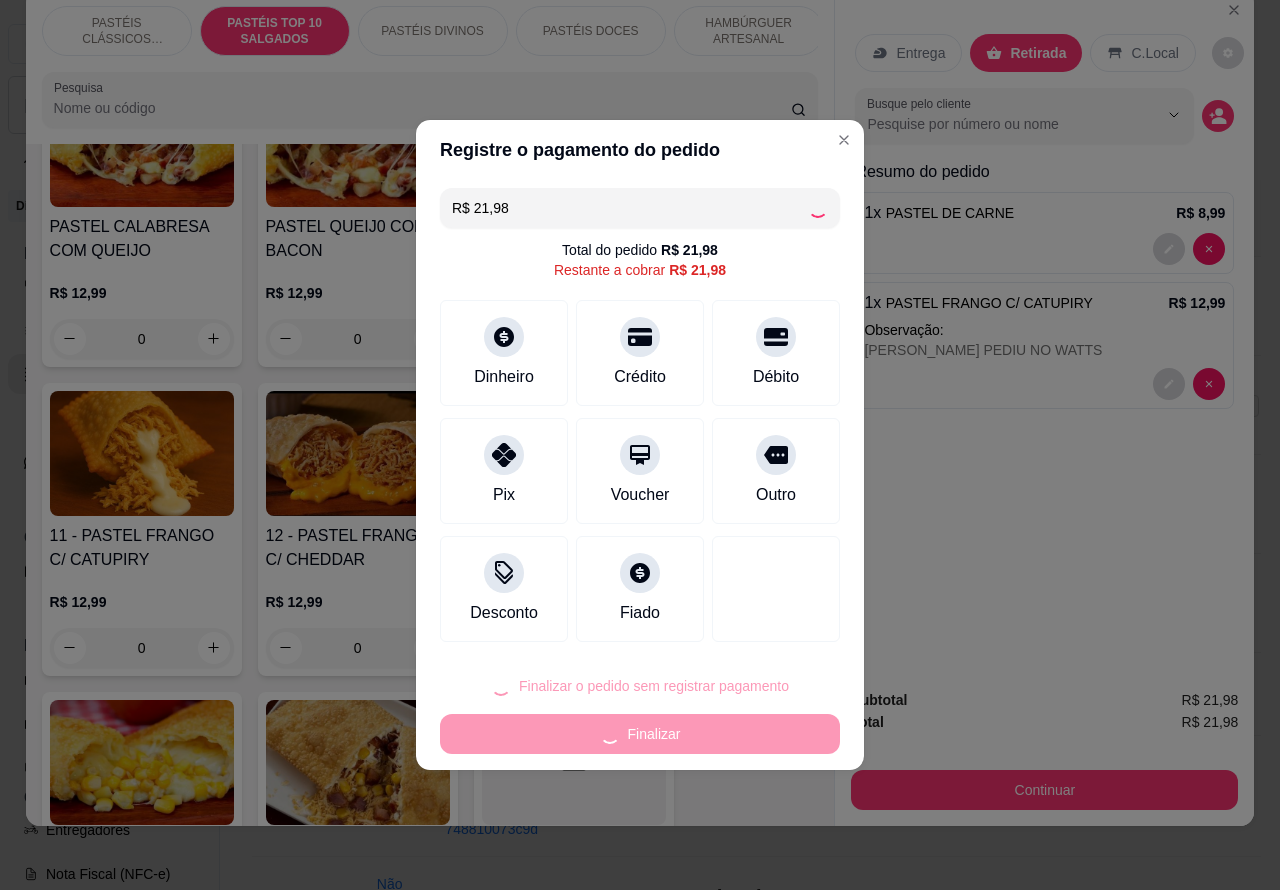 type on "0" 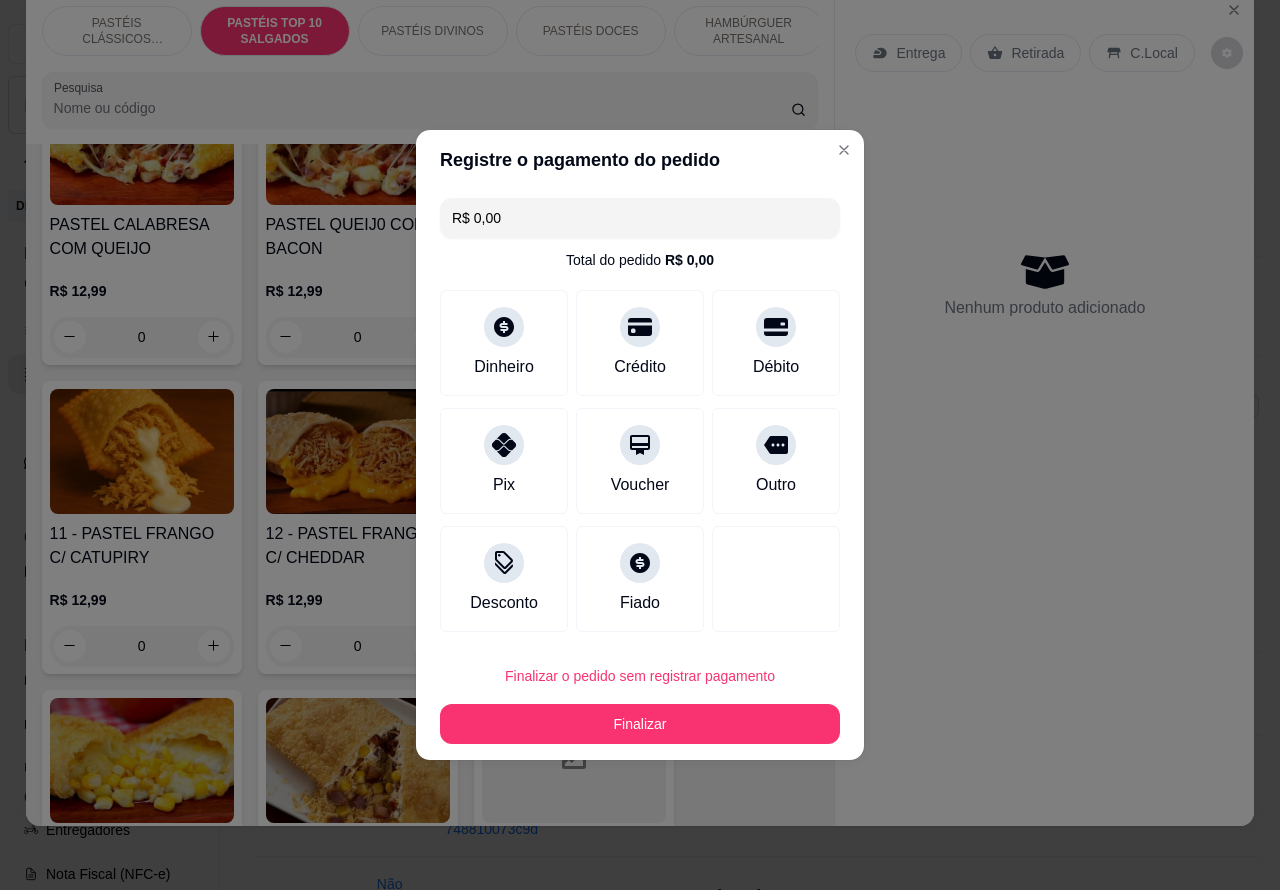 type on "R$ 0,00" 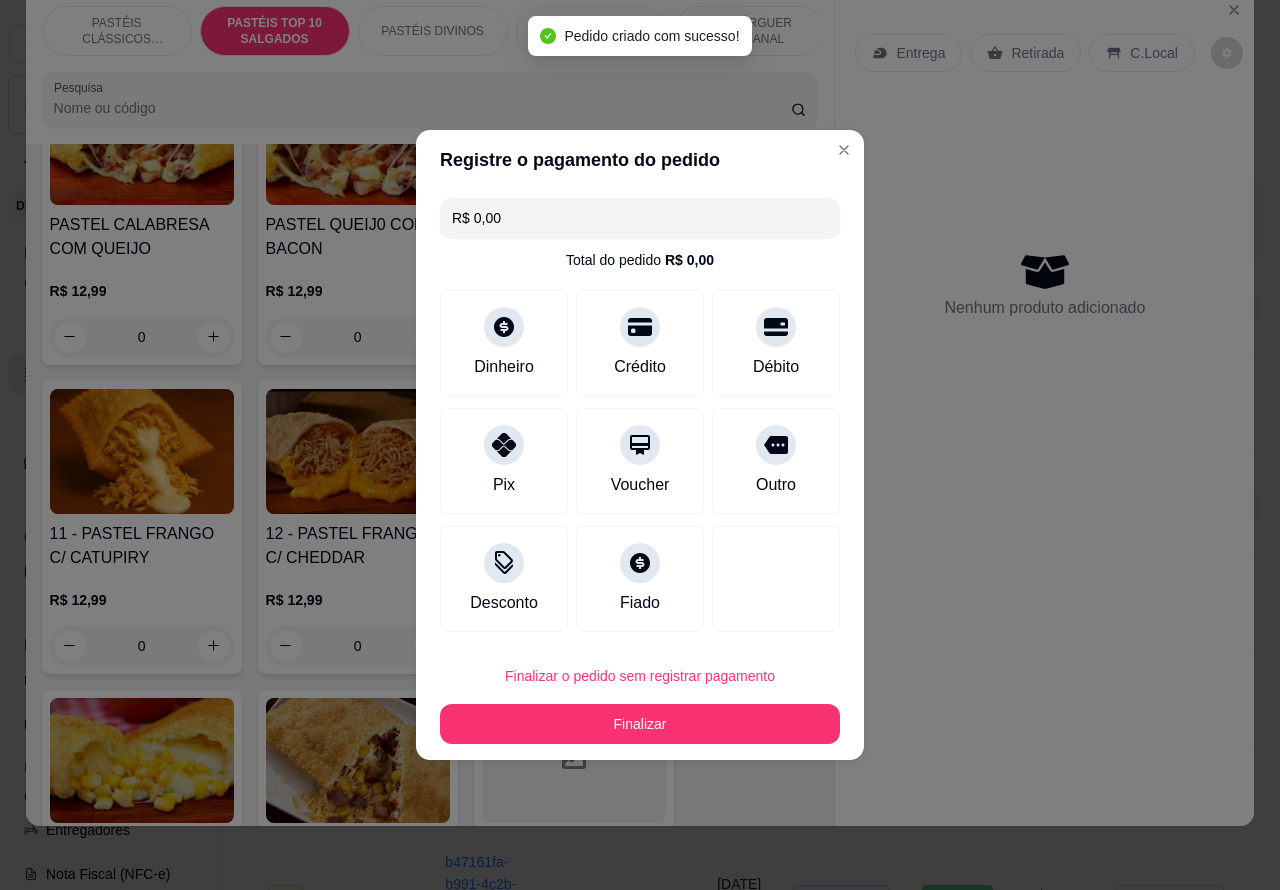 scroll, scrollTop: 1761, scrollLeft: 0, axis: vertical 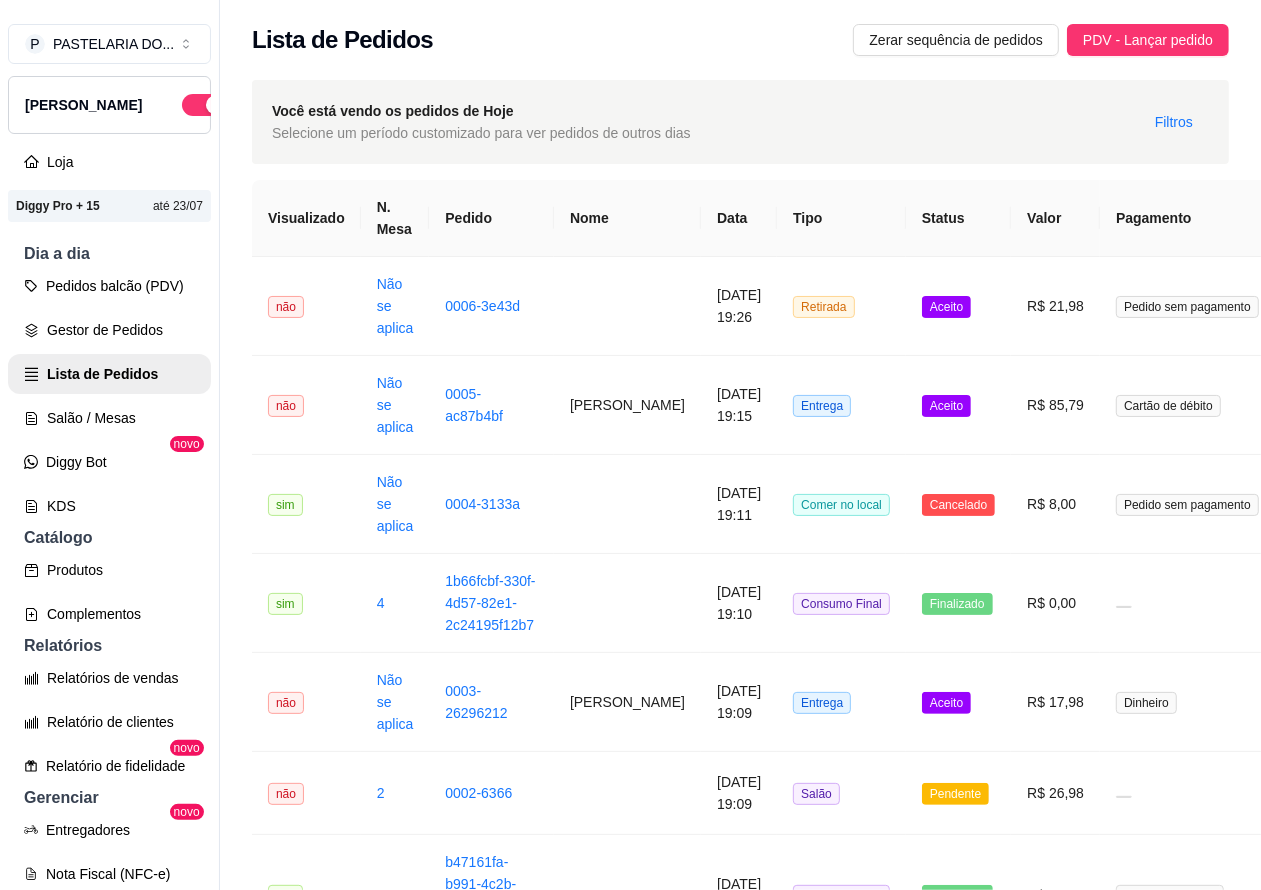 type 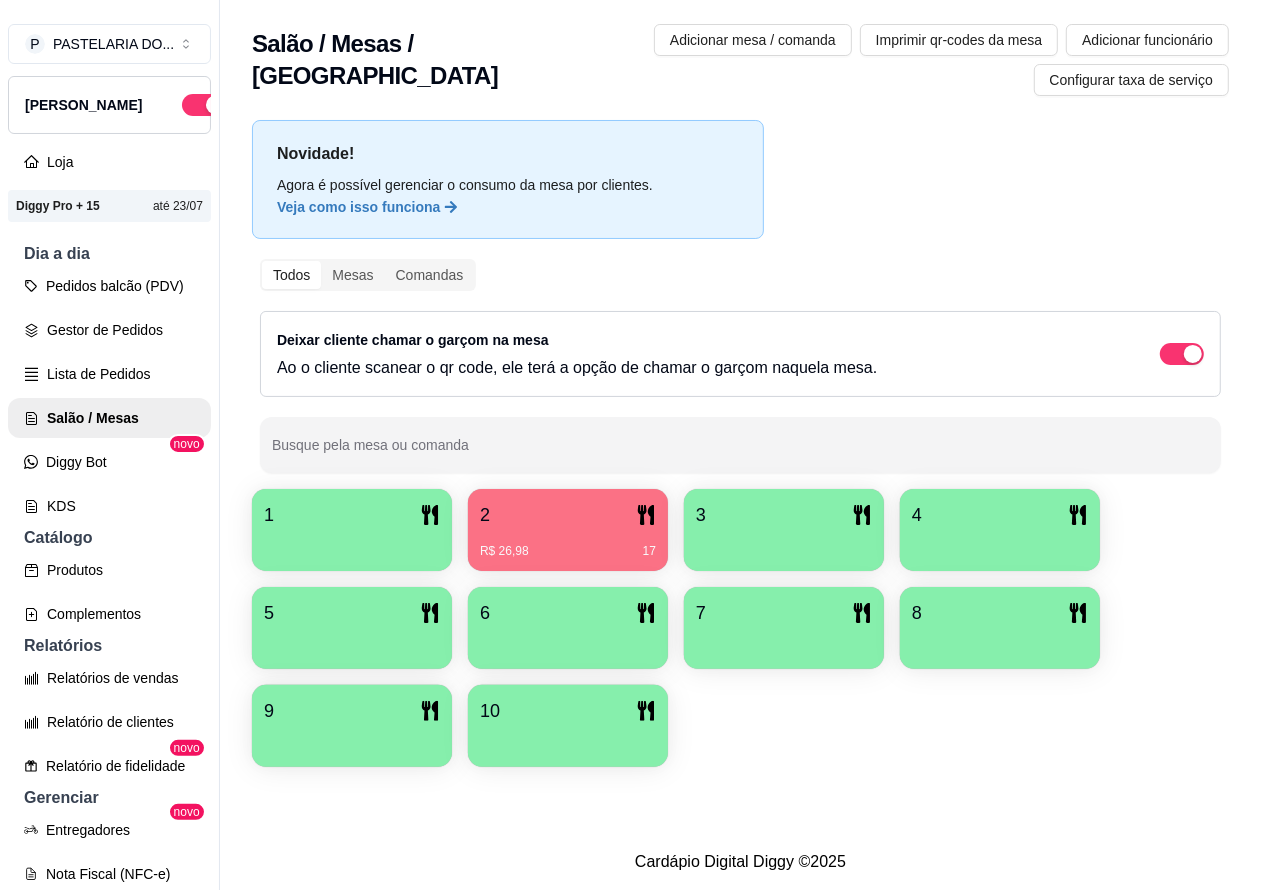 click on "R$ 26,98 17" at bounding box center (568, 544) 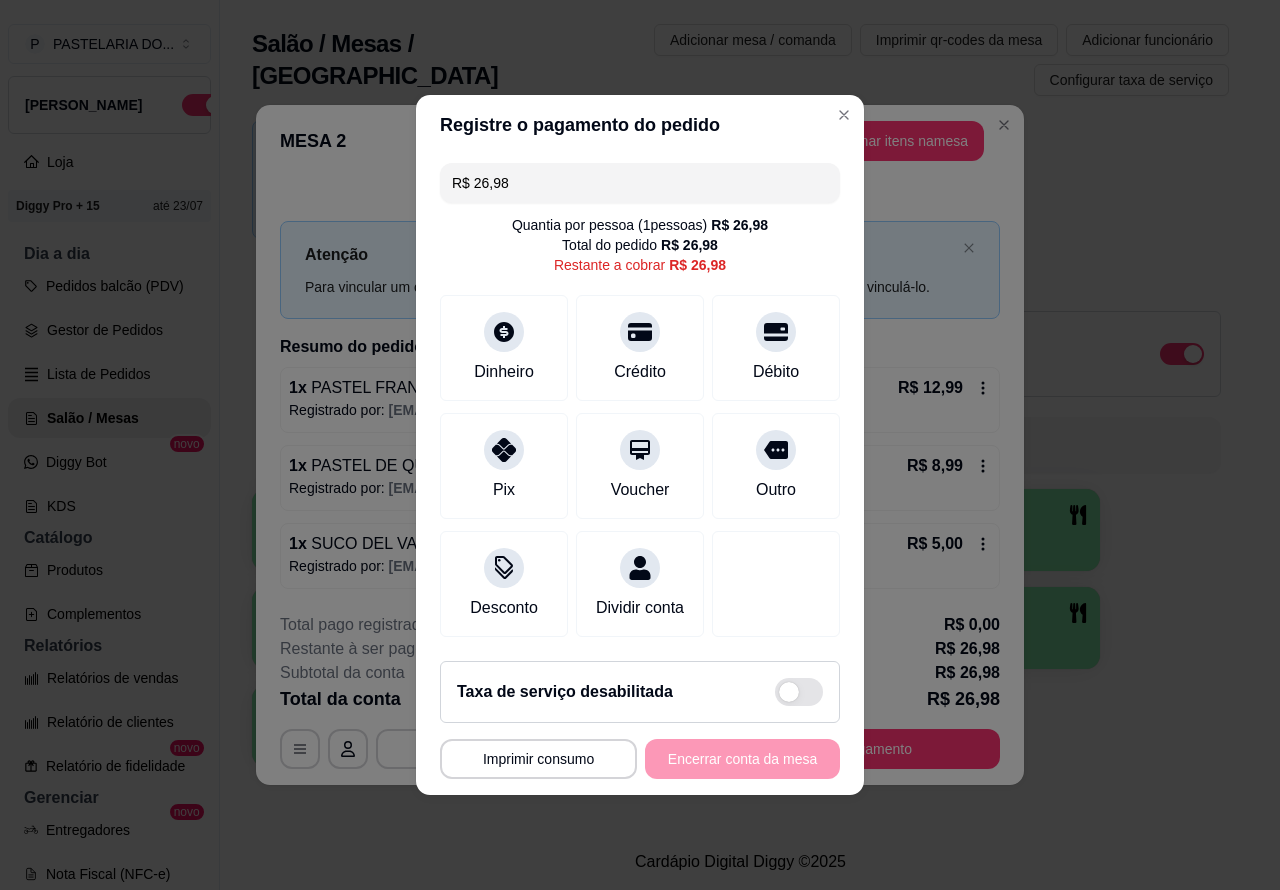 click on "**********" at bounding box center (640, 445) 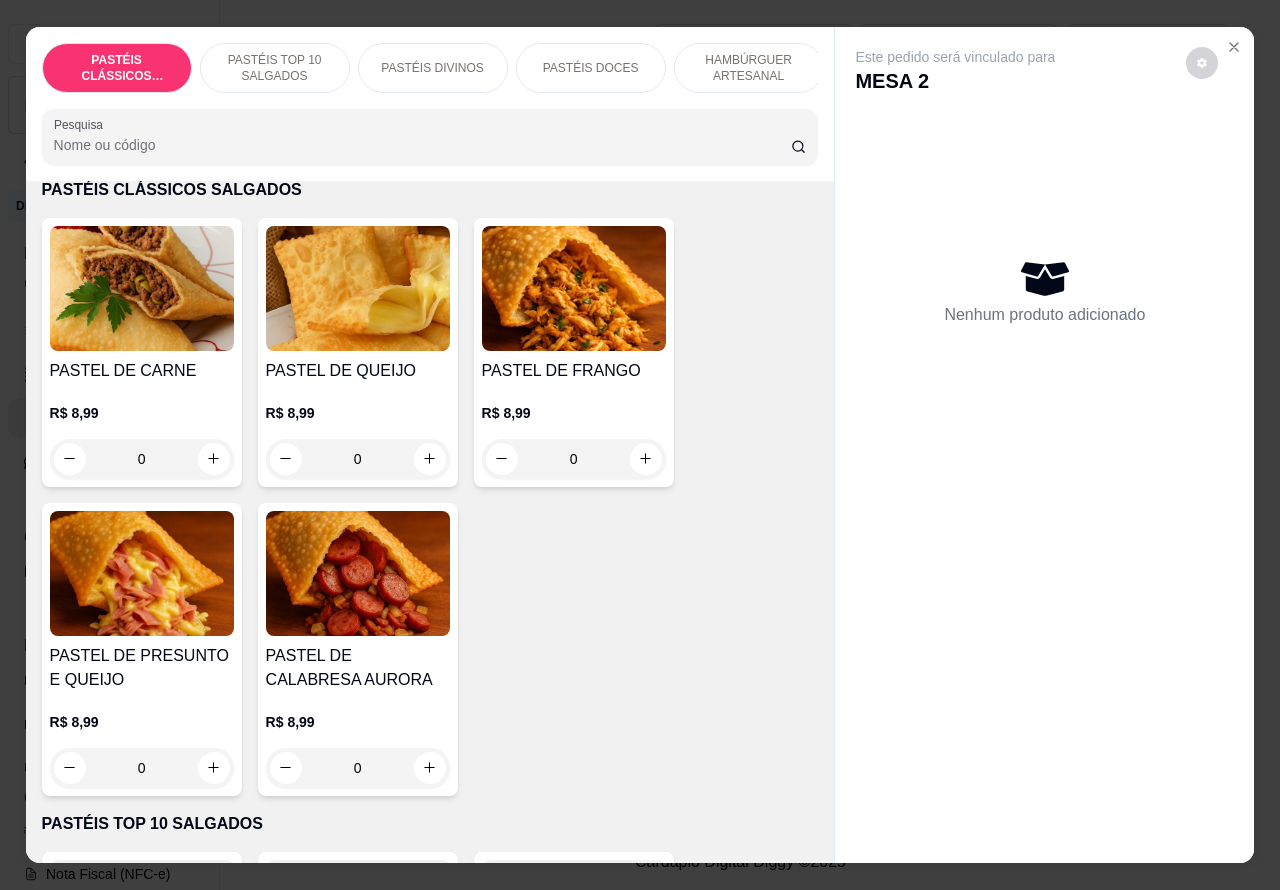 scroll, scrollTop: 0, scrollLeft: 0, axis: both 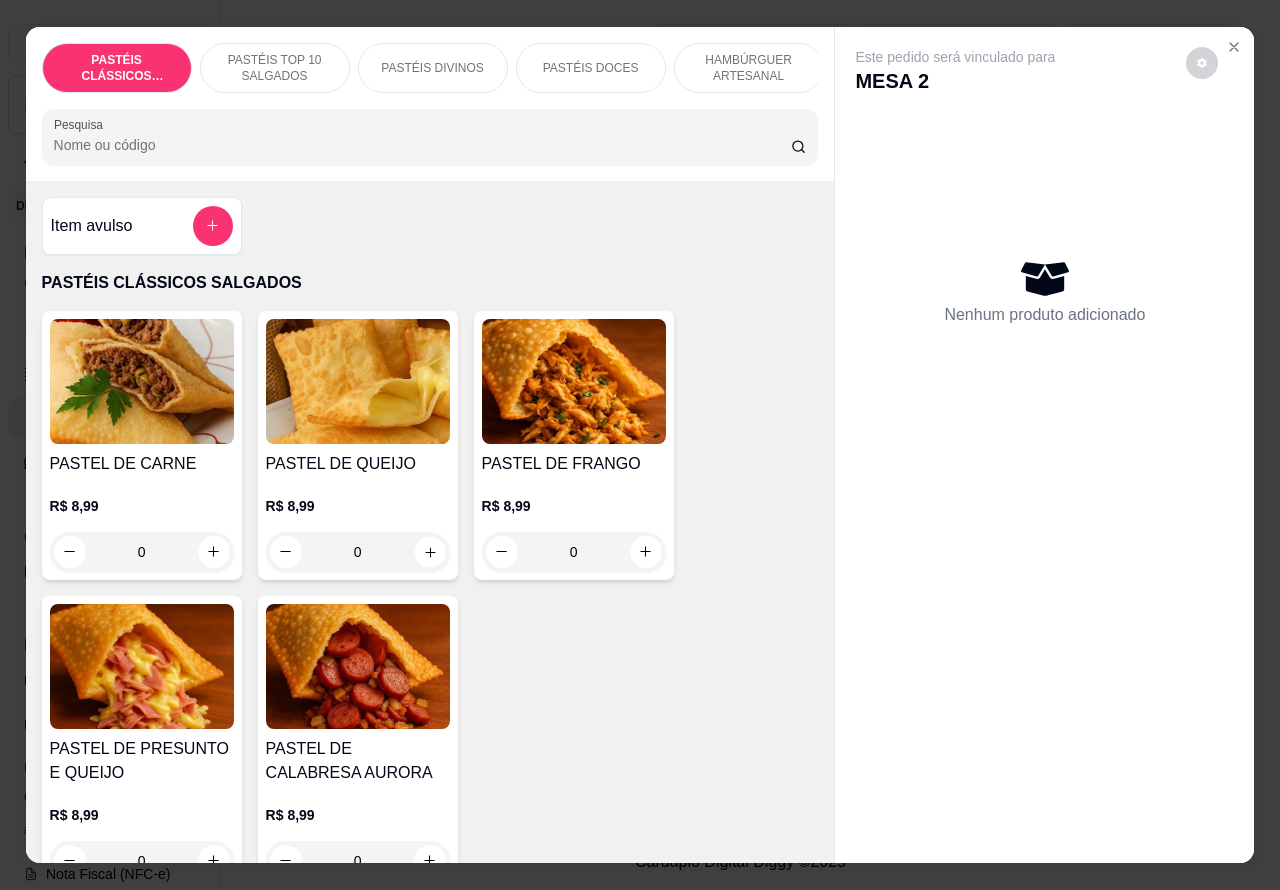 click 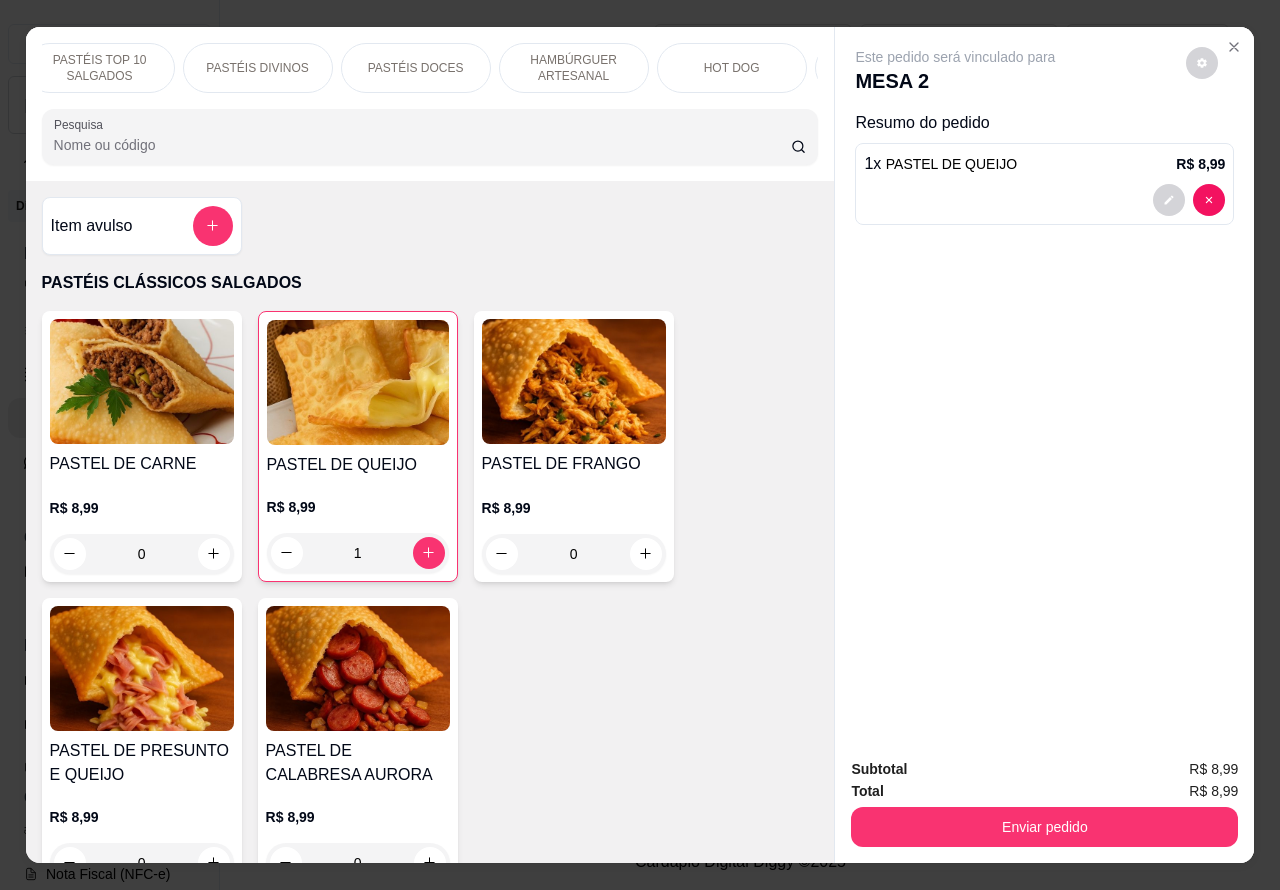 scroll, scrollTop: 0, scrollLeft: 180, axis: horizontal 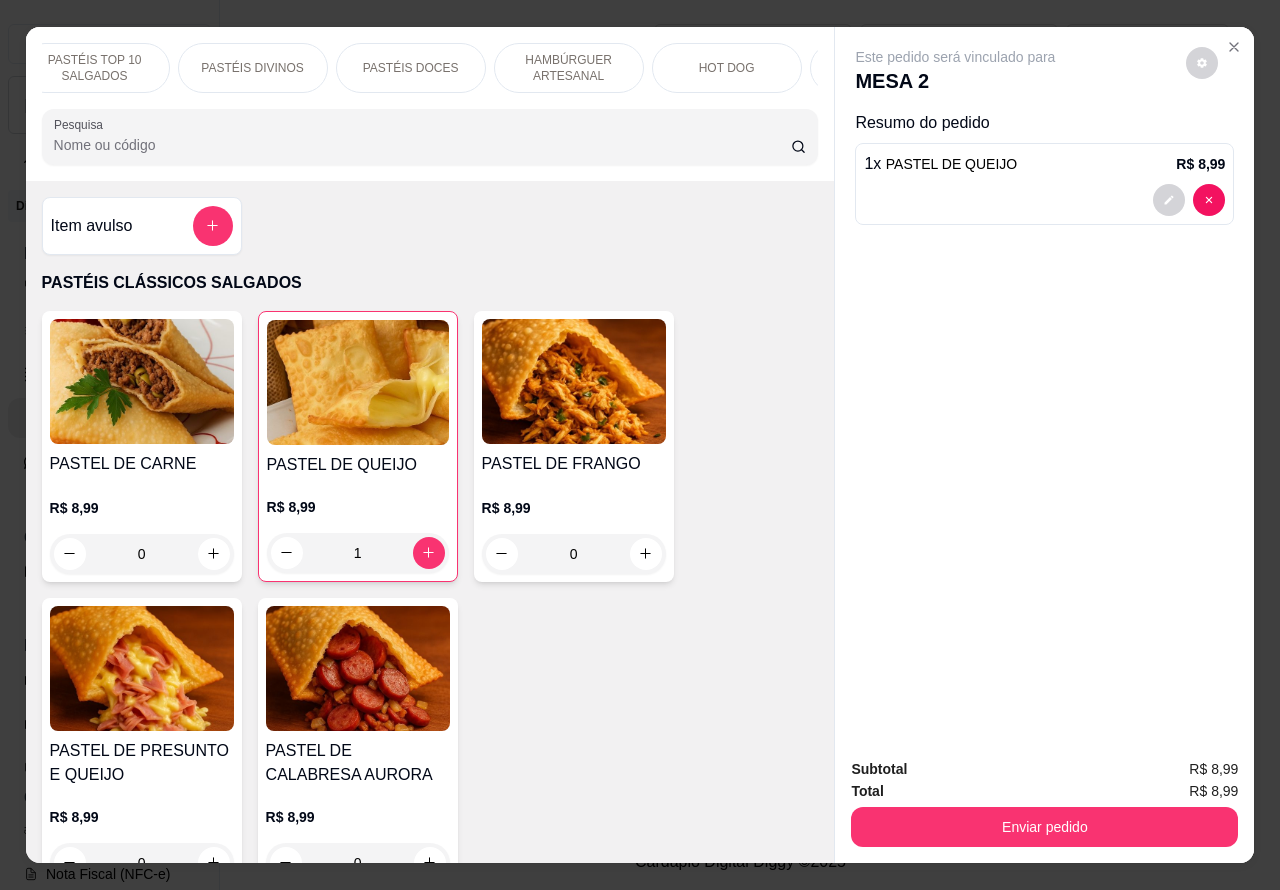 click on "PASTÉIS DOCES" at bounding box center [411, 68] 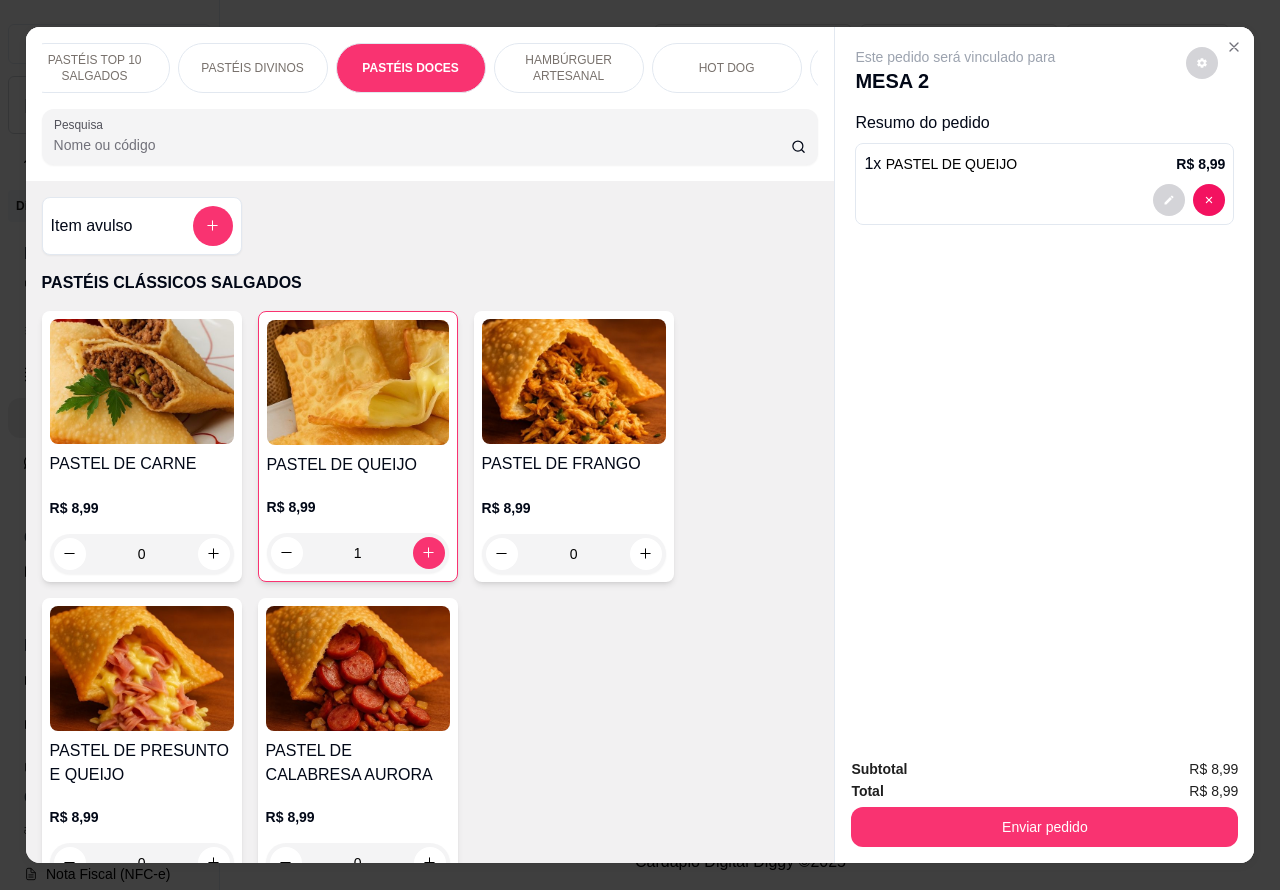 scroll, scrollTop: 3587, scrollLeft: 0, axis: vertical 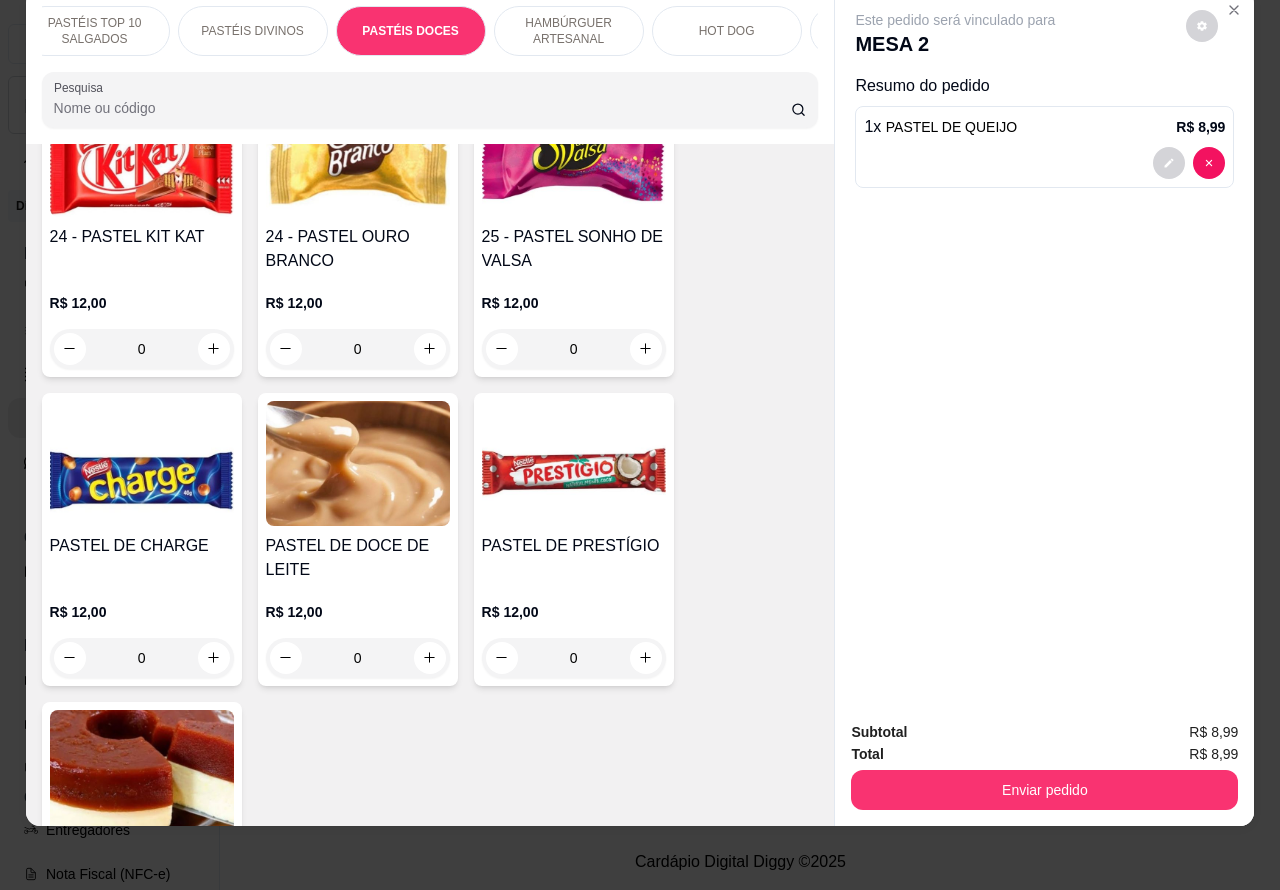 click 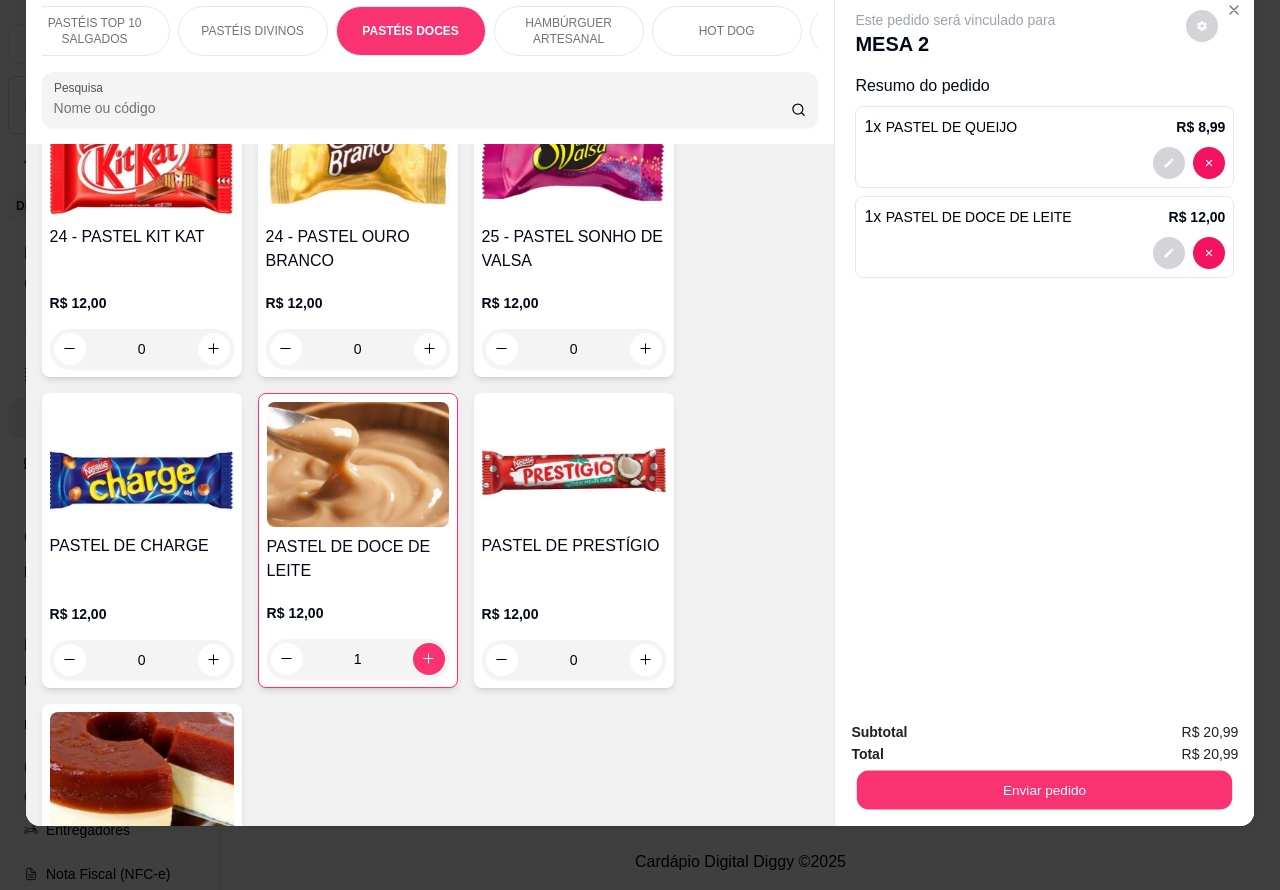 click on "Enviar pedido" at bounding box center (1044, 790) 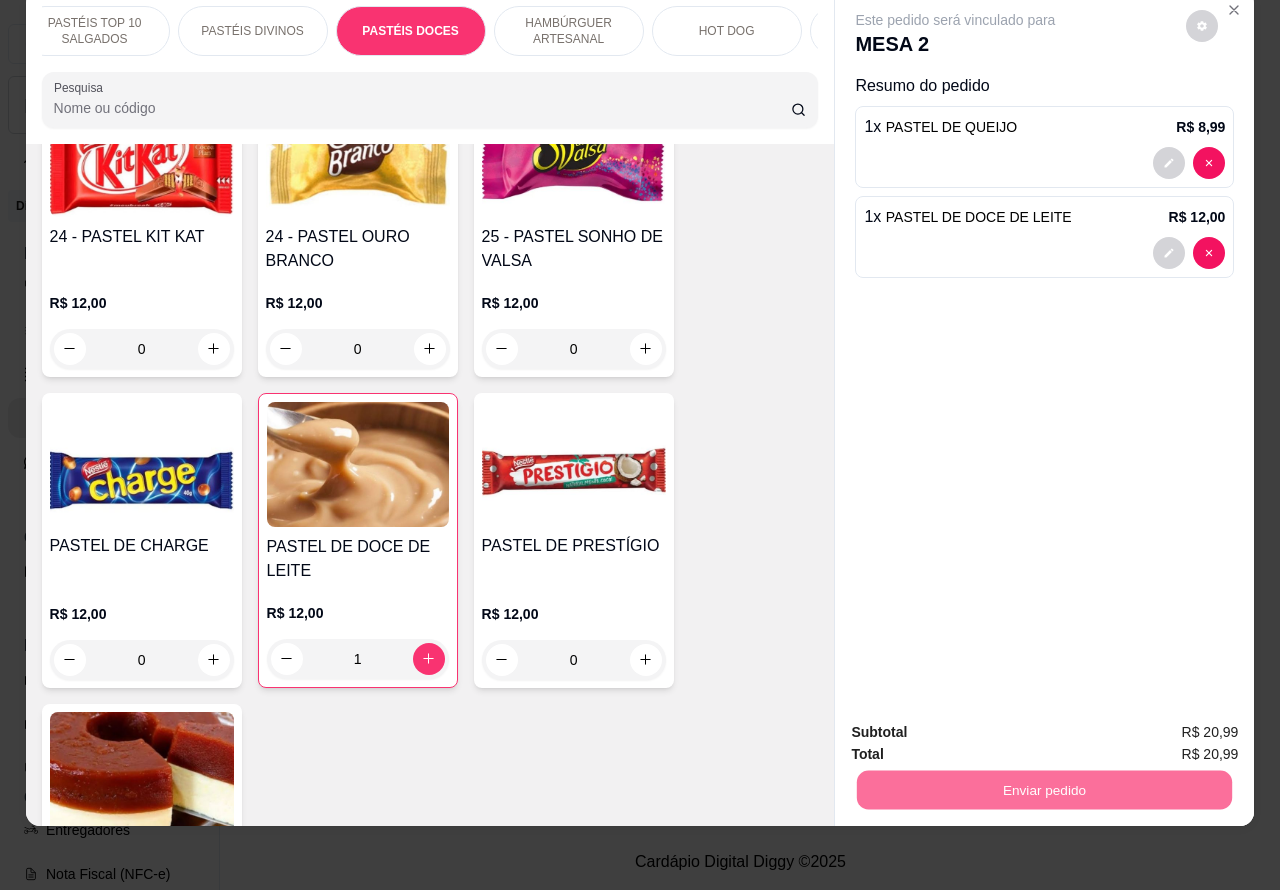 click on "Não registrar e enviar pedido" at bounding box center [977, 723] 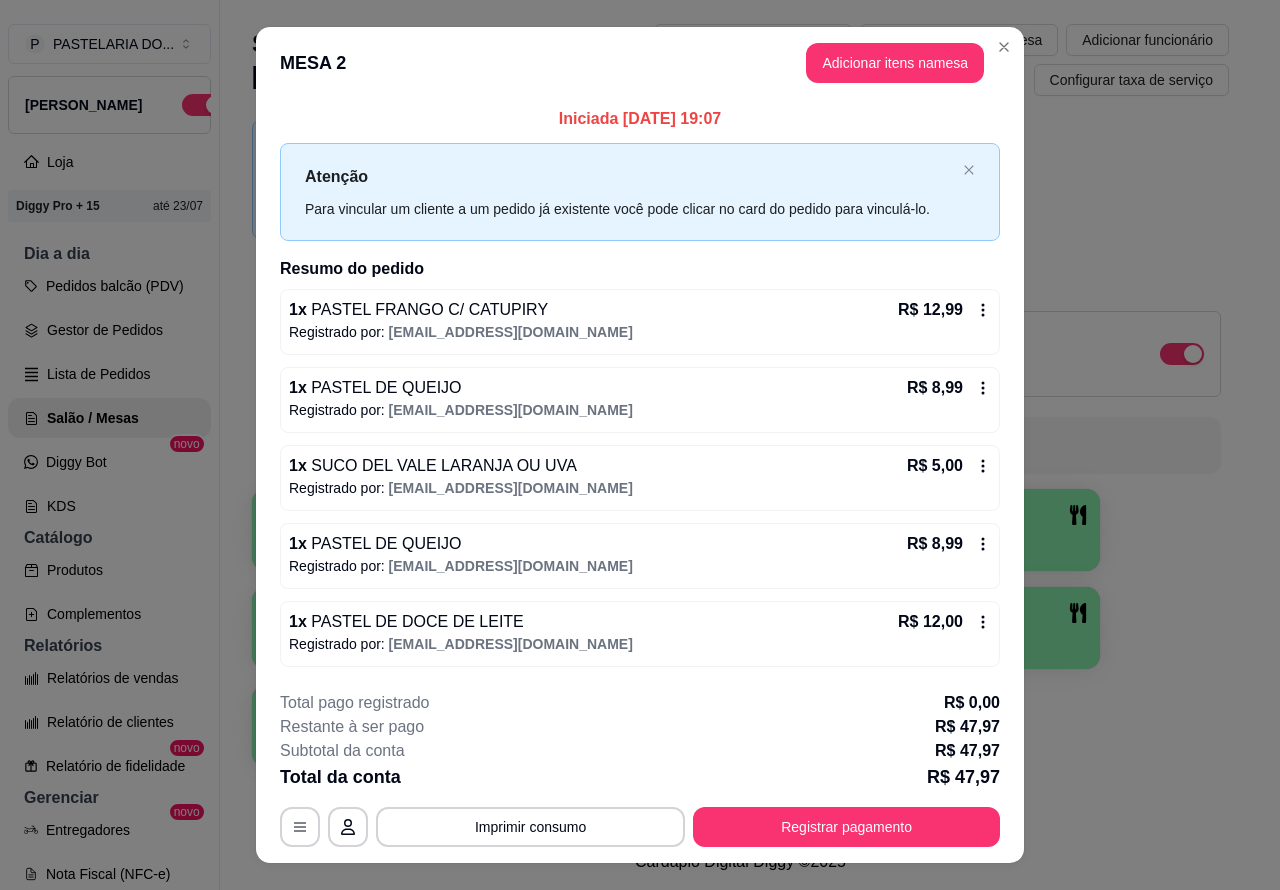 click on "Salão / Mesas / Comandas Adicionar mesa / comanda Imprimir qr-codes da mesa Adicionar funcionário Configurar taxa de serviço Novidade! Agora é possível gerenciar o consumo da mesa por clientes.   Veja como isso funciona Todos Mesas Comandas Deixar cliente chamar o garçom na mesa Ao o cliente scanear o qr code, ele terá a opção de chamar o garçom naquela mesa. Busque pela mesa ou comanda
1 2 R$ 26,98 17 3 4 5 6 7 8 9 10" at bounding box center (740, 417) 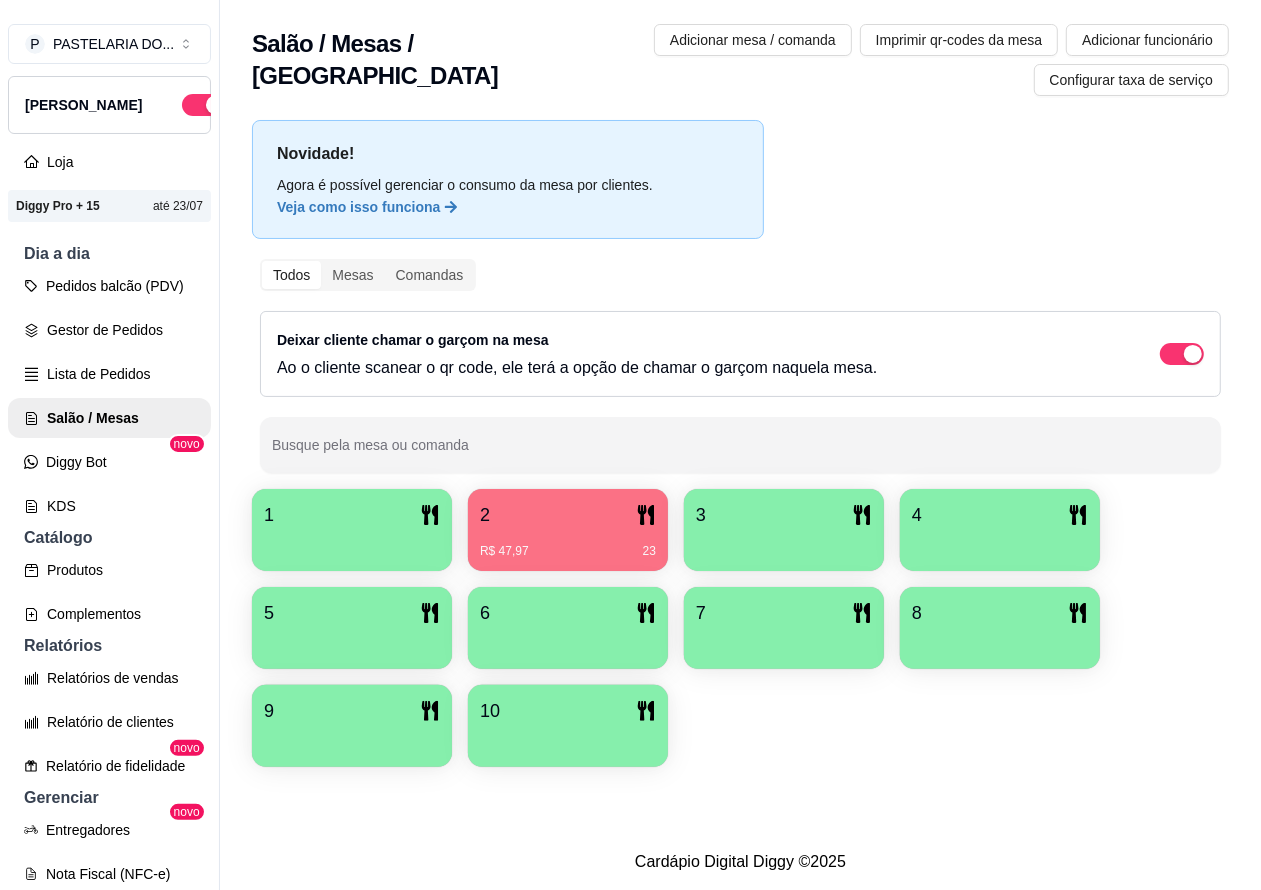 click on "R$ 47,97 23" at bounding box center (568, 544) 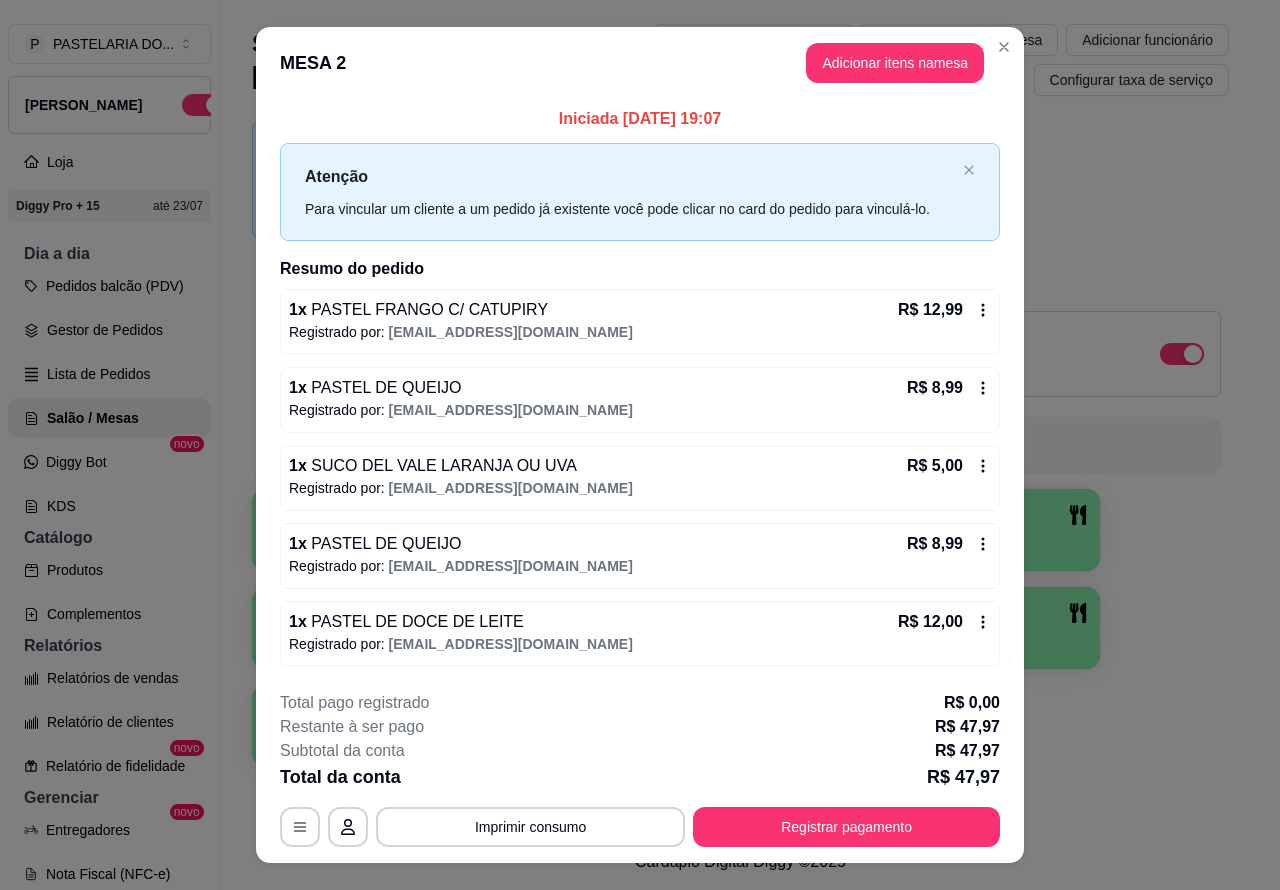 scroll, scrollTop: 37, scrollLeft: 0, axis: vertical 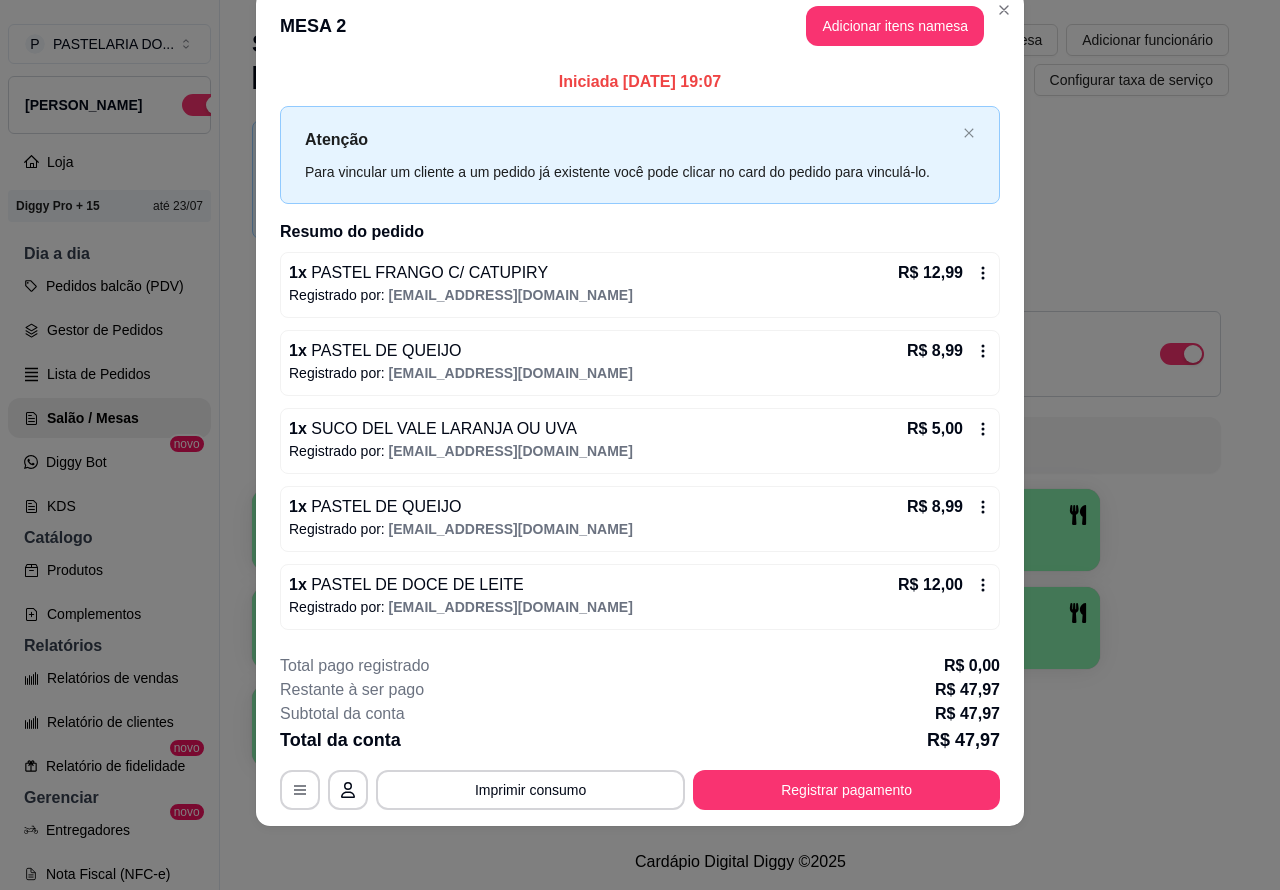 click 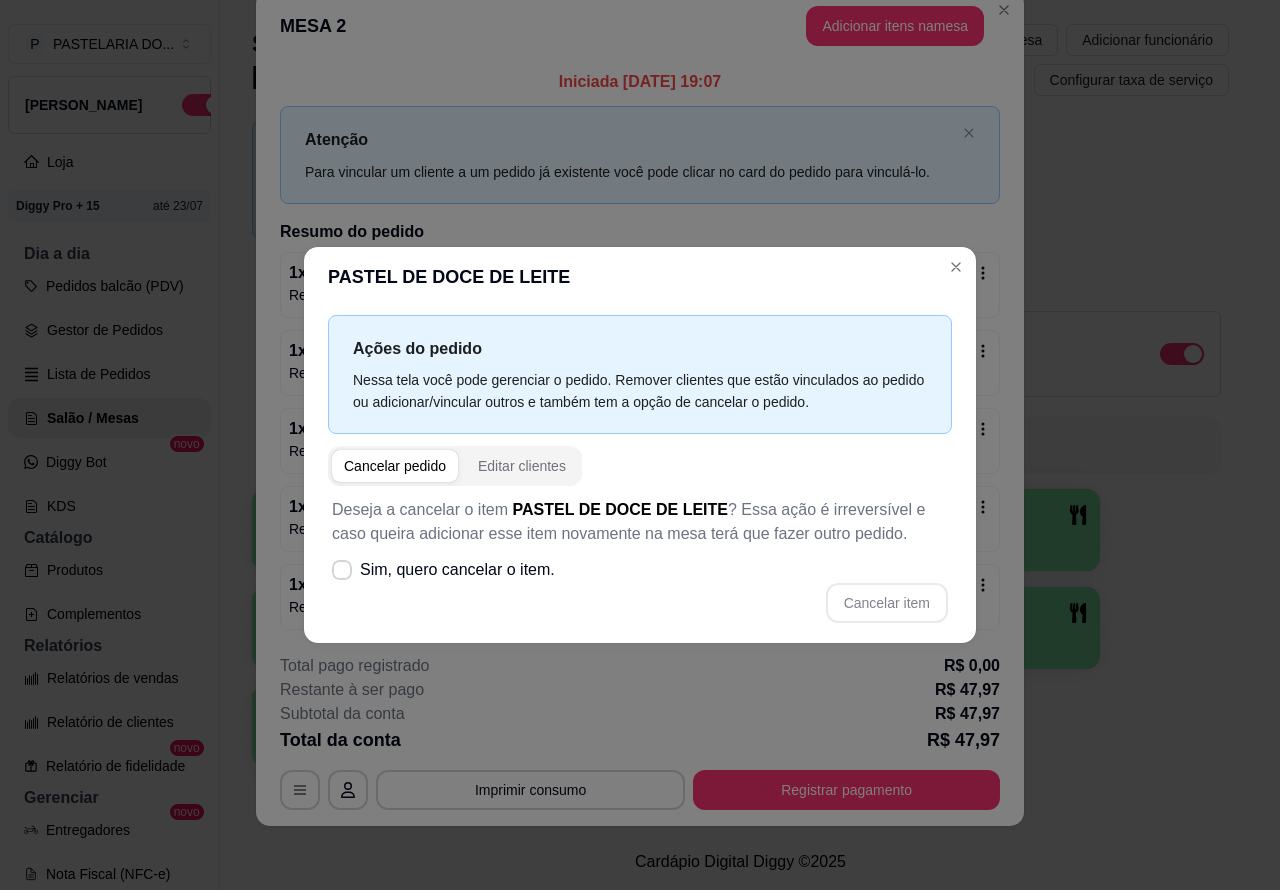 click 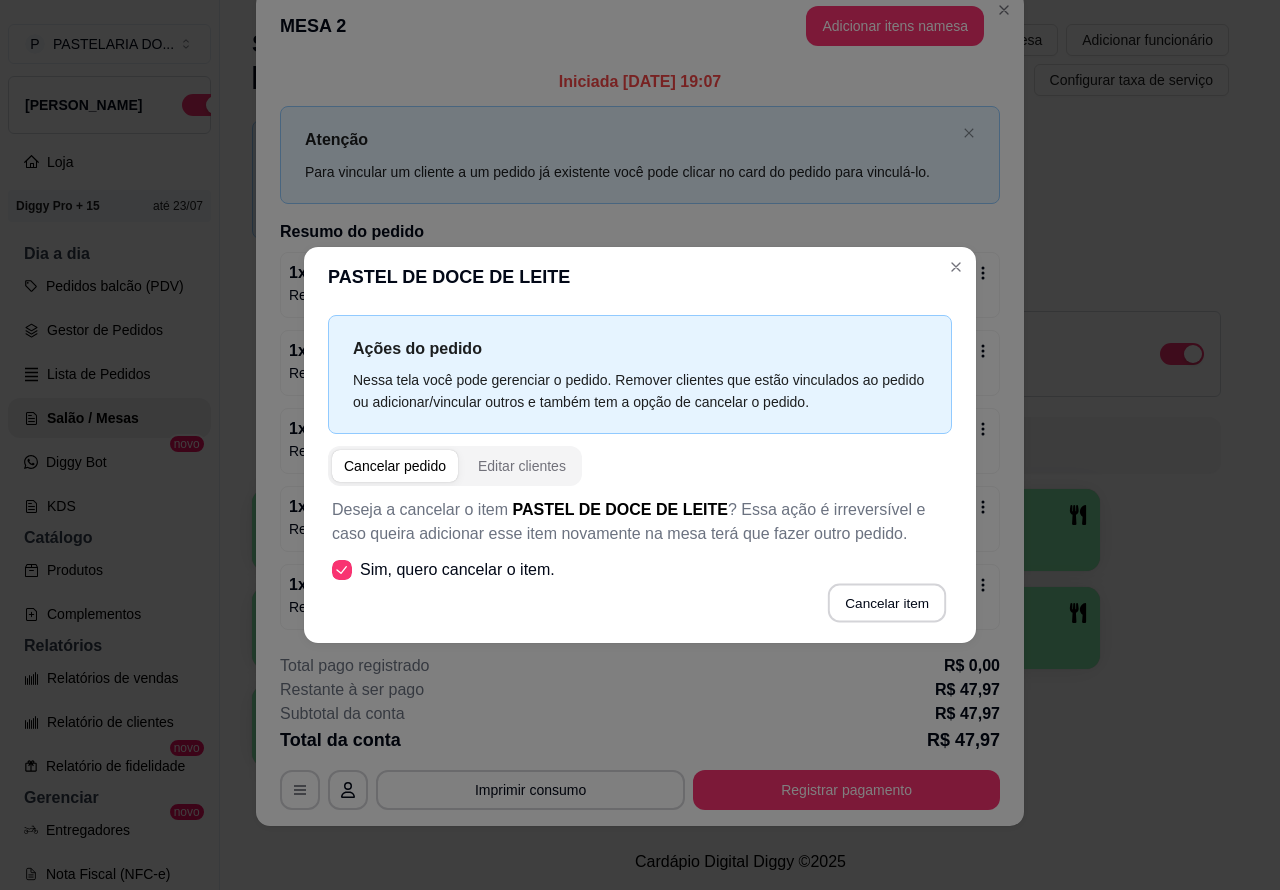 click on "Cancelar item" at bounding box center [886, 603] 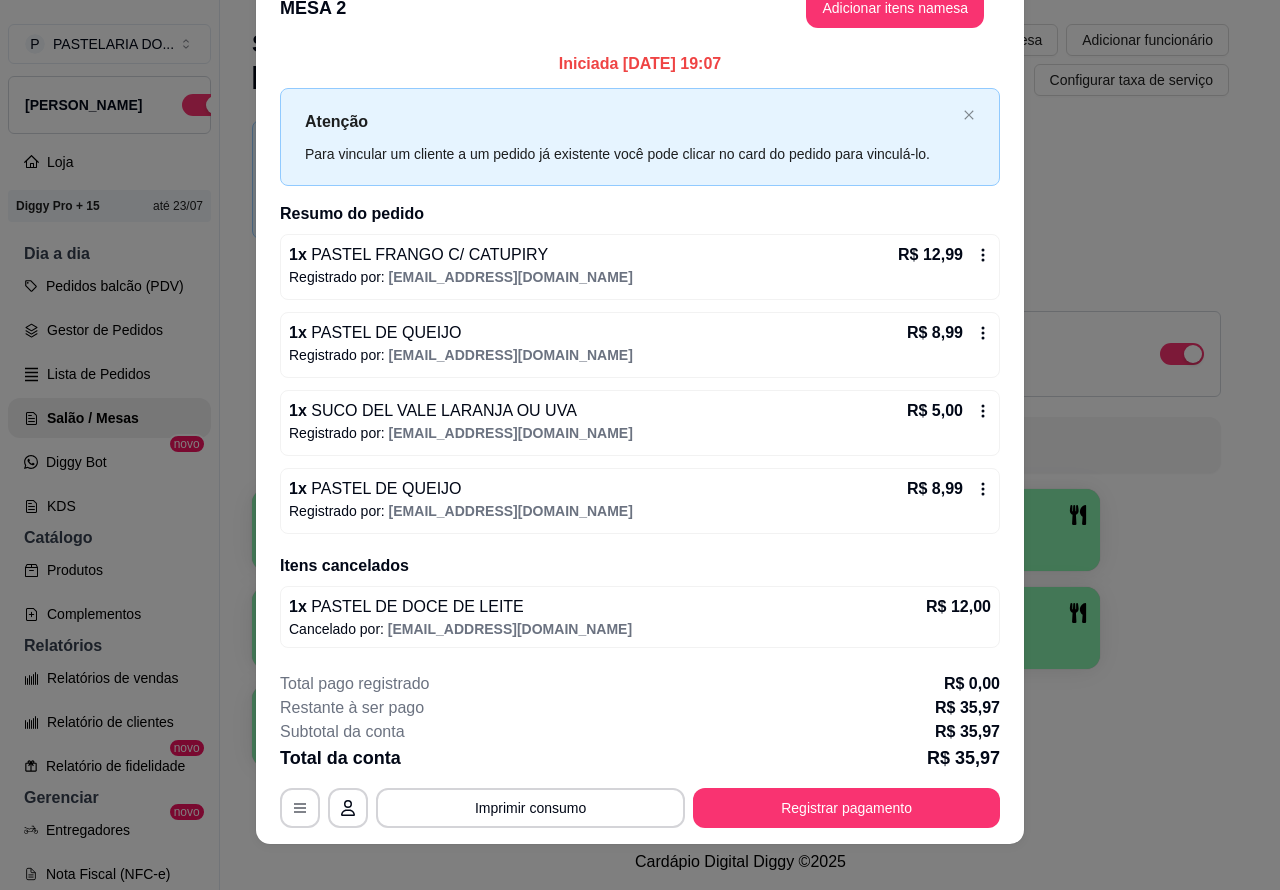 click on "1 2 R$ 47,97 23 3 4 5 6 7 8 9 10" at bounding box center (740, 628) 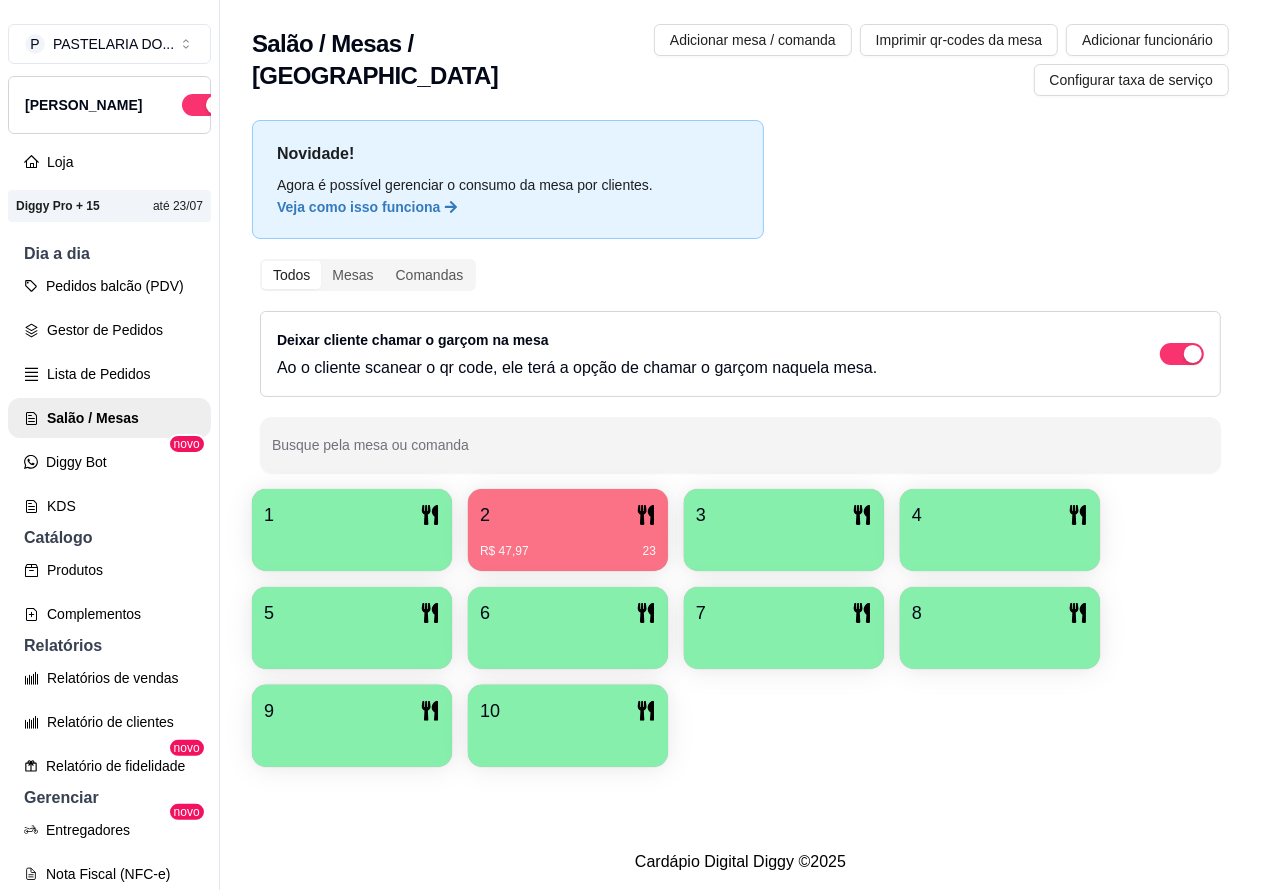 click on "R$ 47,97 23" at bounding box center (568, 544) 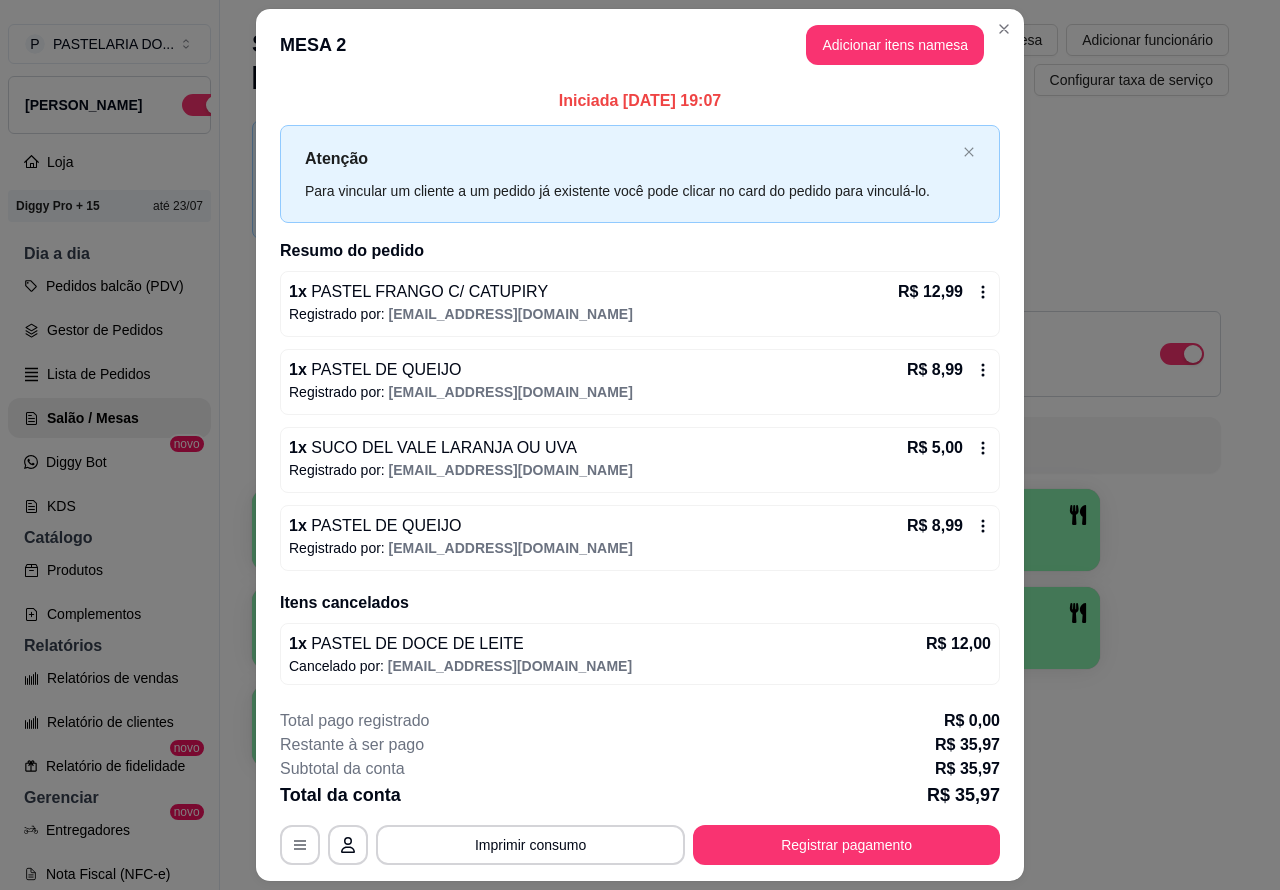 click on "Imprimir consumo" at bounding box center (530, 845) 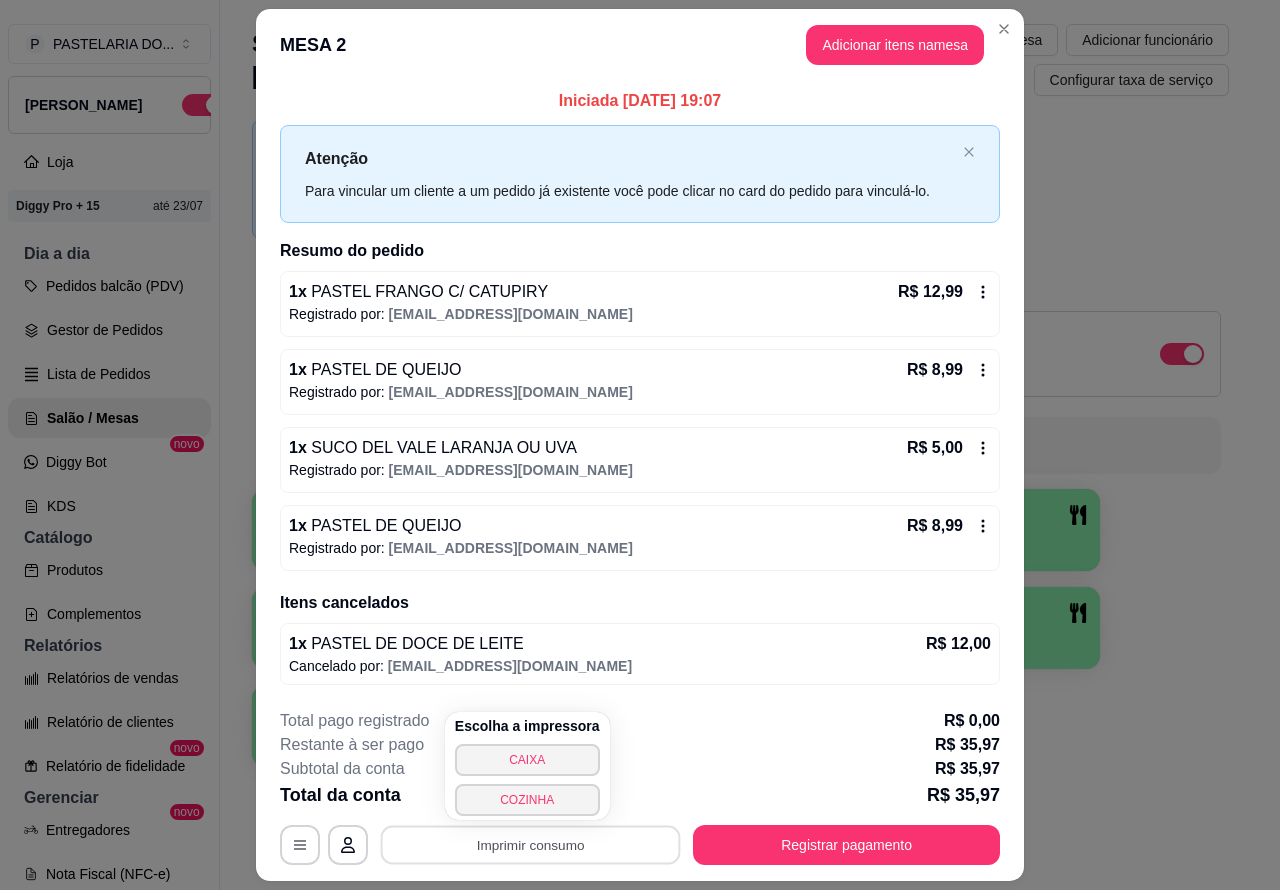 click on "CAIXA" at bounding box center (527, 760) 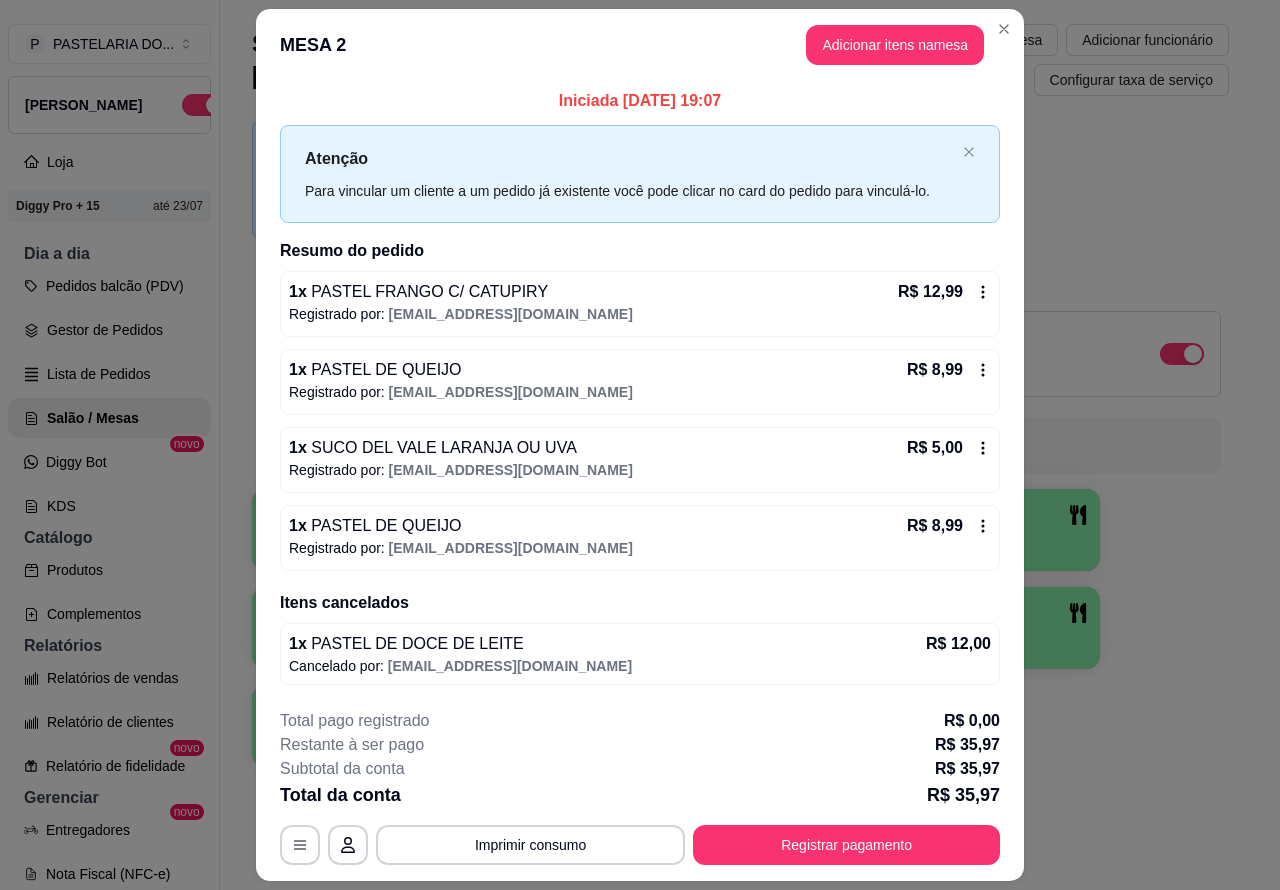 click on "Salão / Mesas / Comandas Adicionar mesa / comanda Imprimir qr-codes da mesa Adicionar funcionário Configurar taxa de serviço Novidade! Agora é possível gerenciar o consumo da mesa por clientes.   Veja como isso funciona Todos Mesas Comandas Deixar cliente chamar o garçom na mesa Ao o cliente scanear o qr code, ele terá a opção de chamar o garçom naquela mesa. Busque pela mesa ou comanda
1 2 R$ 47,97 23 3 4 5 6 7 8 9 10" at bounding box center (740, 417) 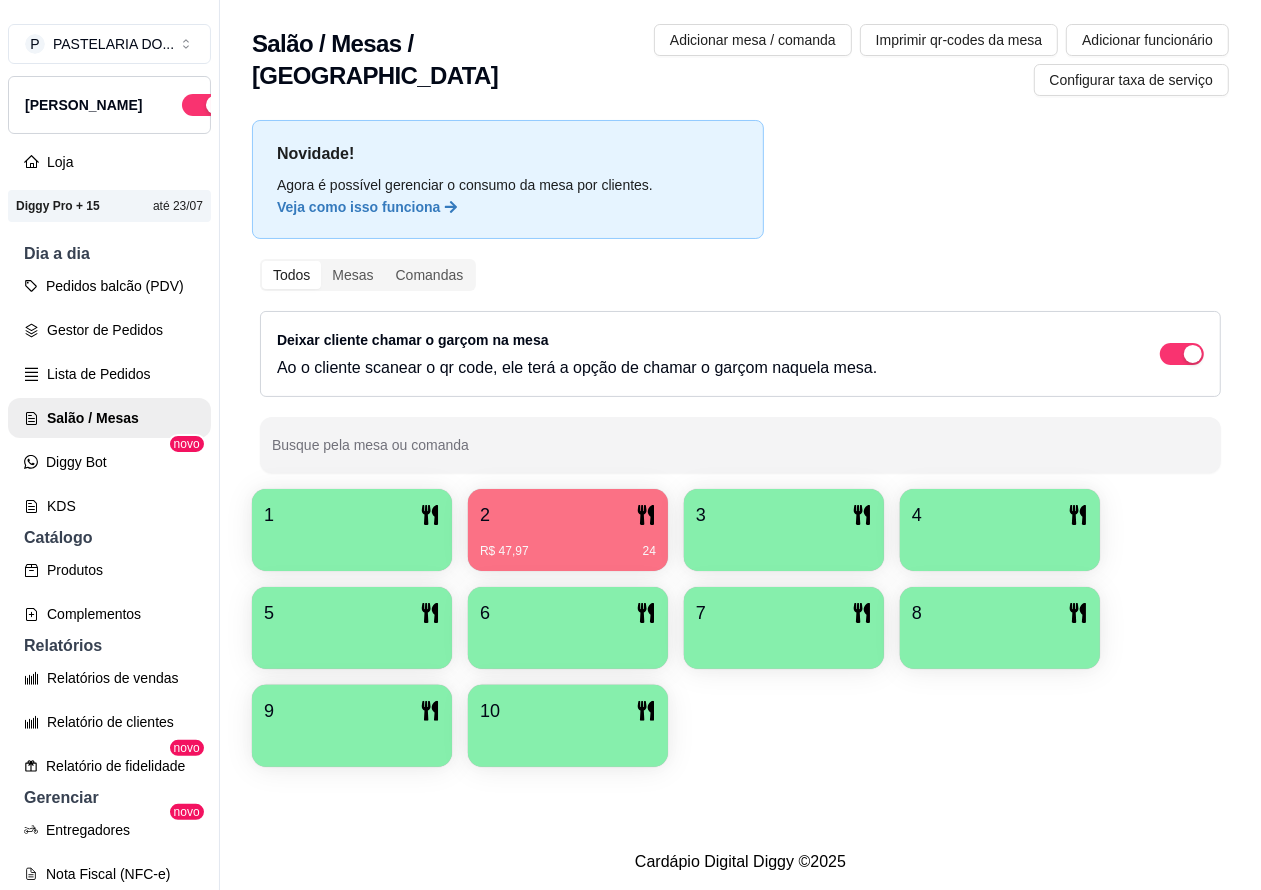 click on "R$ 47,97 24" at bounding box center [568, 544] 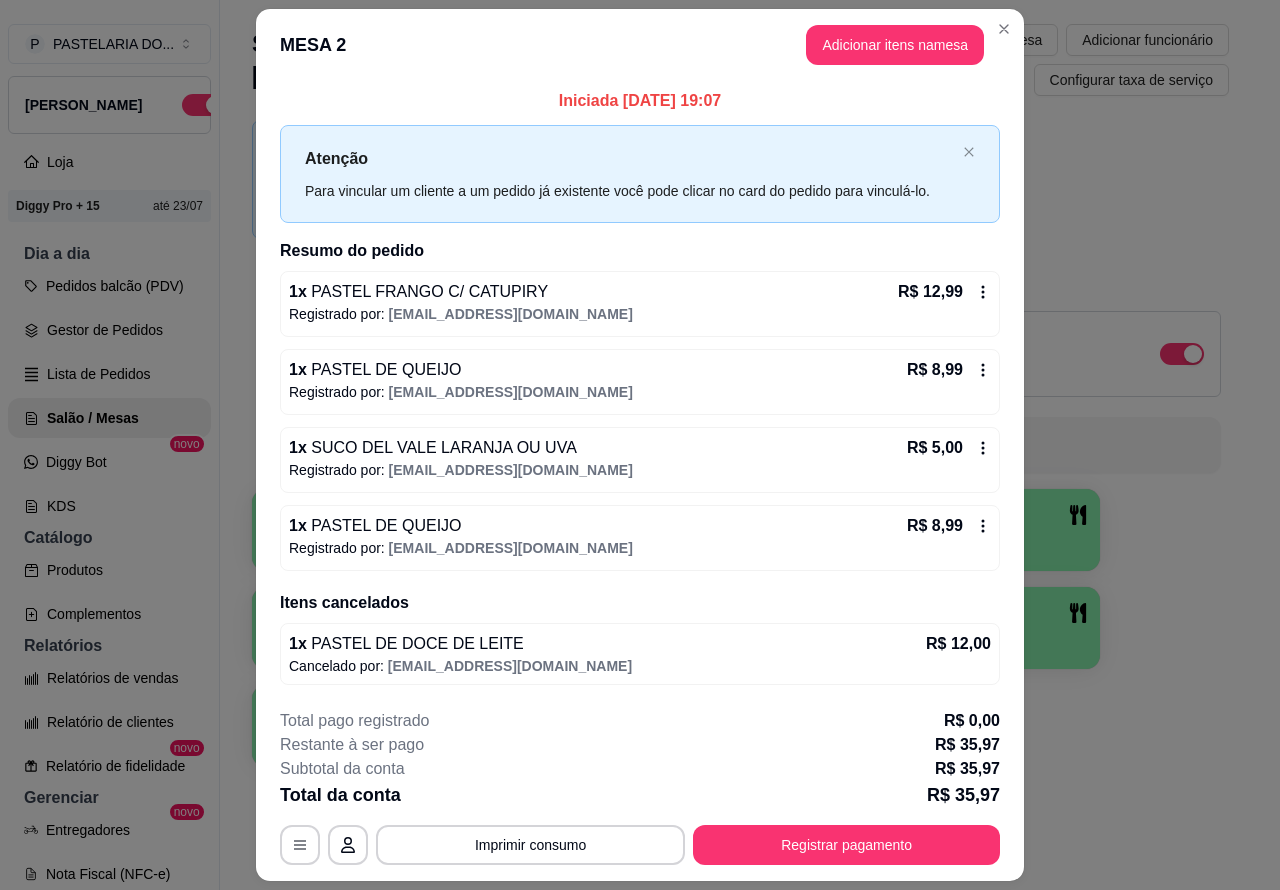 scroll, scrollTop: 56, scrollLeft: 0, axis: vertical 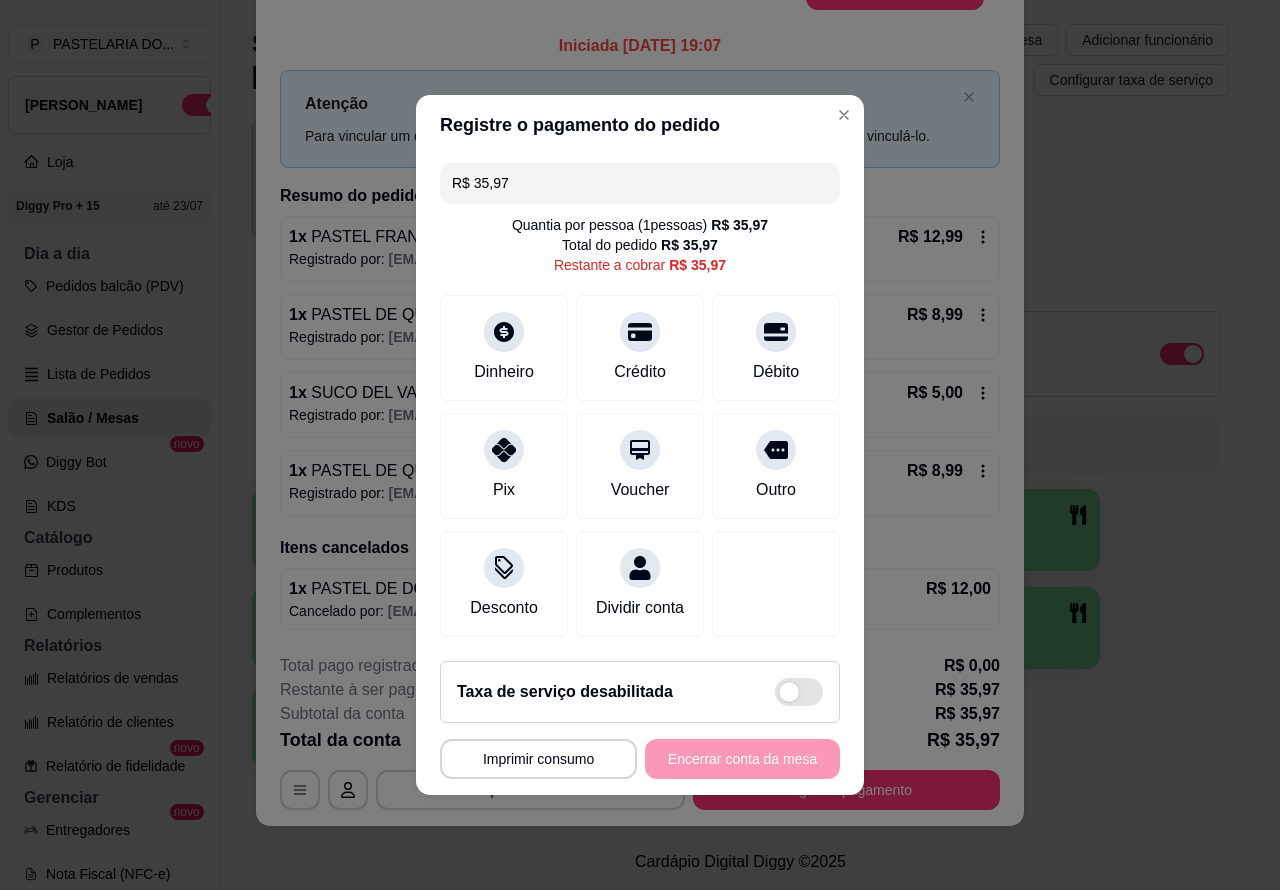 click on "**********" at bounding box center (640, 445) 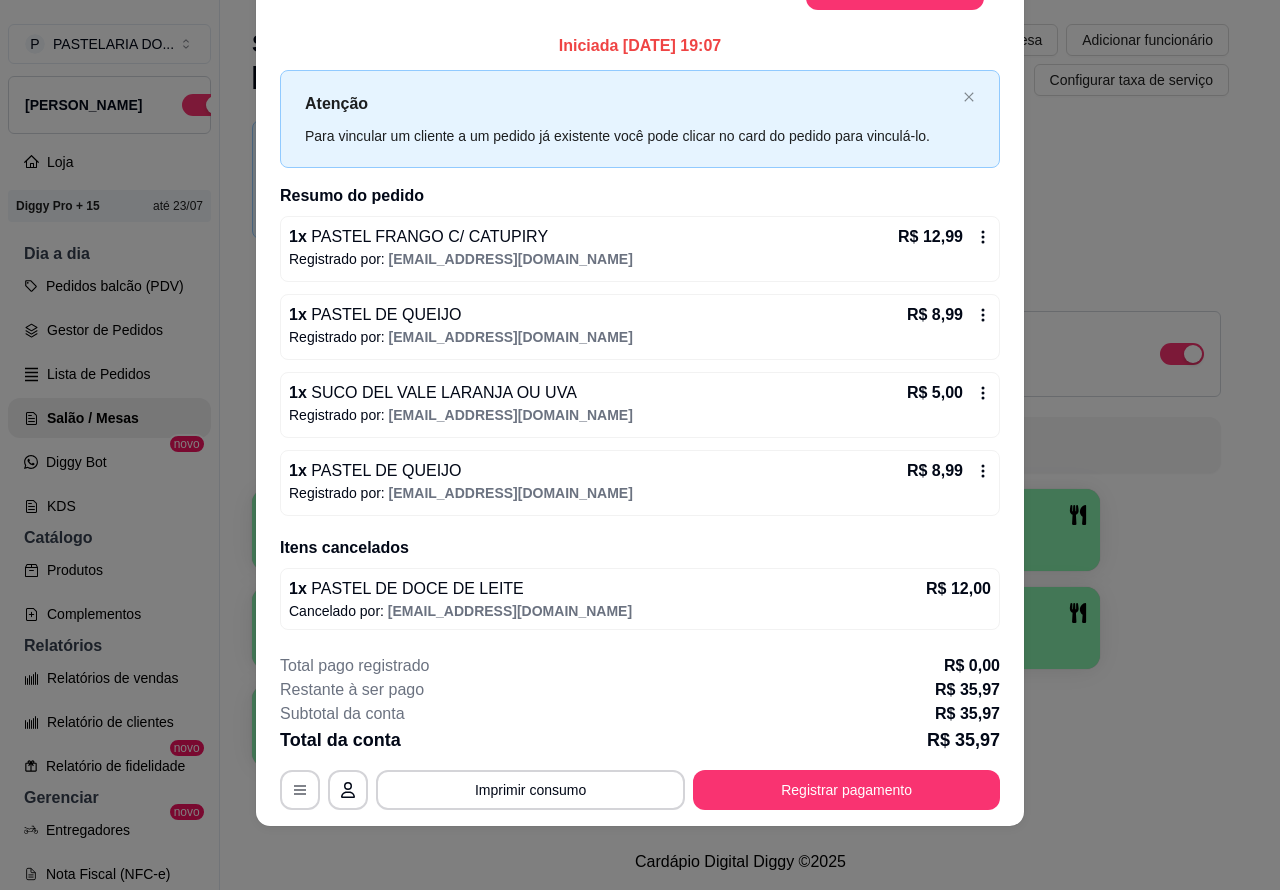 click on "Salão / Mesas / Comandas Adicionar mesa / comanda Imprimir qr-codes da mesa Adicionar funcionário Configurar taxa de serviço Novidade! Agora é possível gerenciar o consumo da mesa por clientes.   Veja como isso funciona Todos Mesas Comandas Deixar cliente chamar o garçom na mesa Ao o cliente scanear o qr code, ele terá a opção de chamar o garçom naquela mesa. Busque pela mesa ou comanda
1 2 R$ 47,97 24 3 4 5 6 7 8 9 10" at bounding box center [740, 417] 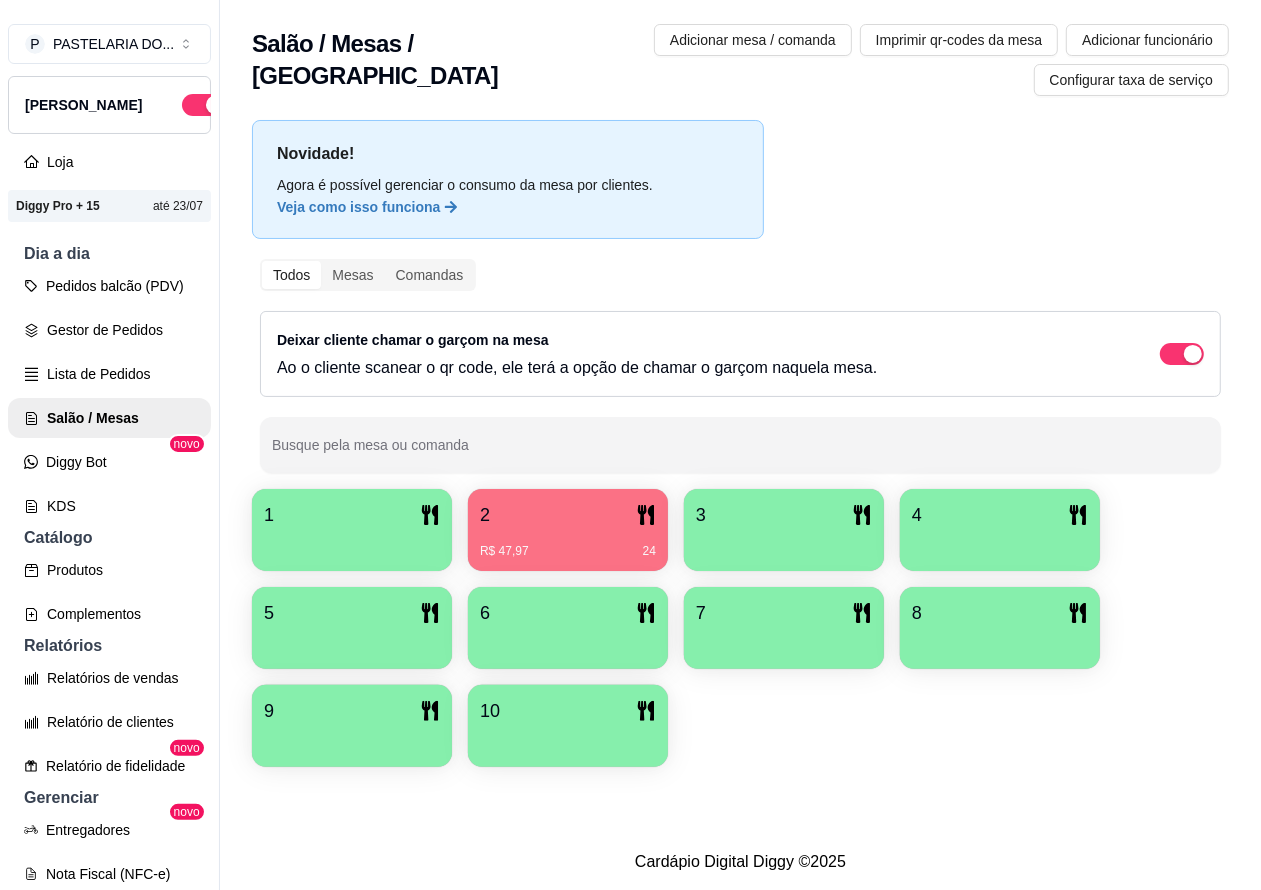 click on "R$ 47,97 24" at bounding box center [568, 544] 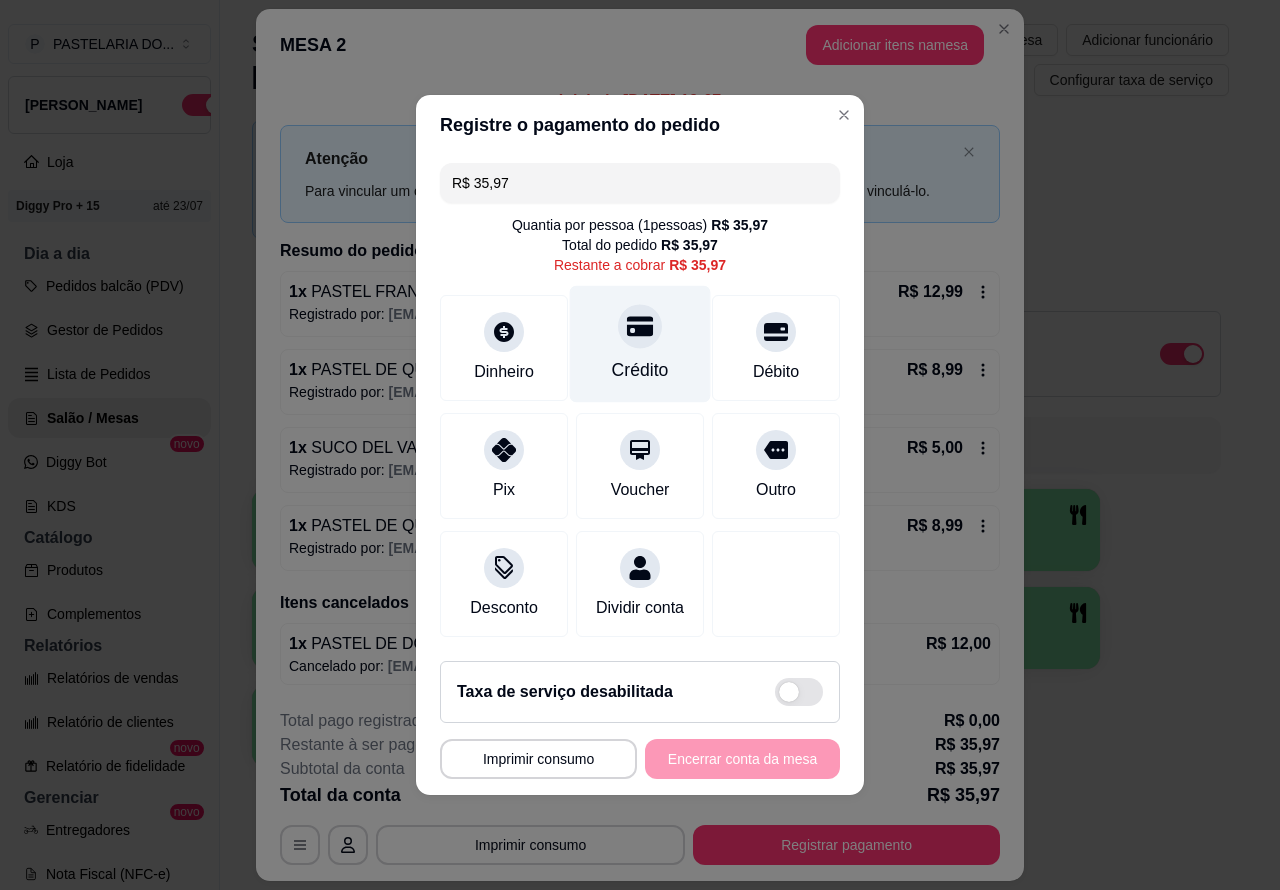 click 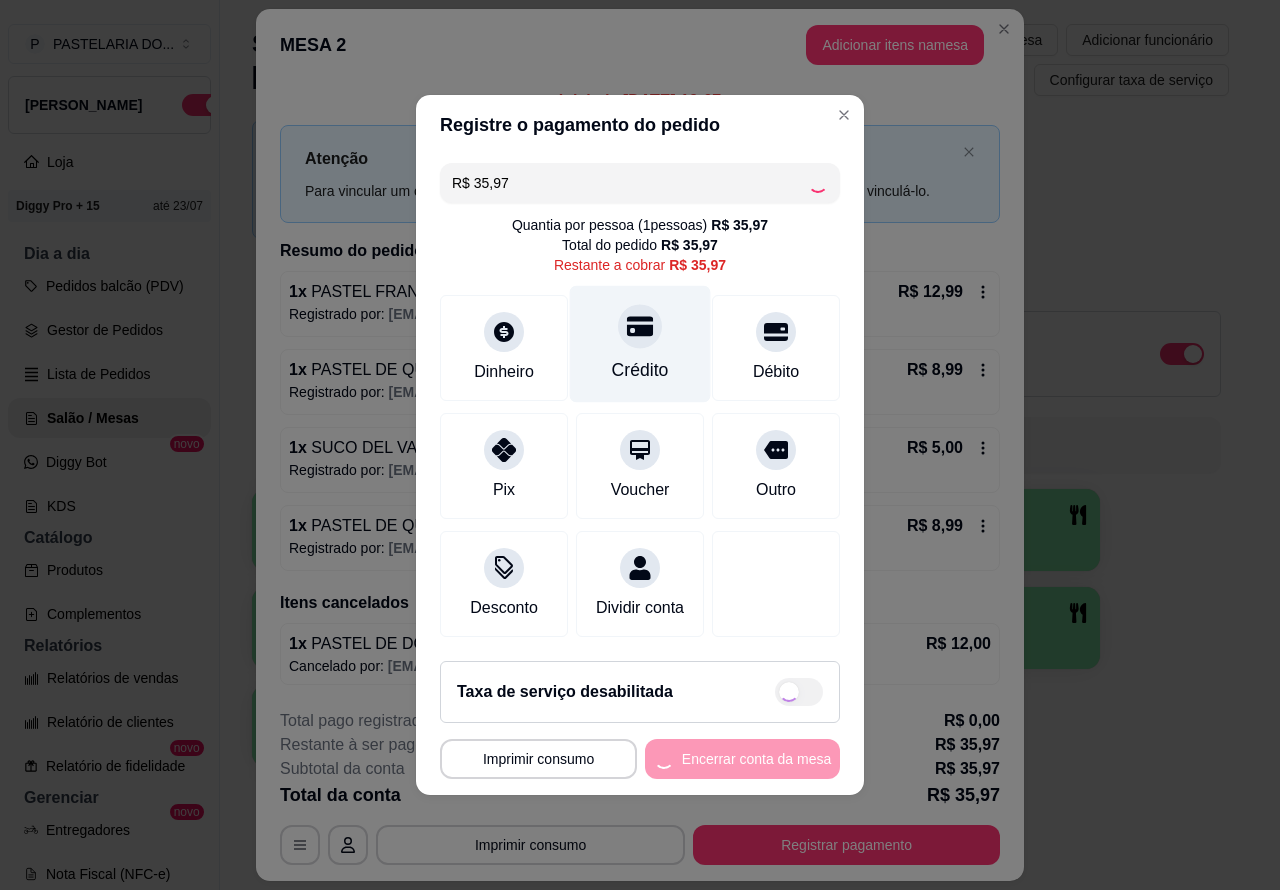type on "R$ 0,00" 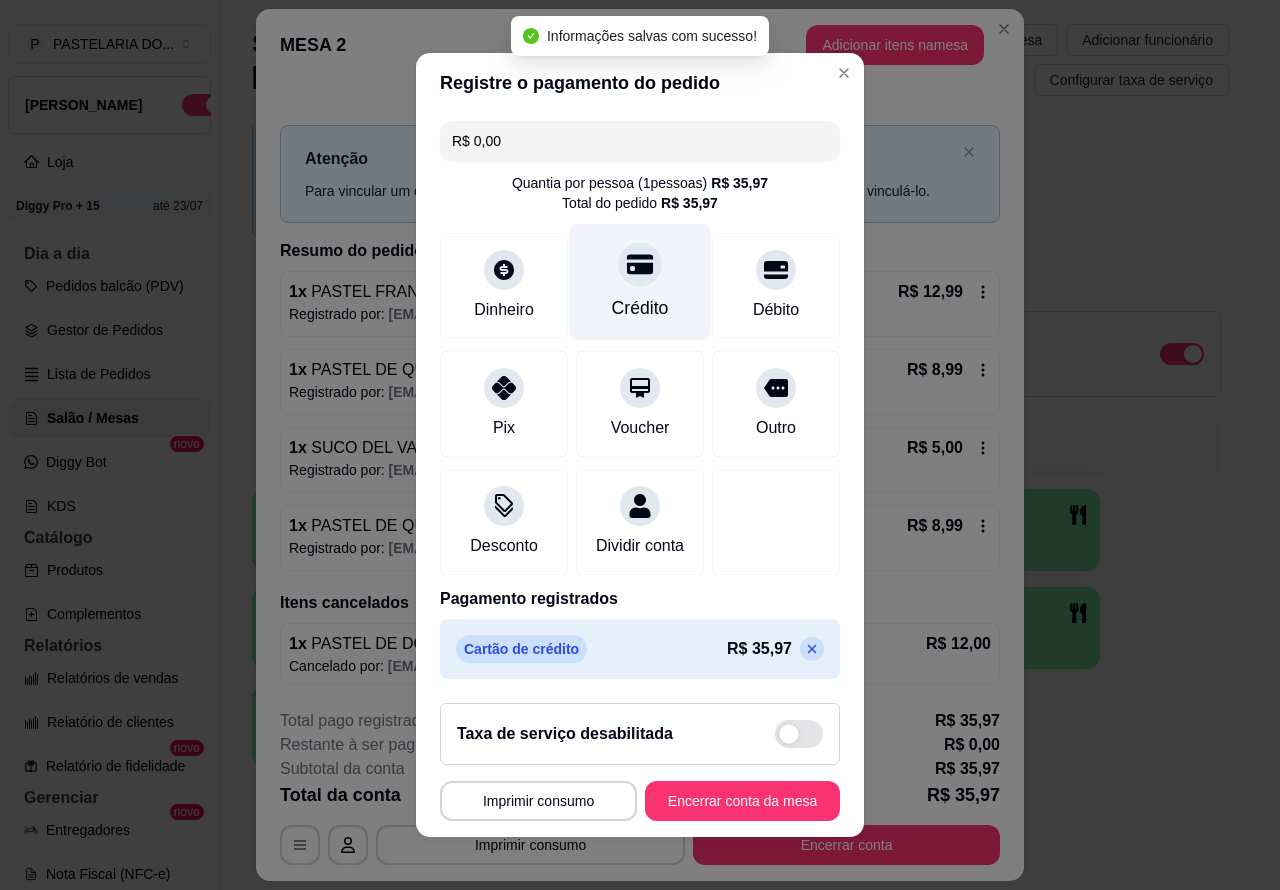 click on "**********" at bounding box center (640, 445) 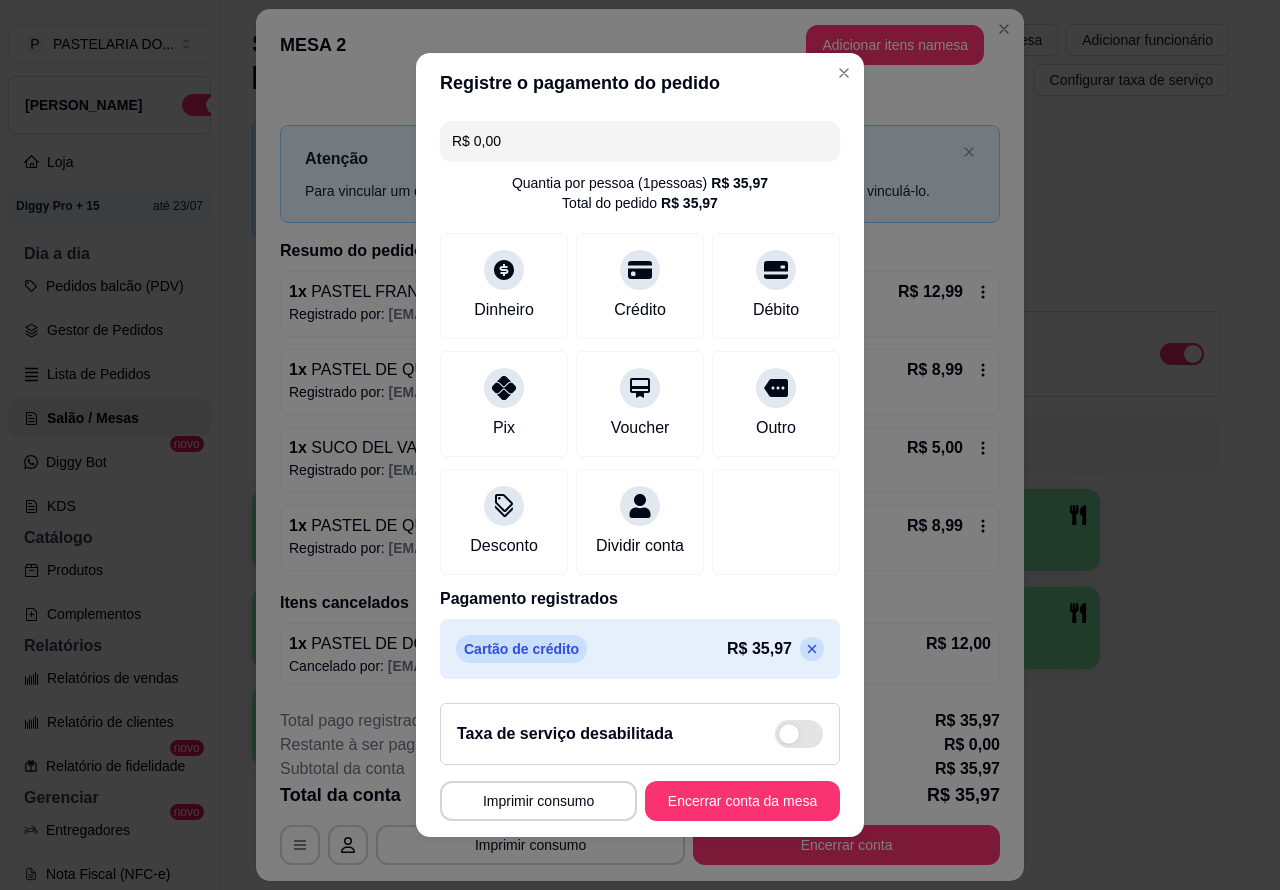 click on "Encerrar conta da mesa" at bounding box center (742, 801) 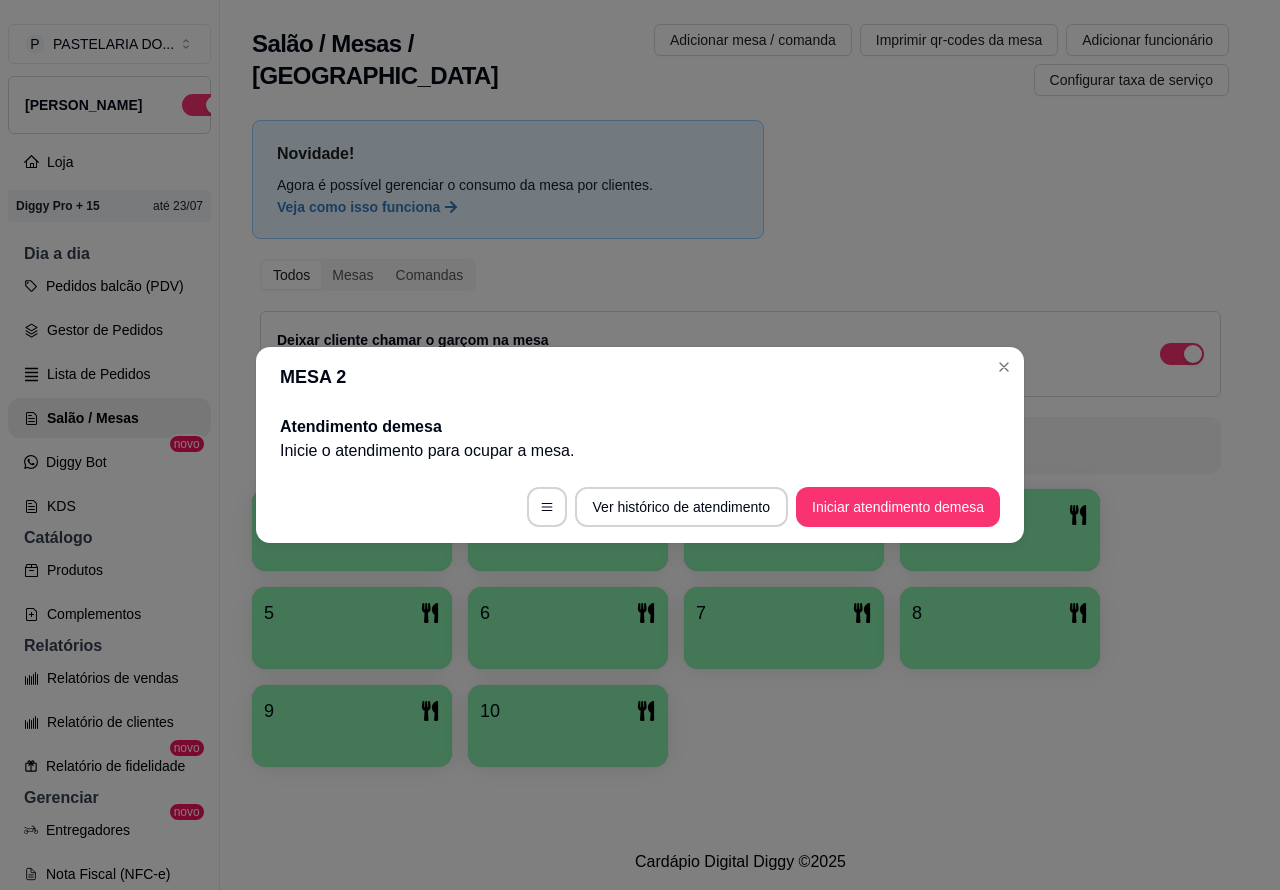 click on "Novidade! Agora é possível gerenciar o consumo da mesa por clientes.   Veja como isso funciona Todos Mesas Comandas Deixar cliente chamar o garçom na mesa Ao o cliente scanear o qr code, ele terá a opção de chamar o garçom naquela mesa. Busque pela mesa ou comanda
1 2 3 4 5 6 7 8 9 10" at bounding box center (740, 449) 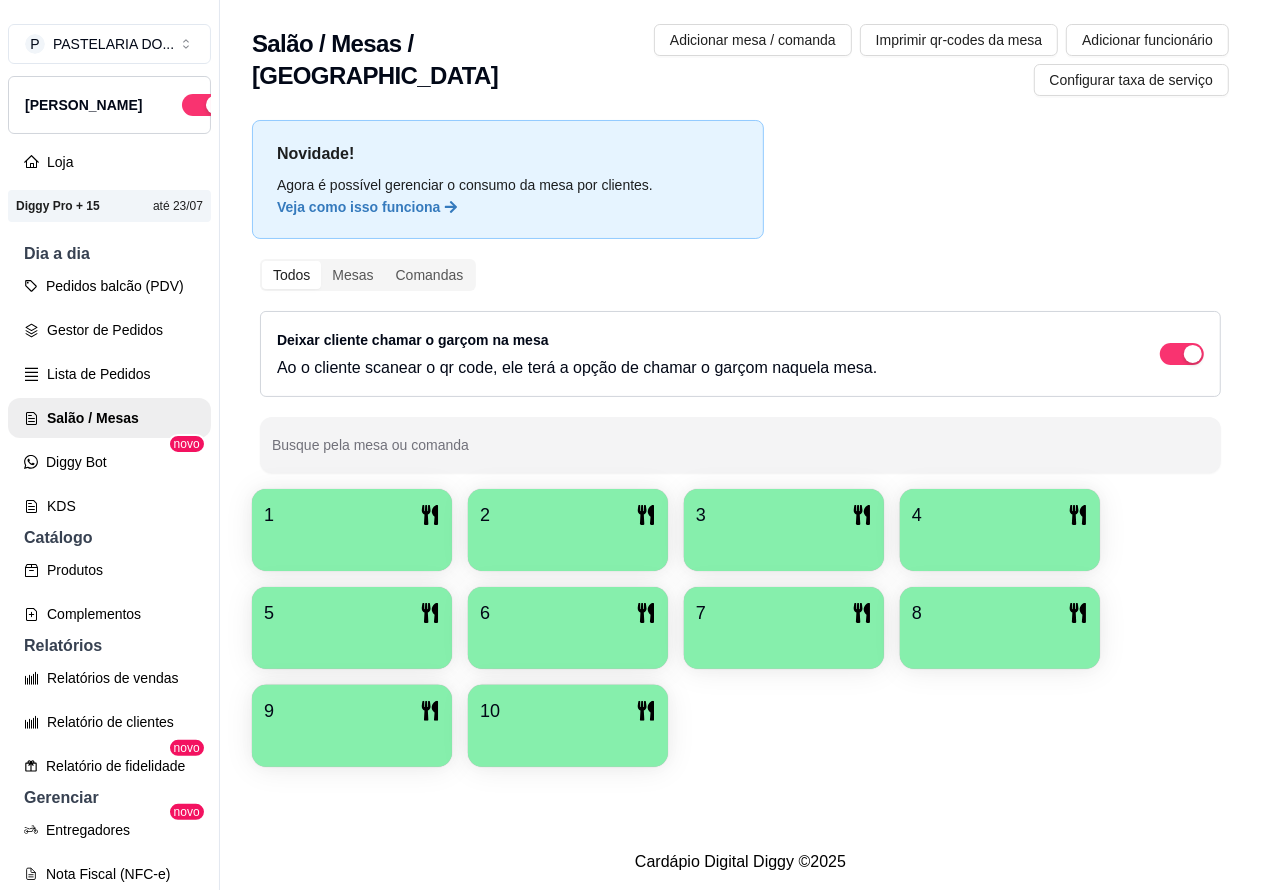 click on "Pedidos balcão (PDV)" at bounding box center [109, 286] 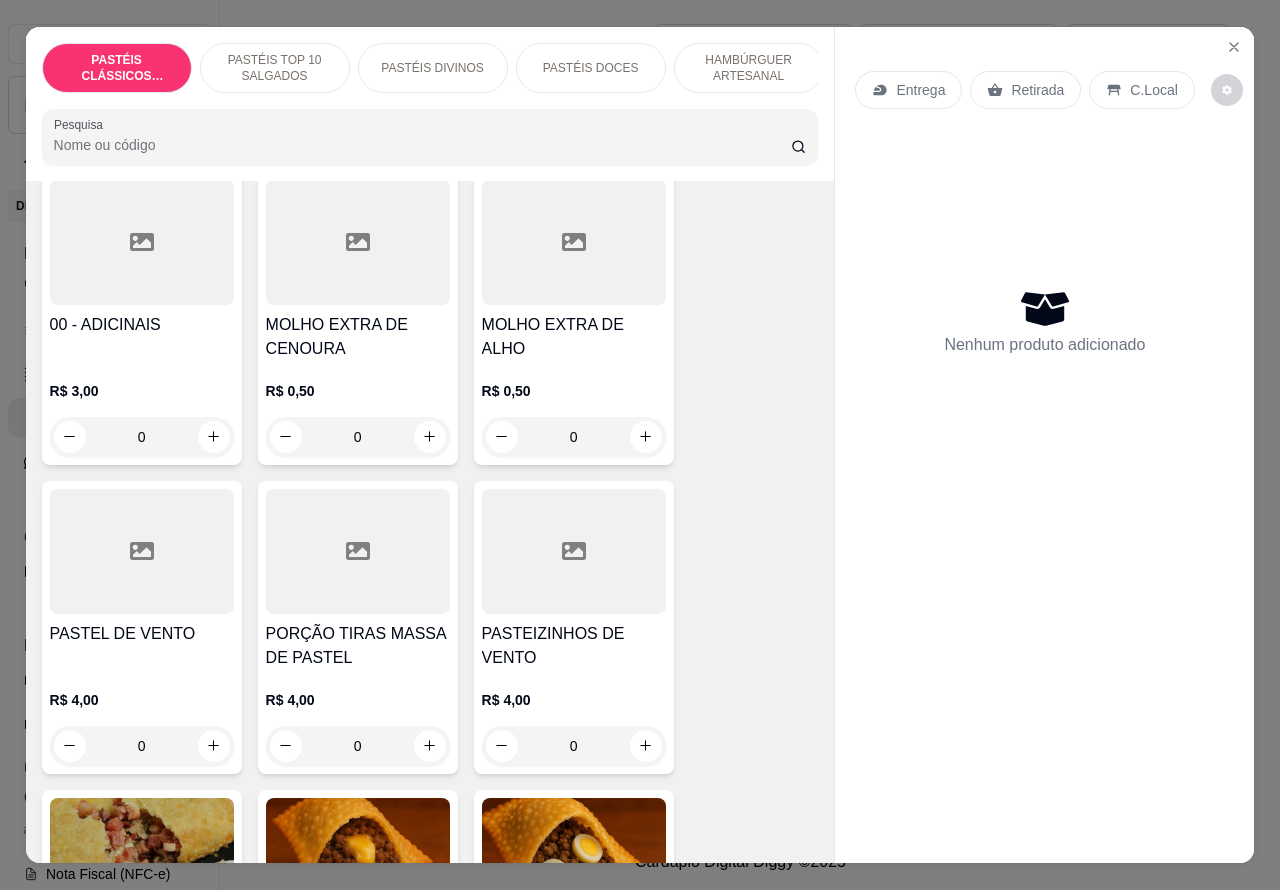 scroll, scrollTop: 775, scrollLeft: 0, axis: vertical 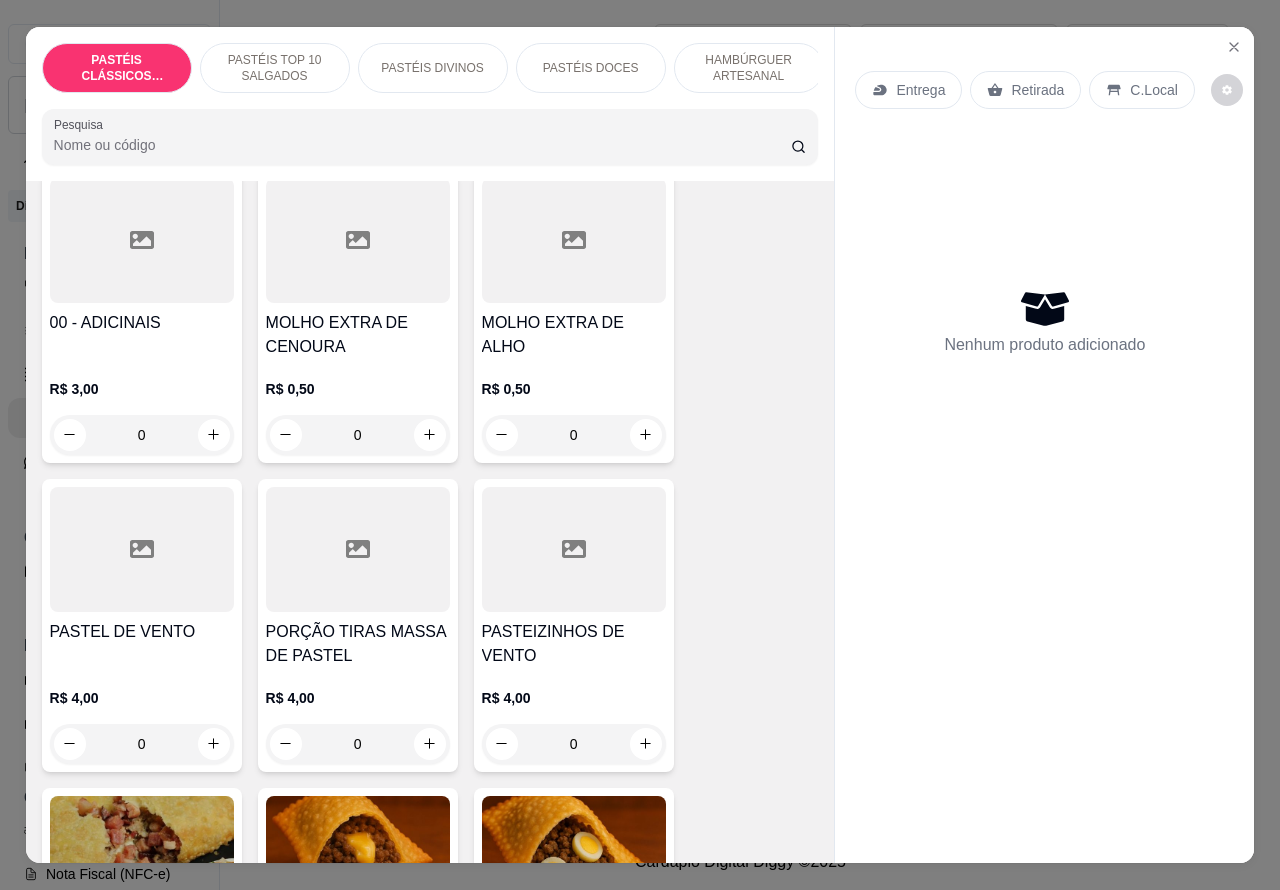 click at bounding box center (430, 744) 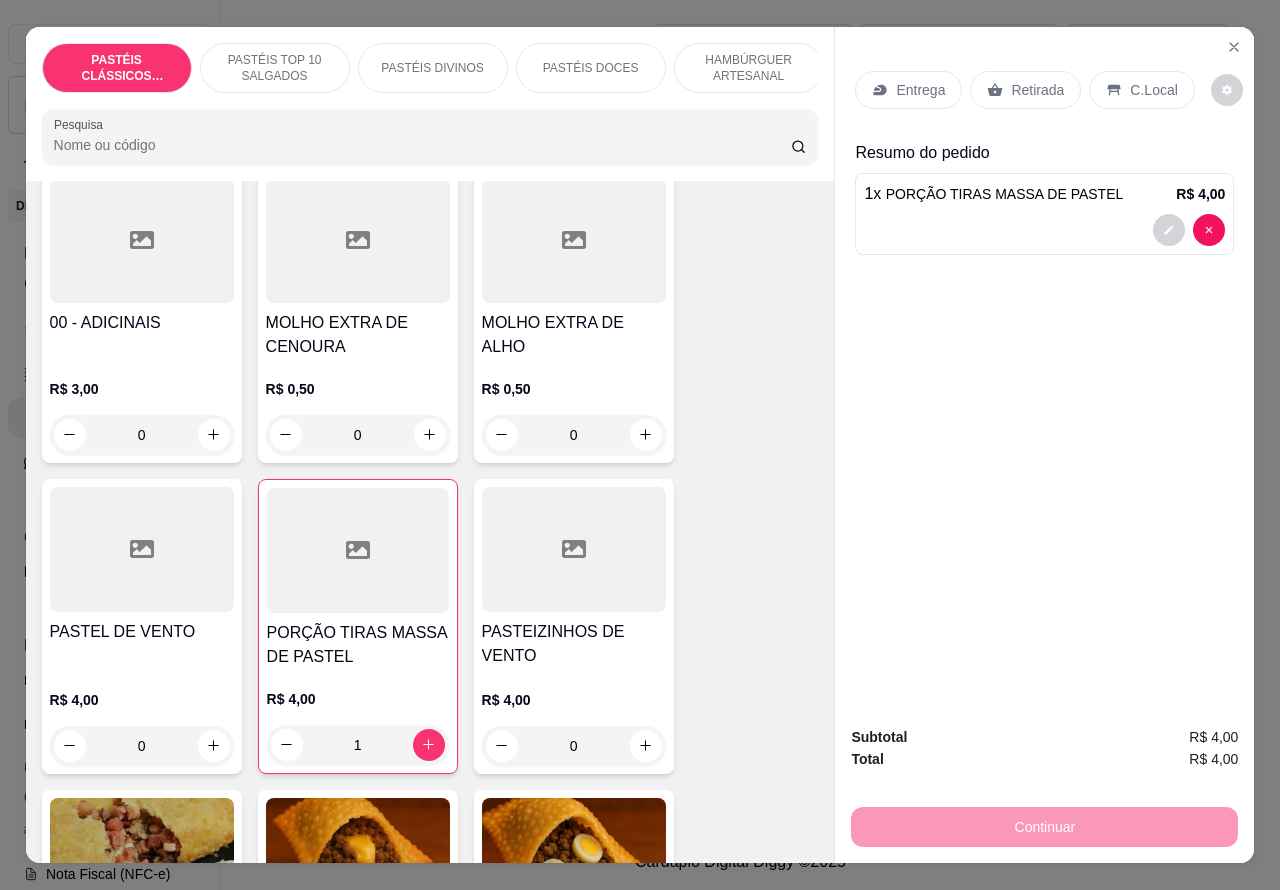 click 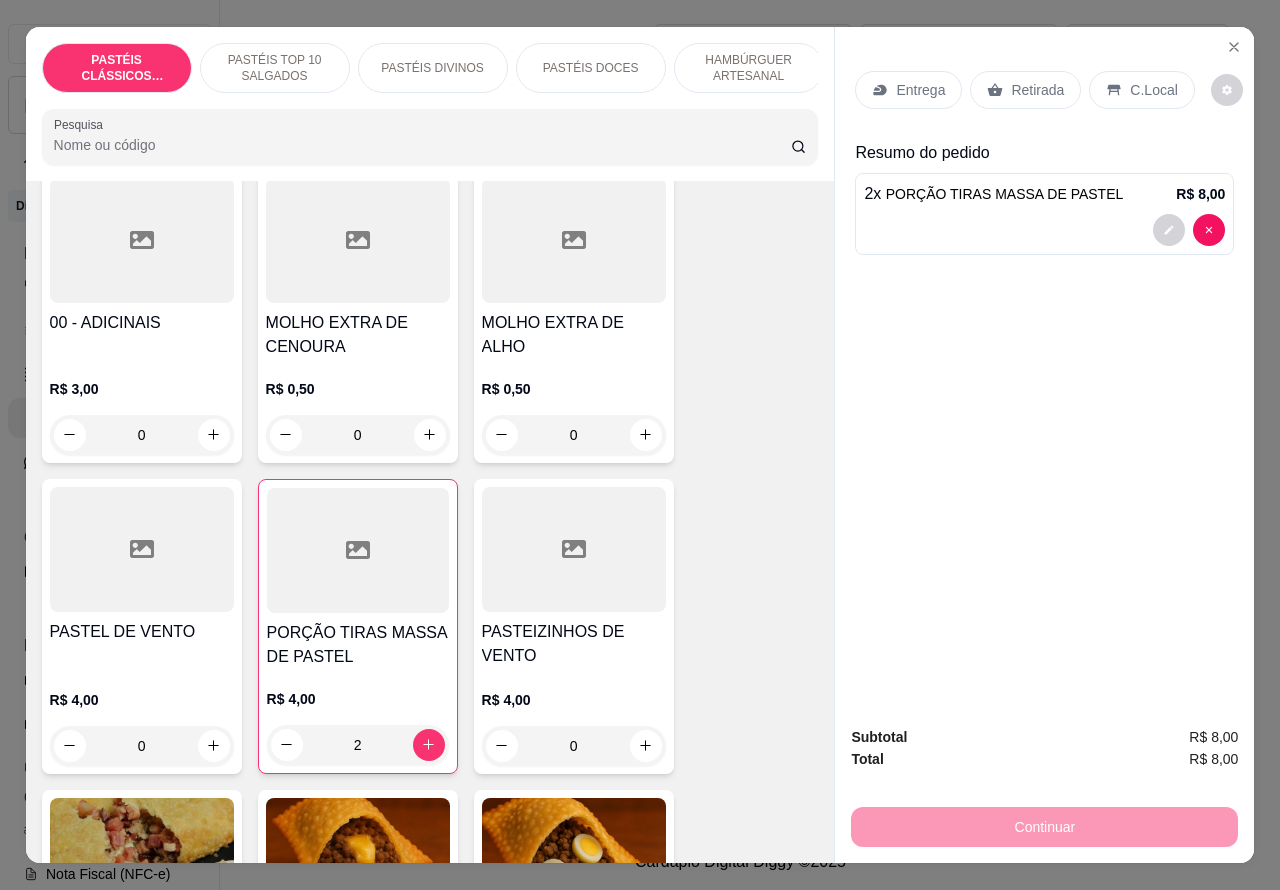 click 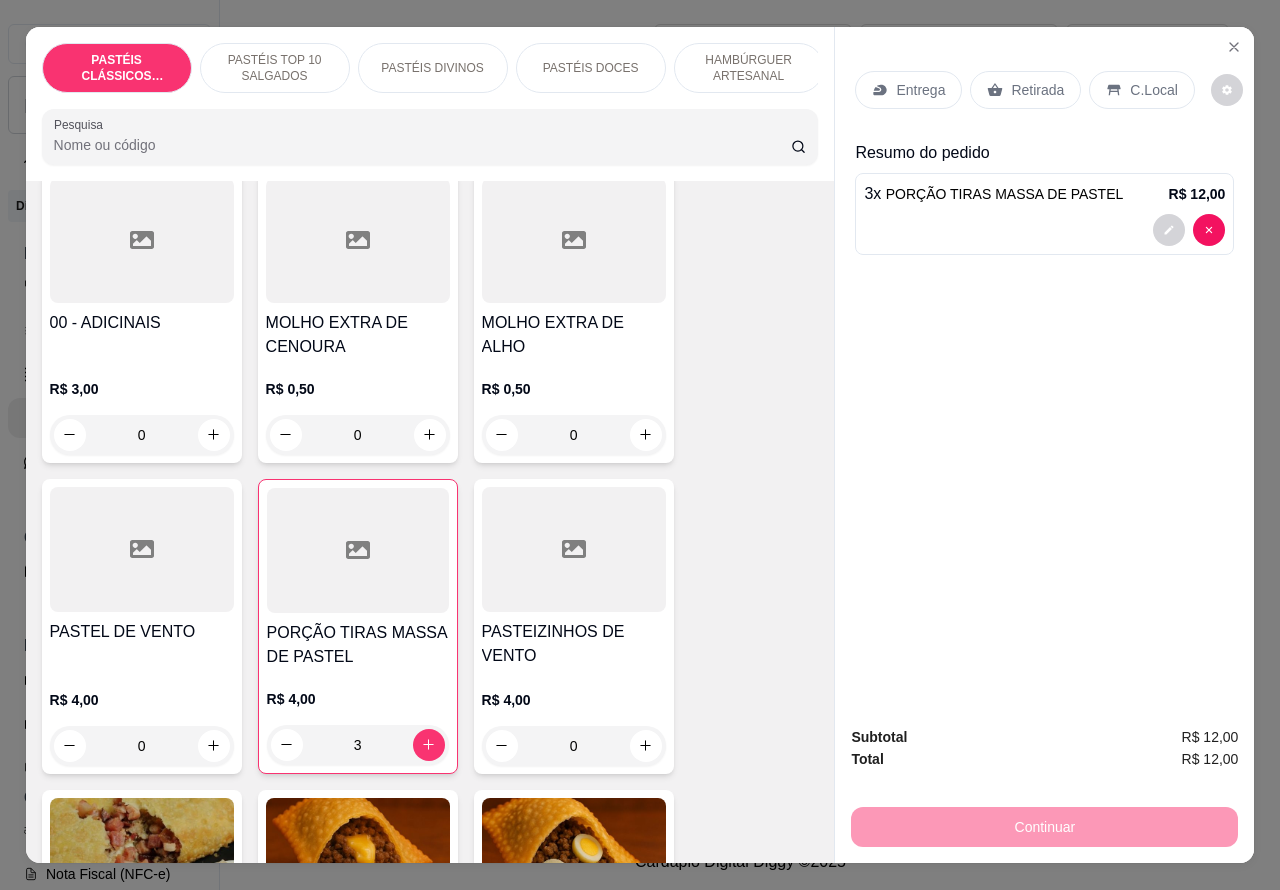 click on "Retirada" at bounding box center (1037, 90) 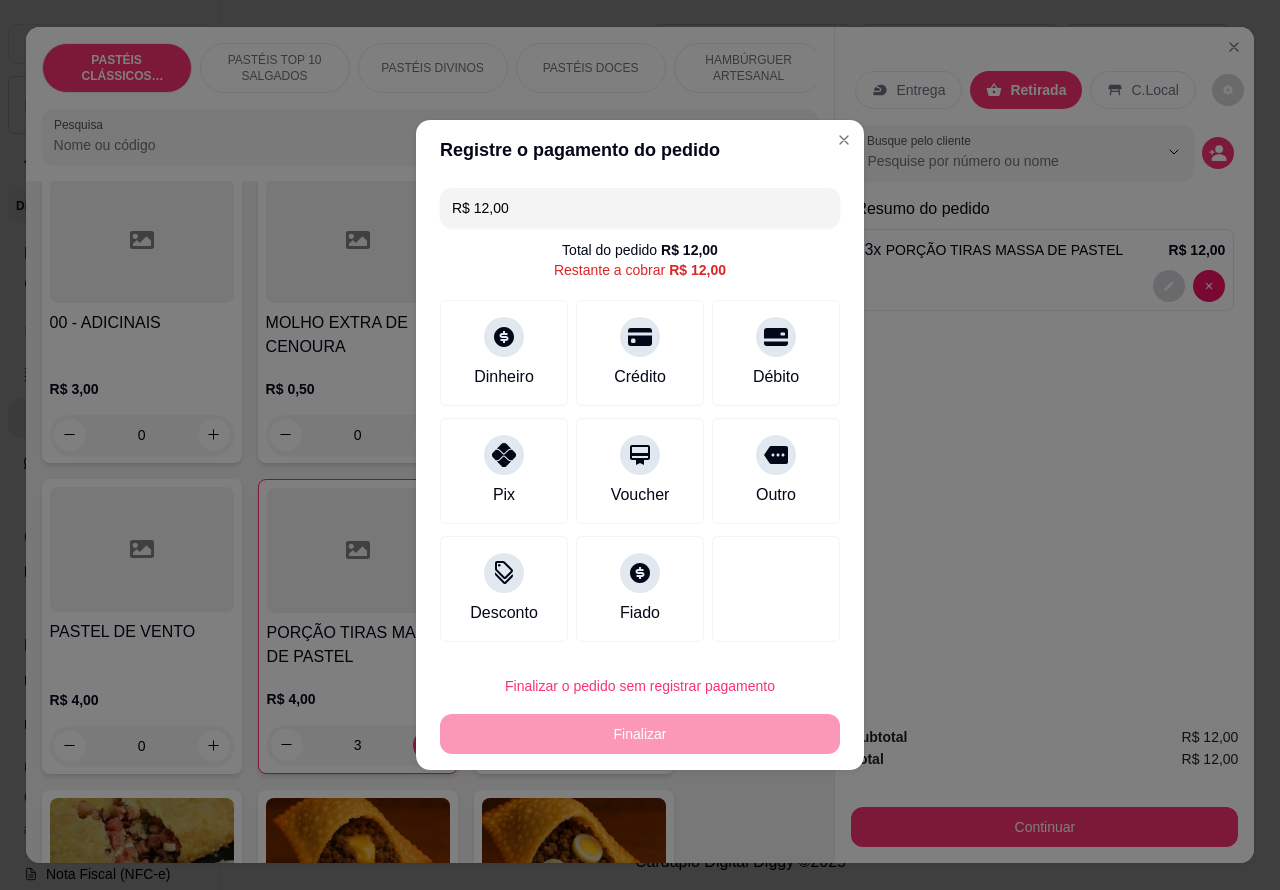 click on "Entrega" at bounding box center (908, 90) 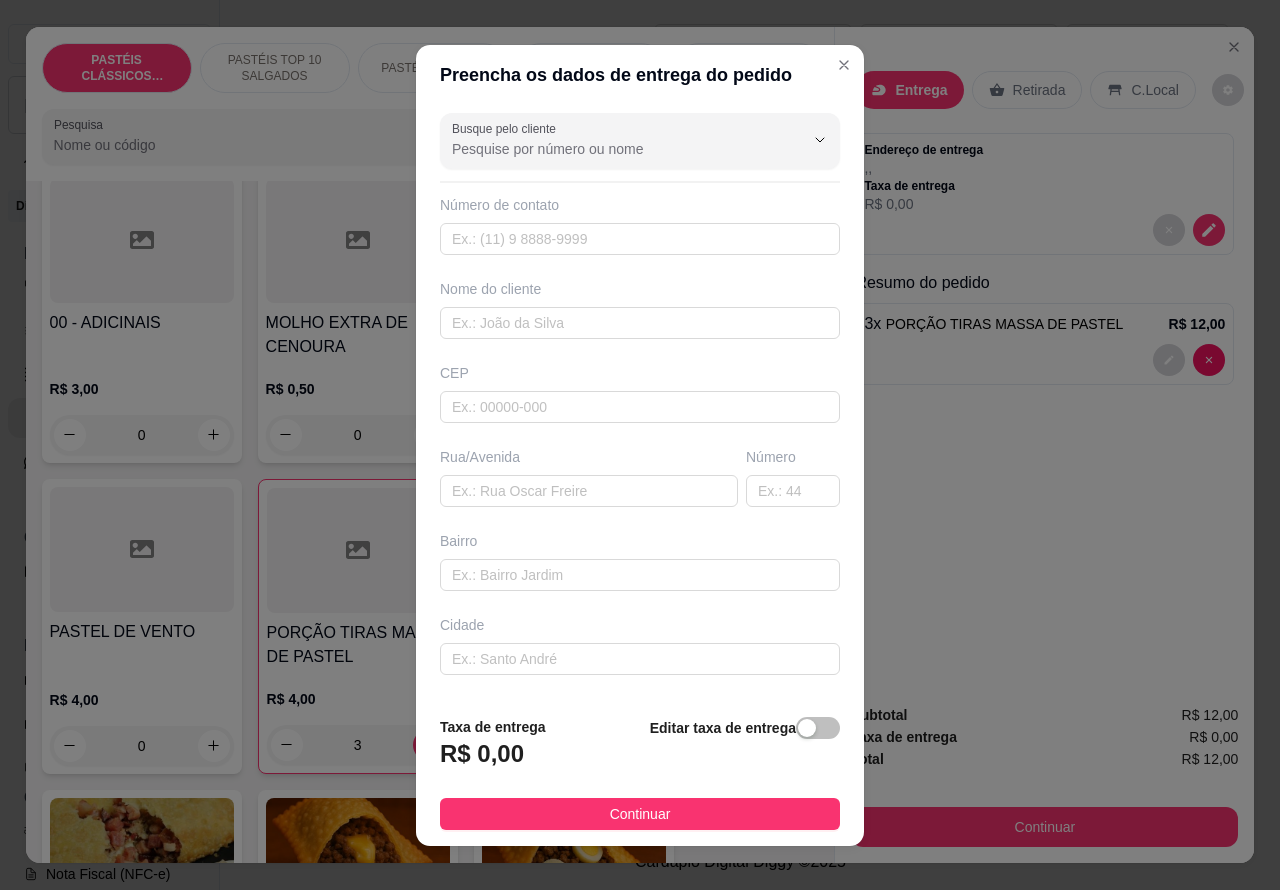 click on "C.Local" at bounding box center (1154, 90) 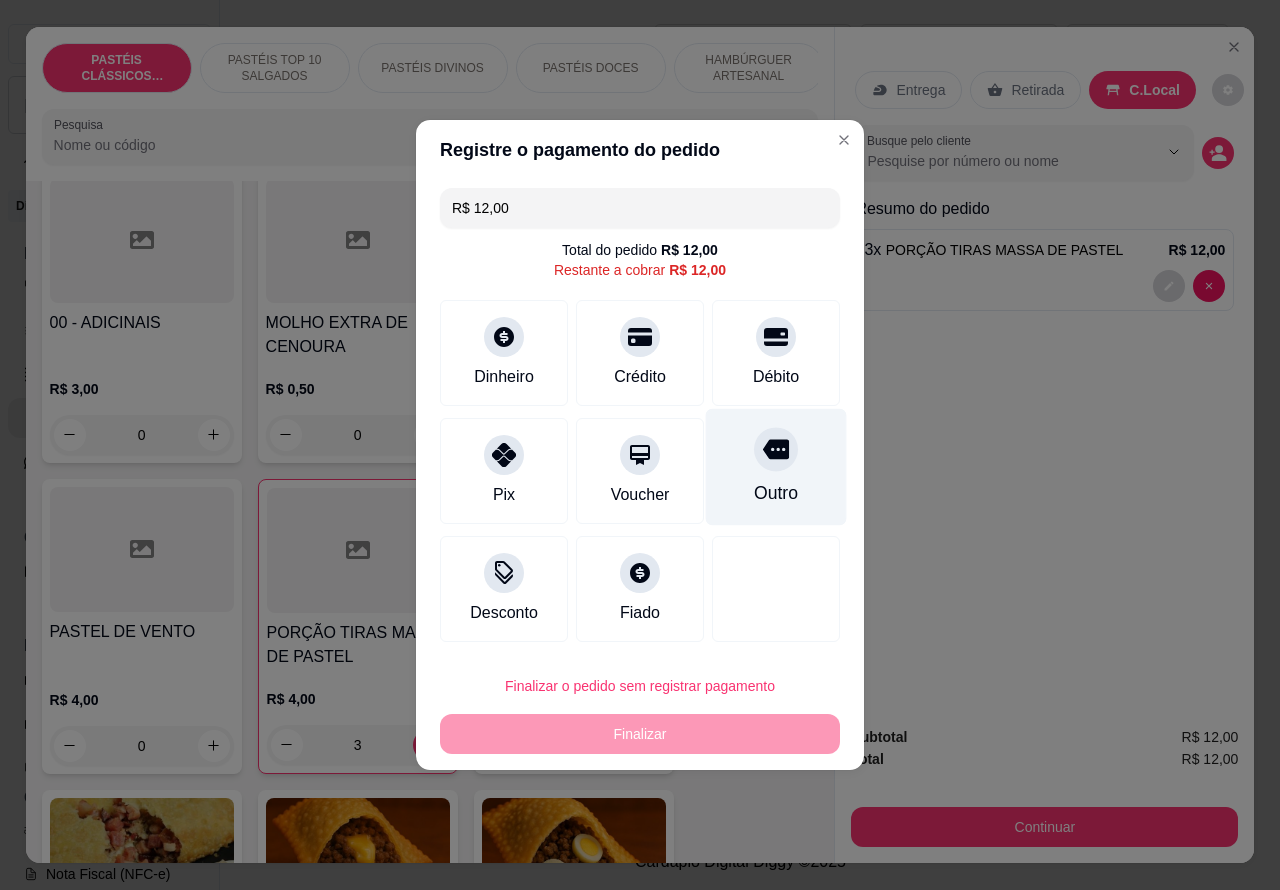 click 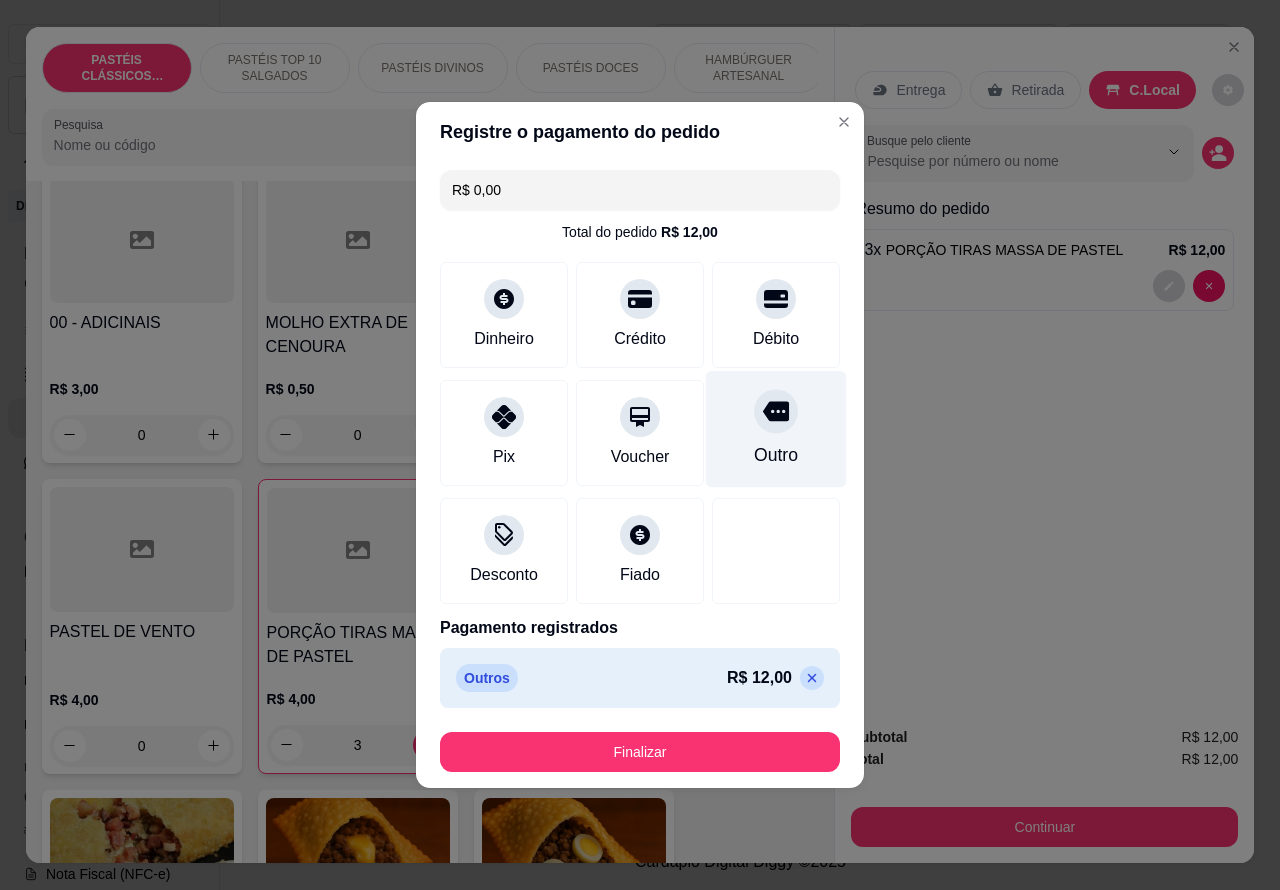click on "Finalizar" at bounding box center [640, 752] 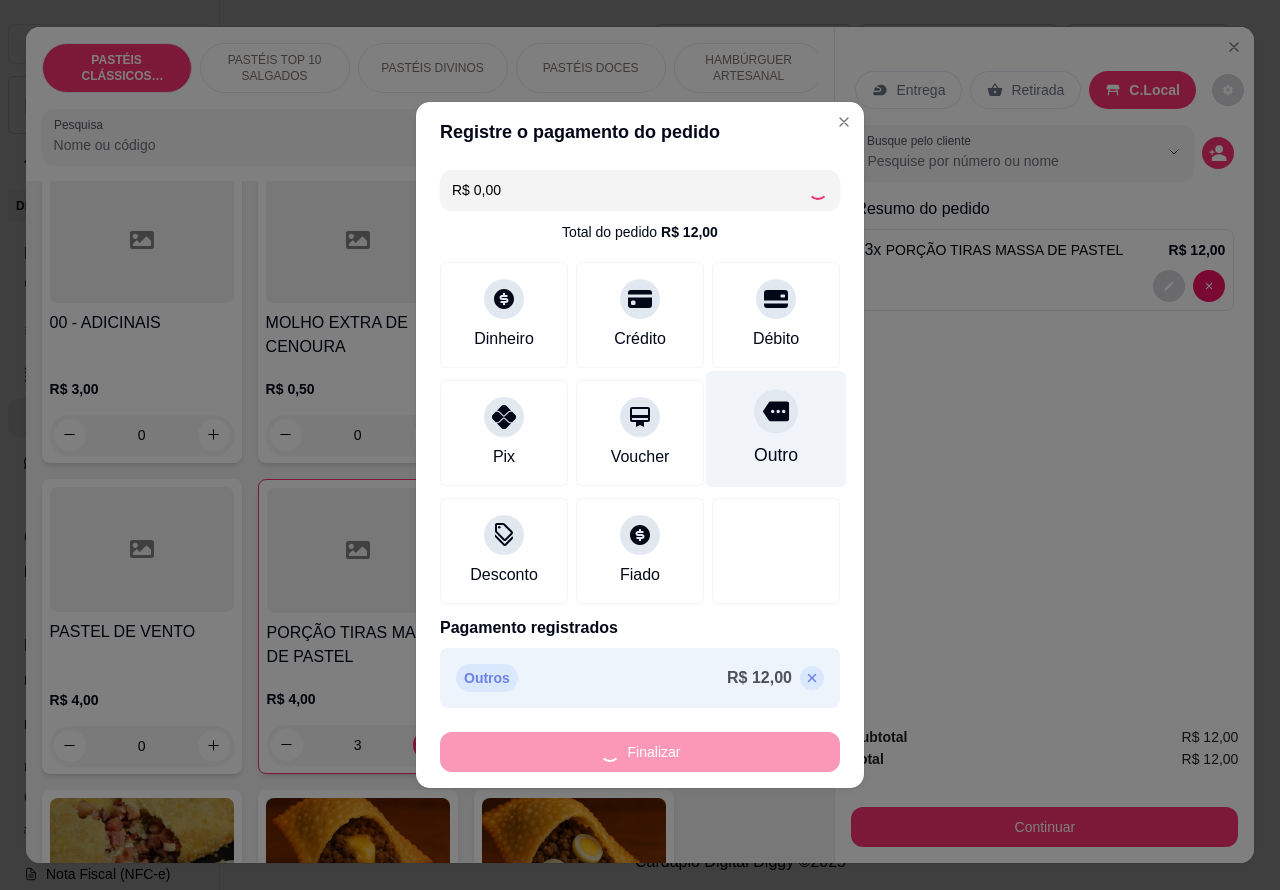 type on "0" 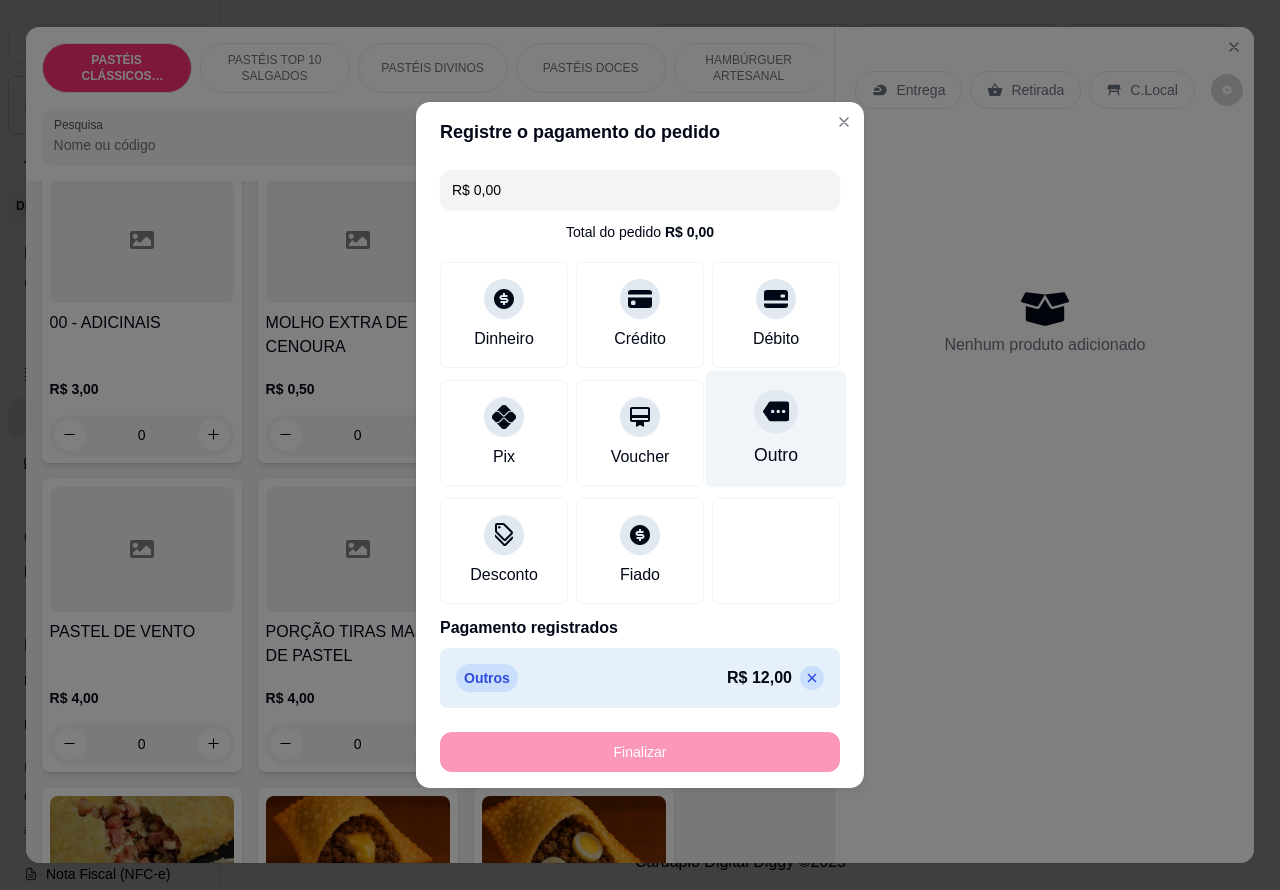 type on "-R$ 12,00" 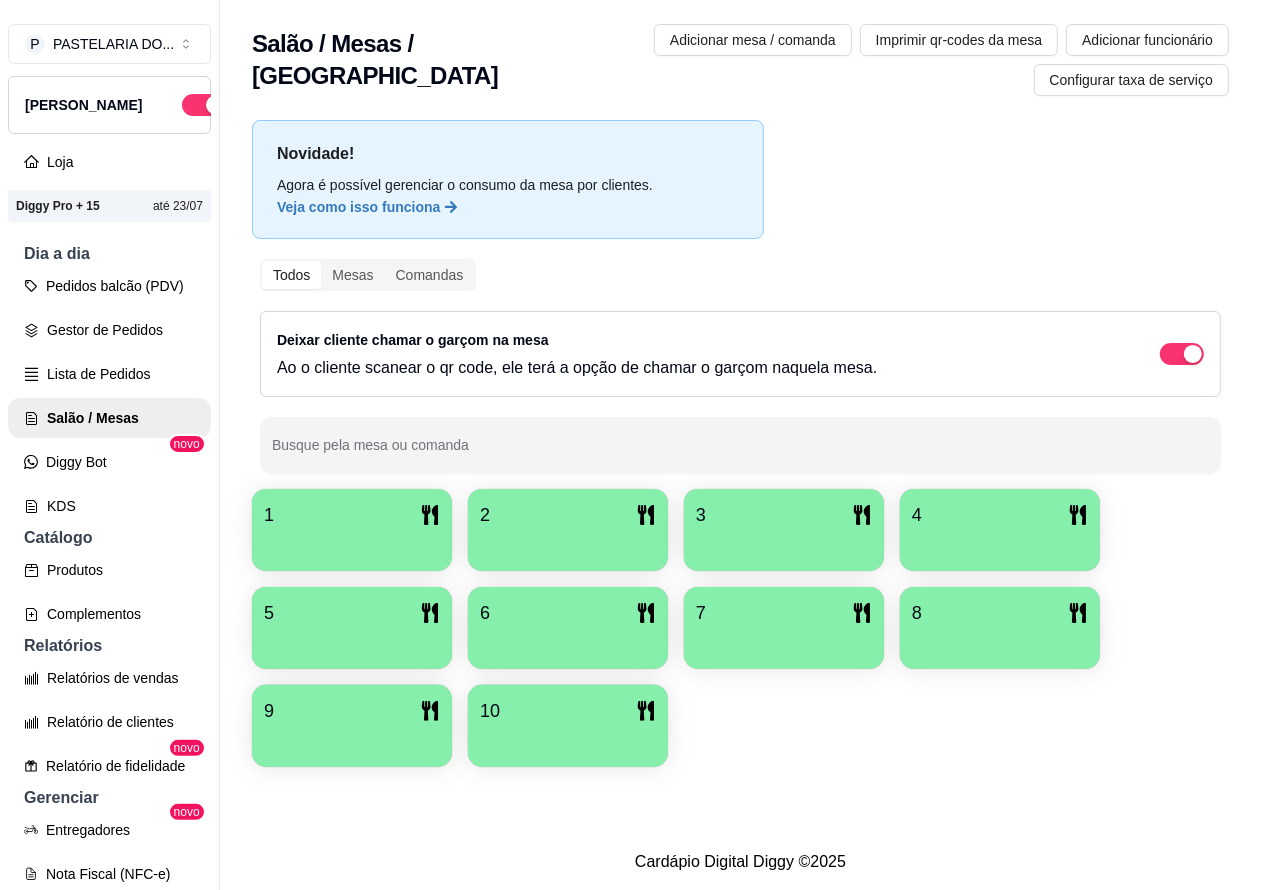 click on "Pedidos balcão (PDV)" at bounding box center (109, 286) 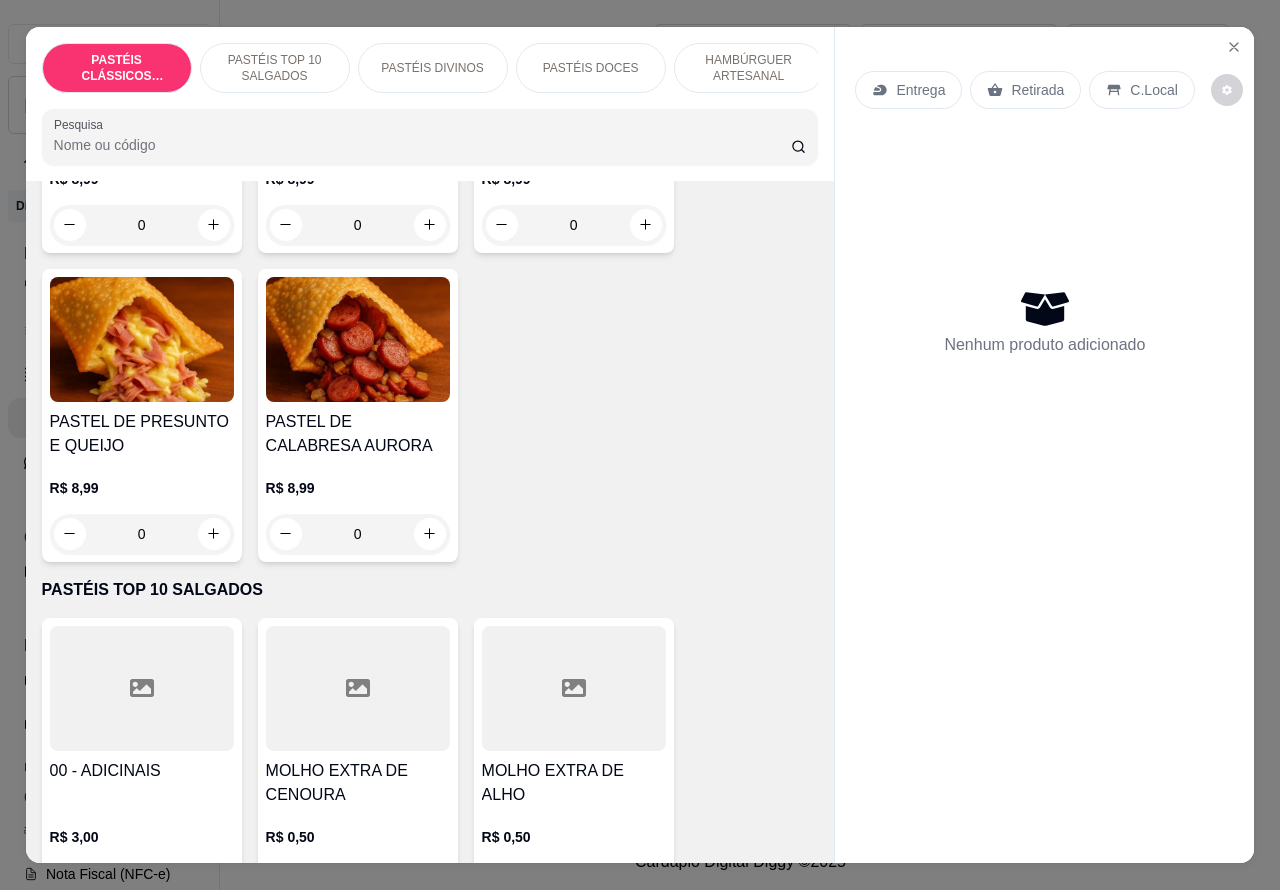 click on "PASTÉIS TOP 10 SALGADOS" at bounding box center (275, 68) 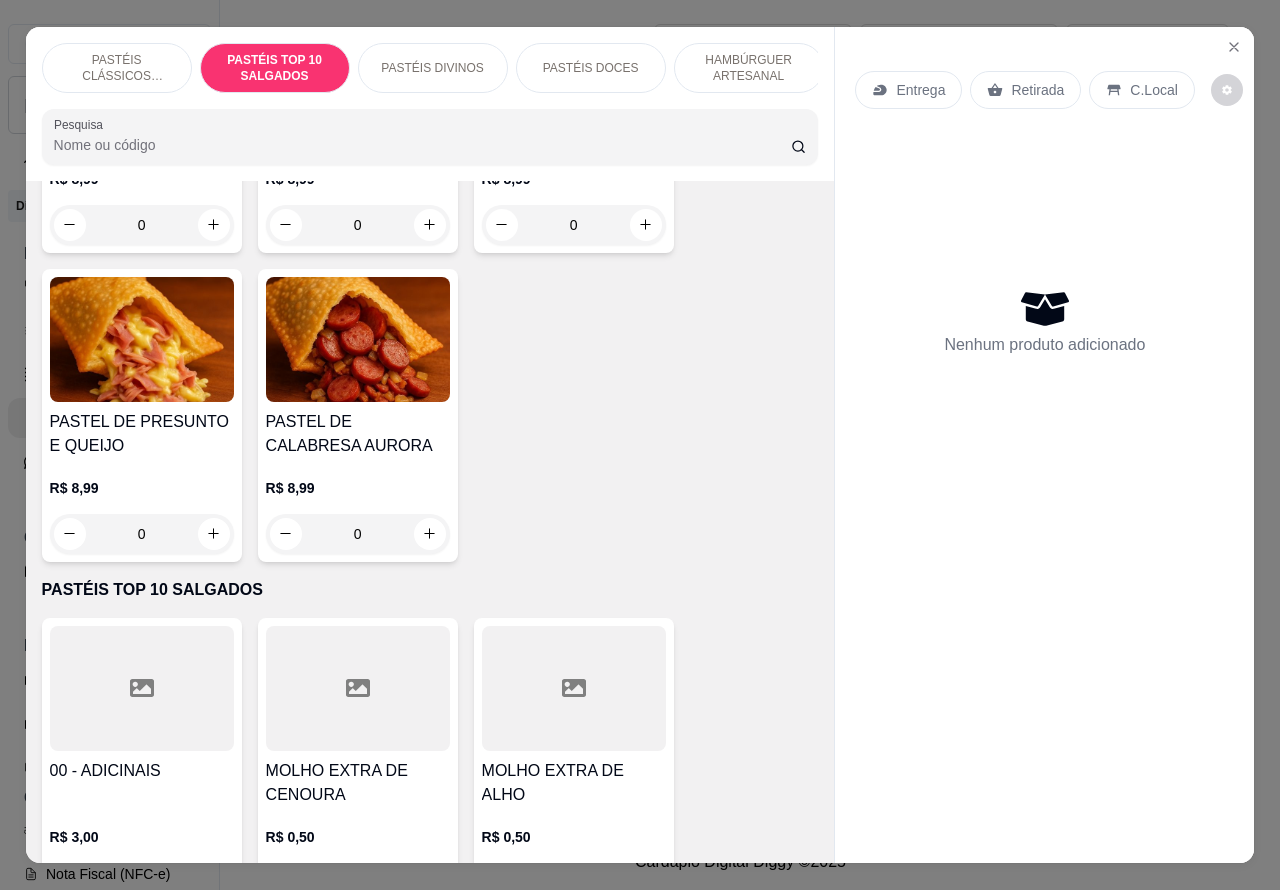 scroll, scrollTop: 723, scrollLeft: 0, axis: vertical 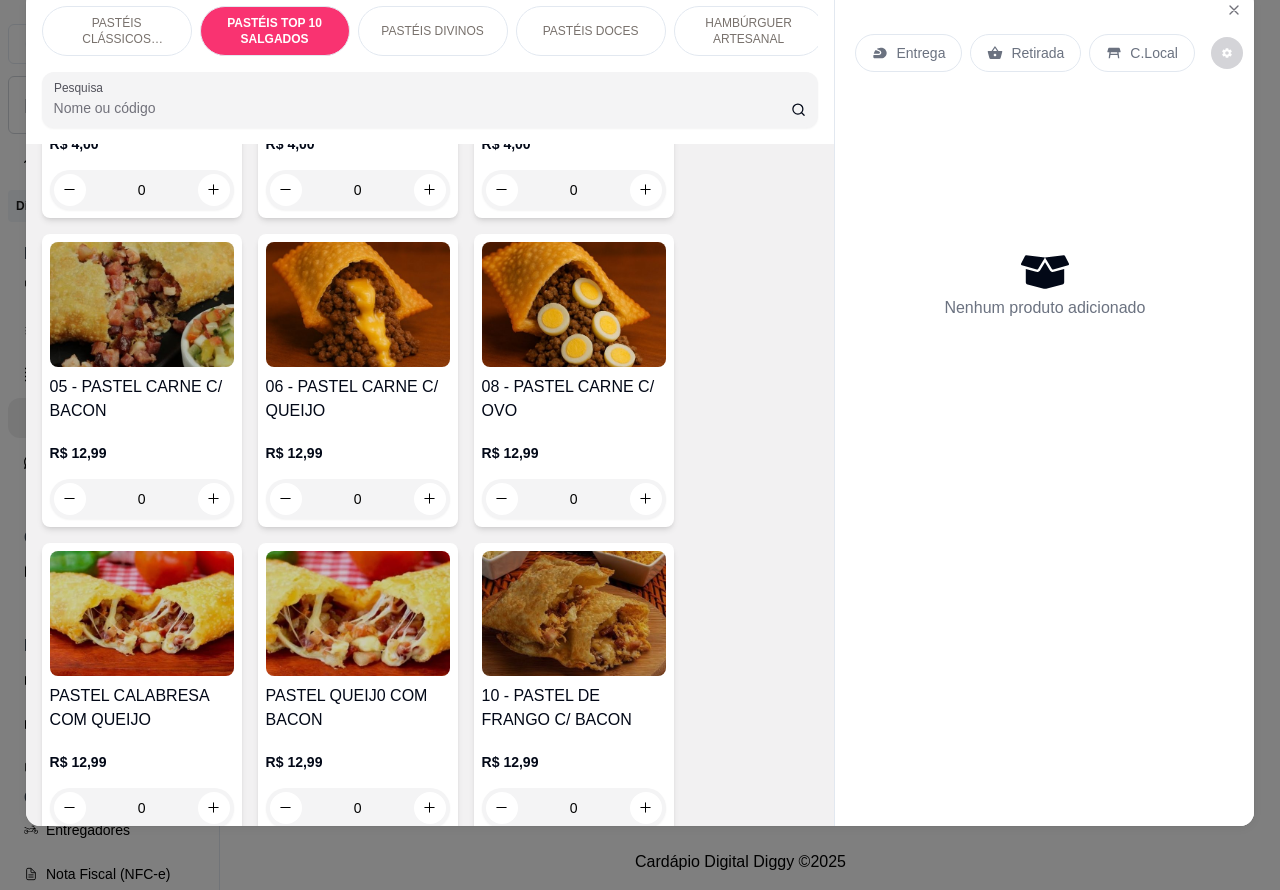 click on "0" at bounding box center [358, 499] 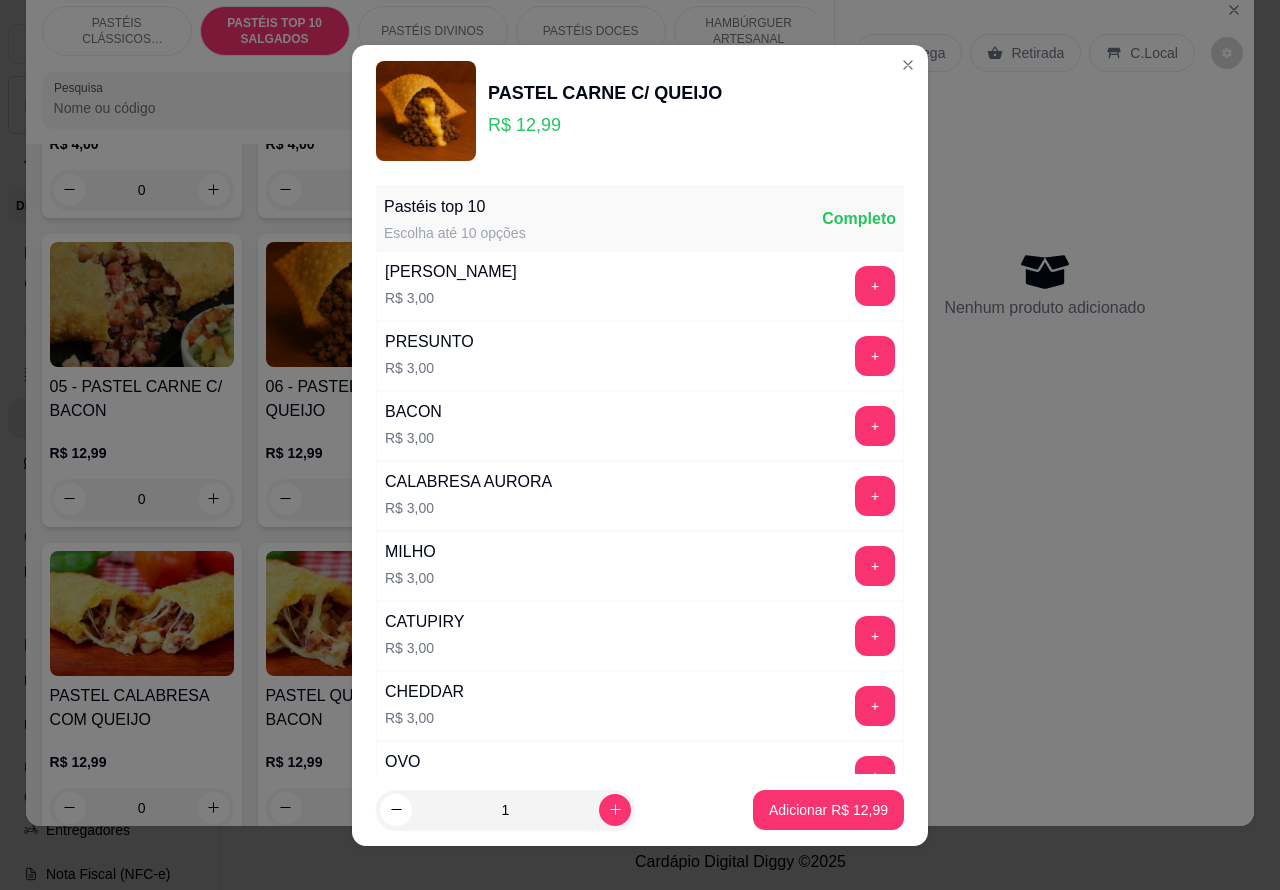 click 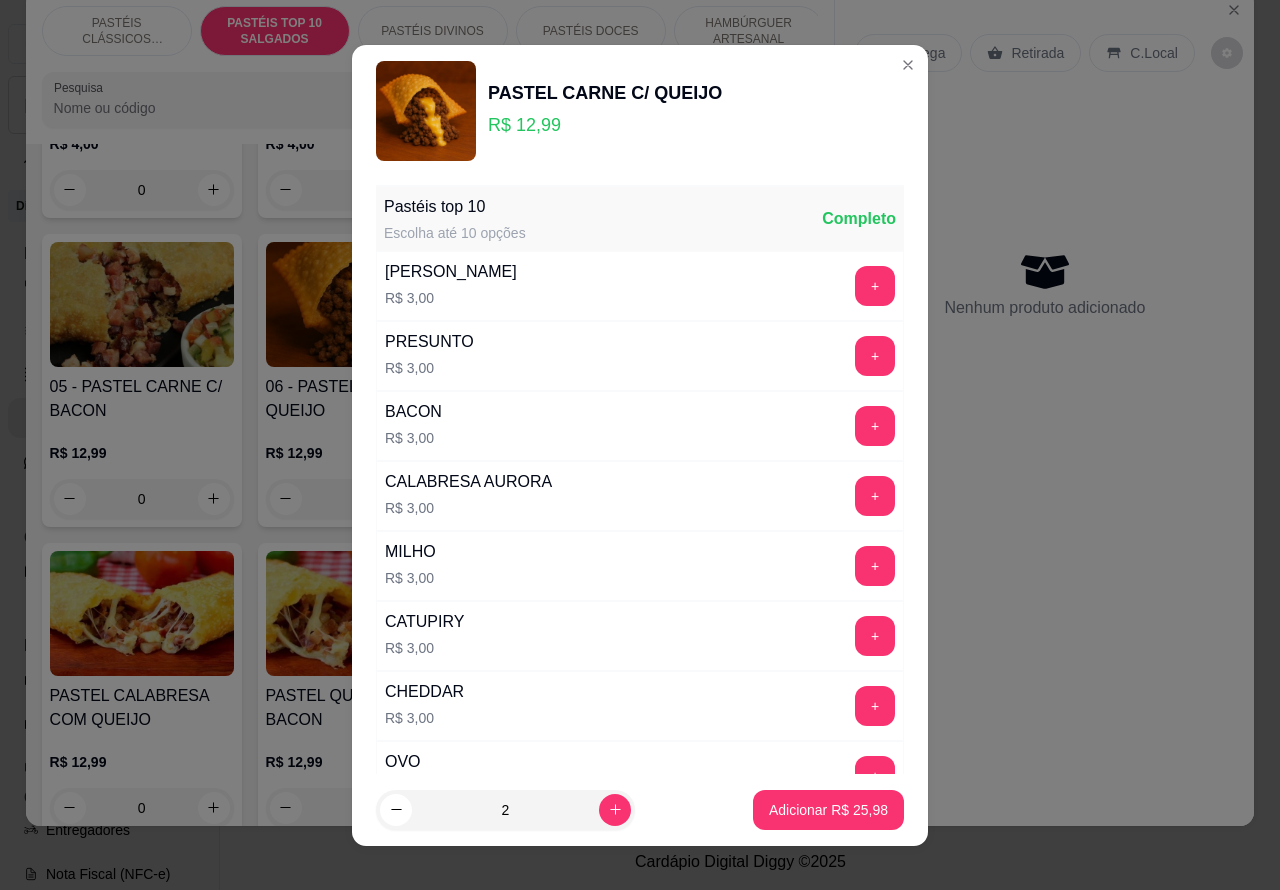 click on "Adicionar   R$ 25,98" at bounding box center (828, 810) 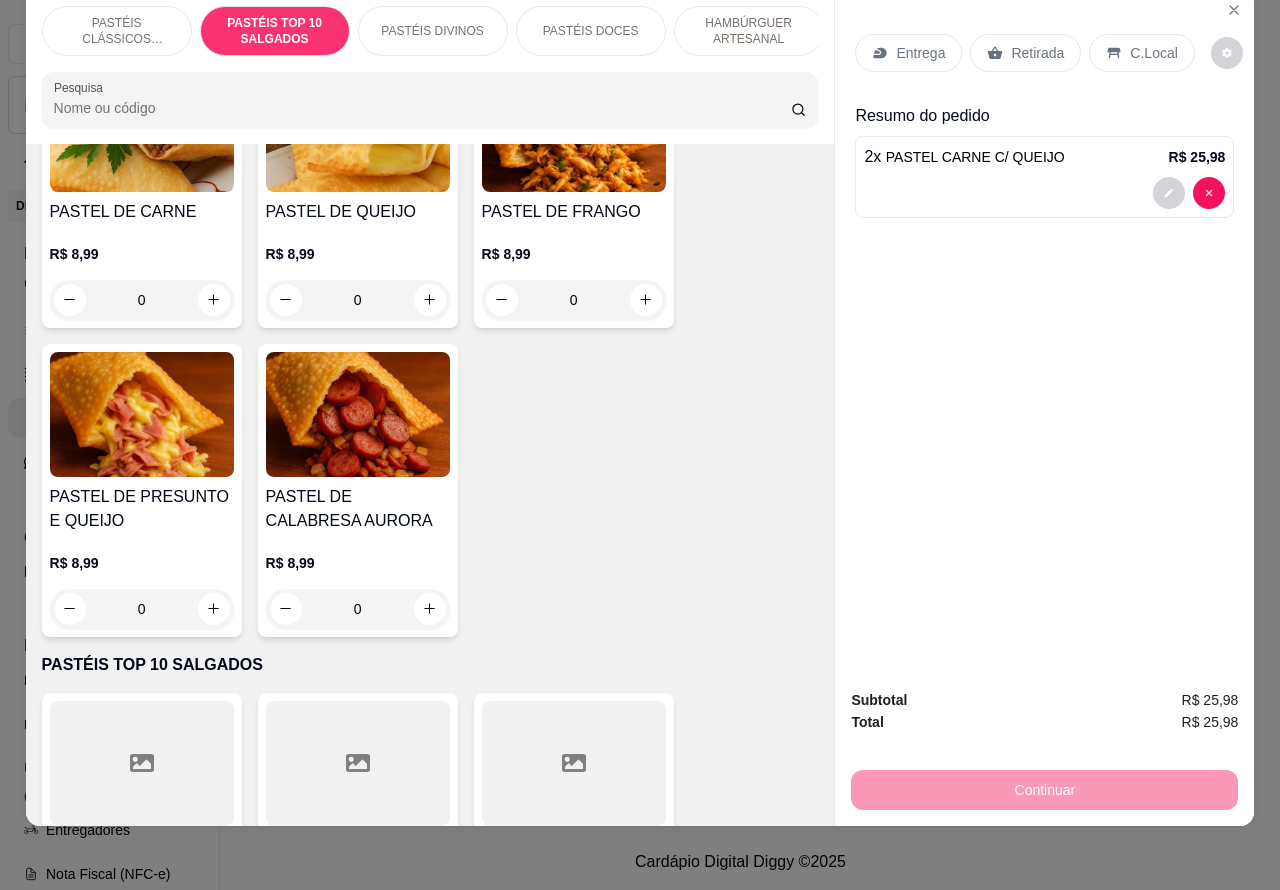 scroll, scrollTop: 223, scrollLeft: 0, axis: vertical 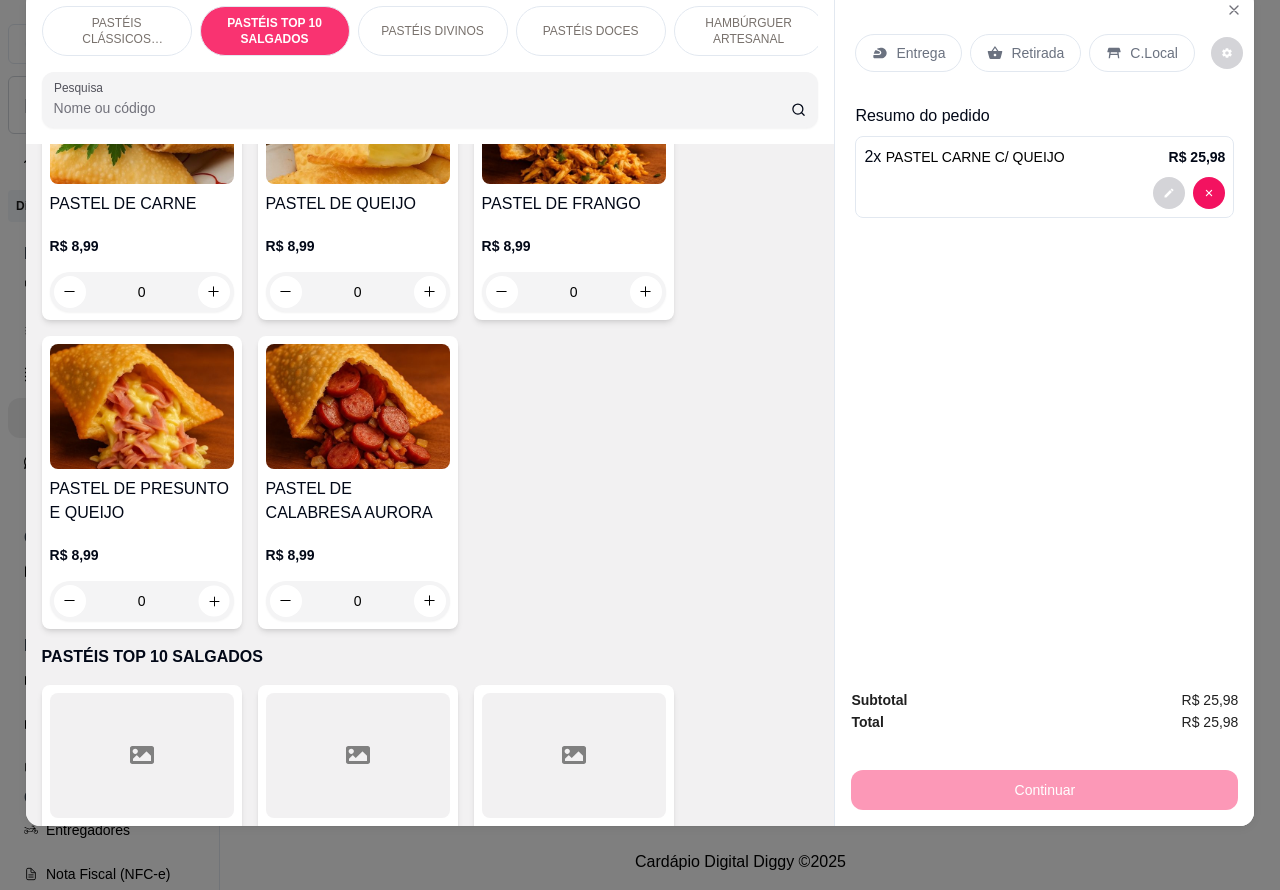 click 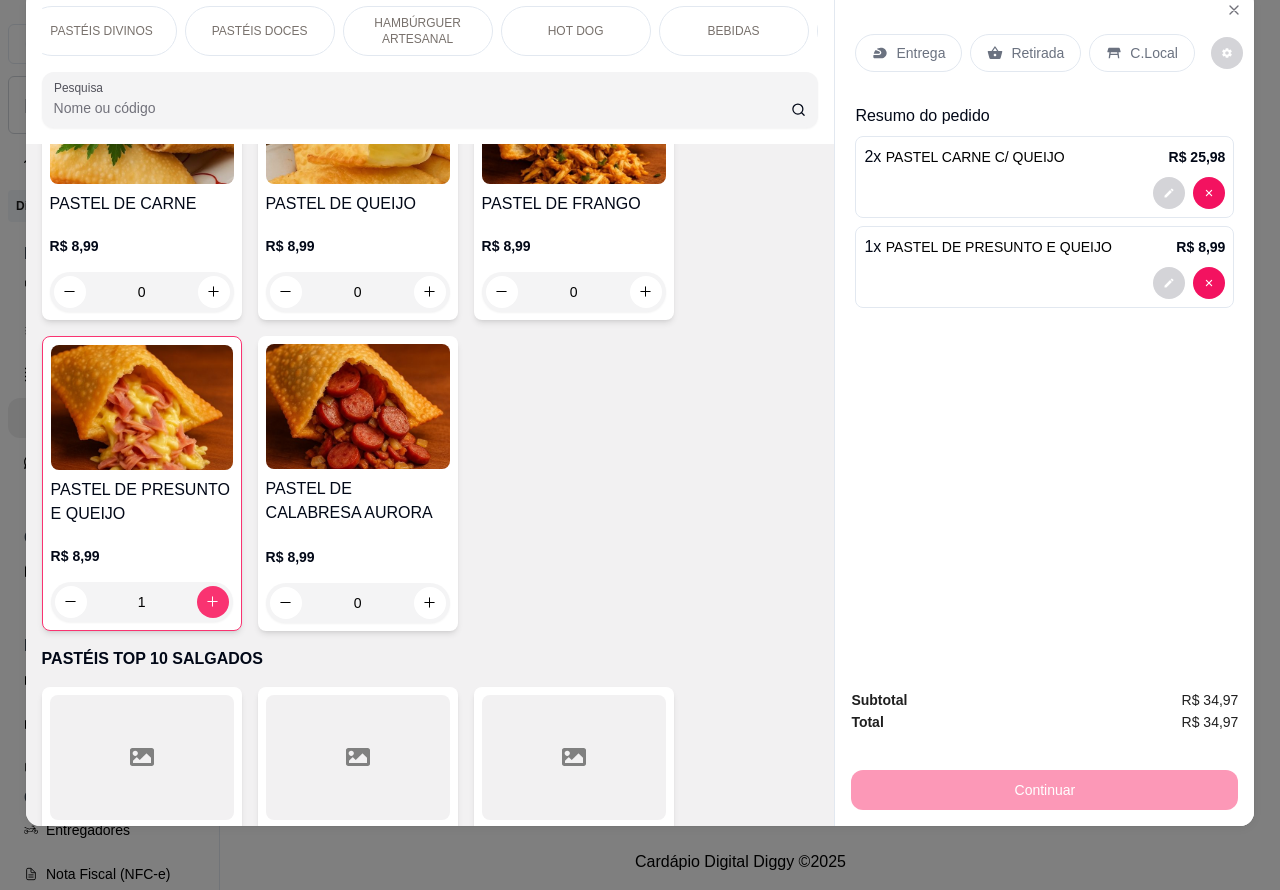 scroll, scrollTop: 0, scrollLeft: 480, axis: horizontal 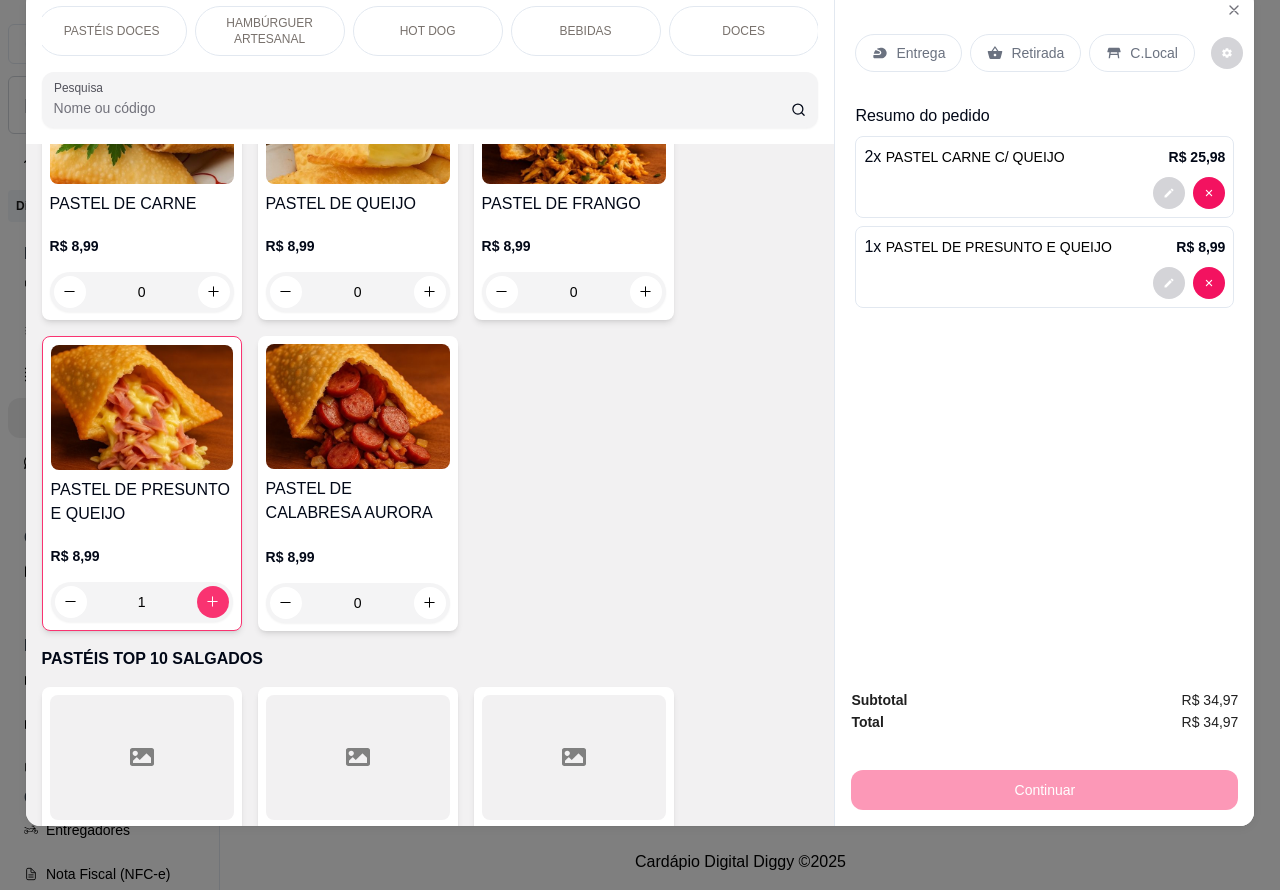 click on "BEBIDAS" at bounding box center [586, 31] 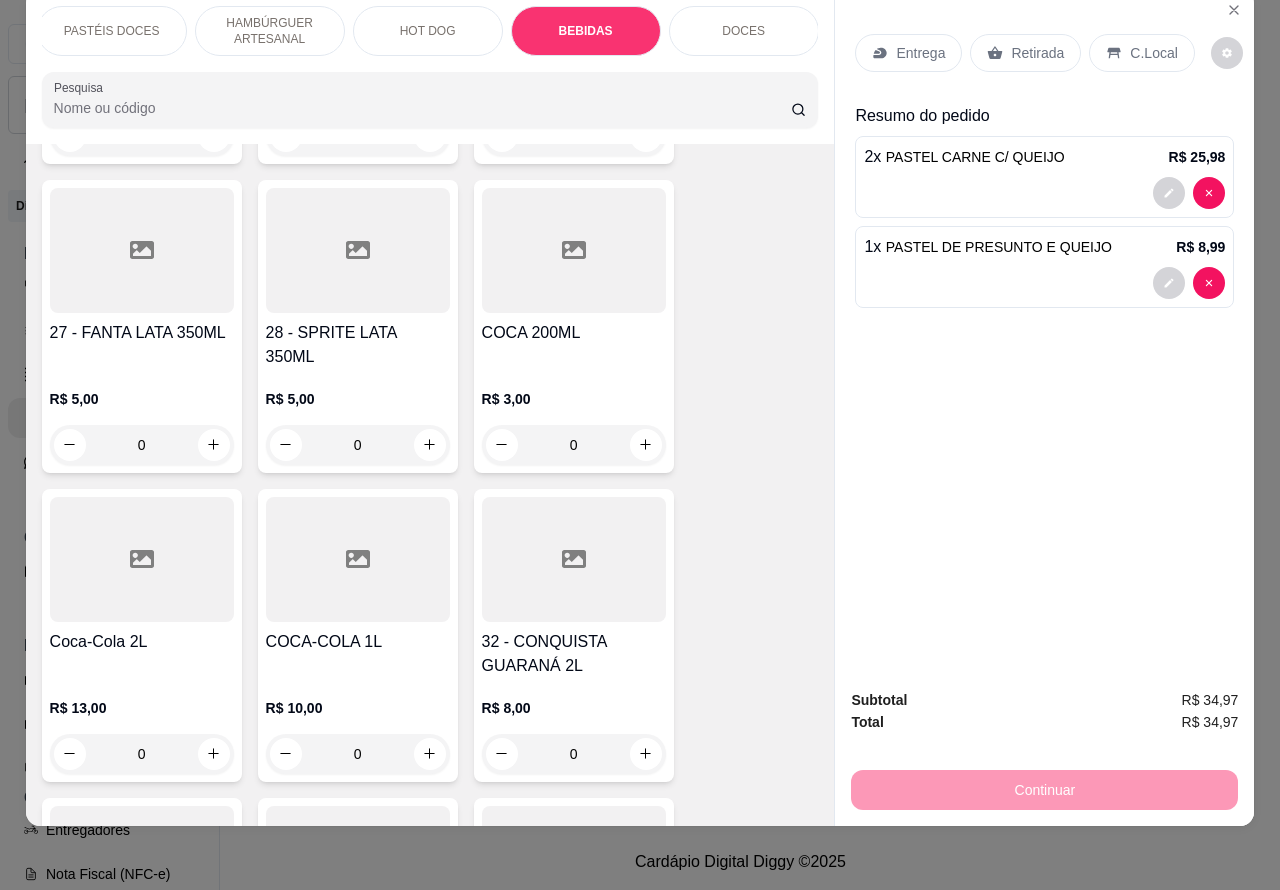 scroll, scrollTop: 6766, scrollLeft: 0, axis: vertical 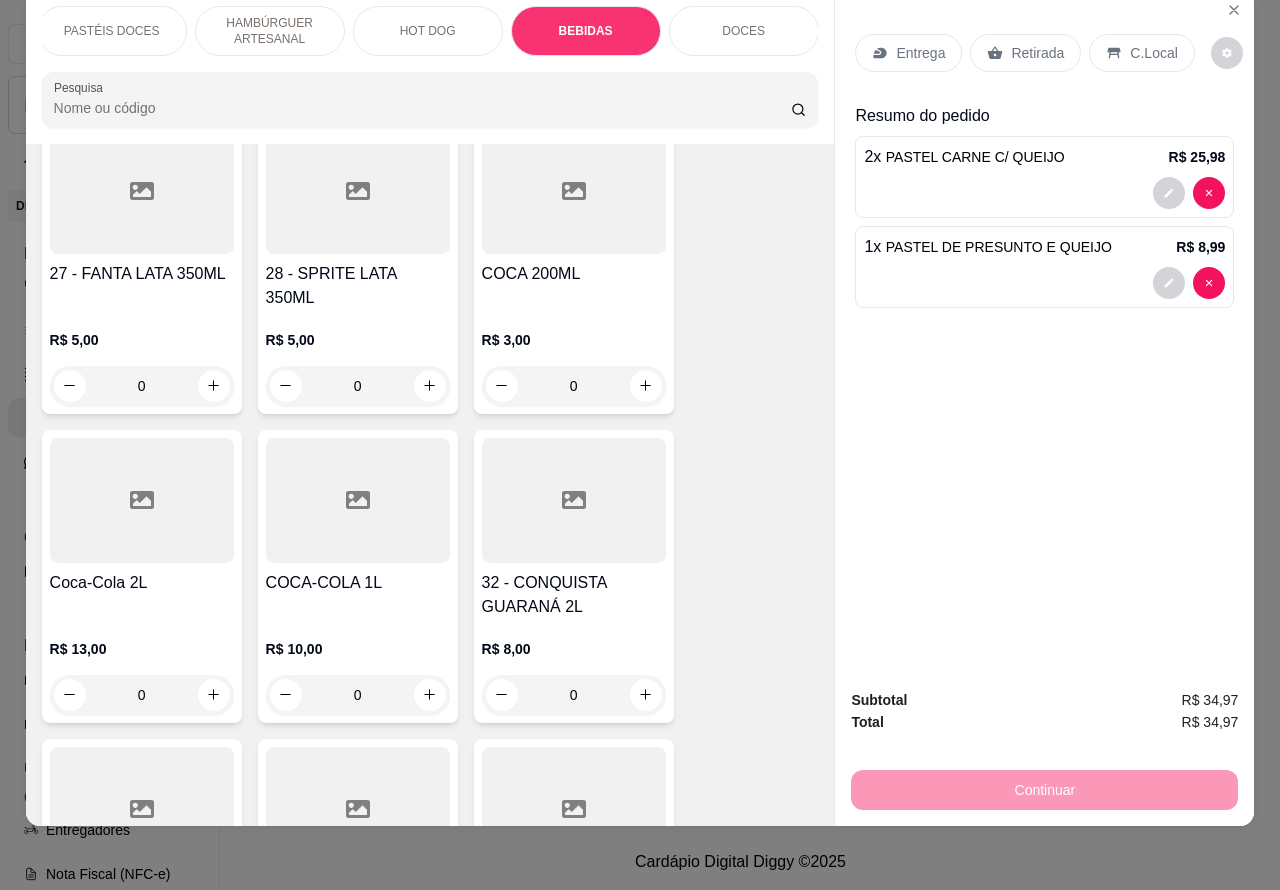 click 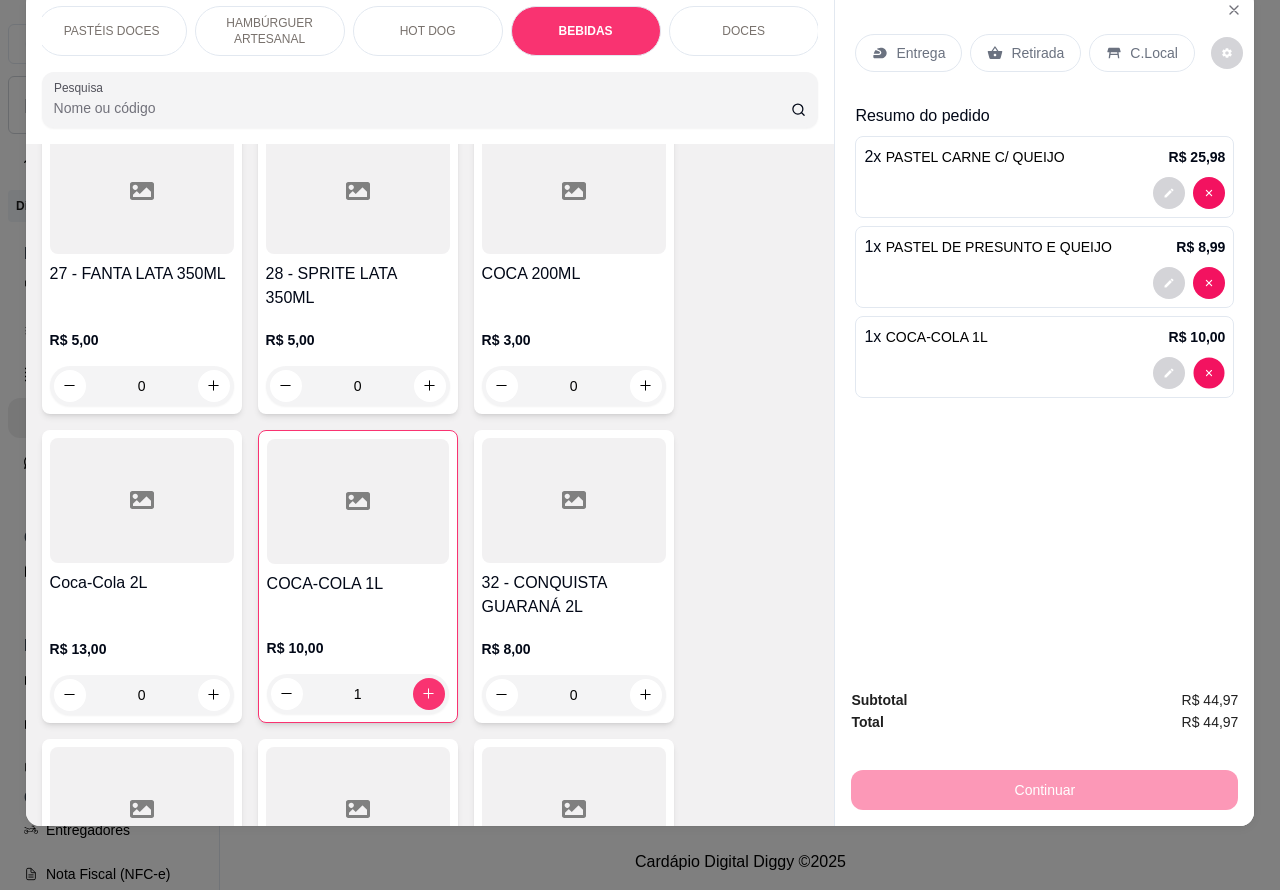 click on "Entrega Retirada C.Local Resumo do pedido 2 x   PASTEL CARNE C/ QUEIJO R$ 25,98 1 x   PASTEL DE PRESUNTO E QUEIJO  R$ 8,99 1 x   COCA-COLA 1L  R$ 10,00" at bounding box center (1044, 332) 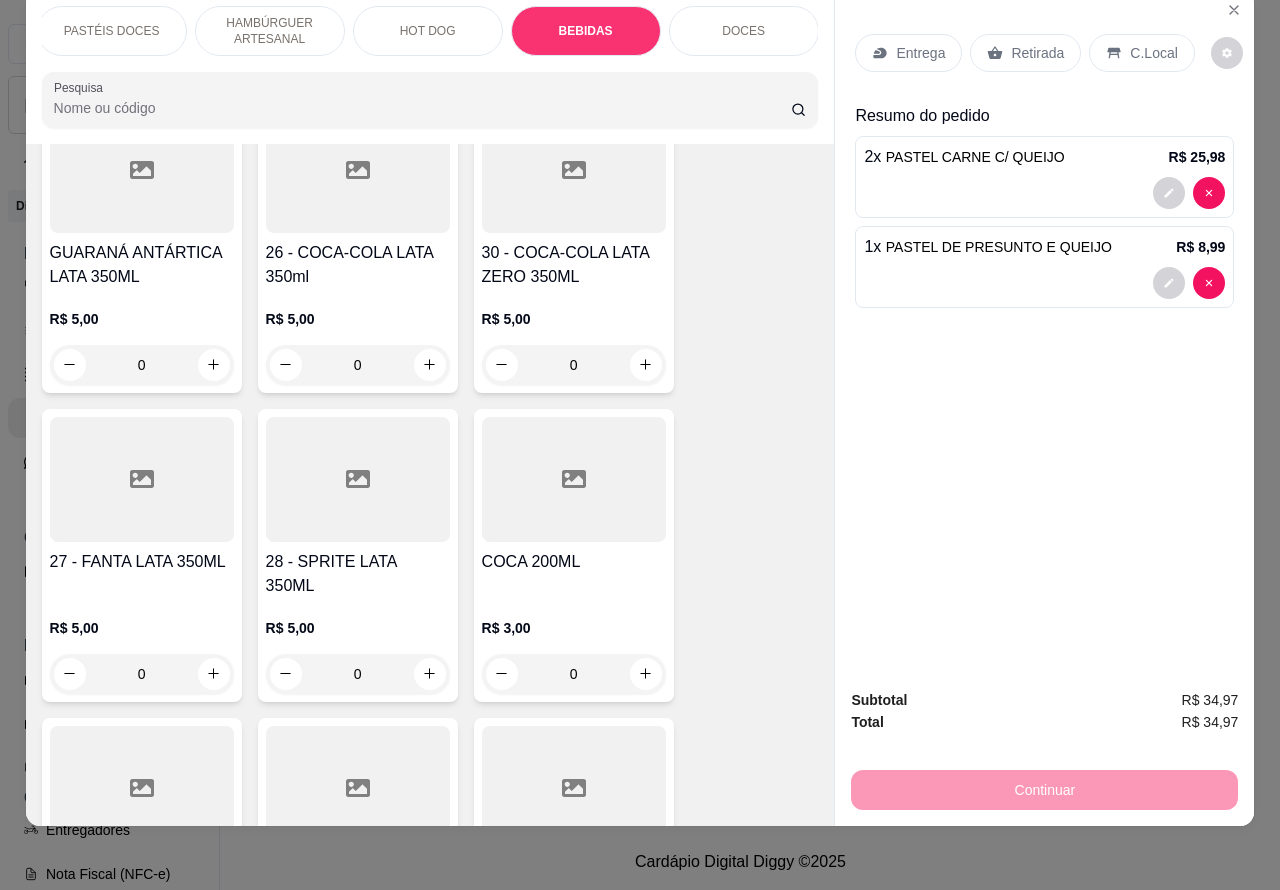 scroll, scrollTop: 6445, scrollLeft: 0, axis: vertical 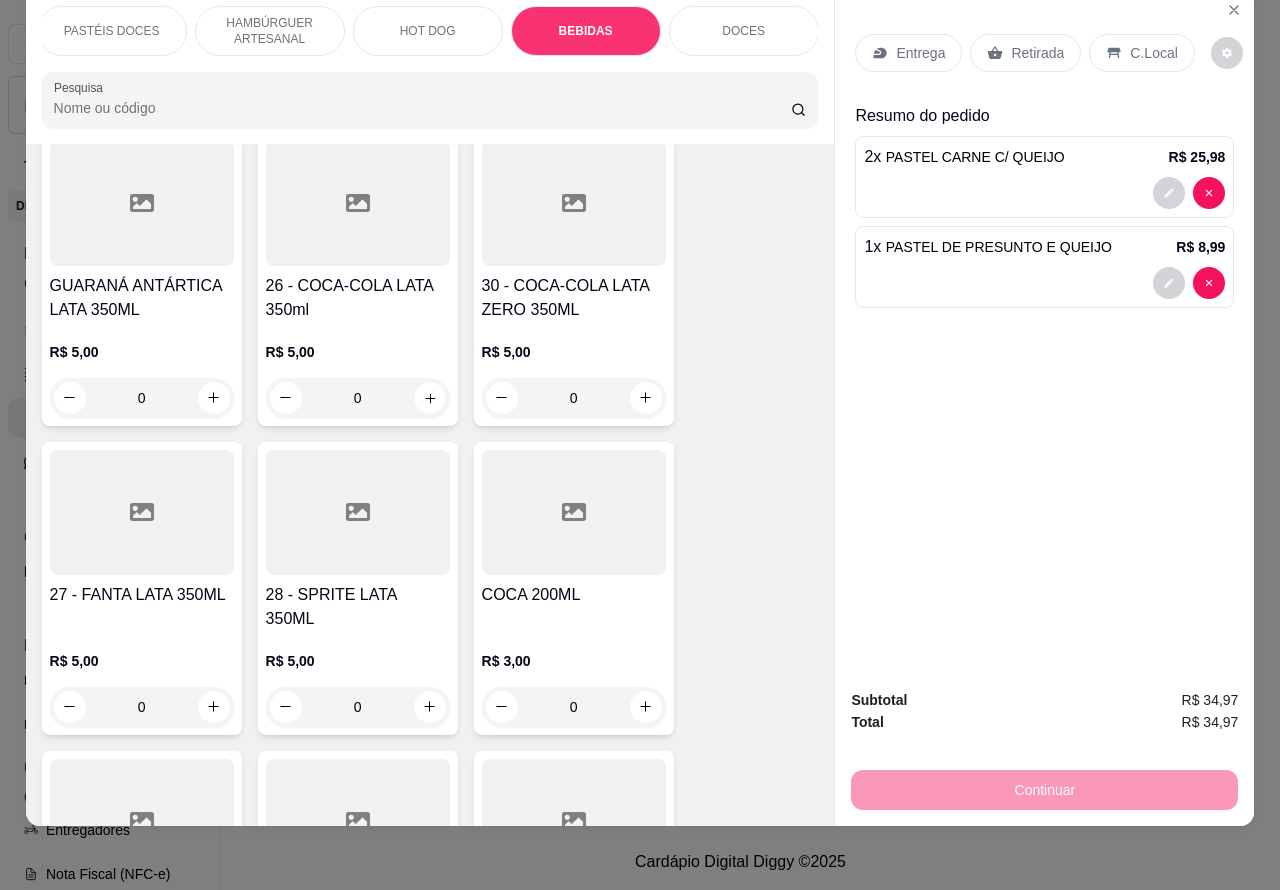 click 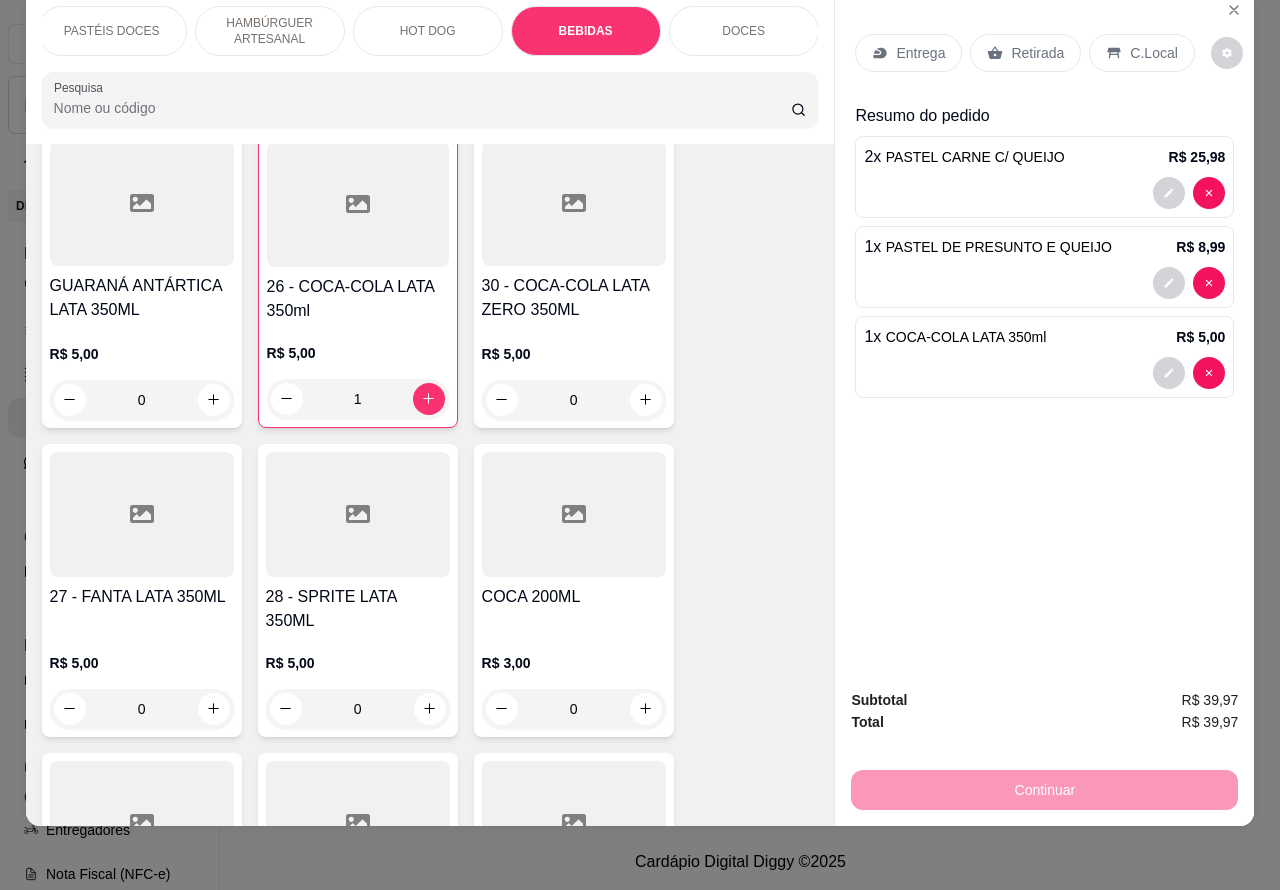 click 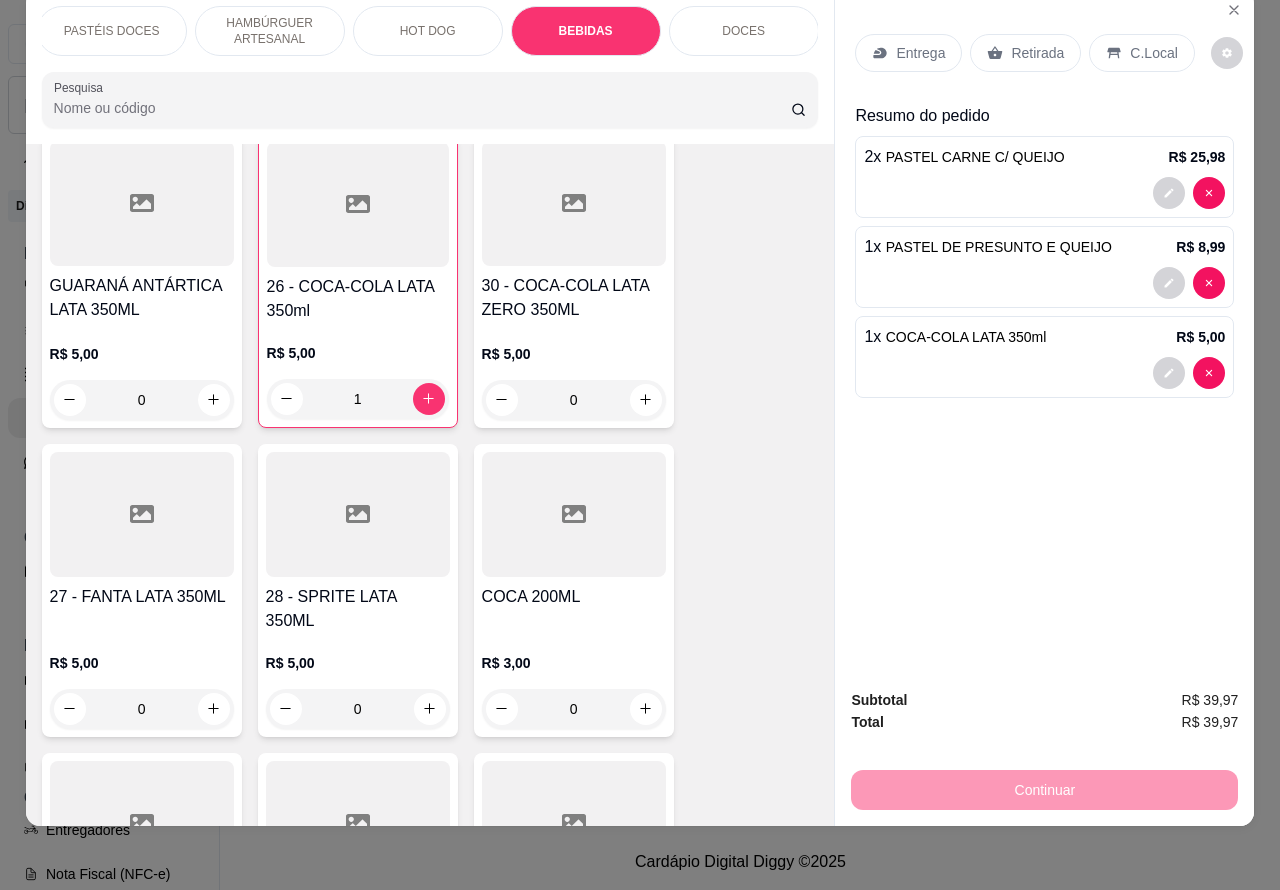 type on "2" 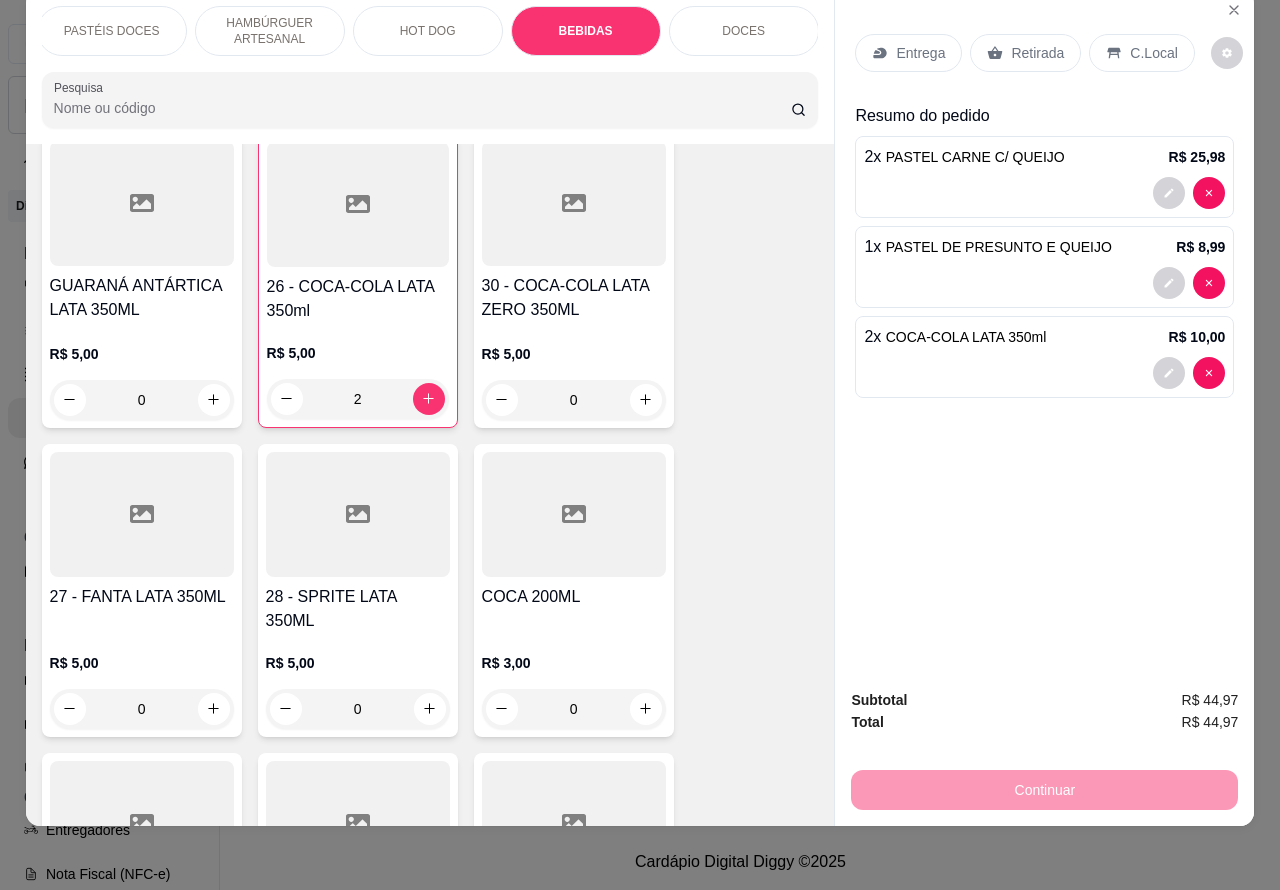 scroll, scrollTop: 0, scrollLeft: 0, axis: both 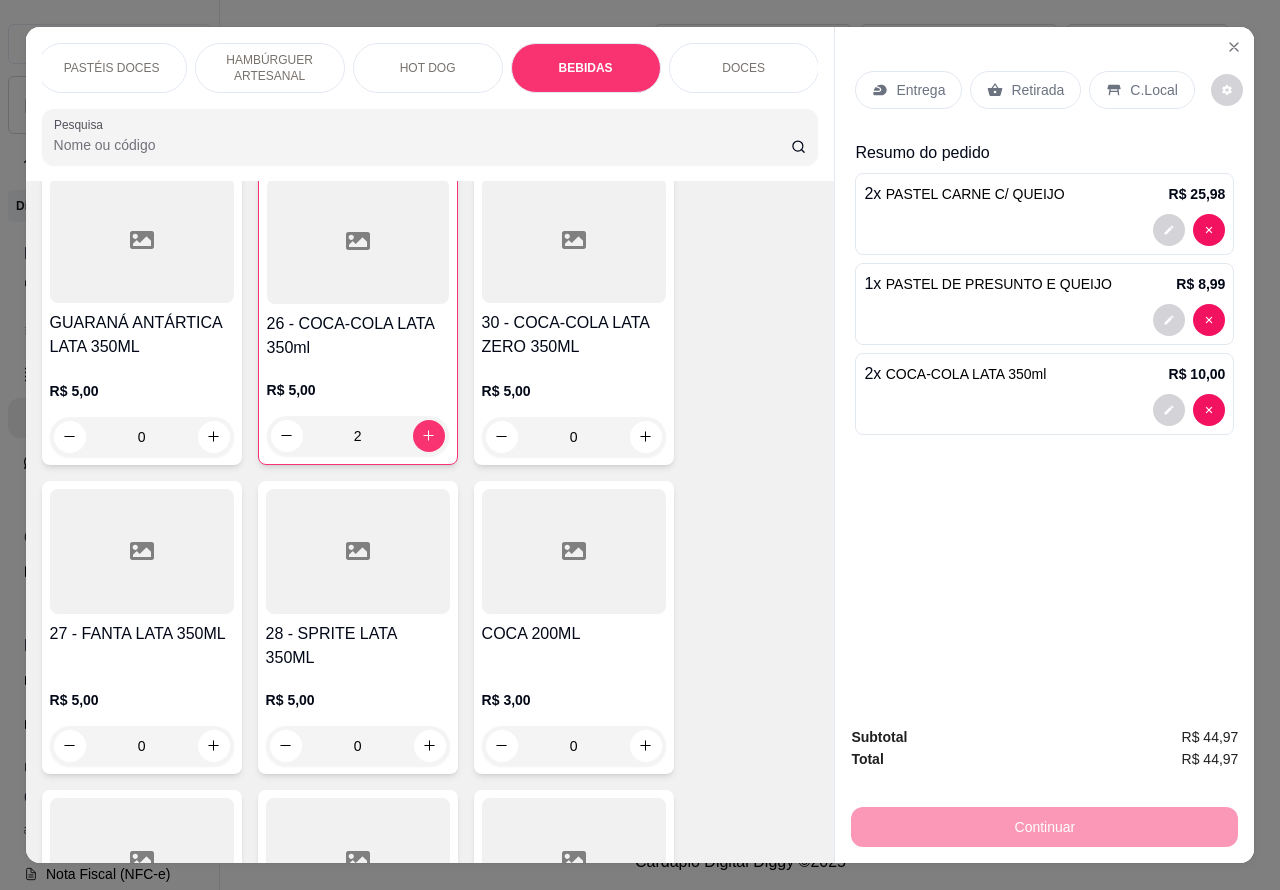 click on "C.Local" at bounding box center [1153, 90] 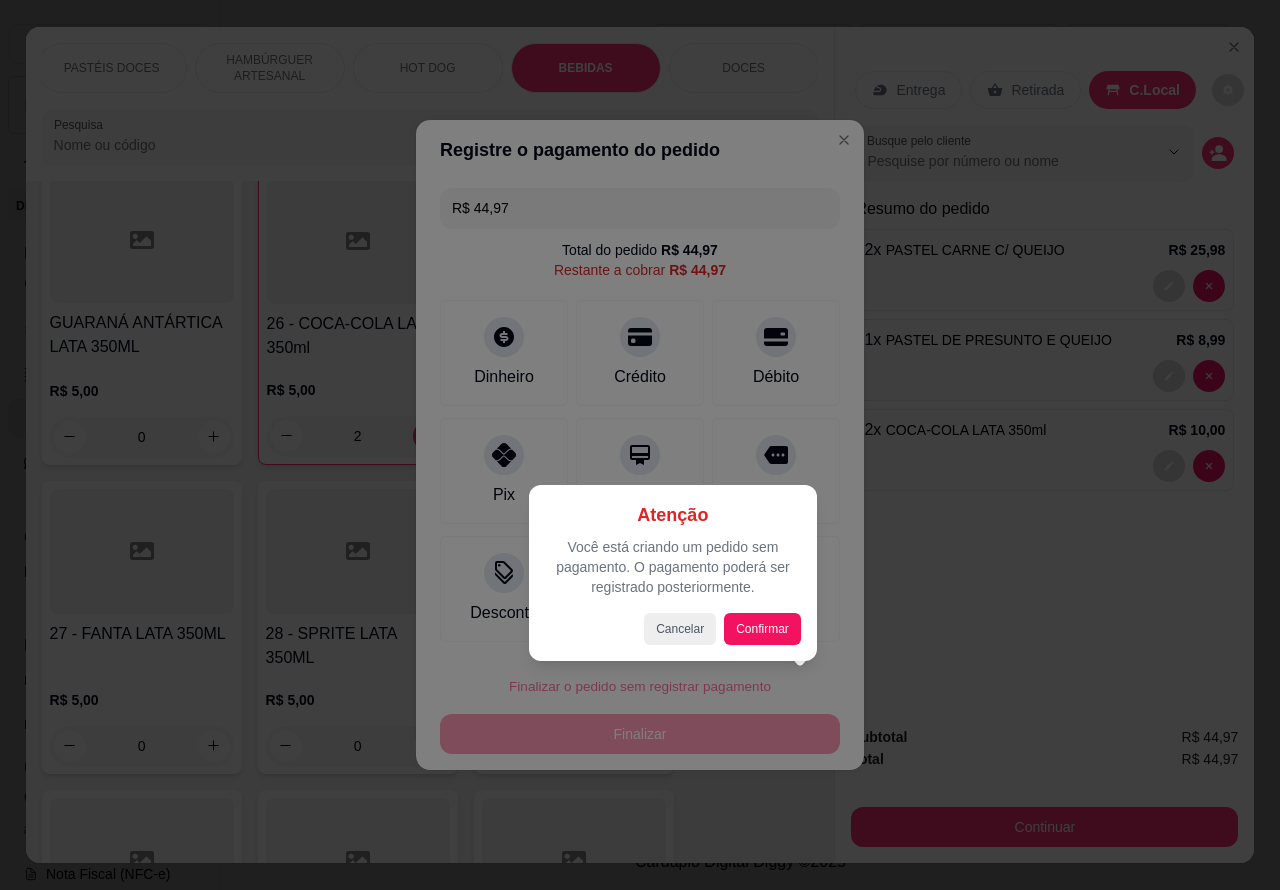 click at bounding box center [640, 445] 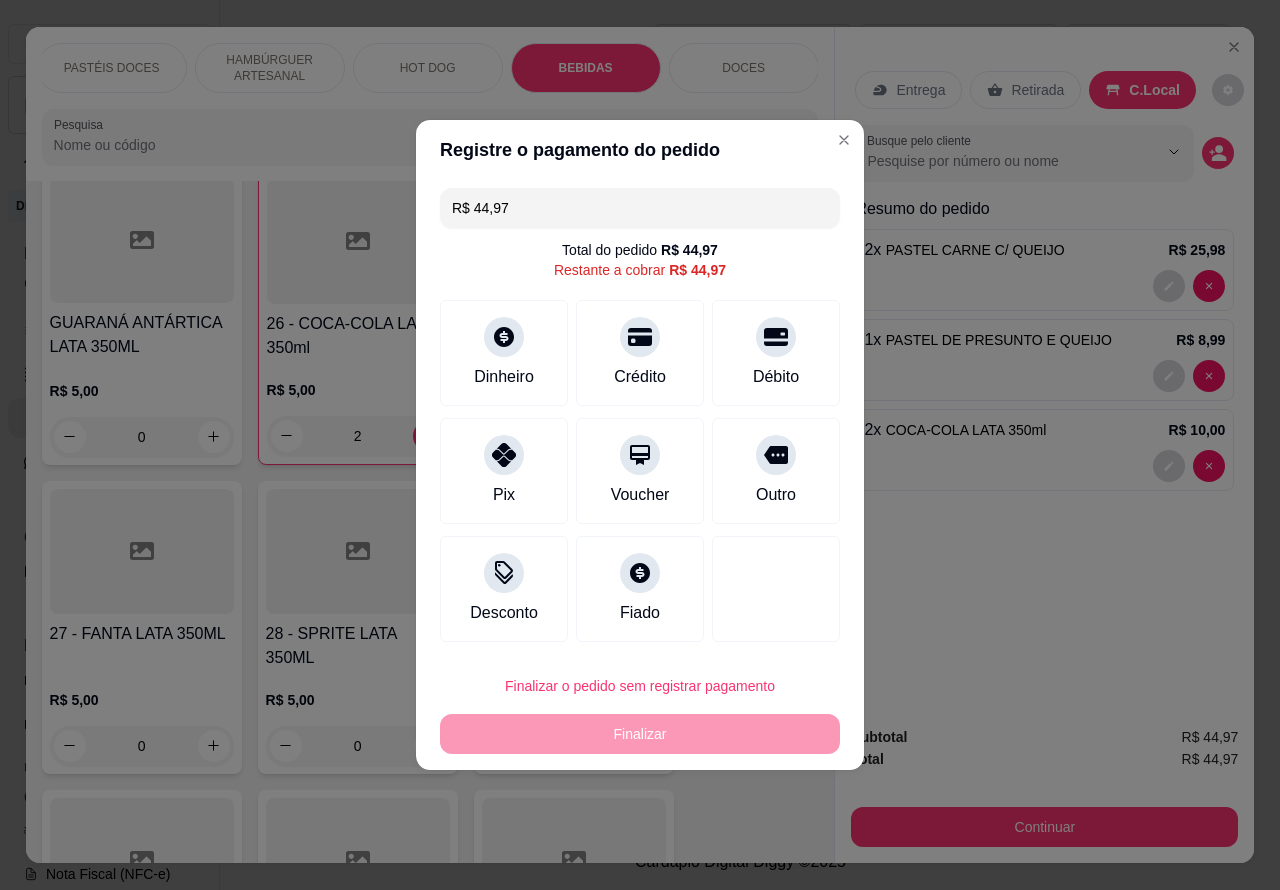 click on "Entrega Retirada C.Local Busque pelo cliente Resumo do pedido 2 x   PASTEL CARNE C/ QUEIJO R$ 25,98 1 x   PASTEL DE PRESUNTO E QUEIJO  R$ 8,99 2 x   COCA-COLA LATA 350ml  R$ 10,00" at bounding box center [1044, 369] 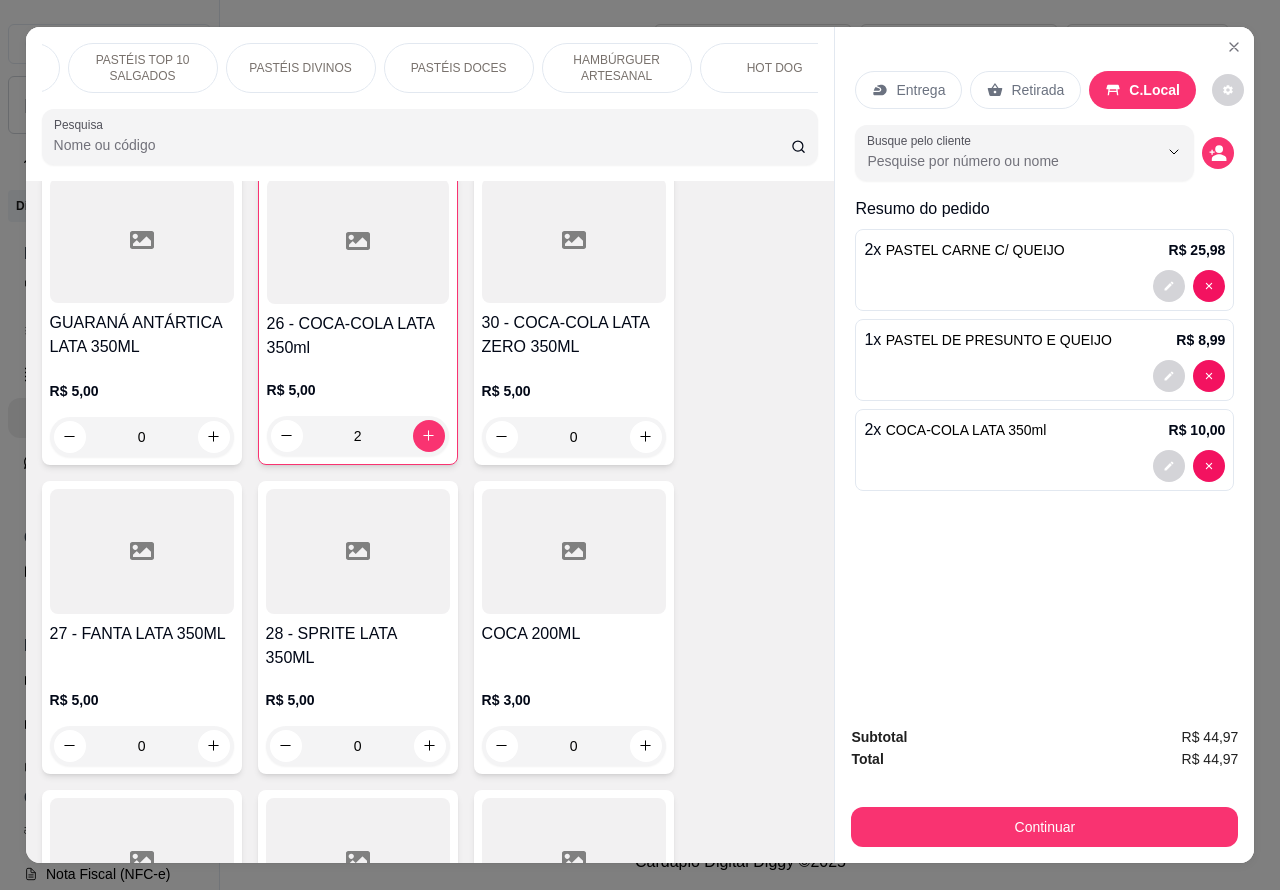 scroll, scrollTop: 0, scrollLeft: 130, axis: horizontal 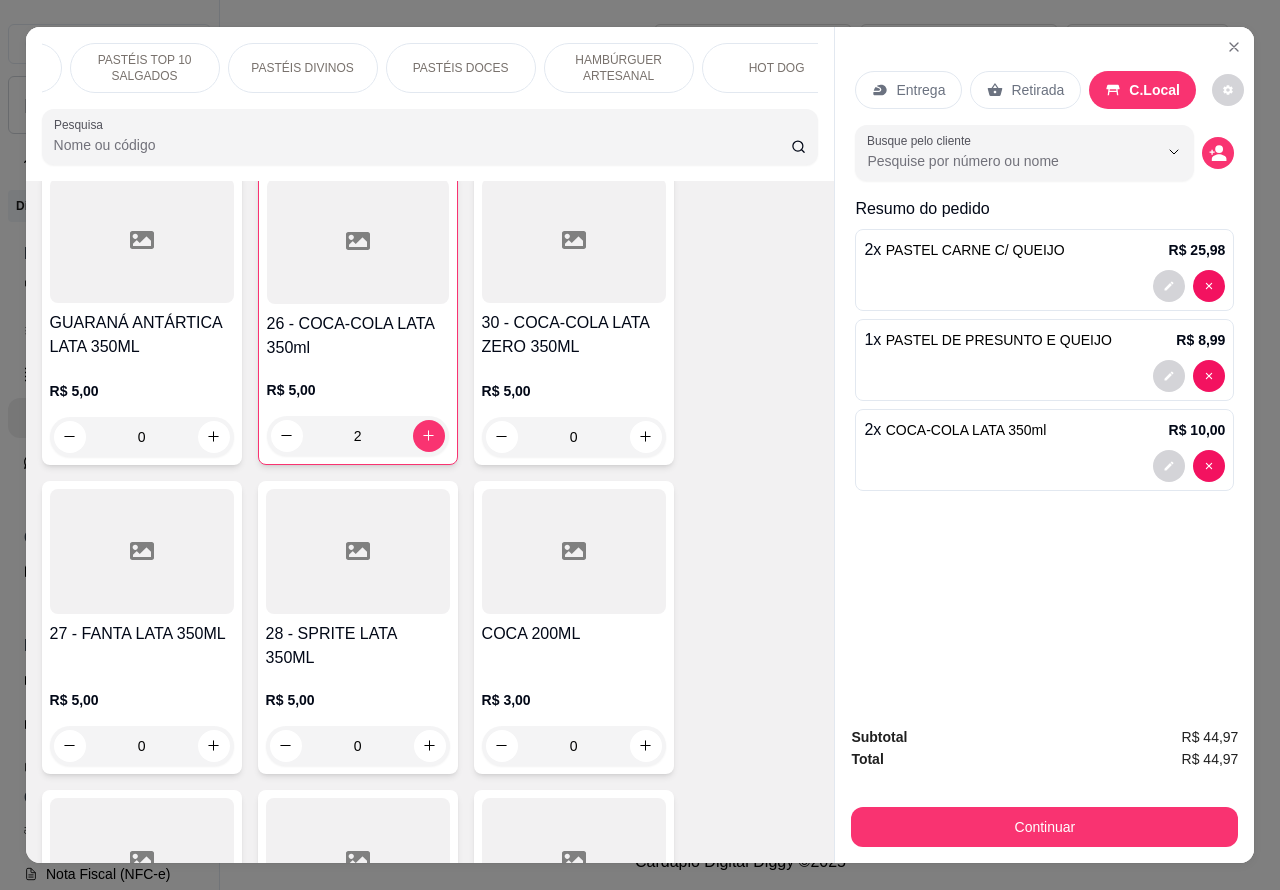click 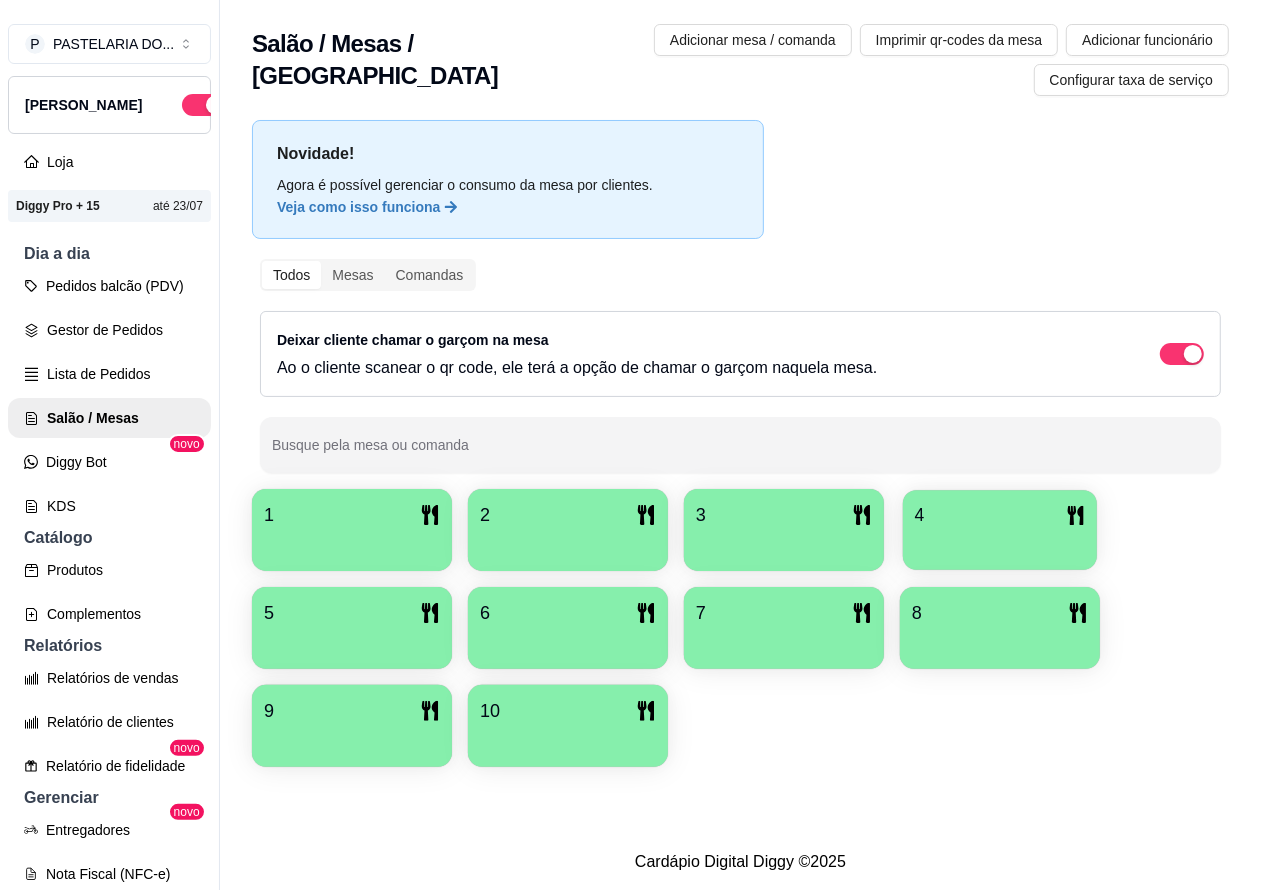 click on "4" at bounding box center [1000, 515] 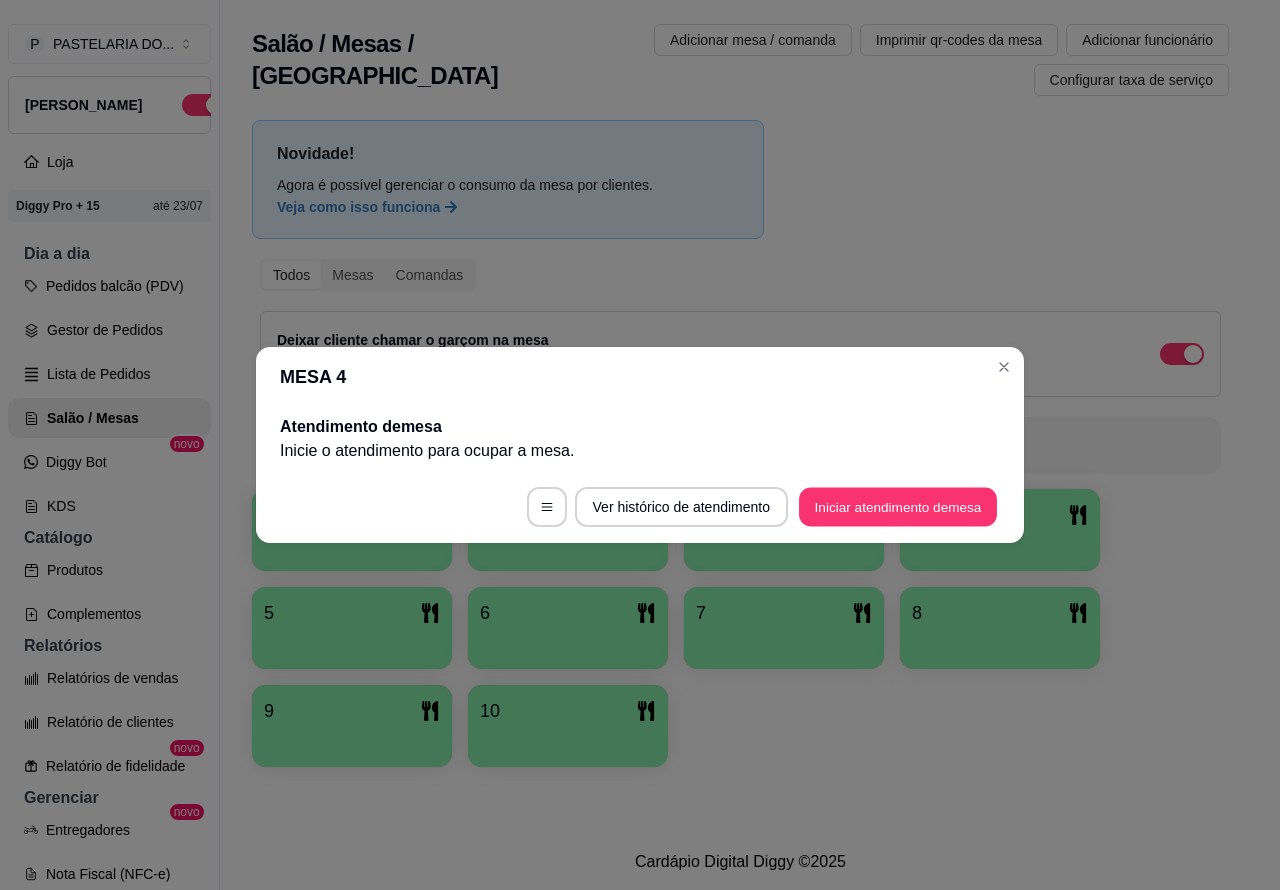 click on "Iniciar atendimento de  mesa" at bounding box center (898, 507) 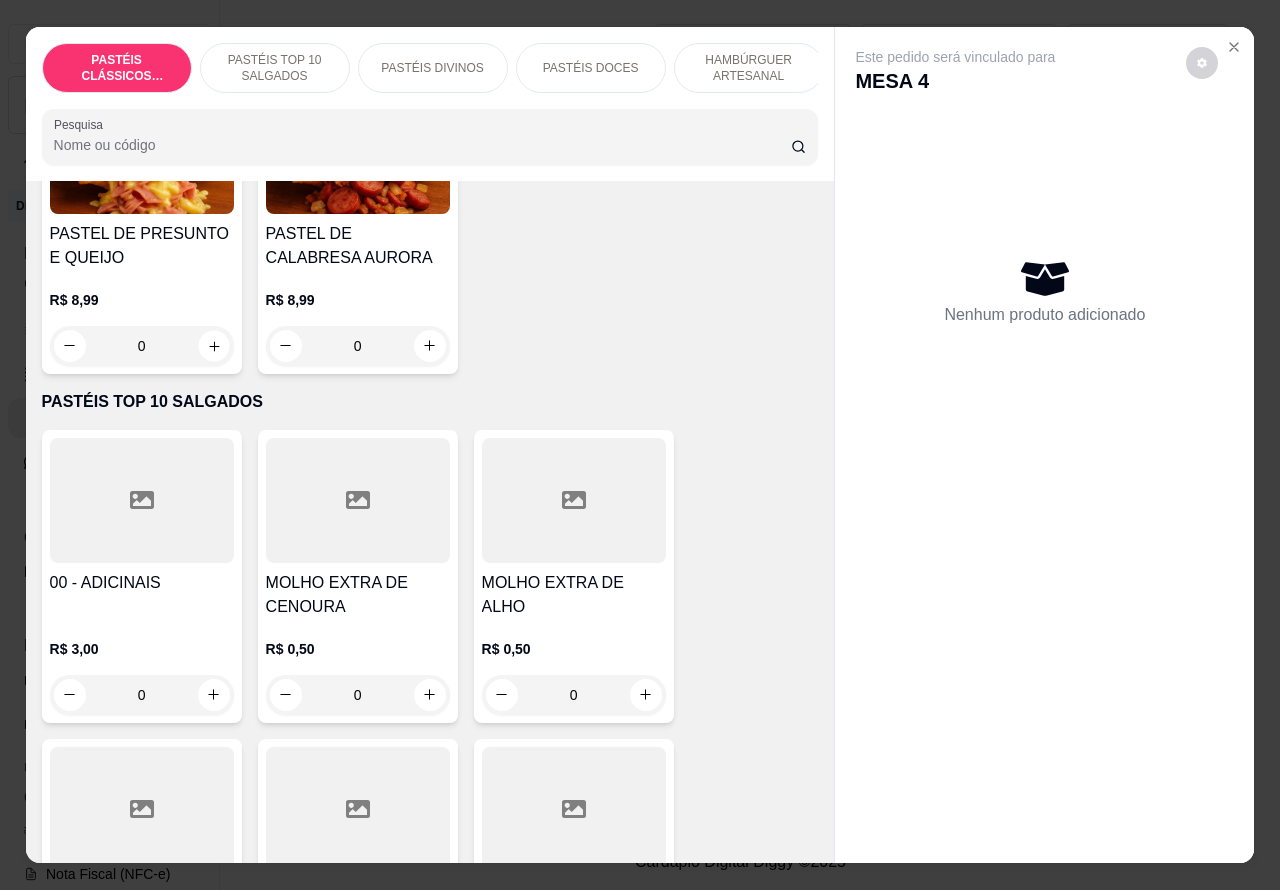 click 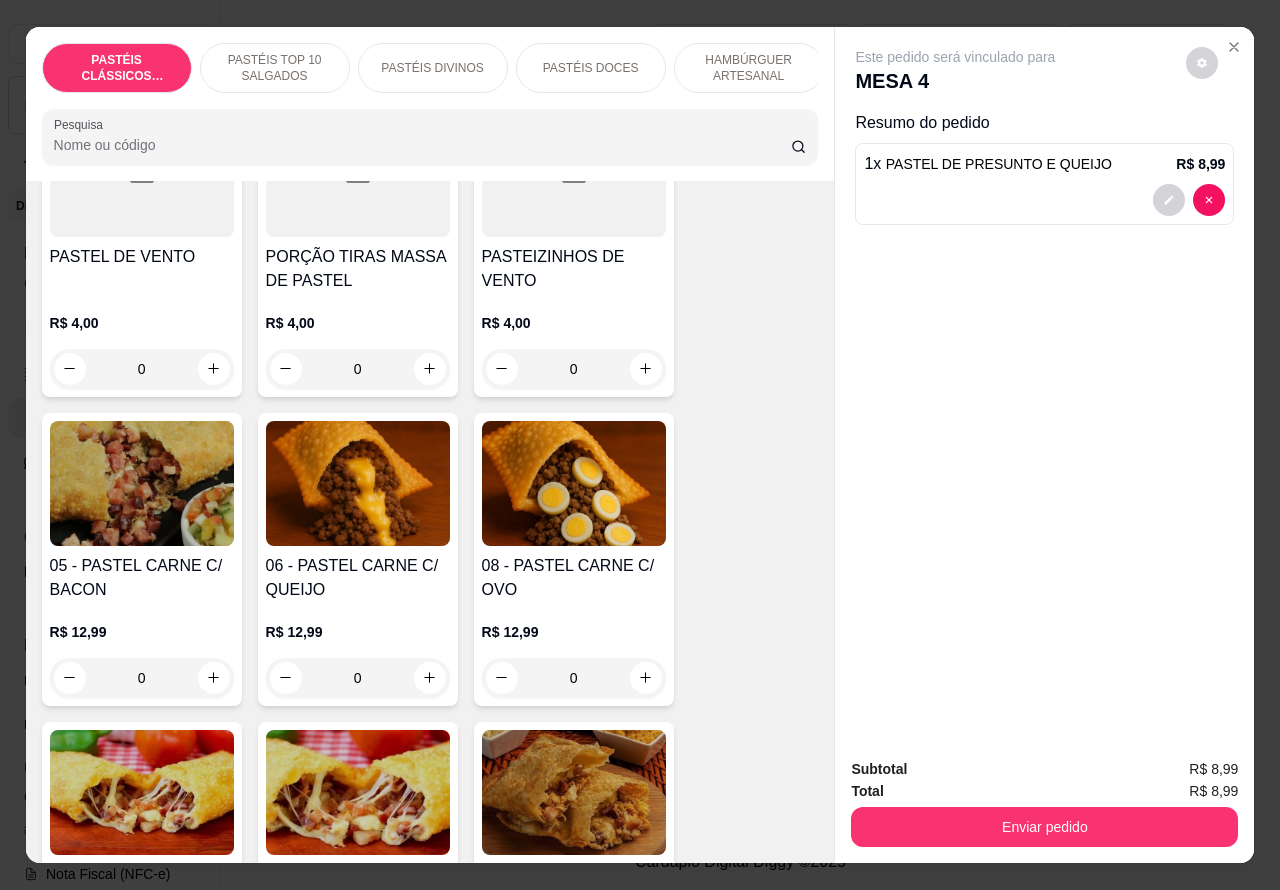 scroll, scrollTop: 1185, scrollLeft: 0, axis: vertical 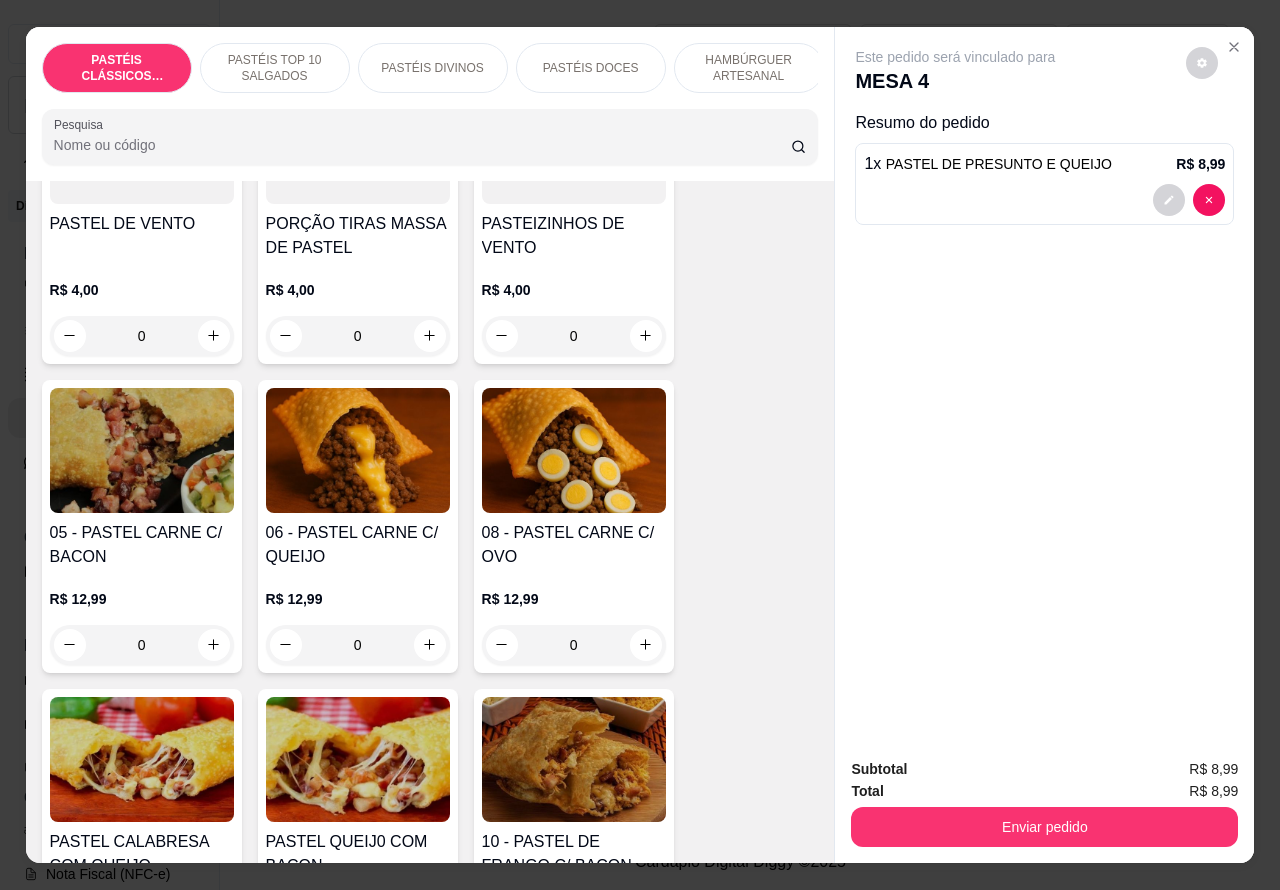 click on "0" at bounding box center (358, 645) 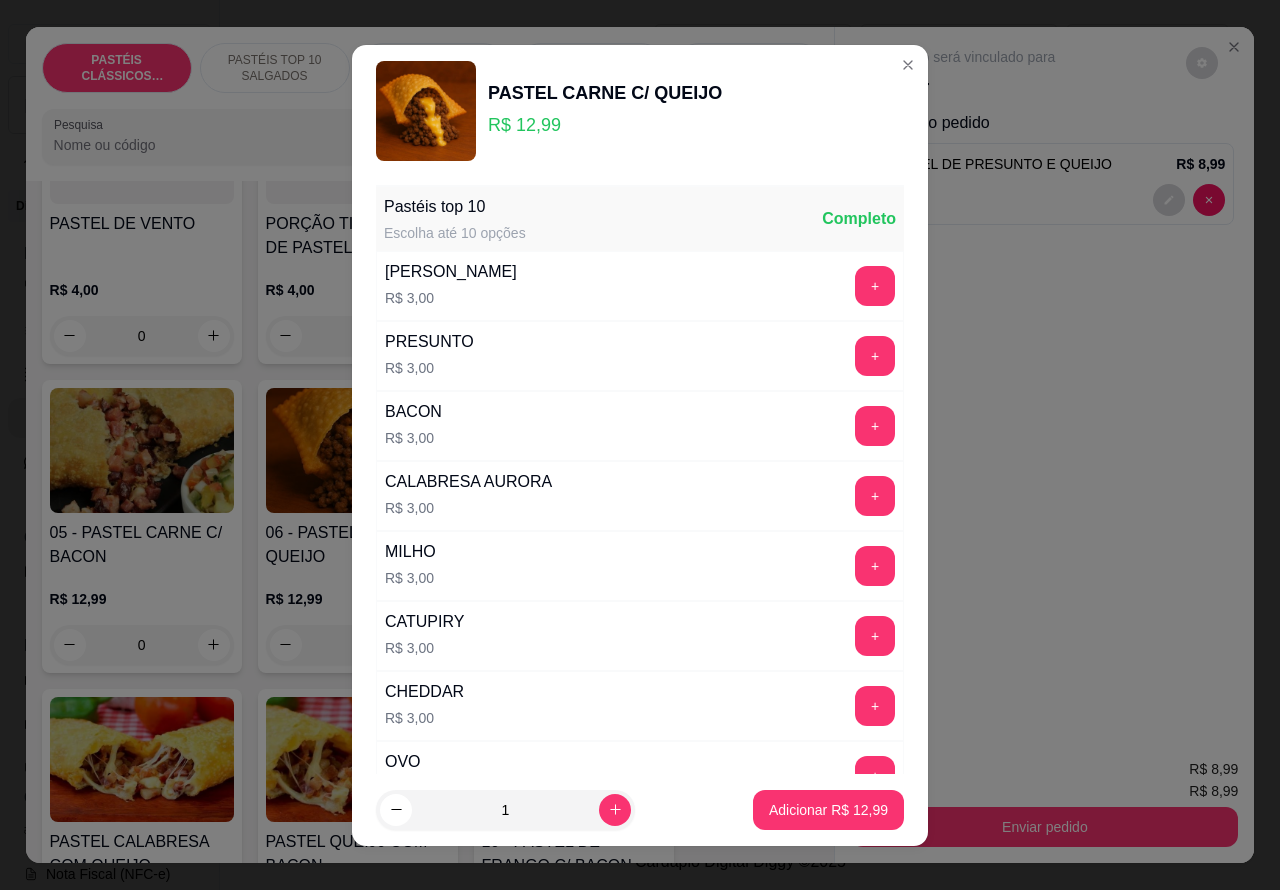 click 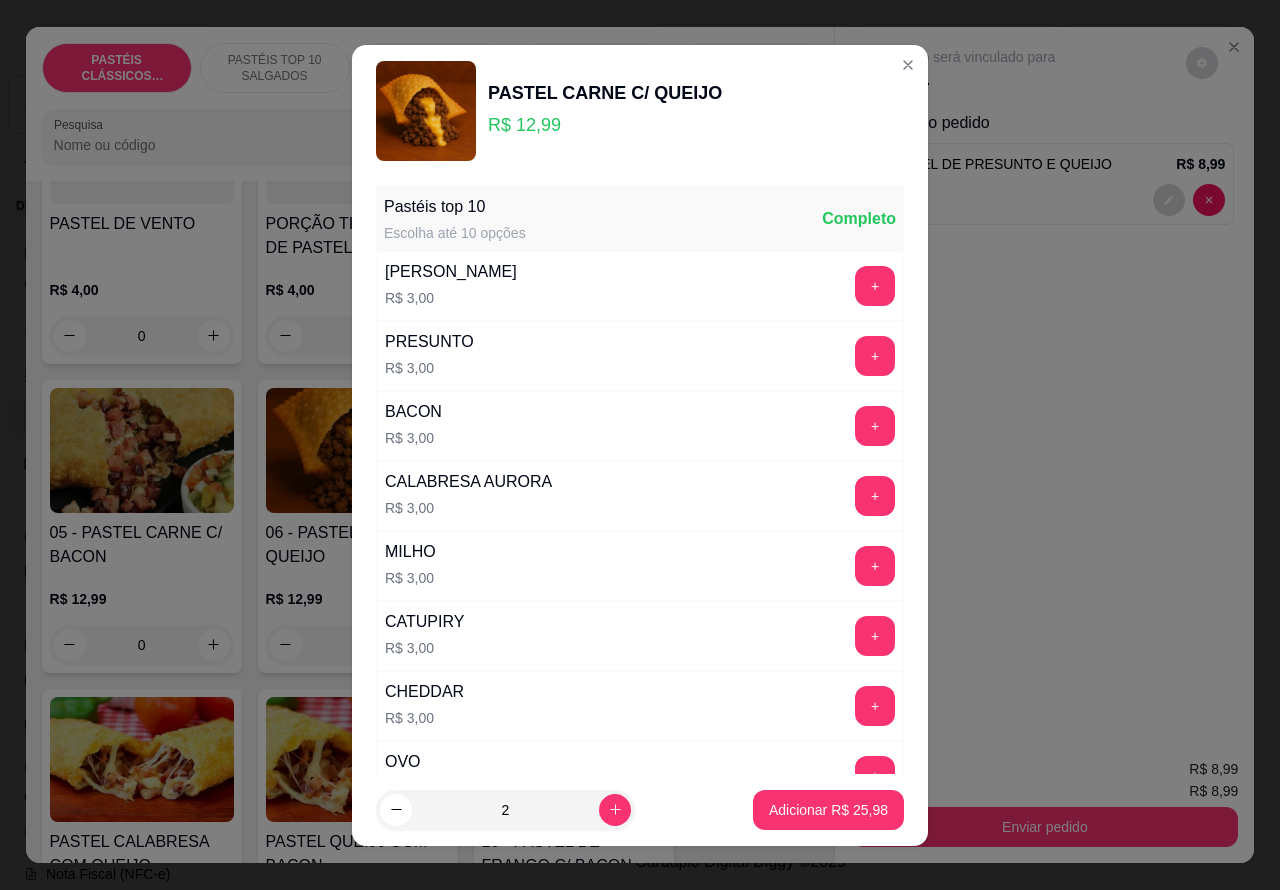 click on "Adicionar   R$ 25,98" at bounding box center [828, 810] 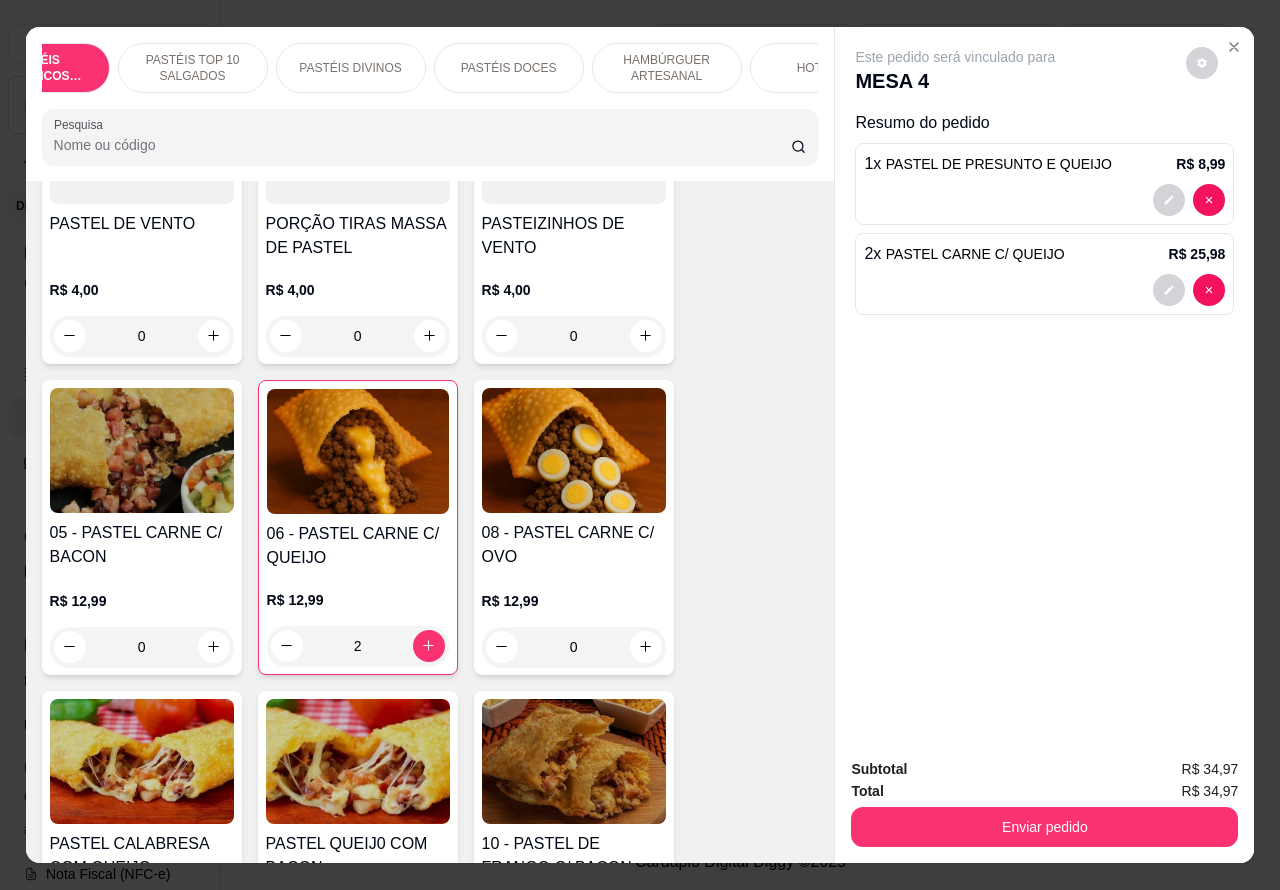 scroll, scrollTop: 0, scrollLeft: 150, axis: horizontal 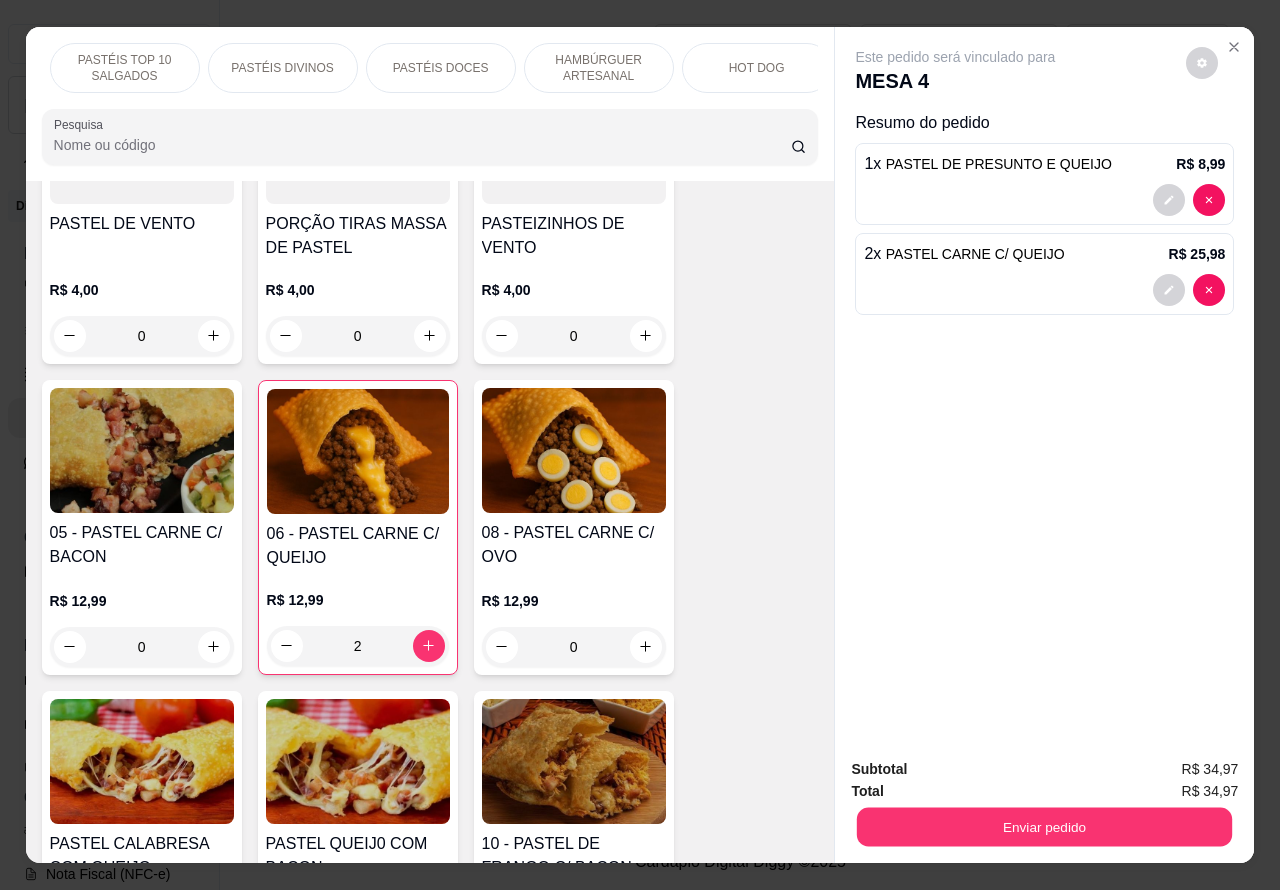 click on "Enviar pedido" at bounding box center (1044, 827) 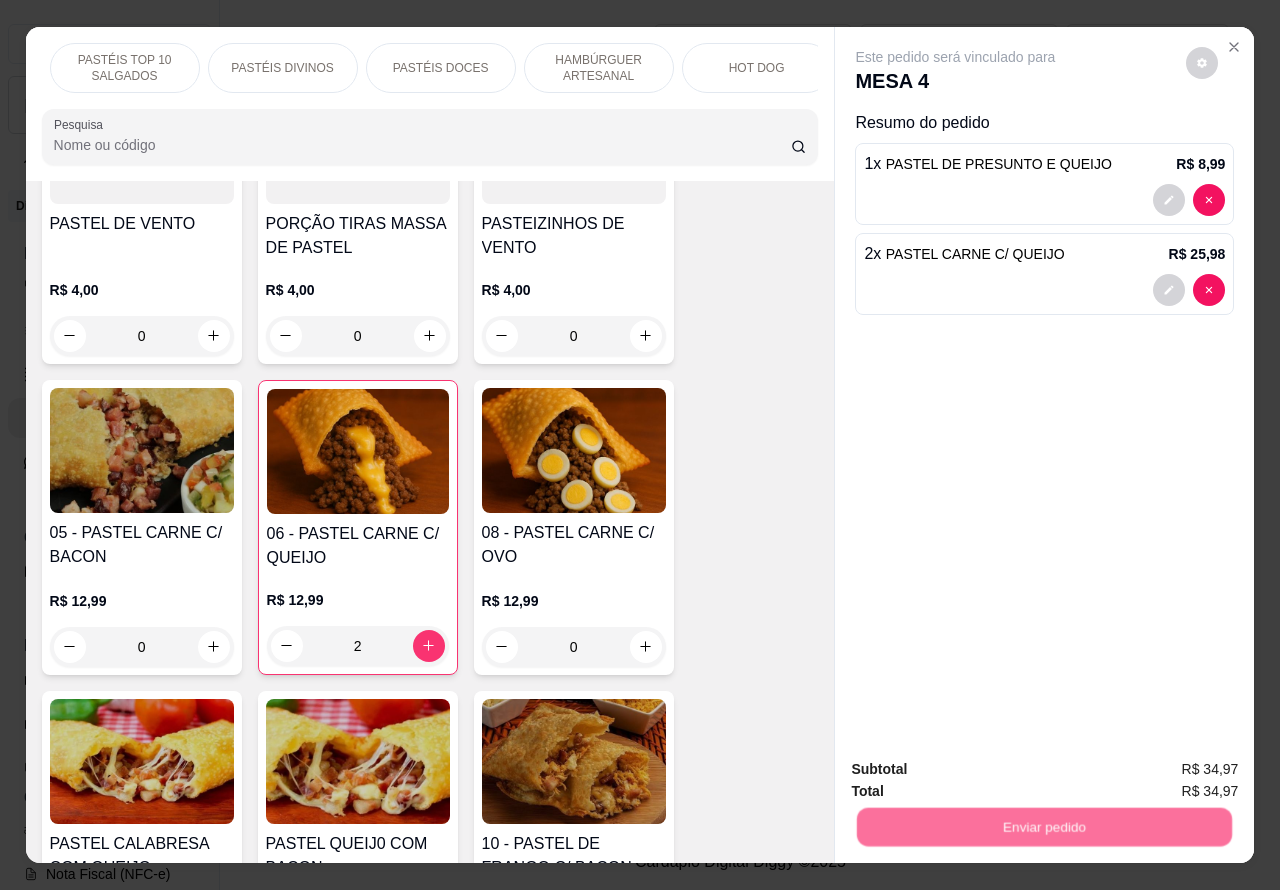 click on "Não registrar e enviar pedido" at bounding box center (977, 769) 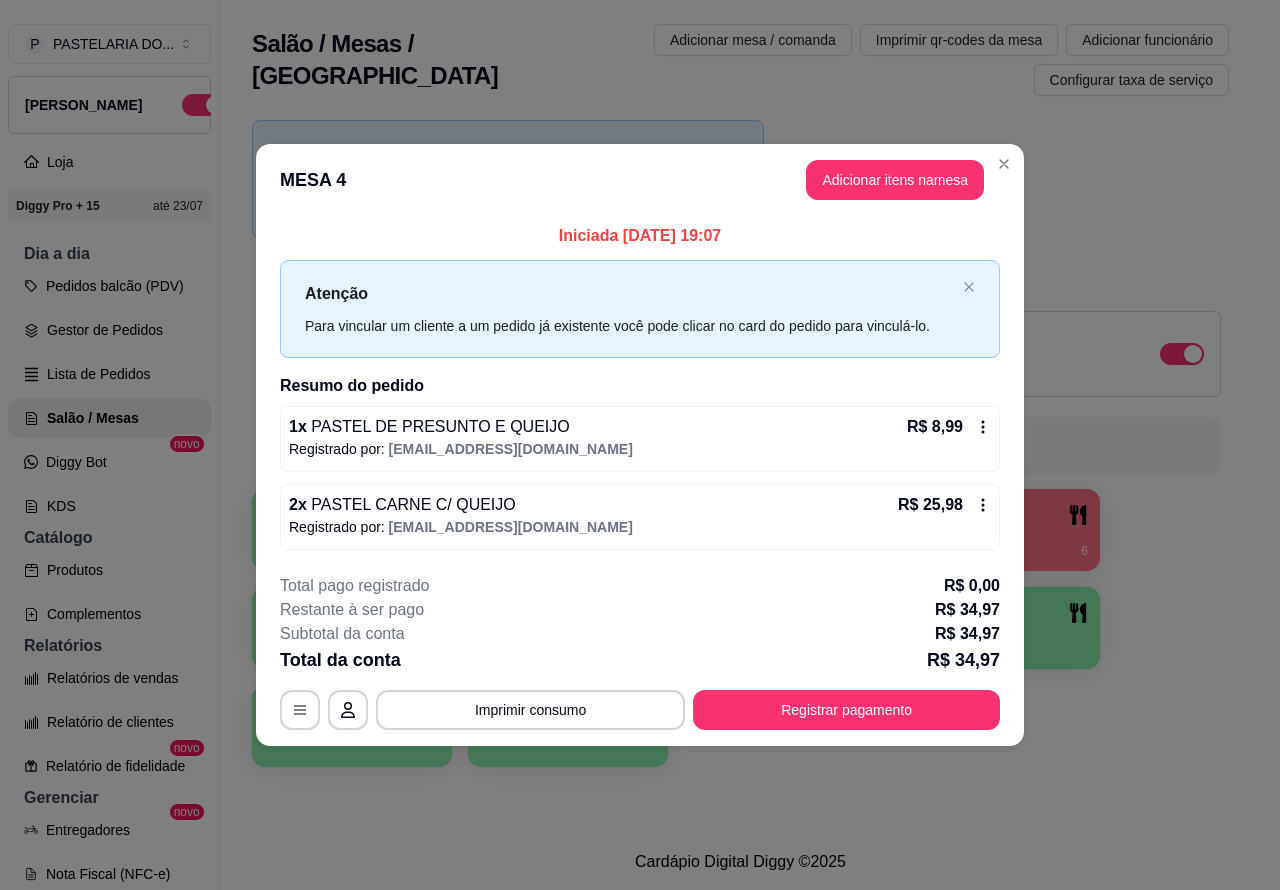 click on "Pedidos balcão (PDV)" at bounding box center [109, 286] 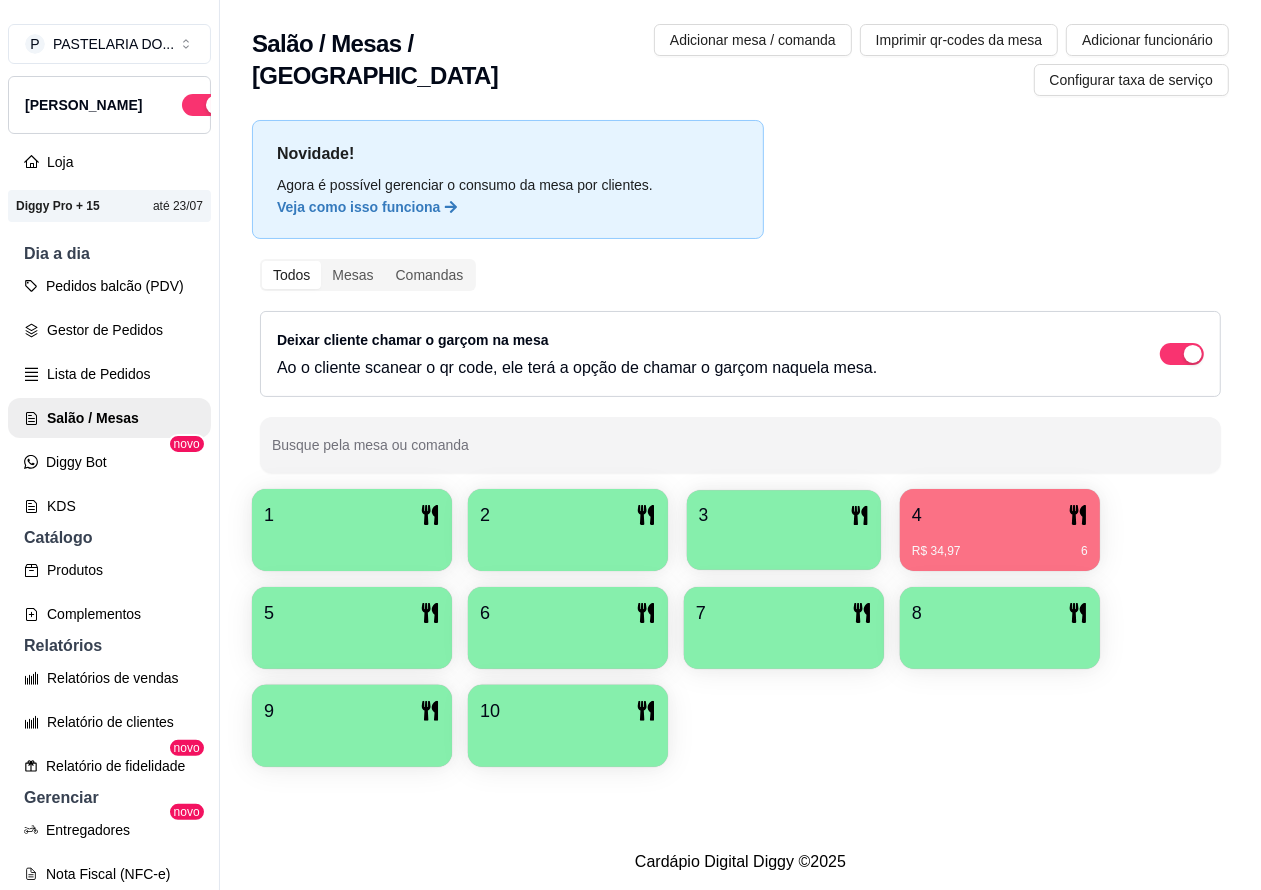 click at bounding box center [784, 543] 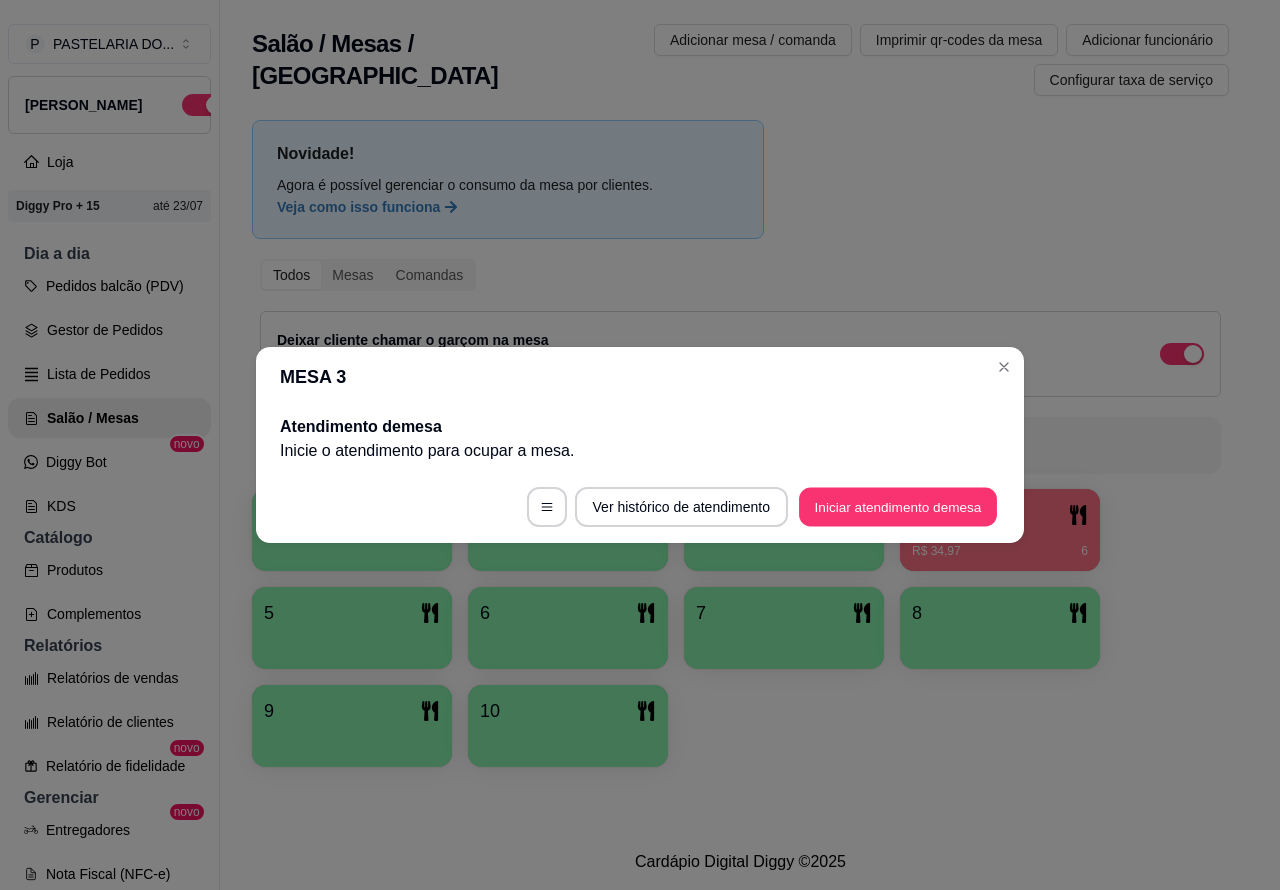 click on "Iniciar atendimento de  mesa" at bounding box center (898, 507) 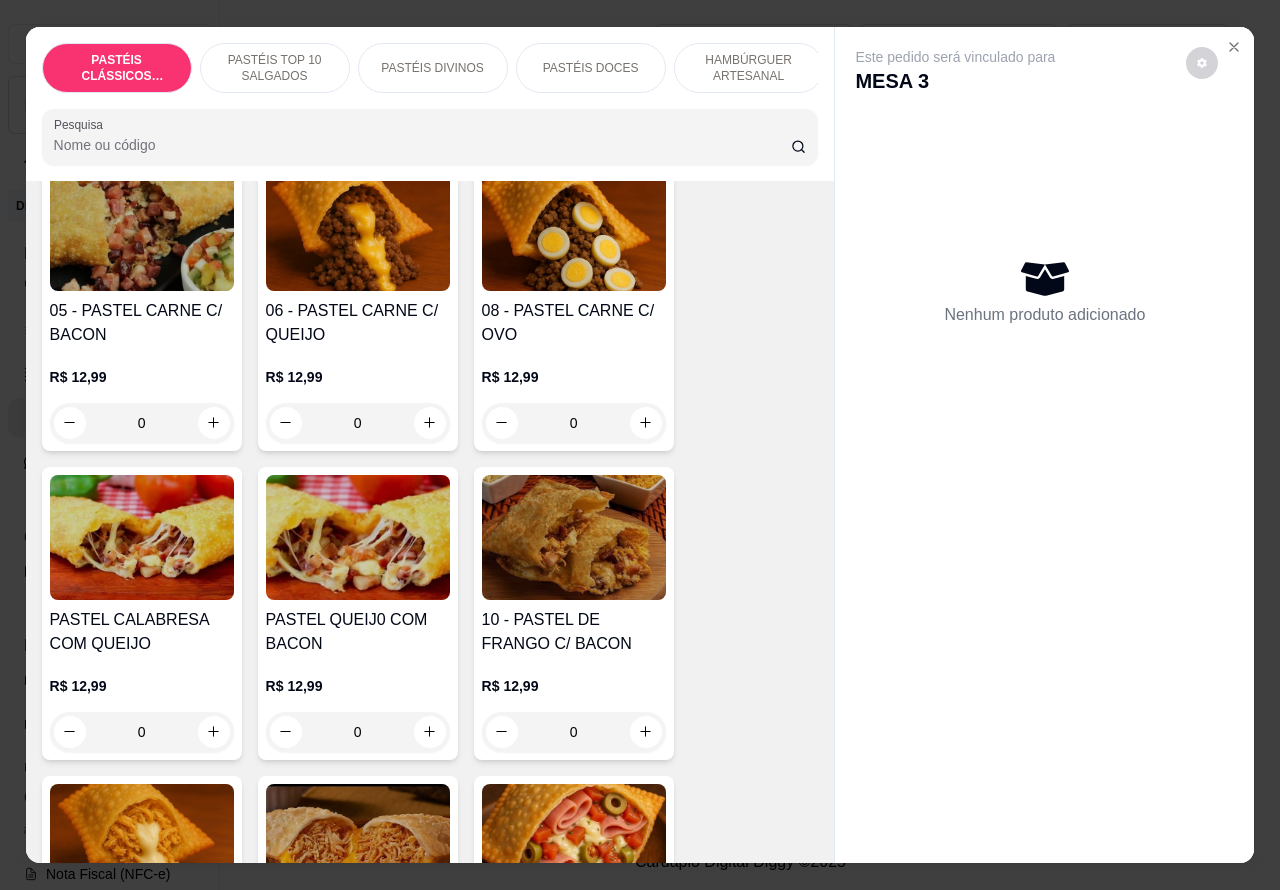scroll, scrollTop: 1406, scrollLeft: 0, axis: vertical 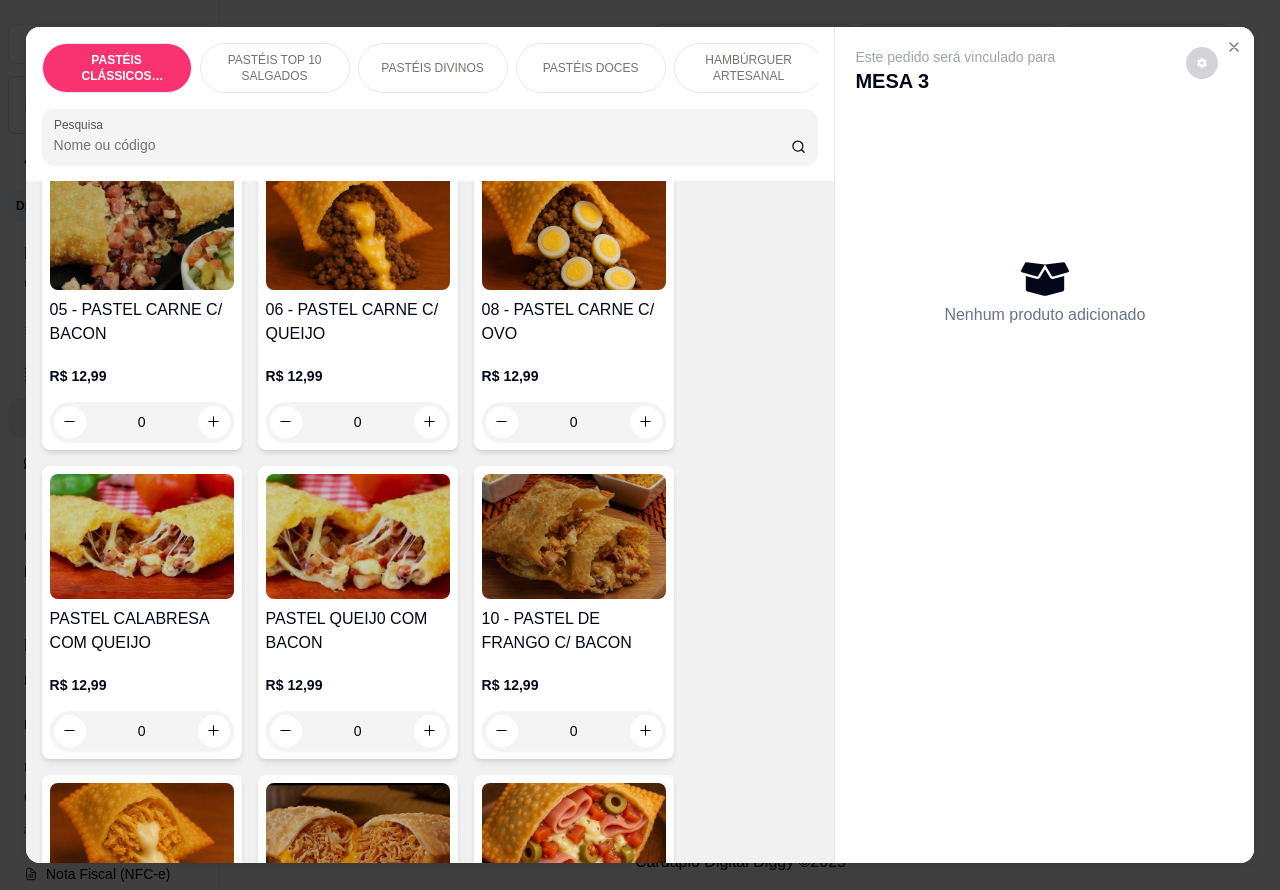 click on "00 - ADICINAIS    R$ 3,00 0 MOLHO EXTRA DE CENOURA    R$ 0,50 0 MOLHO EXTRA DE ALHO   R$ 0,50 0 PASTEL DE VENTO   R$ 4,00 0 PORÇÃO TIRAS MASSA DE PASTEL   R$ 4,00 0 PASTEIZINHOS DE VENTO   R$ 4,00 0 05 - PASTEL CARNE C/ BACON   R$ 12,99 0 06 - PASTEL CARNE C/ QUEIJO   R$ 12,99 0 08 - PASTEL CARNE C/ OVO   R$ 12,99 0 PASTEL CALABRESA COM QUEIJO   R$ 12,99 0 PASTEL QUEIJ0 COM BACON   R$ 12,99 0 10 - PASTEL DE FRANGO C/ BACON   R$ 12,99 0 11 - PASTEL FRANGO C/ CATUPIRY    R$ 12,99 0 12 - PASTEL FRANGO C/ CHEDDAR   R$ 12,99 0 15 - PASTEL DE PIZZA   R$ 12,99 0 QUEIJO COM MILHO   R$ 12,99 0 14 - PASTEL FRANGO CAIPIRA   R$ 14,99 0 09 - PASTEL CARNE SECA C/ CATUPIRY    R$ 14,99 0 PASTEL CARNE SECA COM QUEIJO   R$ 14,99 0 12,99 - FRANGO C/ QUEIJO   R$ 12,99 0" at bounding box center [430, 612] 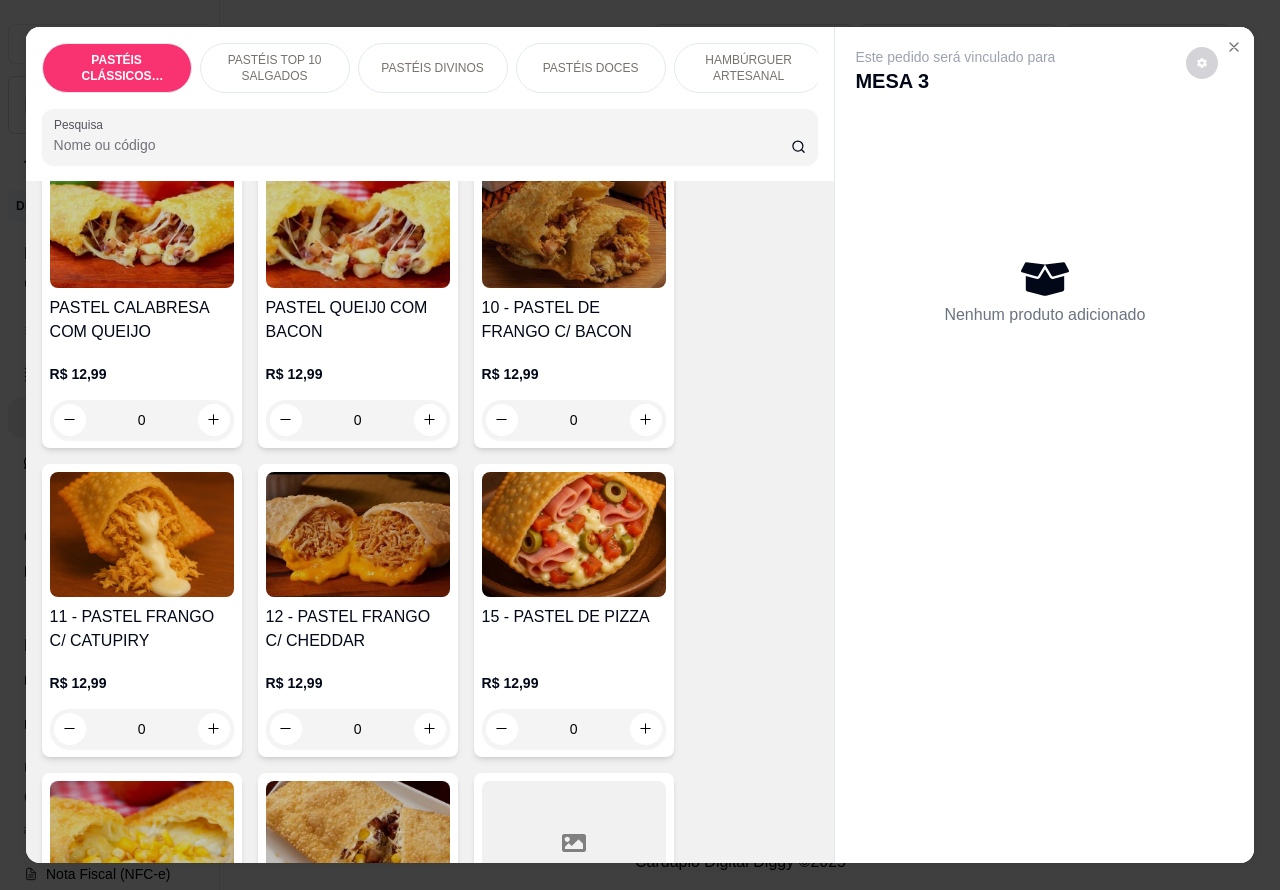 scroll, scrollTop: 1718, scrollLeft: 0, axis: vertical 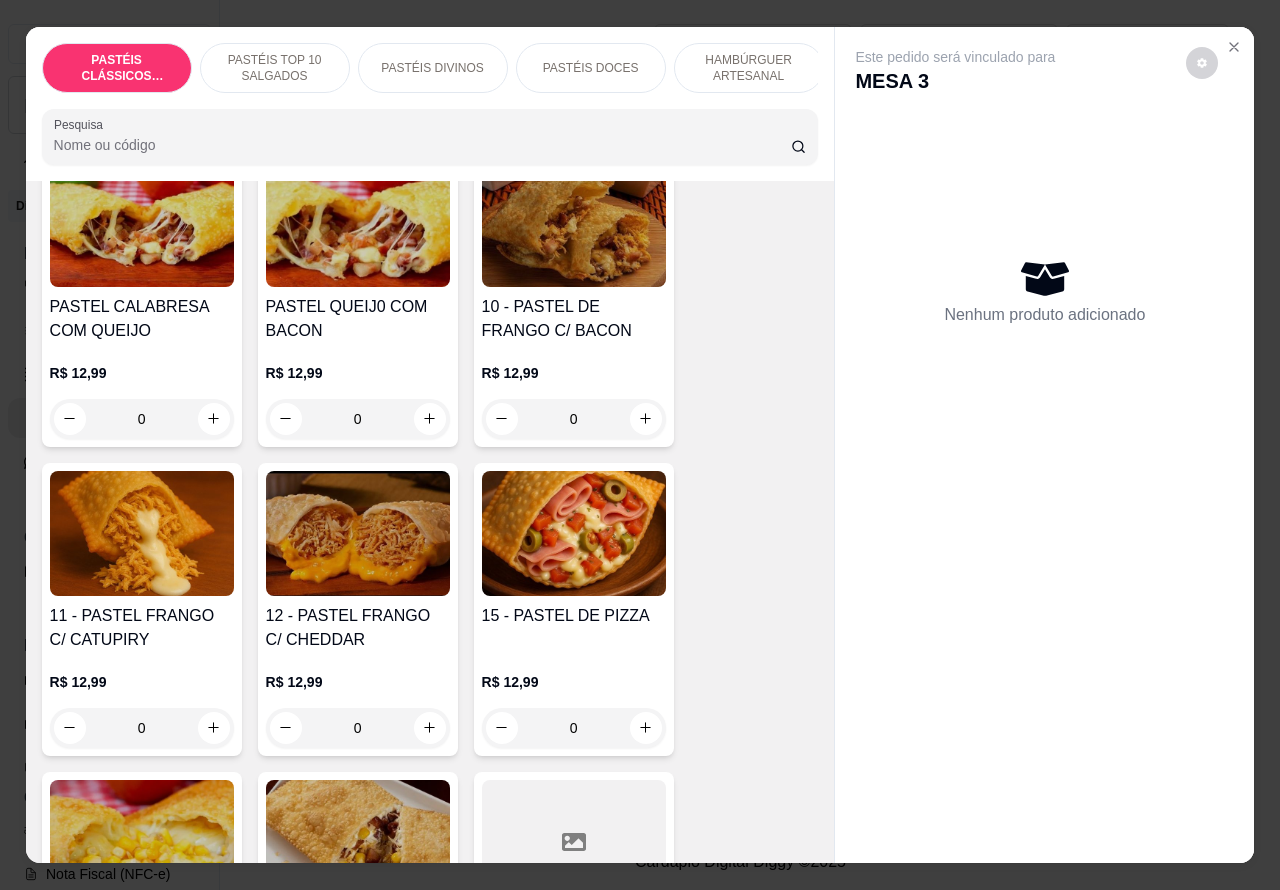 click on "0" at bounding box center (574, 728) 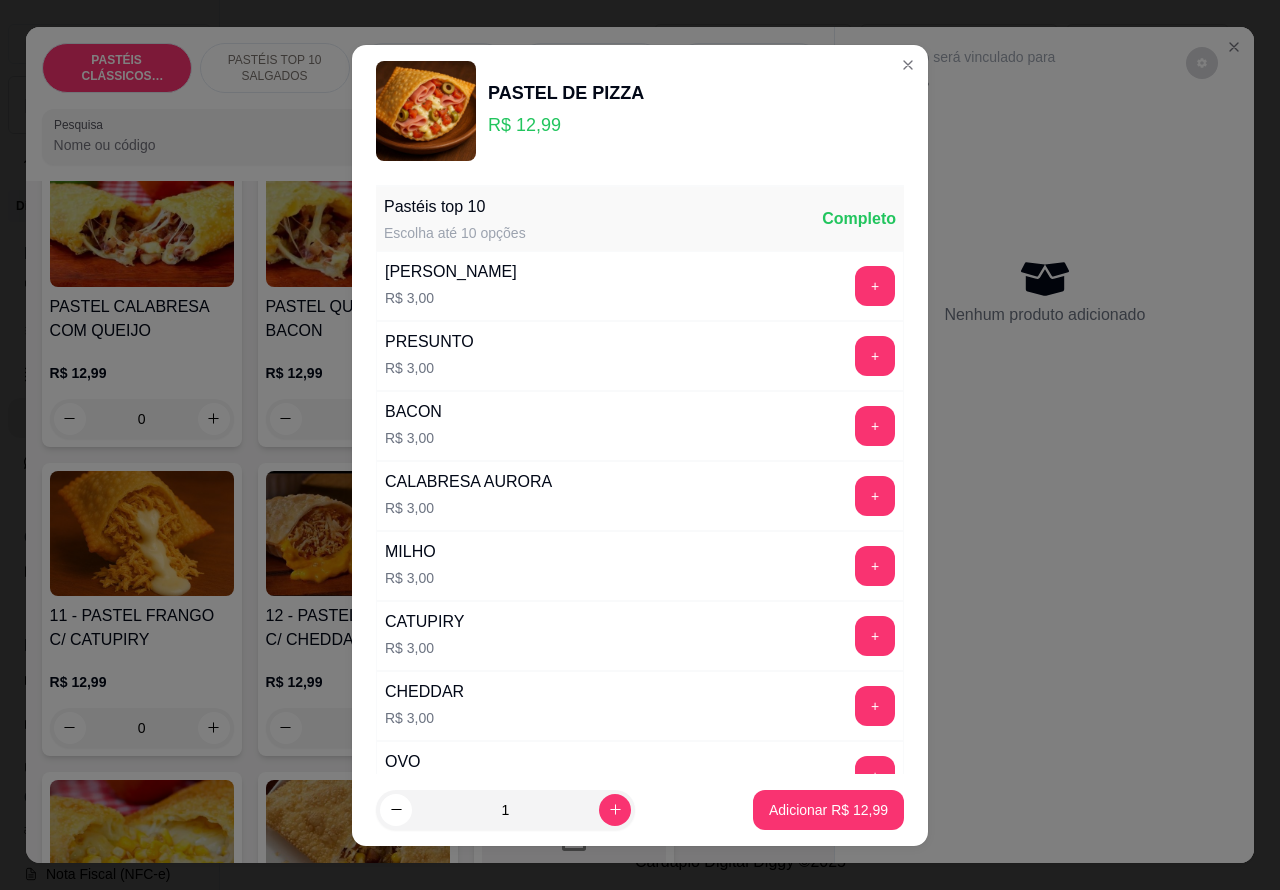 click on "Adicionar   R$ 12,99" at bounding box center (828, 810) 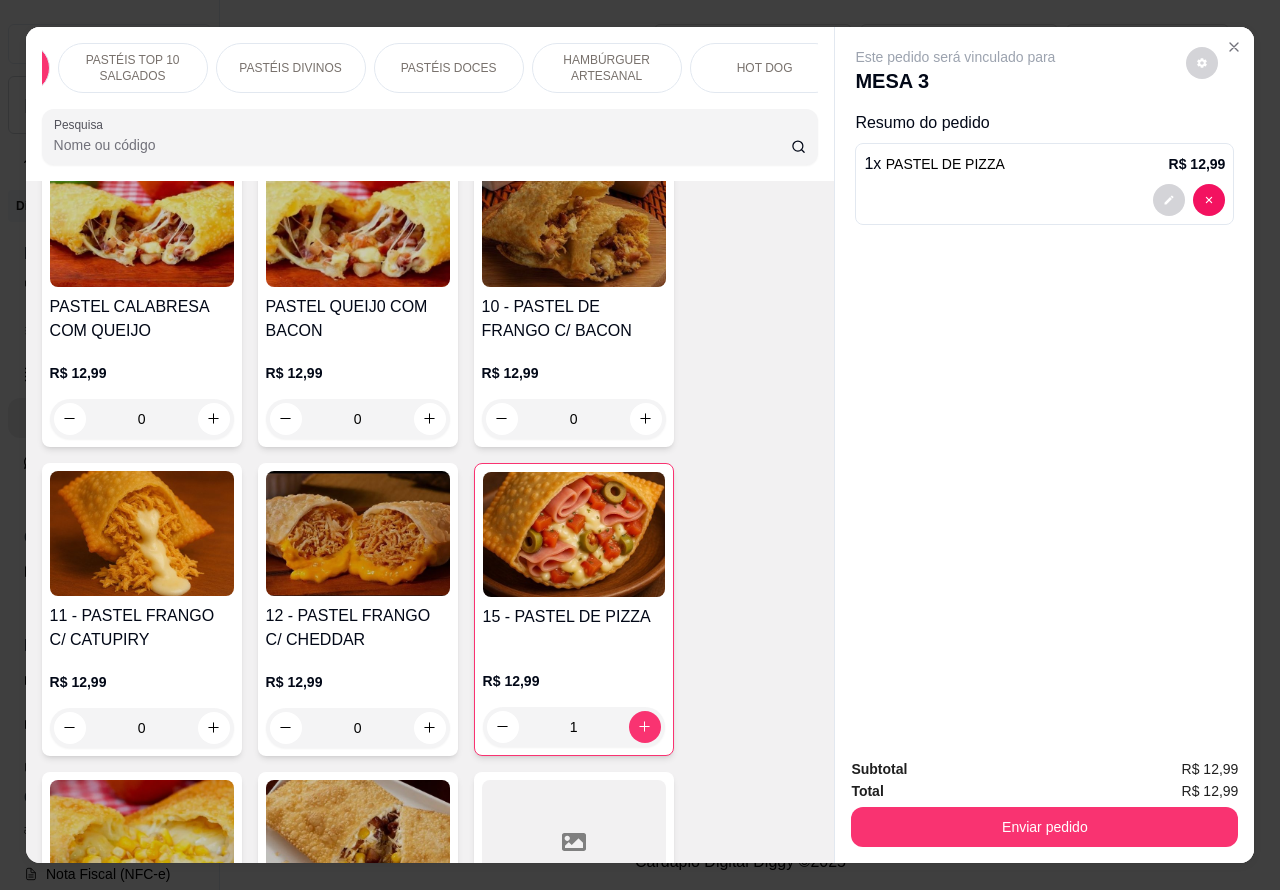 scroll, scrollTop: 0, scrollLeft: 178, axis: horizontal 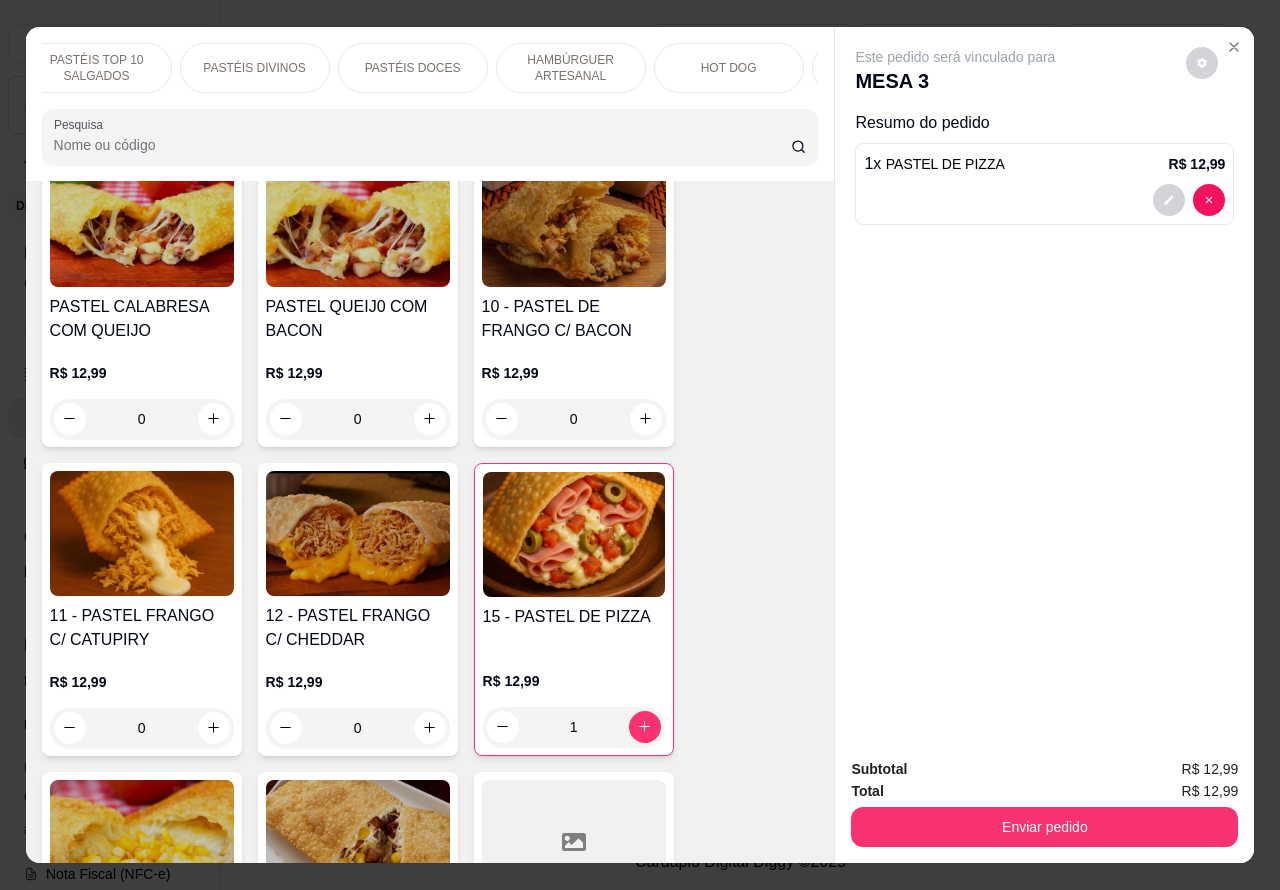 click on "HOT DOG" at bounding box center (729, 68) 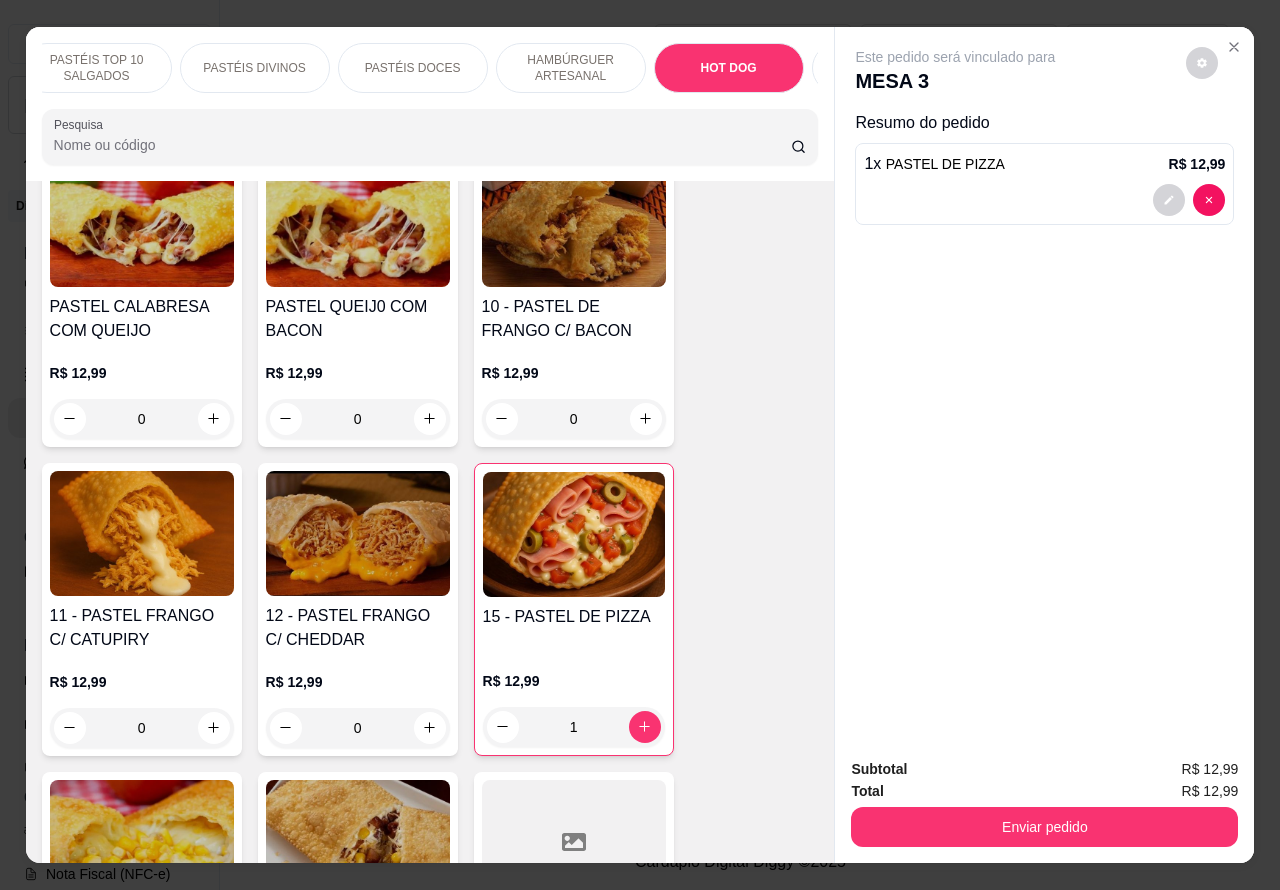 scroll, scrollTop: 6040, scrollLeft: 0, axis: vertical 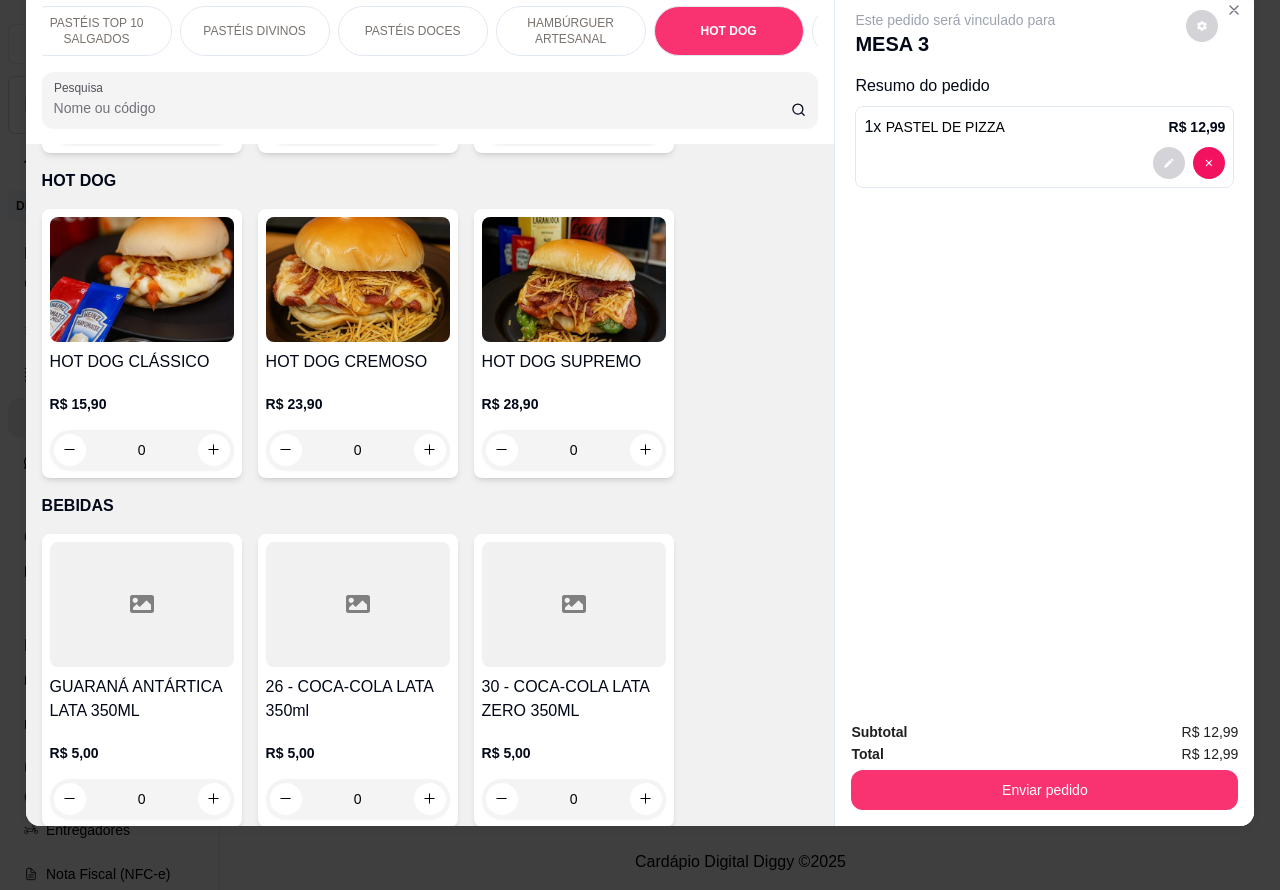 click on "0" at bounding box center (574, 450) 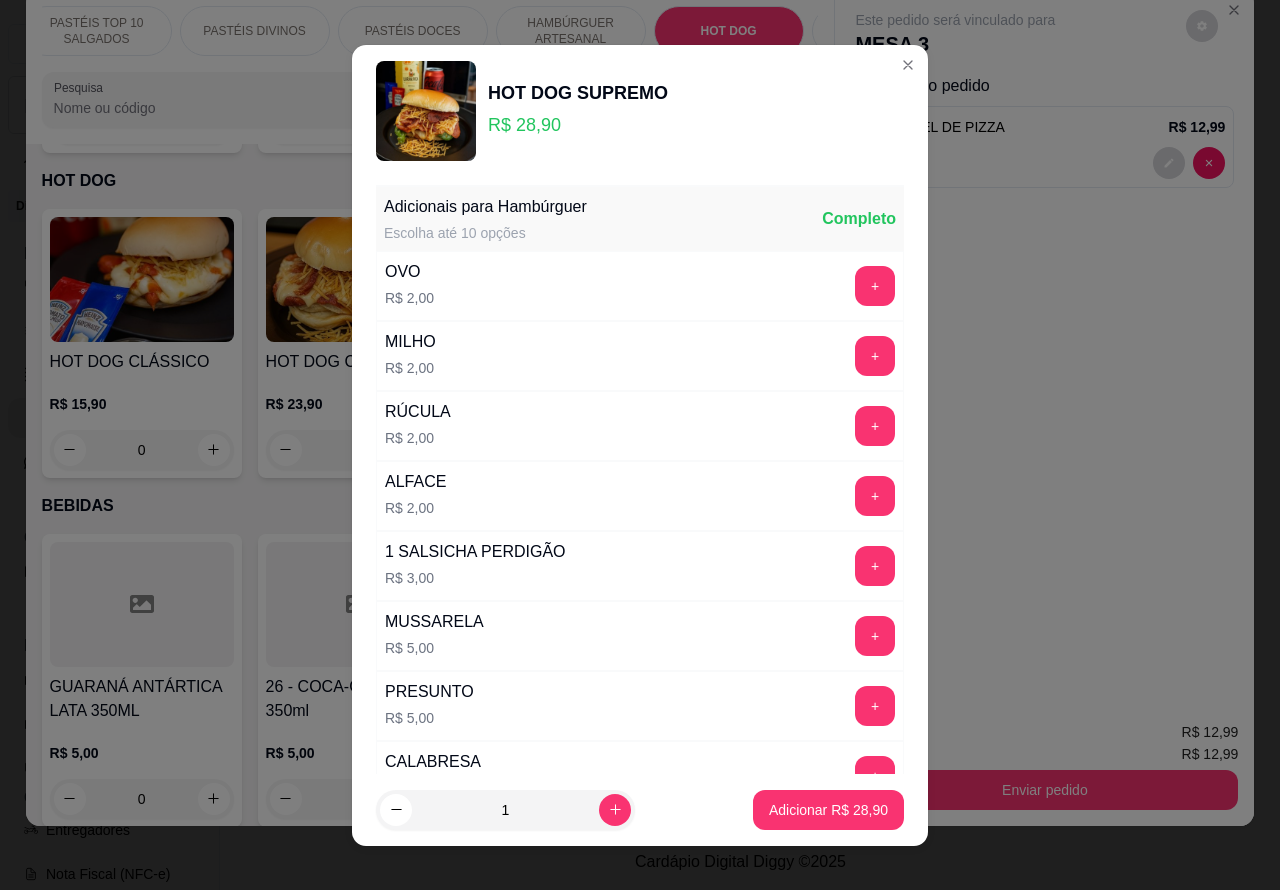 click on "Adicionar   R$ 28,90" at bounding box center (828, 810) 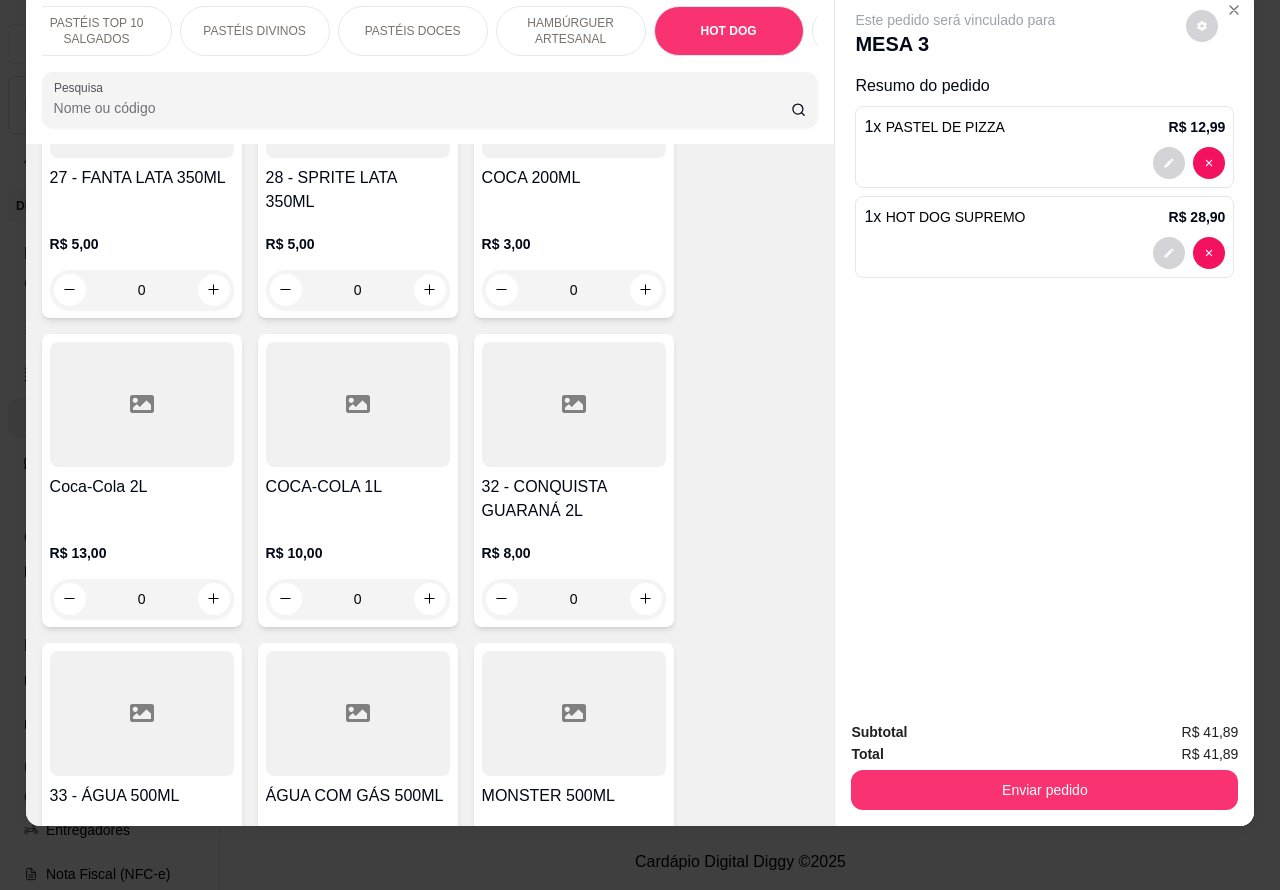 scroll, scrollTop: 6871, scrollLeft: 0, axis: vertical 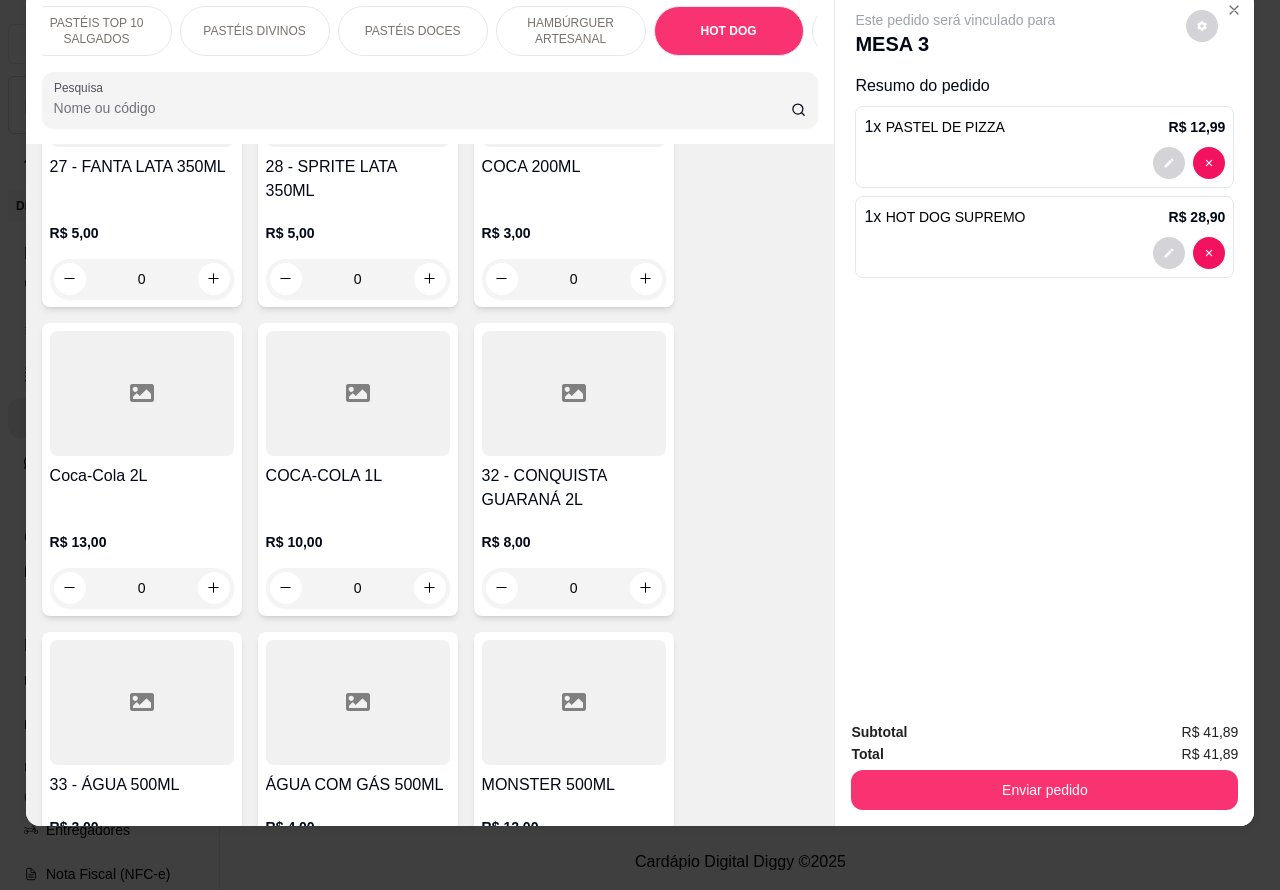 type on "1" 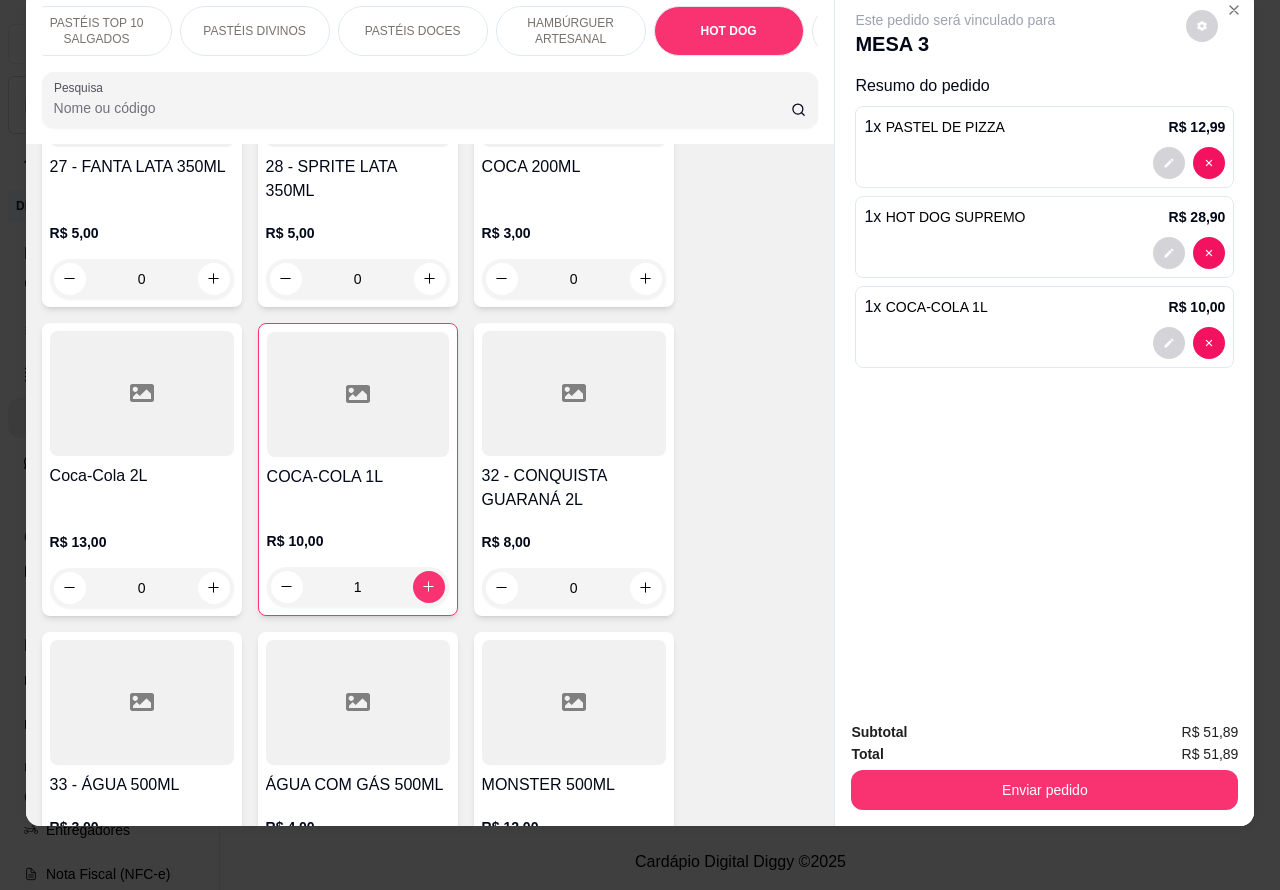 click on "Enviar pedido" at bounding box center (1044, 790) 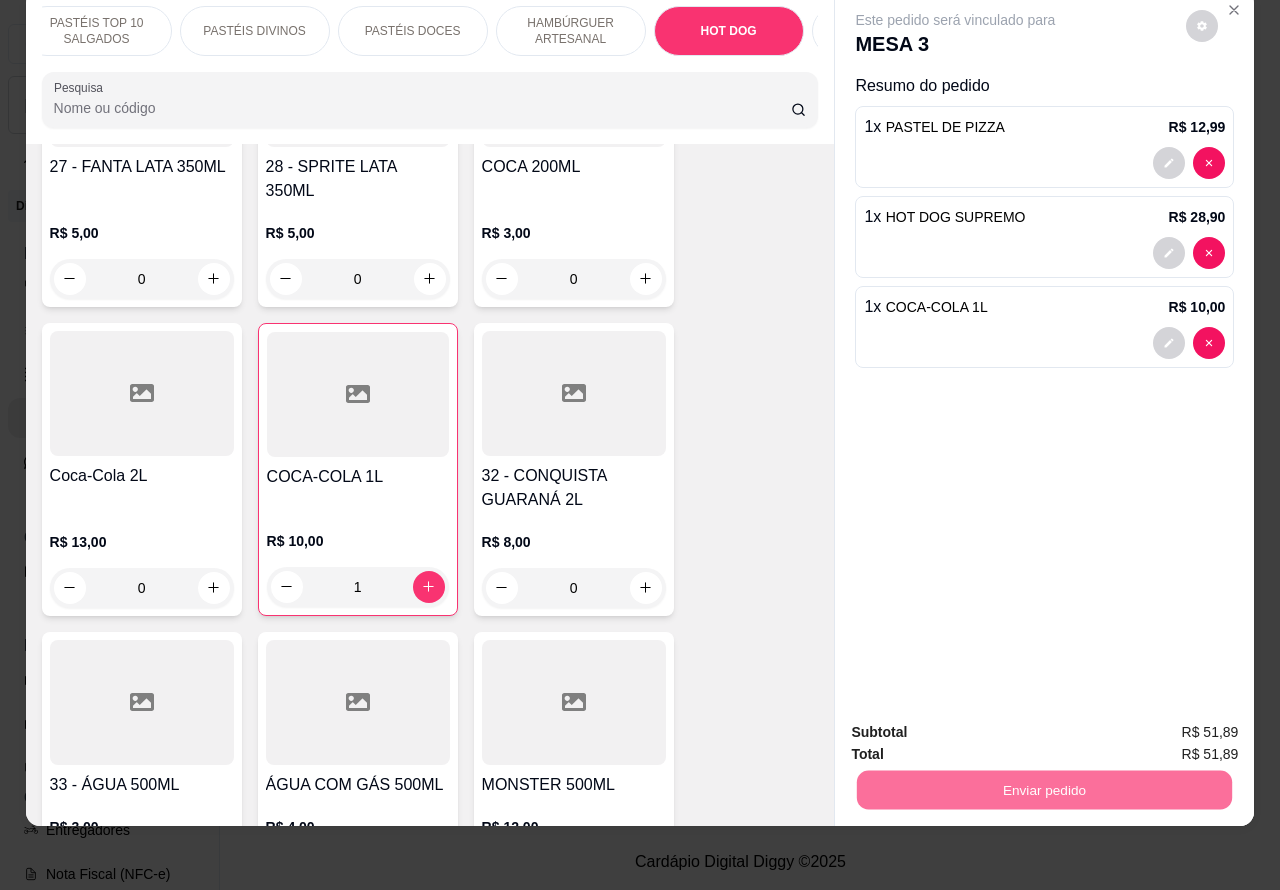 click on "Não registrar e enviar pedido" at bounding box center (977, 722) 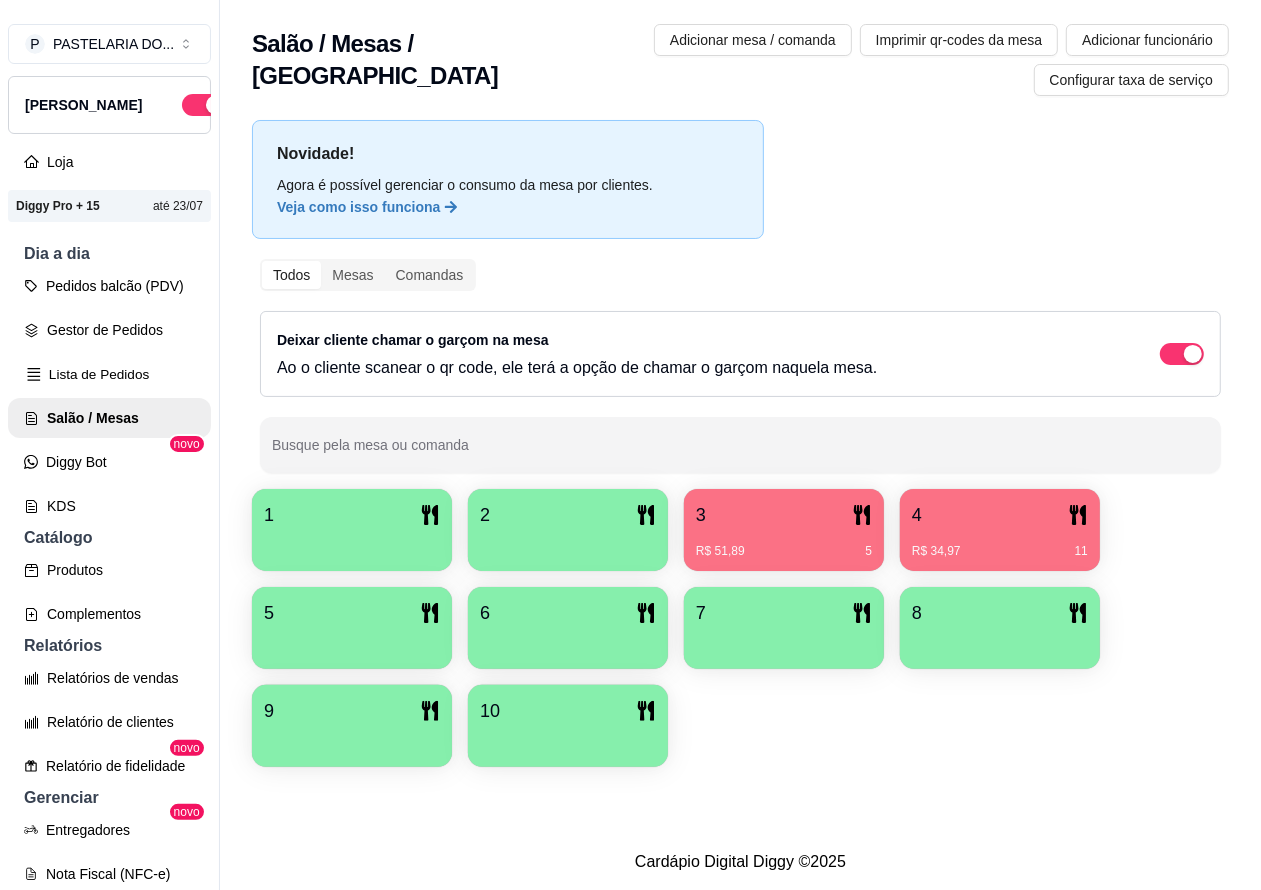 click on "Lista de Pedidos" at bounding box center [109, 374] 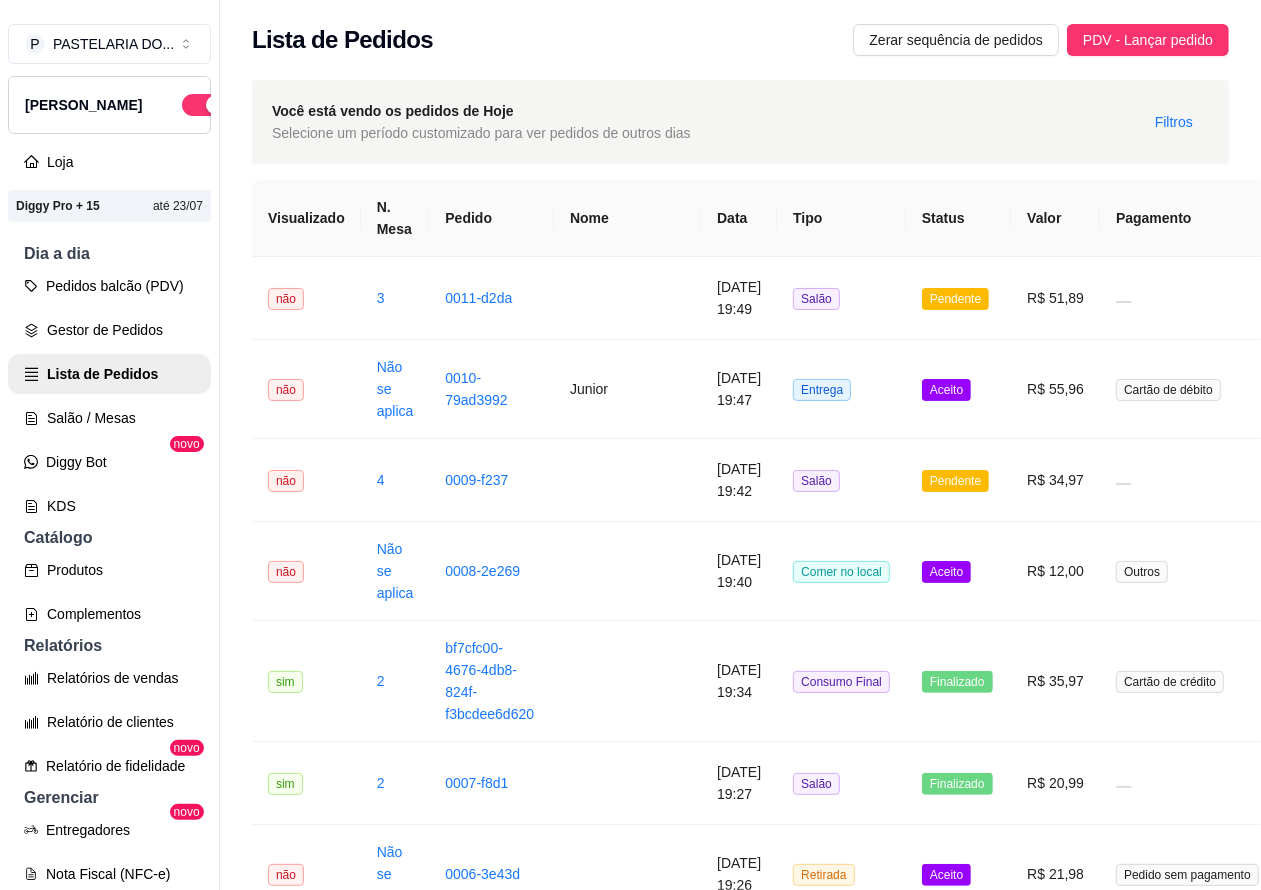 click on "[DATE] 19:49" at bounding box center (739, 298) 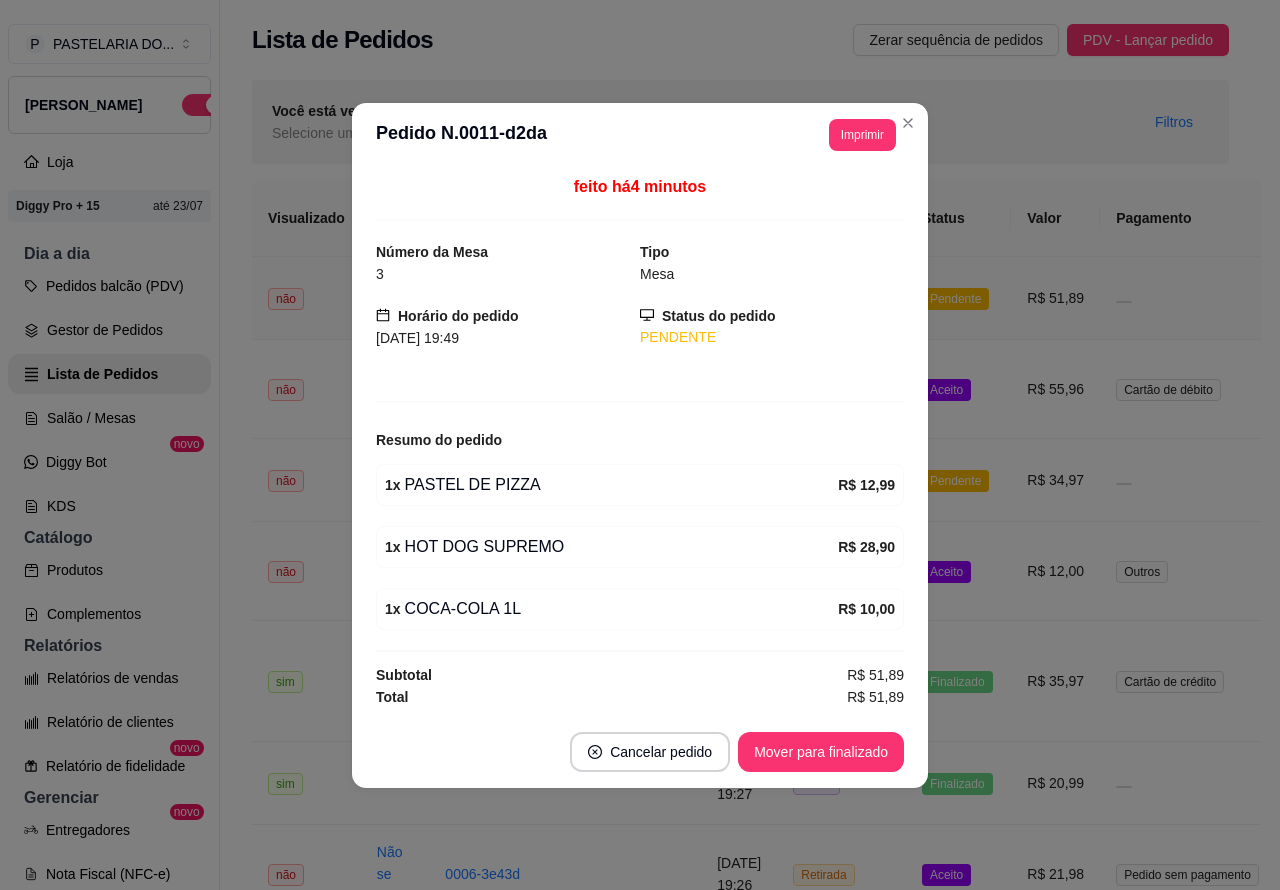 click on "Imprimir" at bounding box center (862, 135) 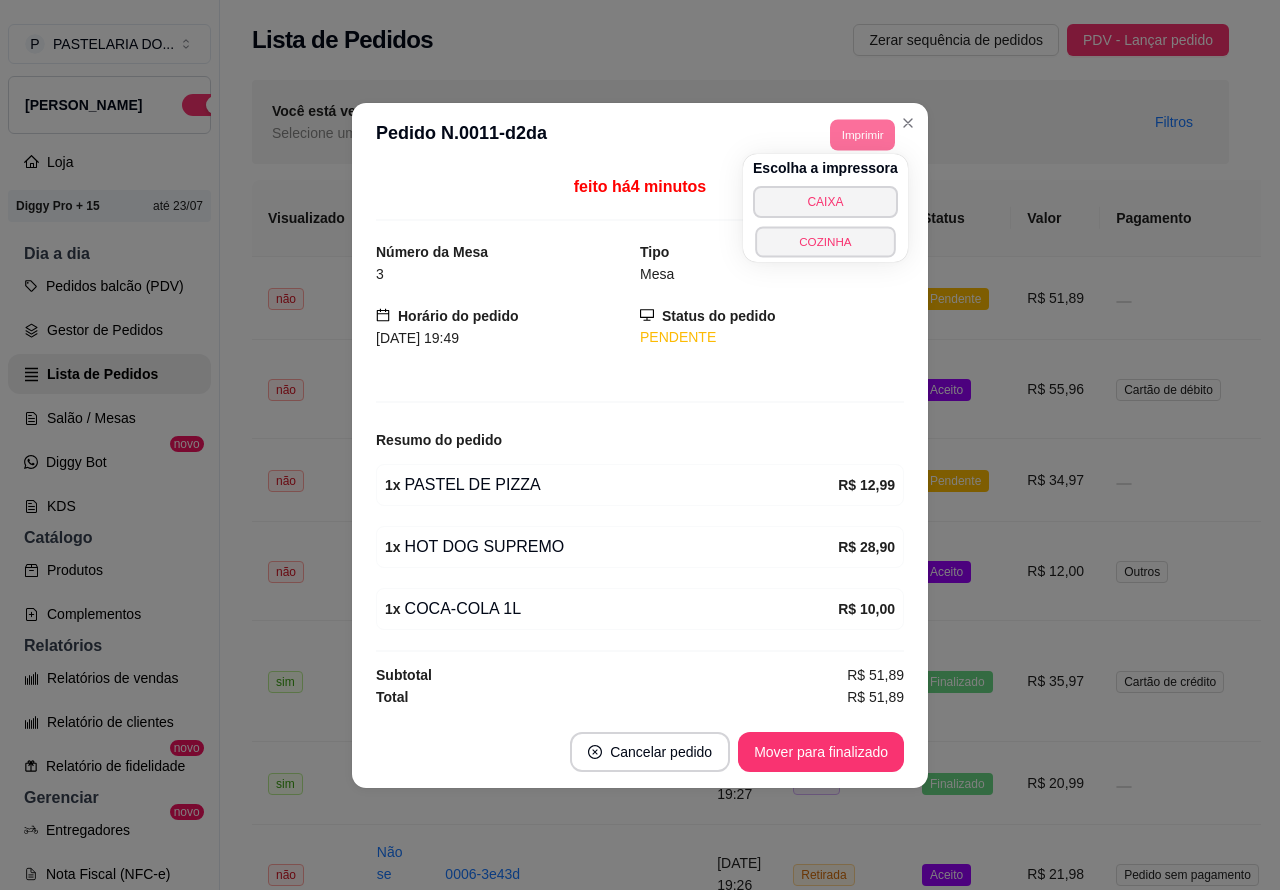 click on "COZINHA" at bounding box center [825, 241] 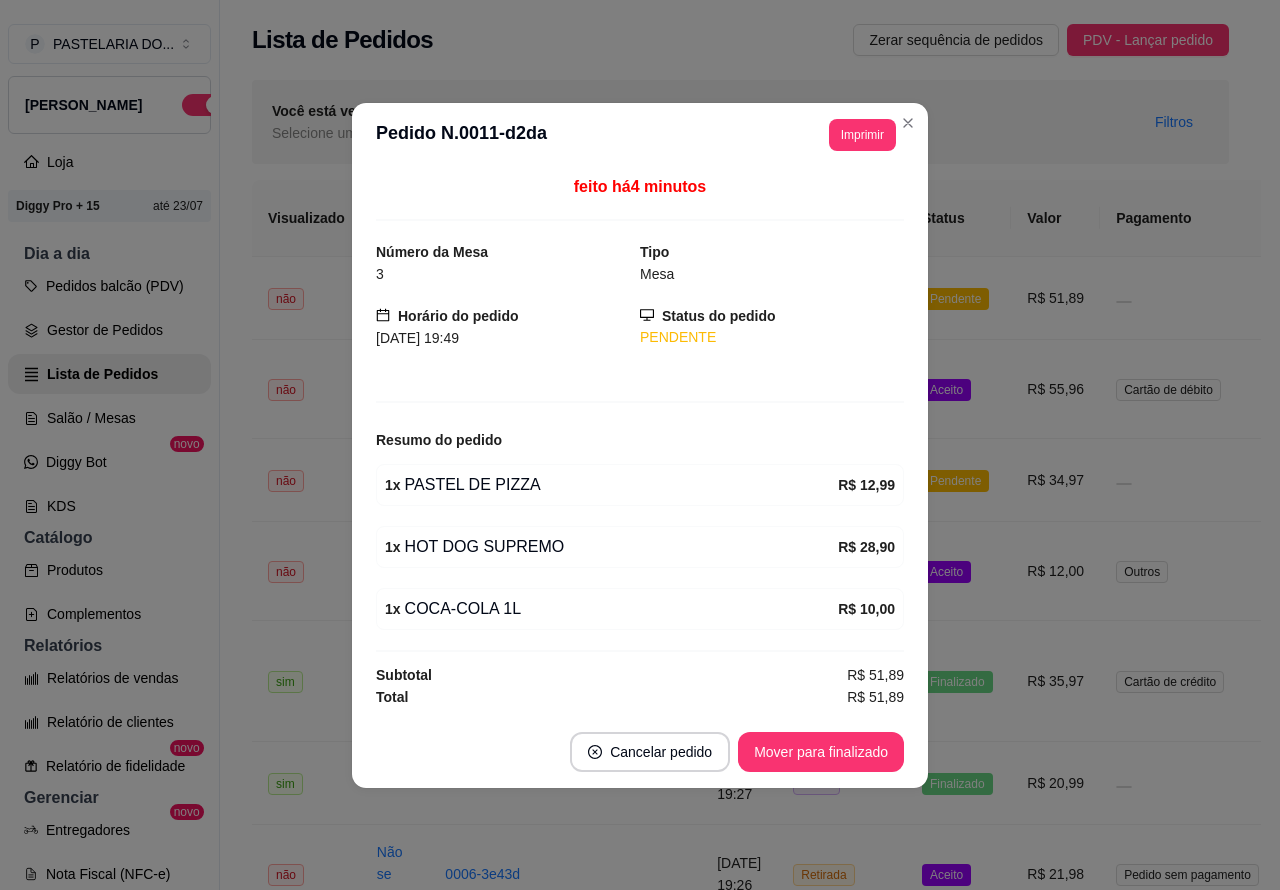click on "Pedidos balcão (PDV)" at bounding box center (109, 286) 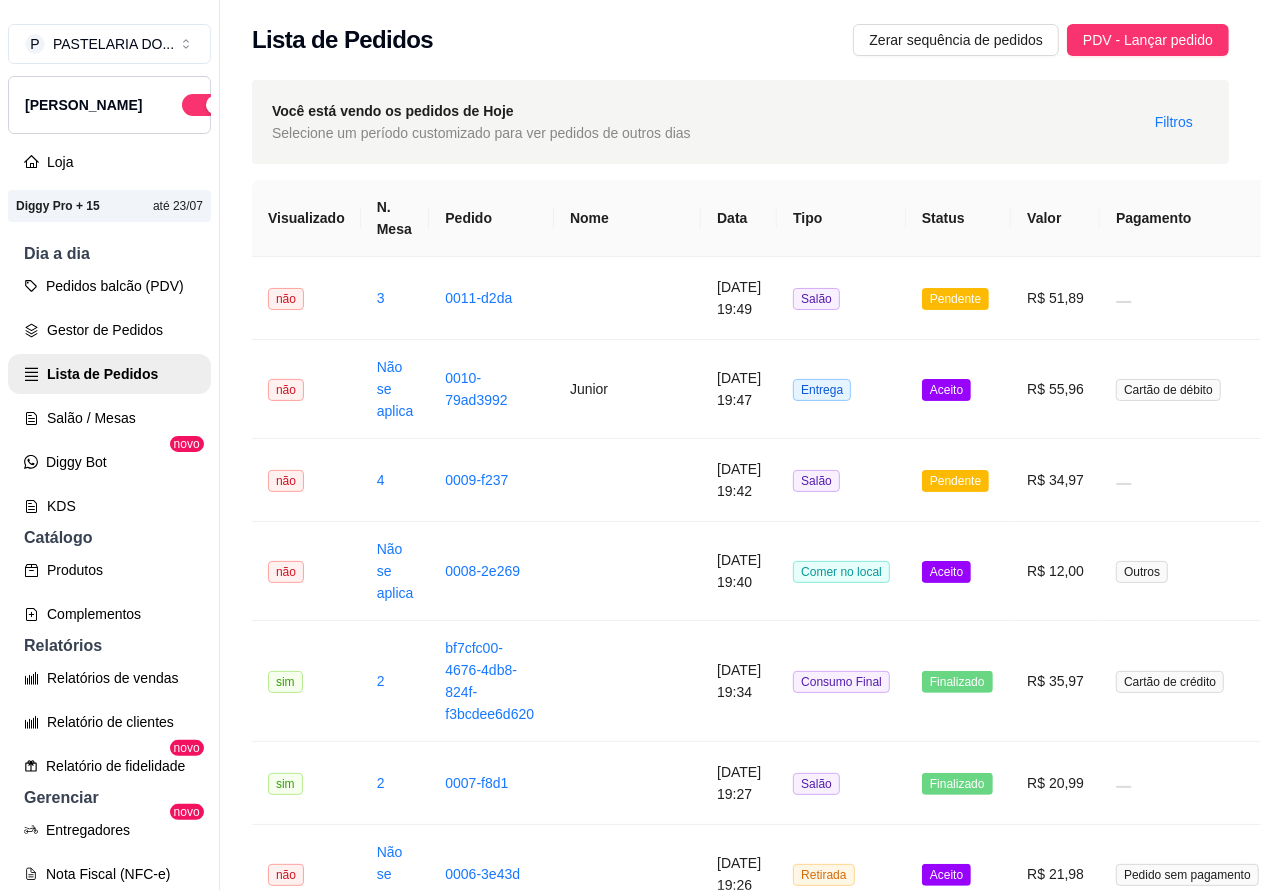 click on "Salão / Mesas" at bounding box center [109, 418] 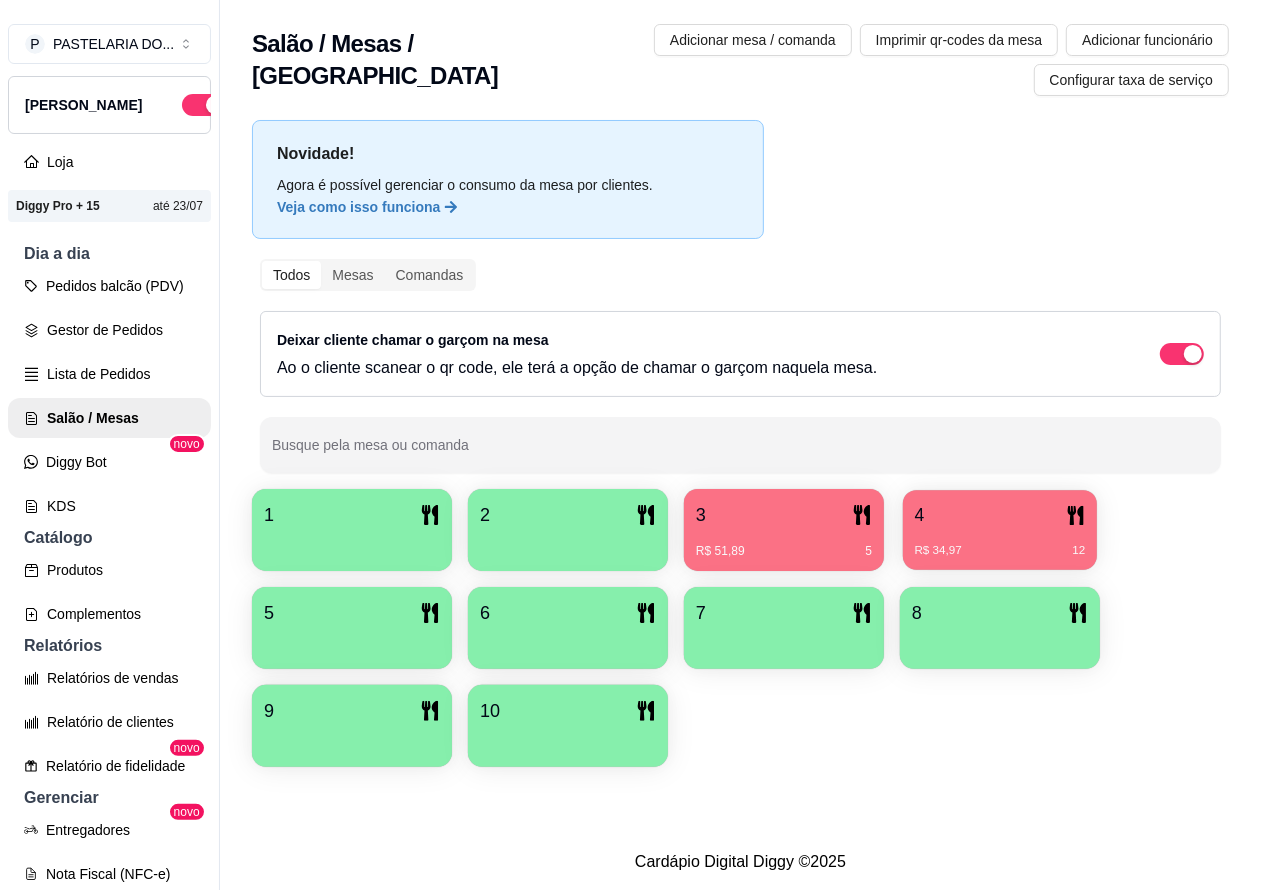 click on "R$ 34,97 12" at bounding box center [1000, 551] 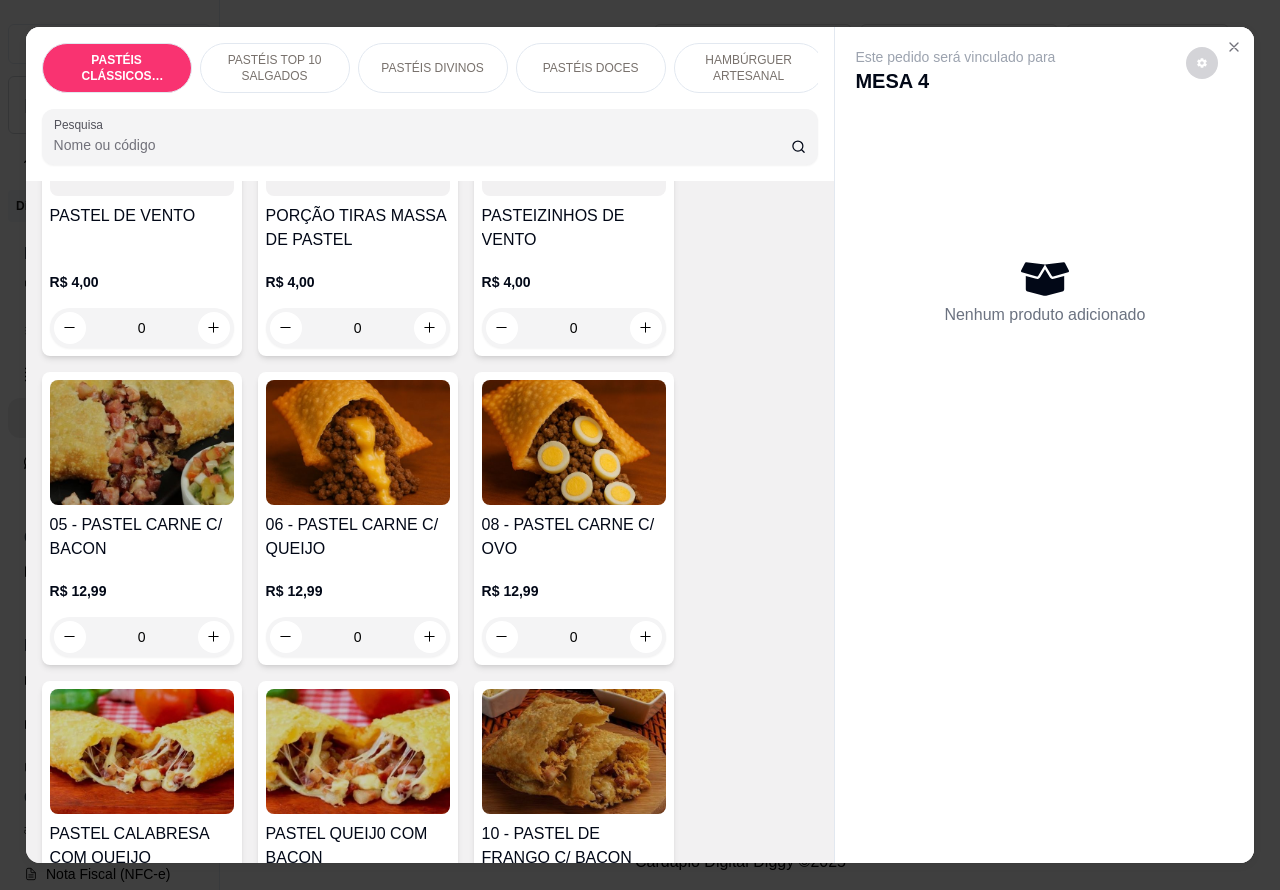 scroll, scrollTop: 1200, scrollLeft: 0, axis: vertical 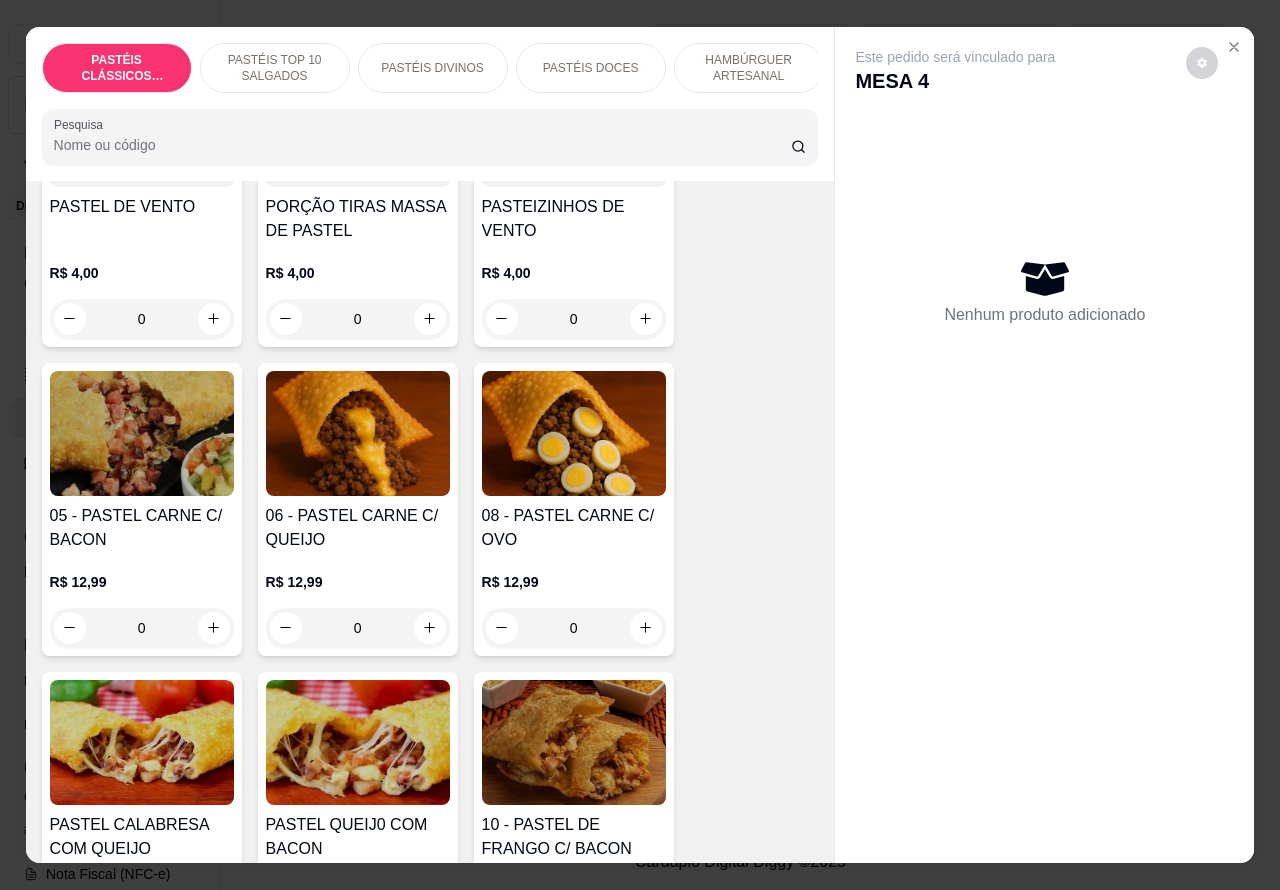 click on "0" at bounding box center (142, 628) 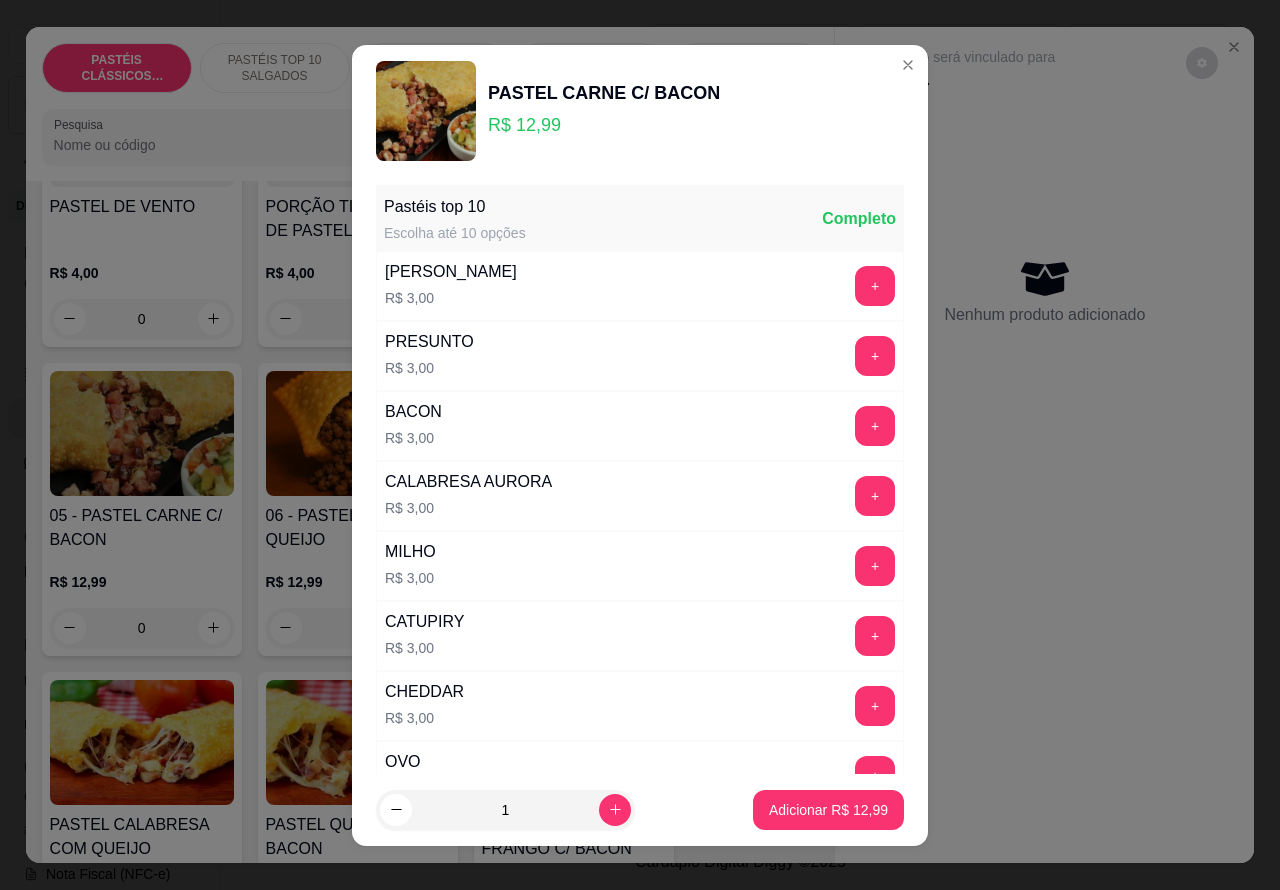 click on "Adicionar   R$ 12,99" at bounding box center [828, 810] 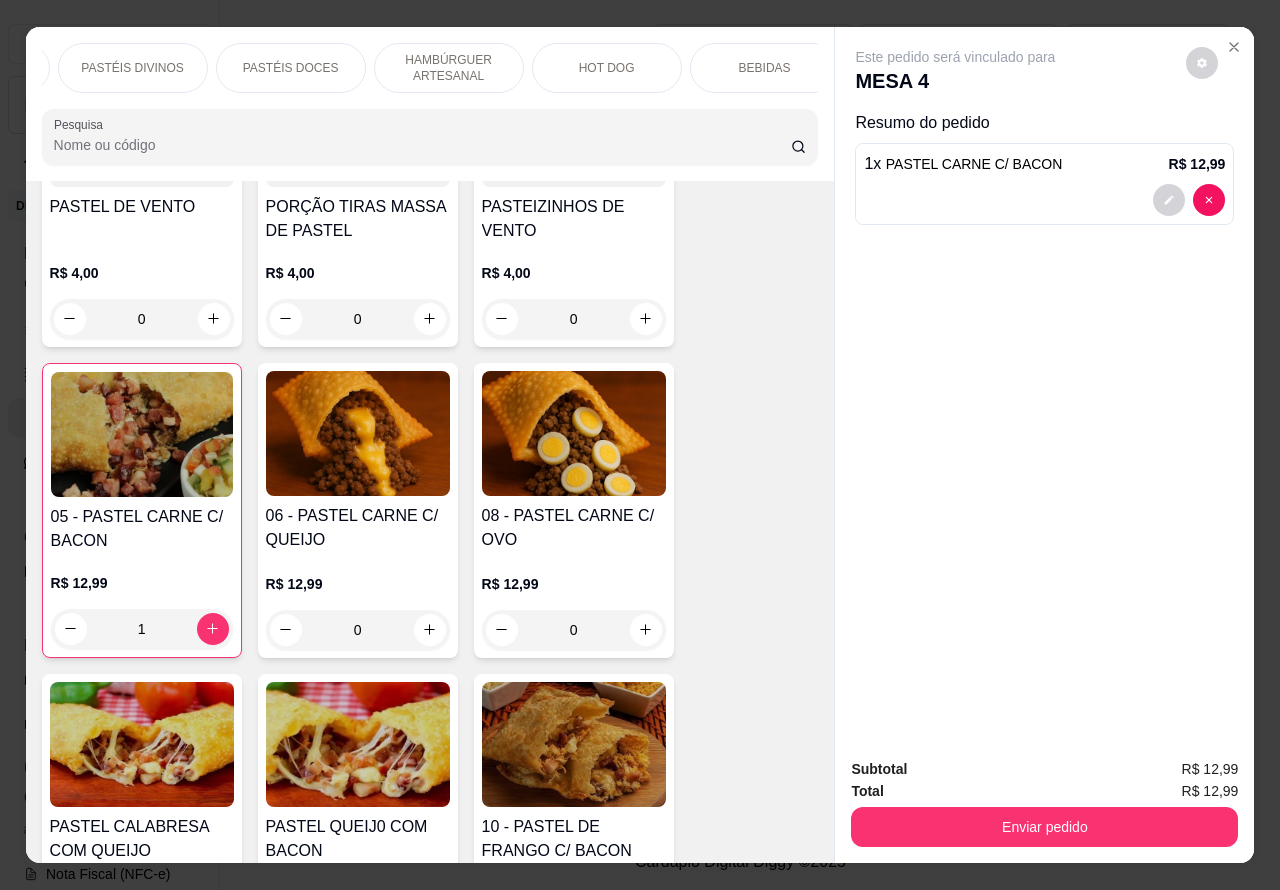 scroll, scrollTop: 0, scrollLeft: 301, axis: horizontal 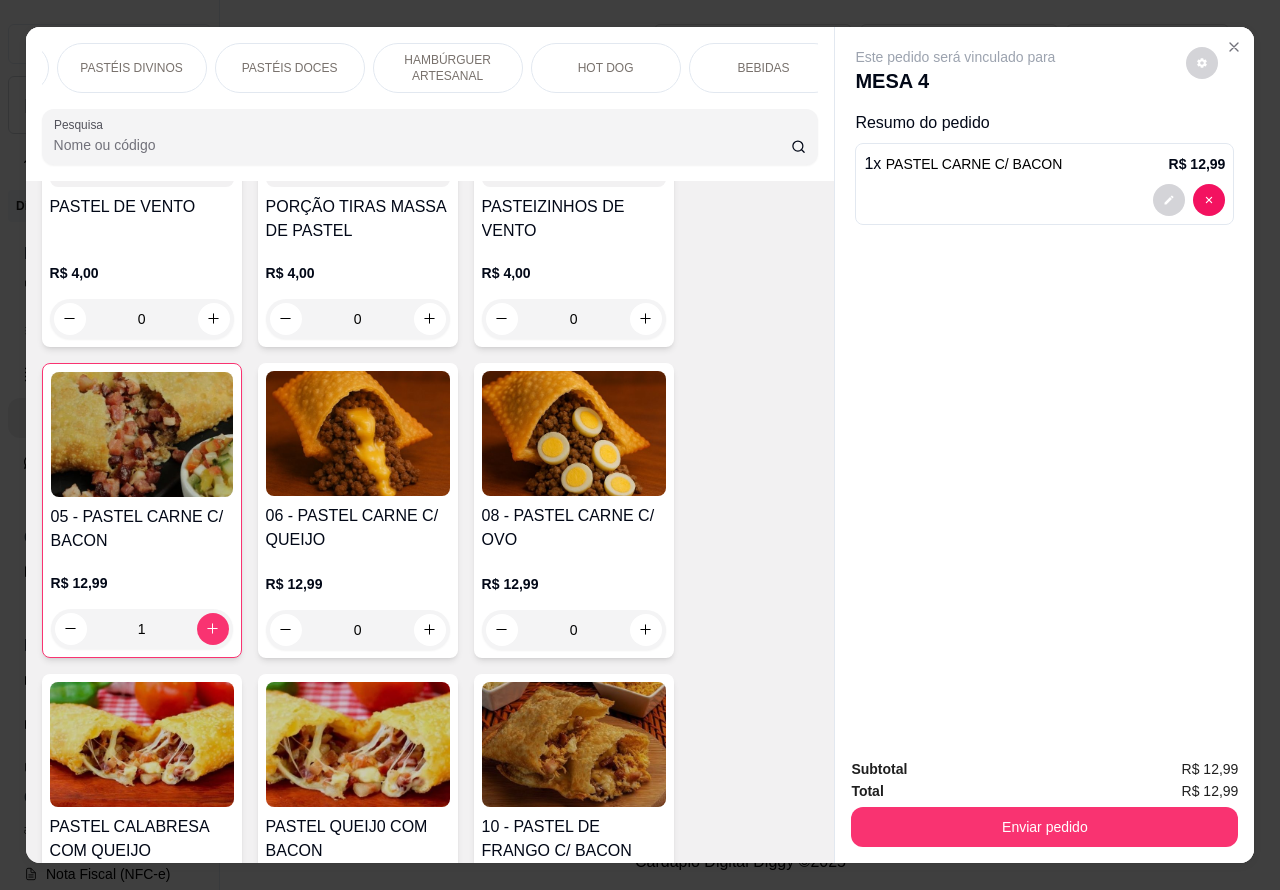 click on "BEBIDAS" at bounding box center (764, 68) 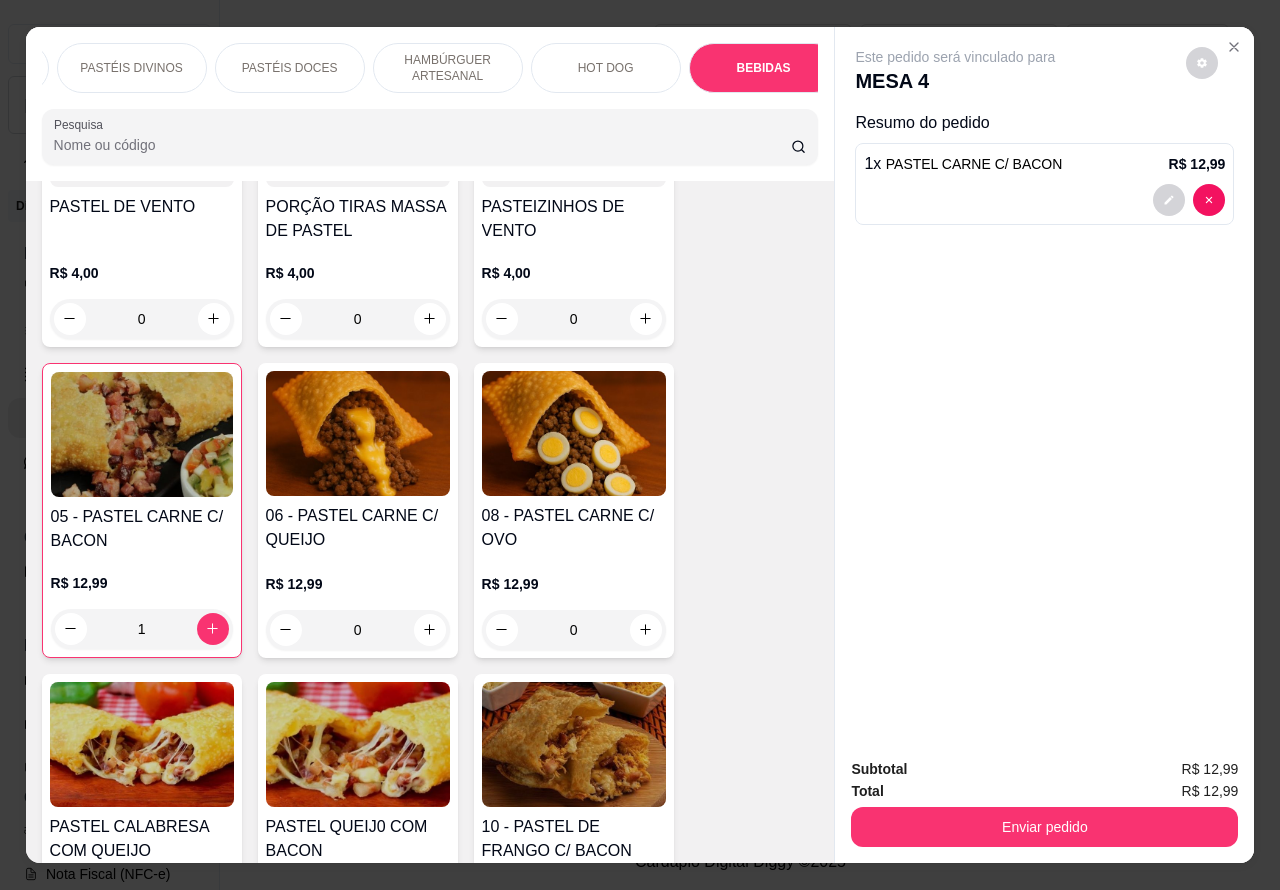 scroll, scrollTop: 6367, scrollLeft: 0, axis: vertical 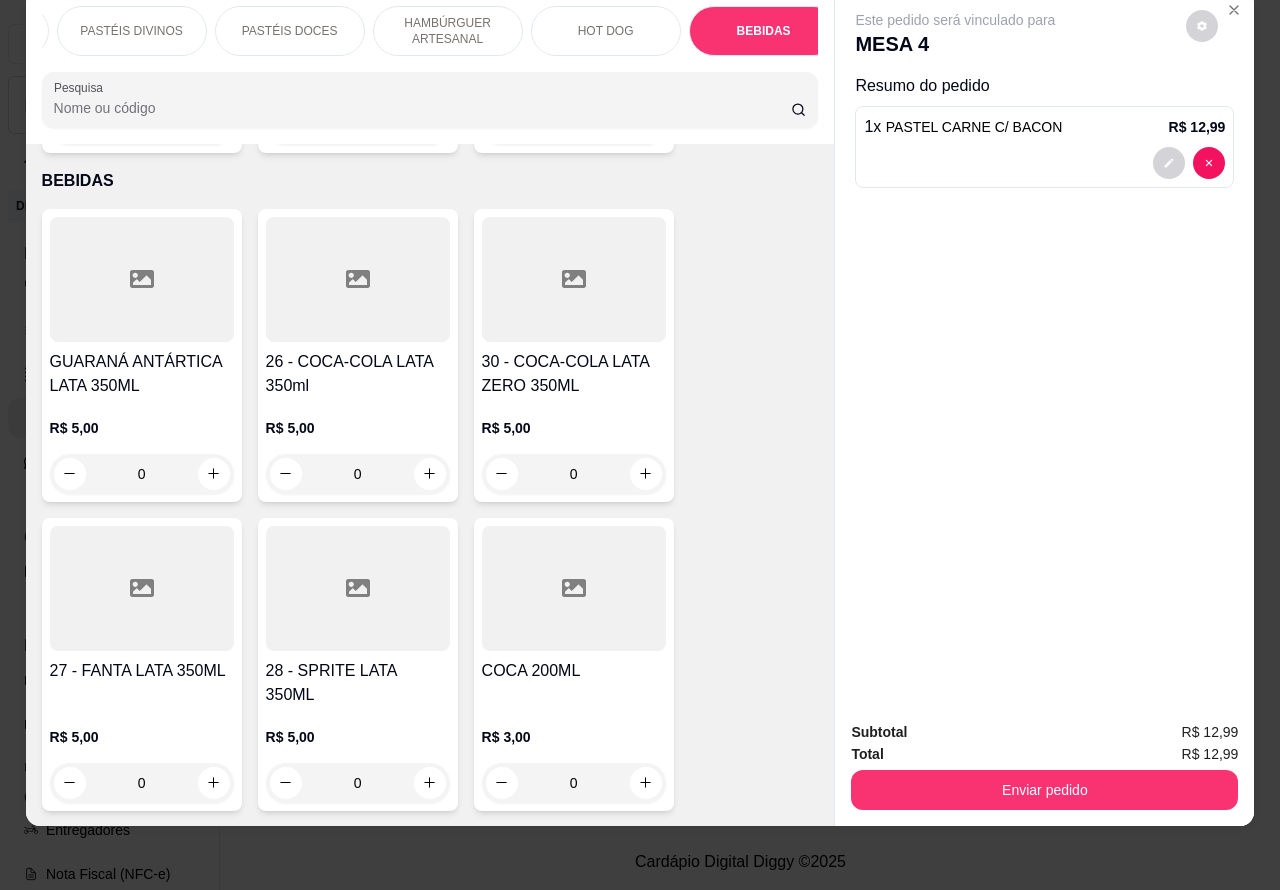 click 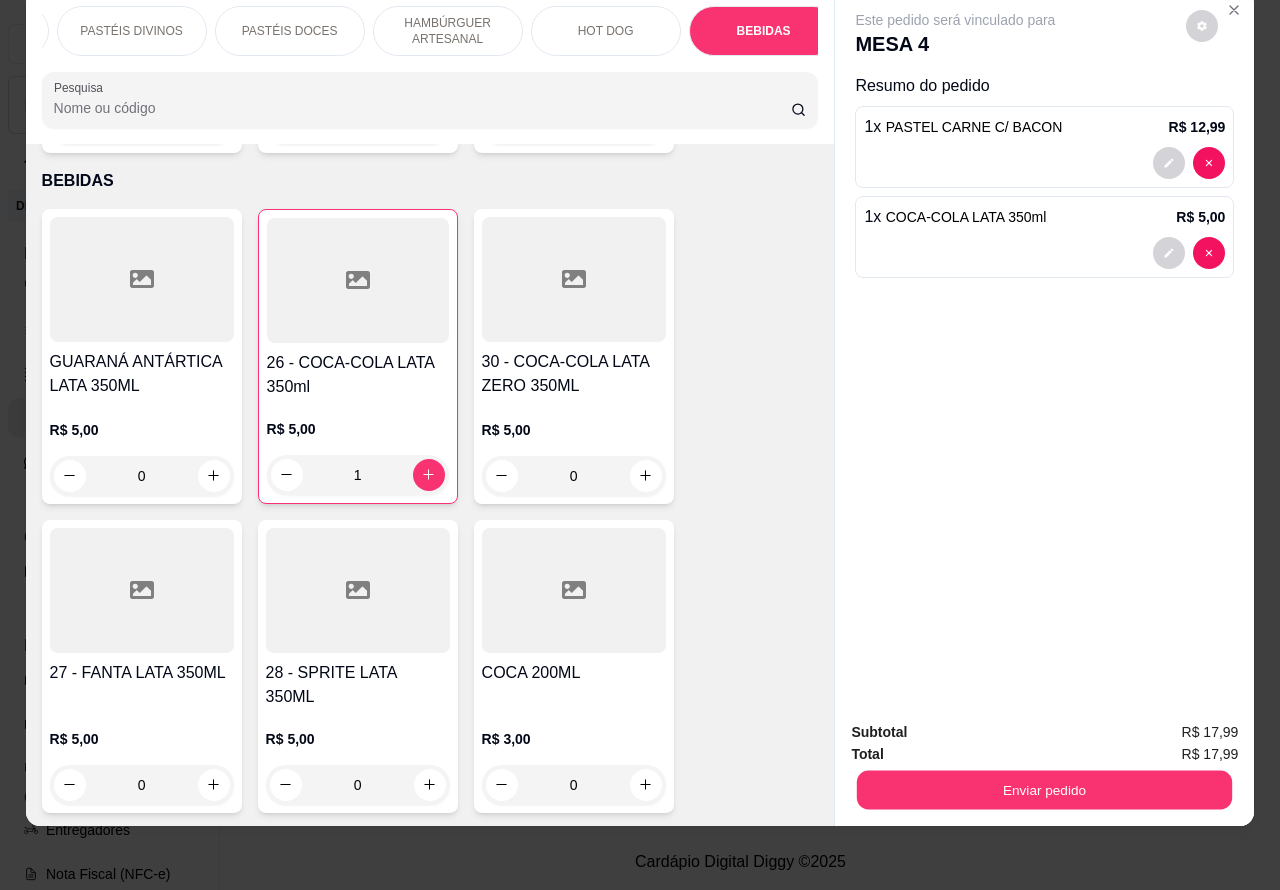 click on "Enviar pedido" at bounding box center [1044, 790] 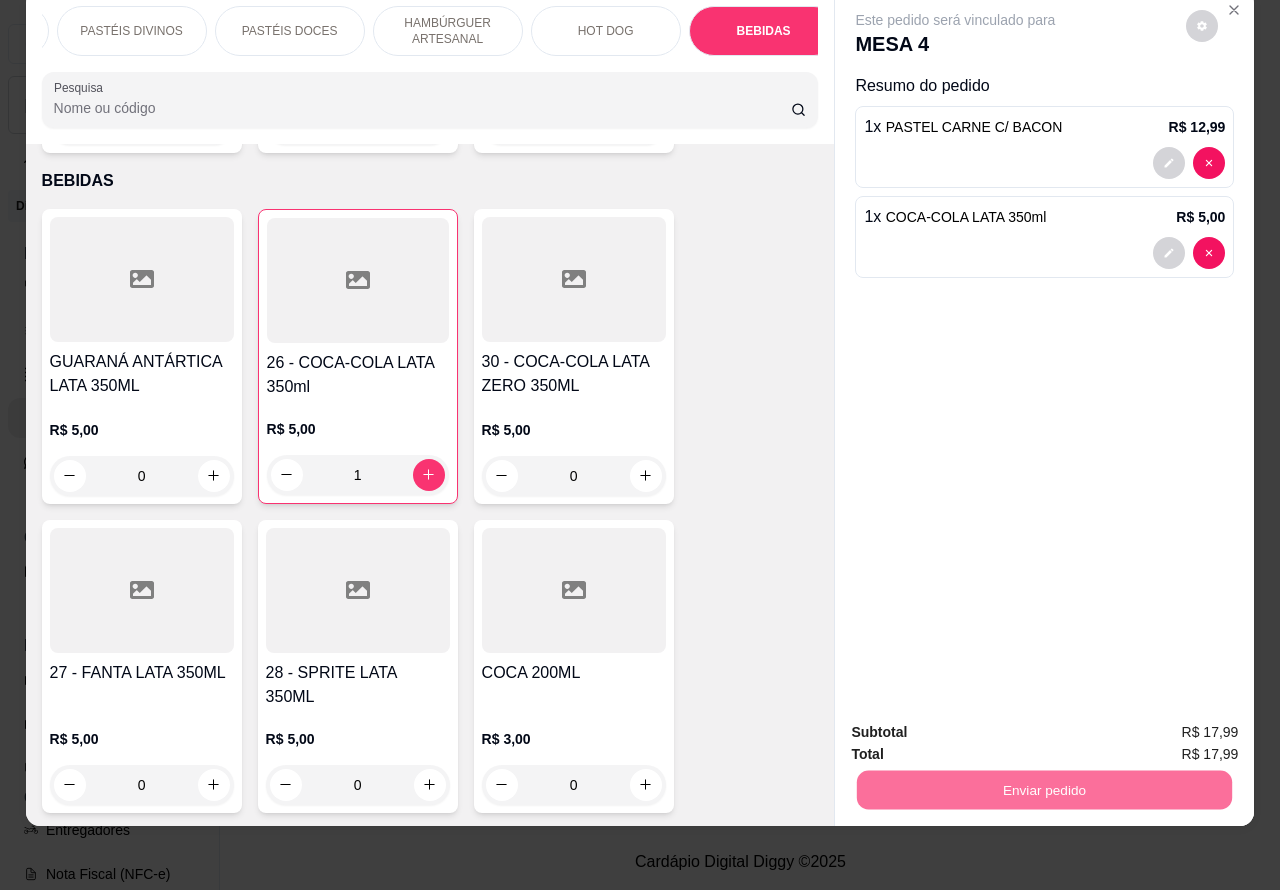 click on "Não registrar e enviar pedido" at bounding box center (977, 723) 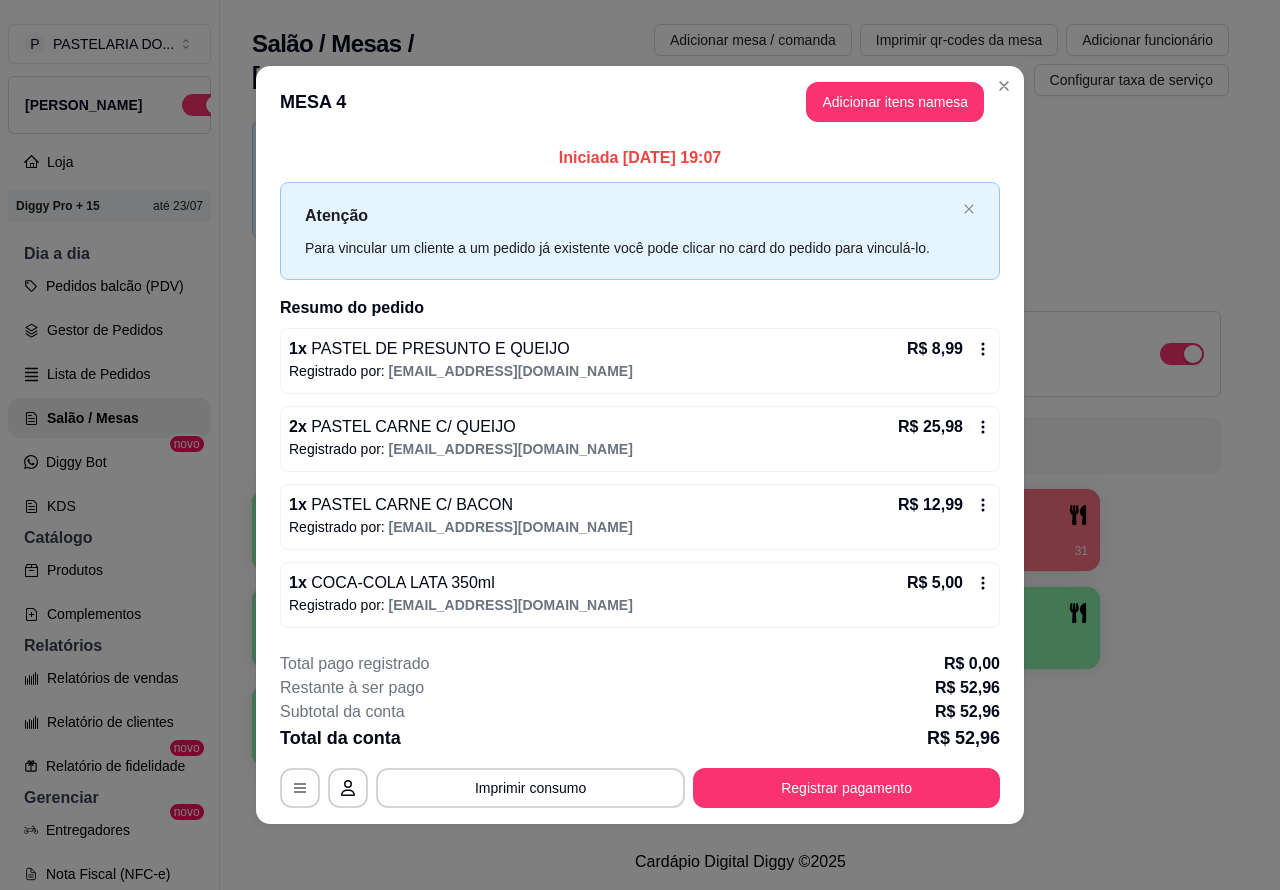 click on "Adicionar mesa / comanda Imprimir qr-codes da mesa Adicionar funcionário Configurar taxa de serviço" at bounding box center [915, 60] 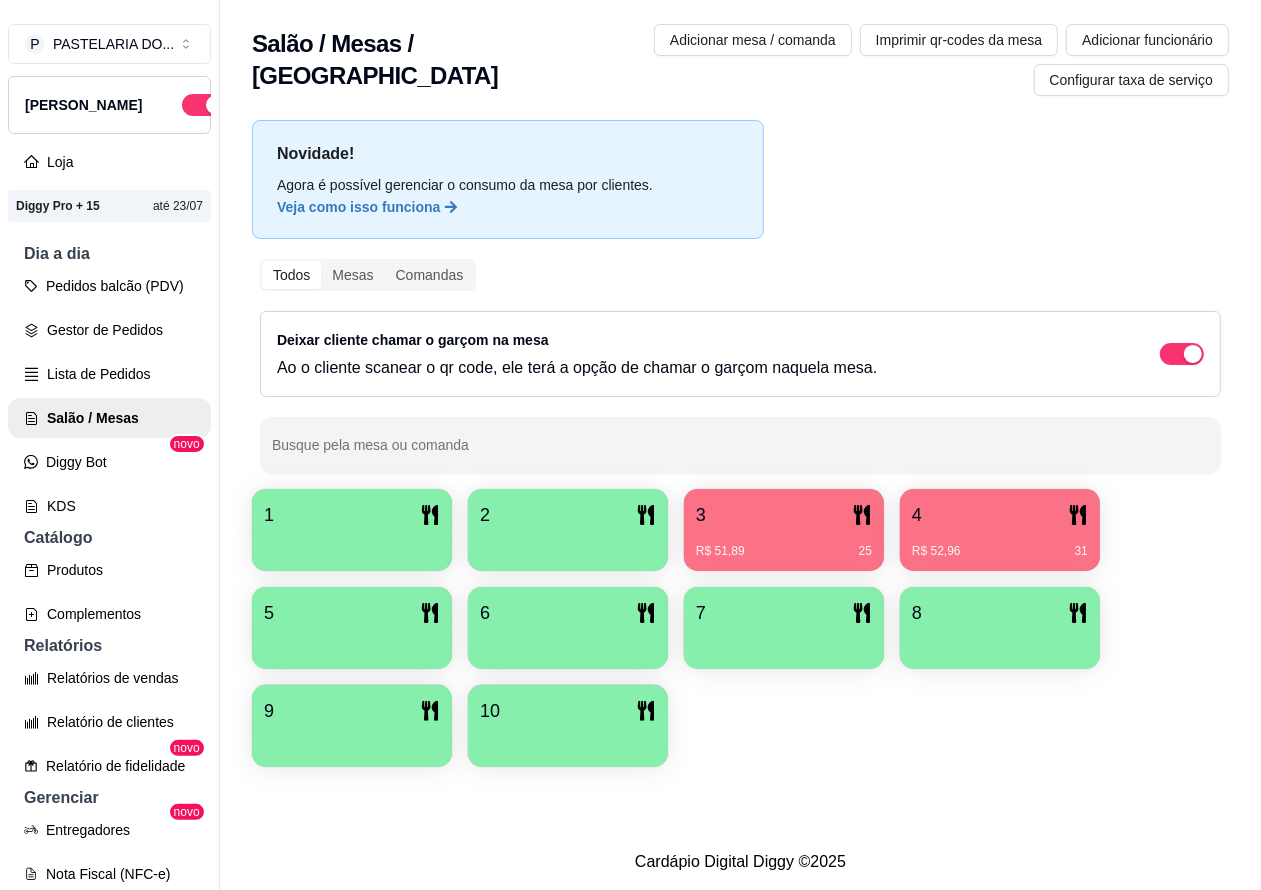 click on "Pedidos balcão (PDV)" at bounding box center (109, 286) 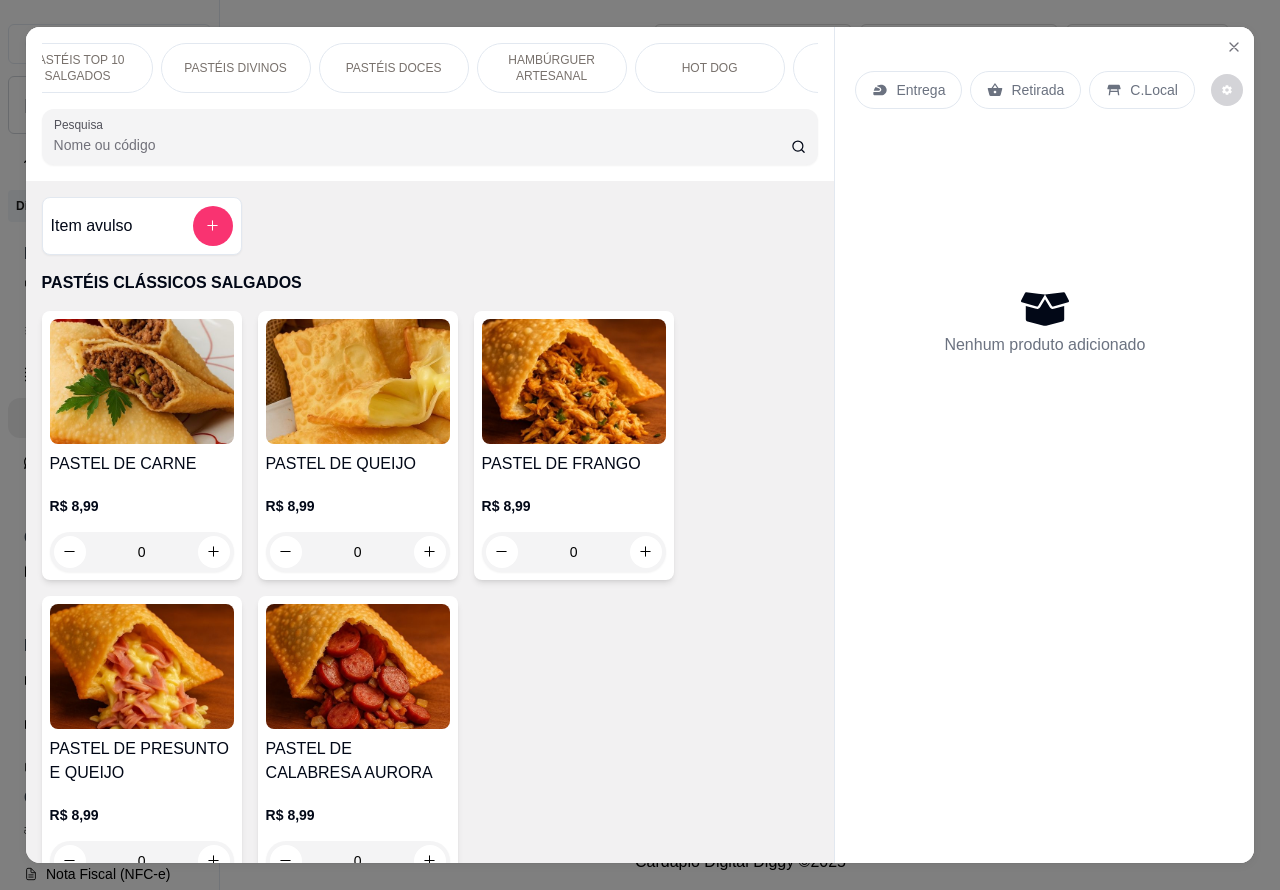 scroll, scrollTop: 0, scrollLeft: 208, axis: horizontal 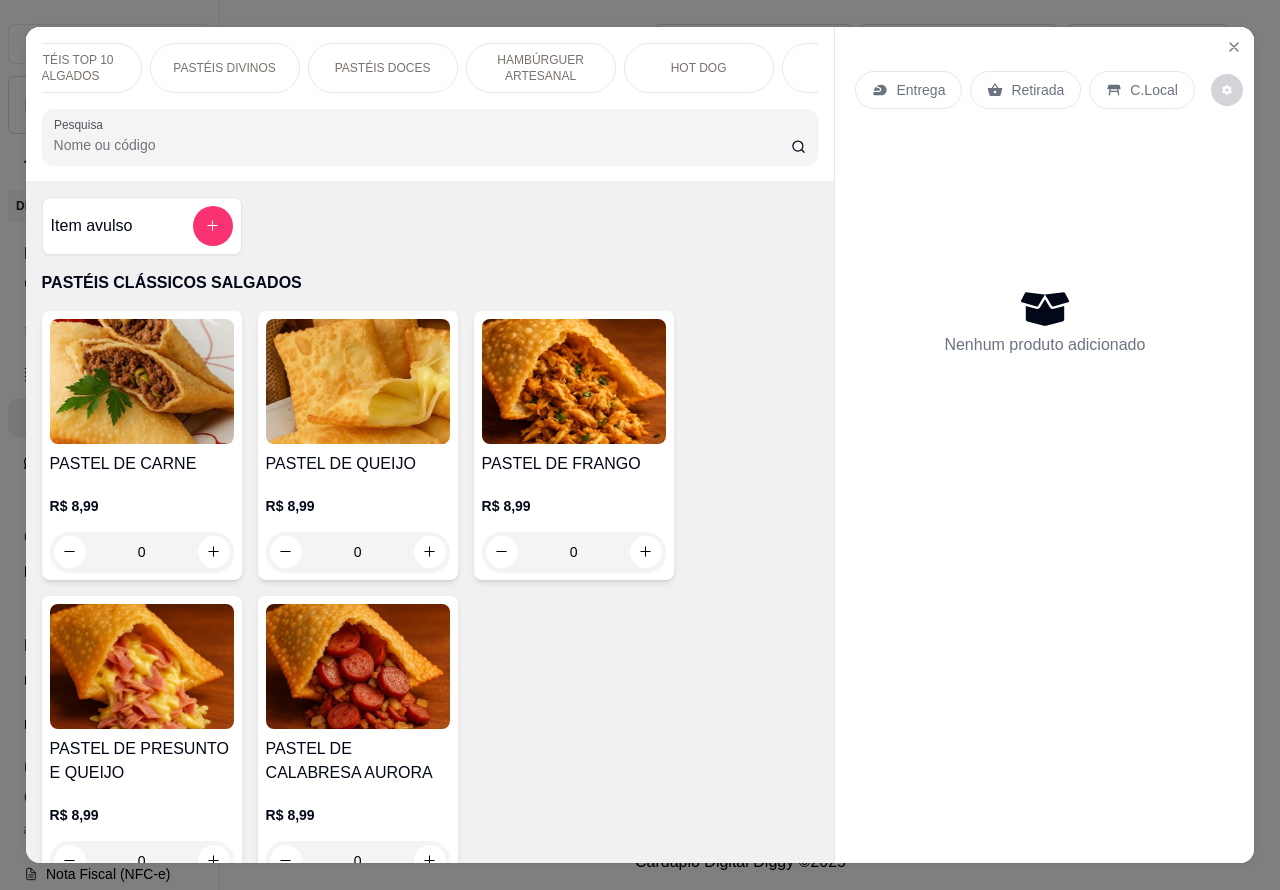 click on "HAMBÚRGUER ARTESANAL" at bounding box center (541, 68) 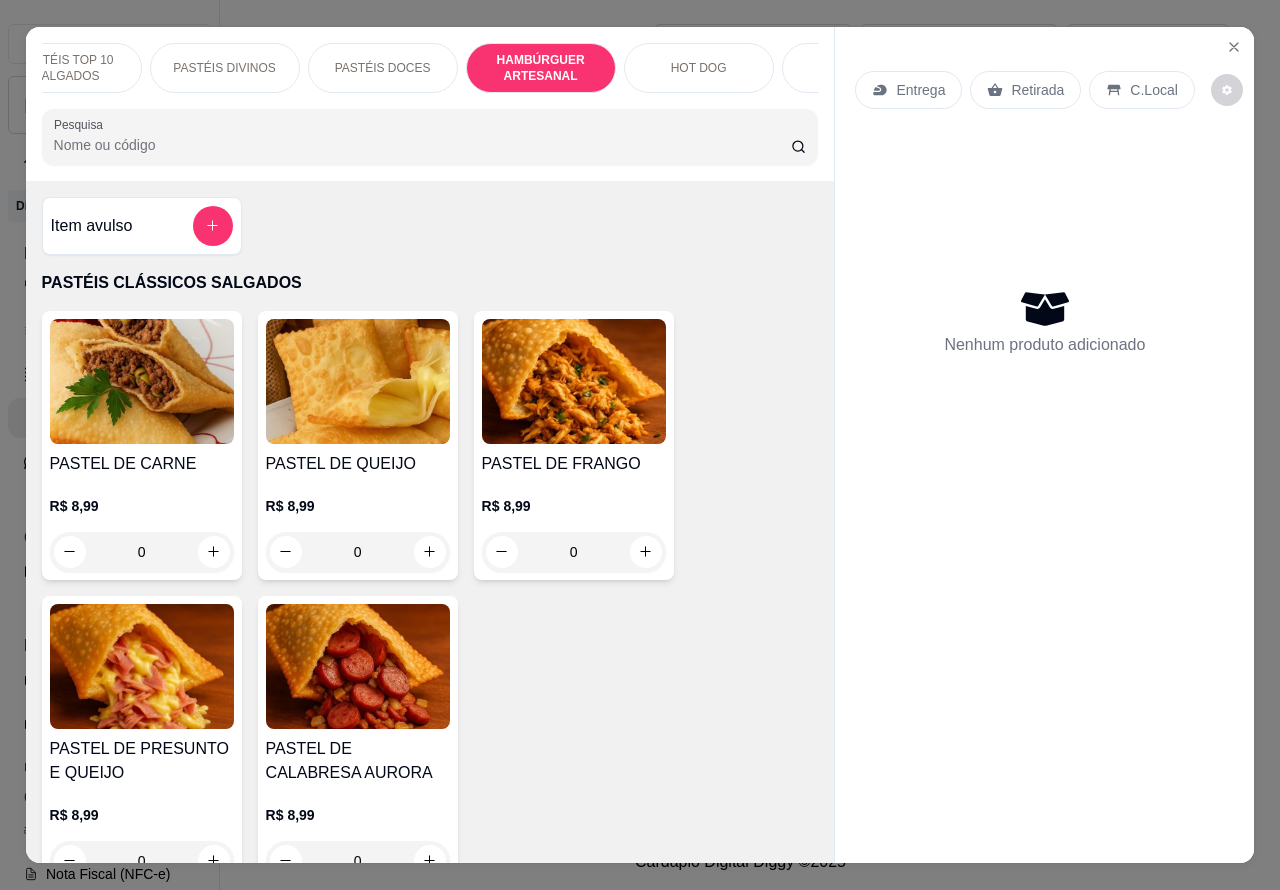 scroll, scrollTop: 4527, scrollLeft: 0, axis: vertical 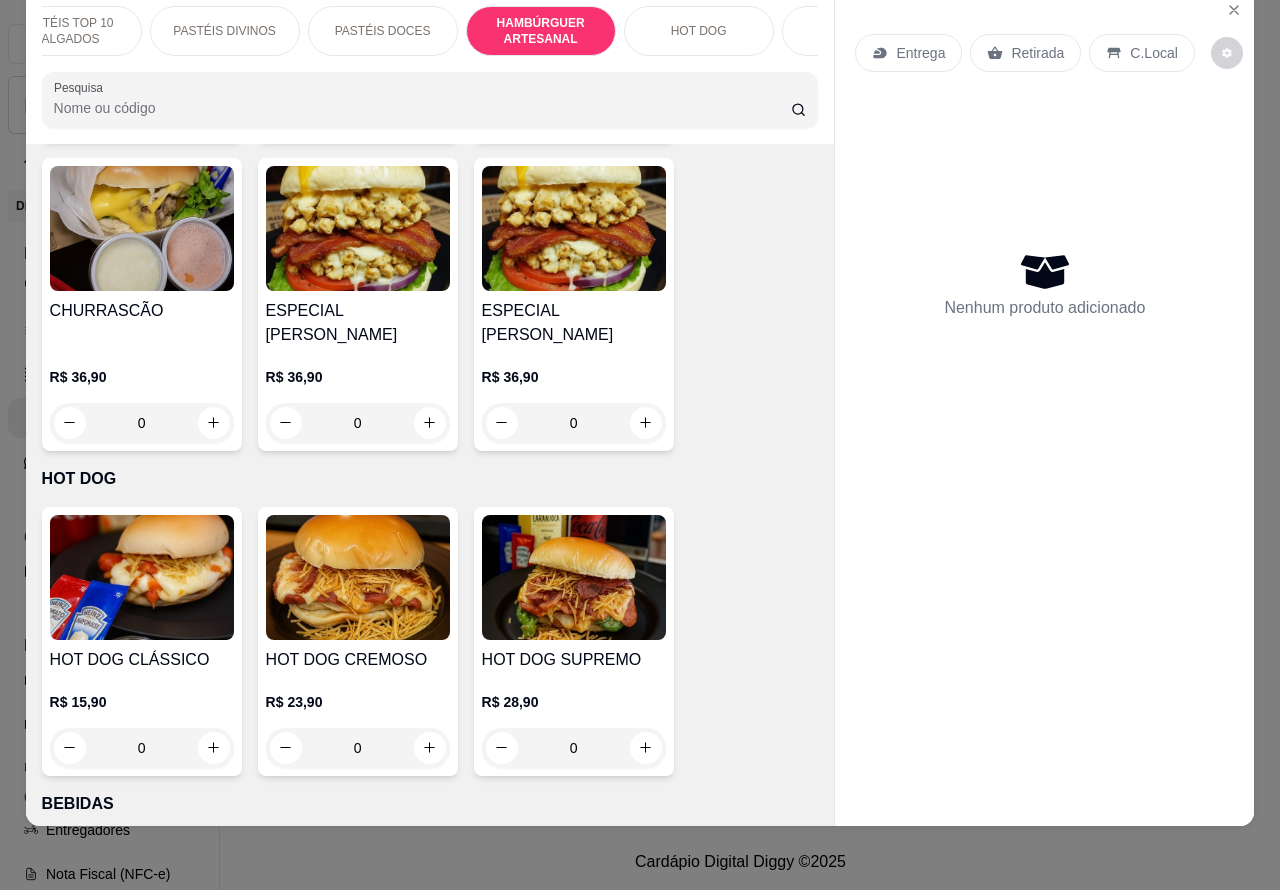click on "0" at bounding box center (142, 423) 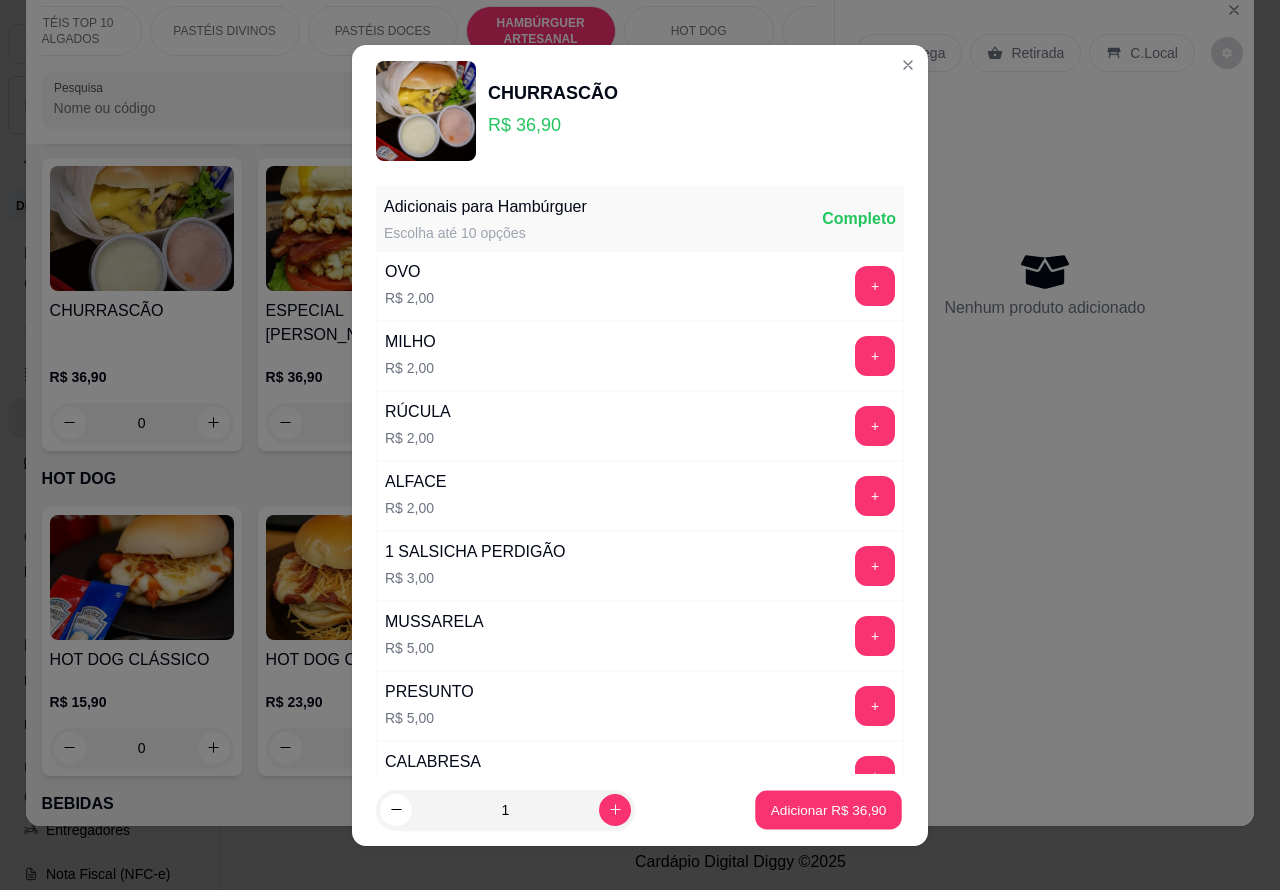 click on "Adicionar   R$ 36,90" at bounding box center [829, 809] 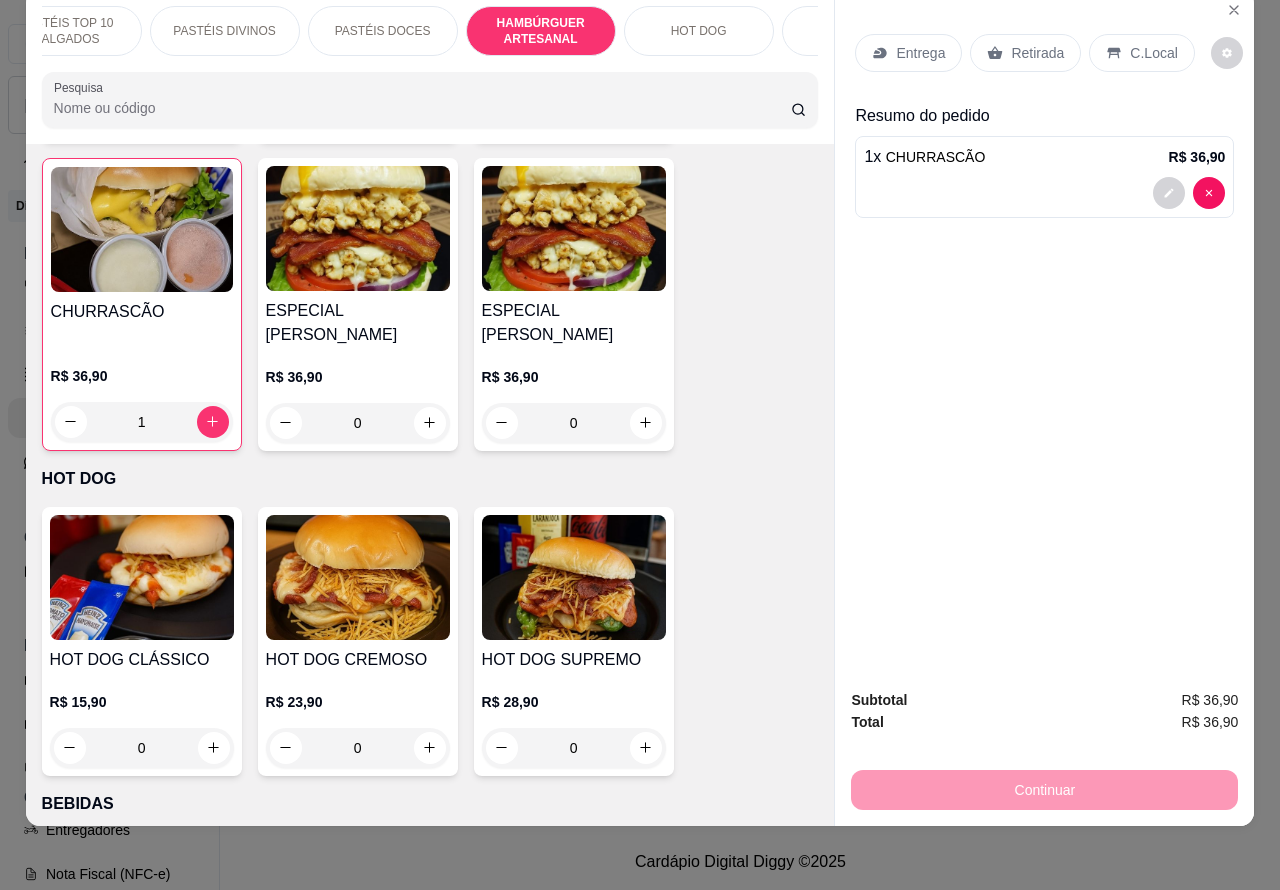 scroll, scrollTop: 5743, scrollLeft: 0, axis: vertical 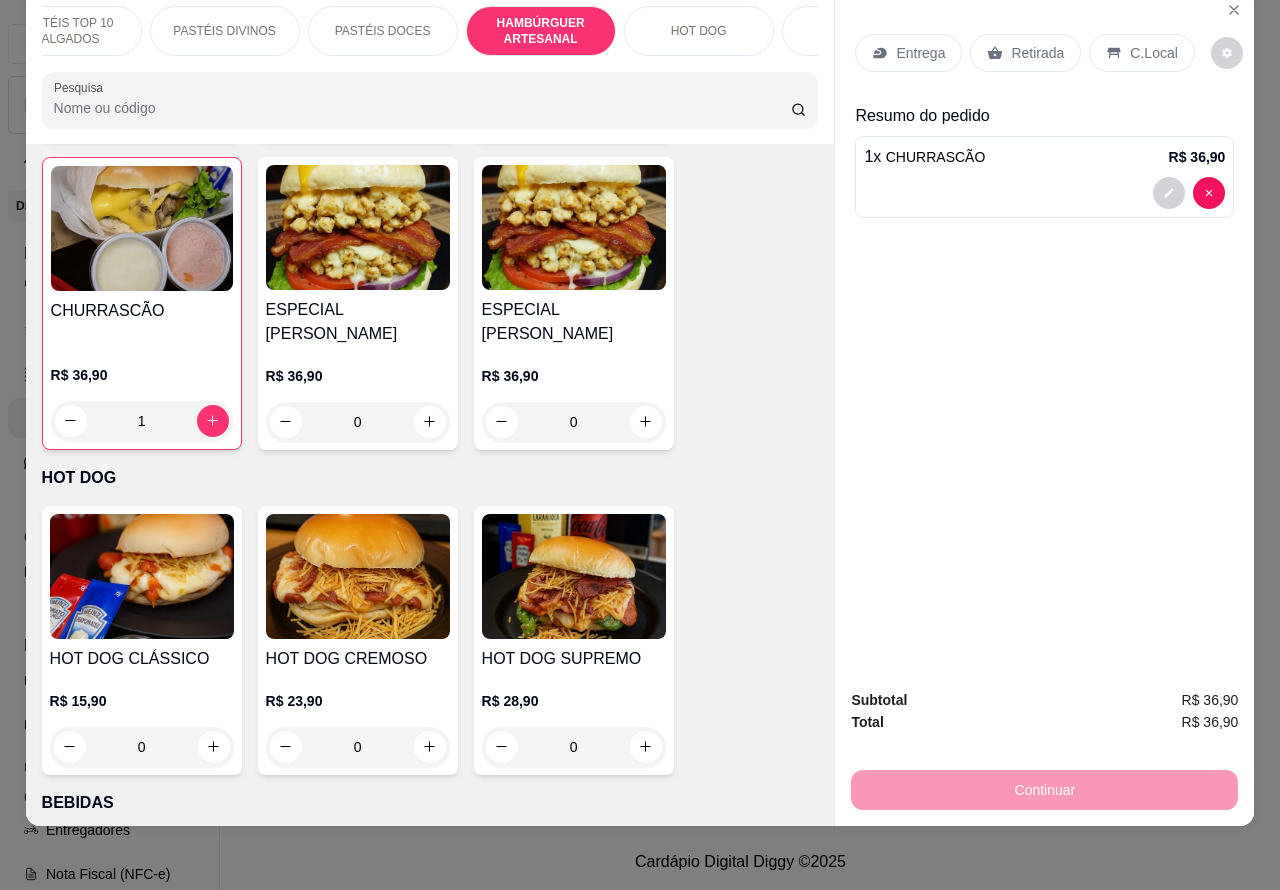 click on "Retirada" at bounding box center (1037, 53) 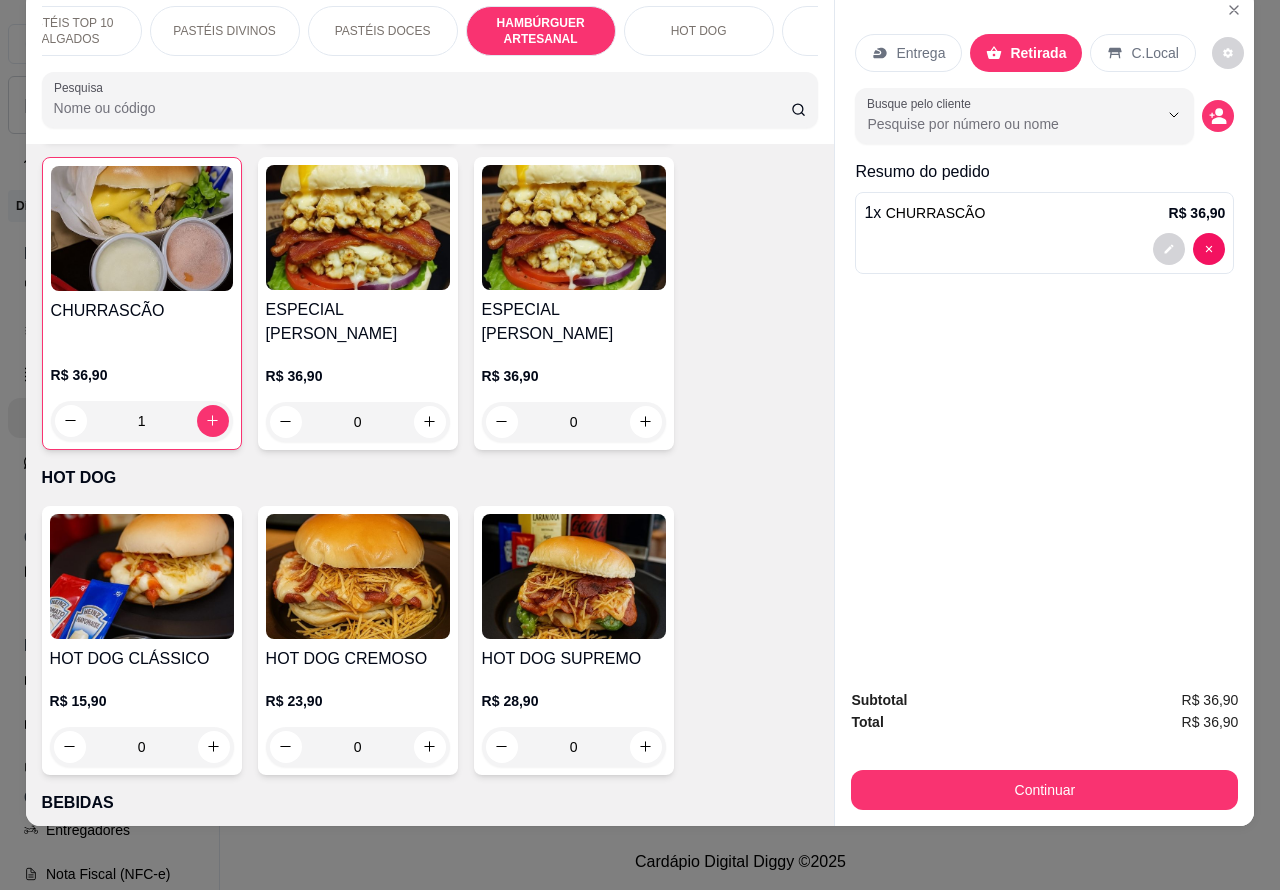 click on "1 x   CHURRASCÃO R$ 36,90" at bounding box center (1044, 213) 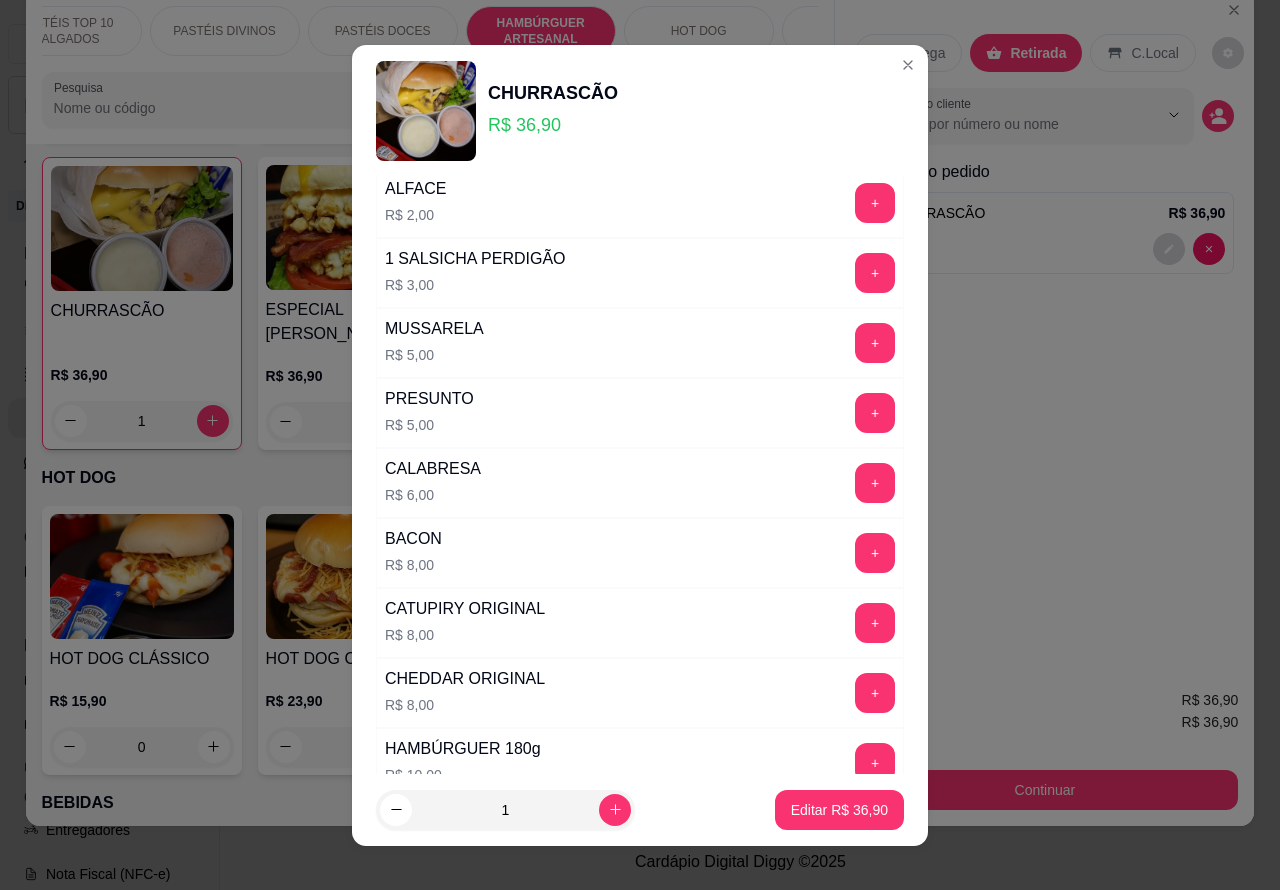 scroll, scrollTop: 542, scrollLeft: 0, axis: vertical 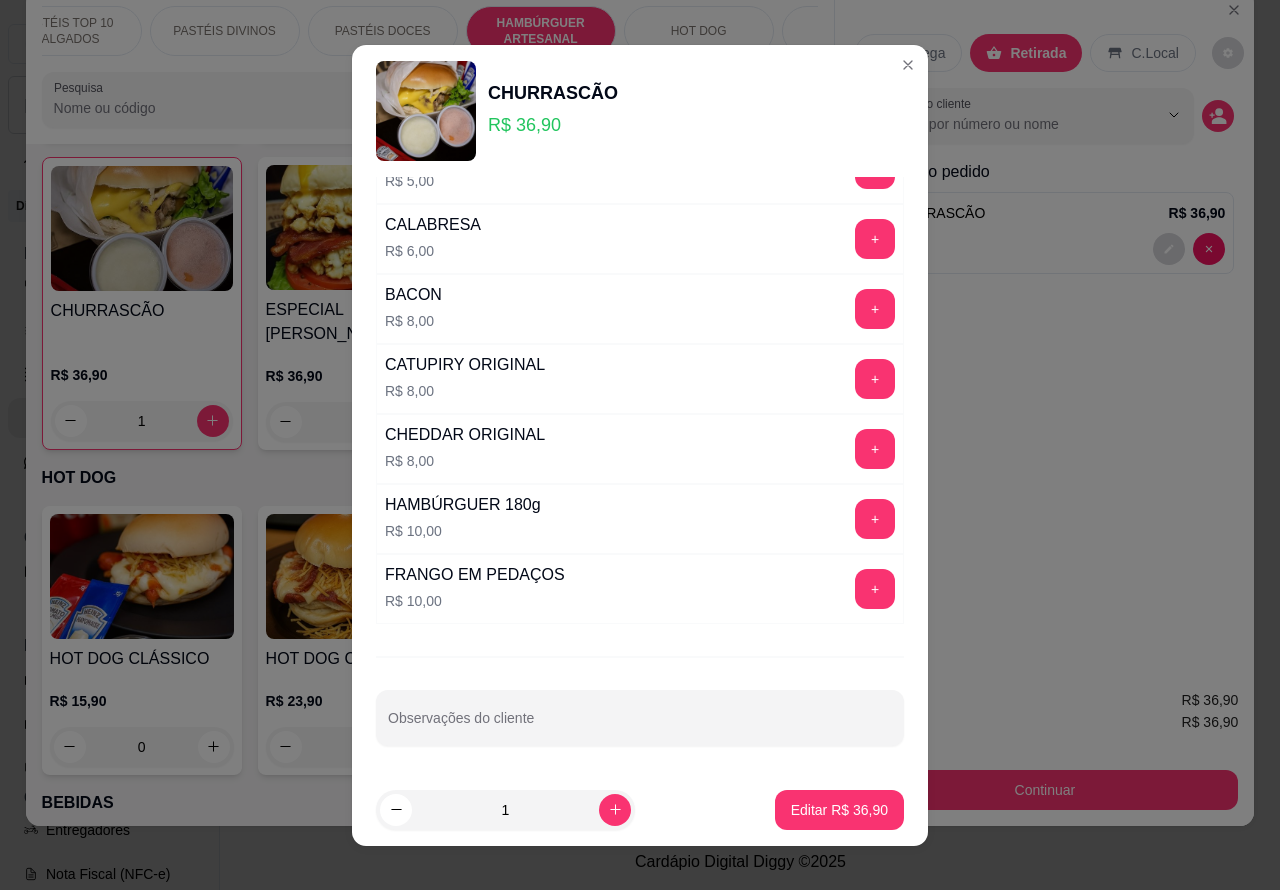 click on "Observações do cliente" at bounding box center [640, 726] 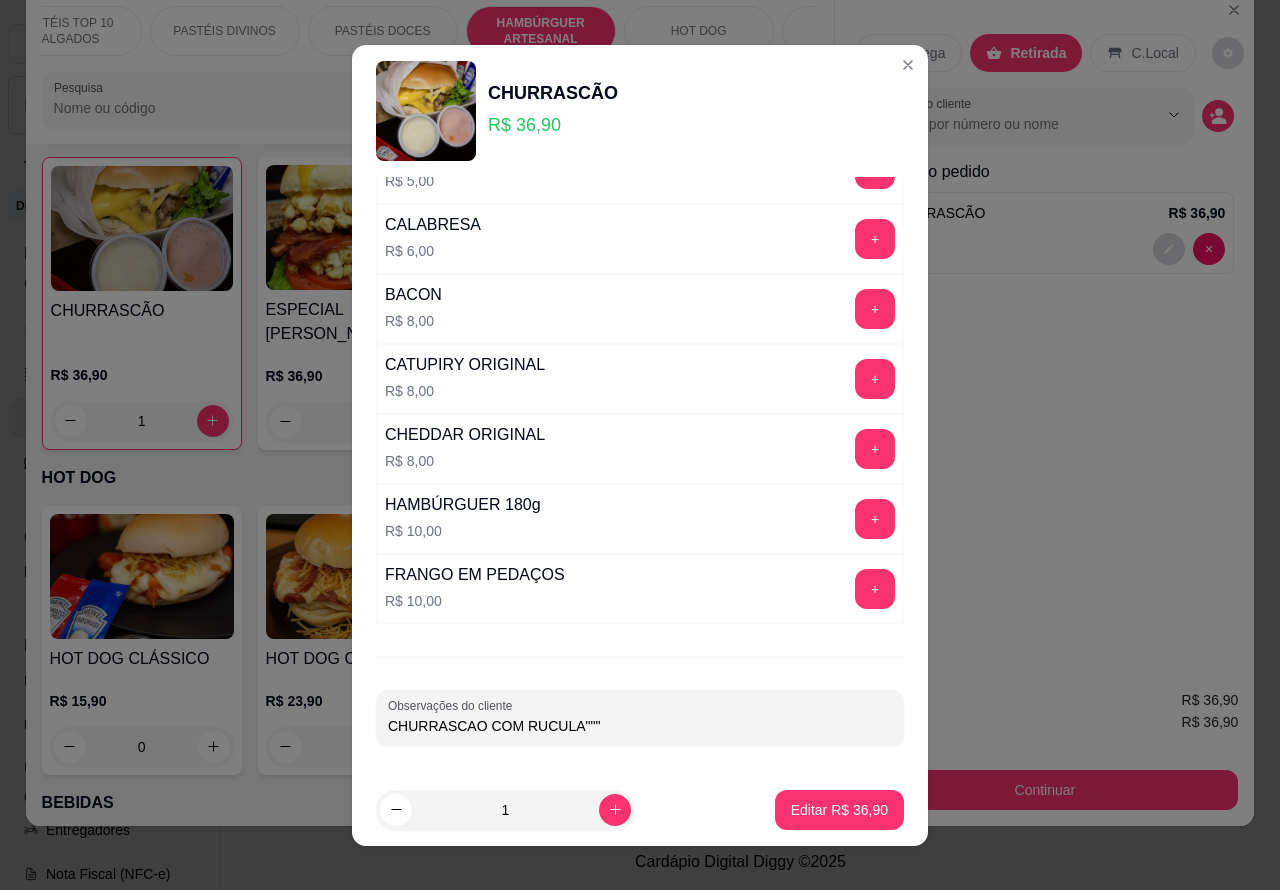 click on "Observações do cliente" at bounding box center [453, 705] 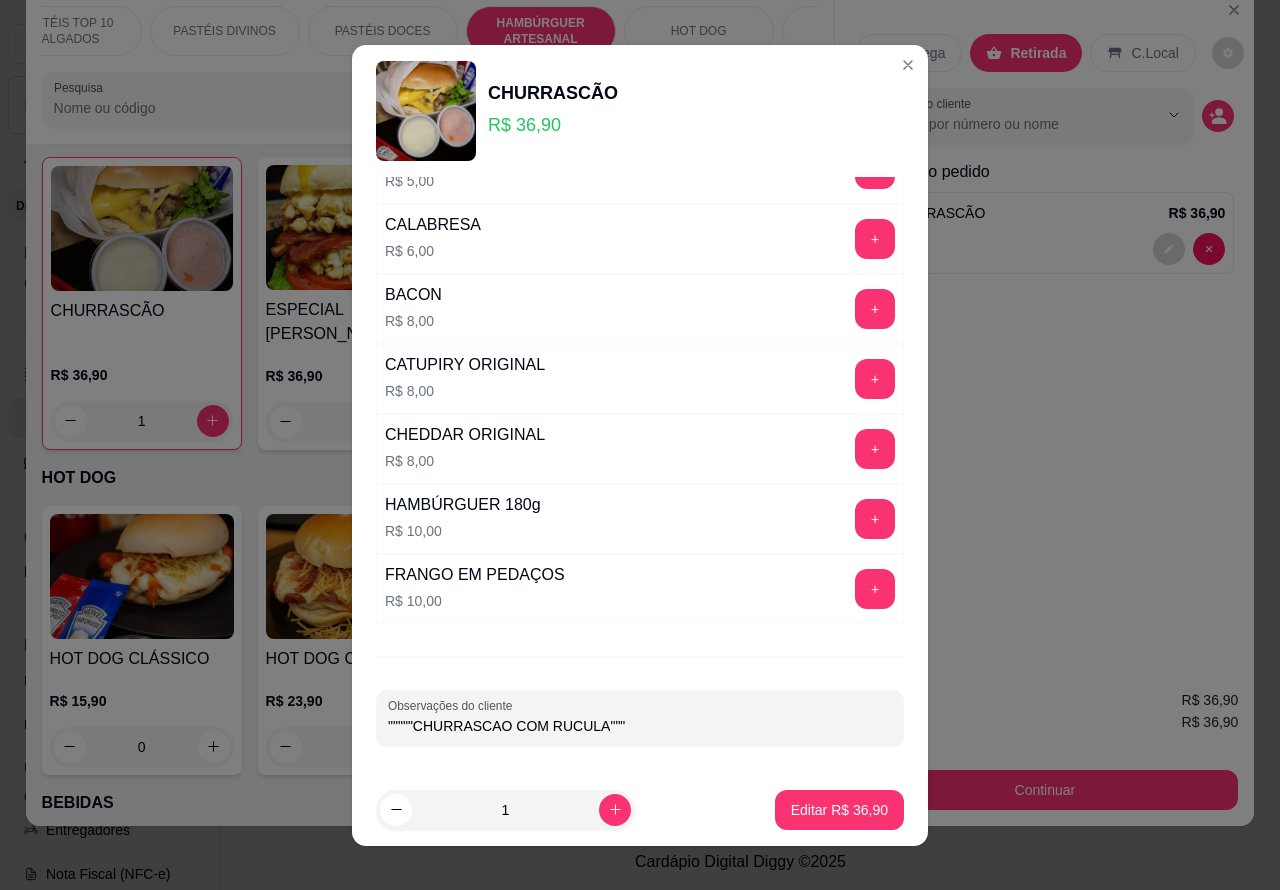 click on """"""CHURRASCAO COM RUCULA"""" at bounding box center [640, 726] 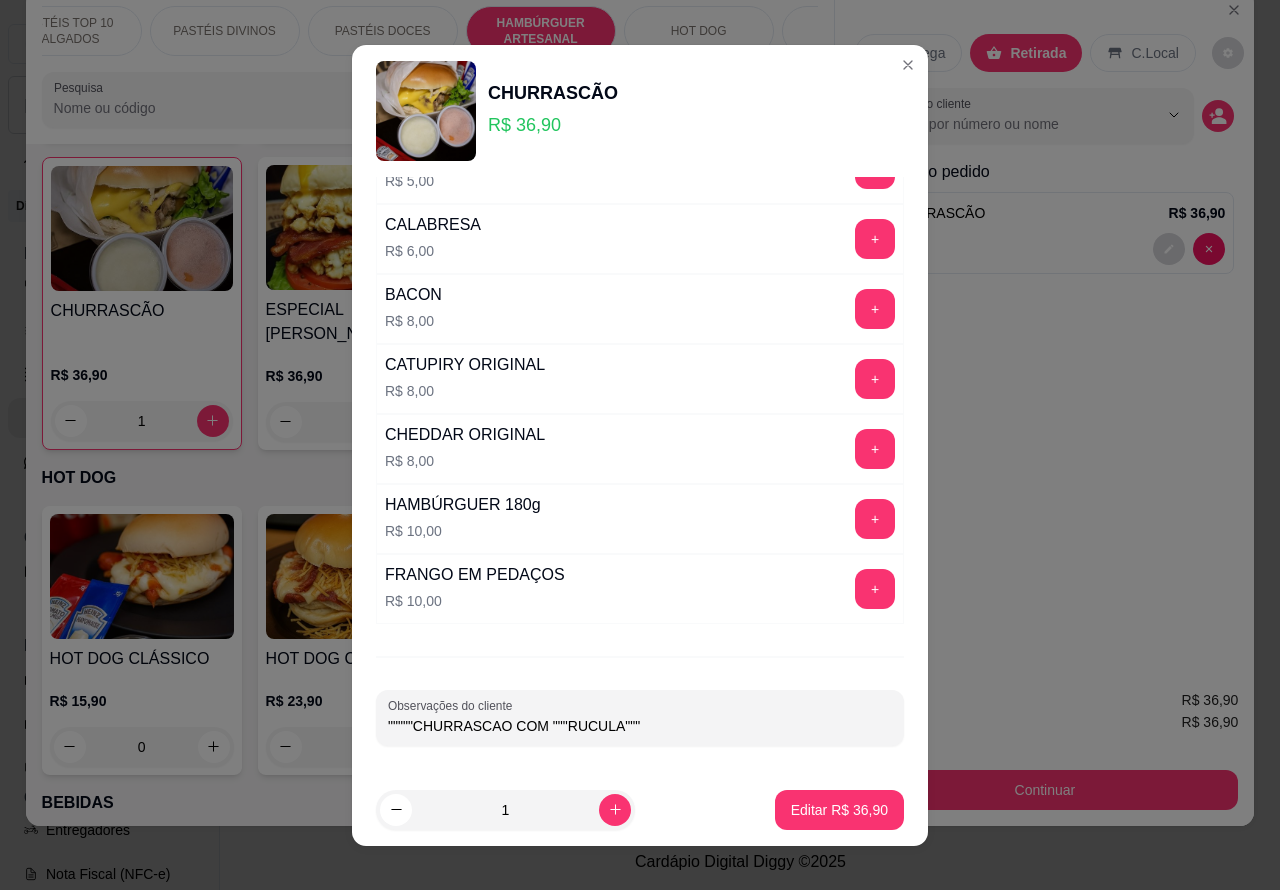 click on """"""CHURRASCAO COM """RUCULA"""" at bounding box center (640, 726) 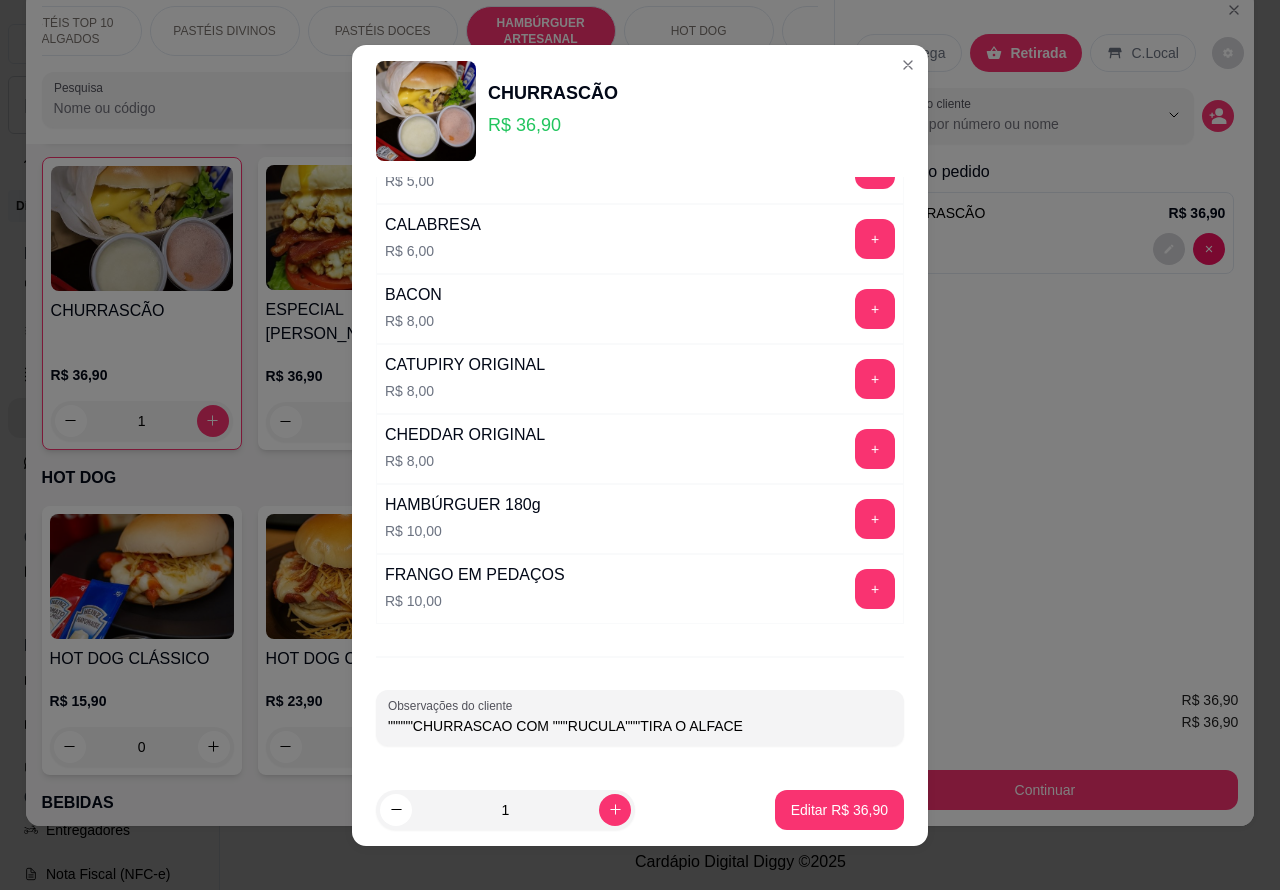 type on """"""CHURRASCAO COM """RUCULA"""TIRA O ALFACE" 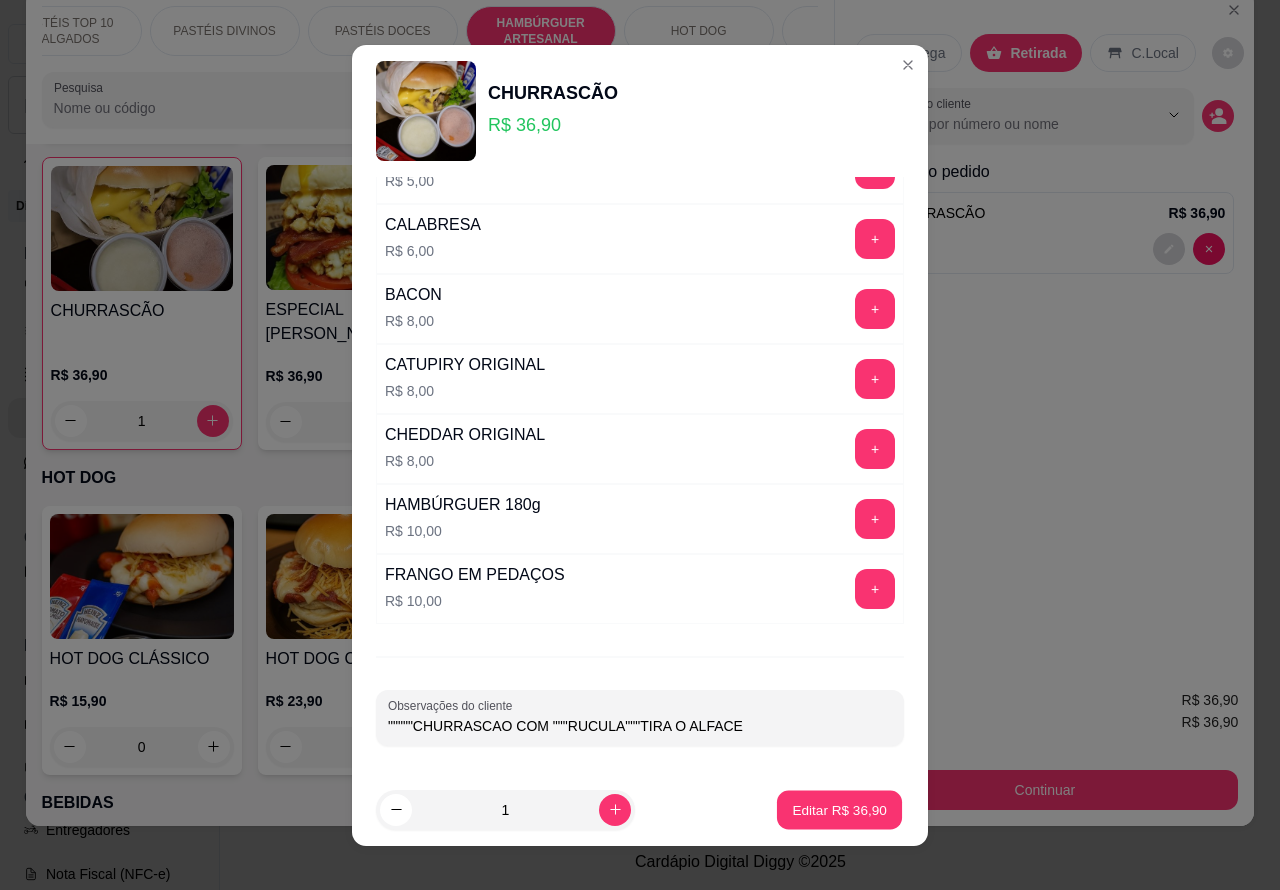 click on "Editar   R$ 36,90" at bounding box center (839, 809) 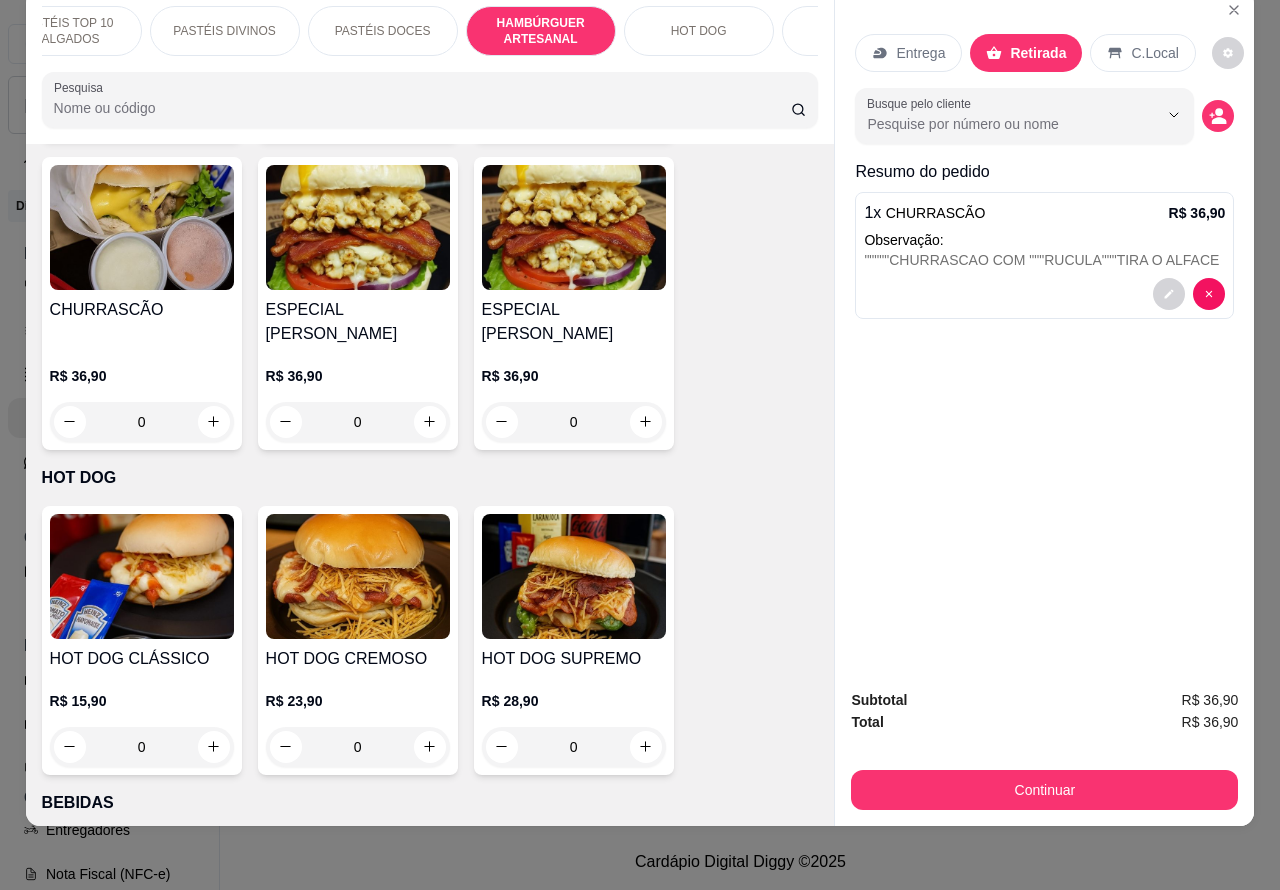scroll, scrollTop: 5742, scrollLeft: 0, axis: vertical 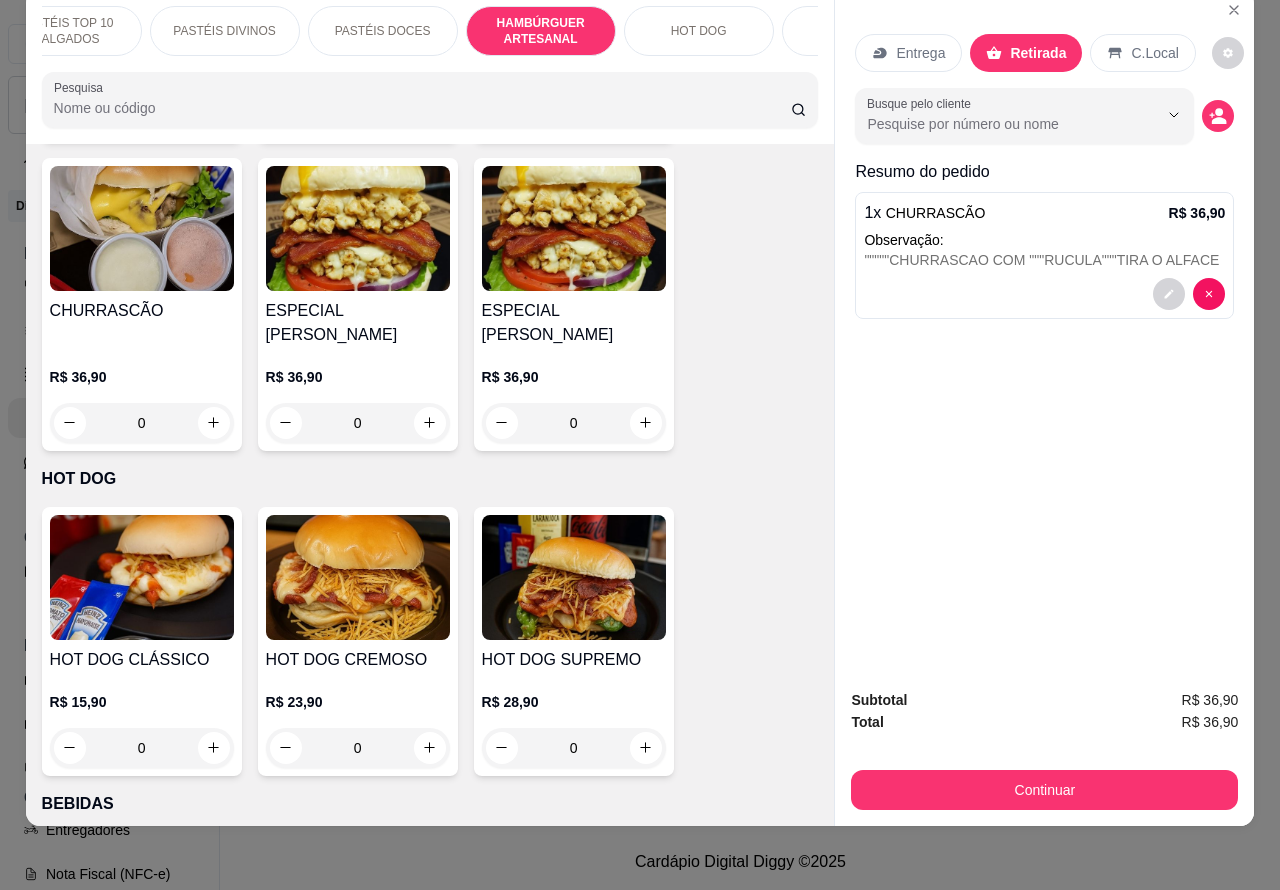 click at bounding box center [1044, 294] 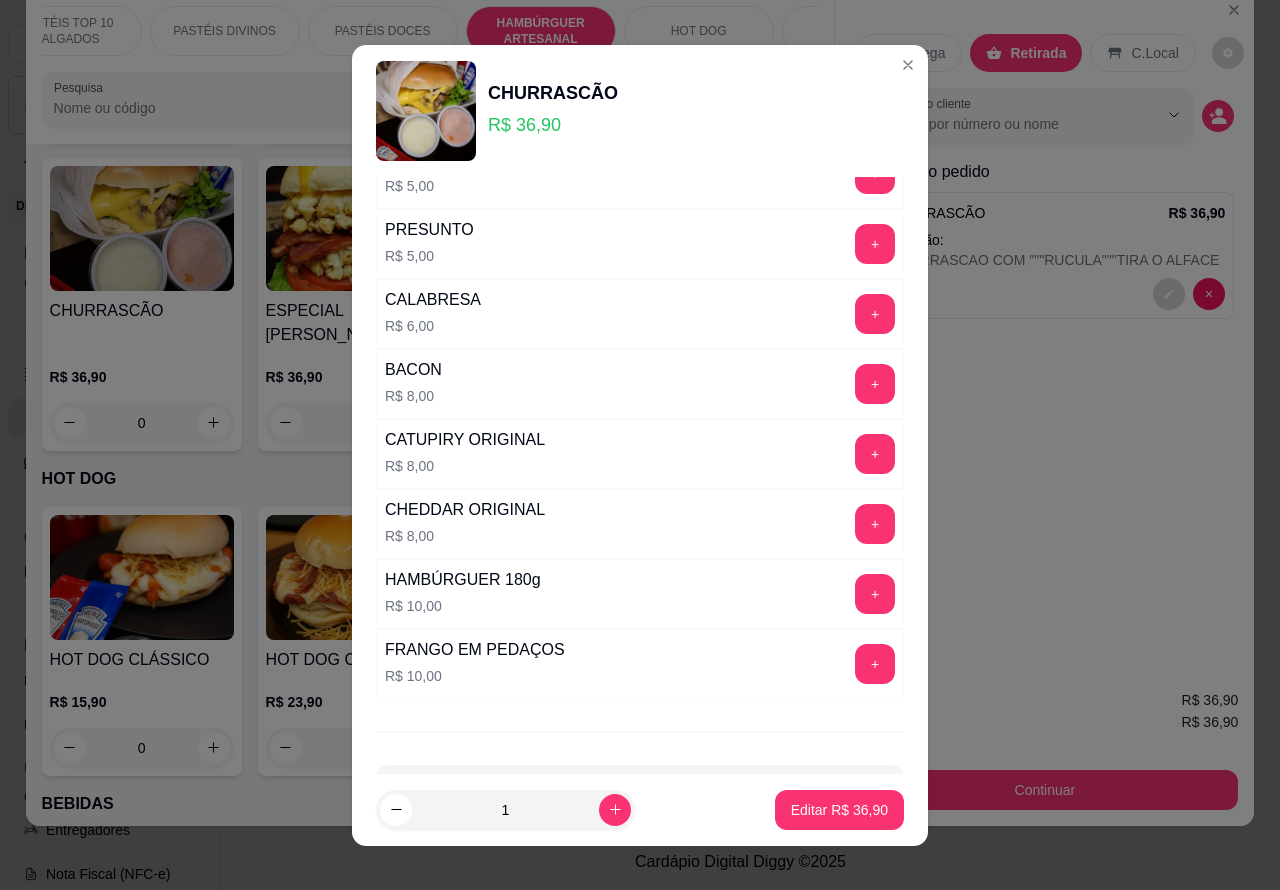 scroll, scrollTop: 542, scrollLeft: 0, axis: vertical 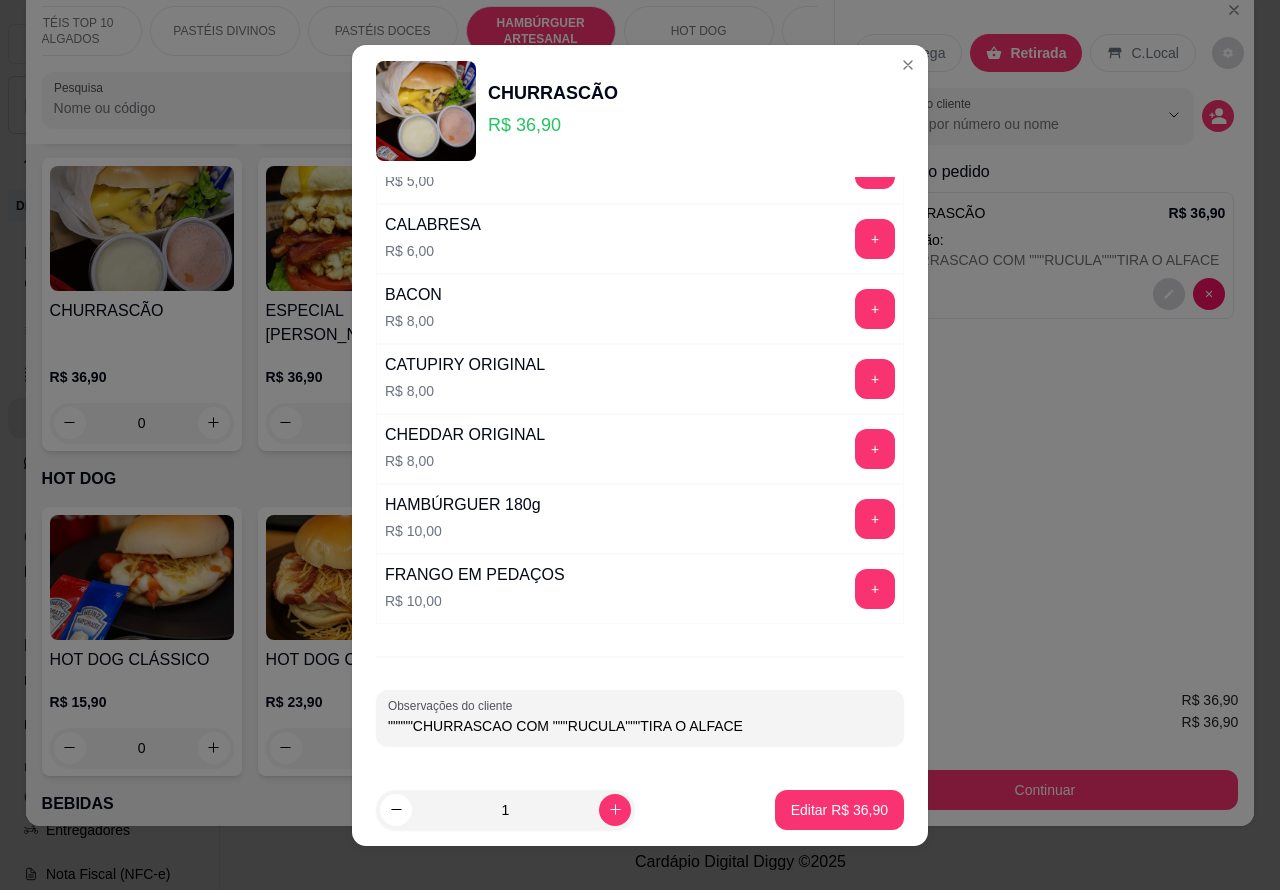 click on """"""CHURRASCAO COM """RUCULA"""TIRA O ALFACE" at bounding box center (640, 726) 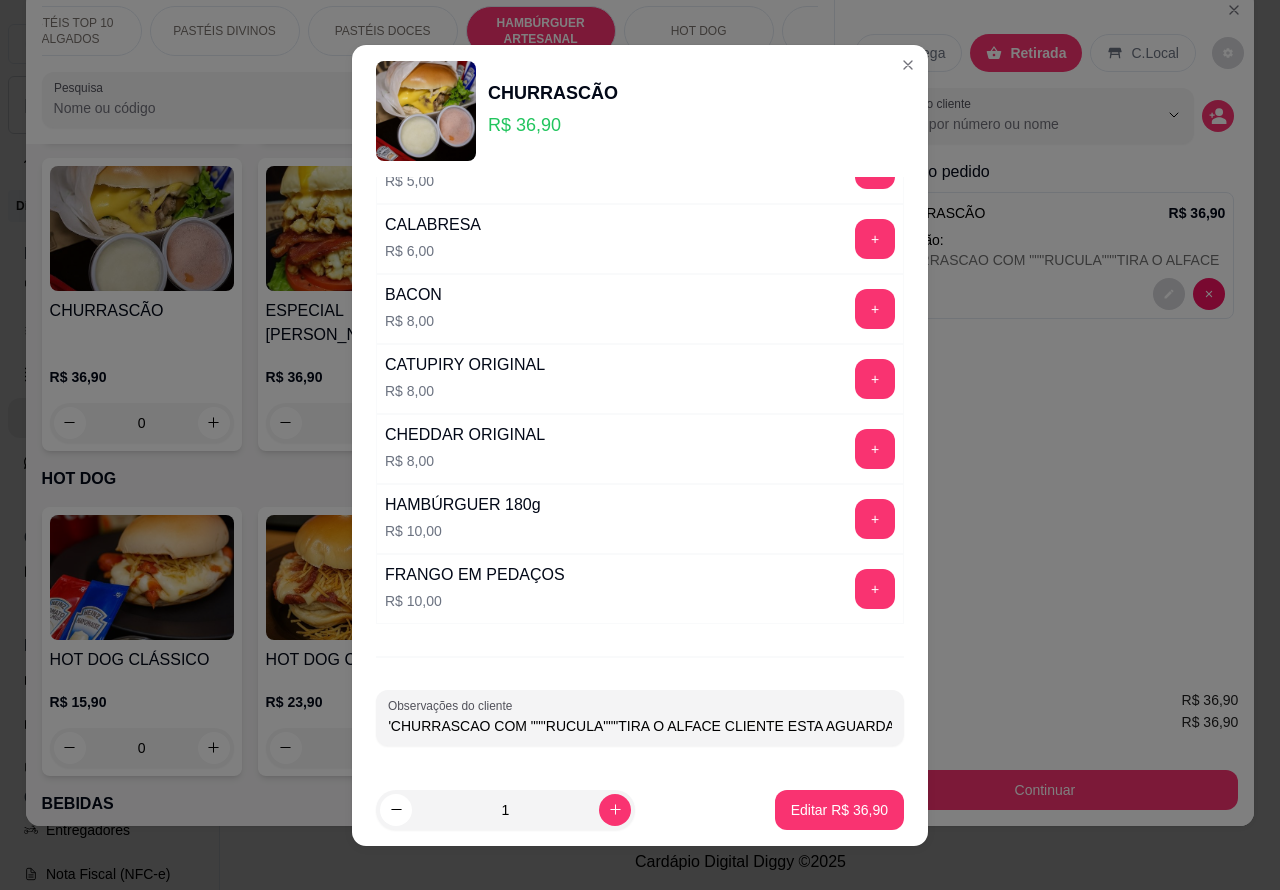 scroll, scrollTop: 0, scrollLeft: 53, axis: horizontal 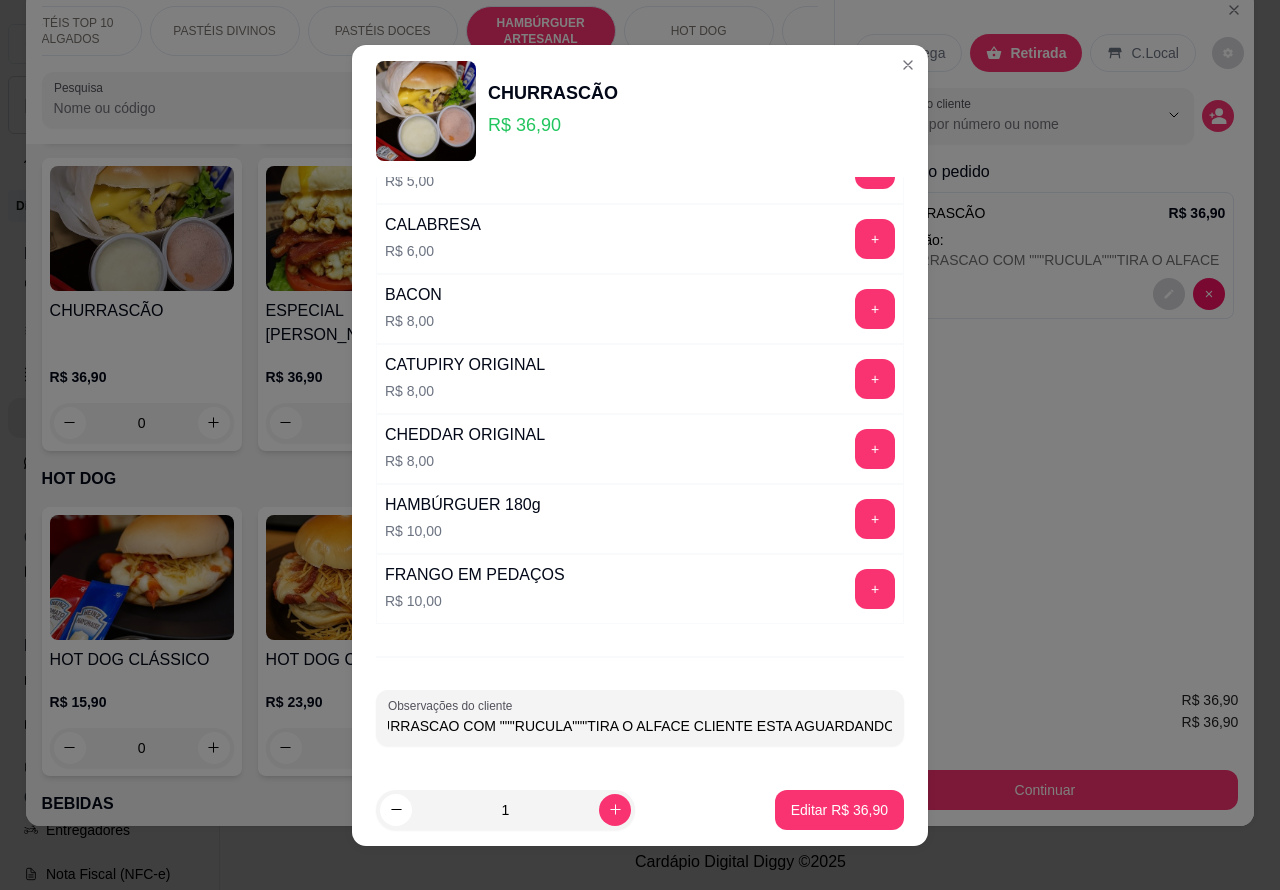 type on """"""CHURRASCAO COM """RUCULA"""TIRA O ALFACE CLIENTE ESTA AGUARDANDO" 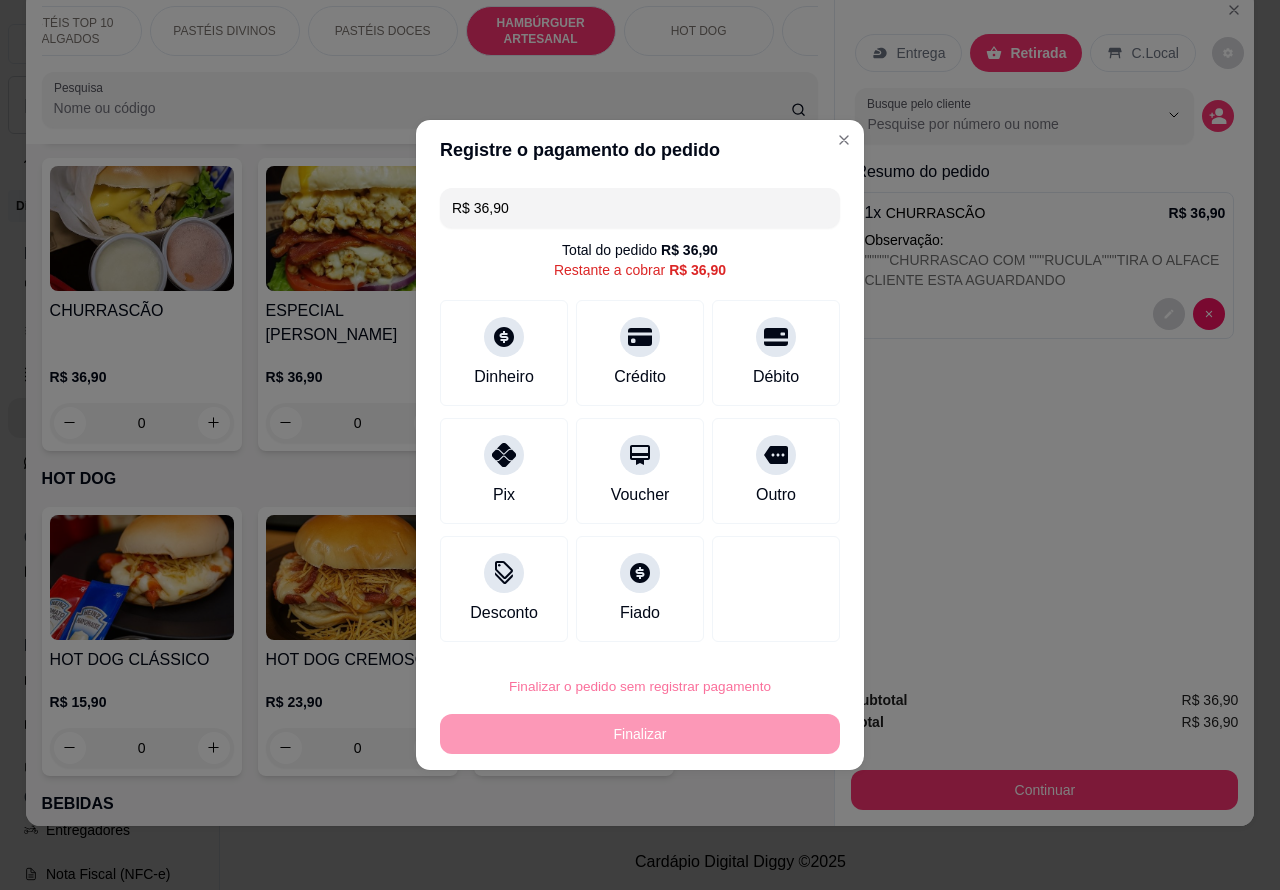 click on "Confirmar" at bounding box center [760, 630] 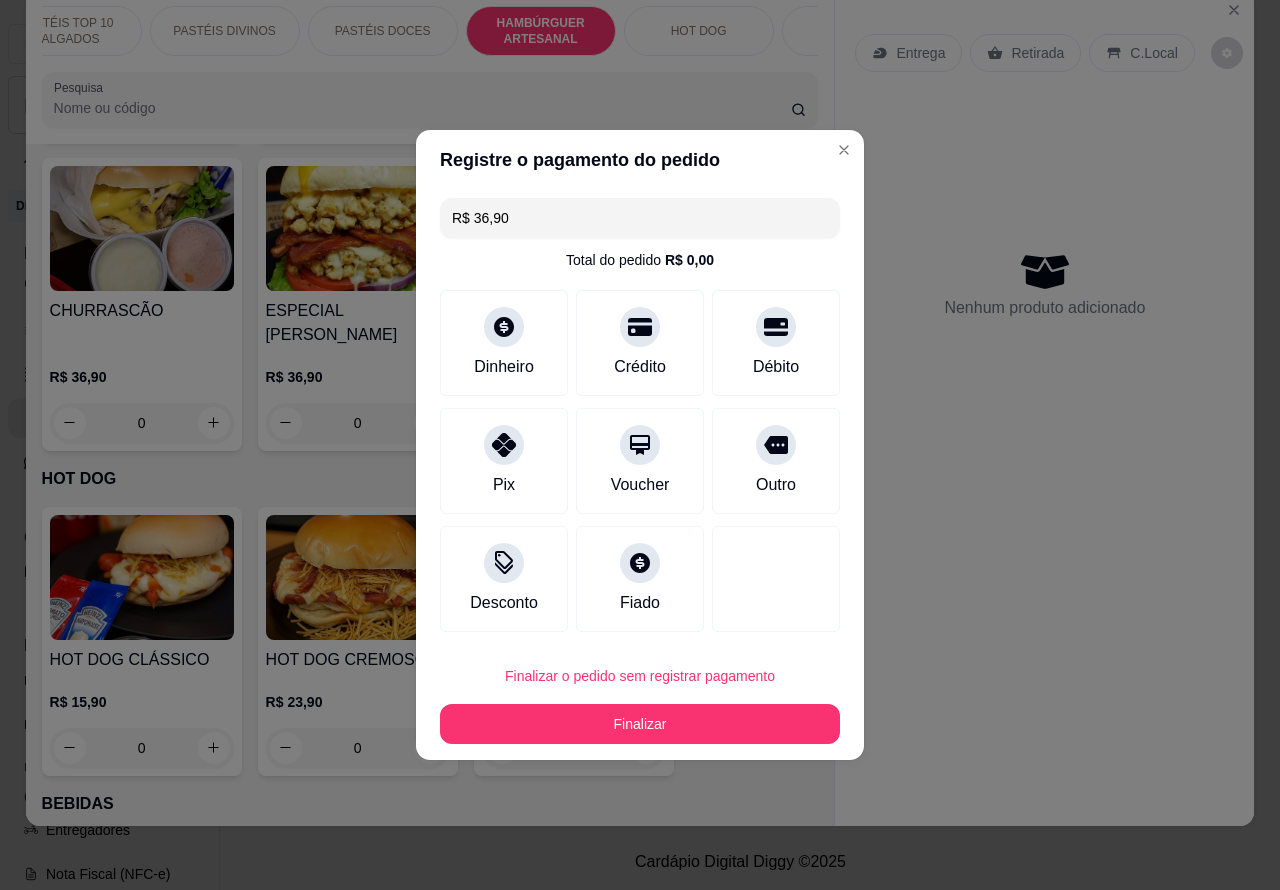 type on "R$ 0,00" 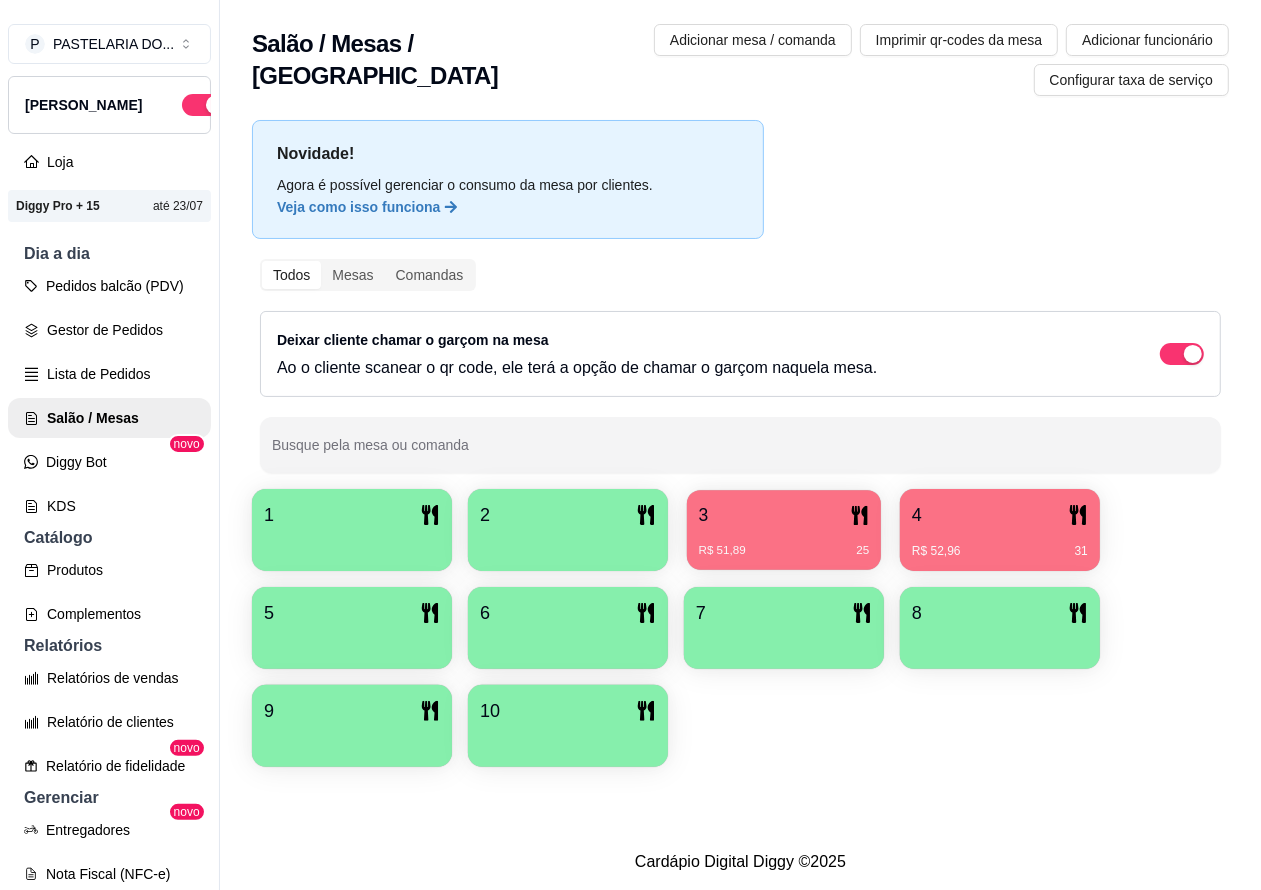 click on "R$ 51,89 25" at bounding box center (784, 543) 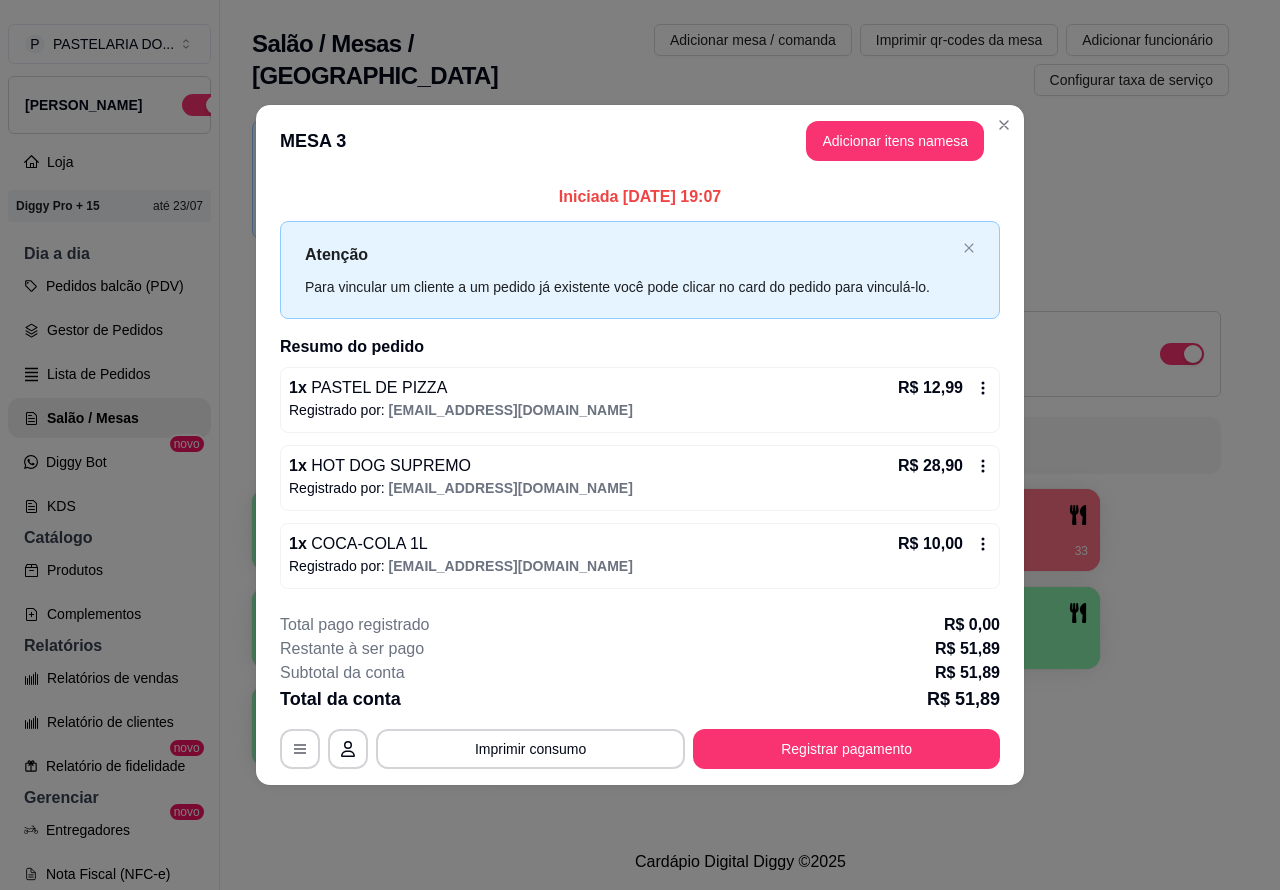 click on "Imprimir consumo" at bounding box center [530, 749] 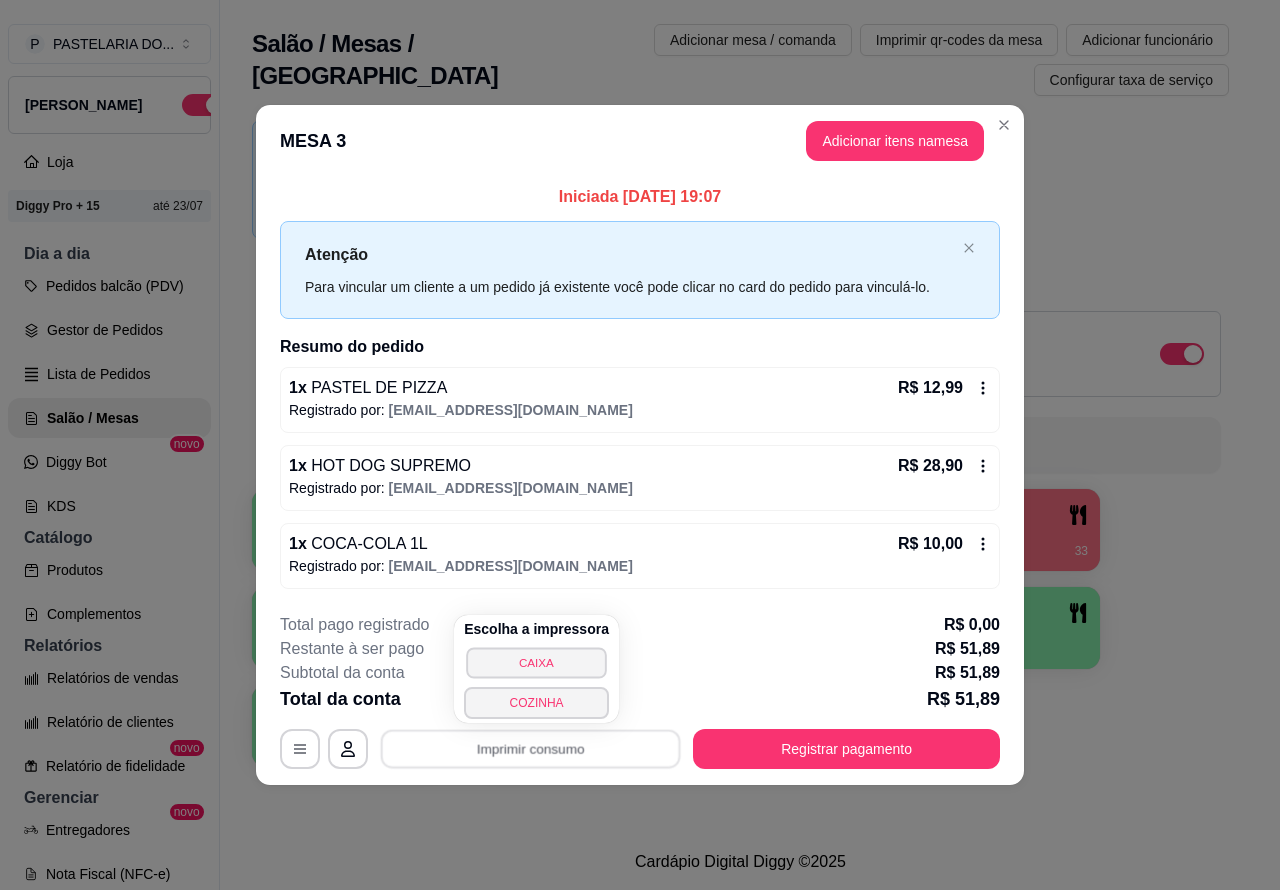 click on "CAIXA" at bounding box center (536, 662) 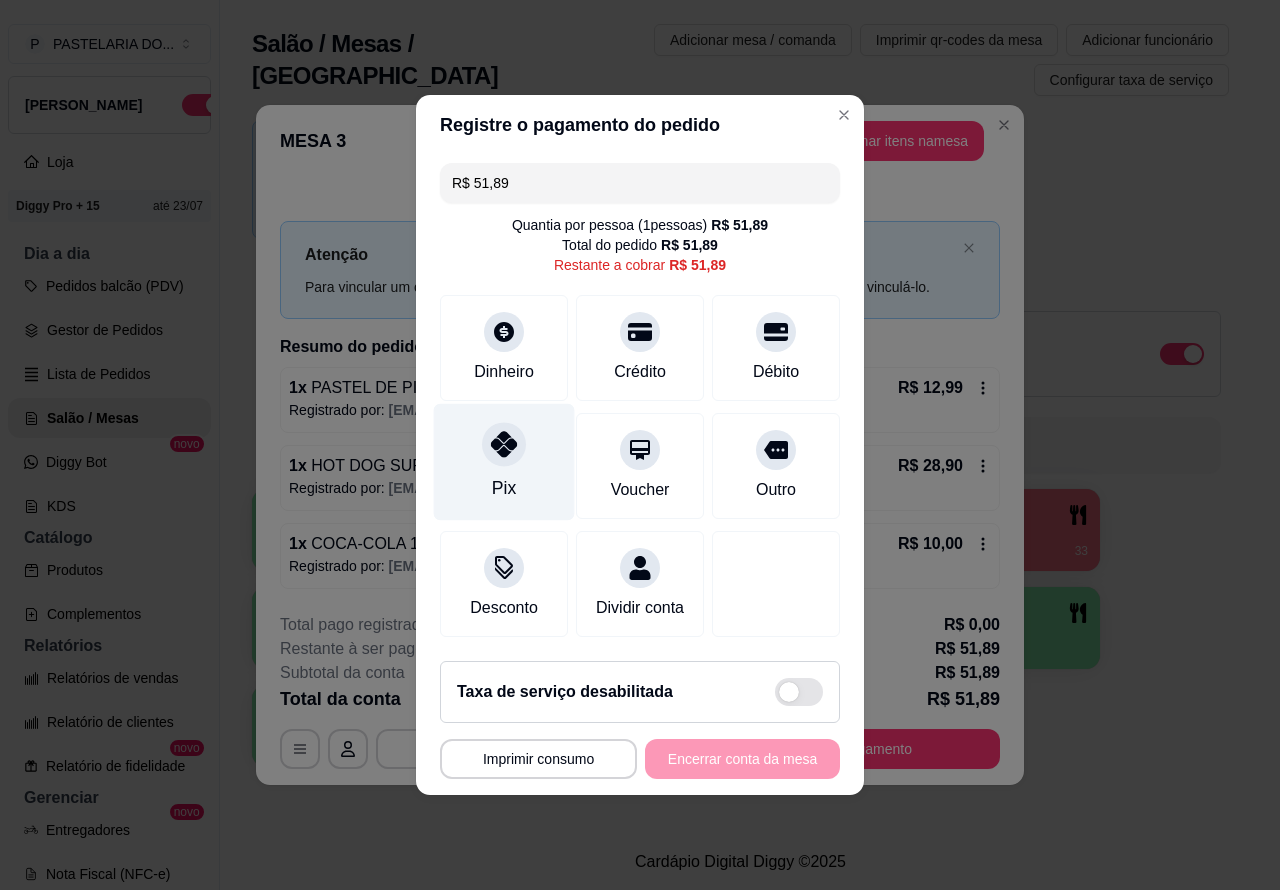 click at bounding box center [504, 444] 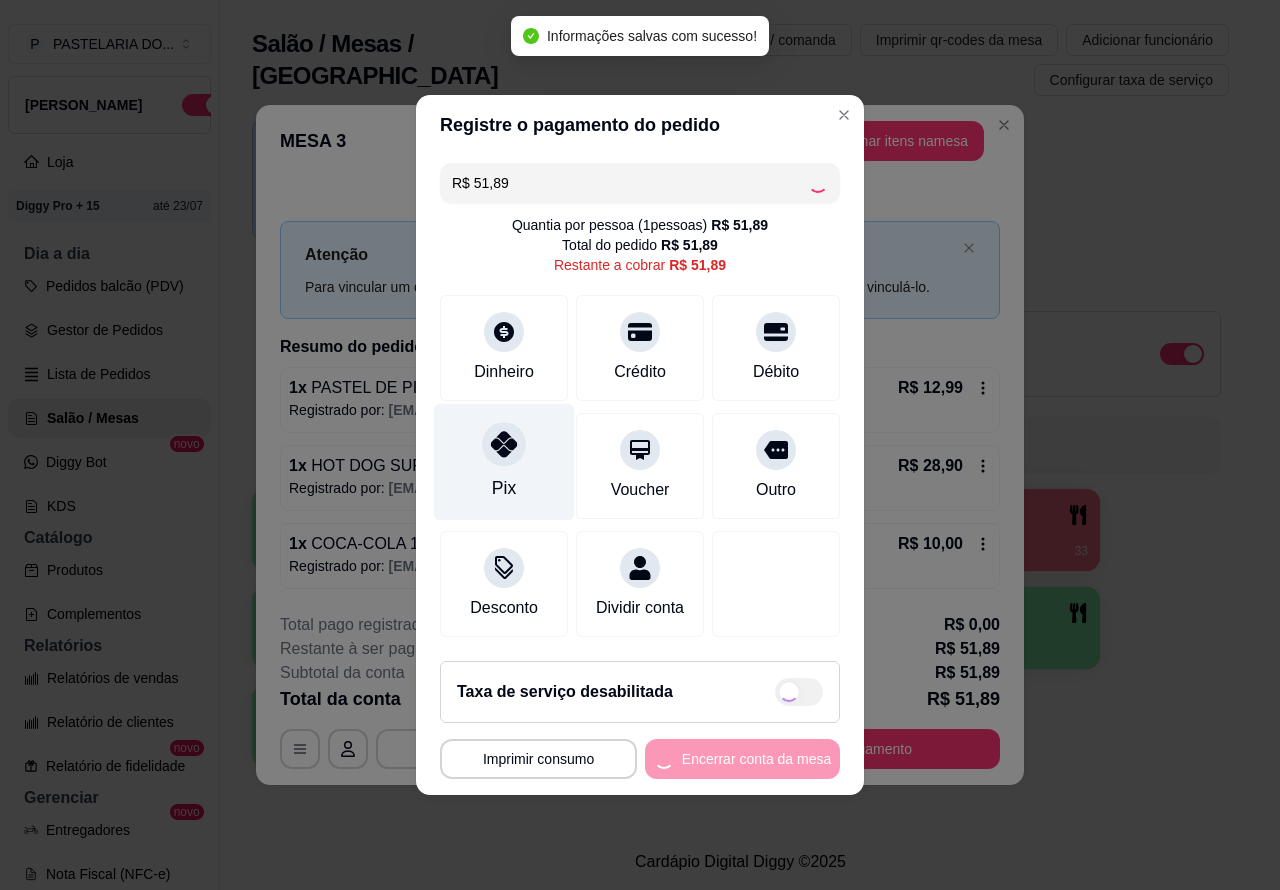type on "R$ 0,00" 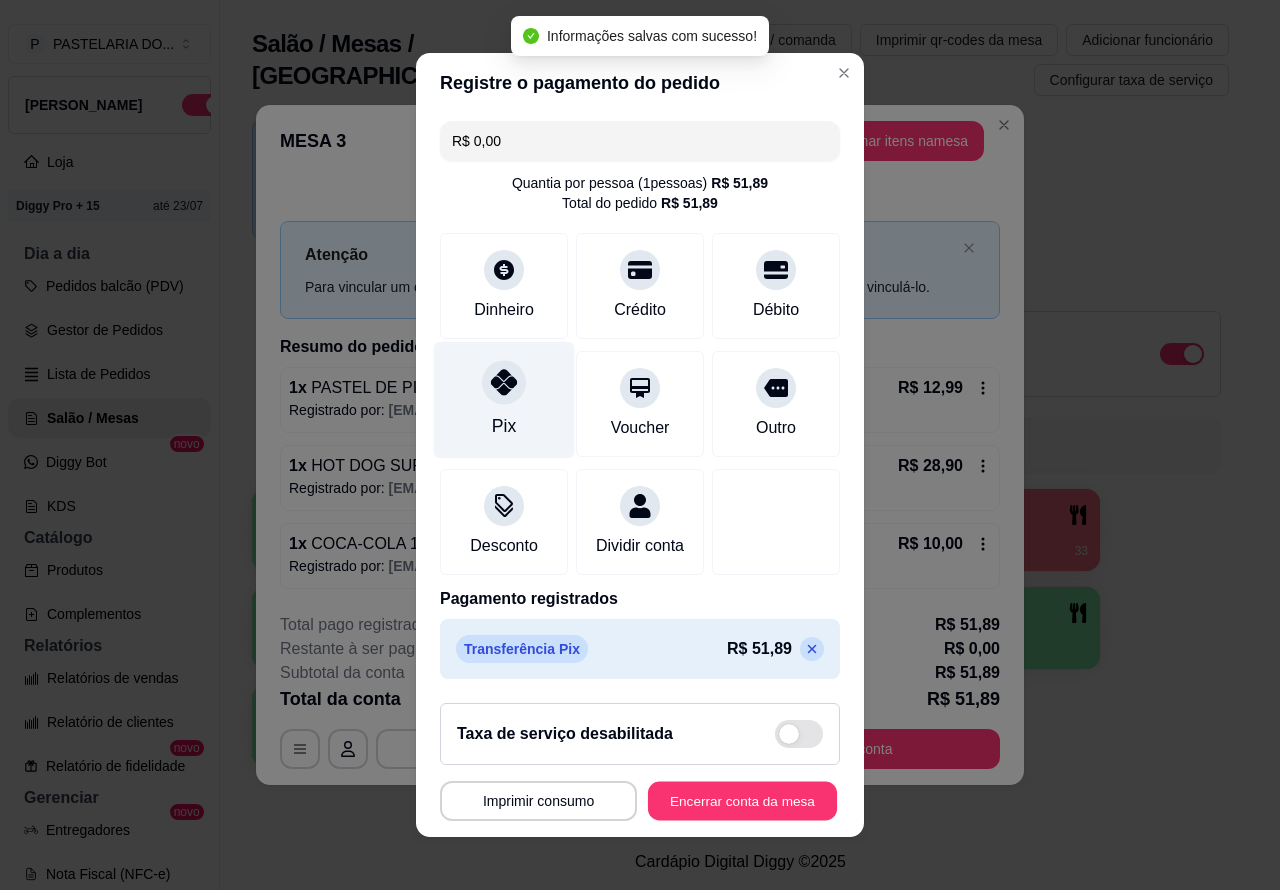 click on "Encerrar conta da mesa" at bounding box center [742, 801] 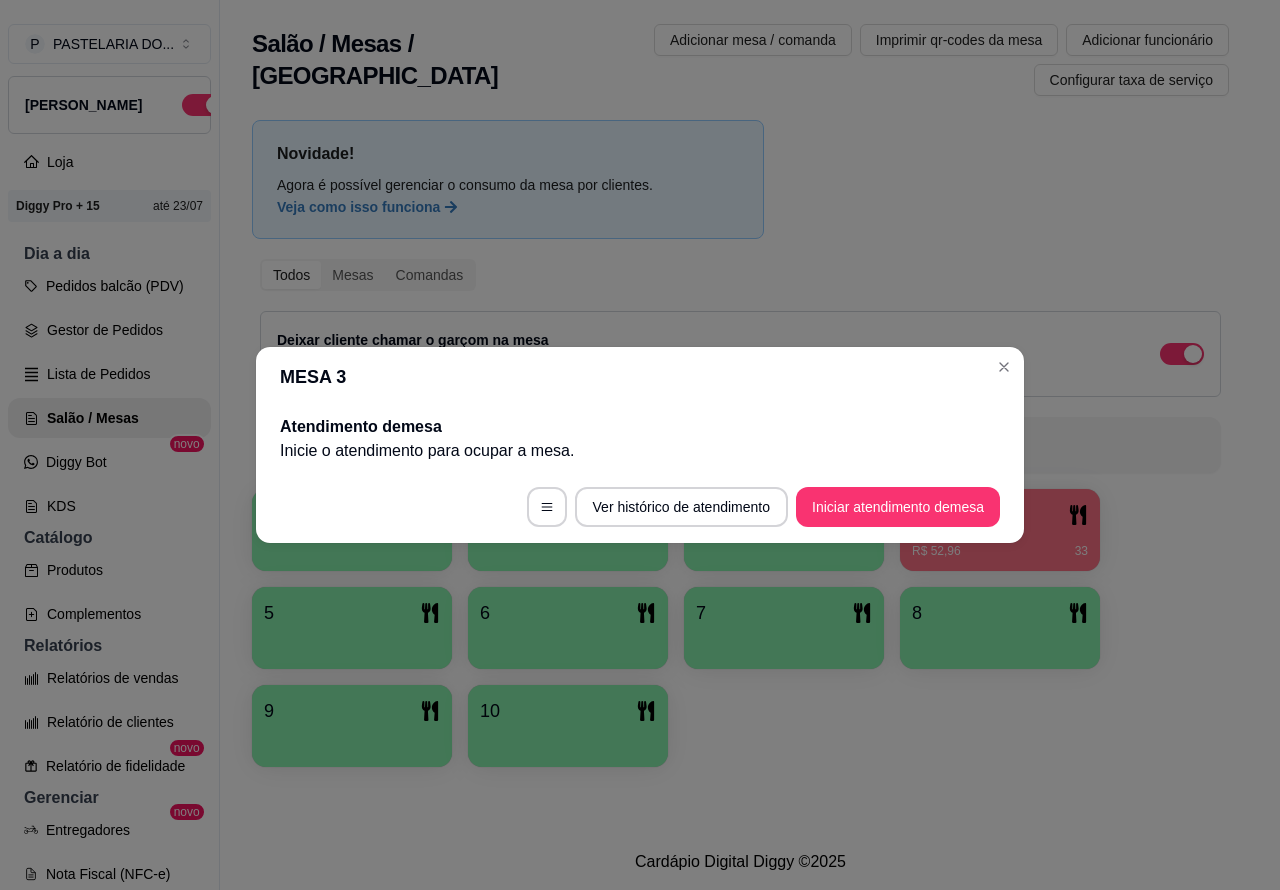 click on "1 2 3 4 R$ 52,96 33 5 6 7 8 9 10" at bounding box center (740, 628) 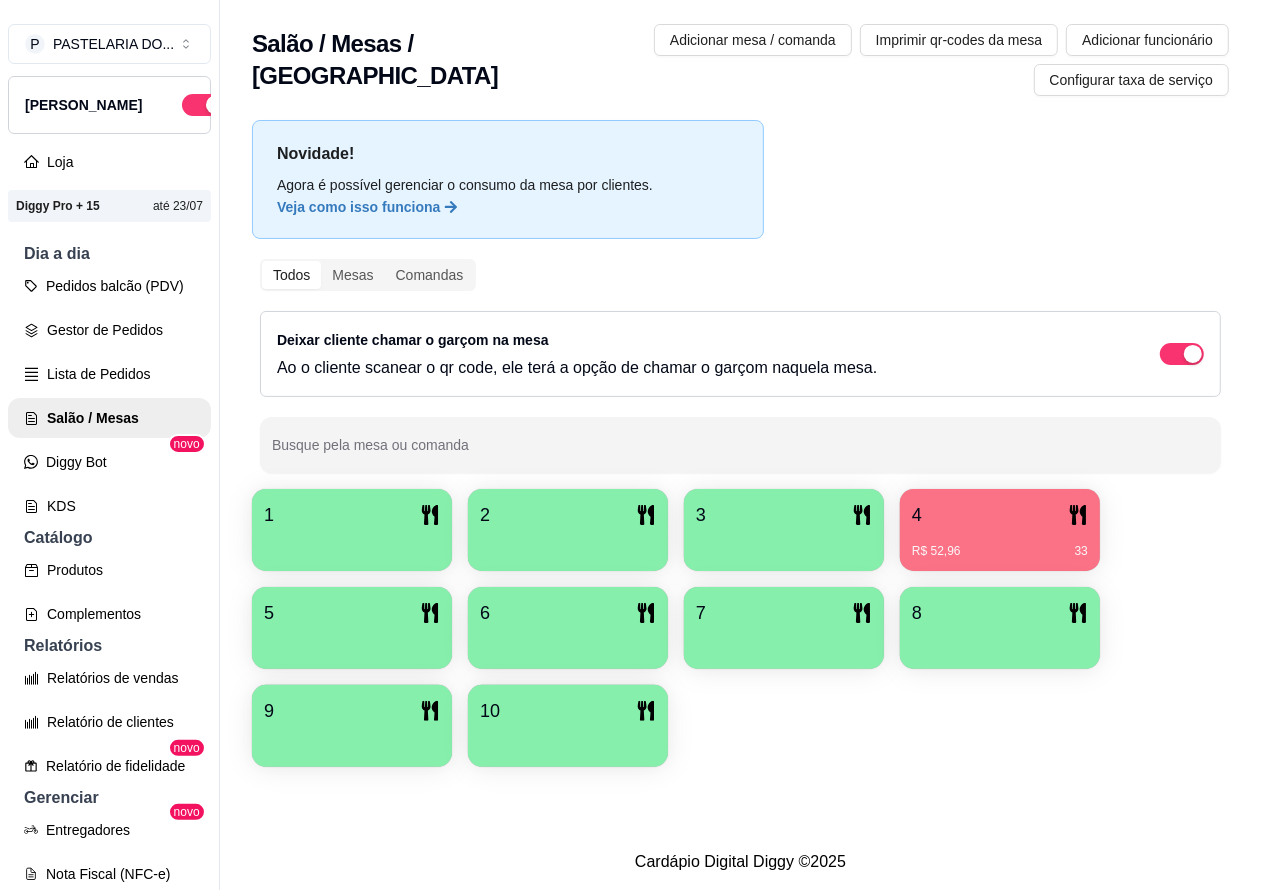 click on "R$ 52,96 33" at bounding box center [1000, 551] 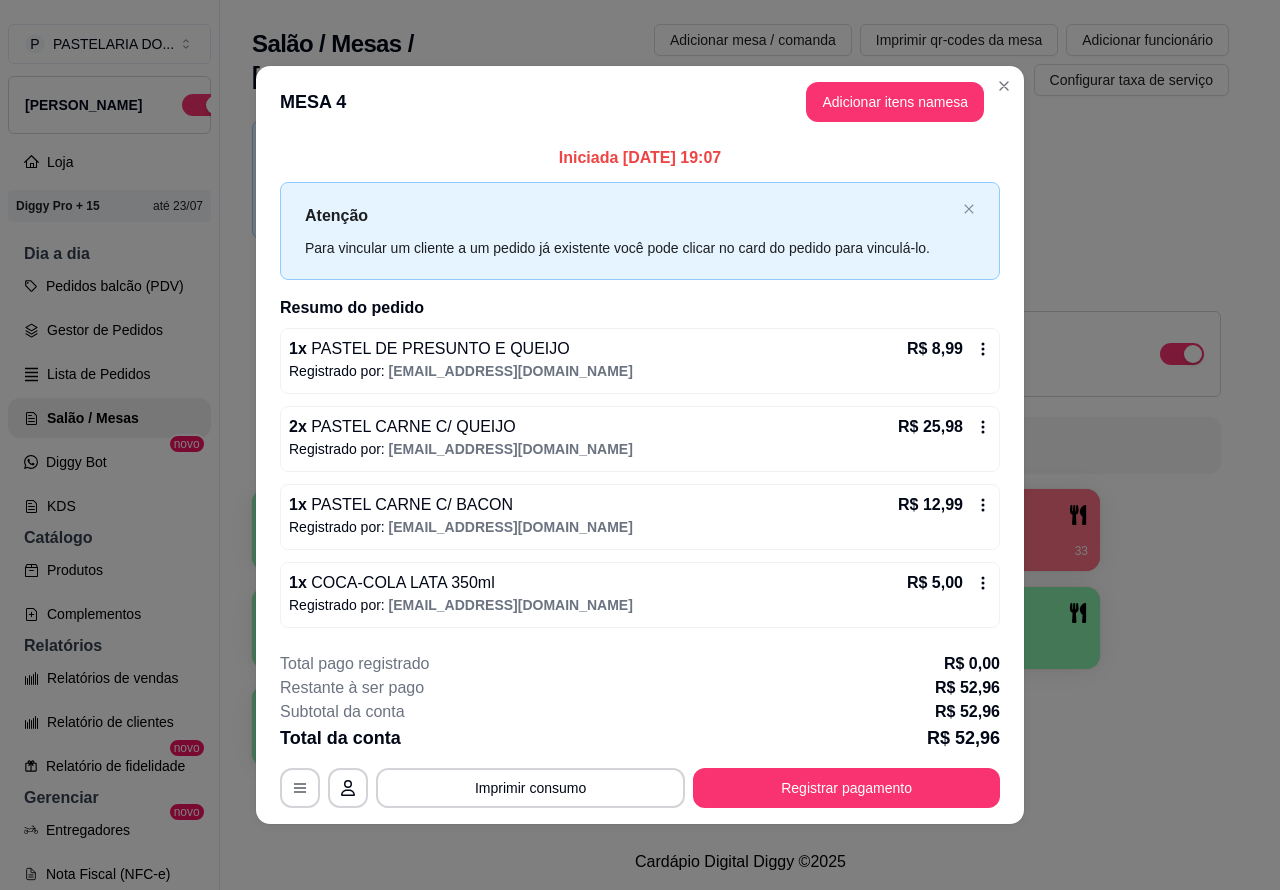 click on "Salão / Mesas / Comandas Adicionar mesa / comanda Imprimir qr-codes da mesa Adicionar funcionário Configurar taxa de serviço Novidade! Agora é possível gerenciar o consumo da mesa por clientes.   Veja como isso funciona Todos Mesas Comandas Deixar cliente chamar o garçom na mesa Ao o cliente scanear o qr code, ele terá a opção de chamar o garçom naquela mesa. Busque pela mesa ou comanda
1 2 3 4 R$ 52,96 33 5 6 7 8 9 10" at bounding box center [740, 417] 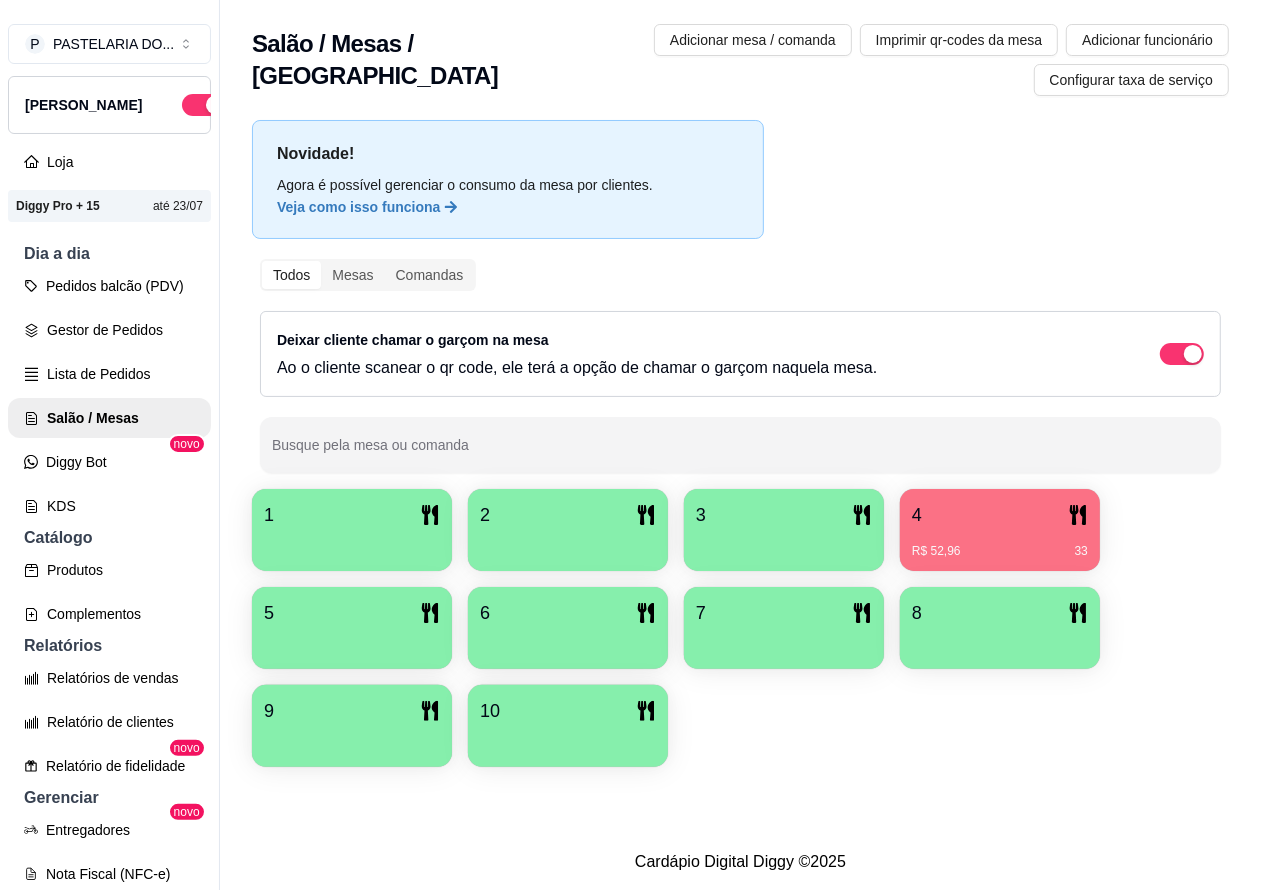 click on "R$ 52,96 33" at bounding box center (1000, 544) 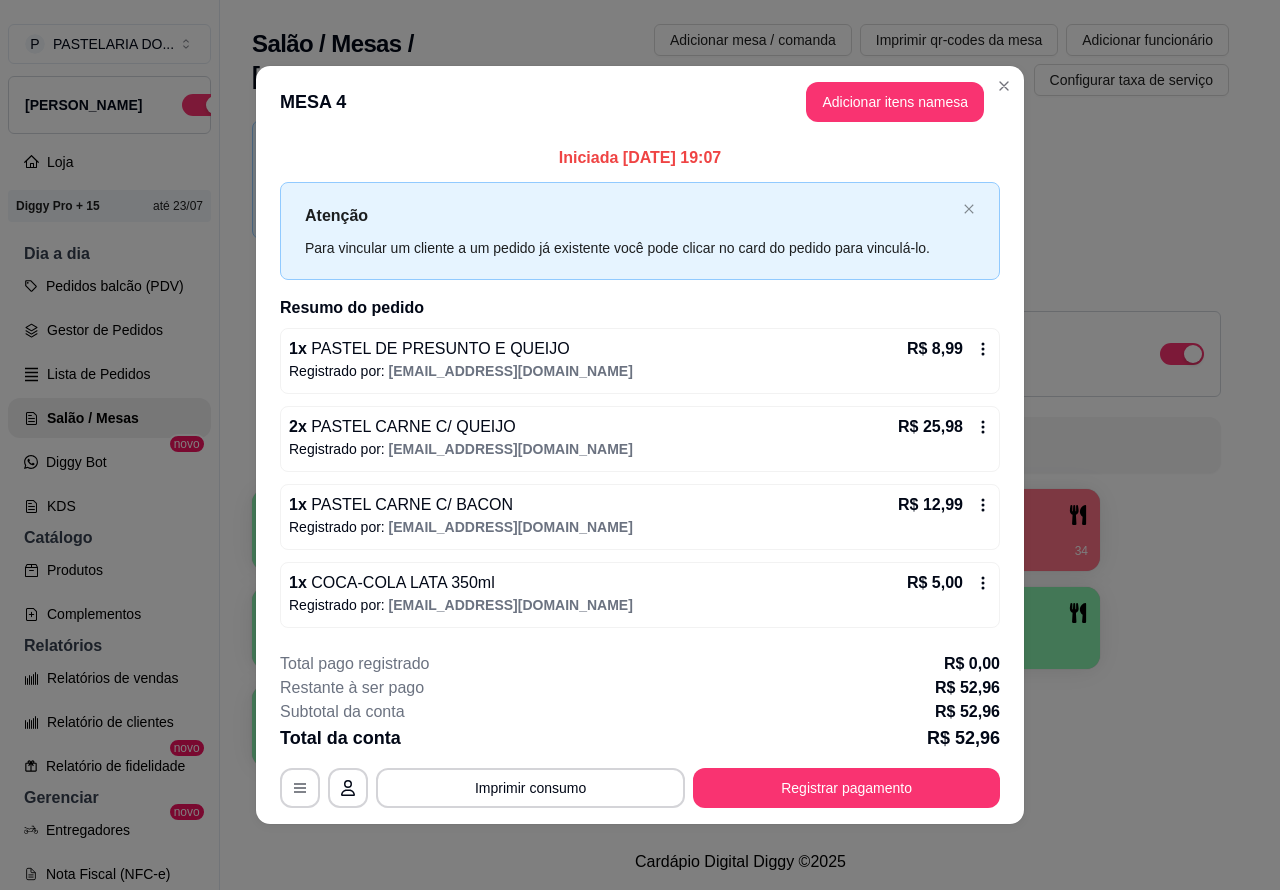 click on "1 2 3 4 R$ 52,96 34 5 6 7 8 9 10" at bounding box center (740, 628) 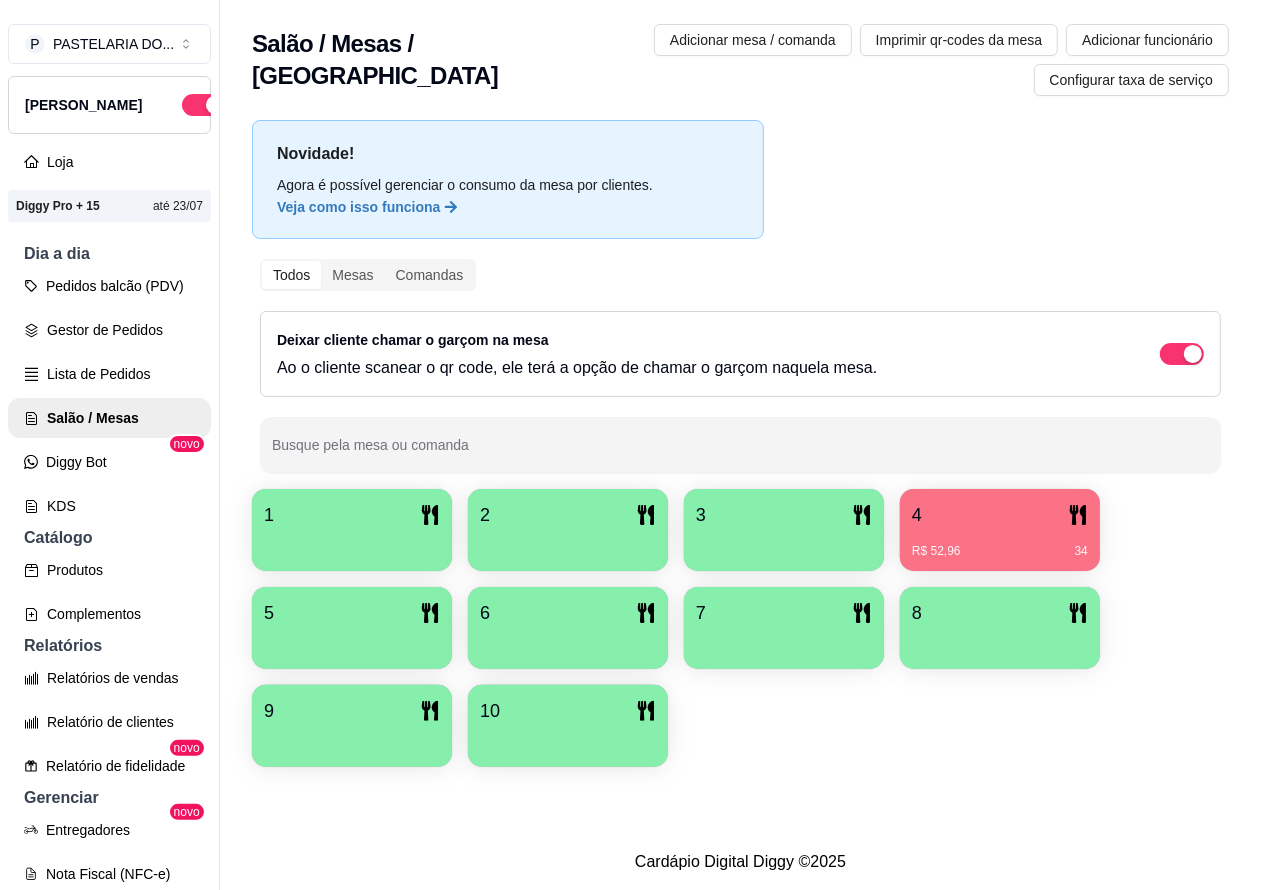 click on "4" at bounding box center (1000, 515) 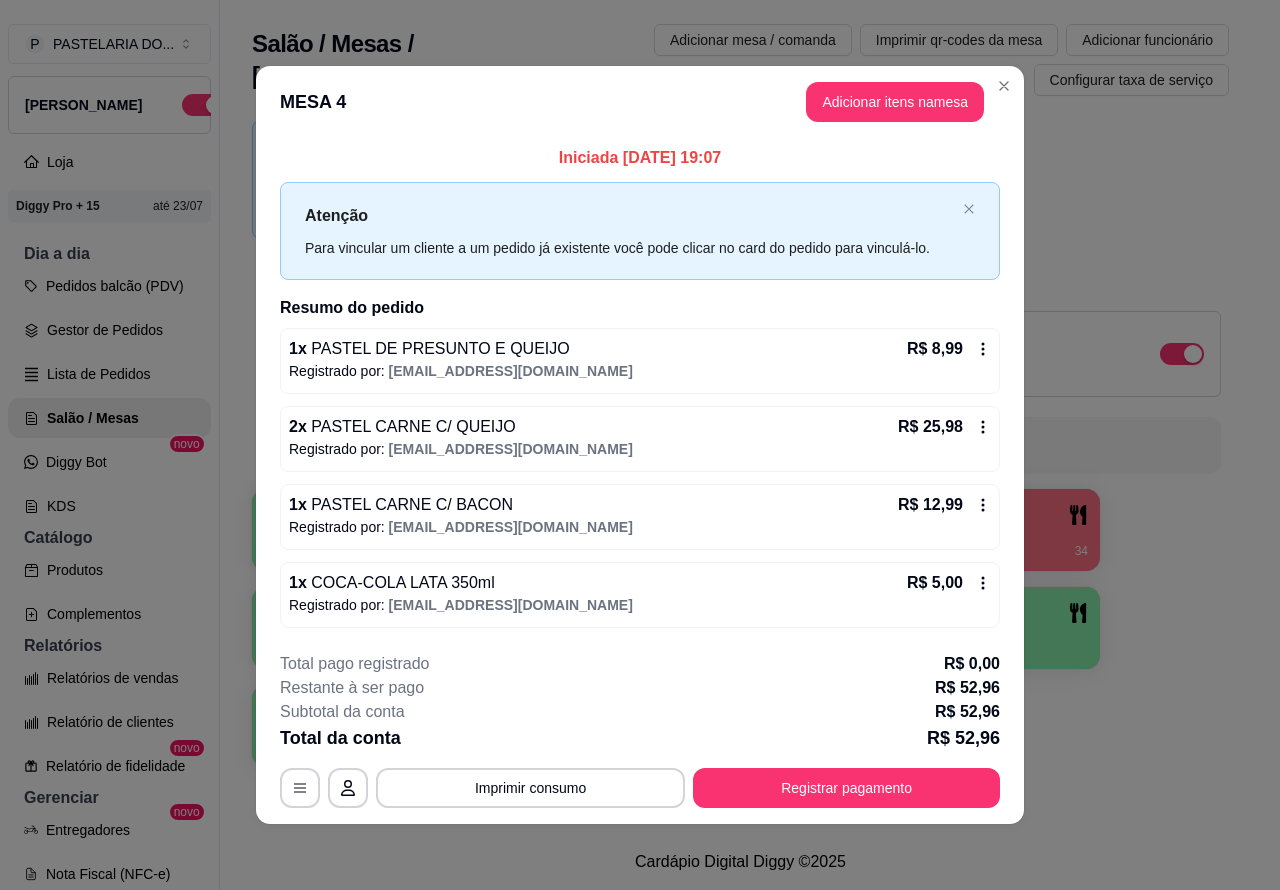 click on "Salão / Mesas / Comandas Adicionar mesa / comanda Imprimir qr-codes da mesa Adicionar funcionário Configurar taxa de serviço Novidade! Agora é possível gerenciar o consumo da mesa por clientes.   Veja como isso funciona Todos Mesas Comandas Deixar cliente chamar o garçom na mesa Ao o cliente scanear o qr code, ele terá a opção de chamar o garçom naquela mesa. Busque pela mesa ou comanda
1 2 3 4 R$ 52,96 34 5 6 7 8 9 10" at bounding box center (740, 417) 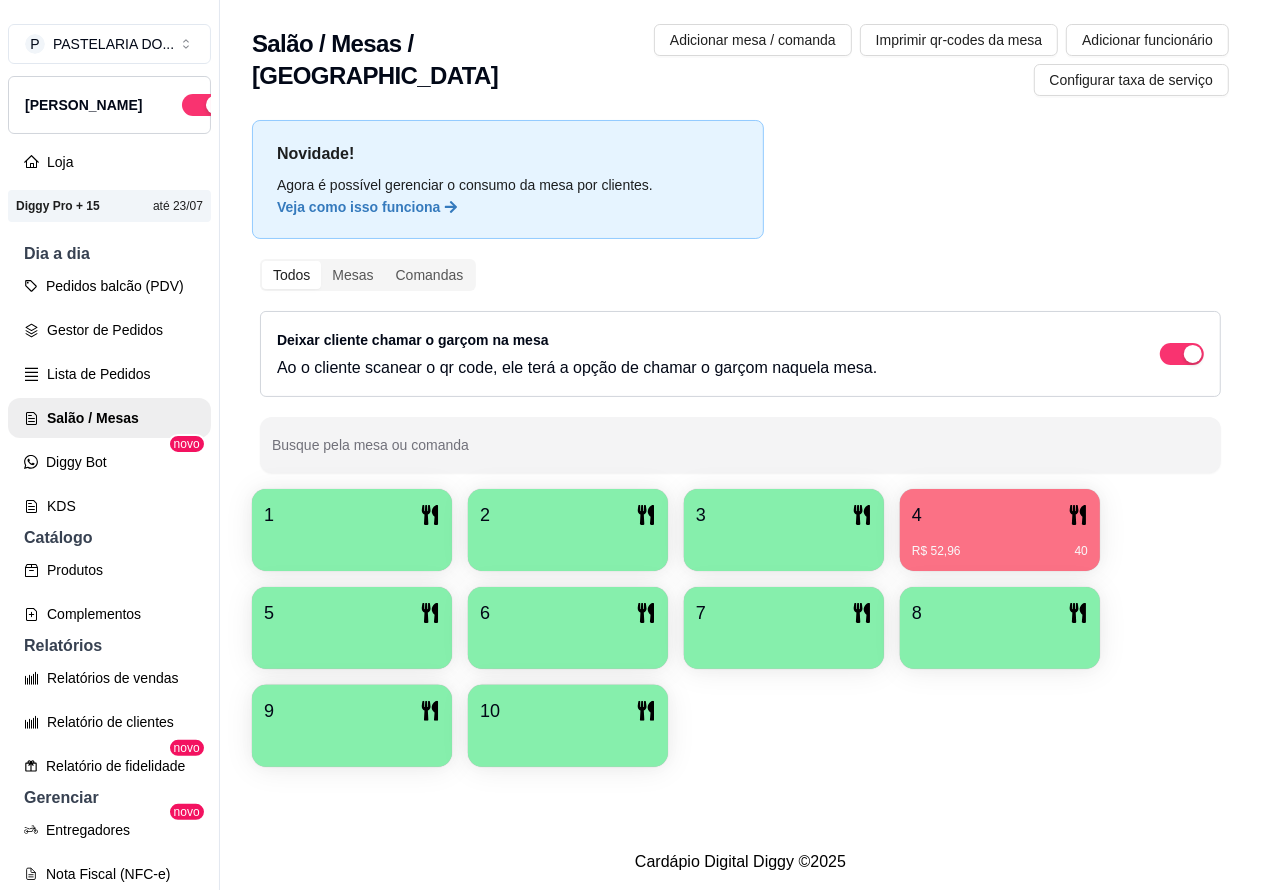 click on "R$ 52,96 40" at bounding box center [1000, 544] 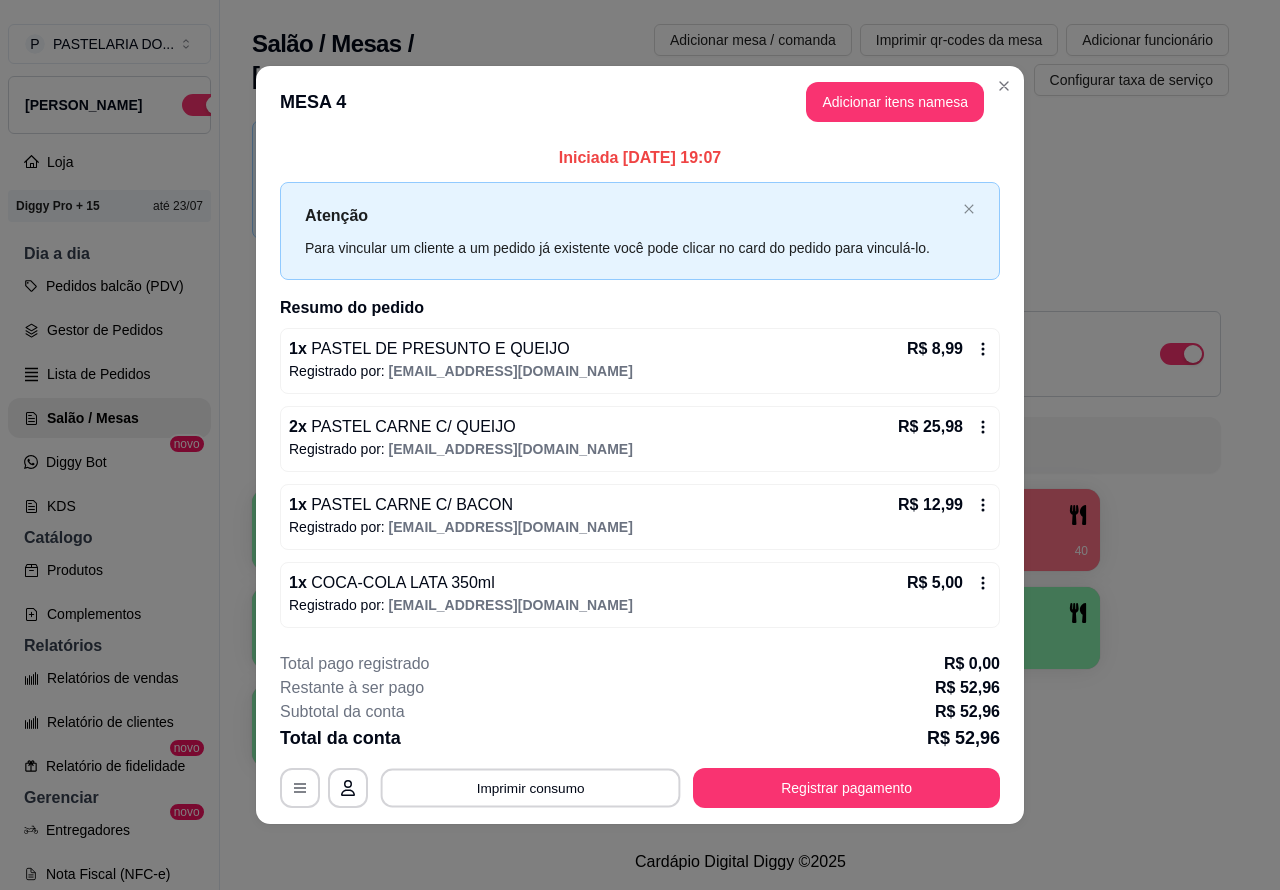 click on "Imprimir consumo" at bounding box center [531, 787] 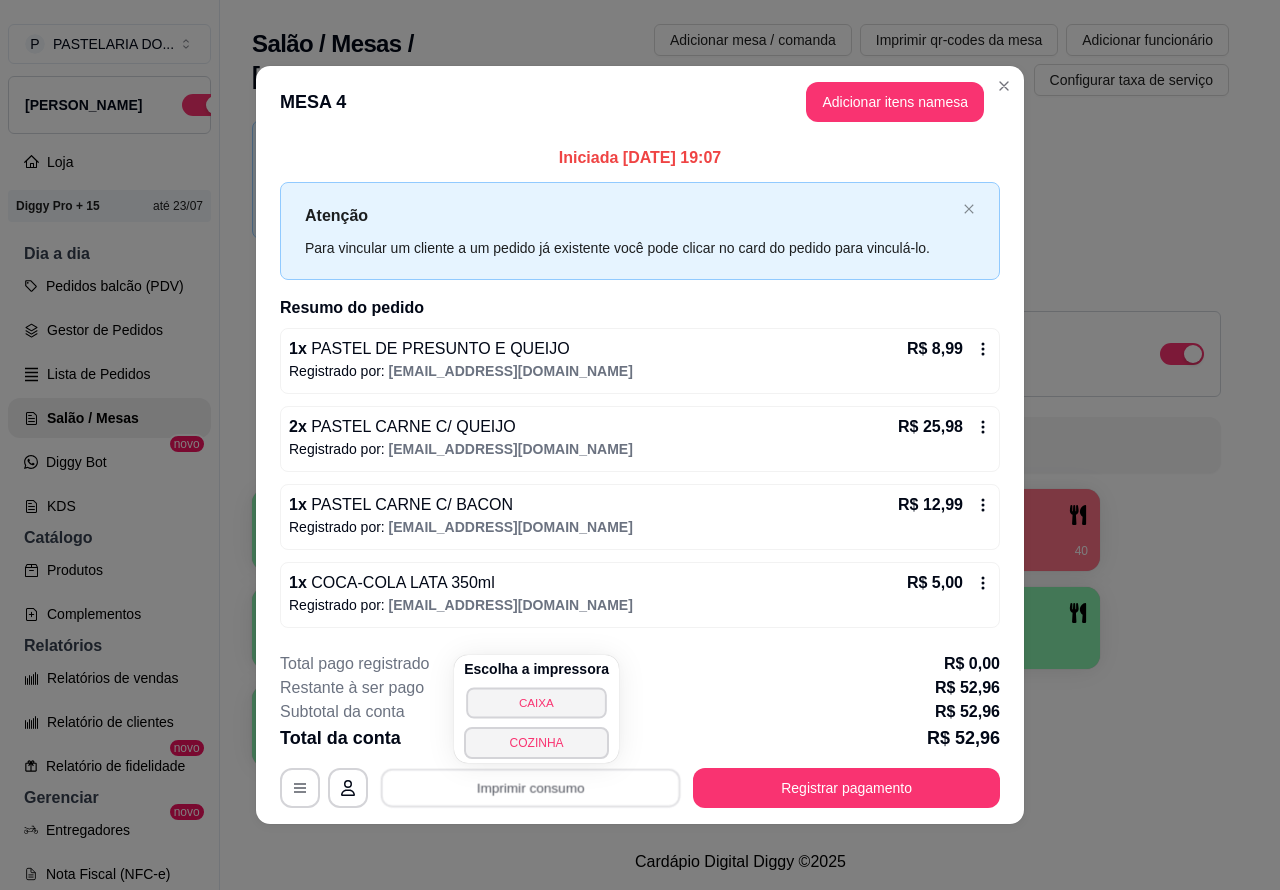 click on "CAIXA" at bounding box center [536, 702] 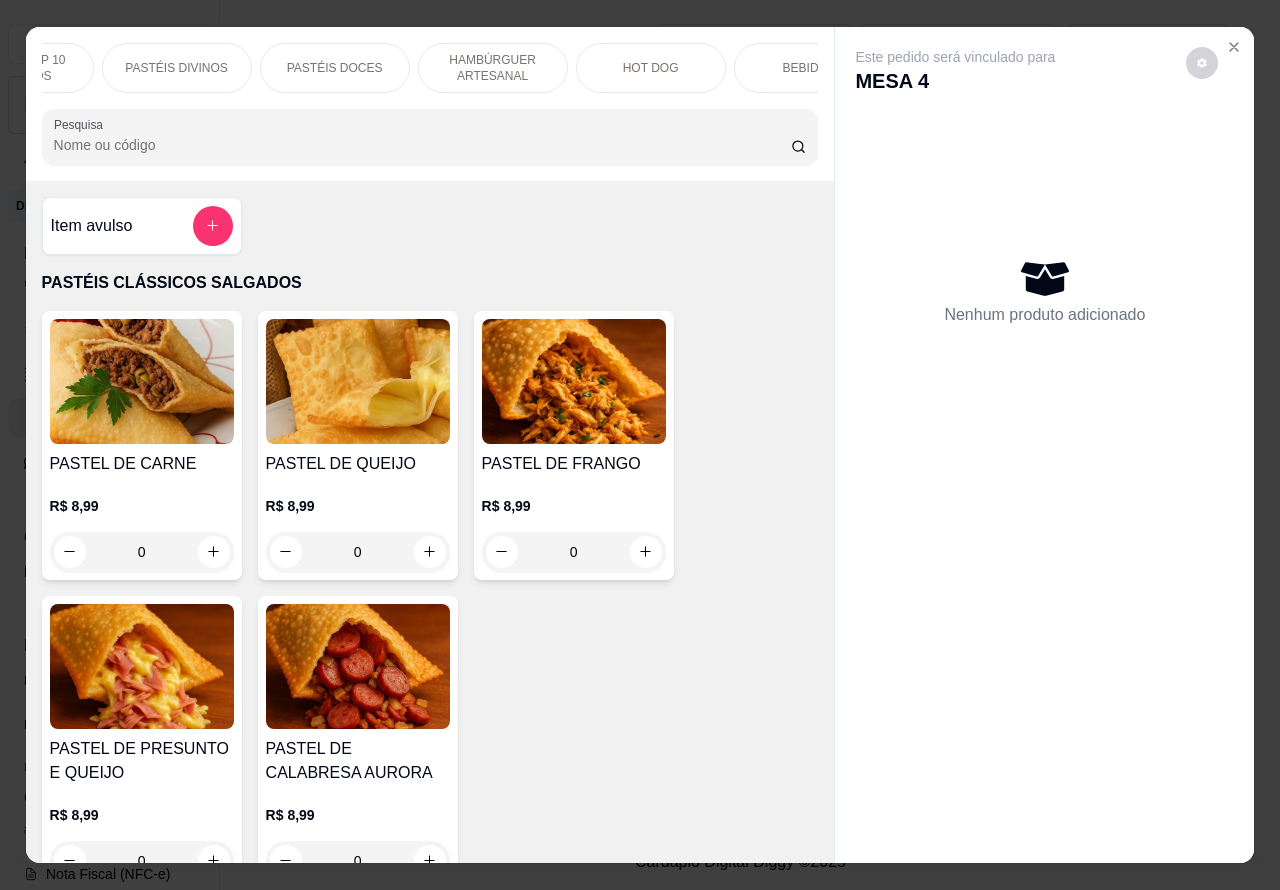 scroll, scrollTop: 0, scrollLeft: 258, axis: horizontal 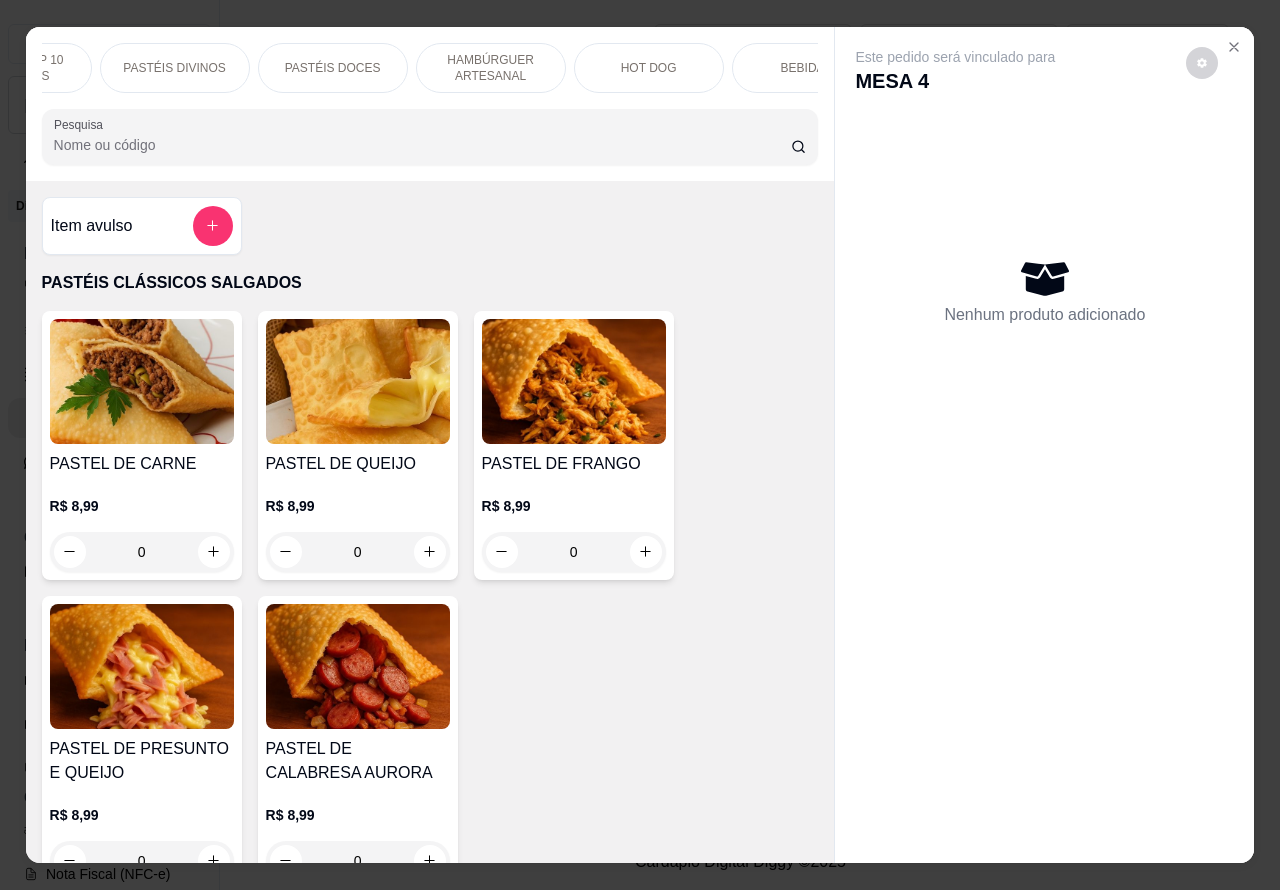 click on "BEBIDAS" at bounding box center [807, 68] 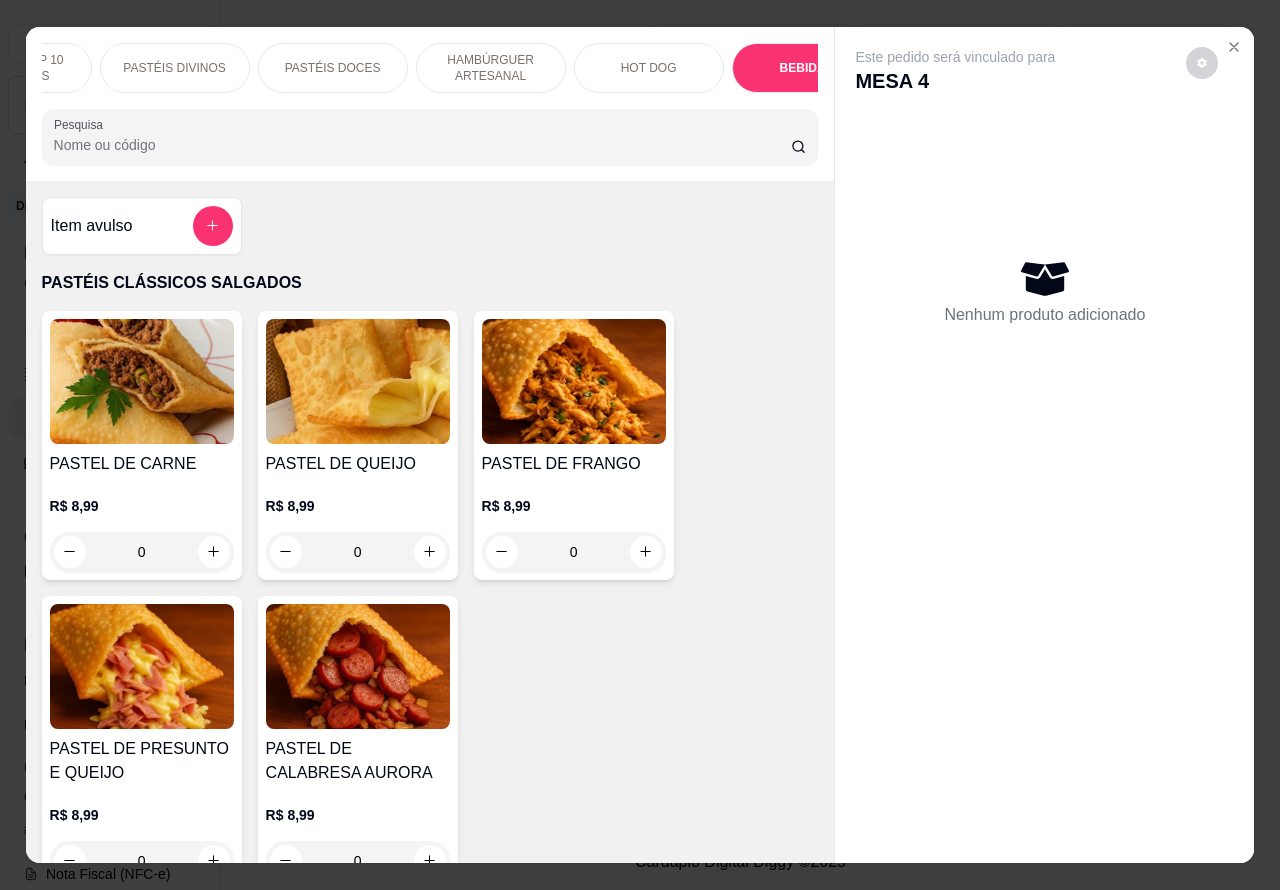 scroll, scrollTop: 6365, scrollLeft: 0, axis: vertical 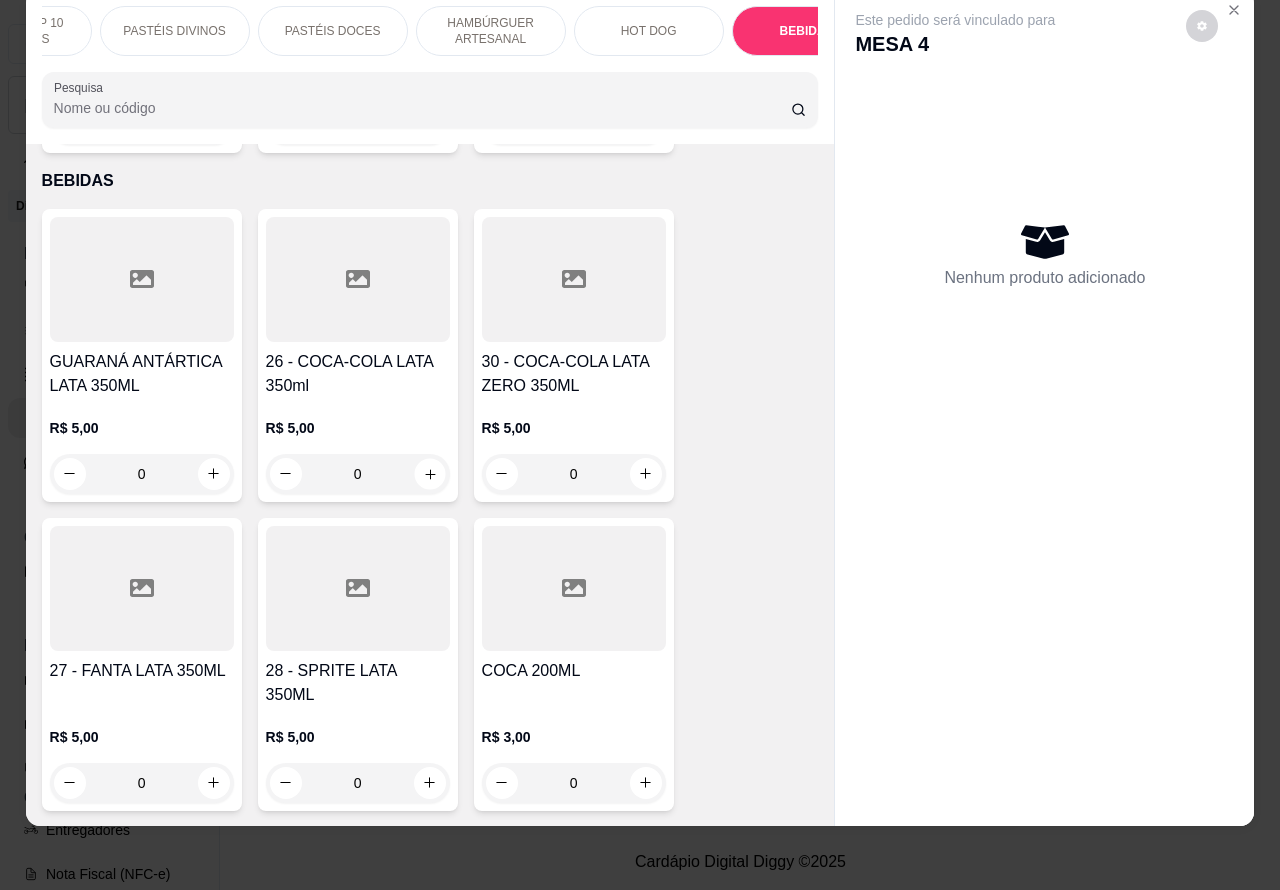 click at bounding box center [429, 473] 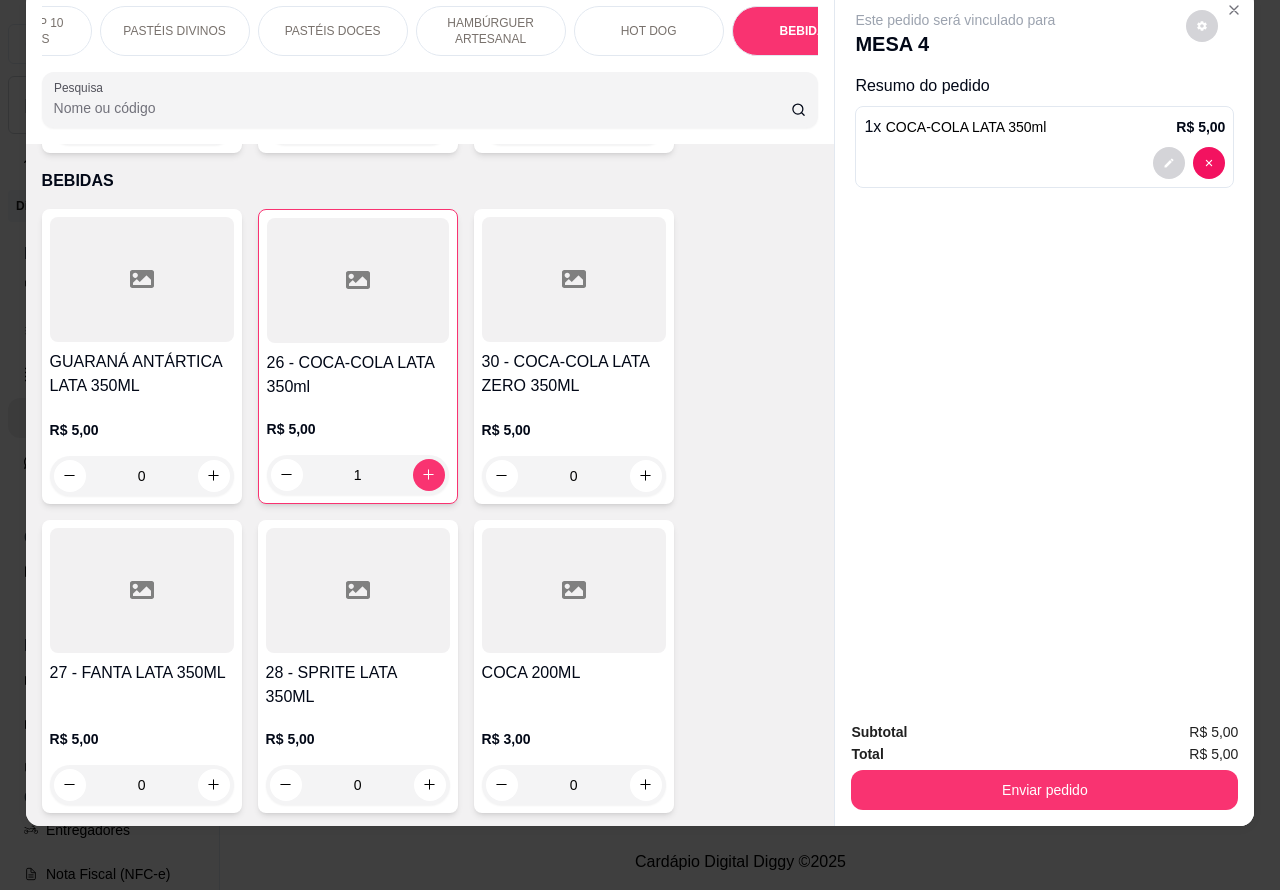 click 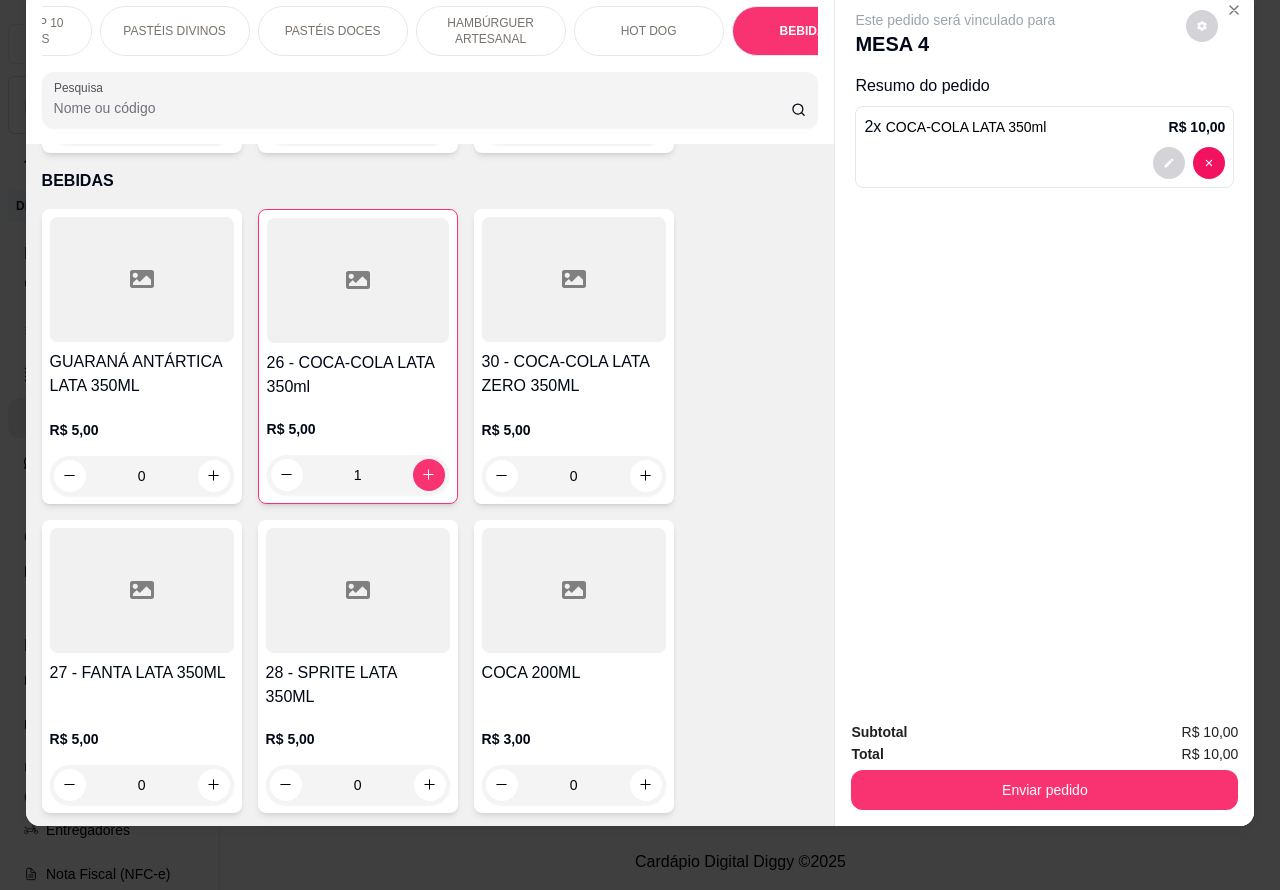 type on "2" 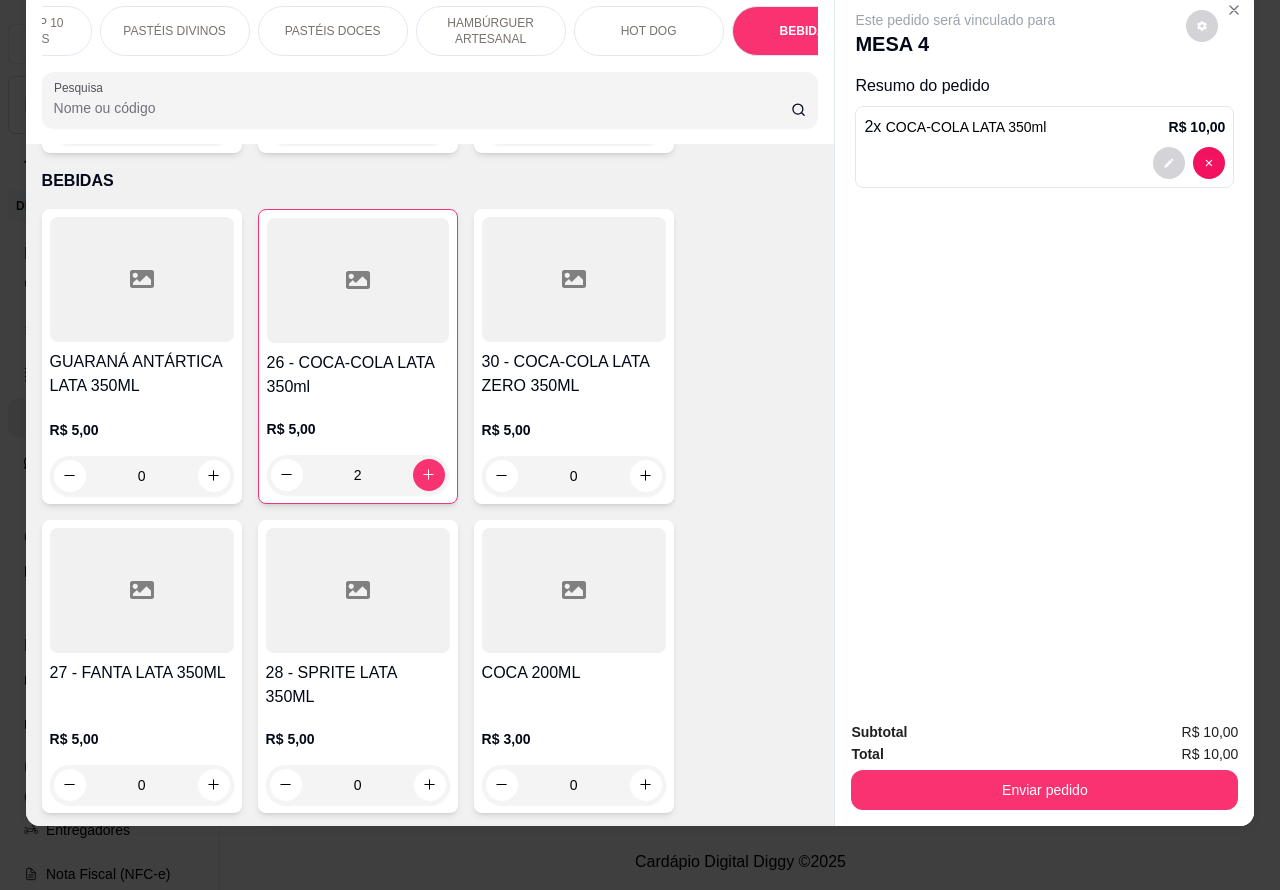click on "Enviar pedido" at bounding box center (1044, 790) 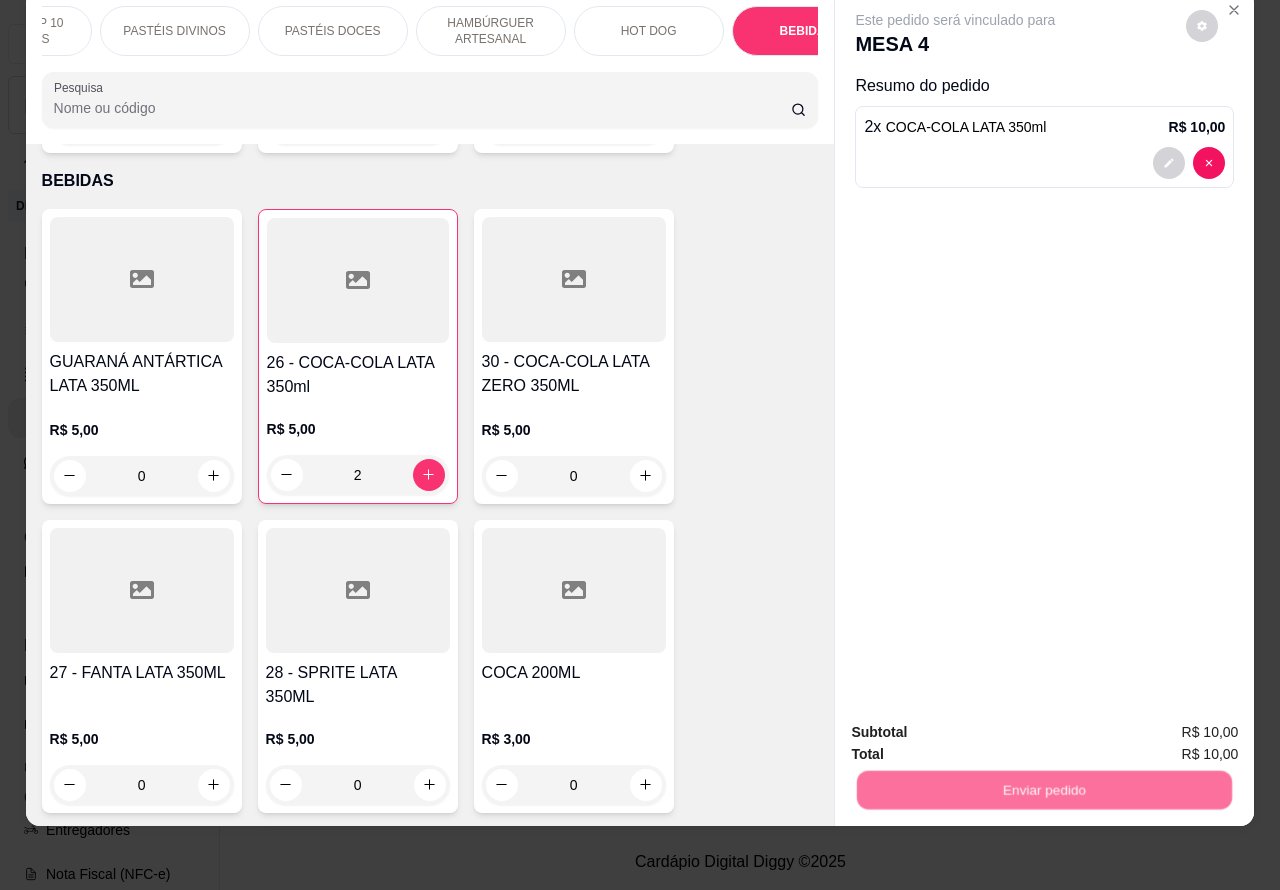 click on "Não registrar e enviar pedido" at bounding box center (977, 723) 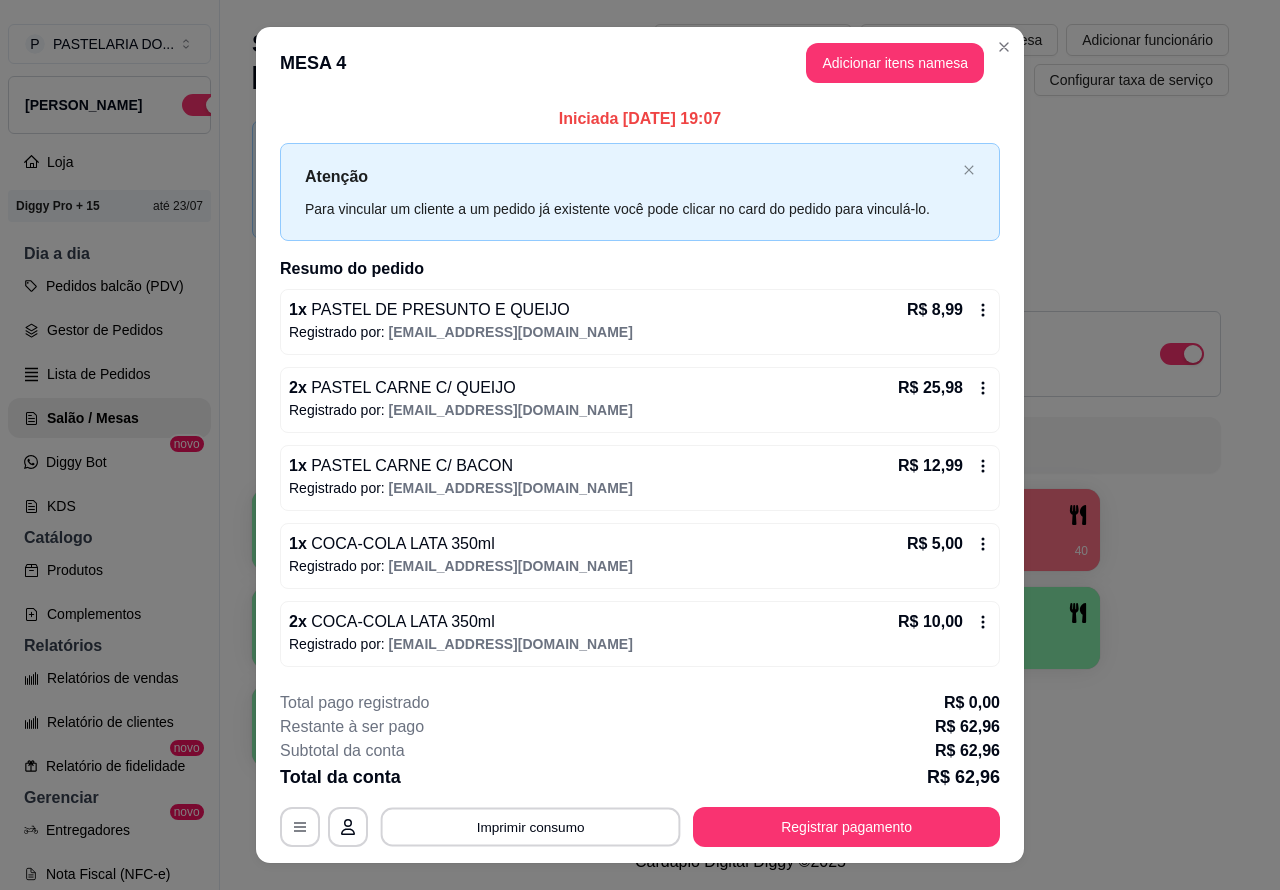 click on "Imprimir consumo" at bounding box center [531, 826] 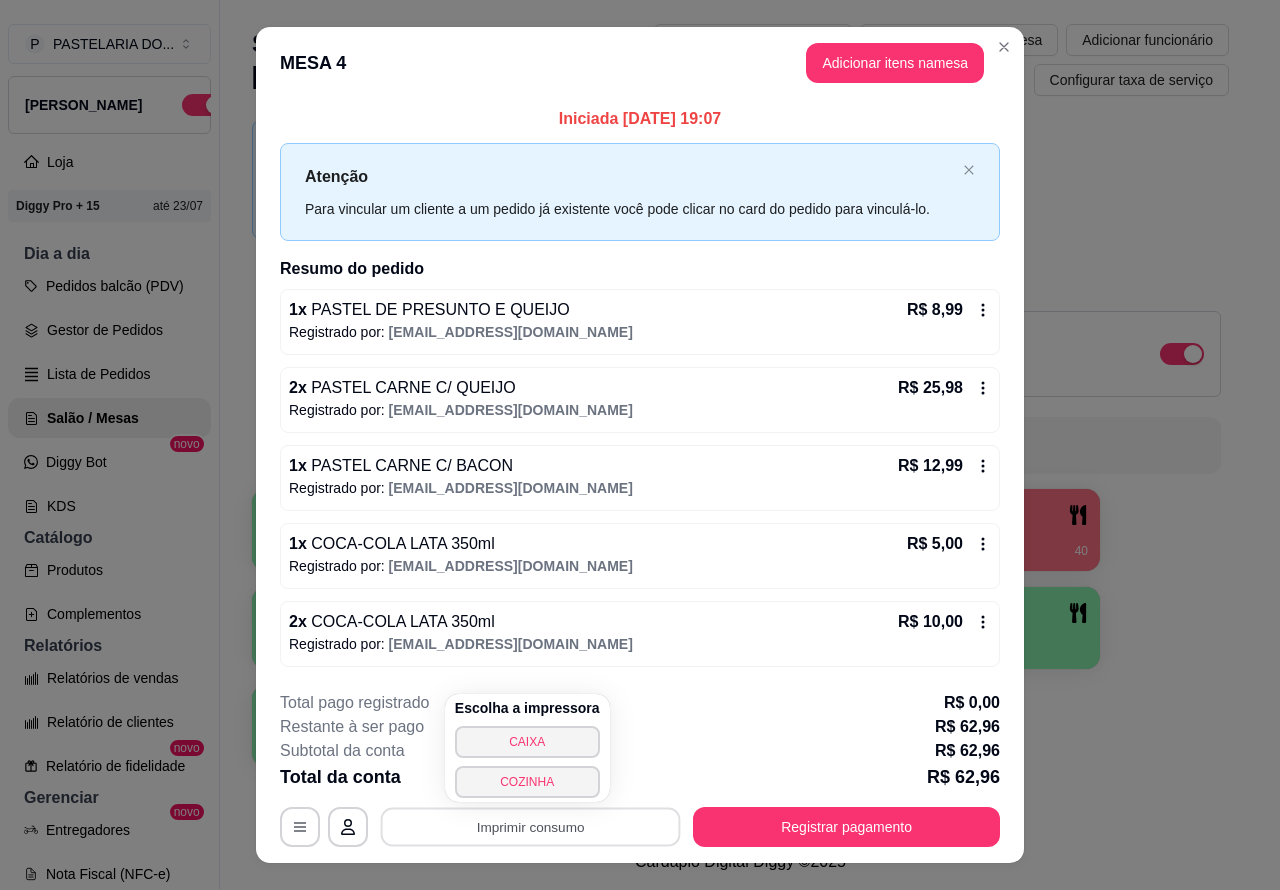 click on "CAIXA" at bounding box center (527, 742) 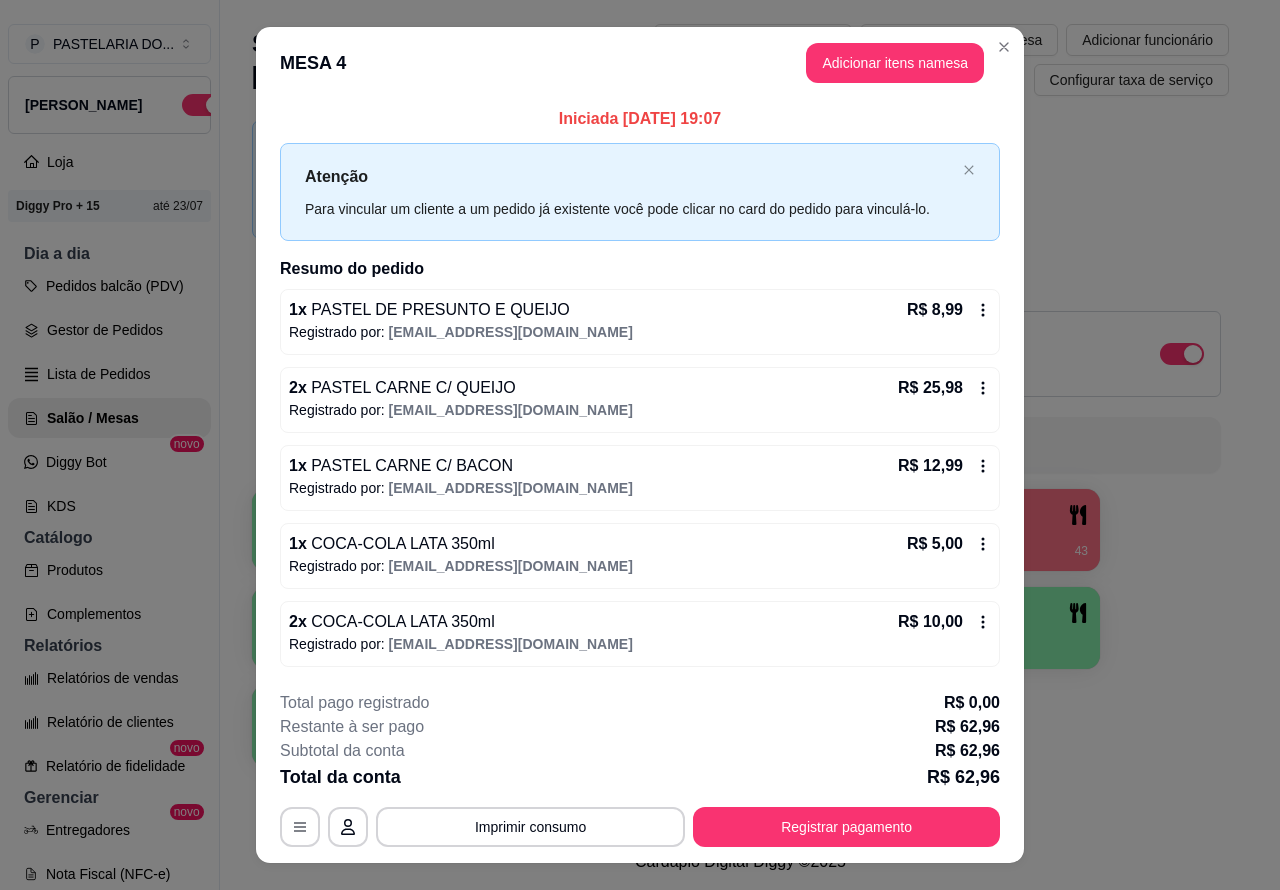 click on "1 2 3 4 R$ 62,96 43 5 6 7 8 9 10" at bounding box center (740, 628) 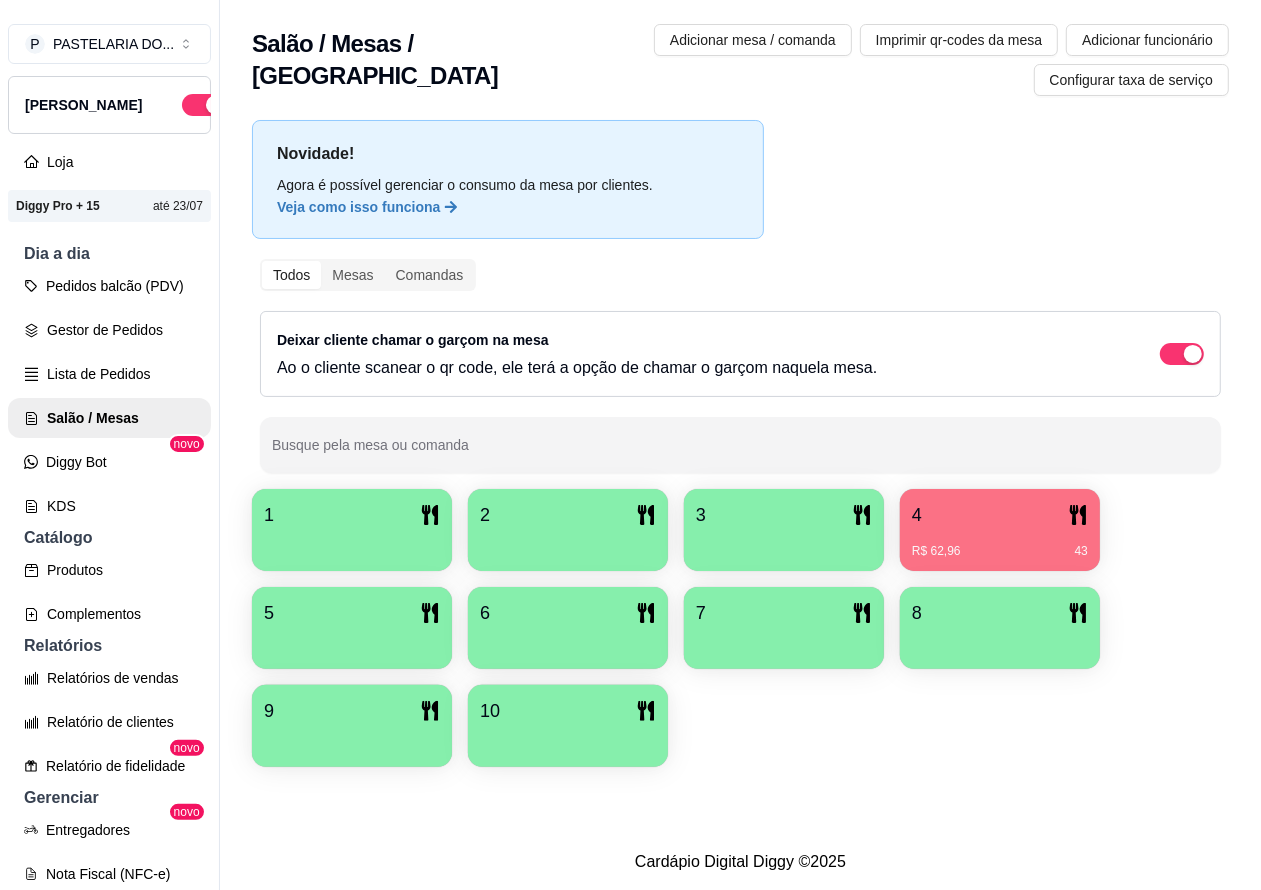 click on "4" at bounding box center [1000, 515] 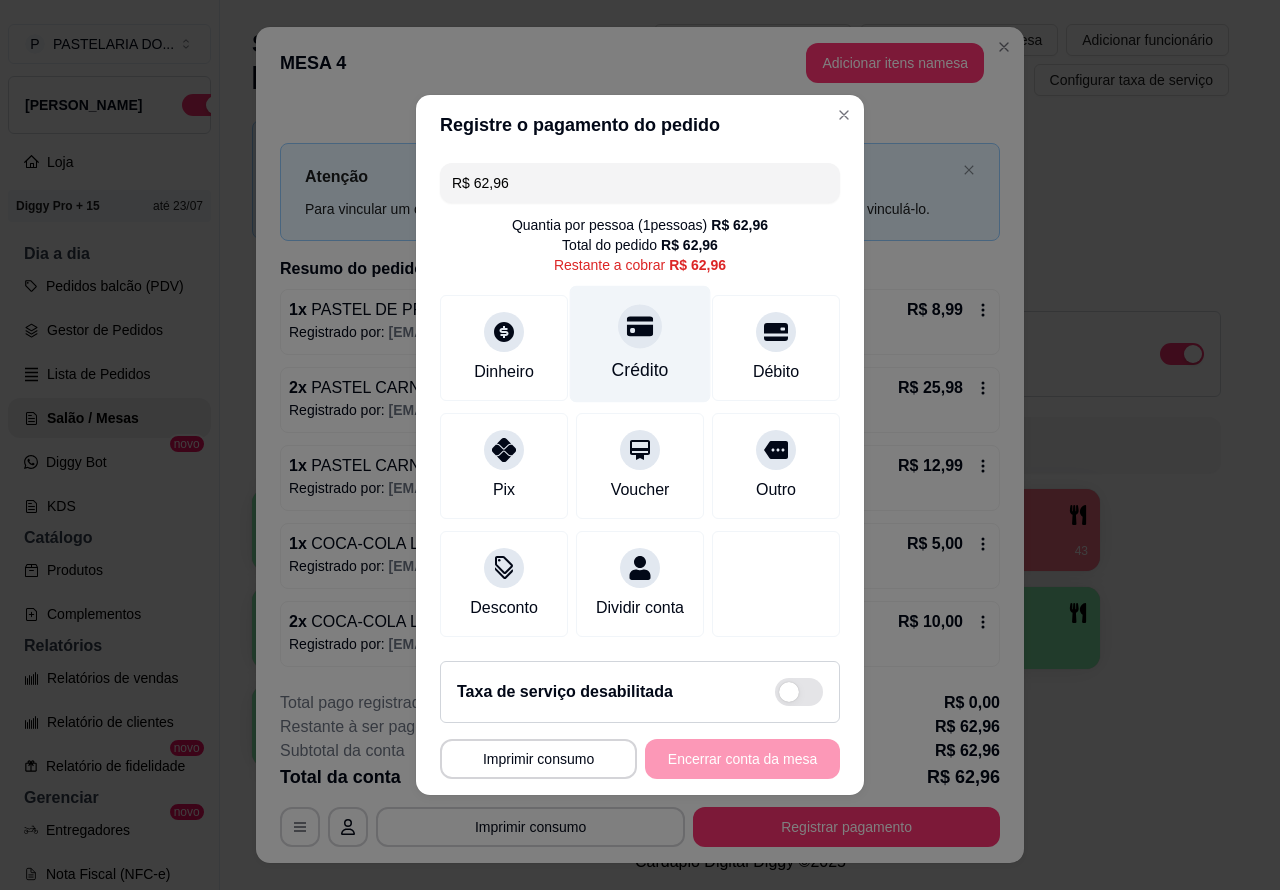 click 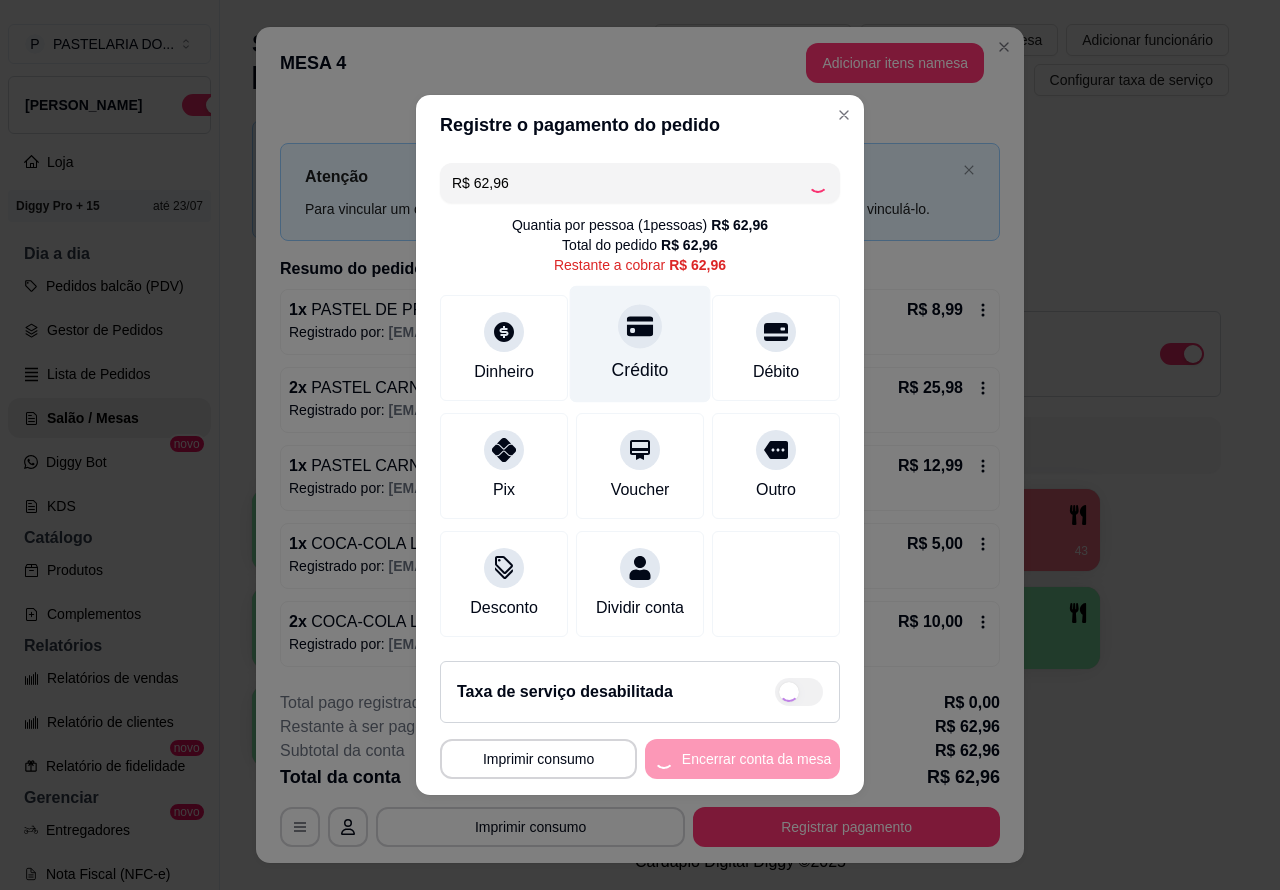 type on "R$ 0,00" 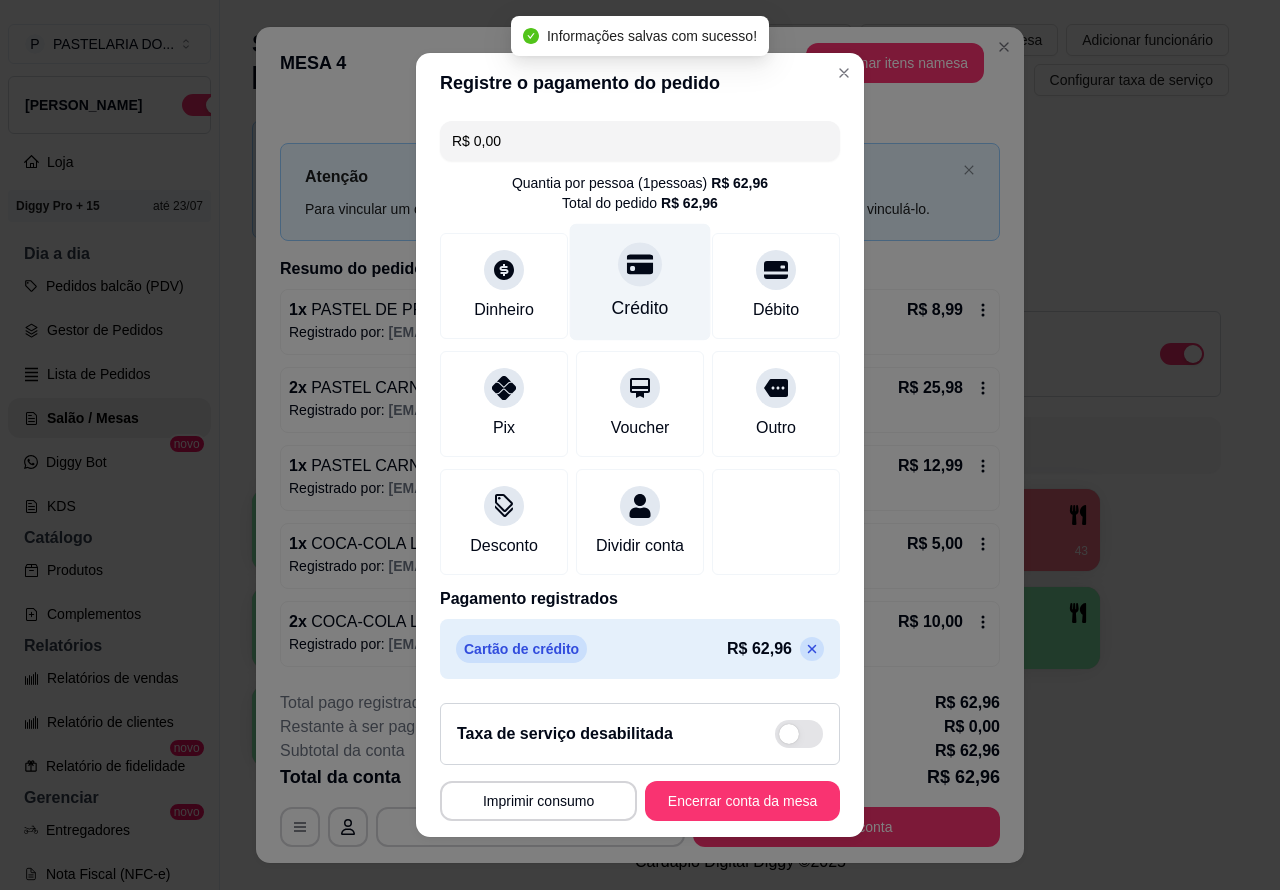 click on "Encerrar conta da mesa" at bounding box center [742, 801] 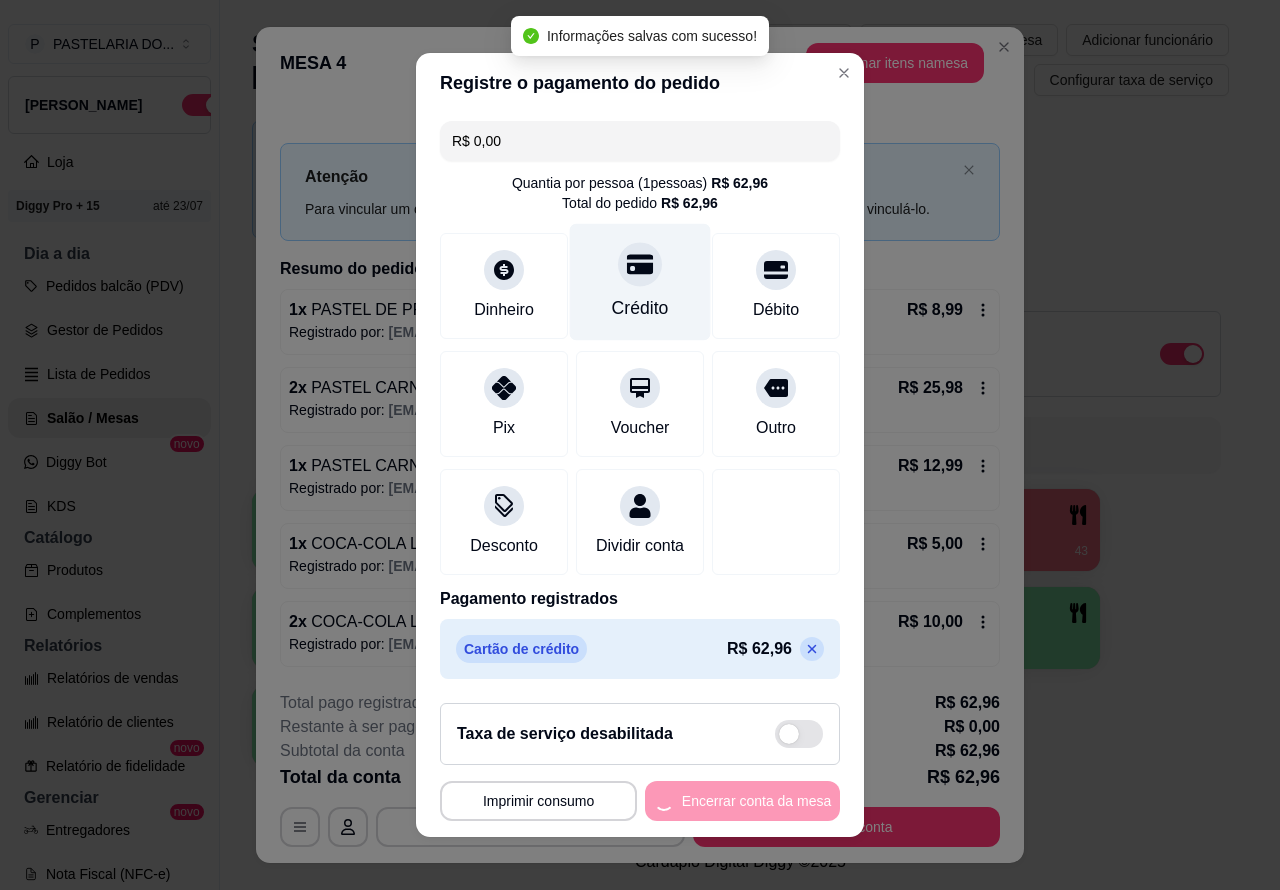 click on "Novidade! Agora é possível gerenciar o consumo da mesa por clientes.   Veja como isso funciona Todos Mesas Comandas Deixar cliente chamar o garçom na mesa Ao o cliente scanear o qr code, ele terá a opção de chamar o garçom naquela mesa. Busque pela mesa ou comanda
1 2 3 4 R$ 62,96 43 5 6 7 8 9 10" at bounding box center [740, 449] 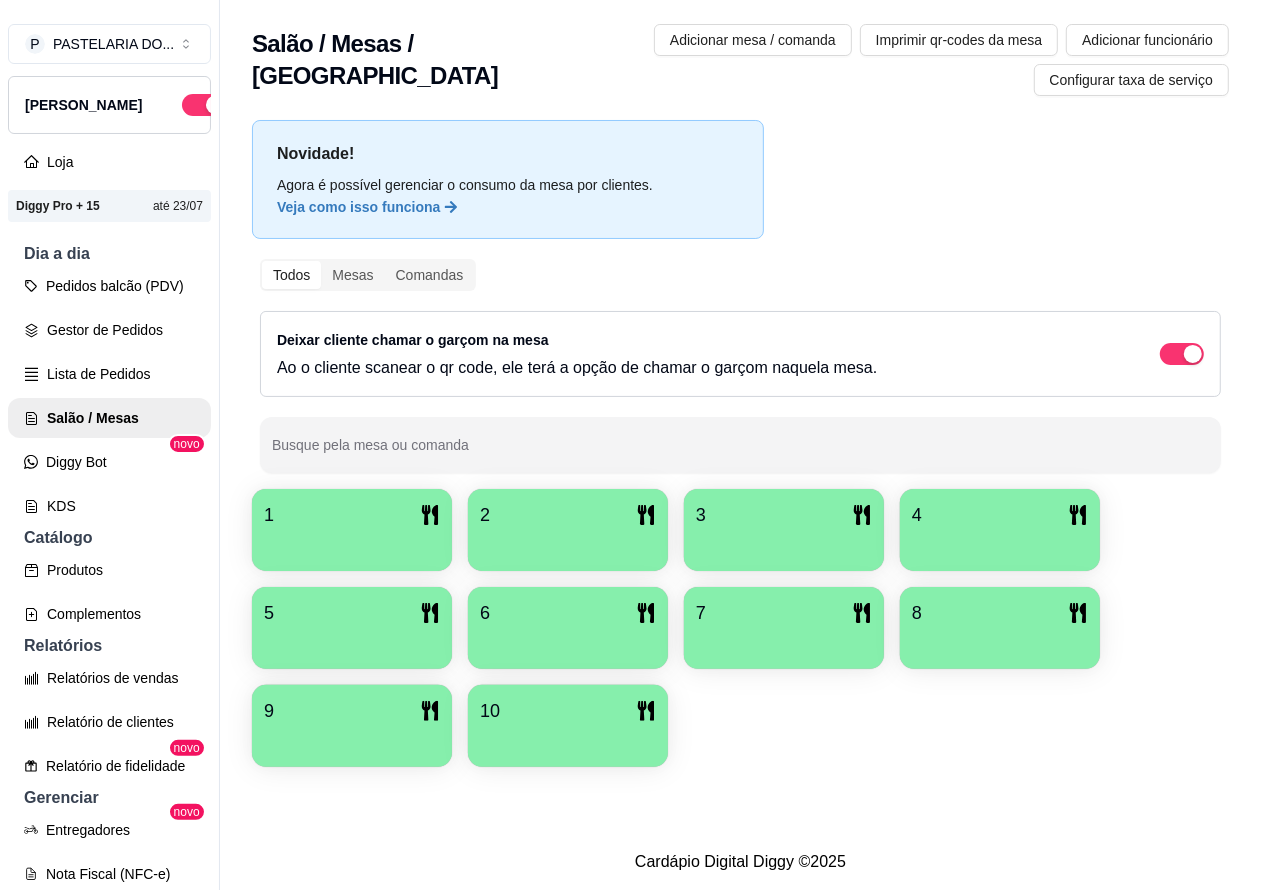 click on "Pedidos balcão (PDV)" at bounding box center [109, 286] 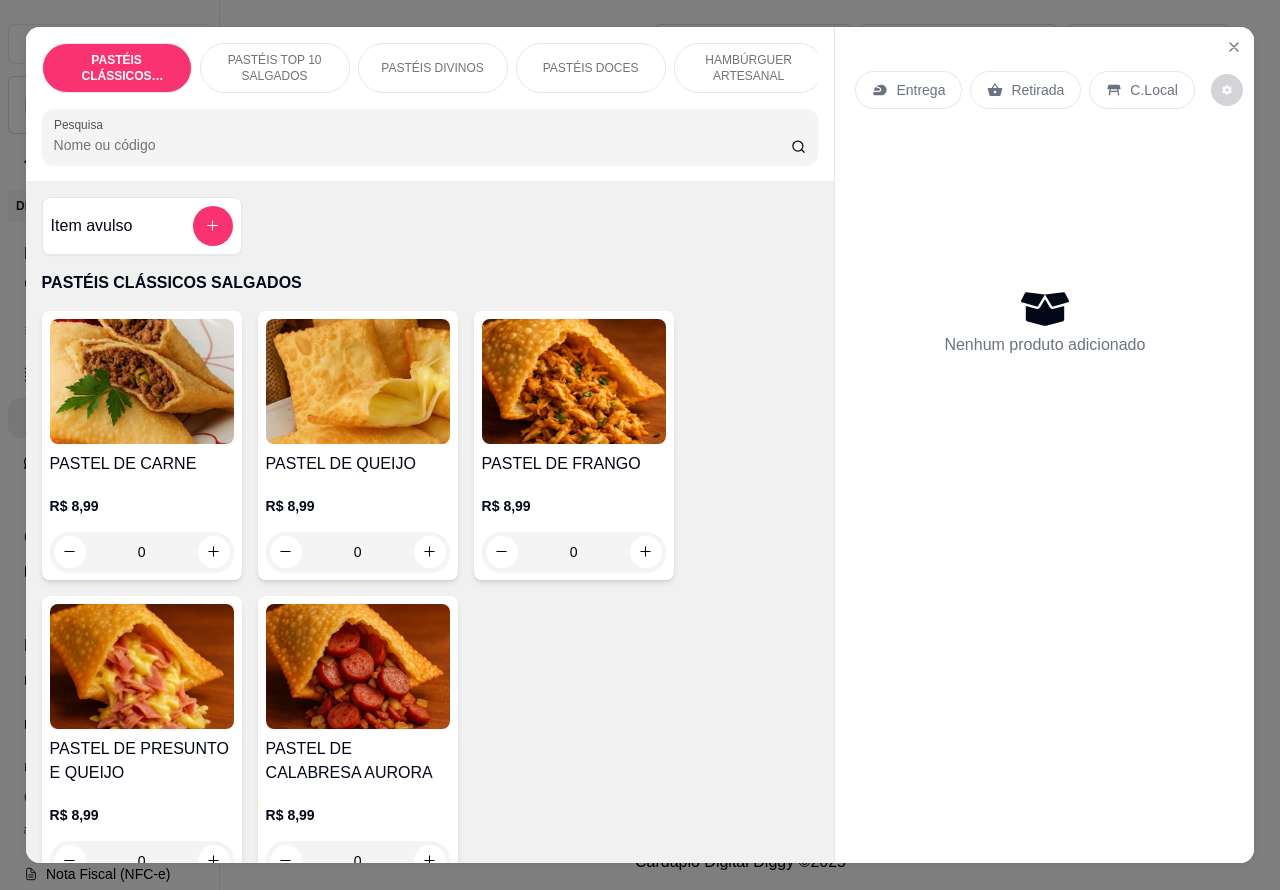 click on "HAMBÚRGUER ARTESANAL" at bounding box center [749, 68] 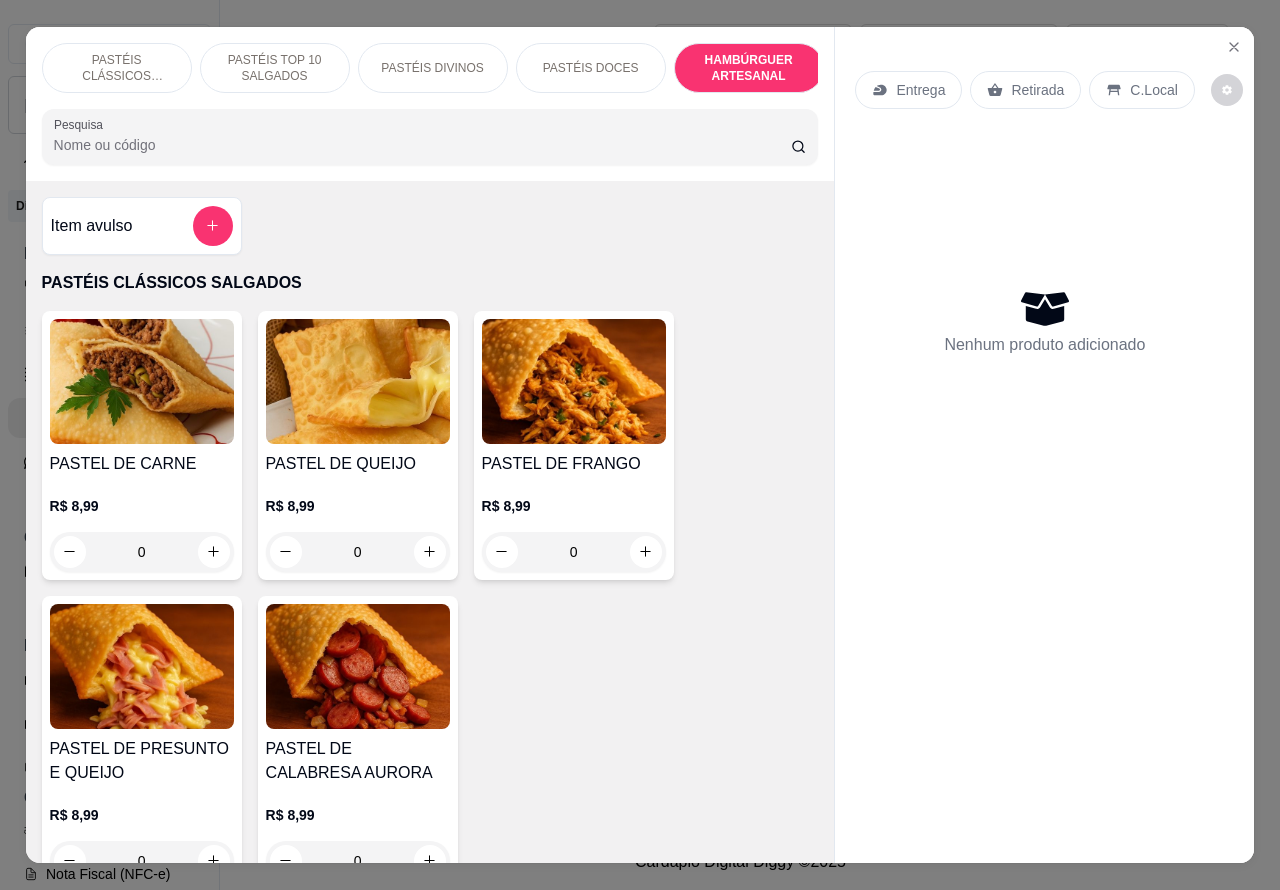 scroll, scrollTop: 4527, scrollLeft: 0, axis: vertical 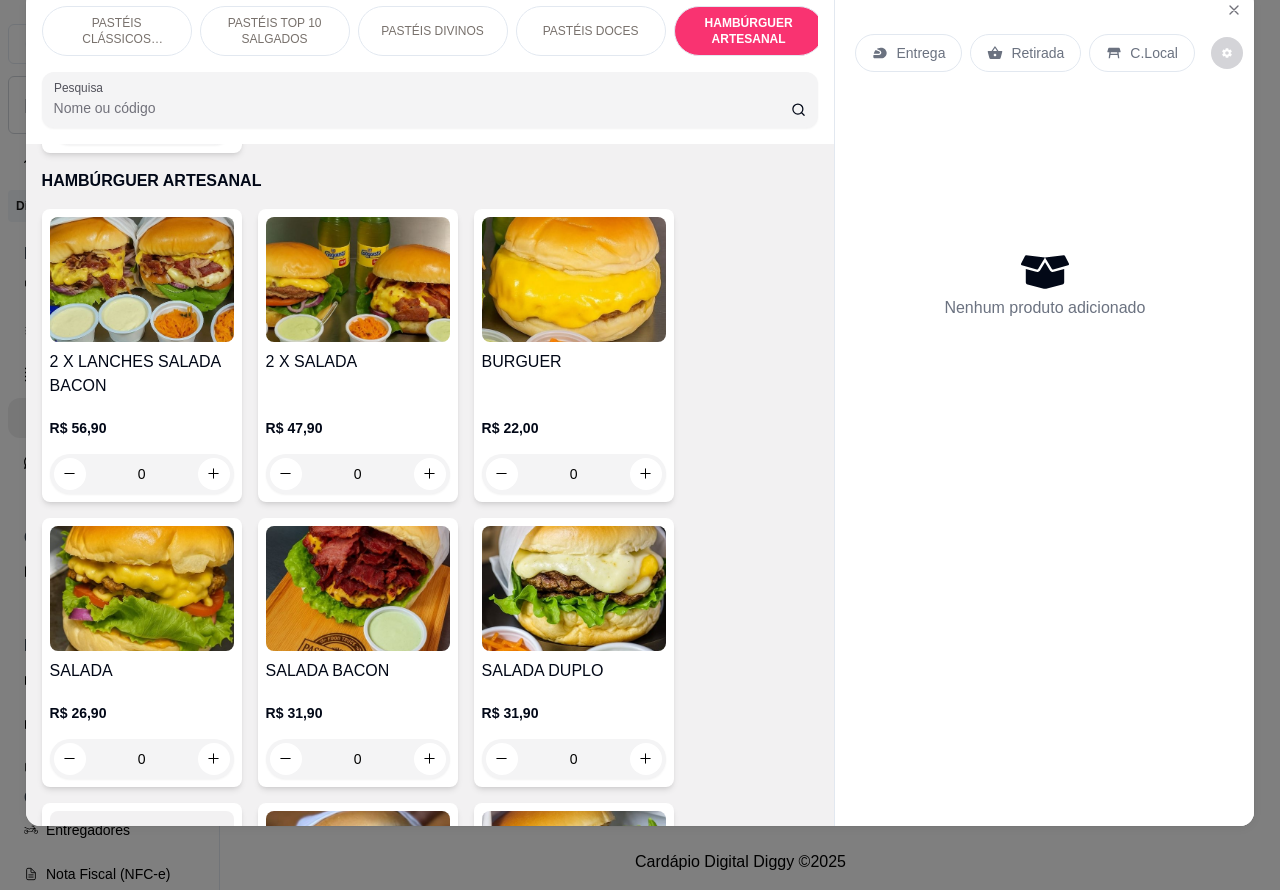 click on "0" at bounding box center [574, 474] 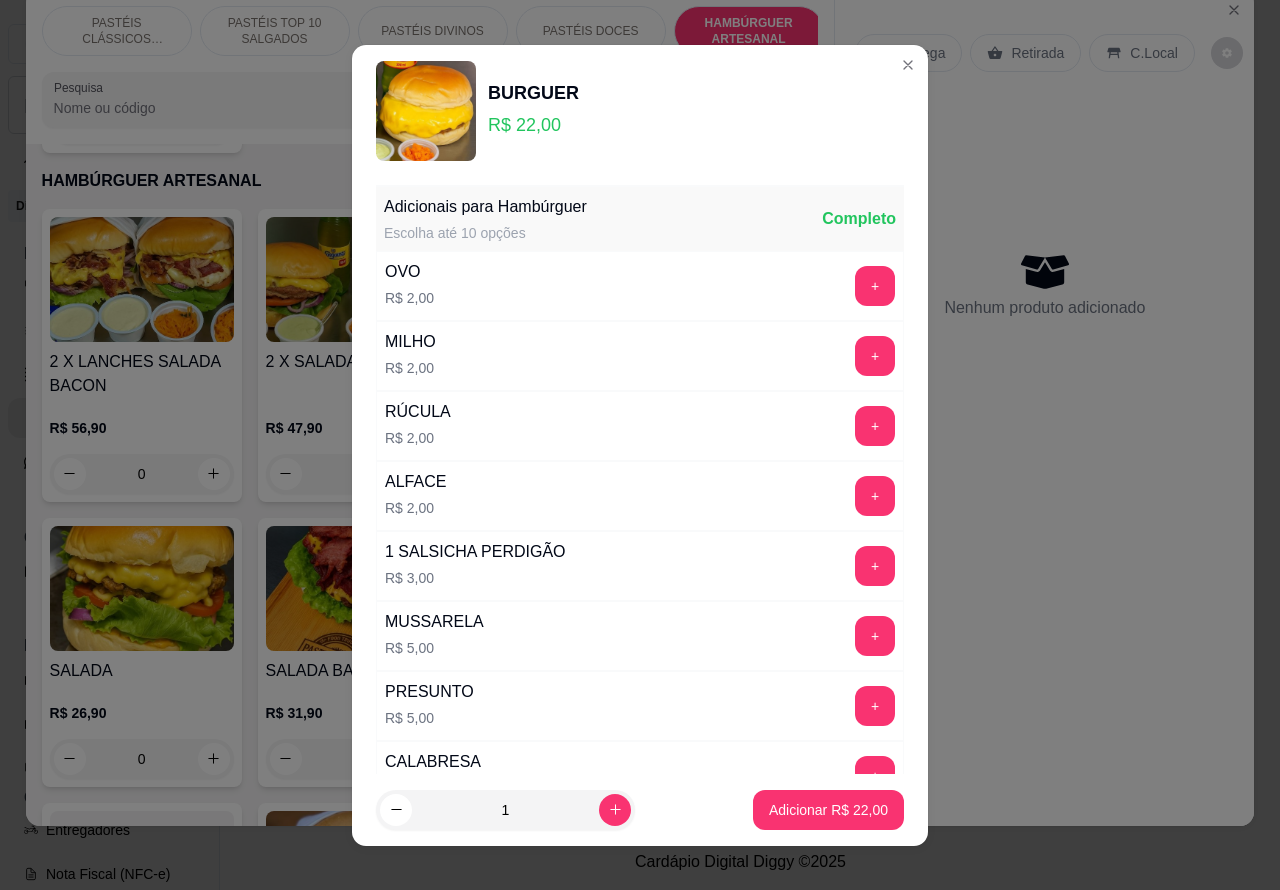 click on "1" at bounding box center [505, 810] 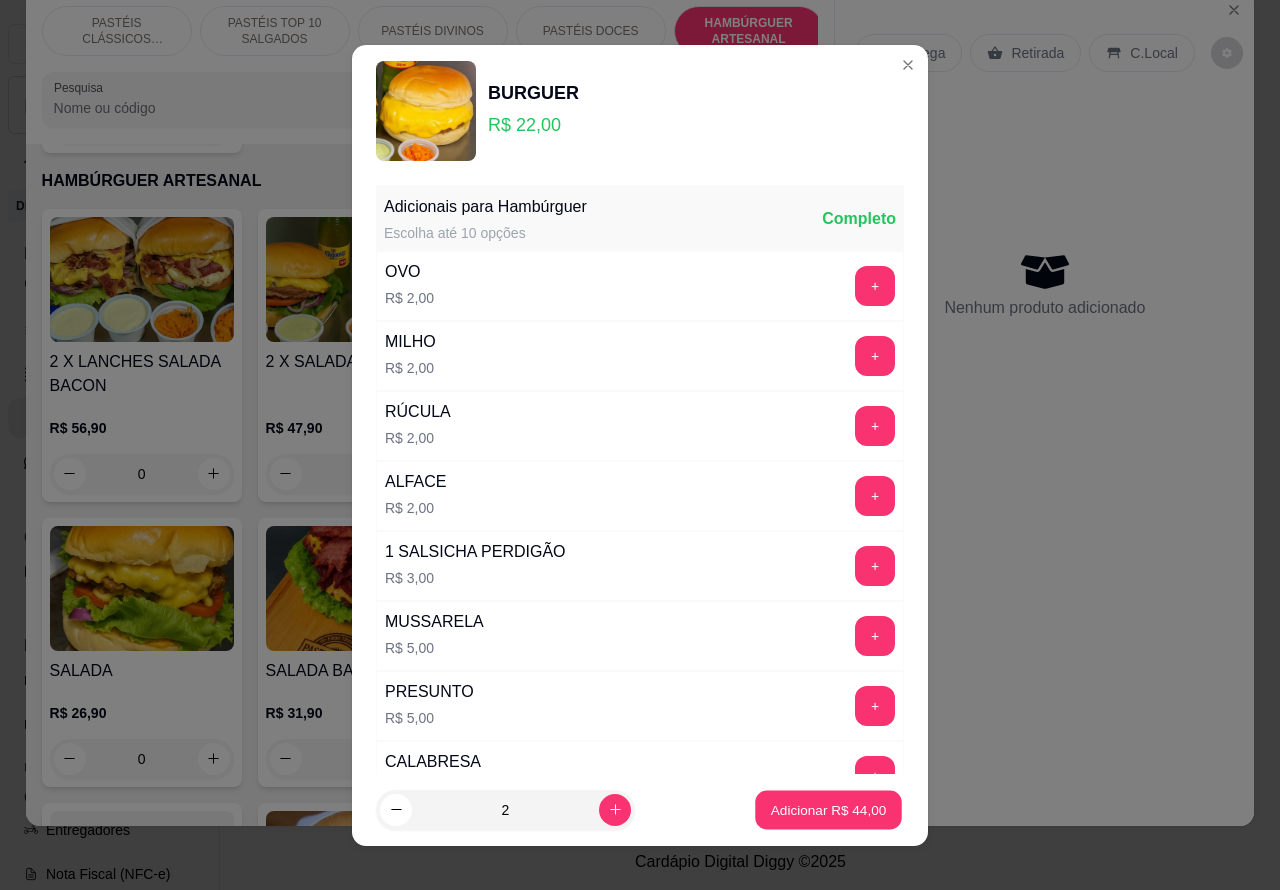click on "Adicionar   R$ 44,00" at bounding box center (829, 809) 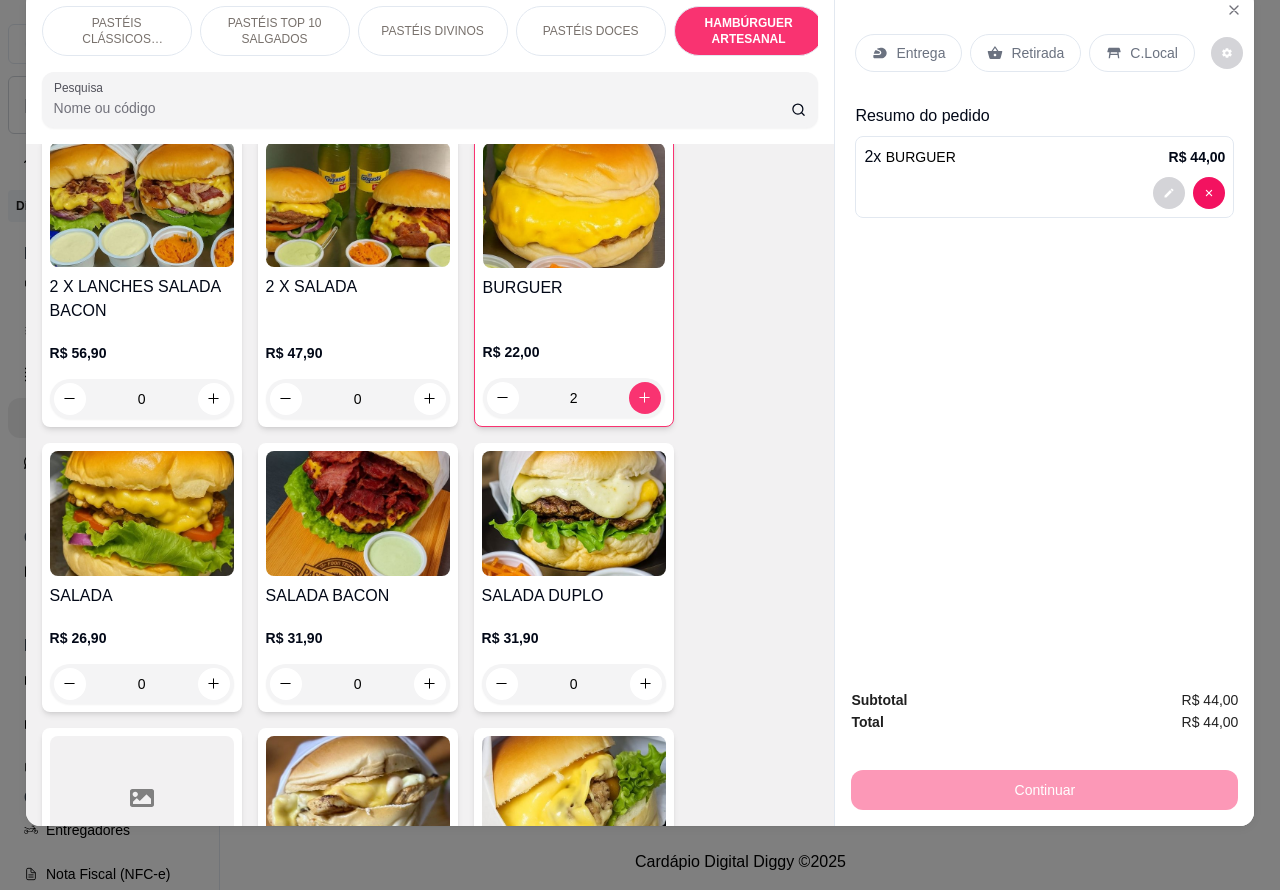 scroll, scrollTop: 4627, scrollLeft: 0, axis: vertical 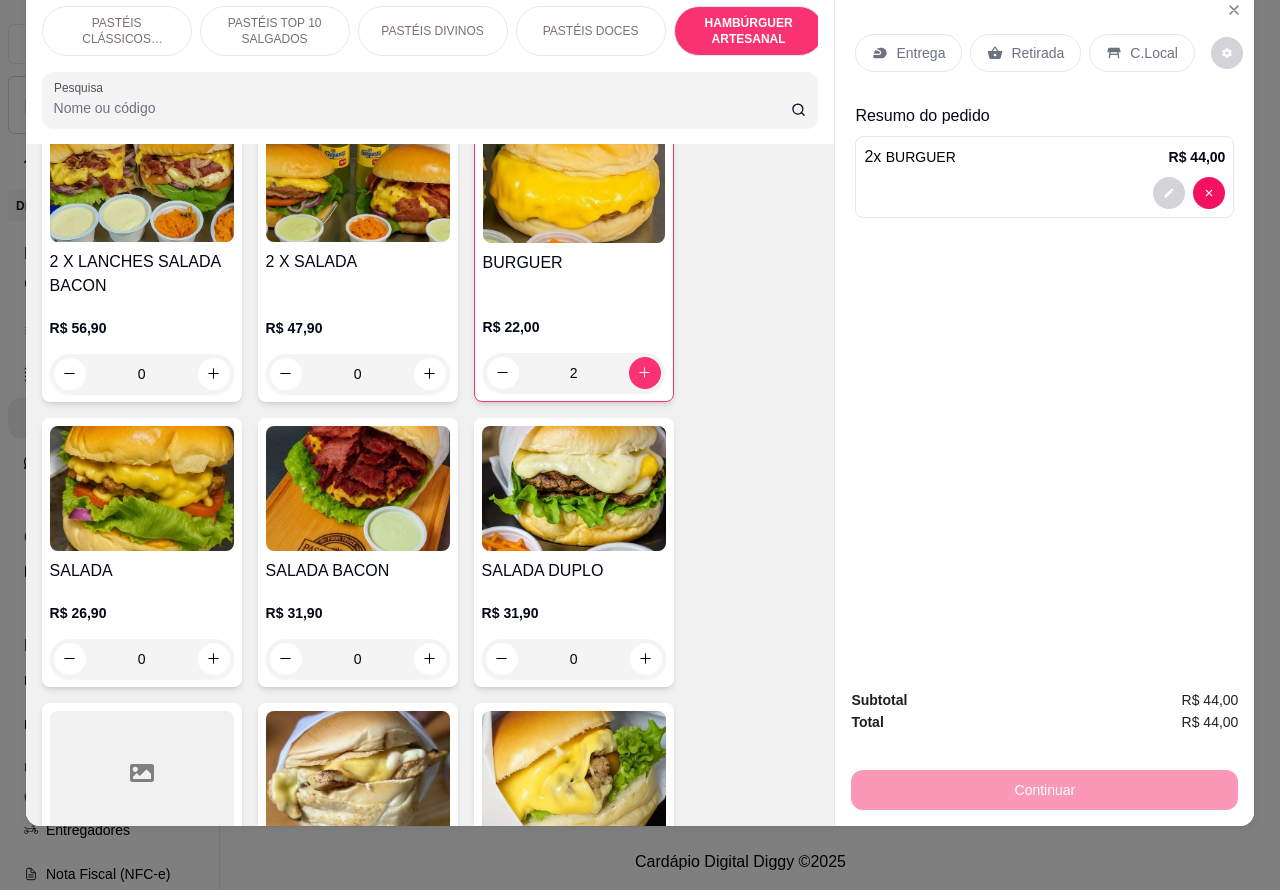 click on "0" at bounding box center [142, 659] 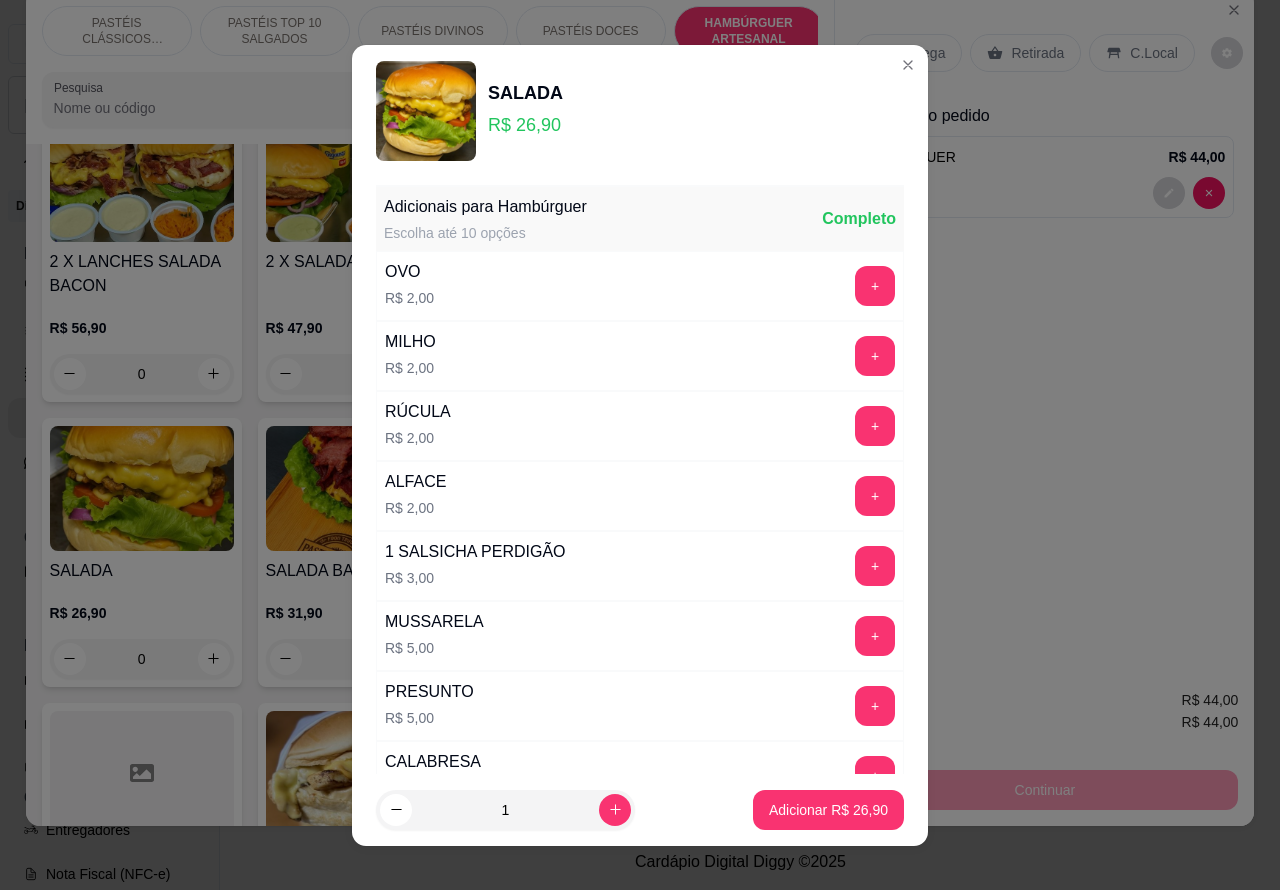 click on "Adicionar   R$ 26,90" at bounding box center [828, 810] 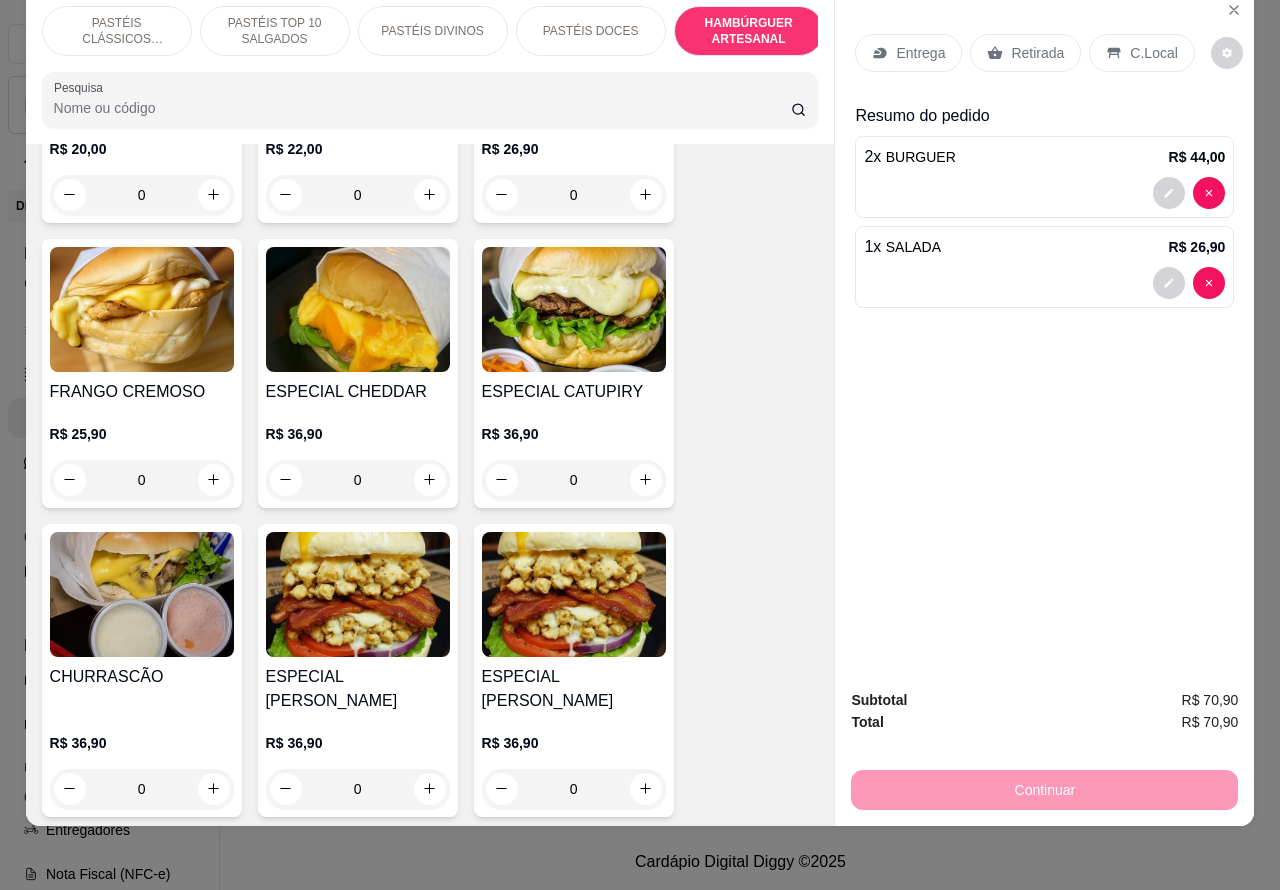 scroll, scrollTop: 5385, scrollLeft: 0, axis: vertical 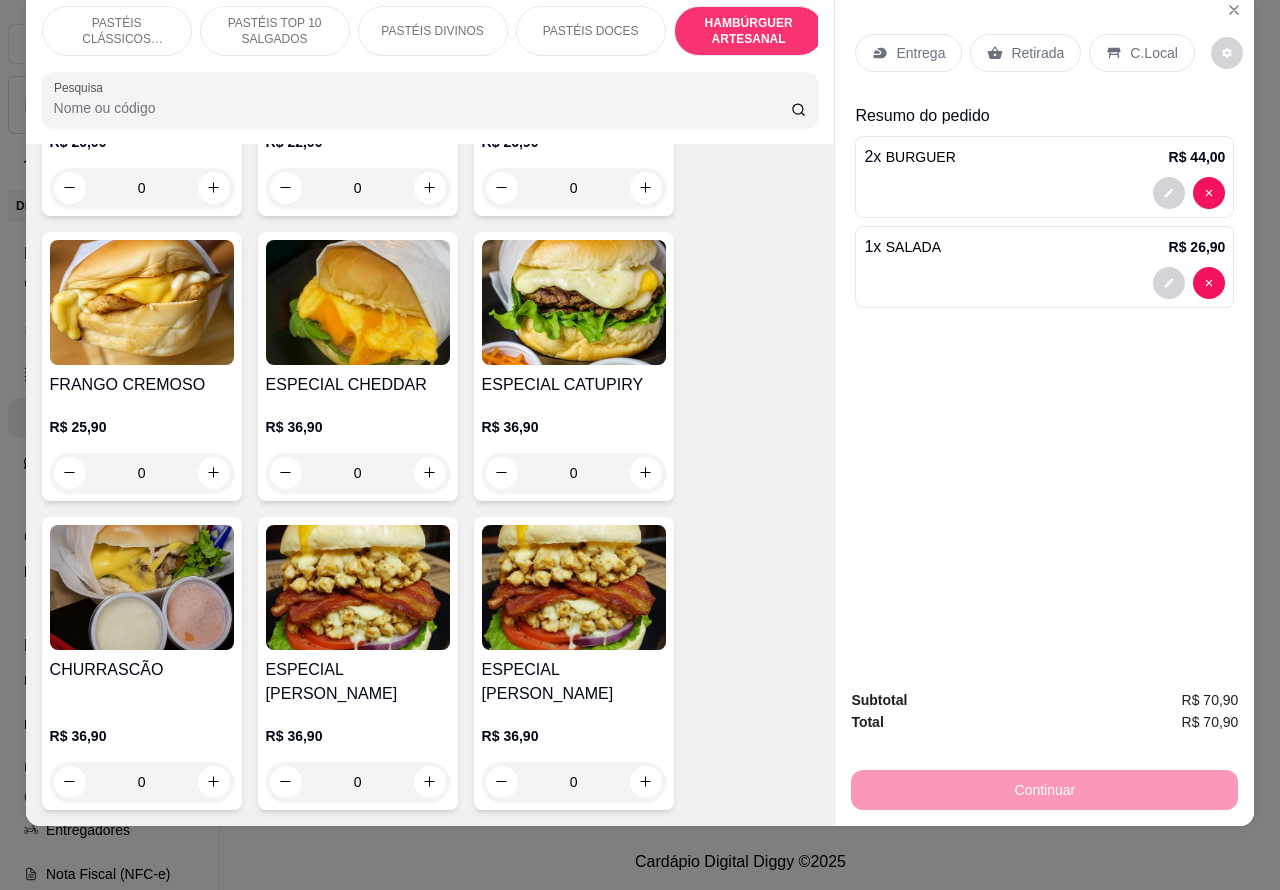 click on "0" at bounding box center (142, 782) 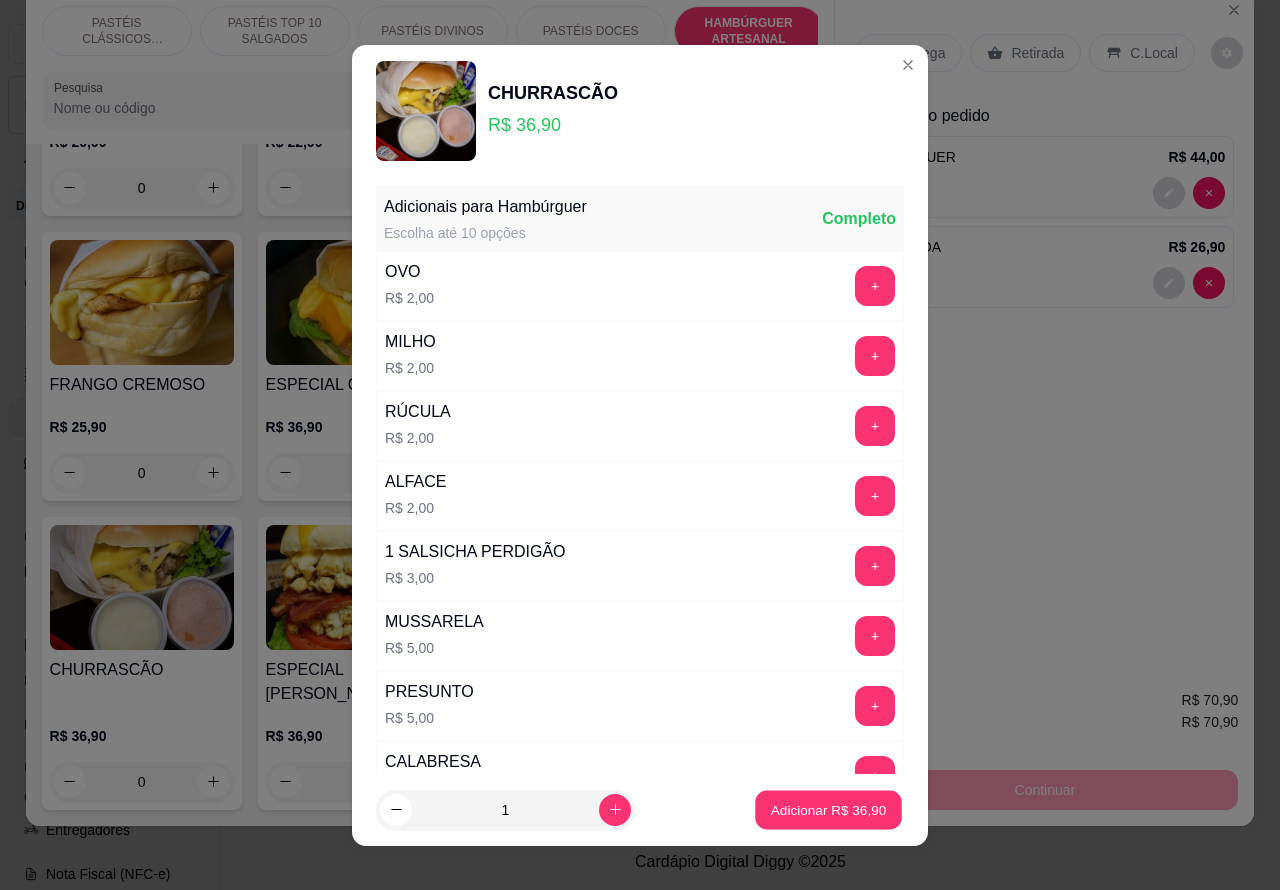 click on "Adicionar   R$ 36,90" at bounding box center [829, 809] 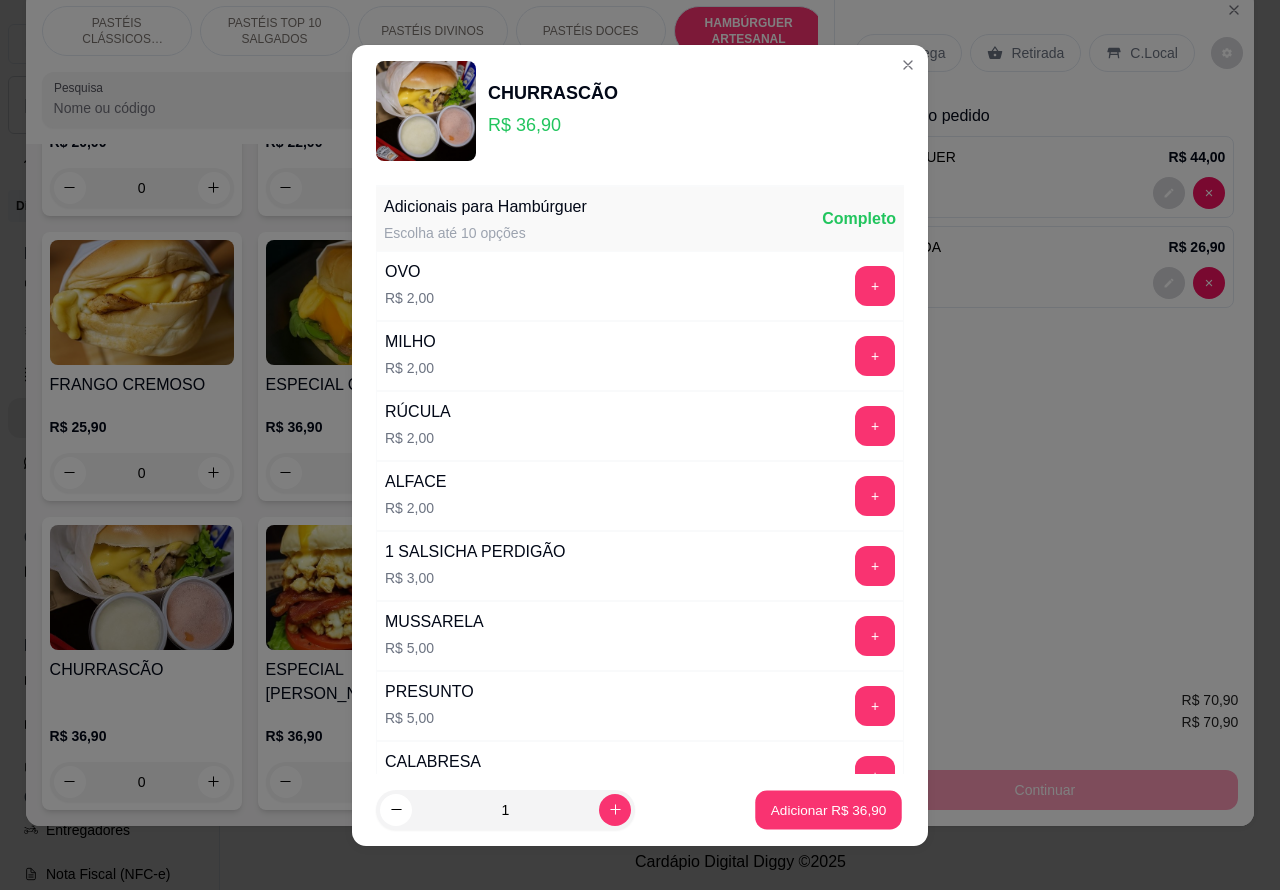 type on "1" 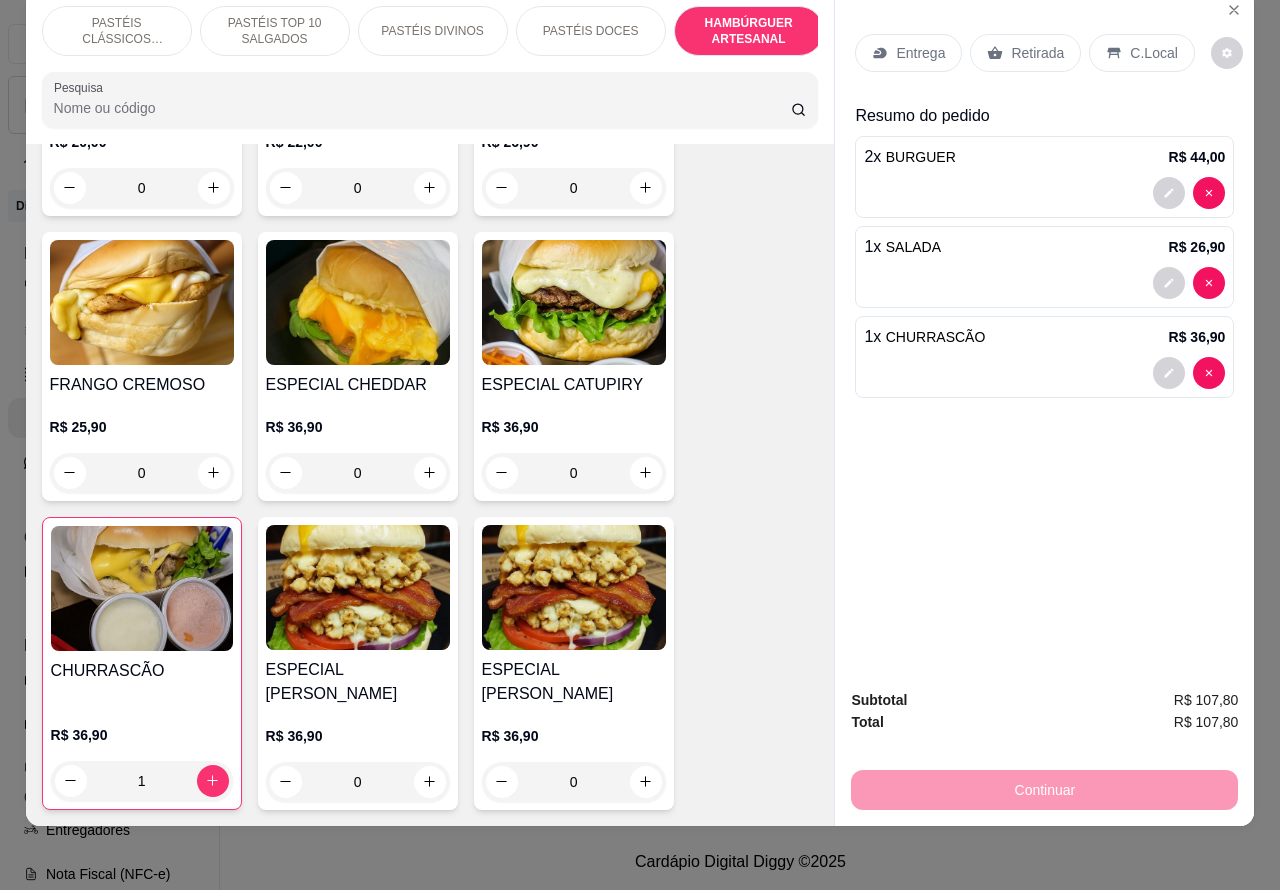 click on "Entrega" at bounding box center (920, 53) 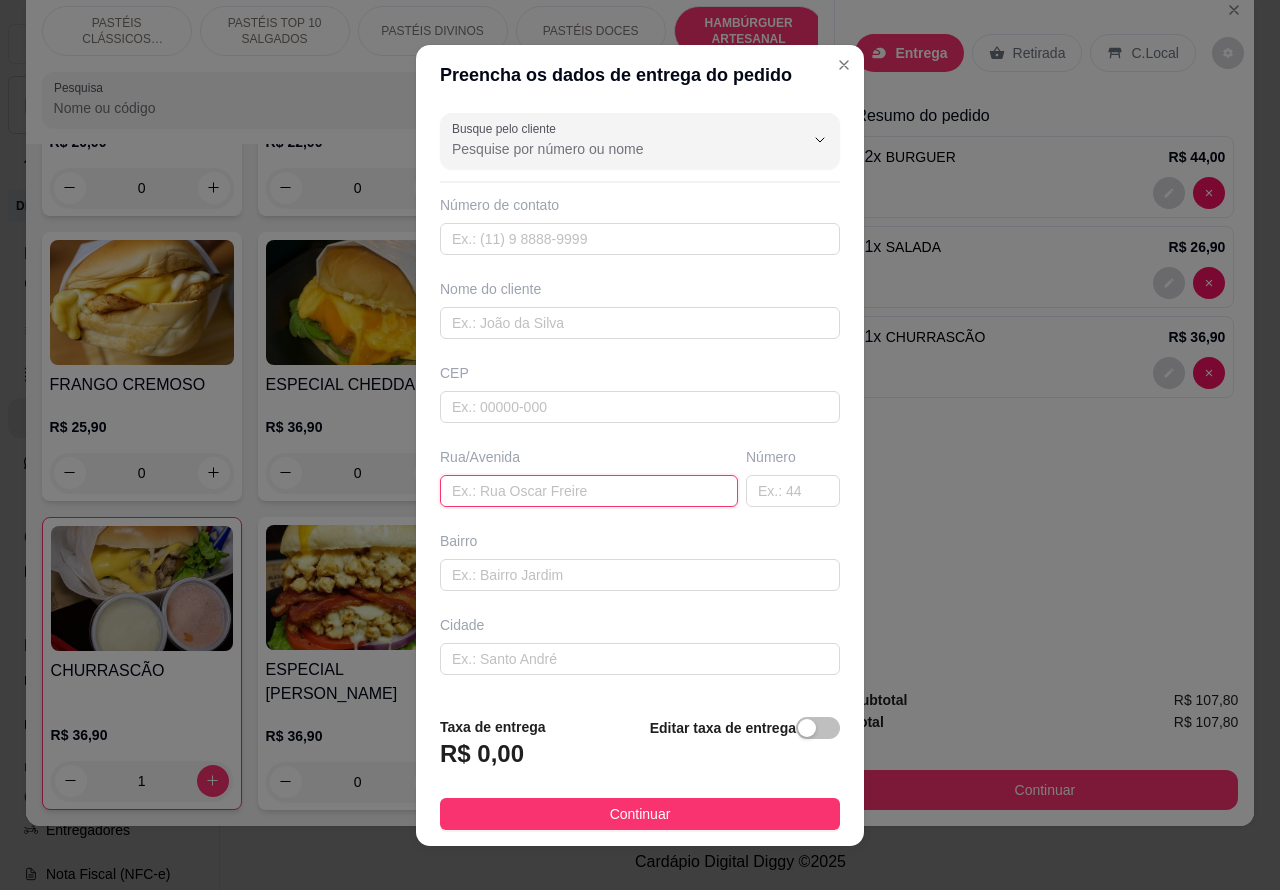 click at bounding box center [589, 491] 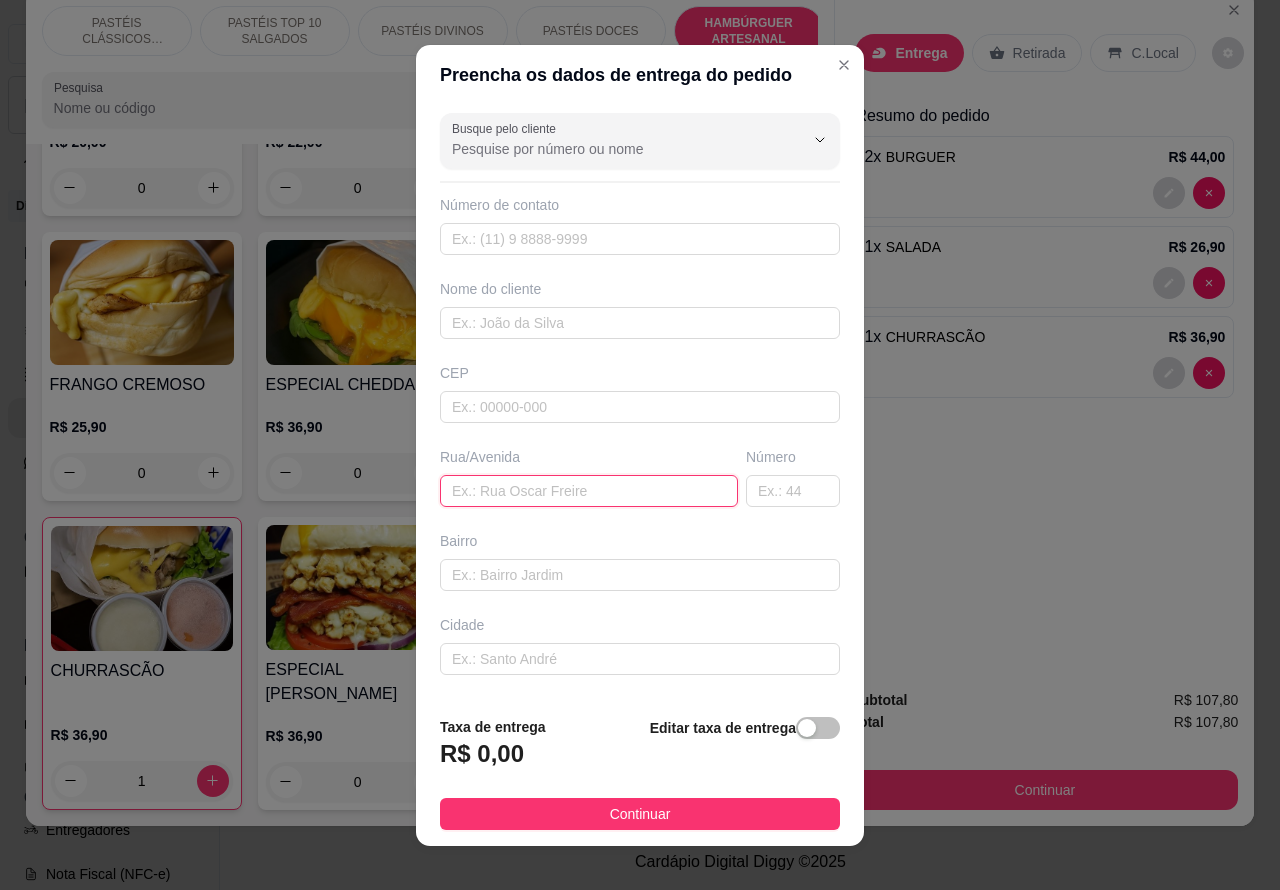 paste on "[STREET_ADDRESS]" 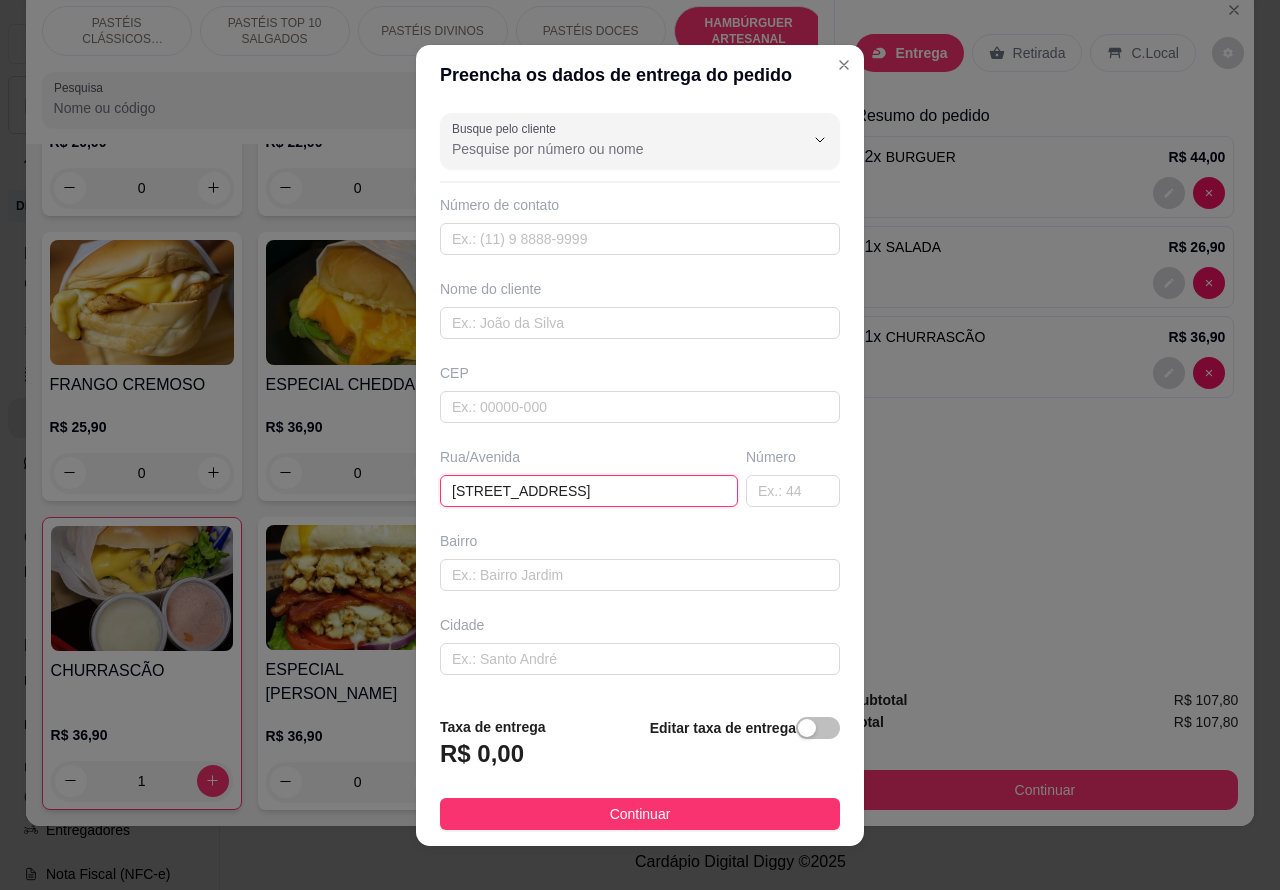 type on "[STREET_ADDRESS]" 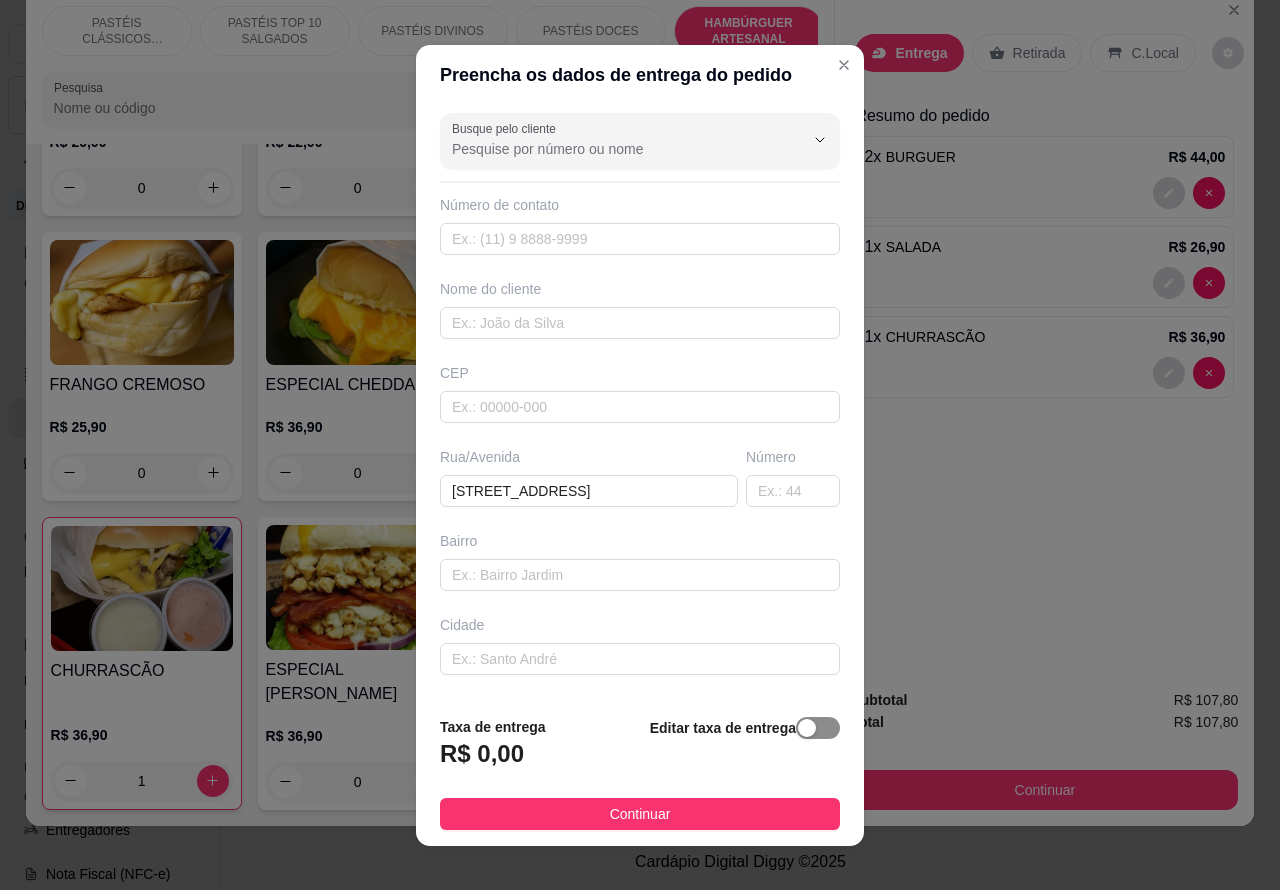 click at bounding box center (807, 728) 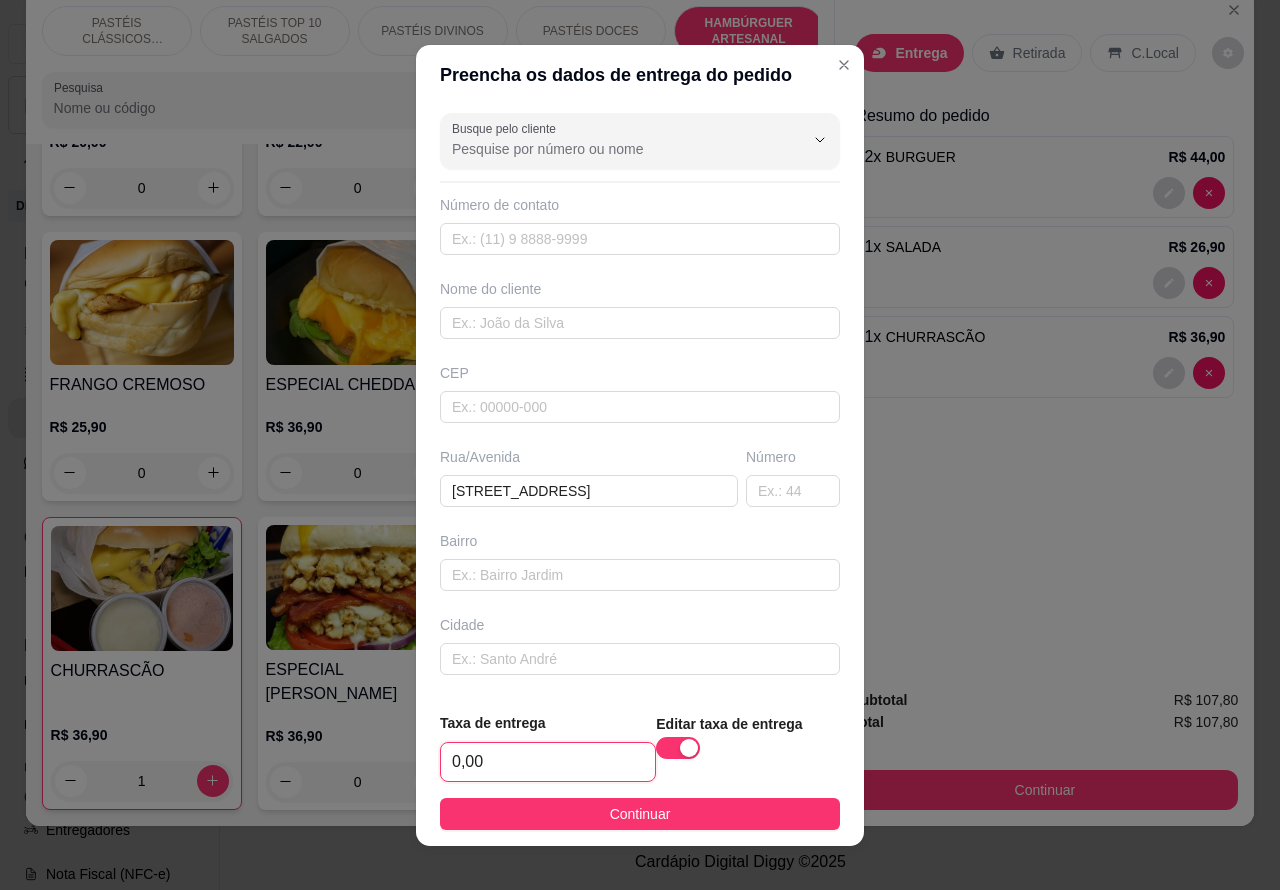 click on "0,00" at bounding box center [548, 762] 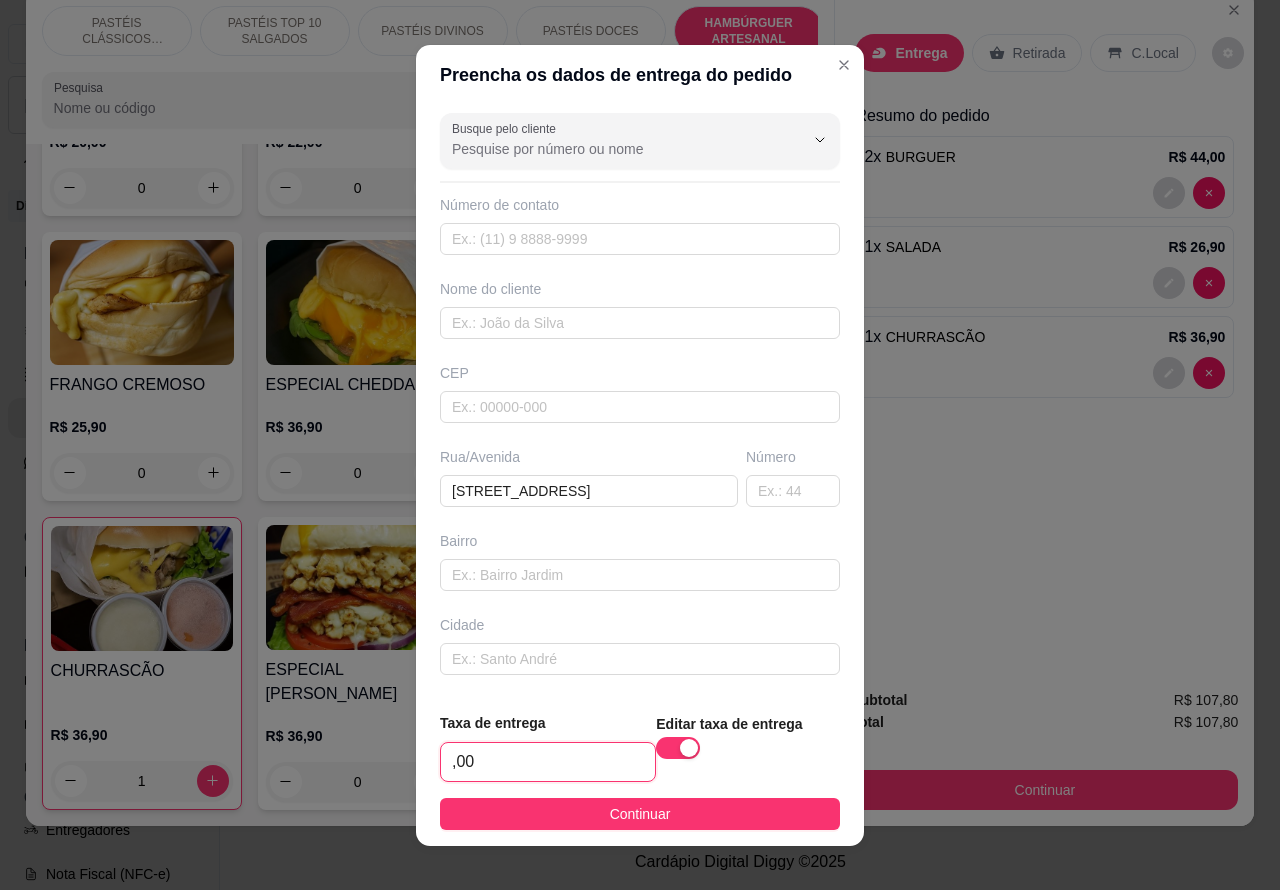 type on "6,00" 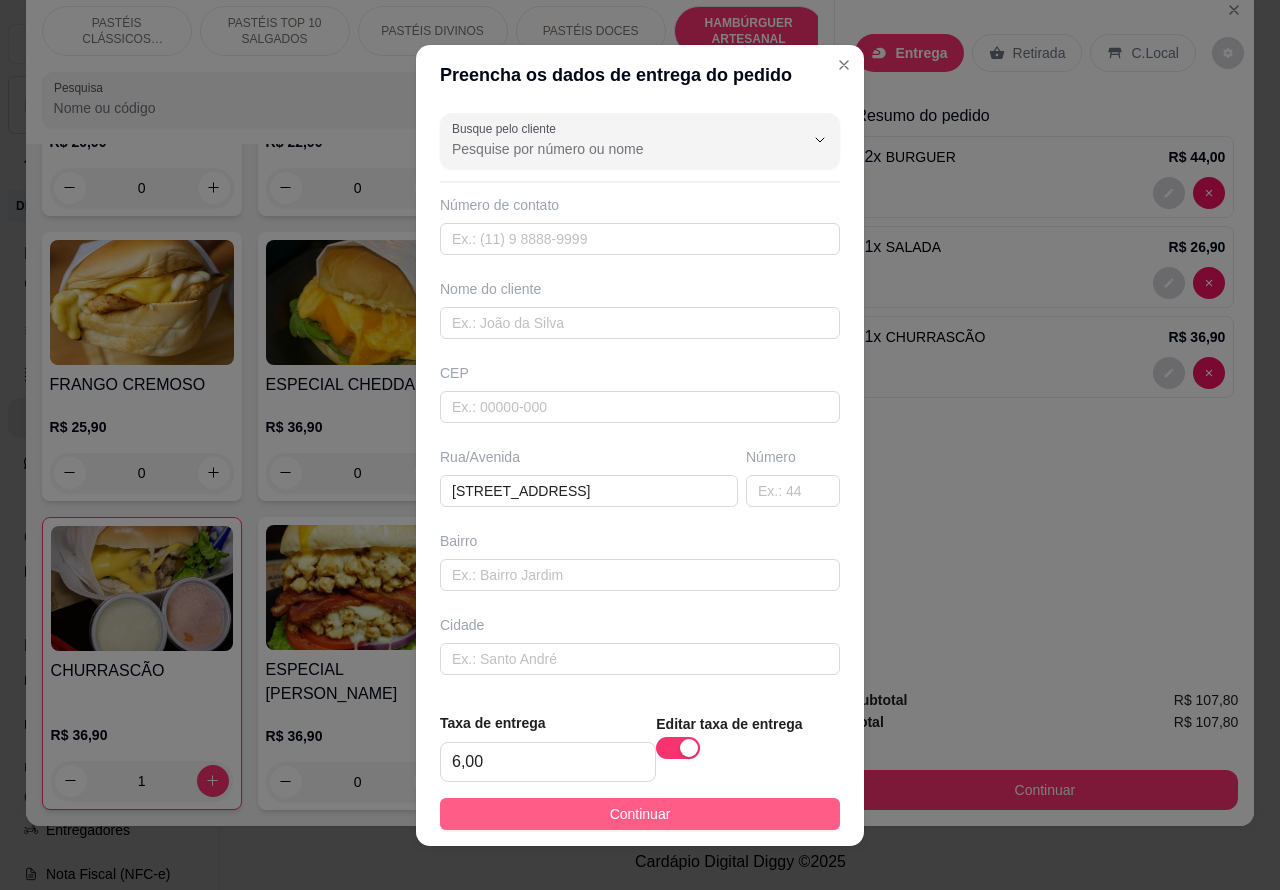 click on "Continuar" at bounding box center (640, 814) 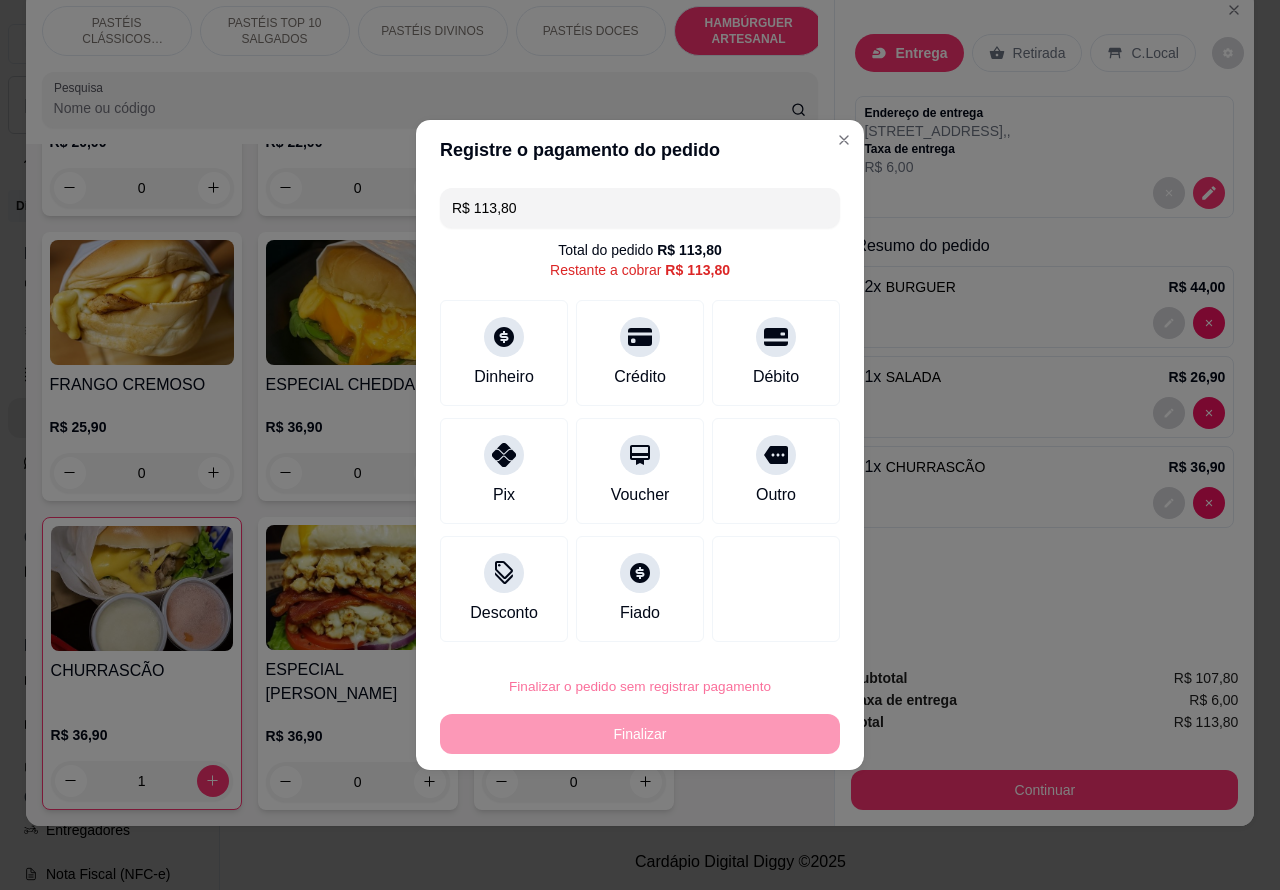 click on "Confirmar" at bounding box center (759, 630) 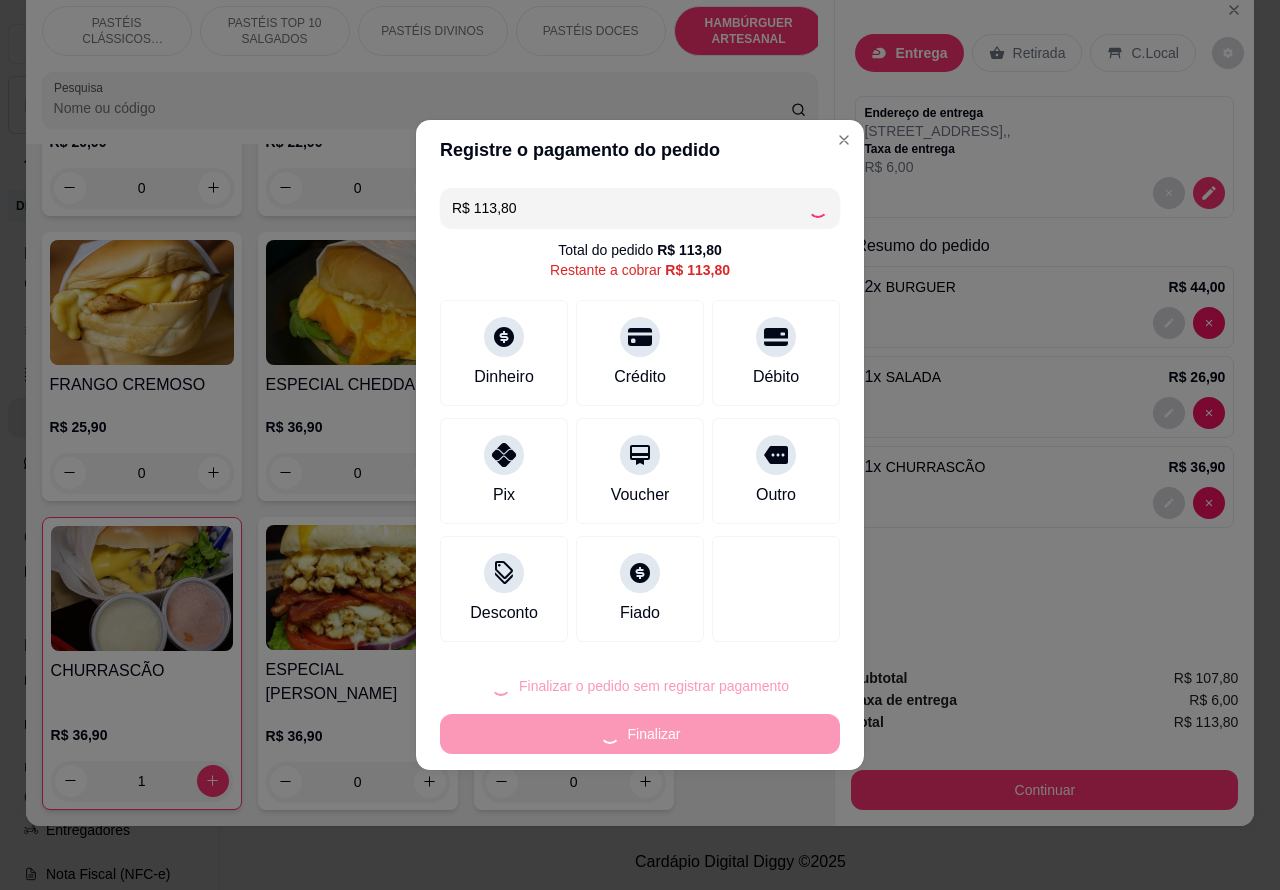 type on "0" 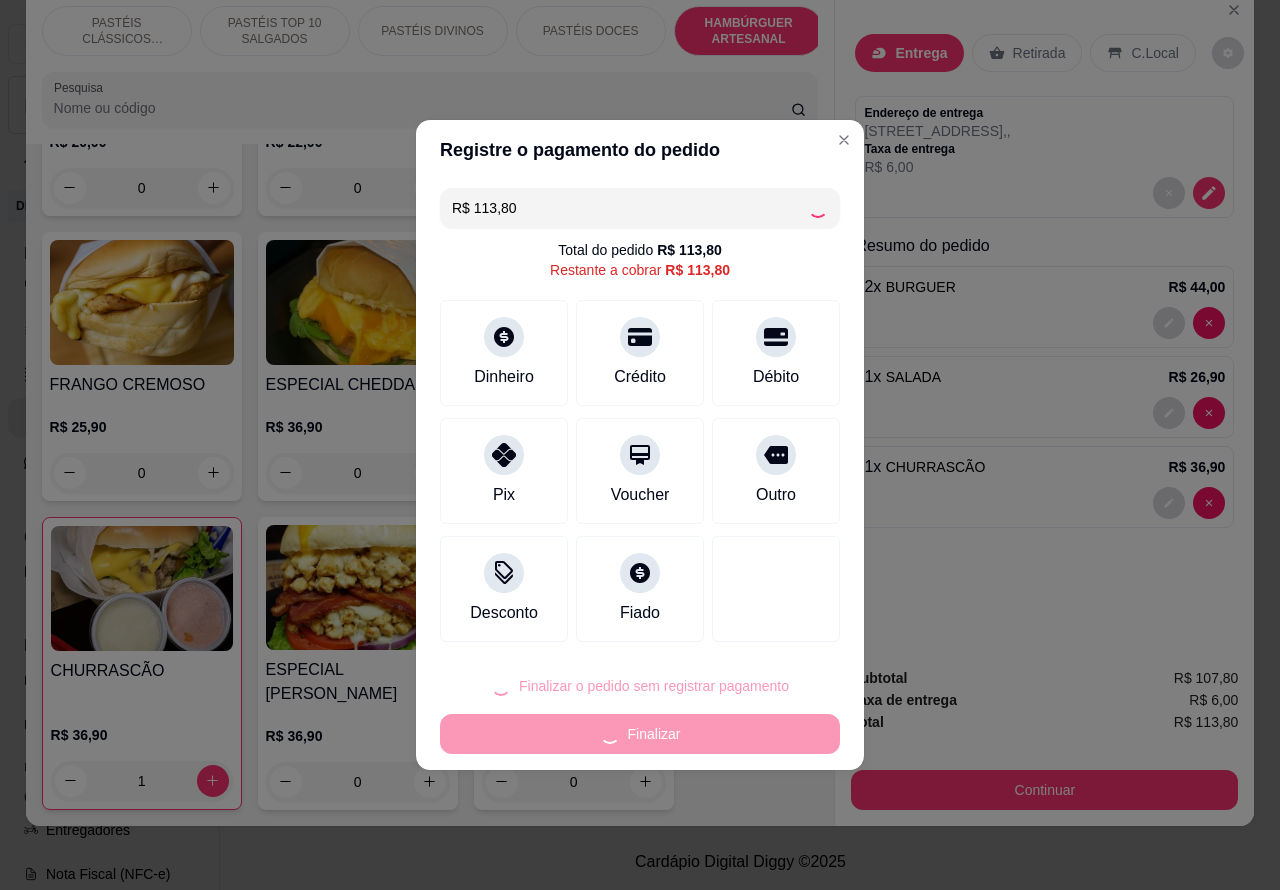 type on "0" 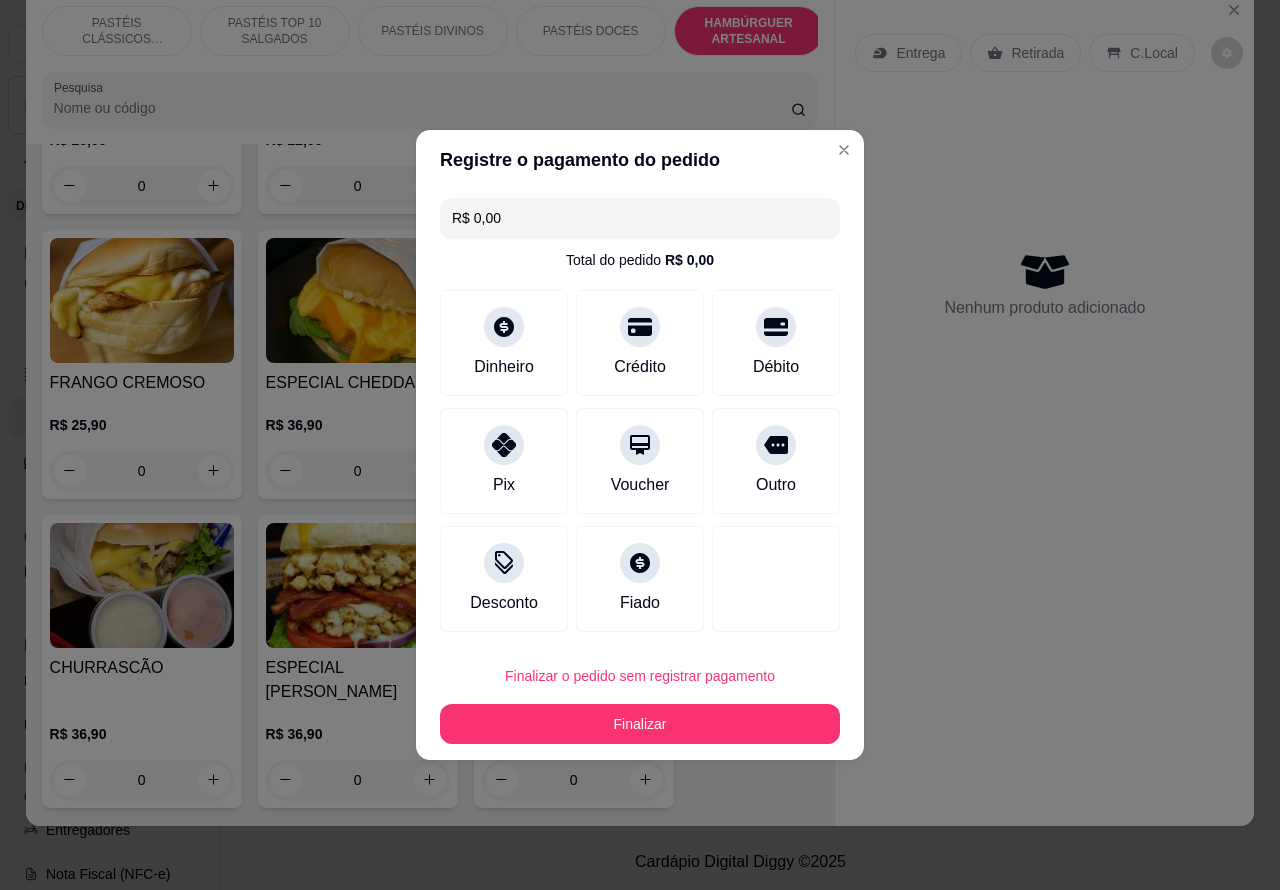 type on "R$ 0,00" 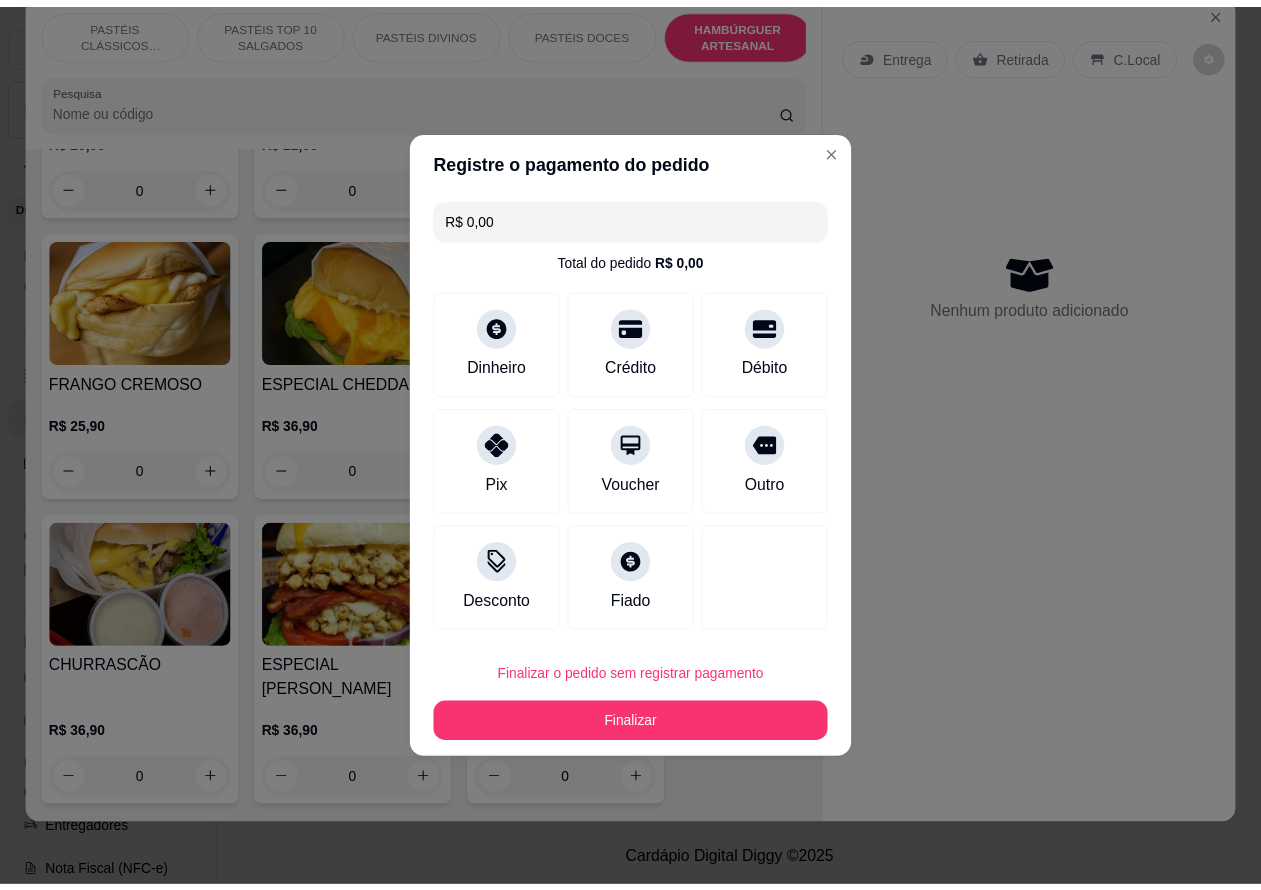 scroll, scrollTop: 5382, scrollLeft: 0, axis: vertical 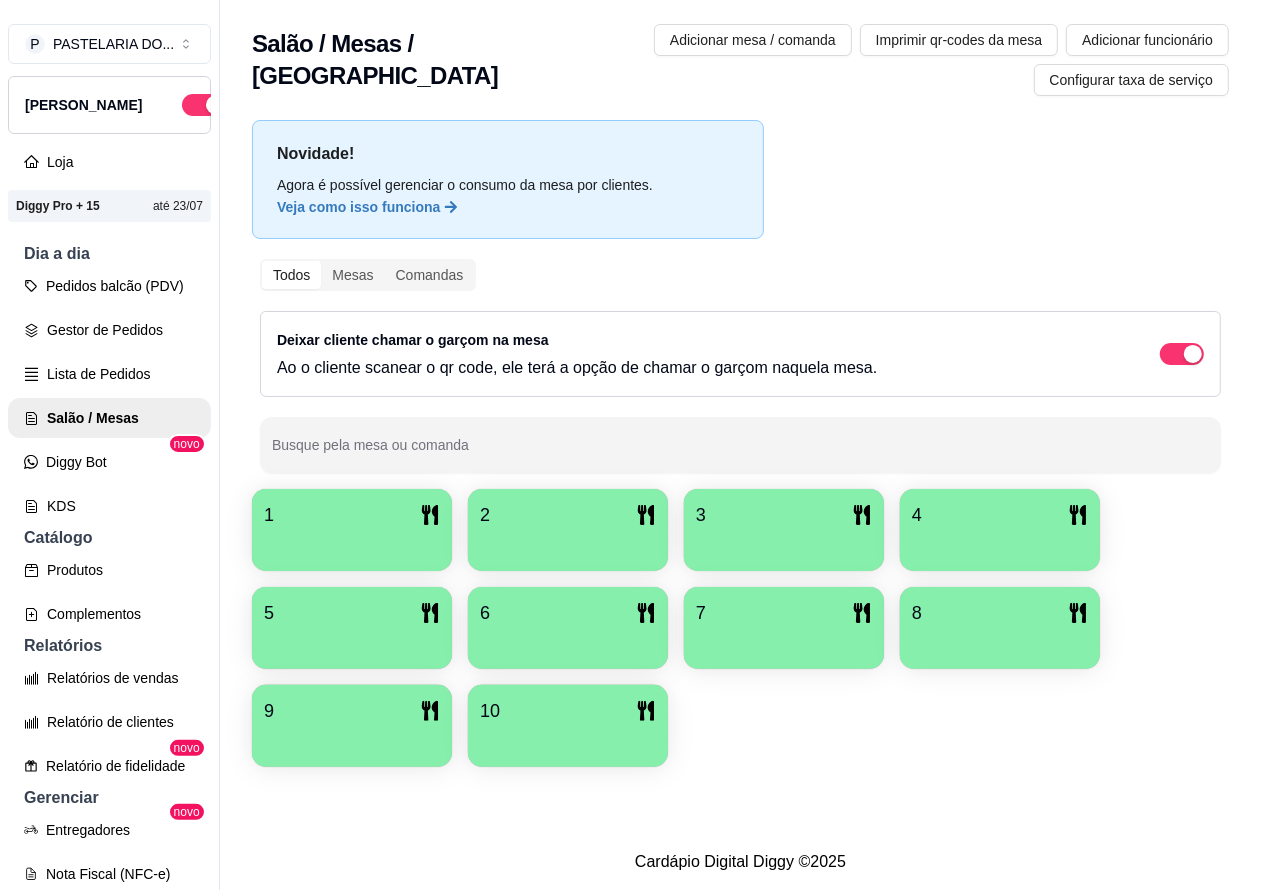 click on "Lista de Pedidos" at bounding box center [109, 374] 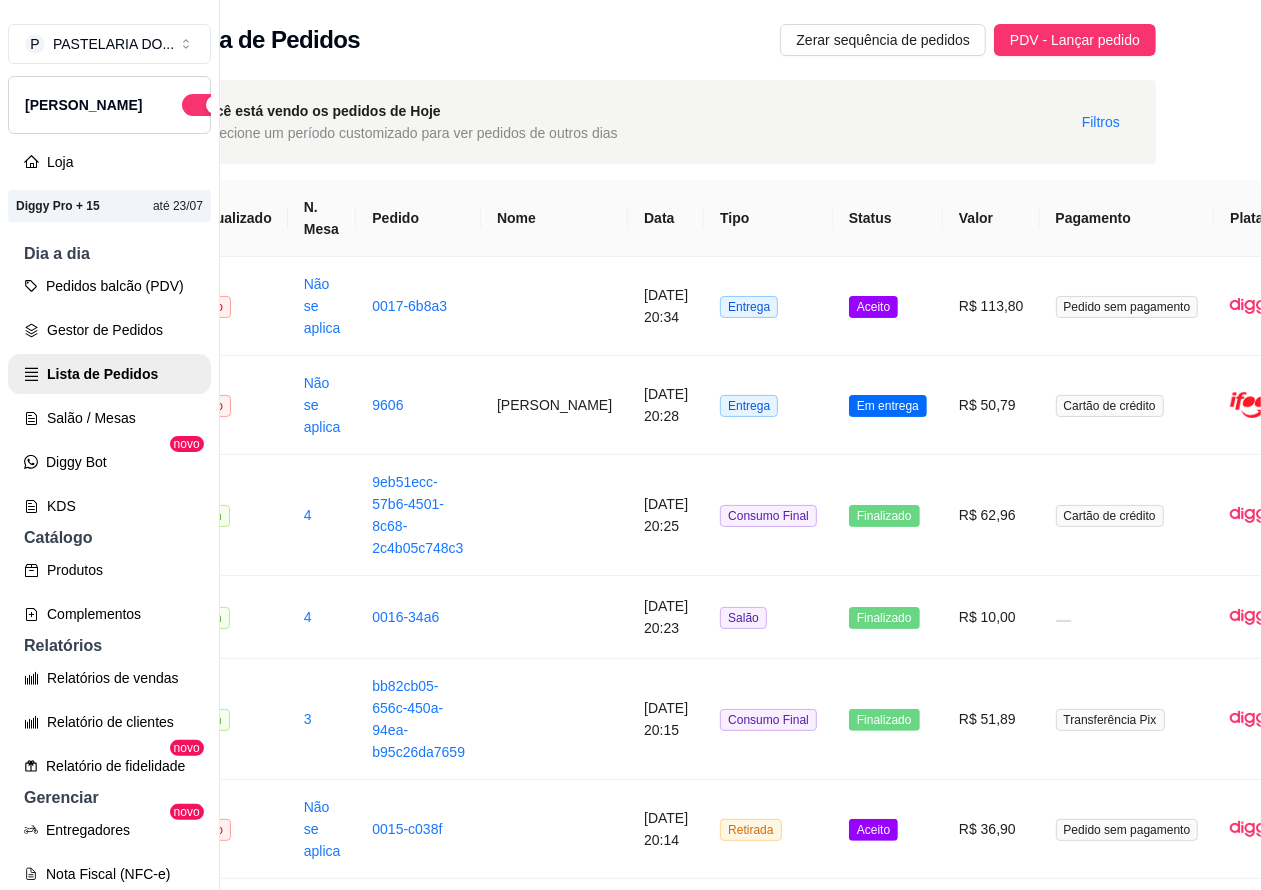 scroll, scrollTop: 0, scrollLeft: 218, axis: horizontal 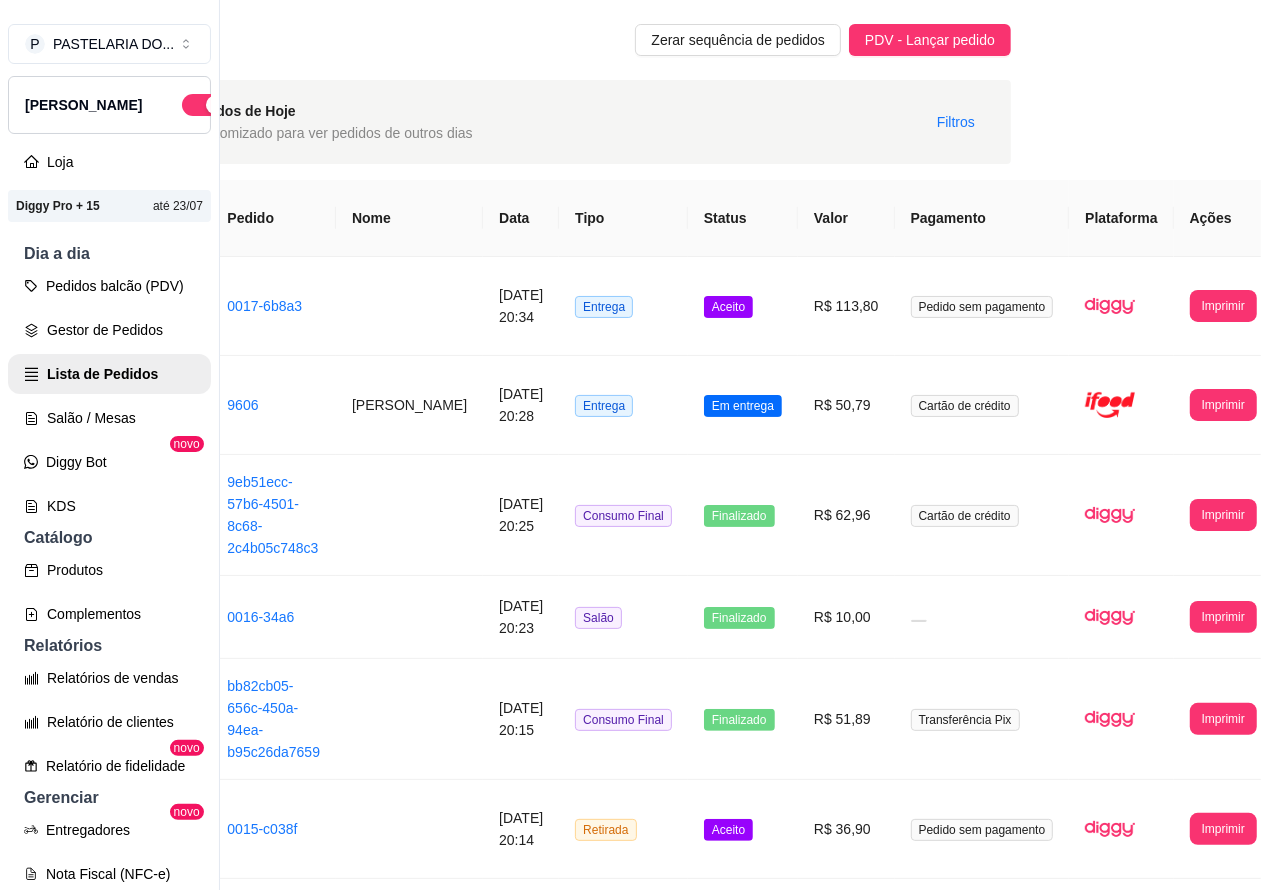 click on "Imprimir" at bounding box center (1223, 306) 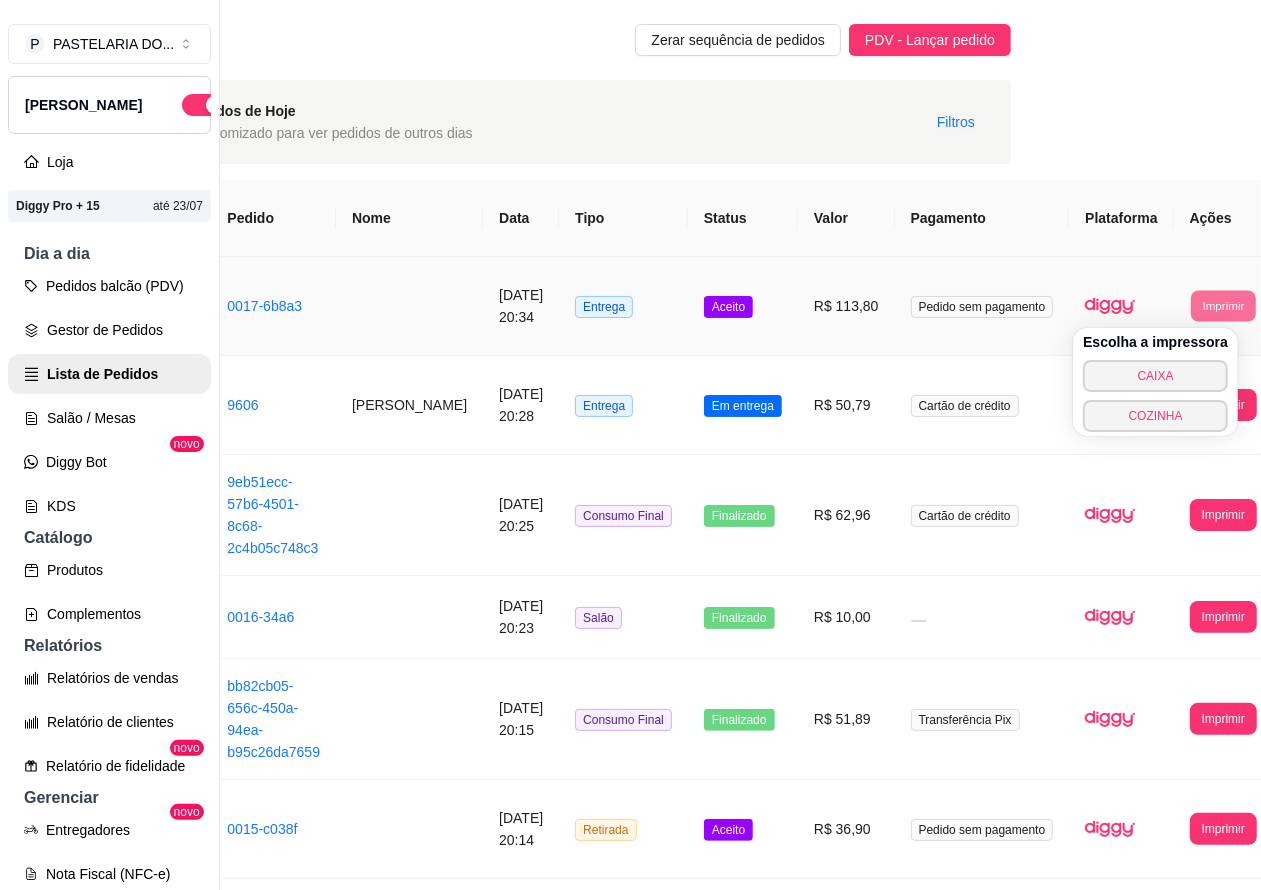 click on "COZINHA" at bounding box center (1155, 416) 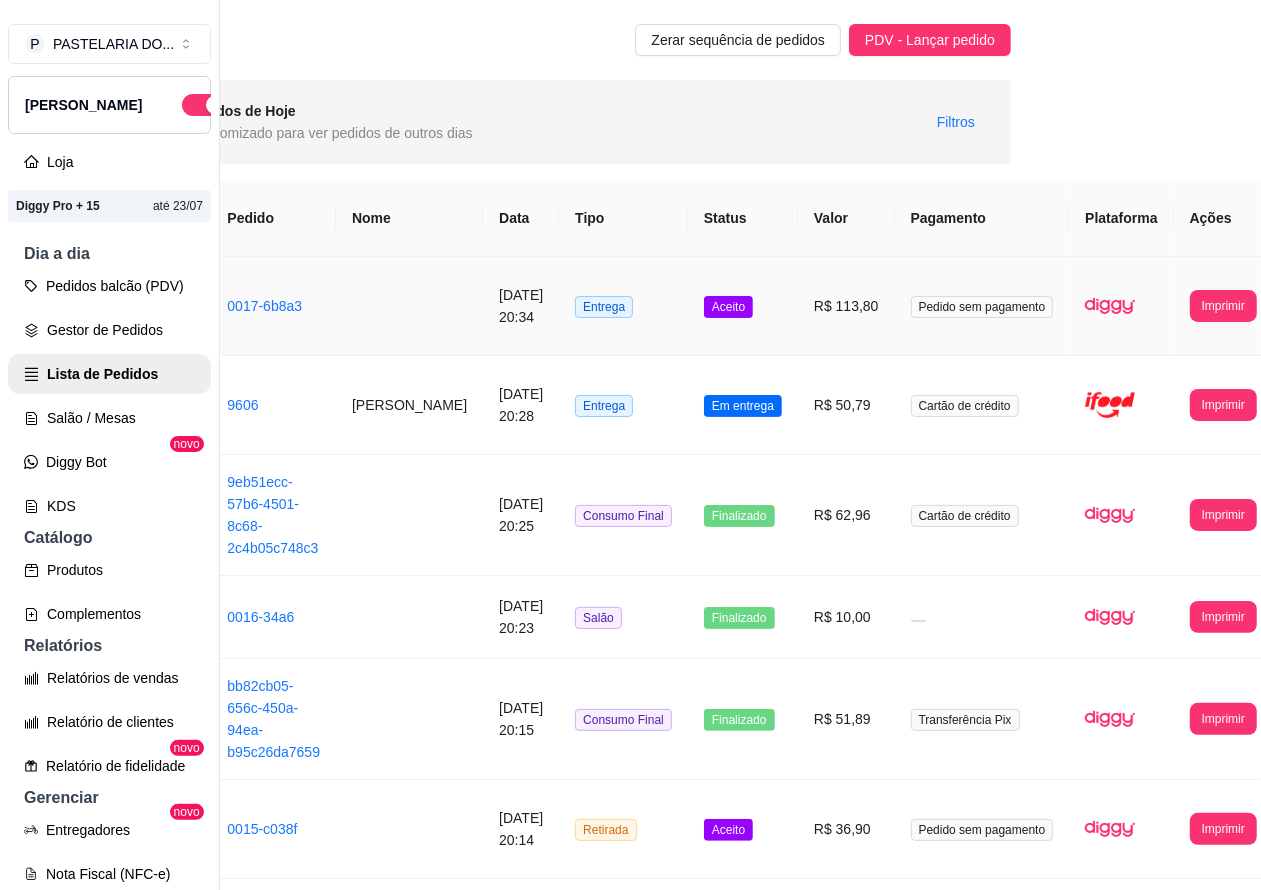 click on "Imprimir" at bounding box center [1223, 306] 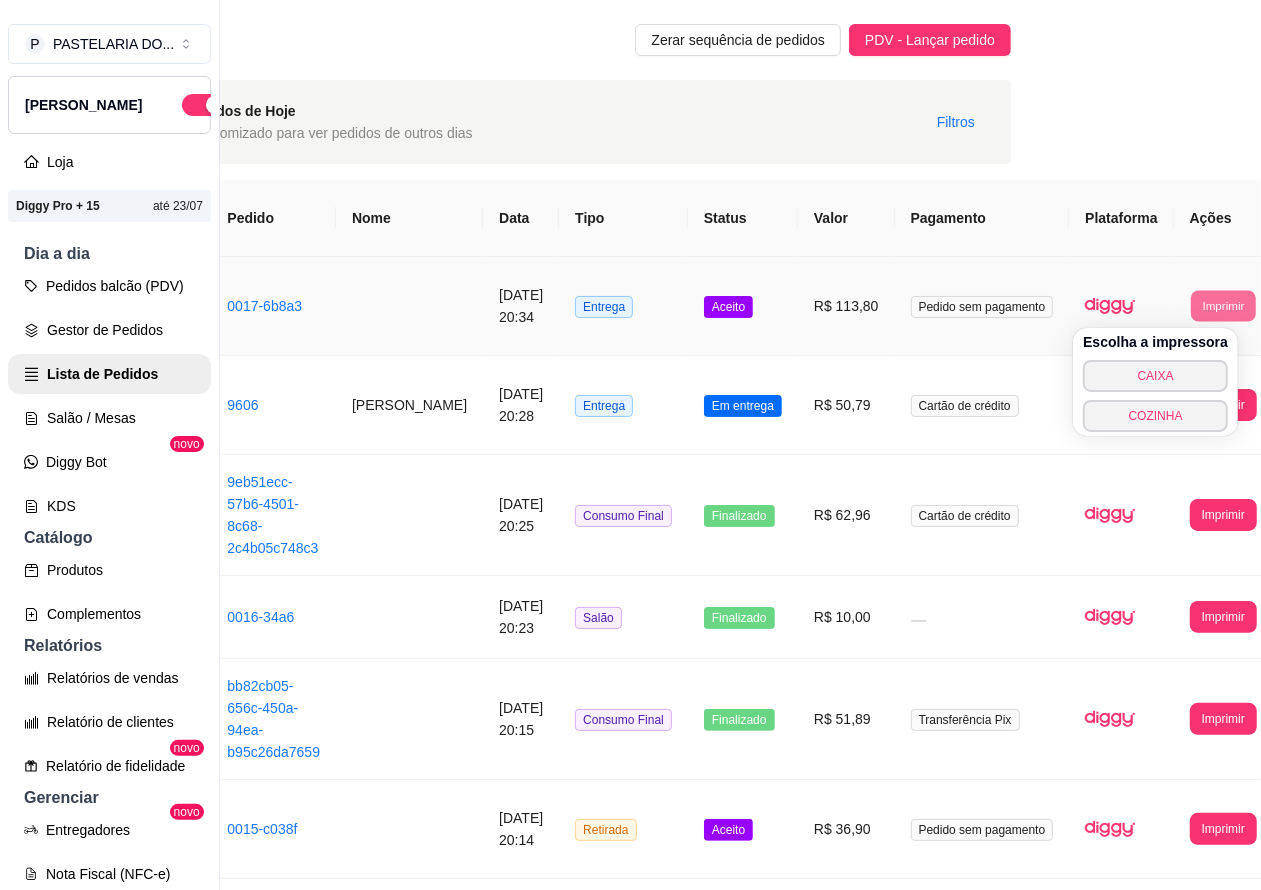 click on "COZINHA" at bounding box center (1155, 416) 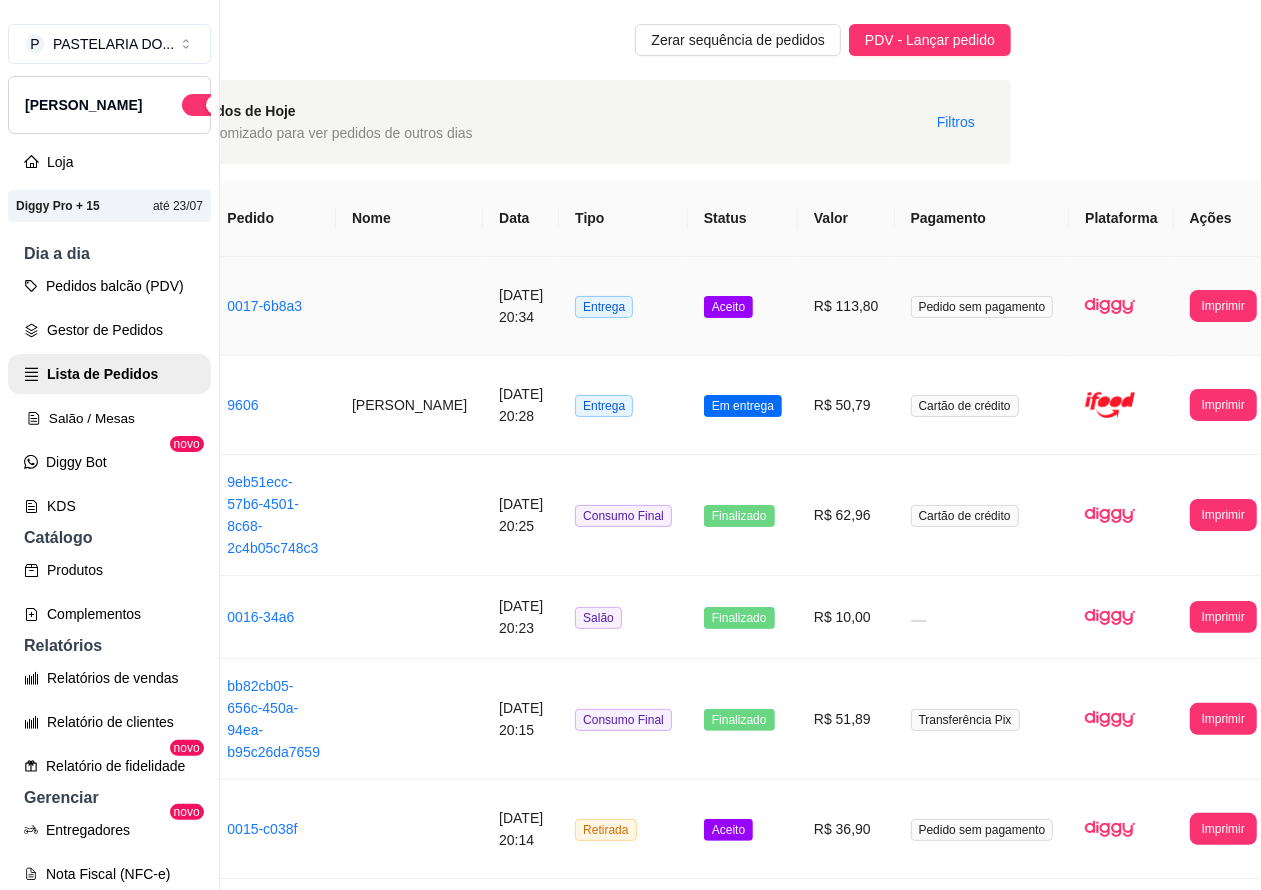 click on "Salão / Mesas" at bounding box center (109, 418) 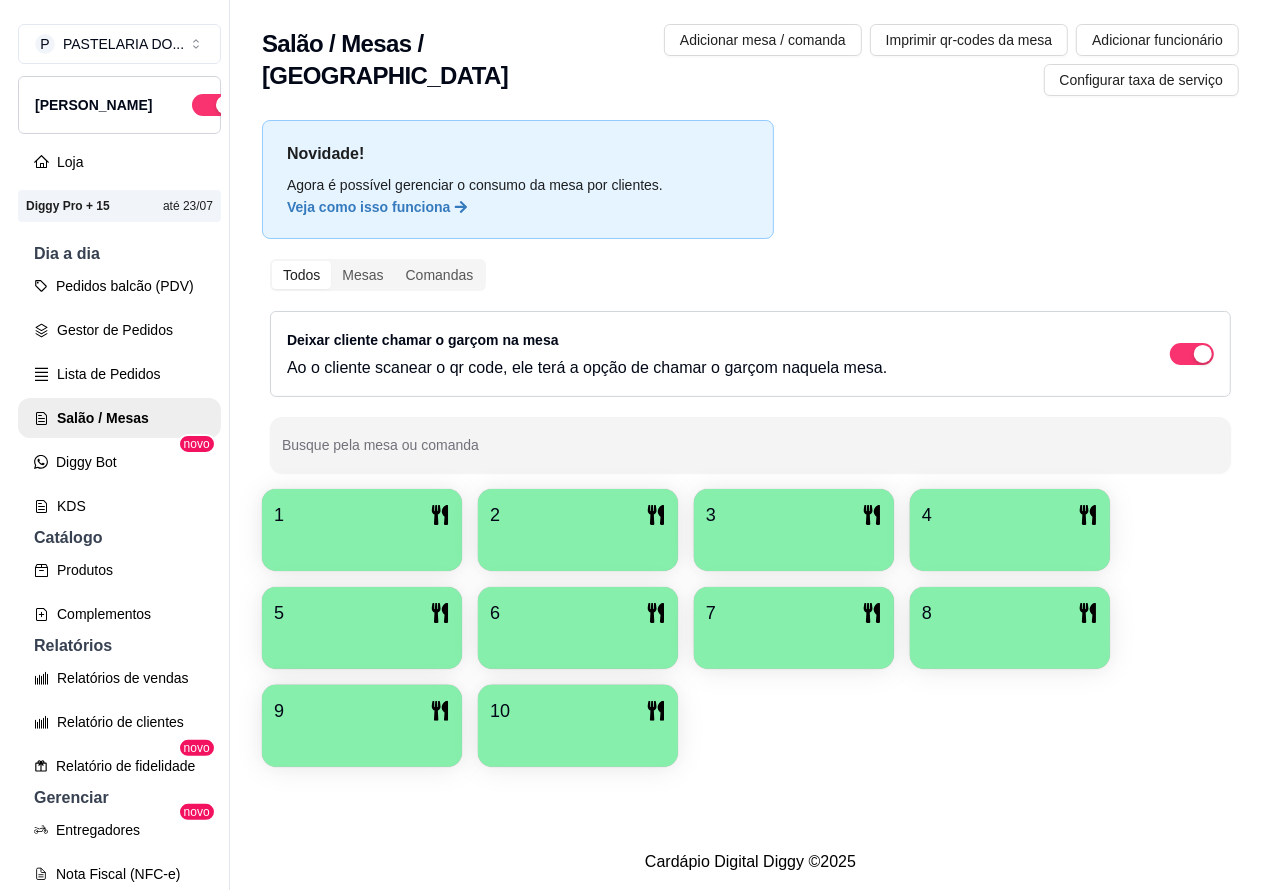 scroll, scrollTop: 0, scrollLeft: 0, axis: both 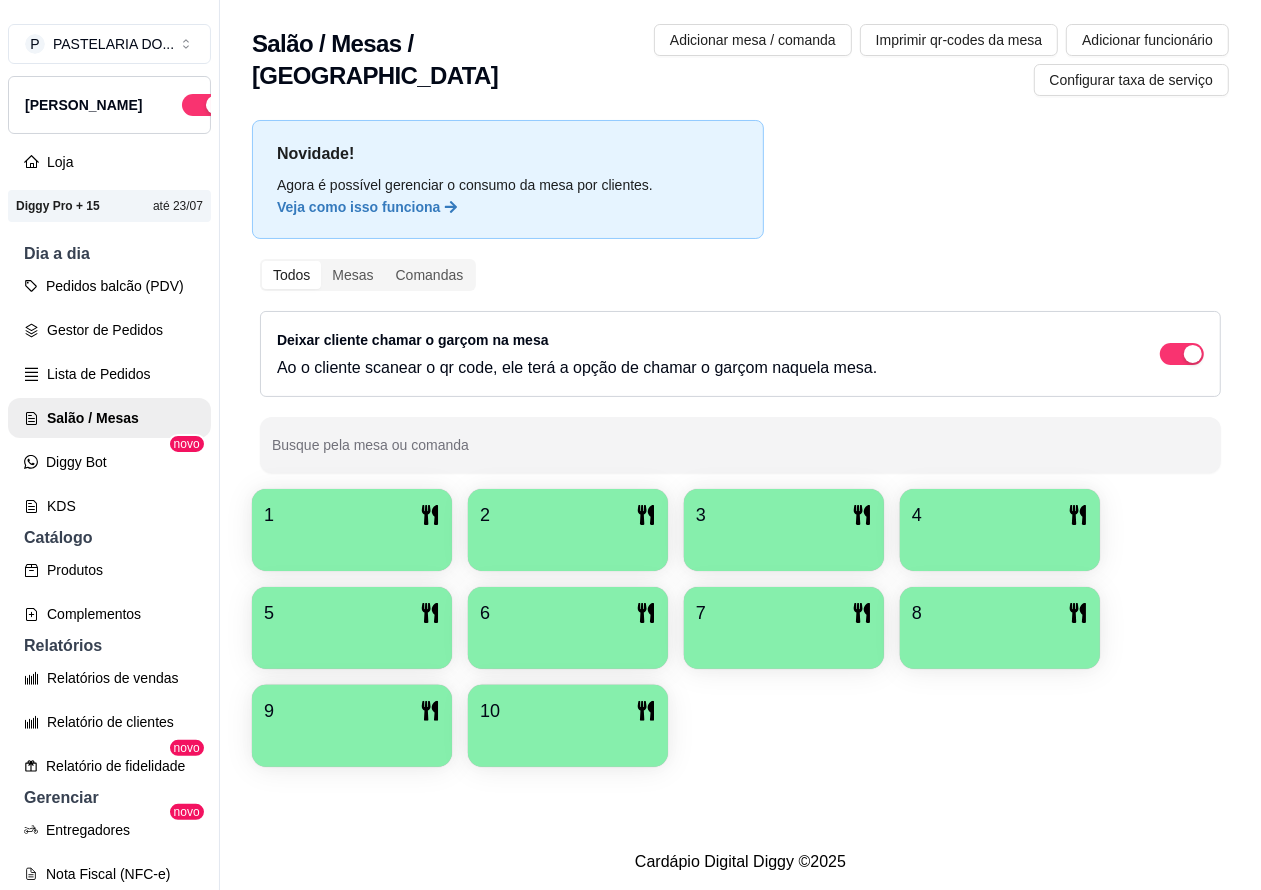 click at bounding box center [568, 544] 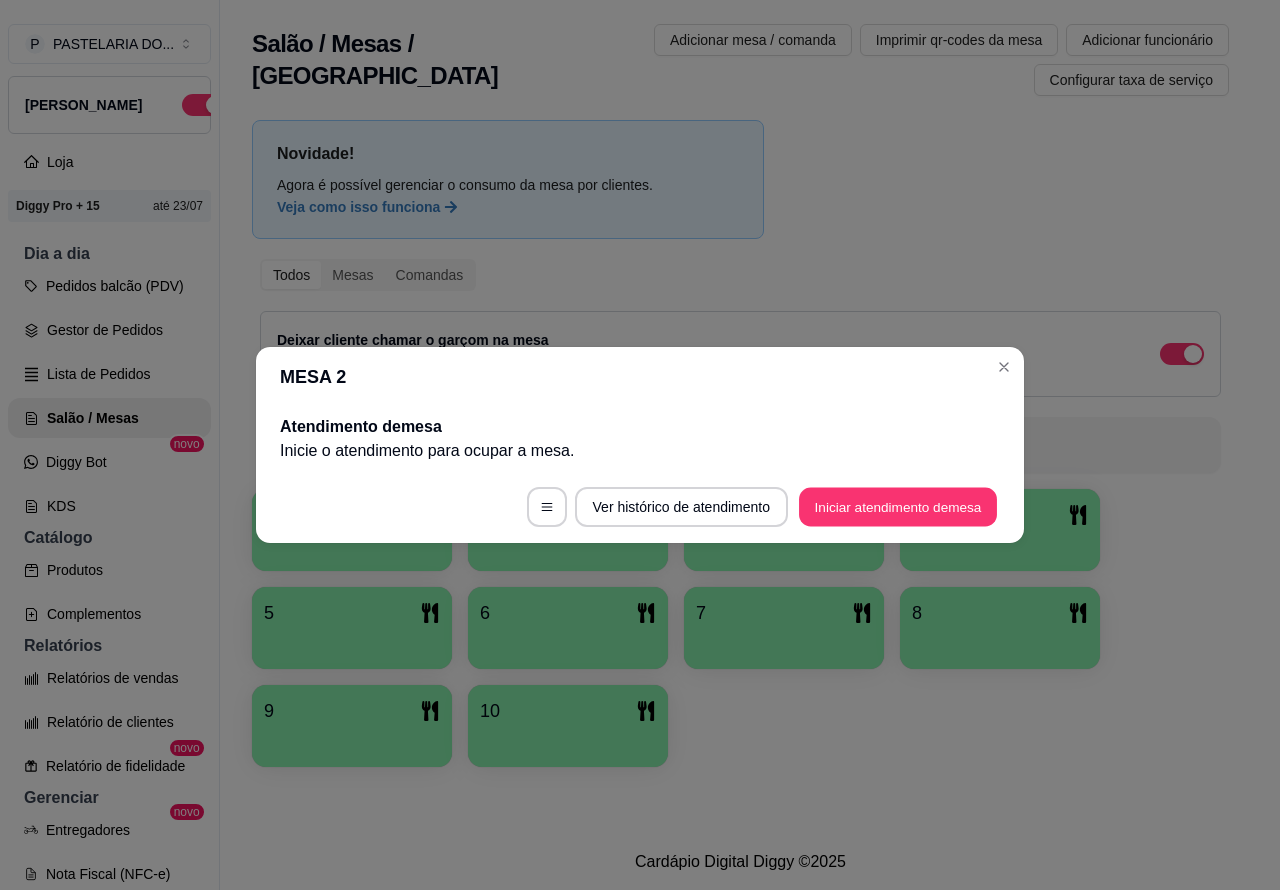 click on "Iniciar atendimento de  mesa" at bounding box center [898, 507] 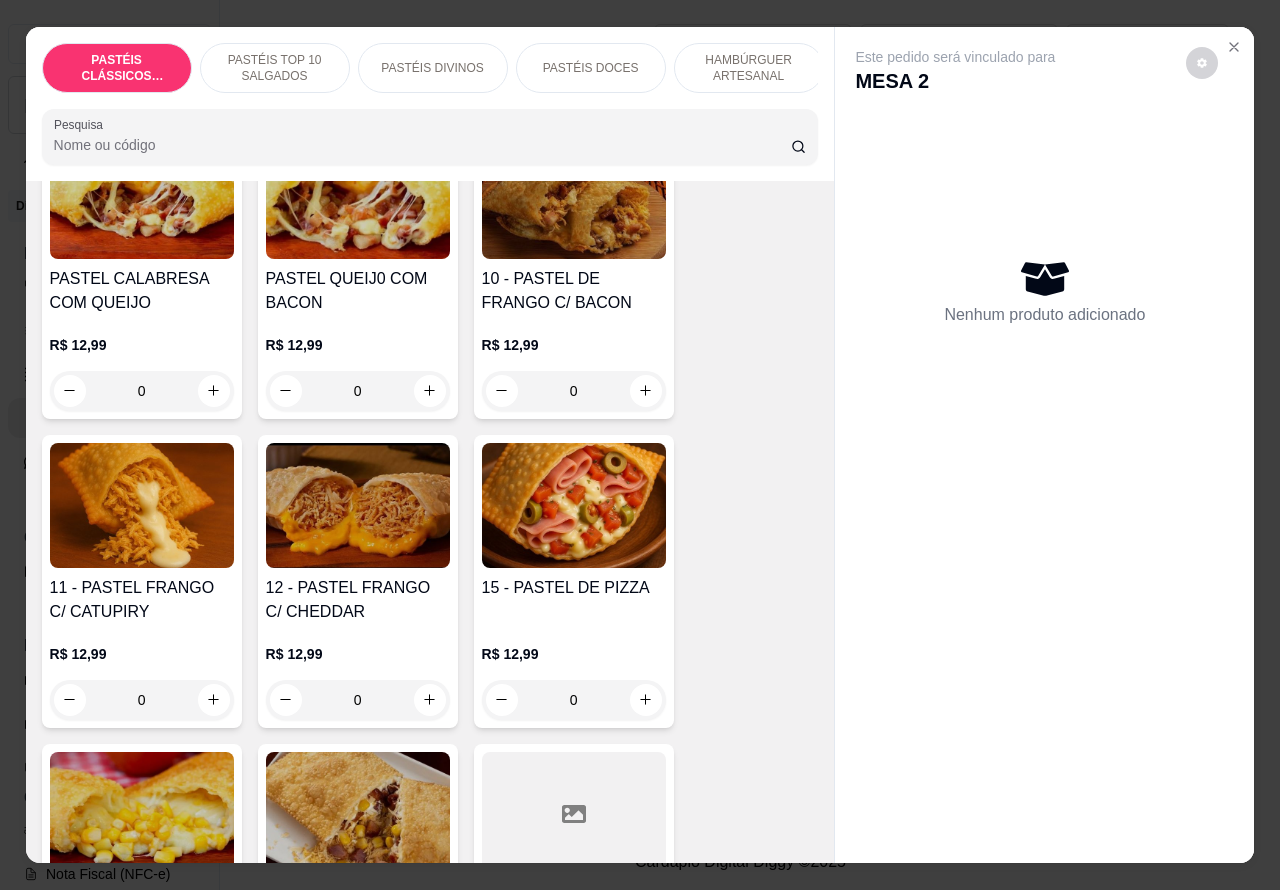 scroll, scrollTop: 1810, scrollLeft: 0, axis: vertical 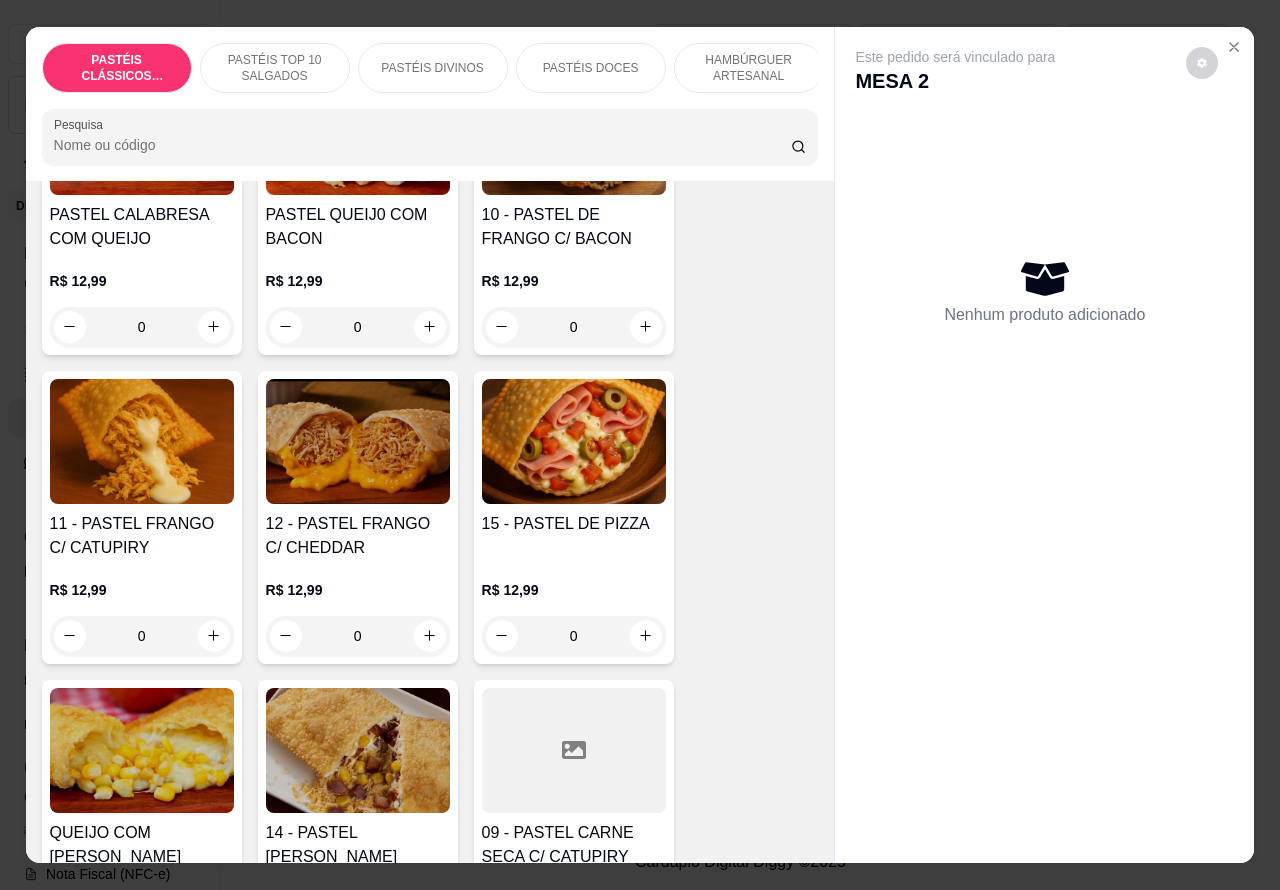 click on "0" at bounding box center (574, 636) 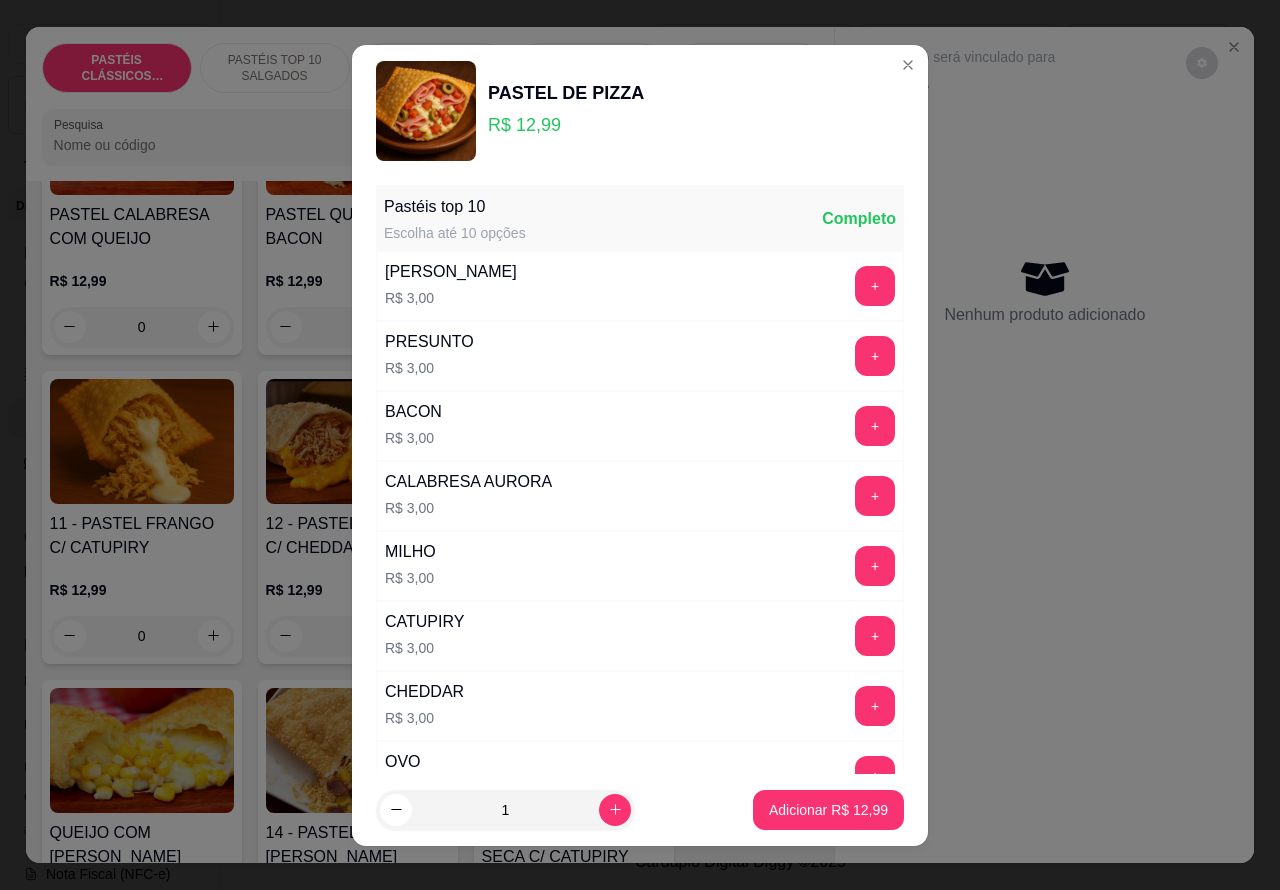 click on "Adicionar   R$ 12,99" at bounding box center [828, 810] 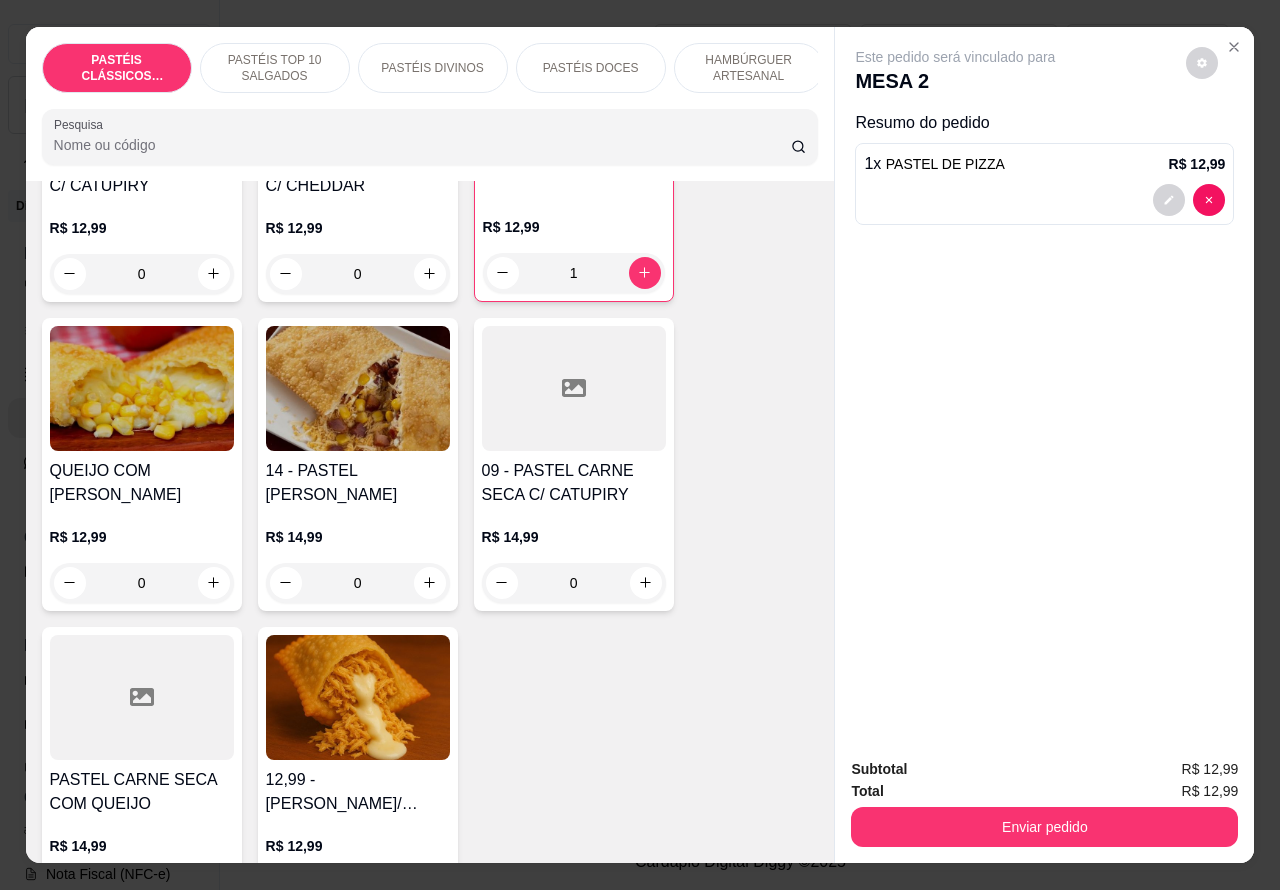 scroll, scrollTop: 2175, scrollLeft: 0, axis: vertical 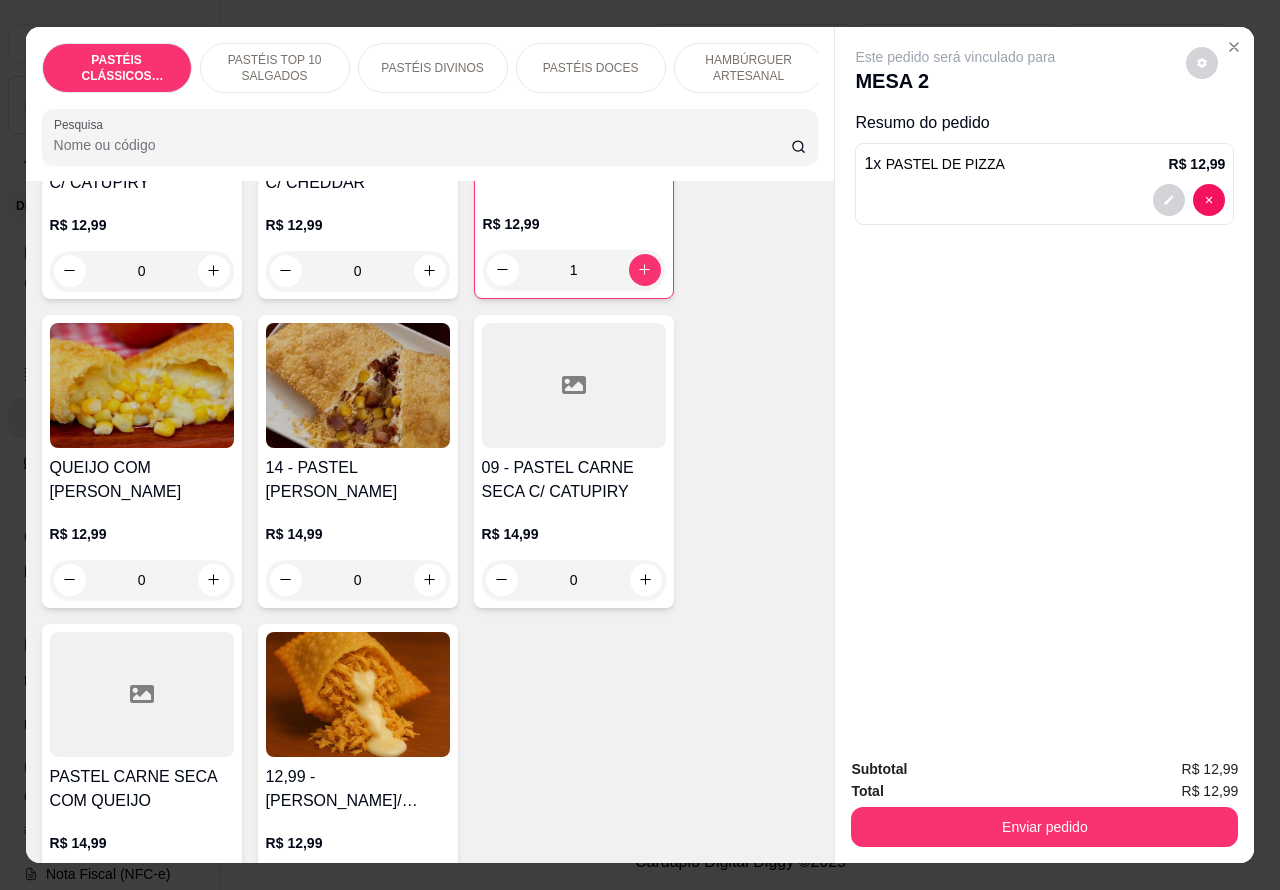 click on "0" at bounding box center [358, 580] 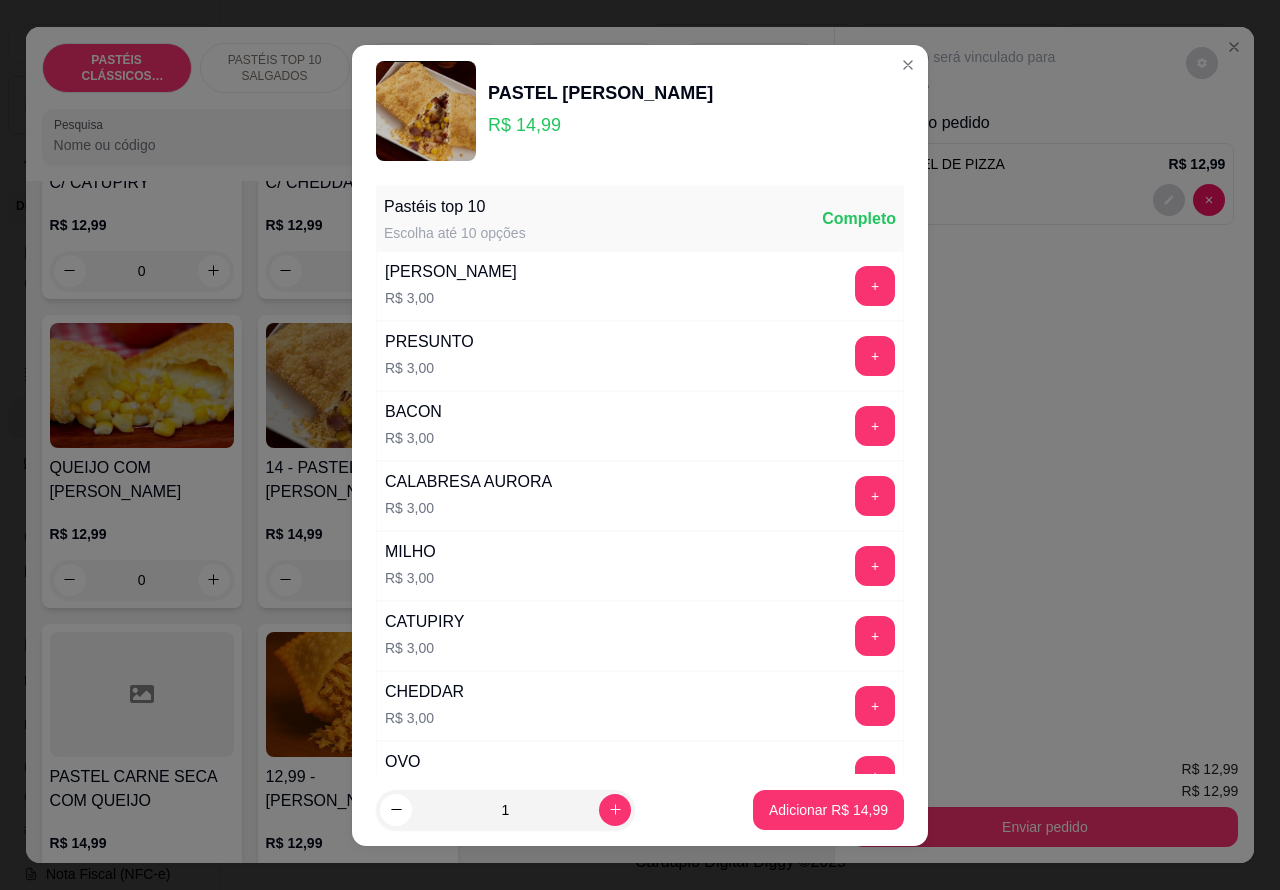 click on "Adicionar   R$ 14,99" at bounding box center [828, 810] 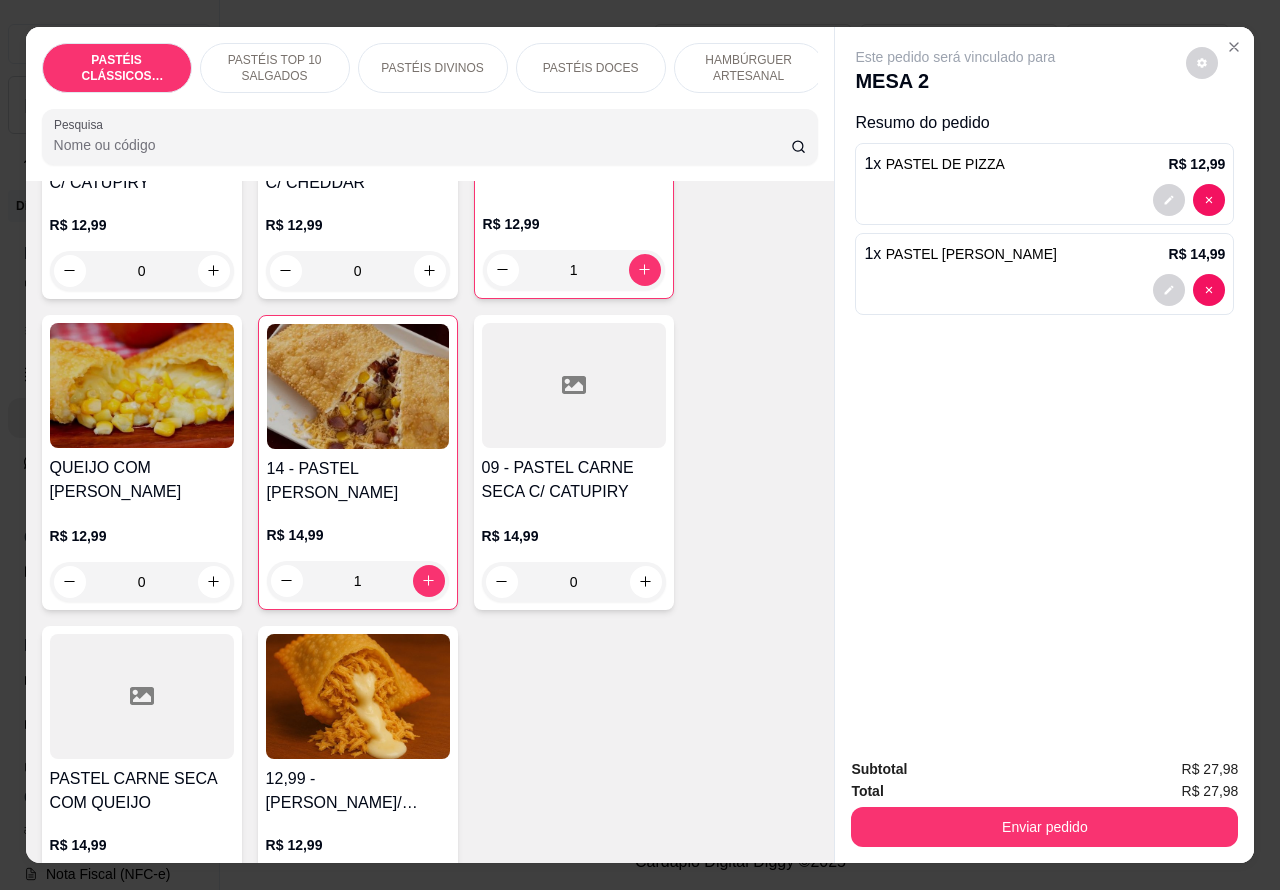 click on "Enviar pedido" at bounding box center [1044, 827] 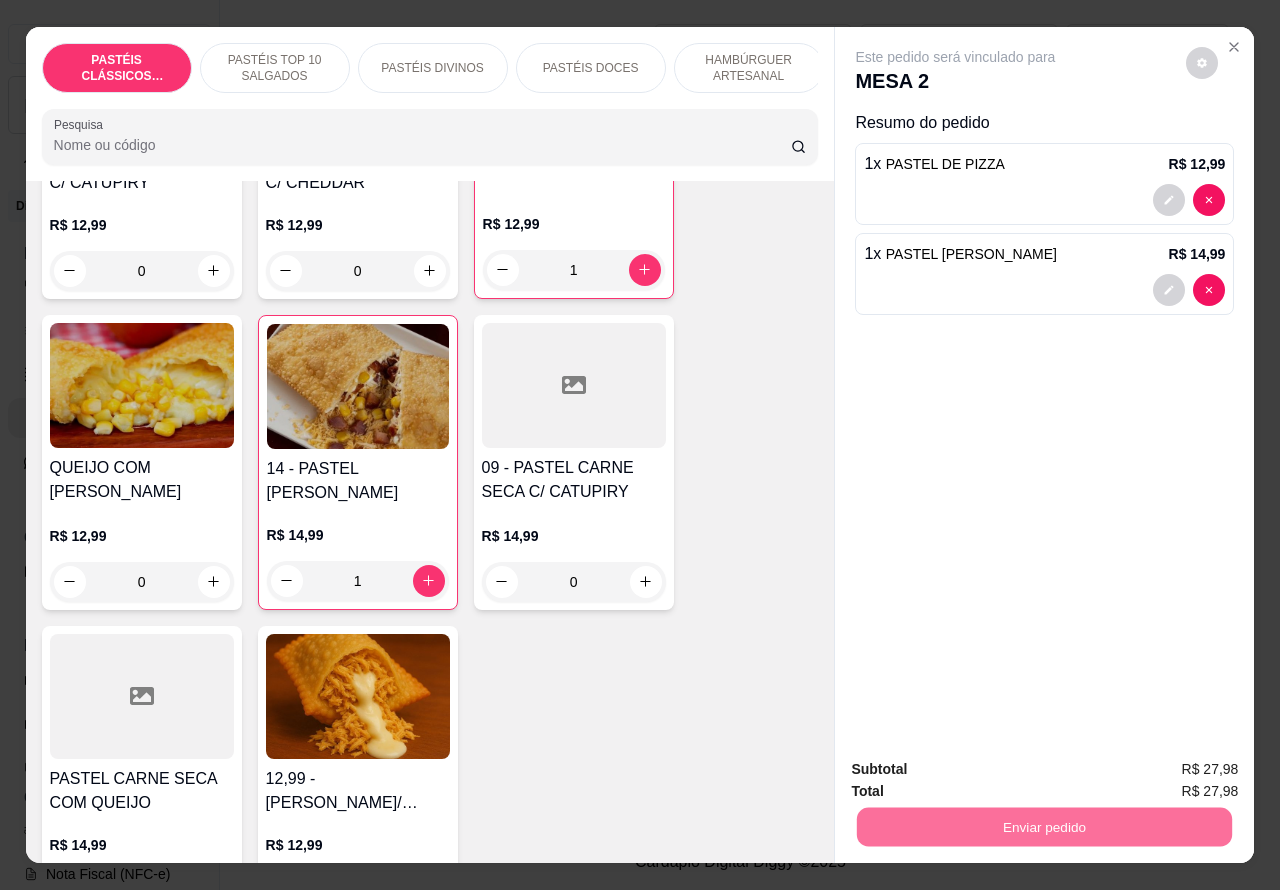 click on "Não registrar e enviar pedido" at bounding box center (977, 768) 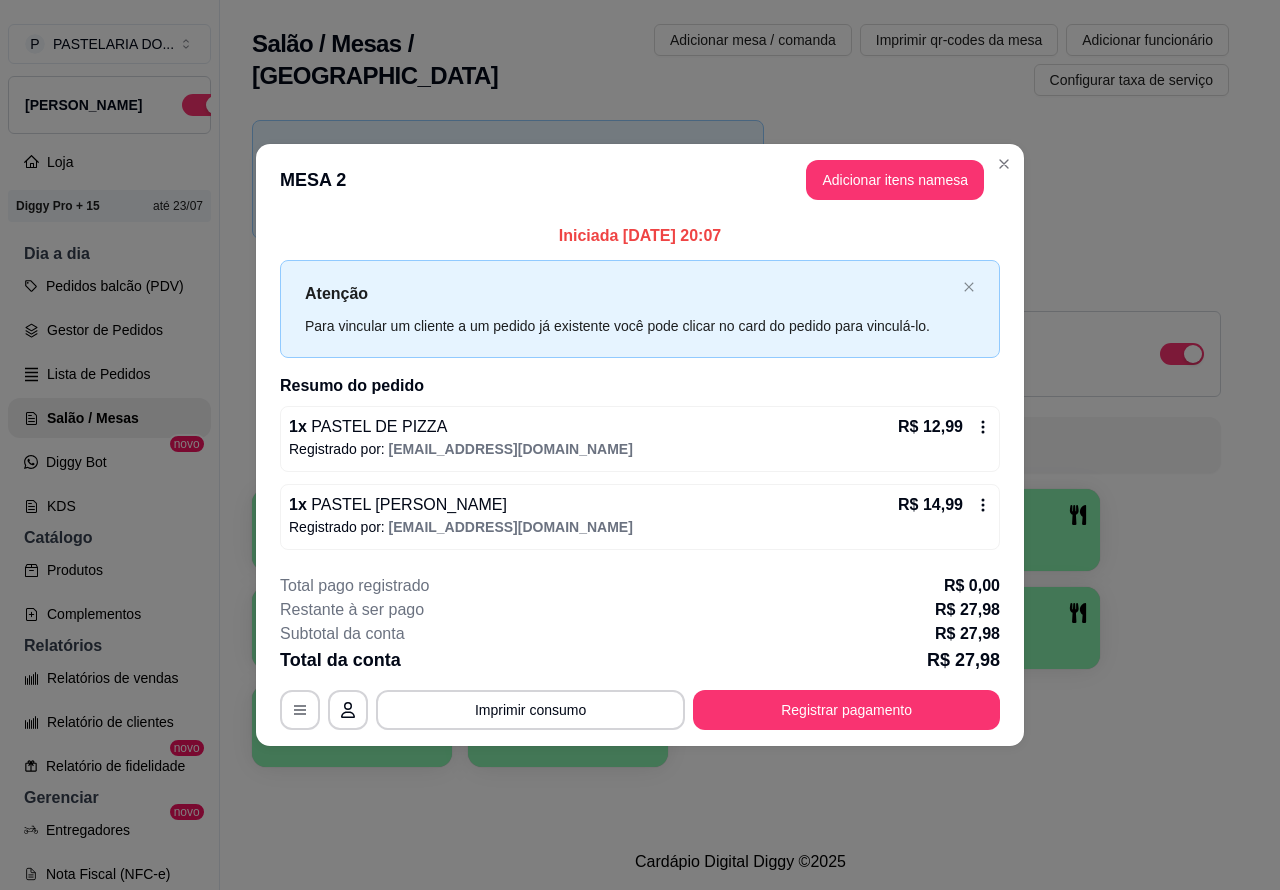 click on "Cardápio Digital Diggy © 2025" at bounding box center [740, 862] 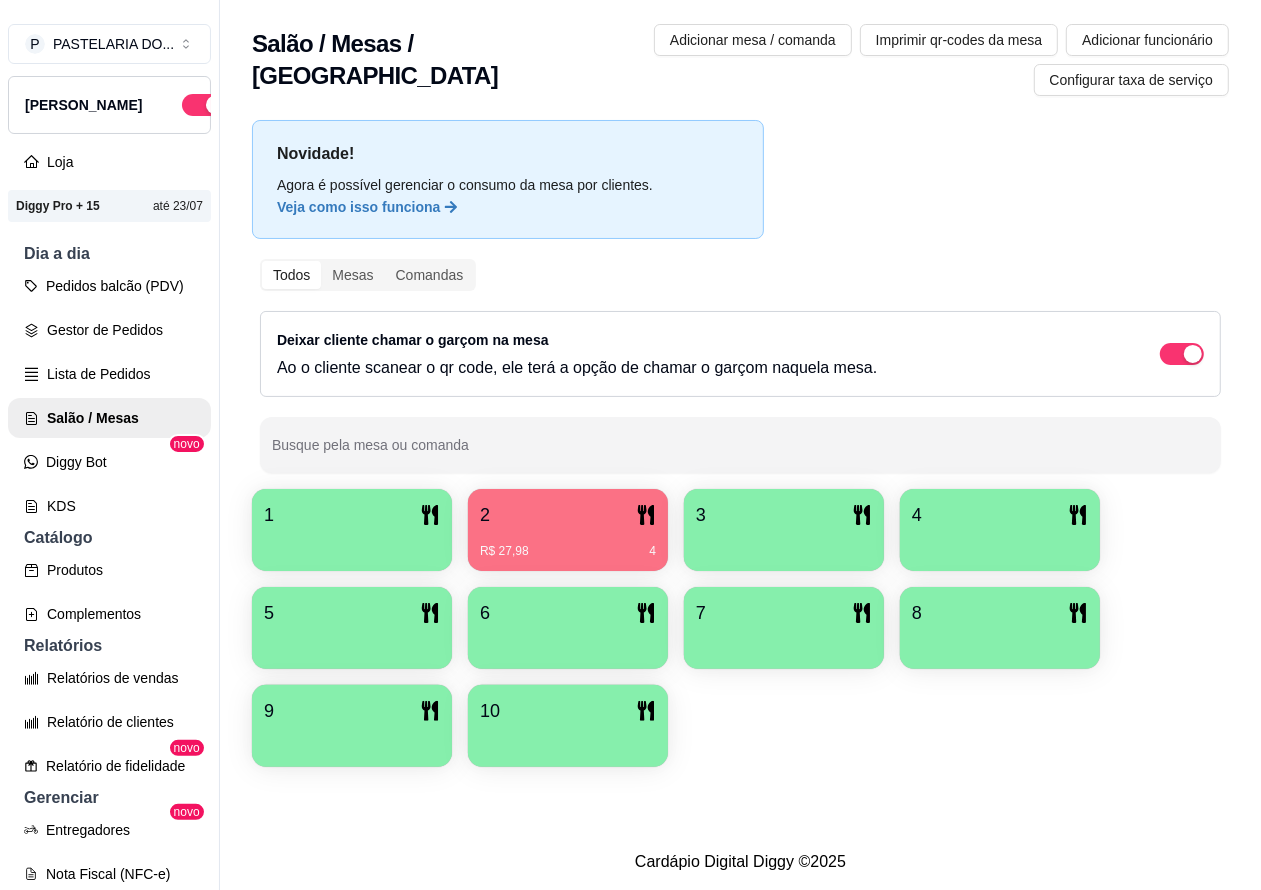 click on "Gestor de Pedidos" at bounding box center [109, 330] 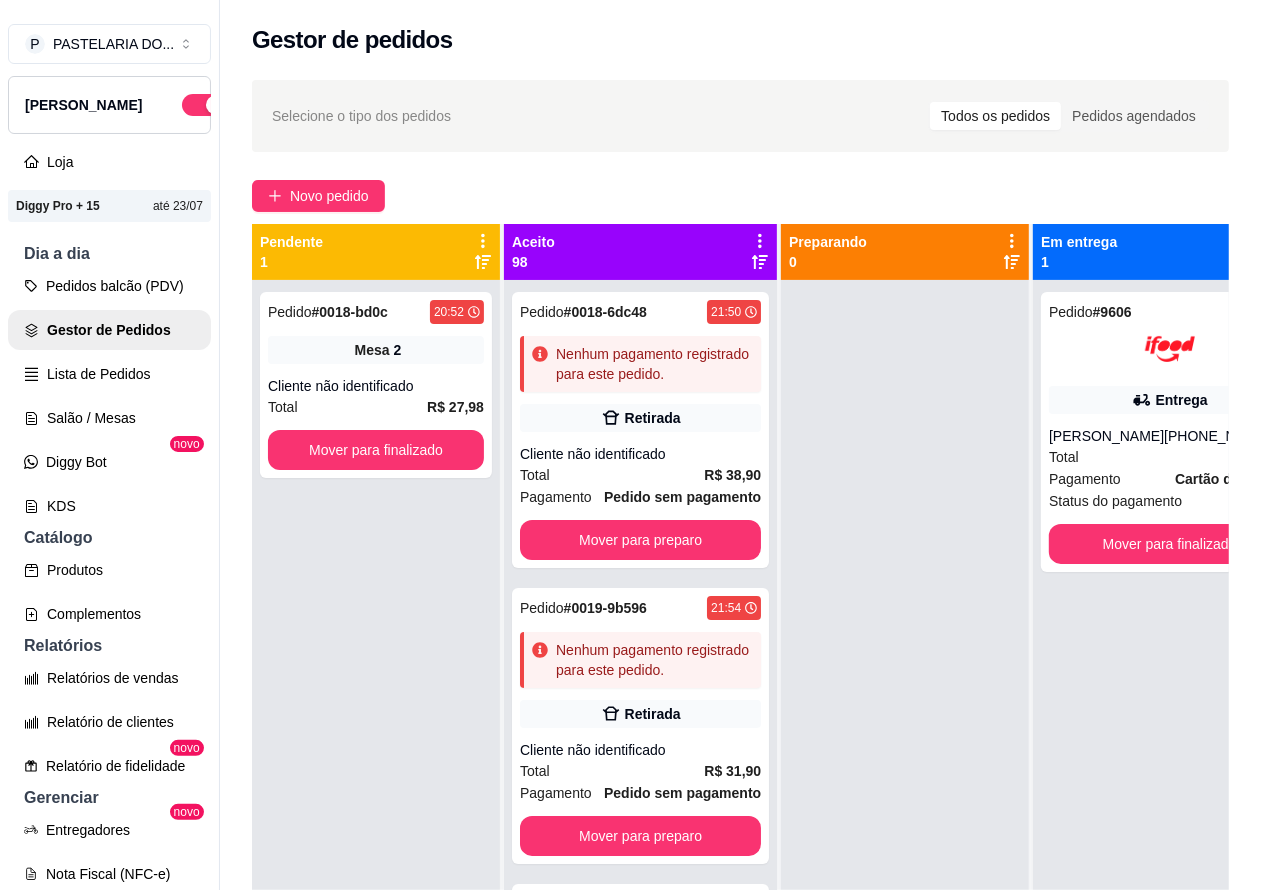 click on "Pedidos balcão (PDV)" at bounding box center [109, 286] 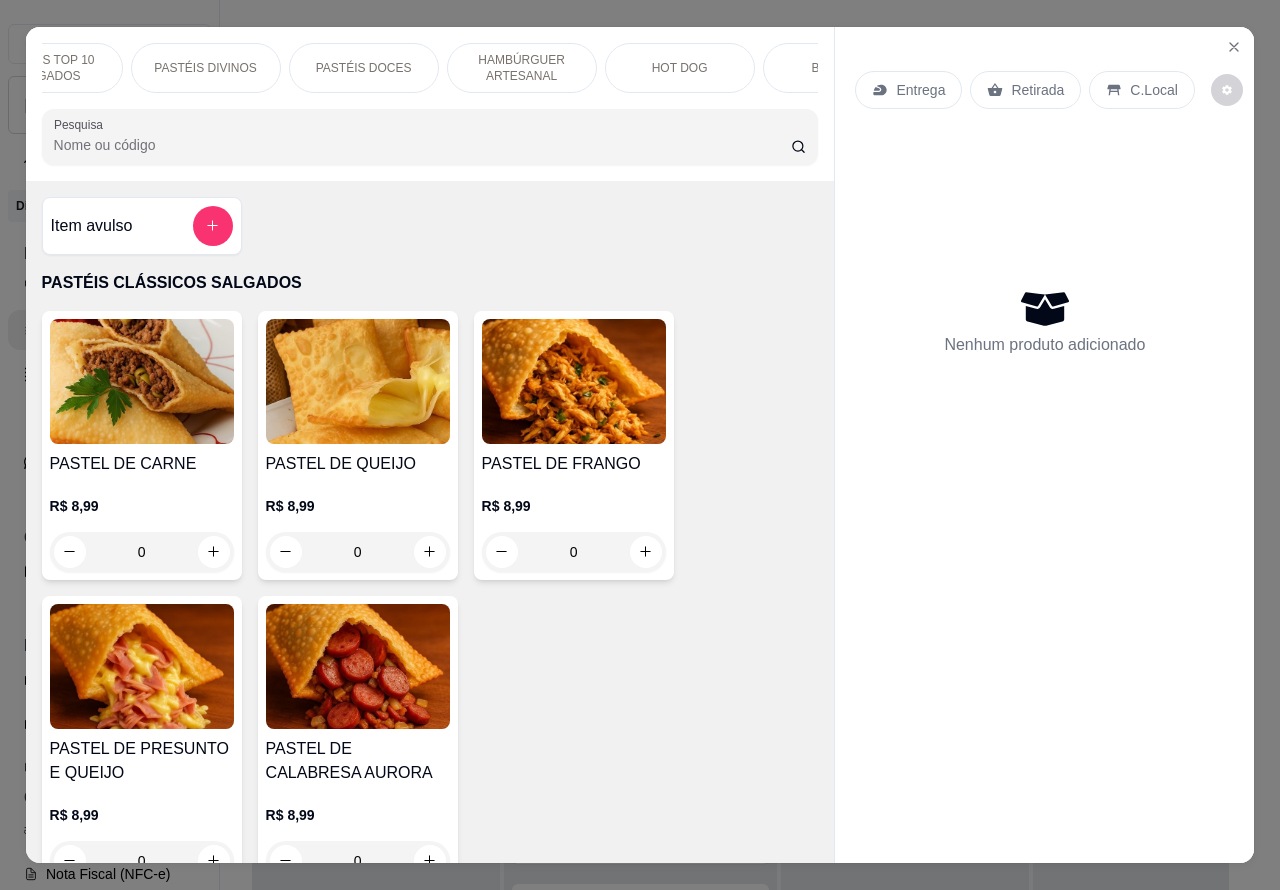 scroll, scrollTop: 0, scrollLeft: 255, axis: horizontal 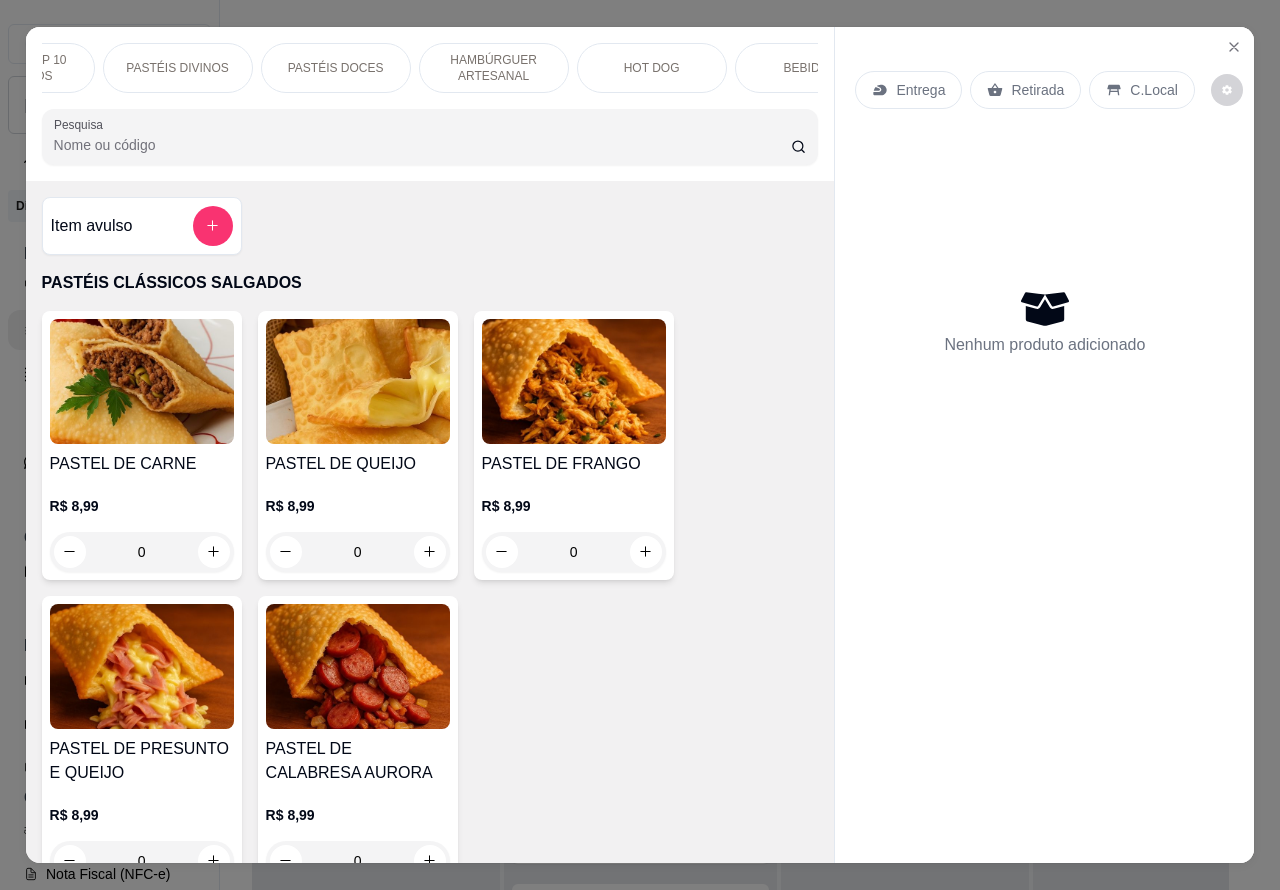 click on "HAMBÚRGUER ARTESANAL" at bounding box center [494, 68] 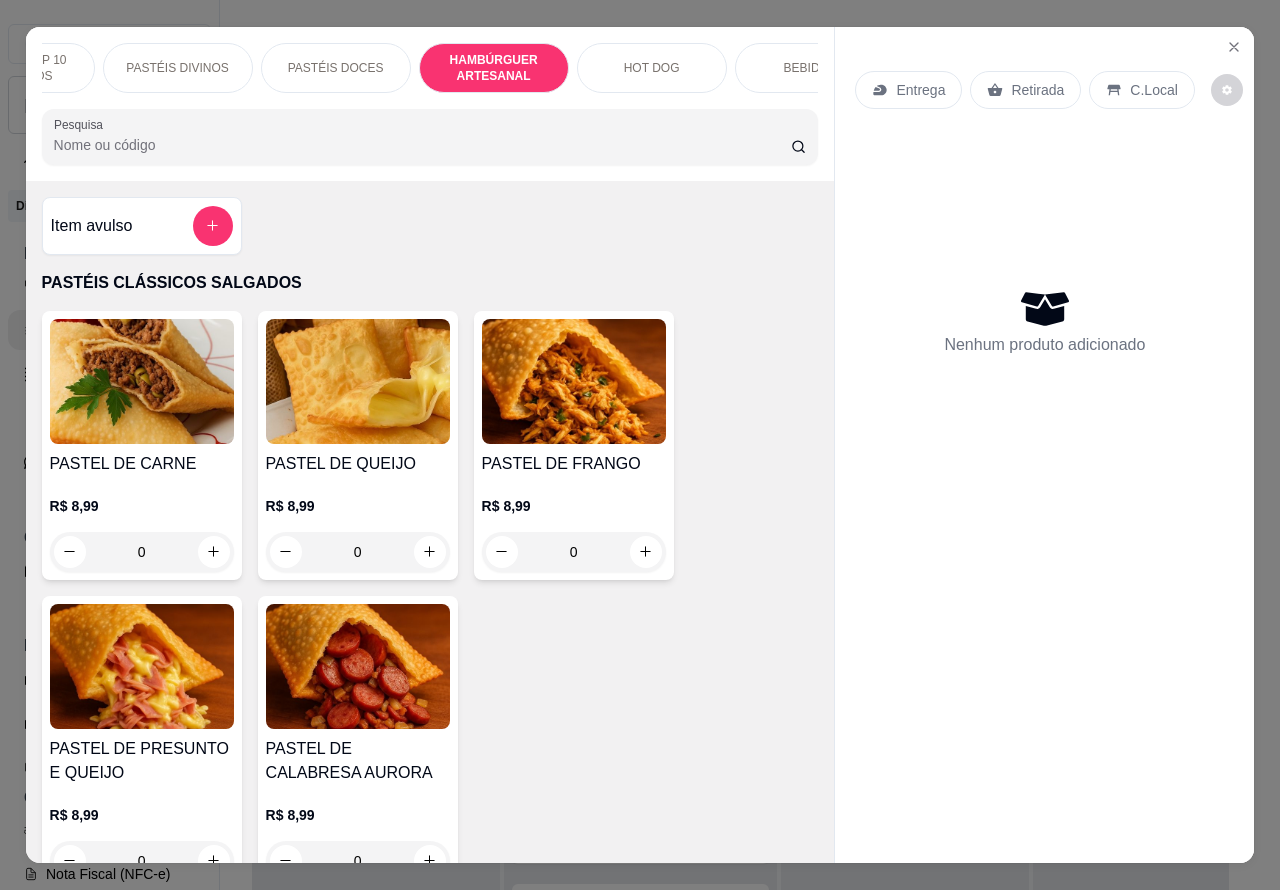 scroll, scrollTop: 4527, scrollLeft: 0, axis: vertical 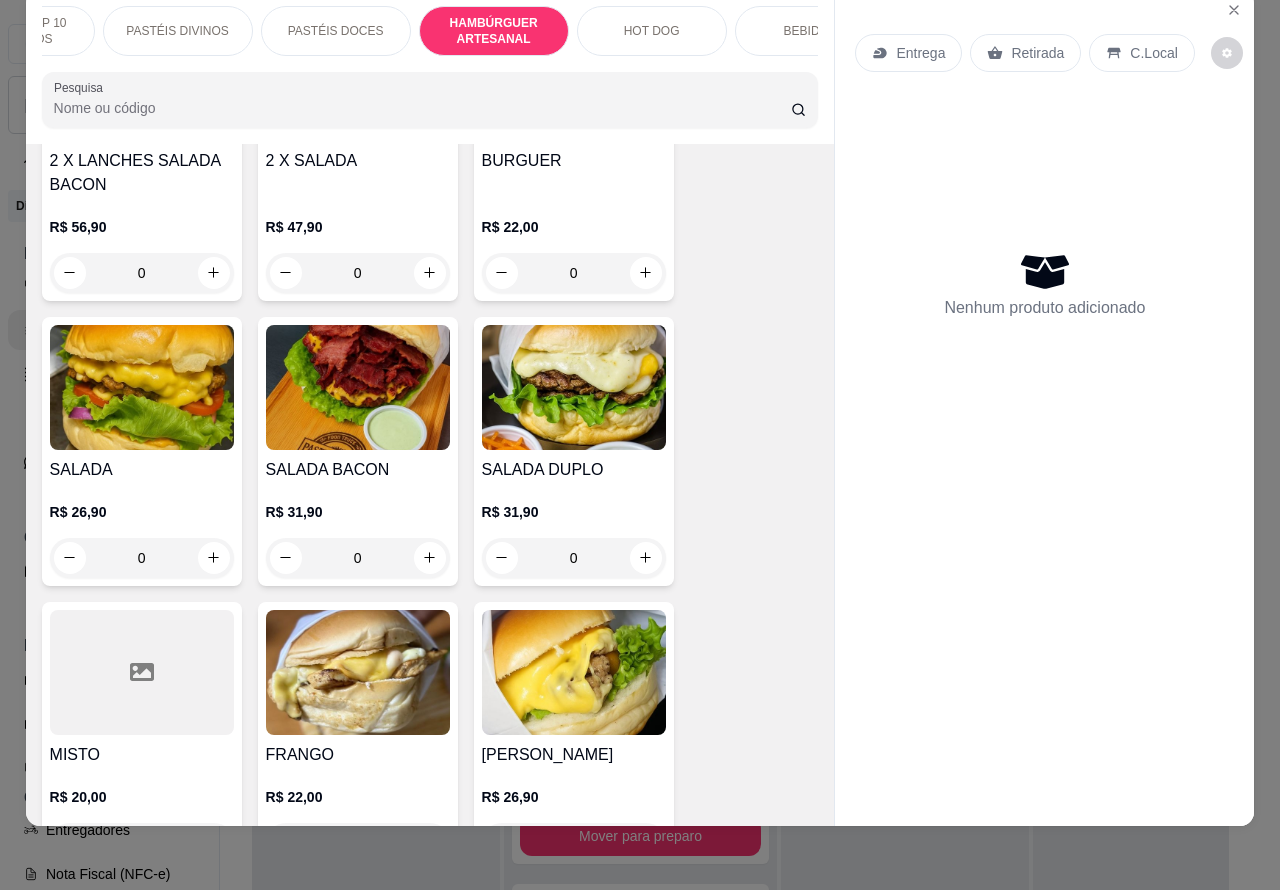 click on "0" at bounding box center (358, 558) 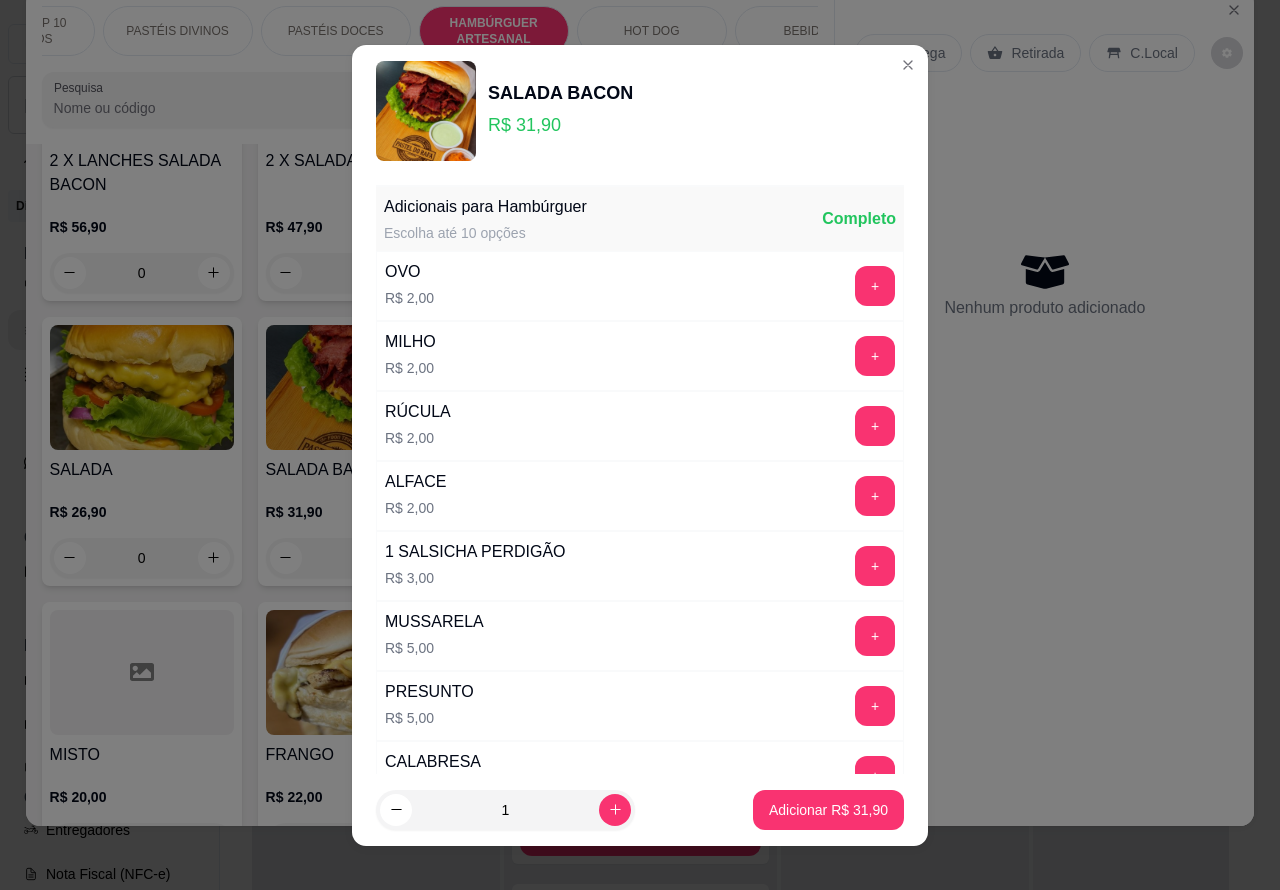 click on "Adicionar   R$ 31,90" at bounding box center [828, 810] 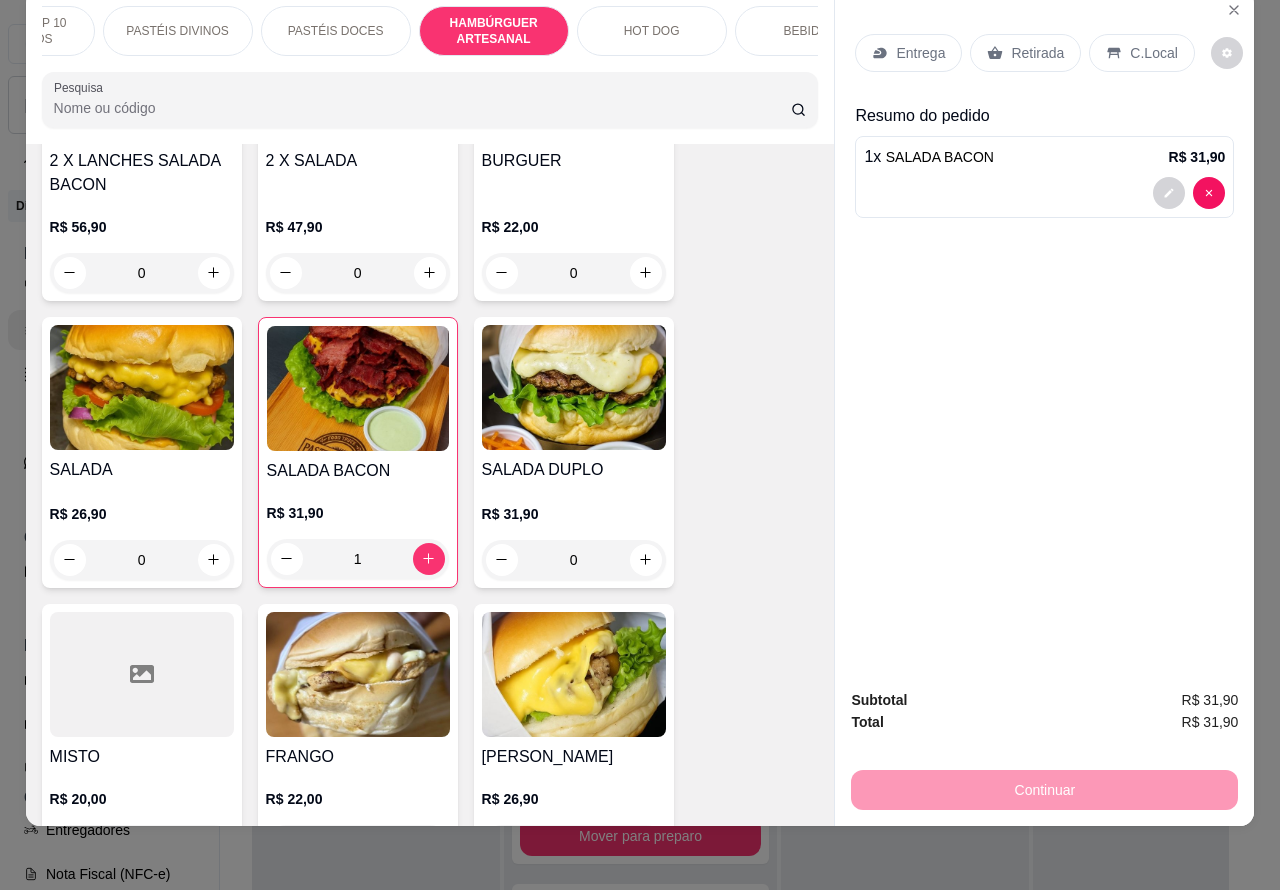 click on "Retirada" at bounding box center (1037, 53) 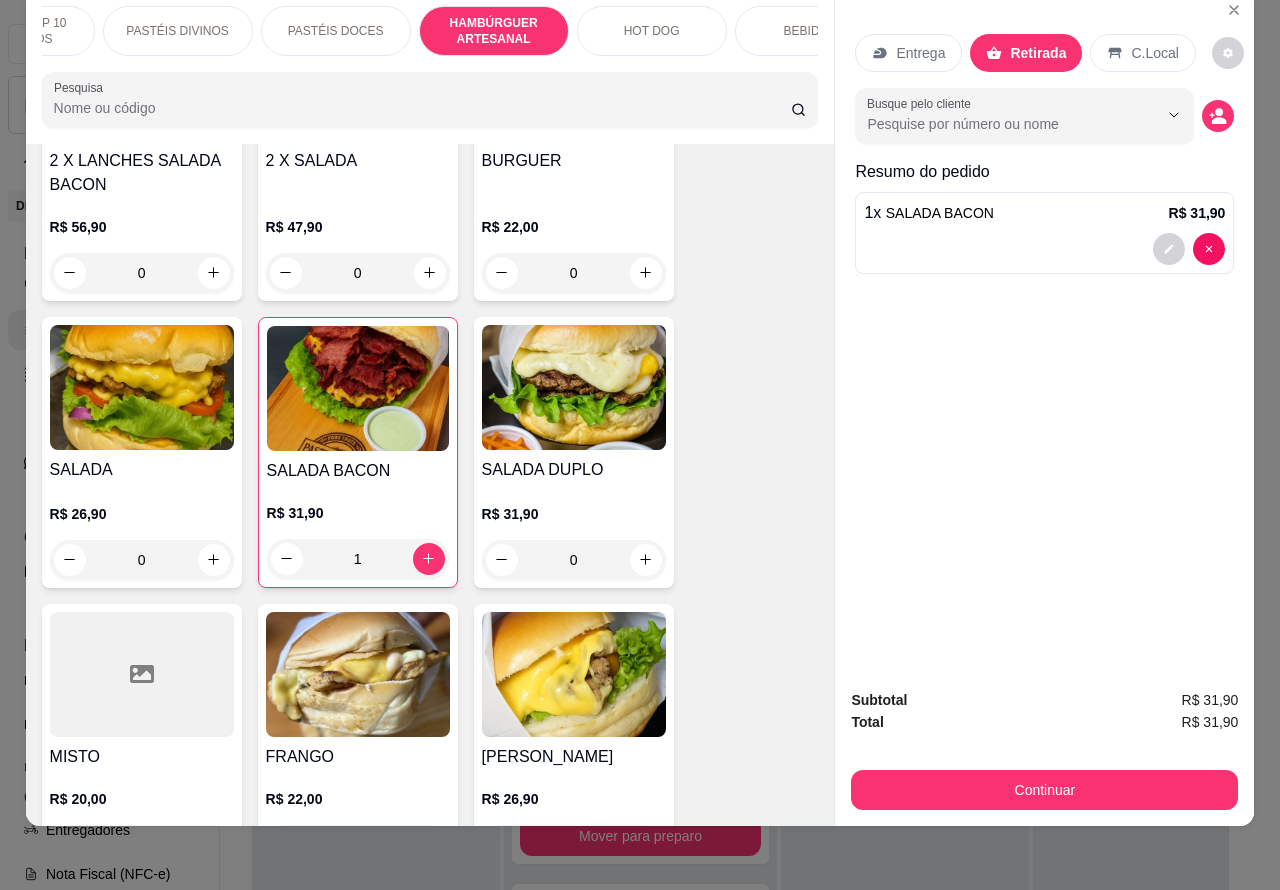 click on "1 x   SALADA BACON R$ 31,90" at bounding box center [1044, 233] 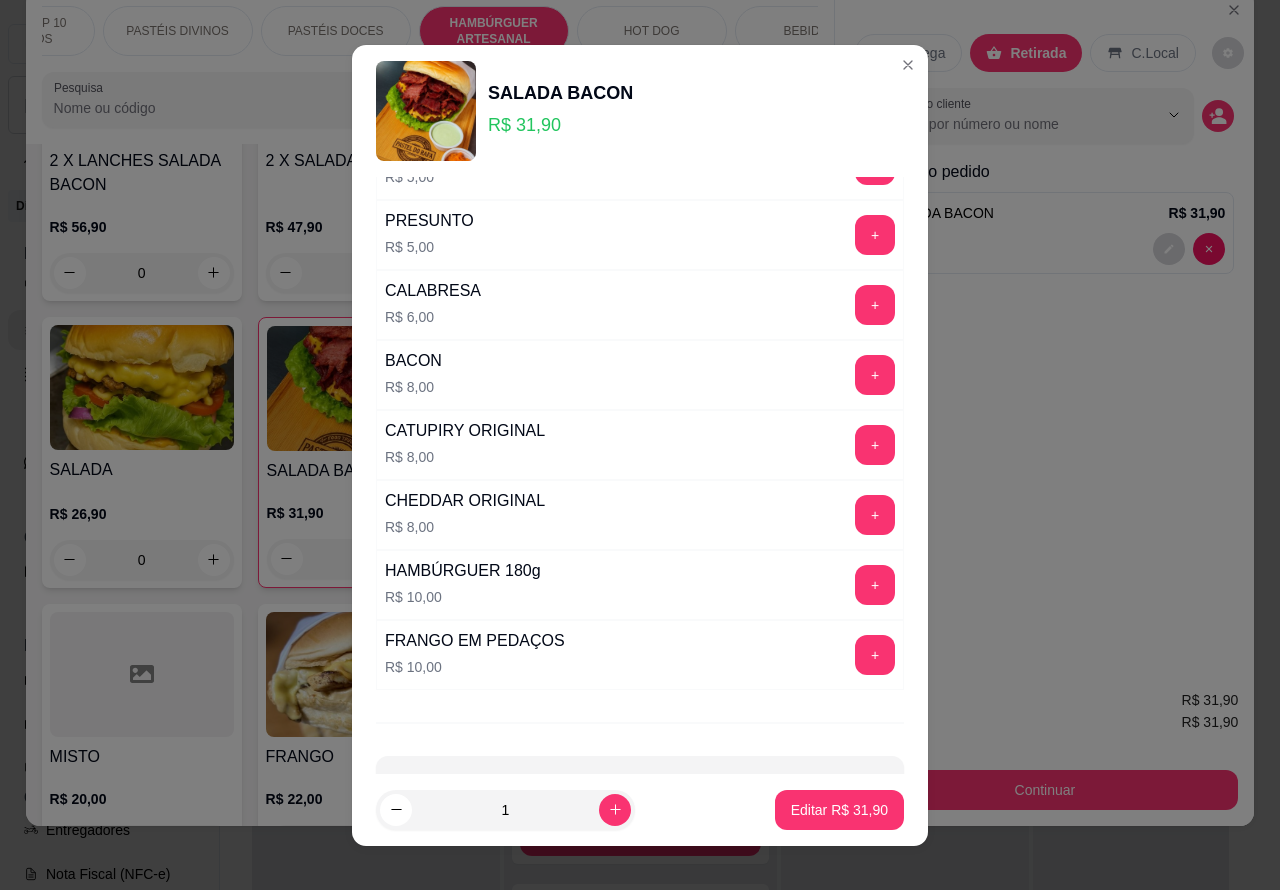 scroll, scrollTop: 542, scrollLeft: 0, axis: vertical 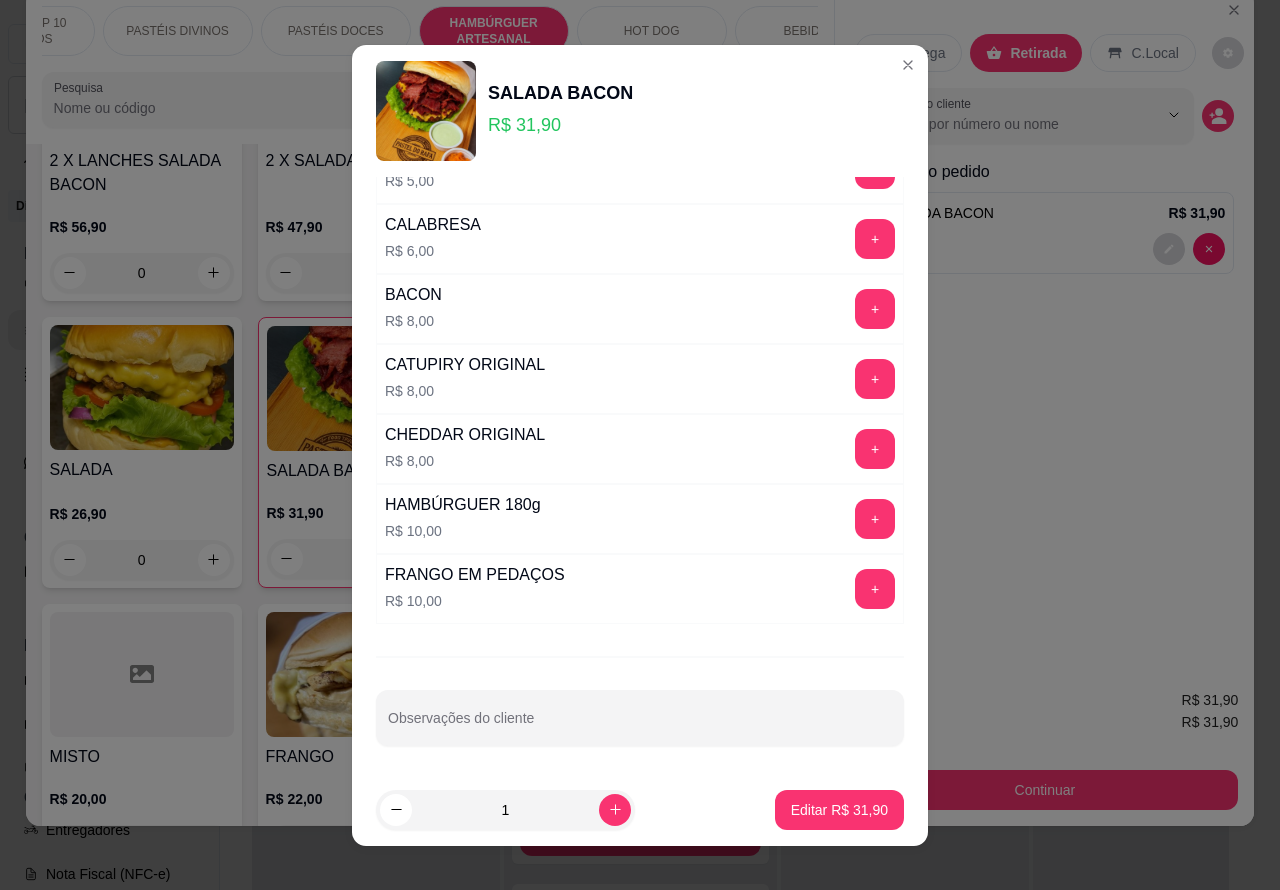 click on "Observações do cliente" at bounding box center (640, 726) 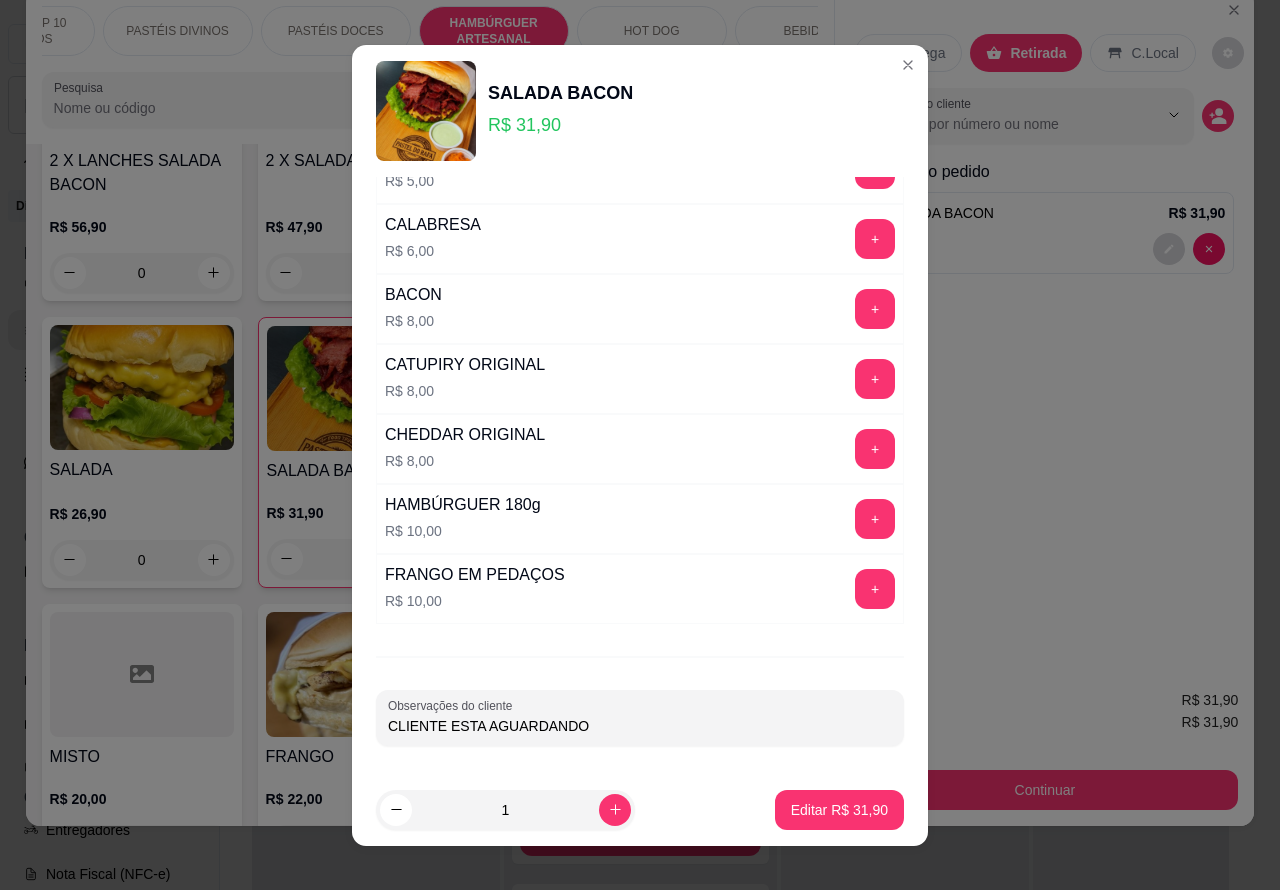 type on "CLIENTE ESTA AGUARDANDO" 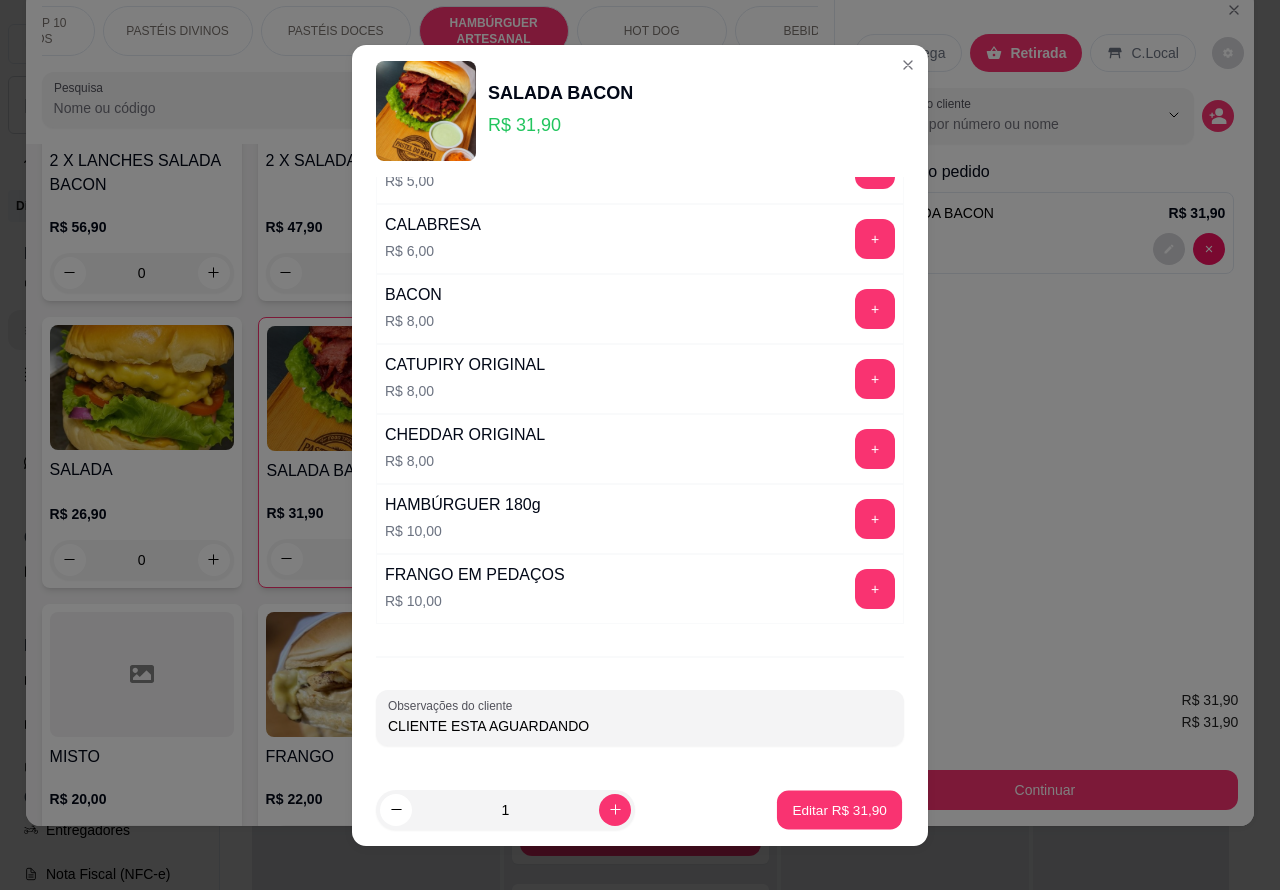 click on "Editar   R$ 31,90" at bounding box center [839, 809] 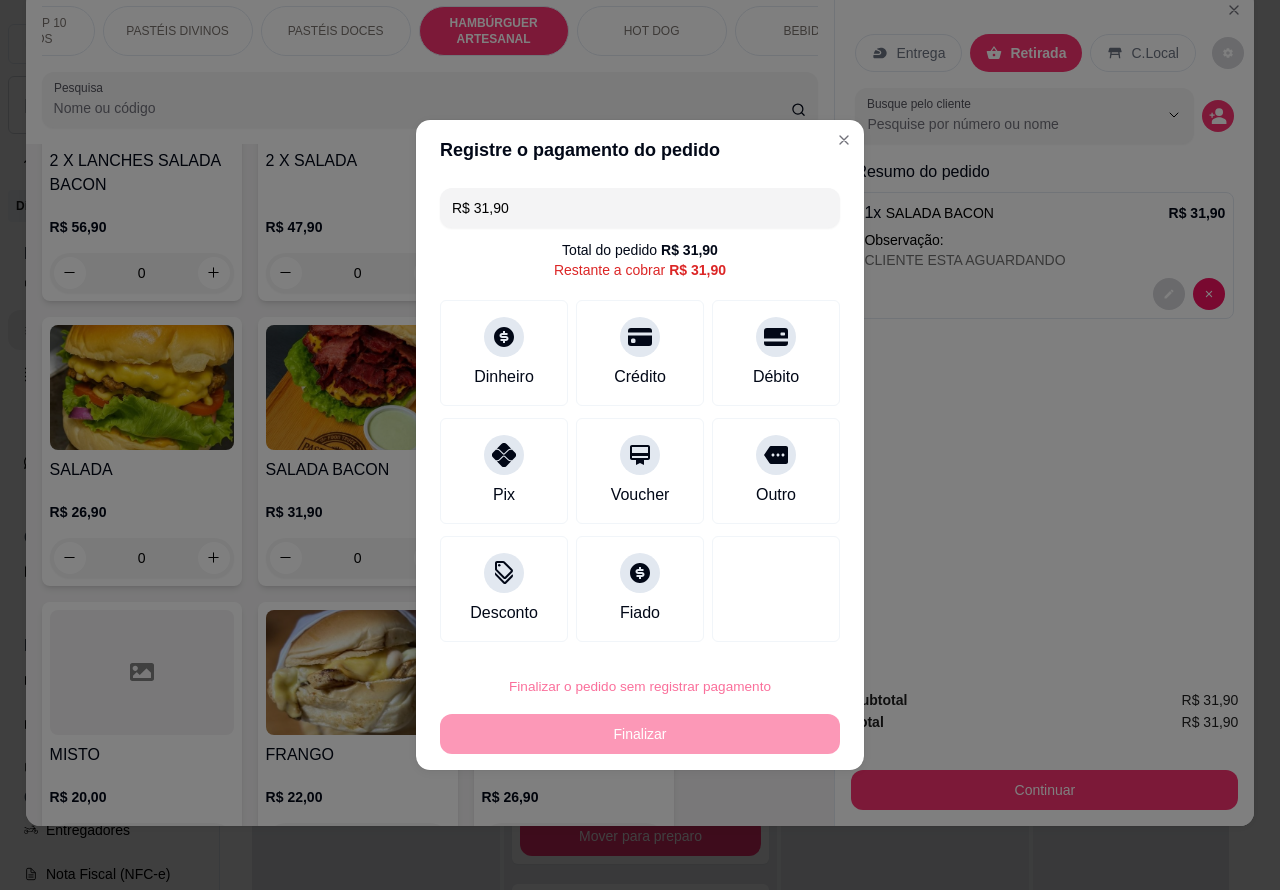 click on "Confirmar" at bounding box center (759, 630) 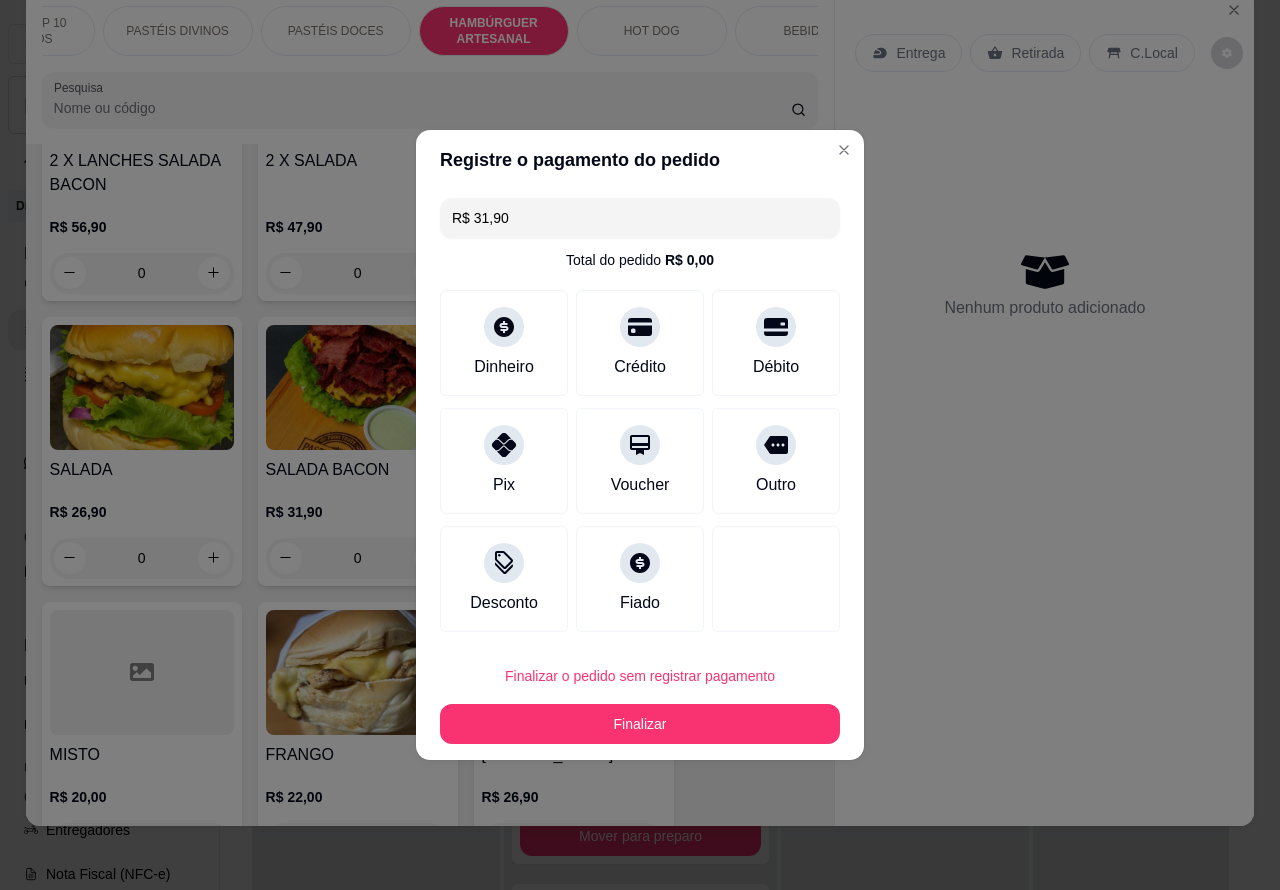 type on "R$ 0,00" 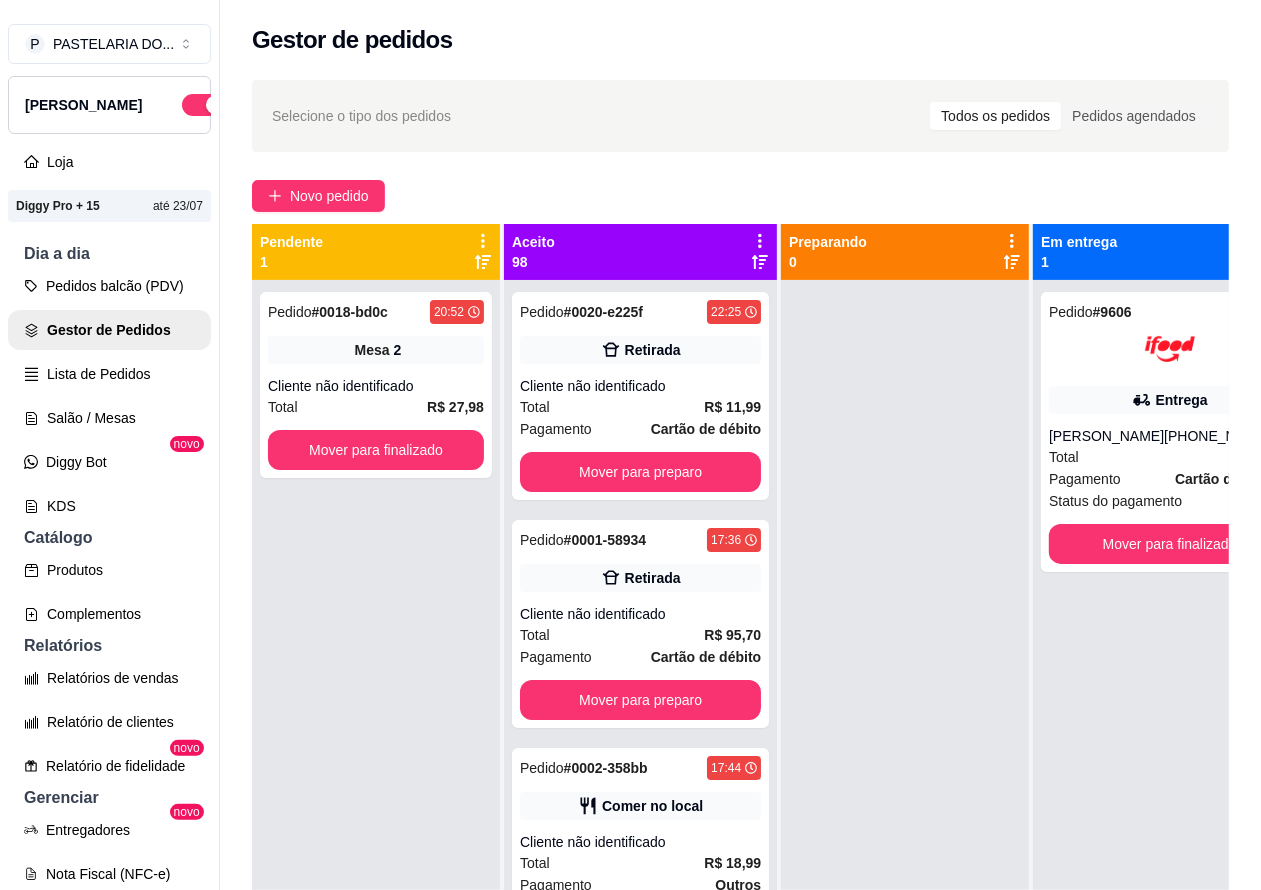 click on "Pedidos balcão (PDV)" at bounding box center (109, 286) 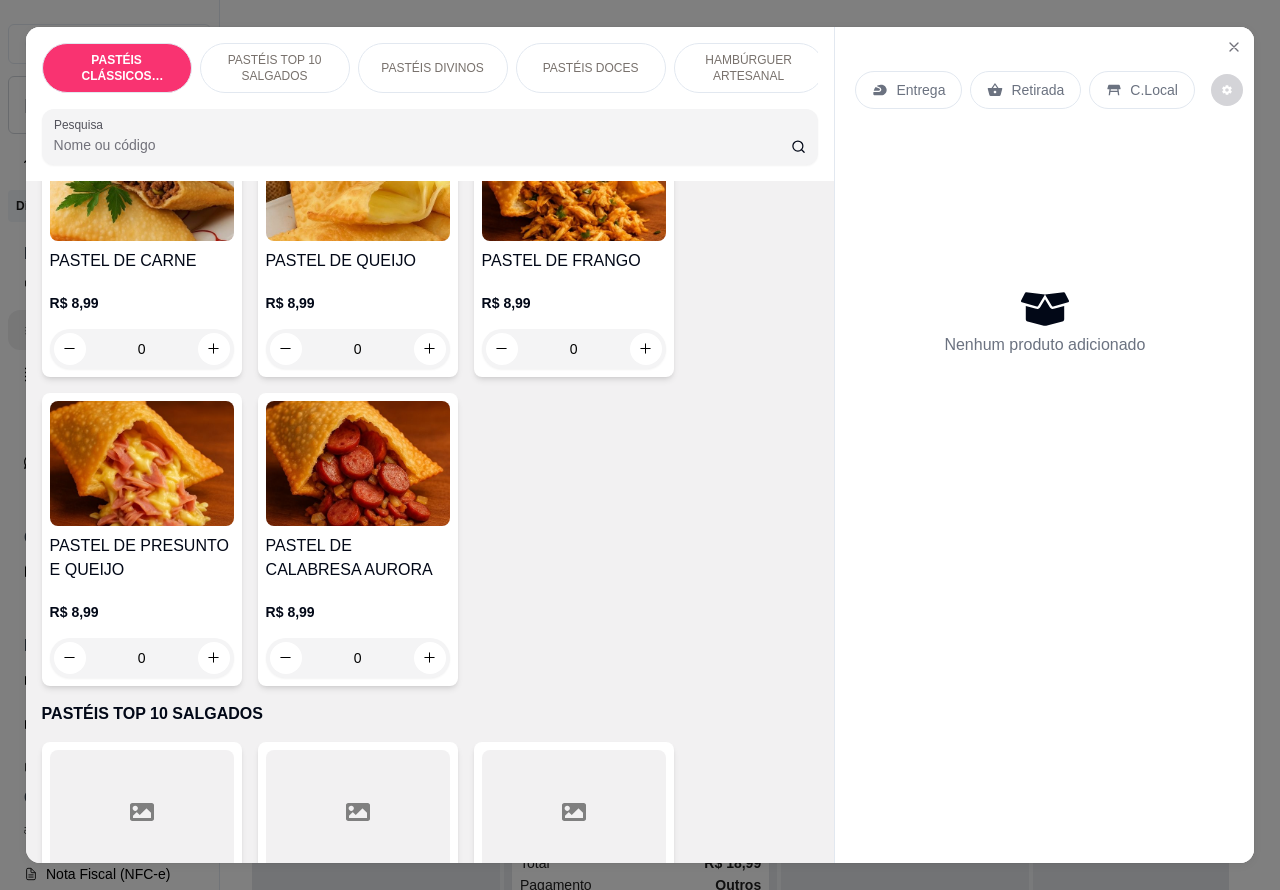 scroll, scrollTop: 212, scrollLeft: 0, axis: vertical 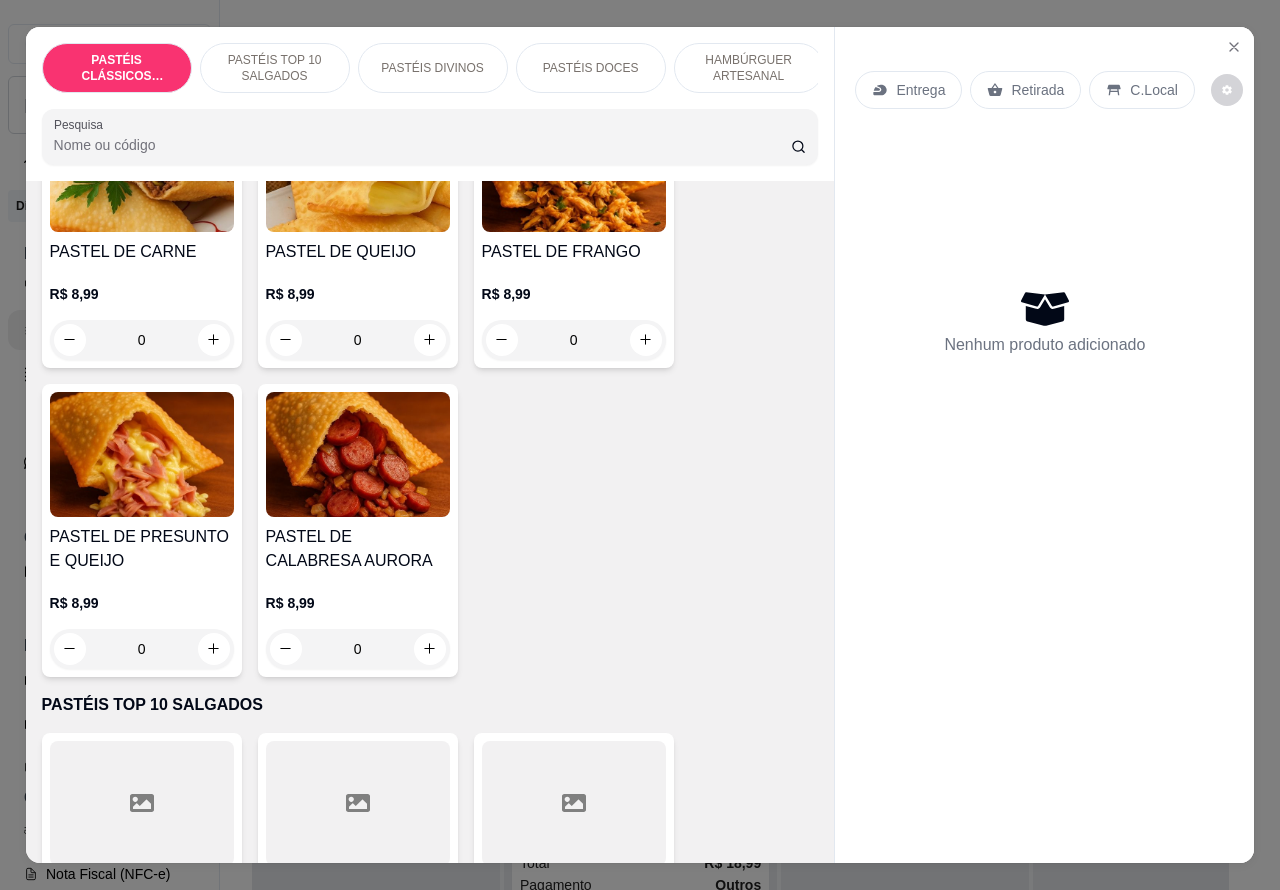 click on "PASTÉIS DIVINOS" at bounding box center (432, 68) 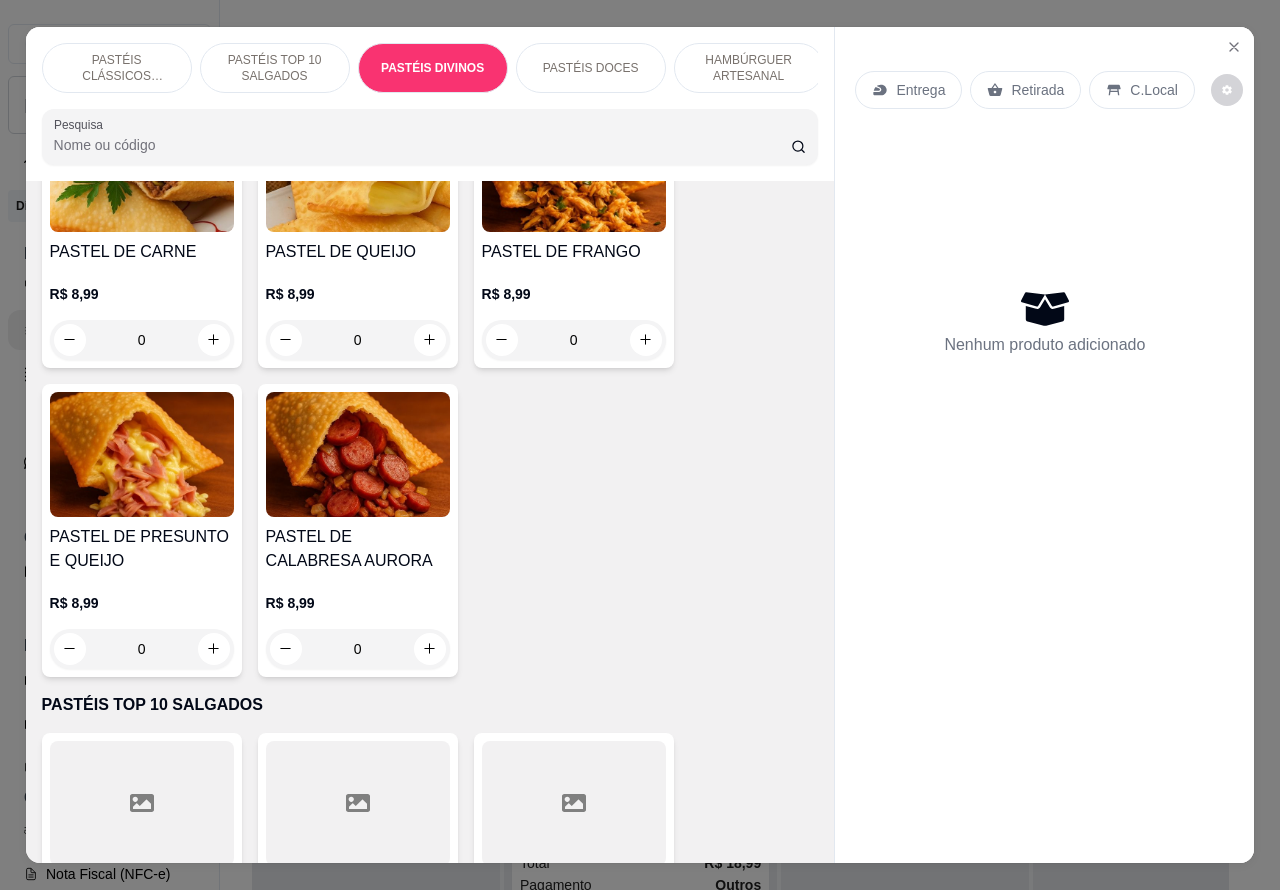 scroll, scrollTop: 2926, scrollLeft: 0, axis: vertical 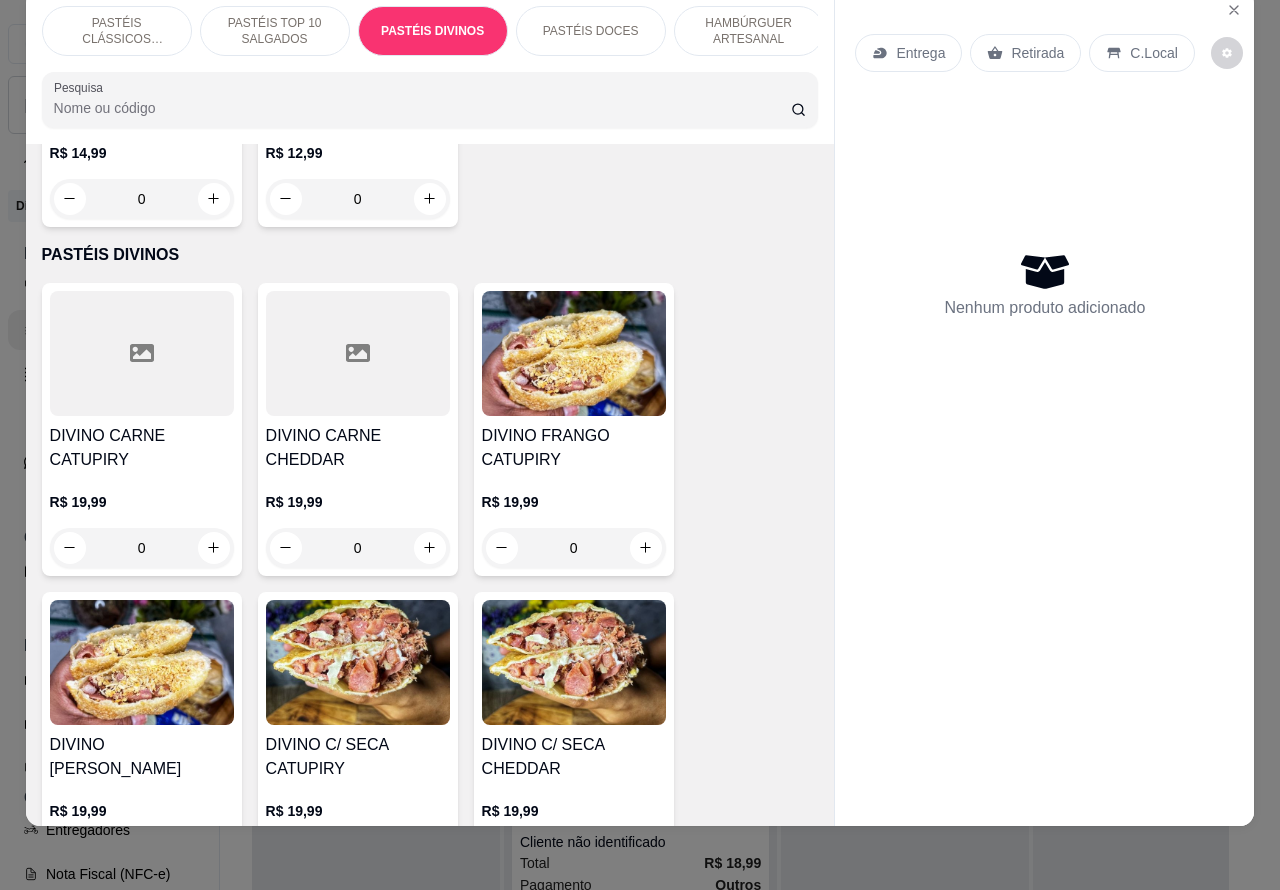 click on "0" at bounding box center [142, 548] 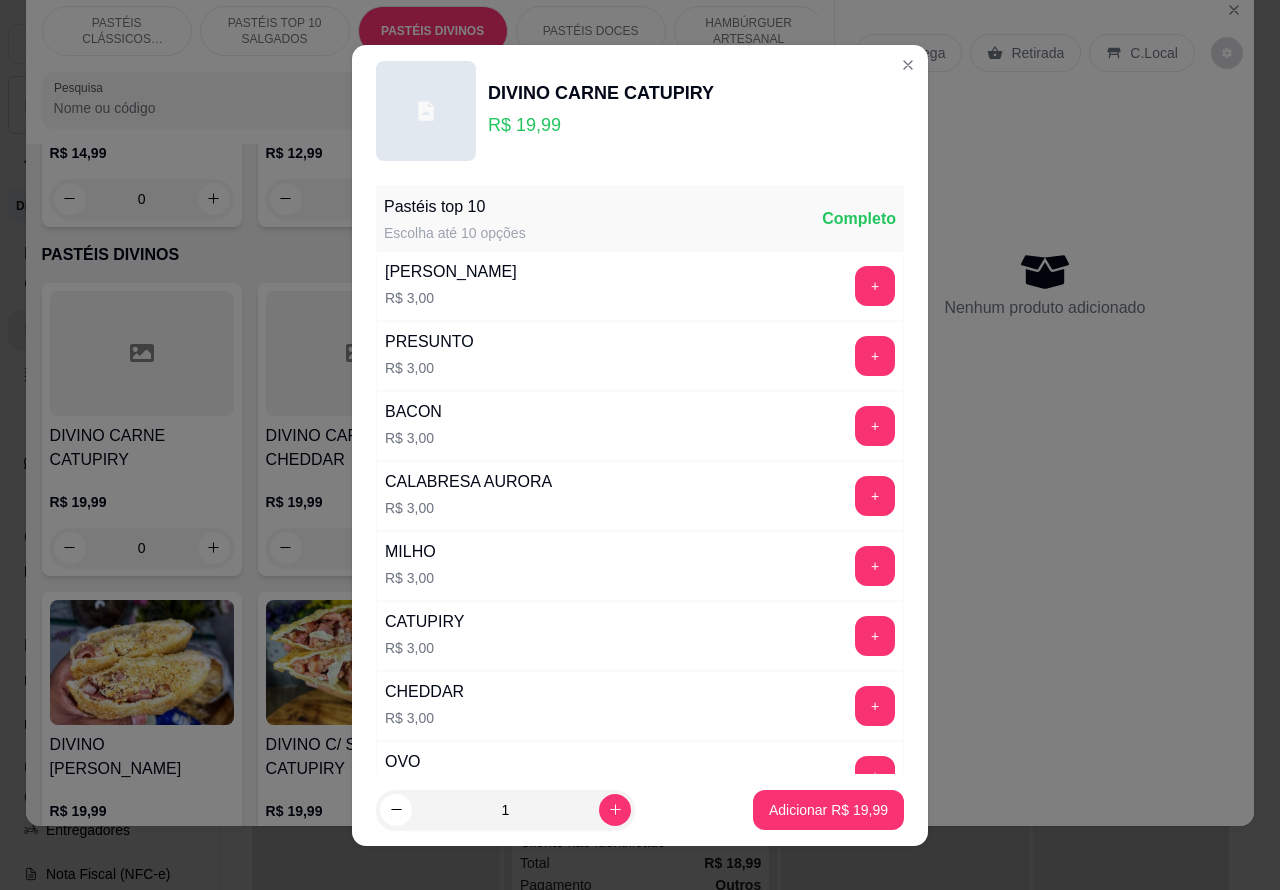 scroll, scrollTop: 261, scrollLeft: 0, axis: vertical 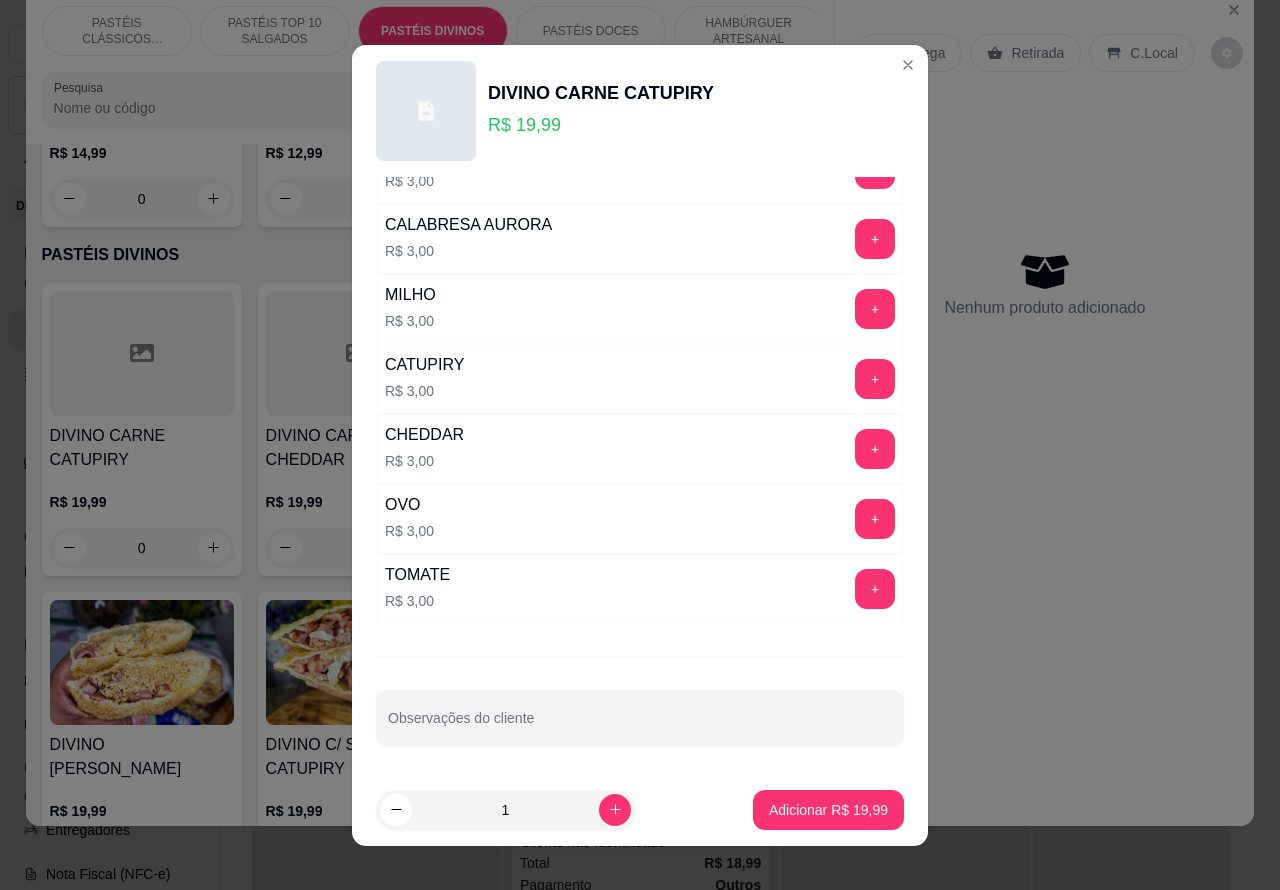 click on "Observações do cliente" at bounding box center (640, 726) 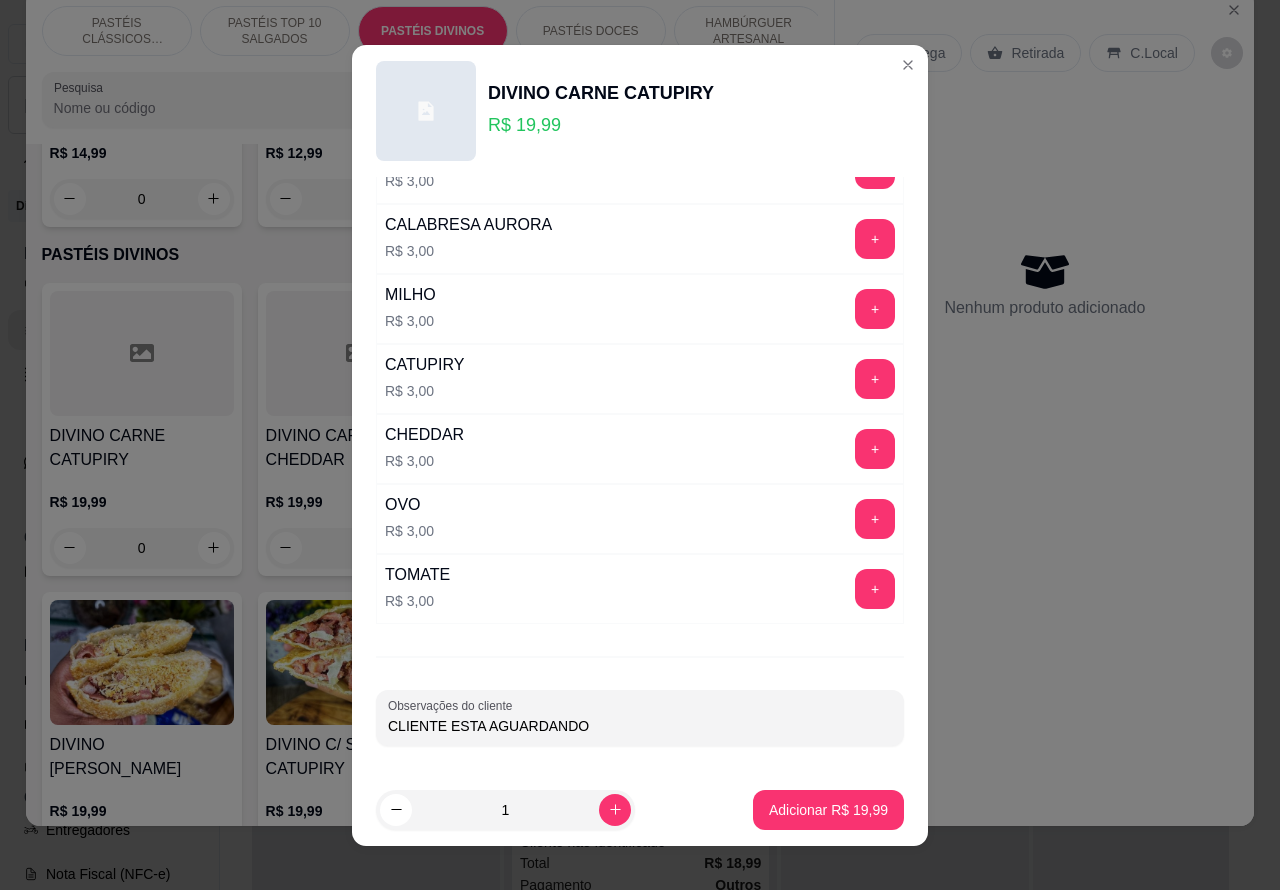 type on "CLIENTE ESTA AGUARDANDO" 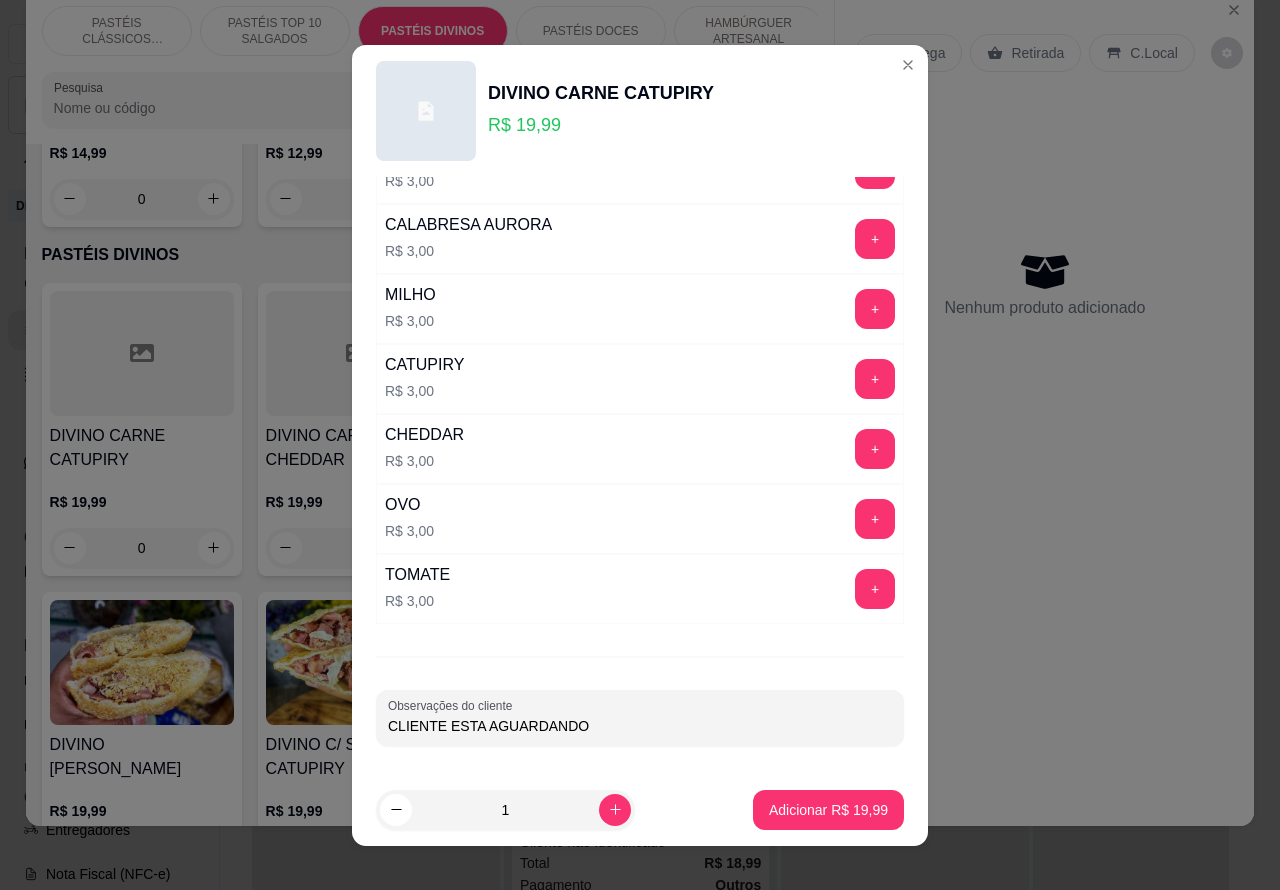 click on "Adicionar   R$ 19,99" at bounding box center [828, 810] 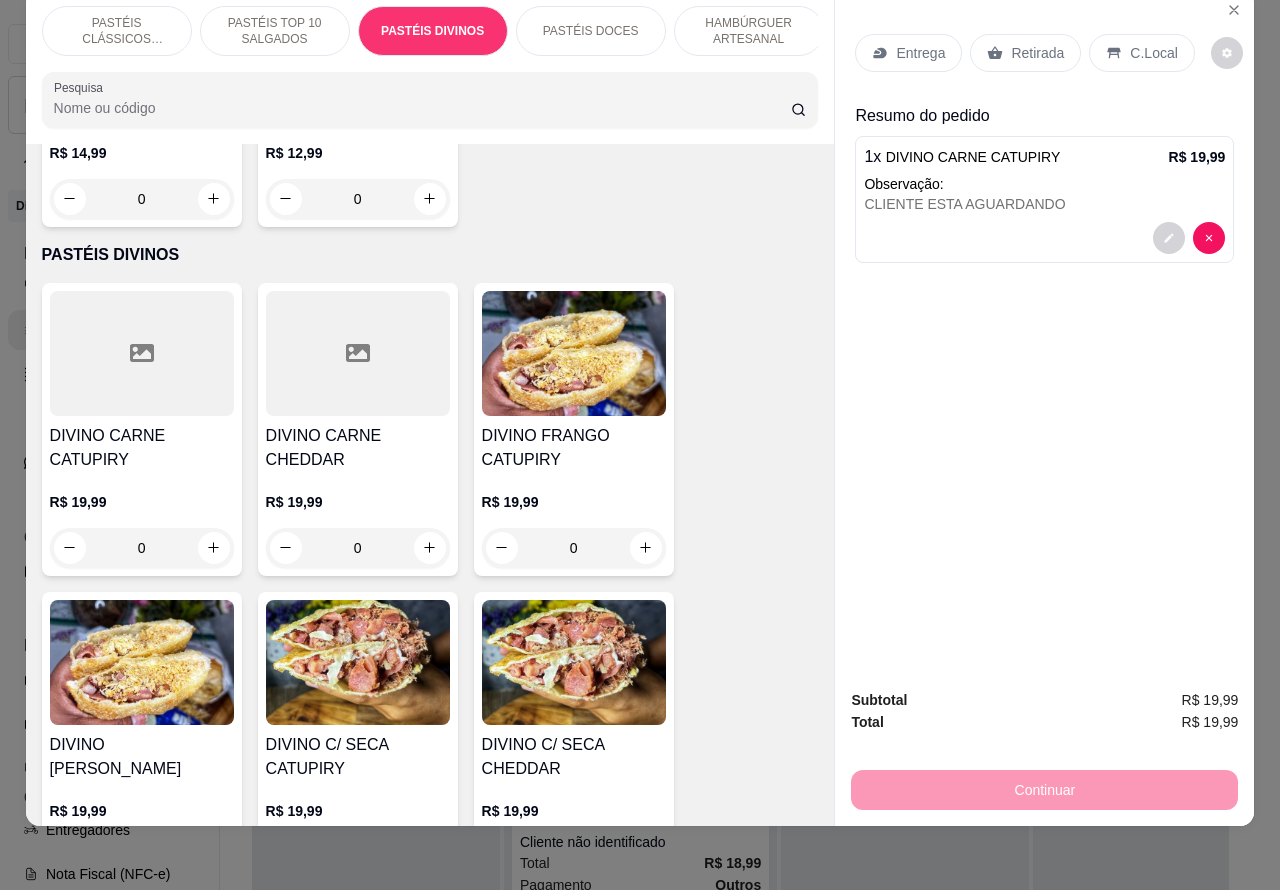 click on "Retirada" at bounding box center (1037, 53) 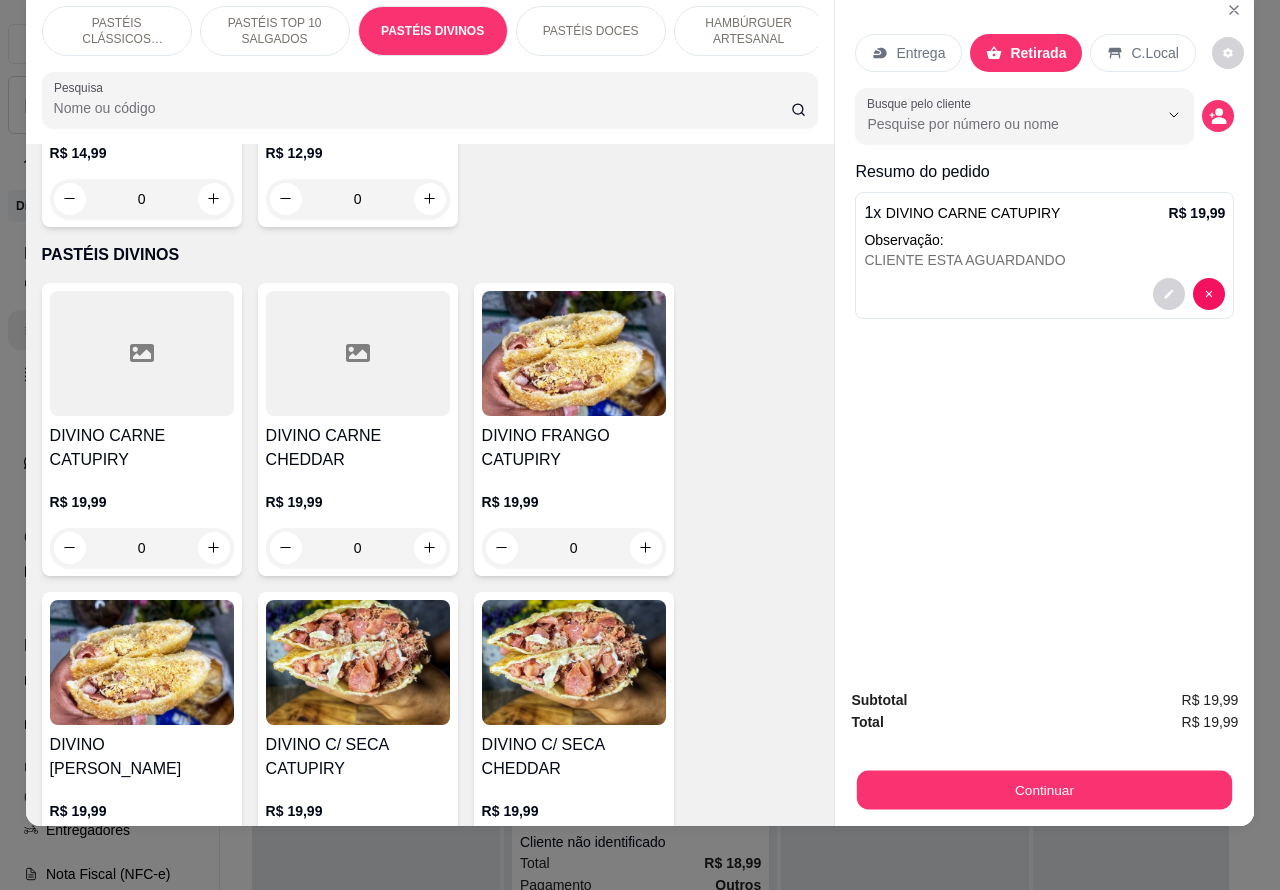 click on "Continuar" at bounding box center (1044, 790) 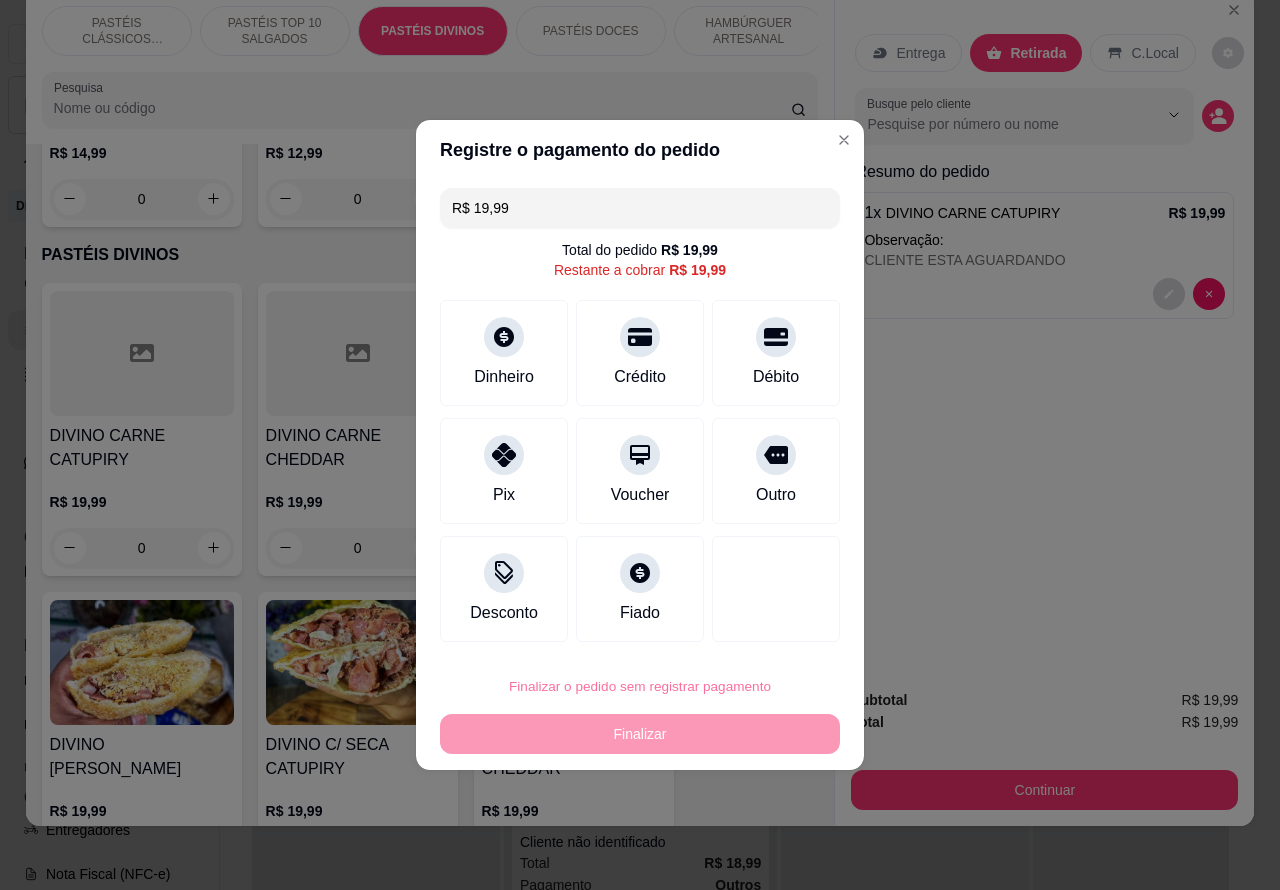 click on "Confirmar" at bounding box center [759, 630] 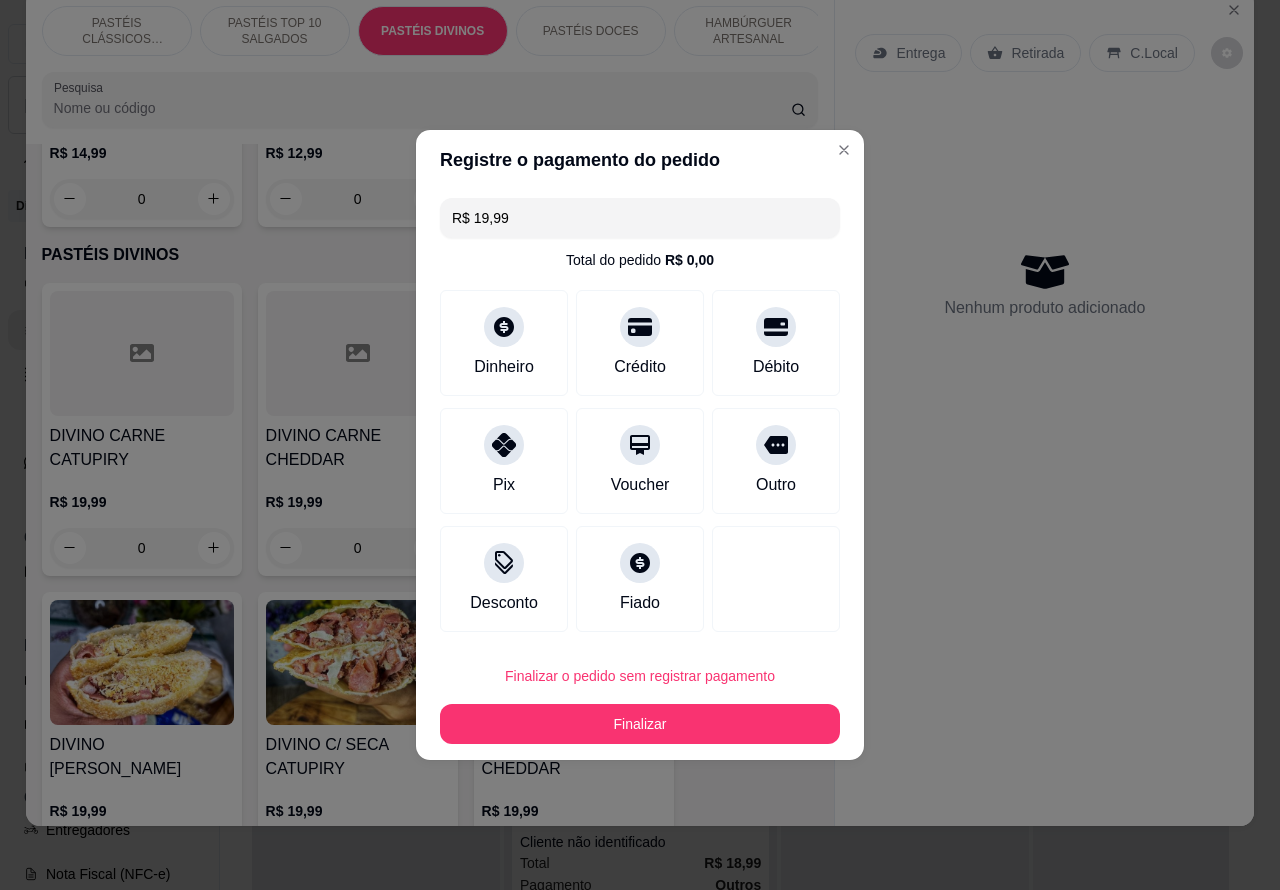 type on "R$ 0,00" 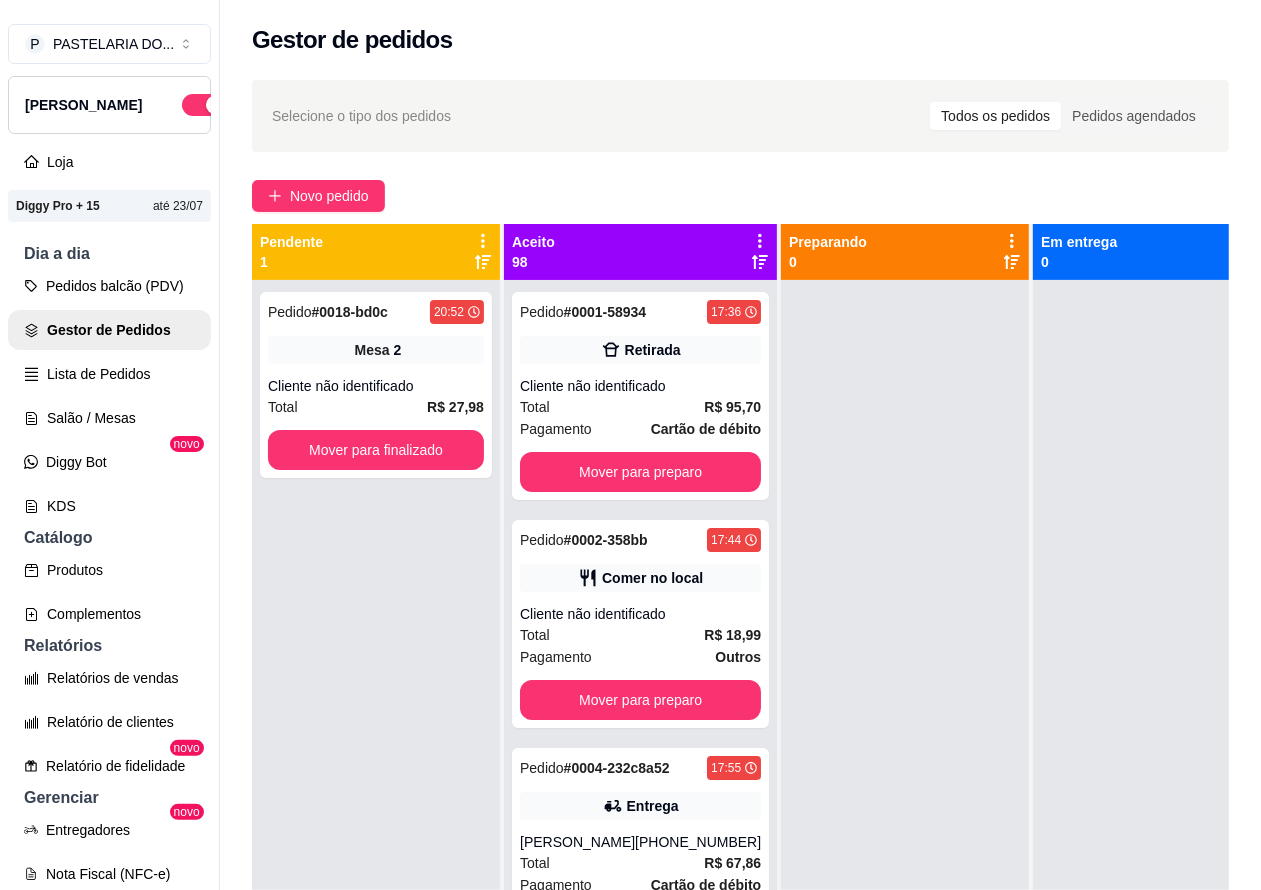 click on "Pedidos balcão (PDV)" at bounding box center [109, 286] 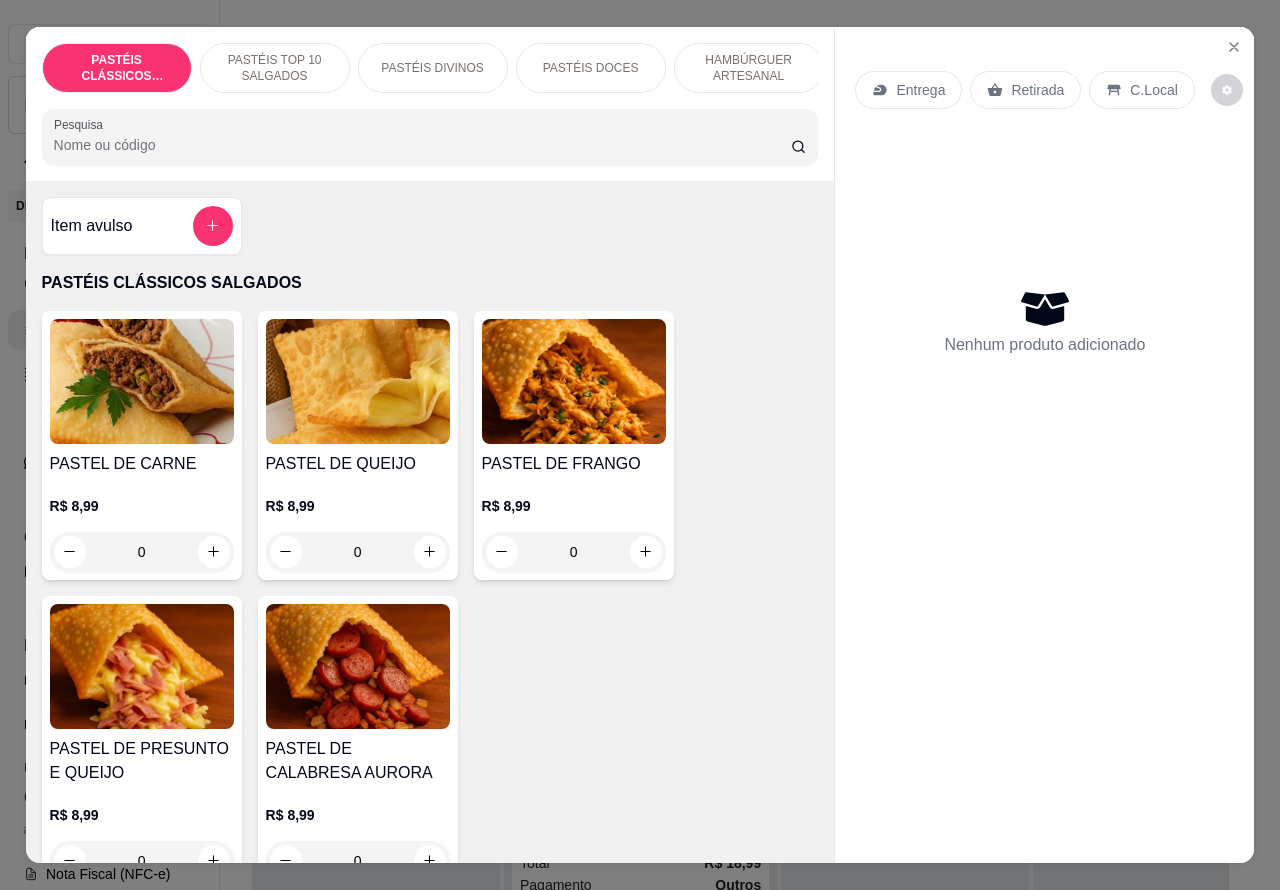 click on "PASTEL DE CARNE    R$ 8,99 0" at bounding box center [142, 445] 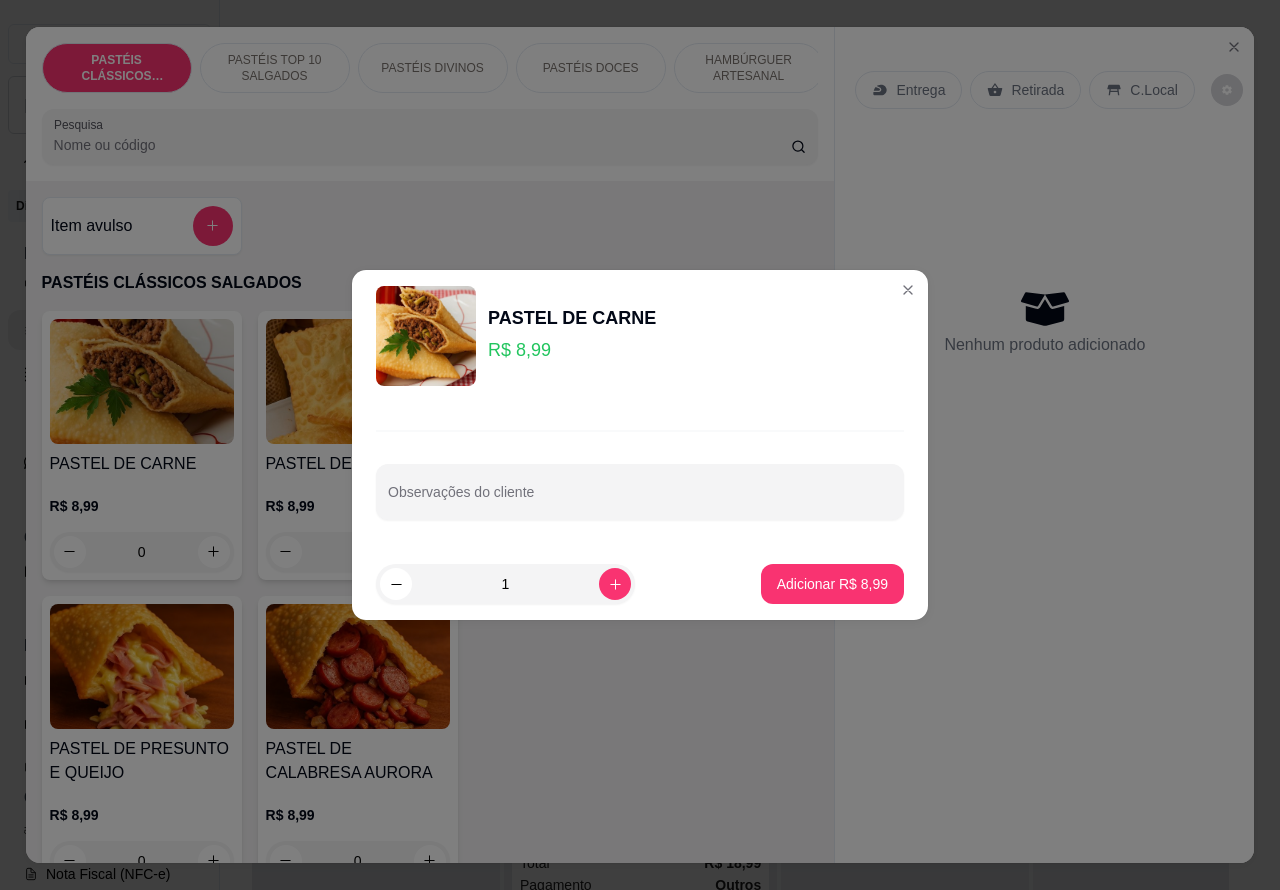 click on "Nenhum produto adicionado" at bounding box center (1044, 321) 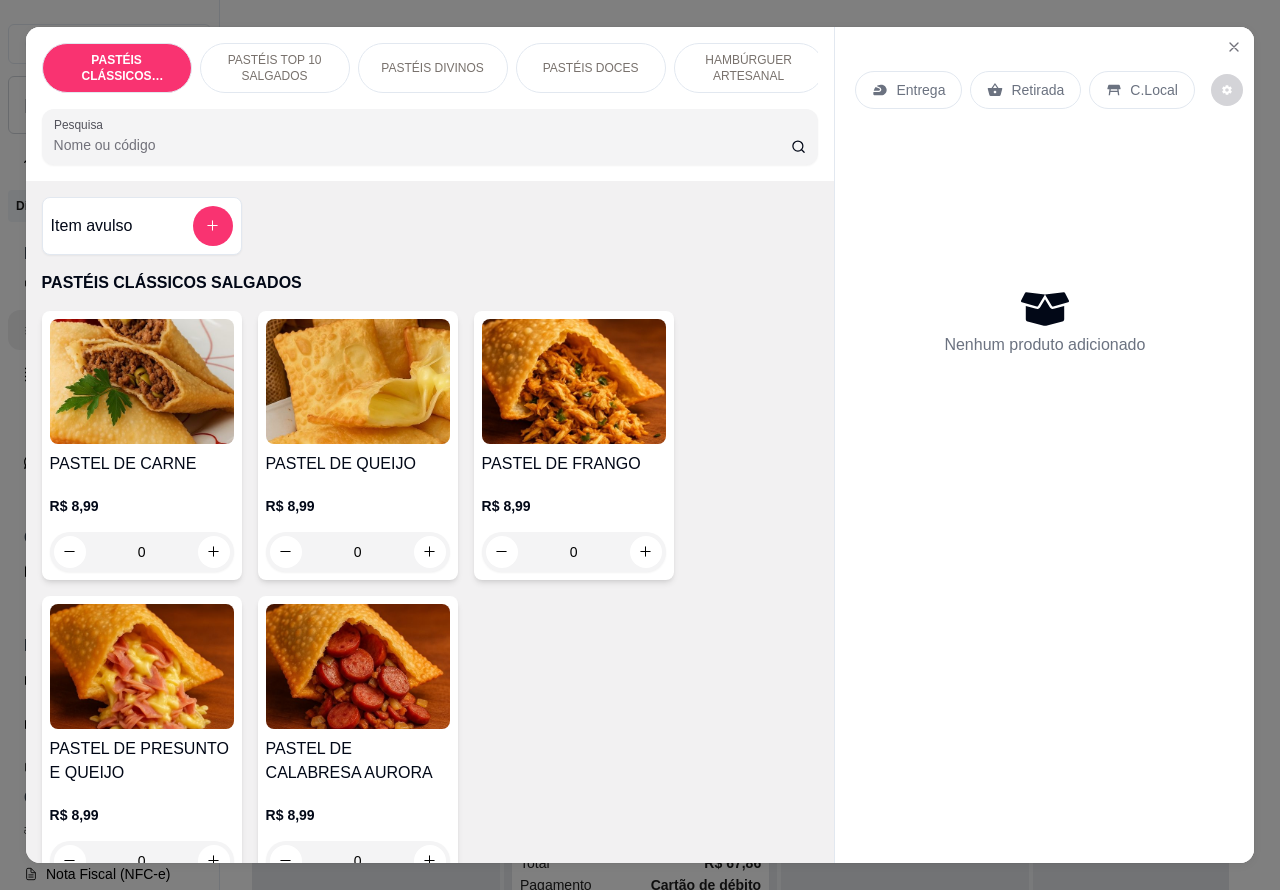 click 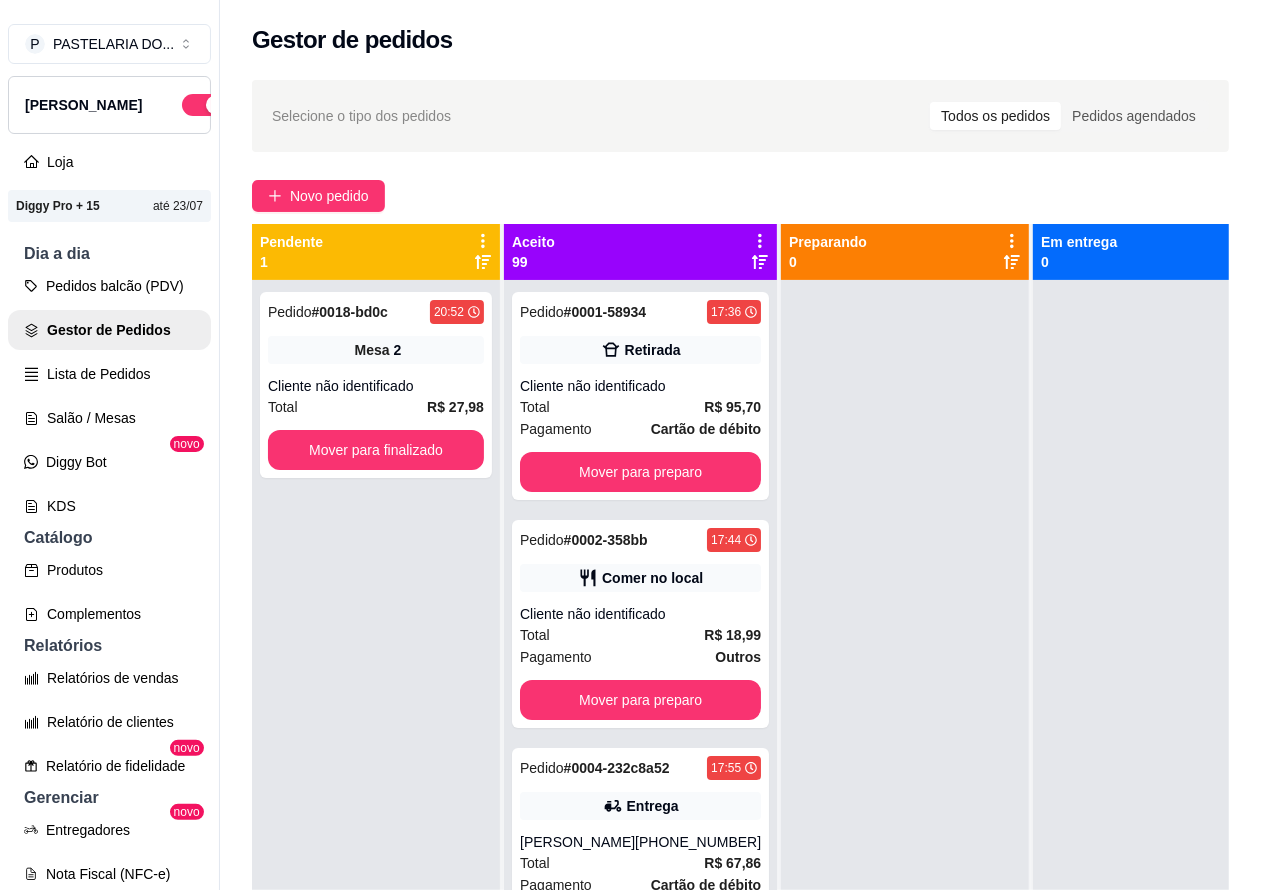 click on "Salão / Mesas" at bounding box center (109, 418) 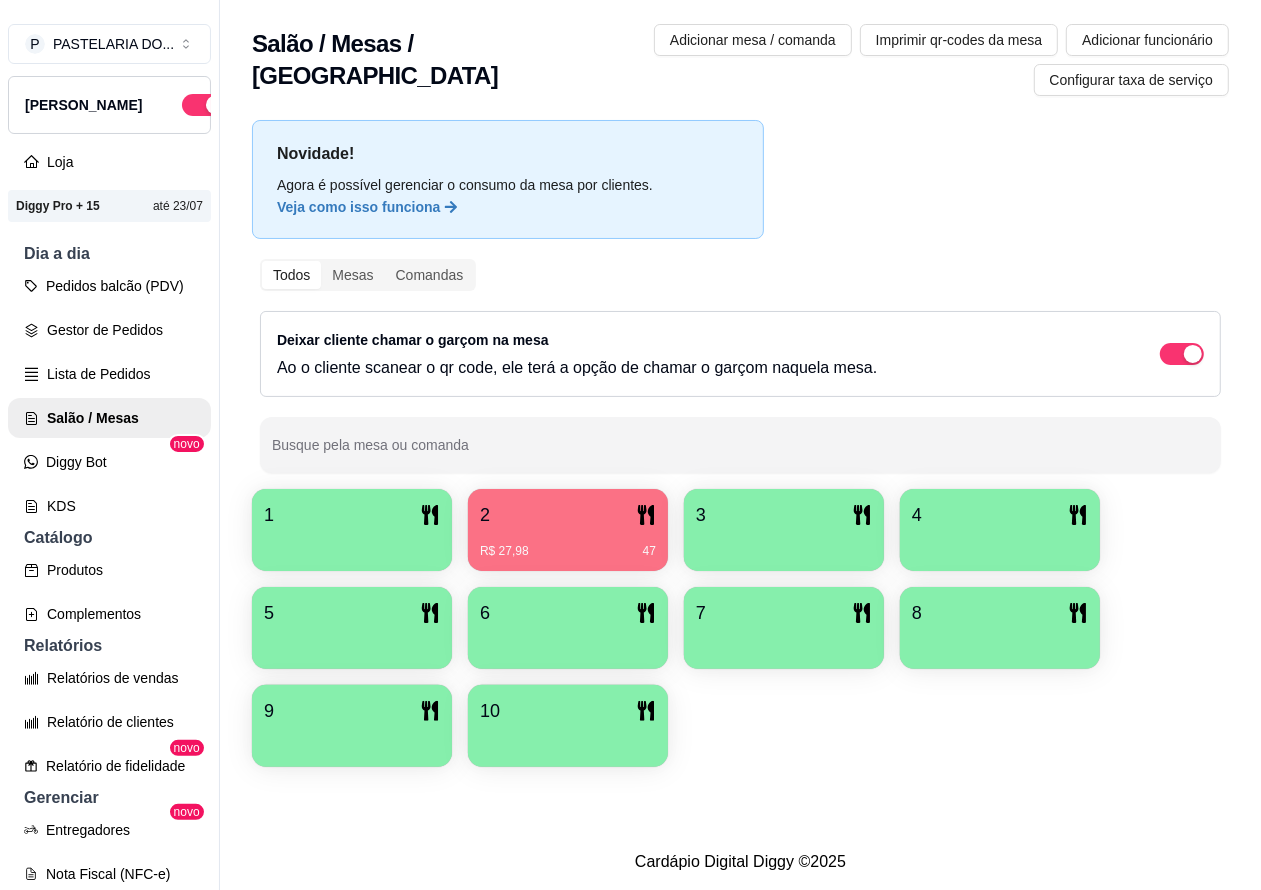 click on "4" at bounding box center [1000, 515] 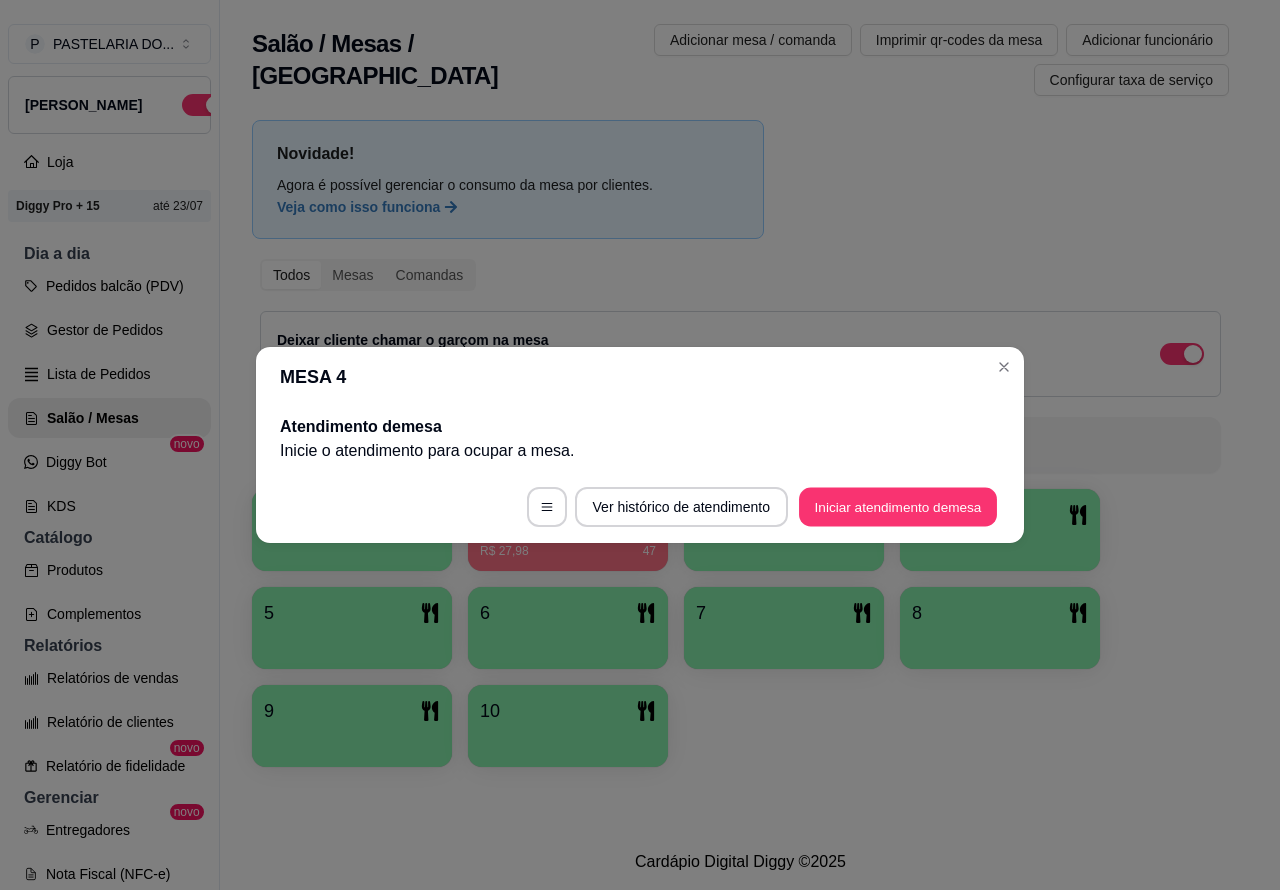 click on "Iniciar atendimento de  mesa" at bounding box center (898, 507) 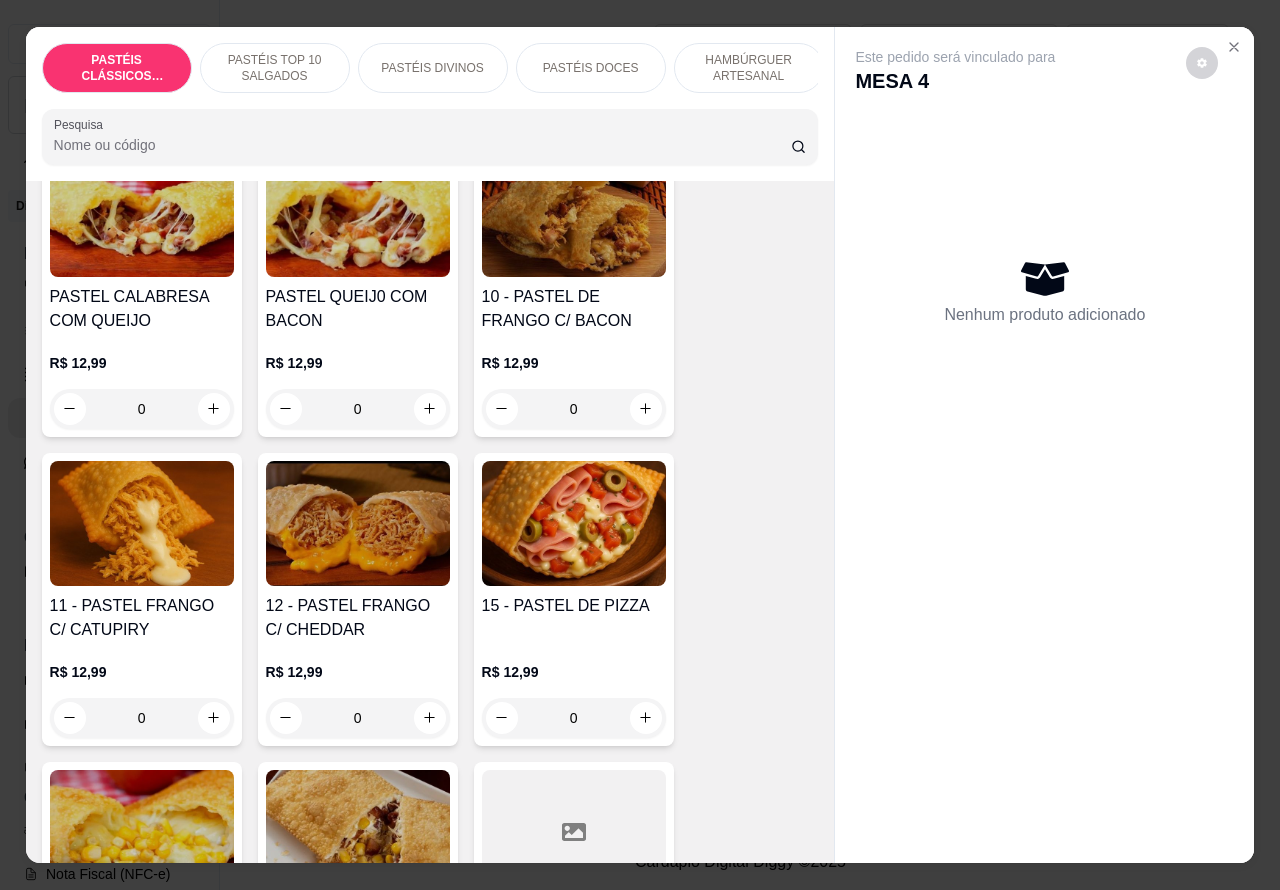 scroll, scrollTop: 1737, scrollLeft: 0, axis: vertical 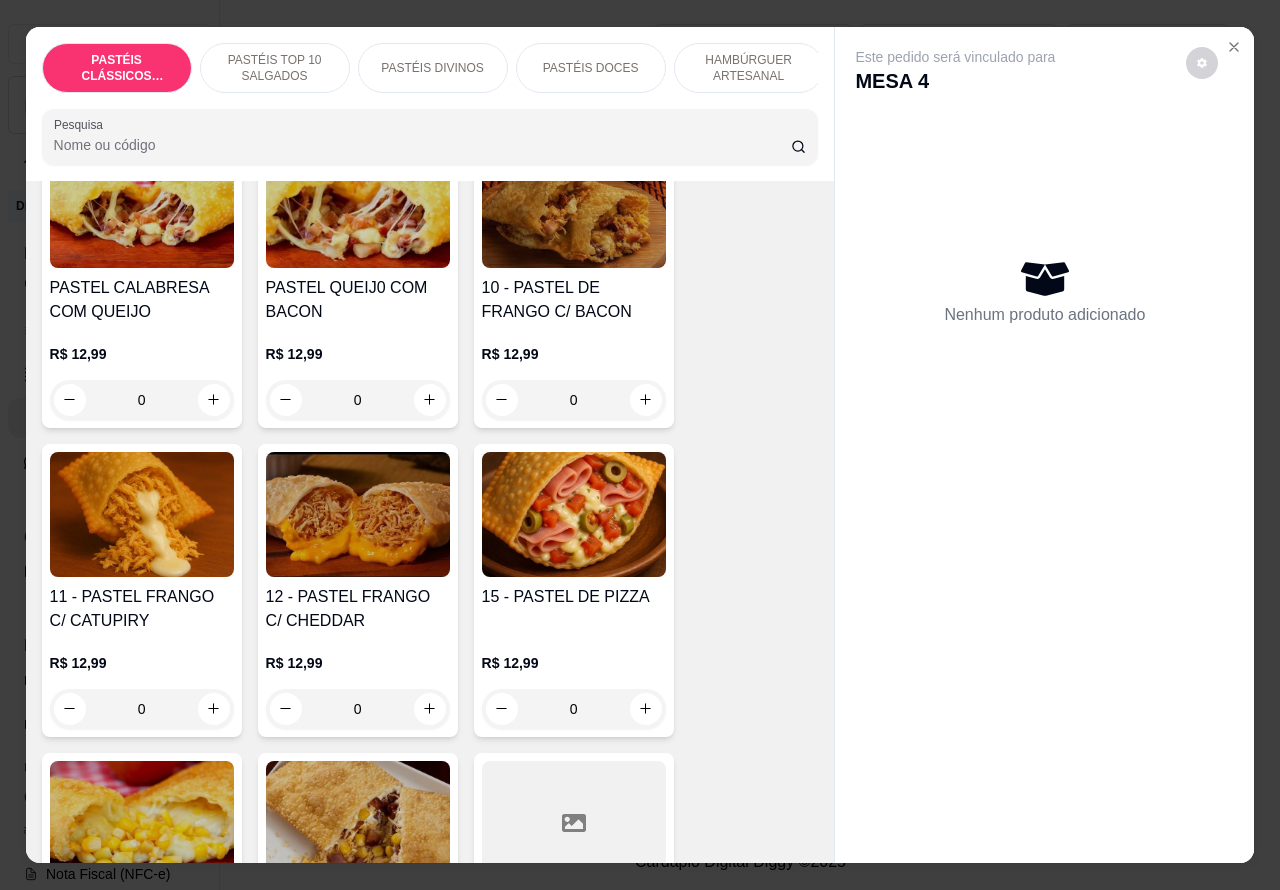 click on "0" at bounding box center [574, 709] 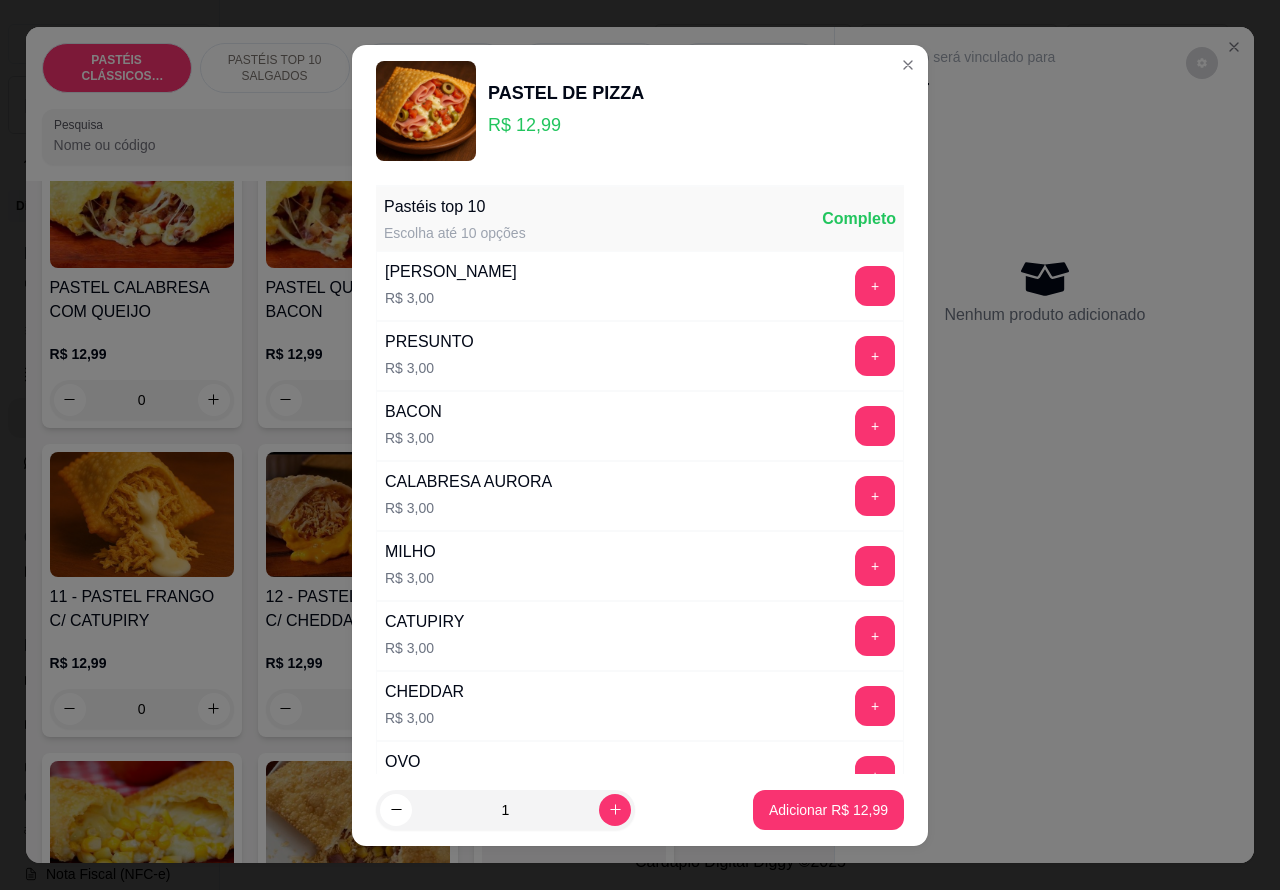 click on "Adicionar   R$ 12,99" at bounding box center (828, 810) 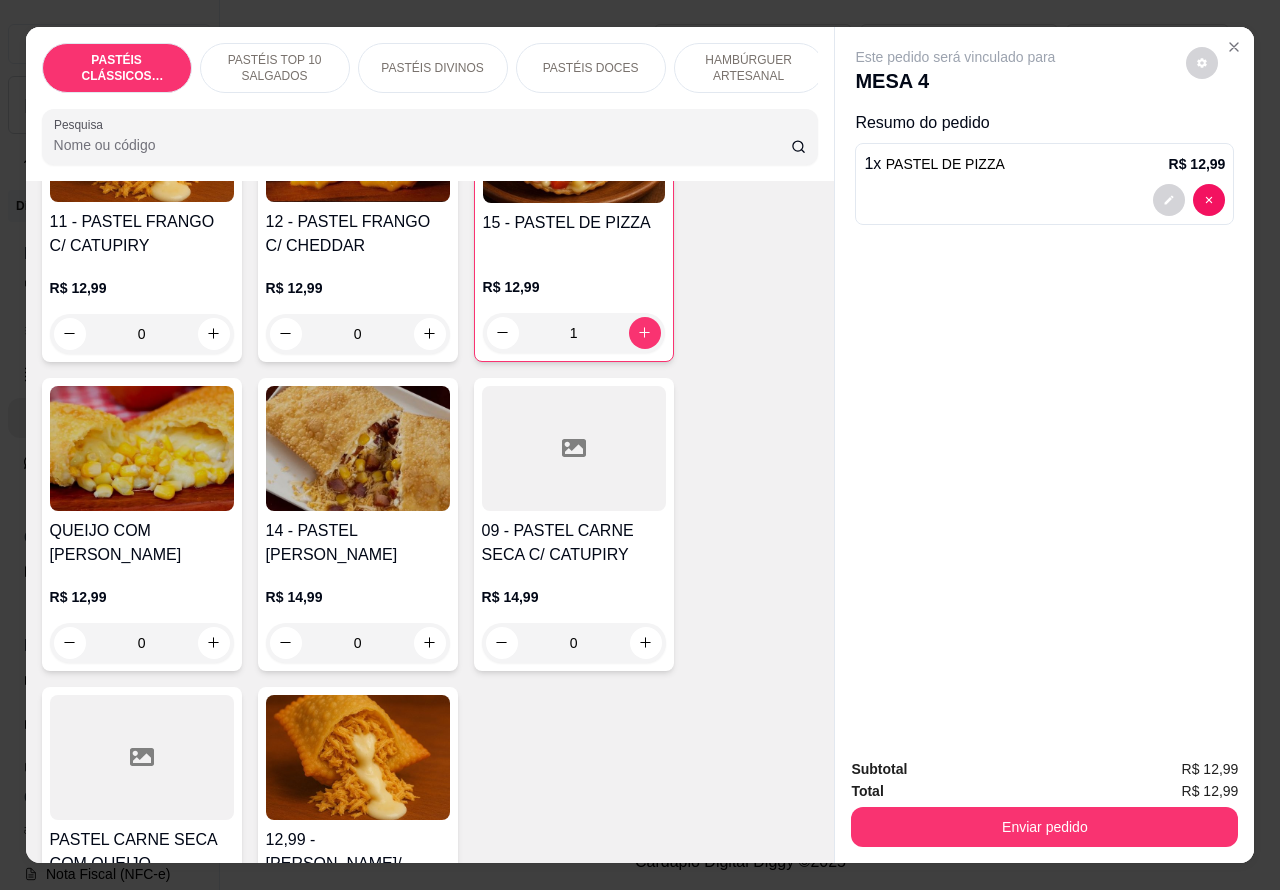 scroll, scrollTop: 2101, scrollLeft: 0, axis: vertical 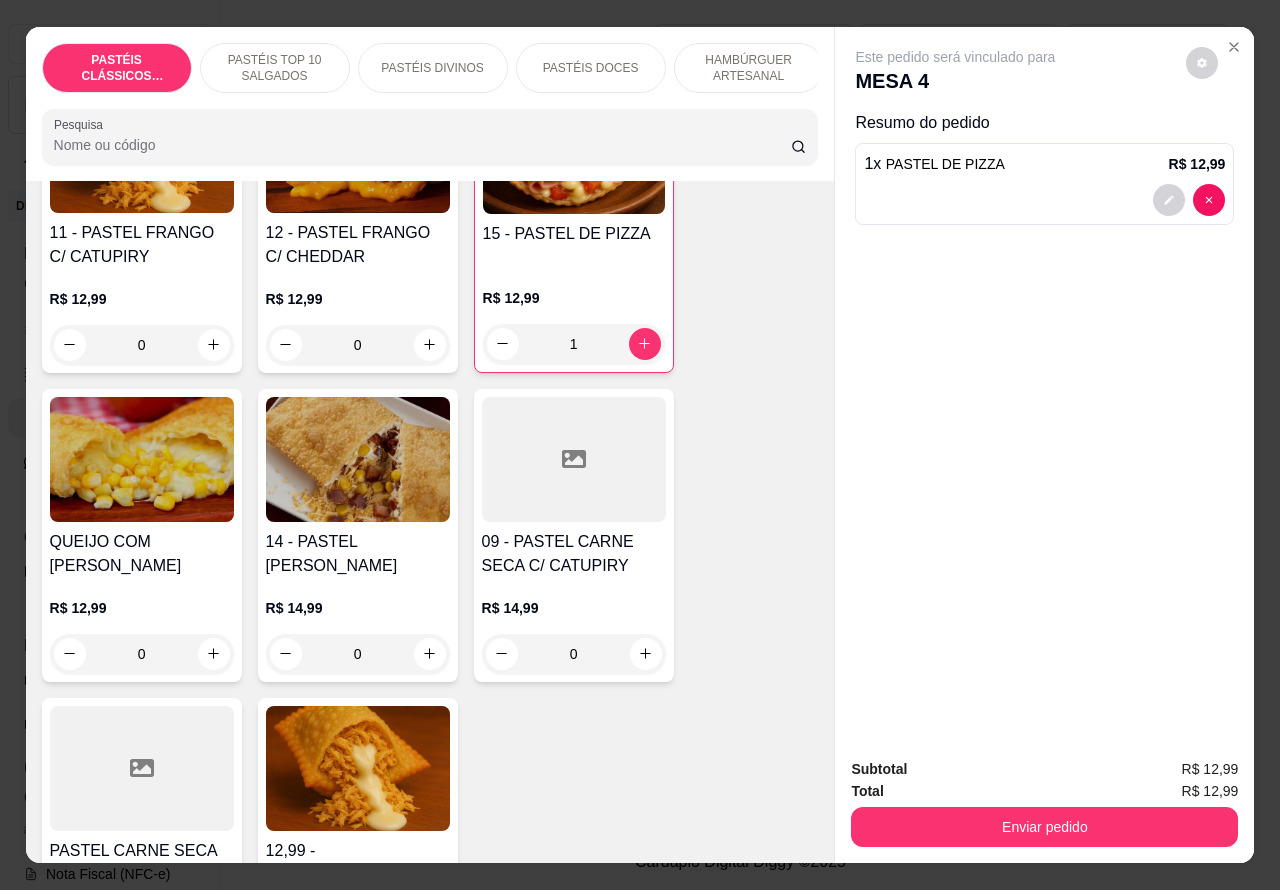click on "0" at bounding box center (574, 654) 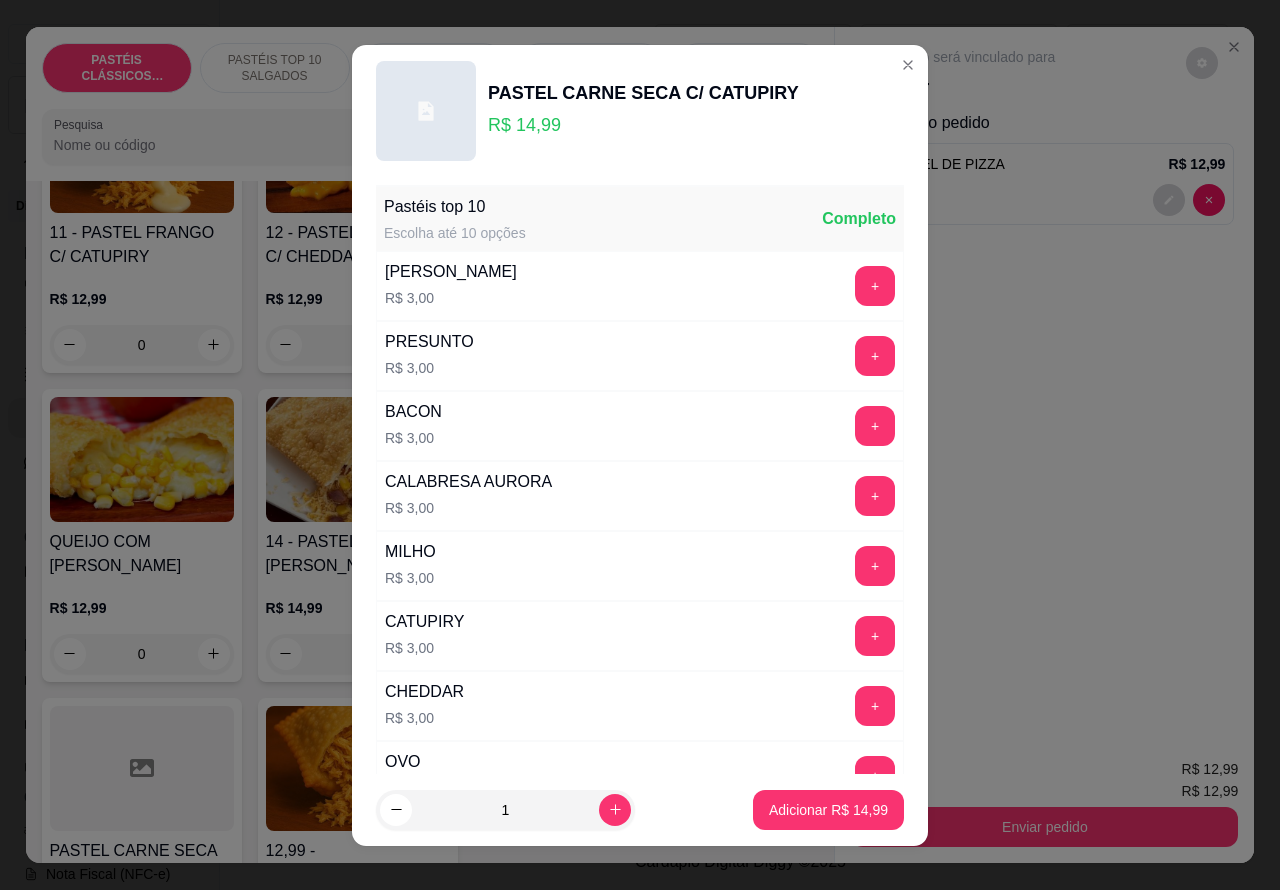 click on "Adicionar   R$ 14,99" at bounding box center (828, 810) 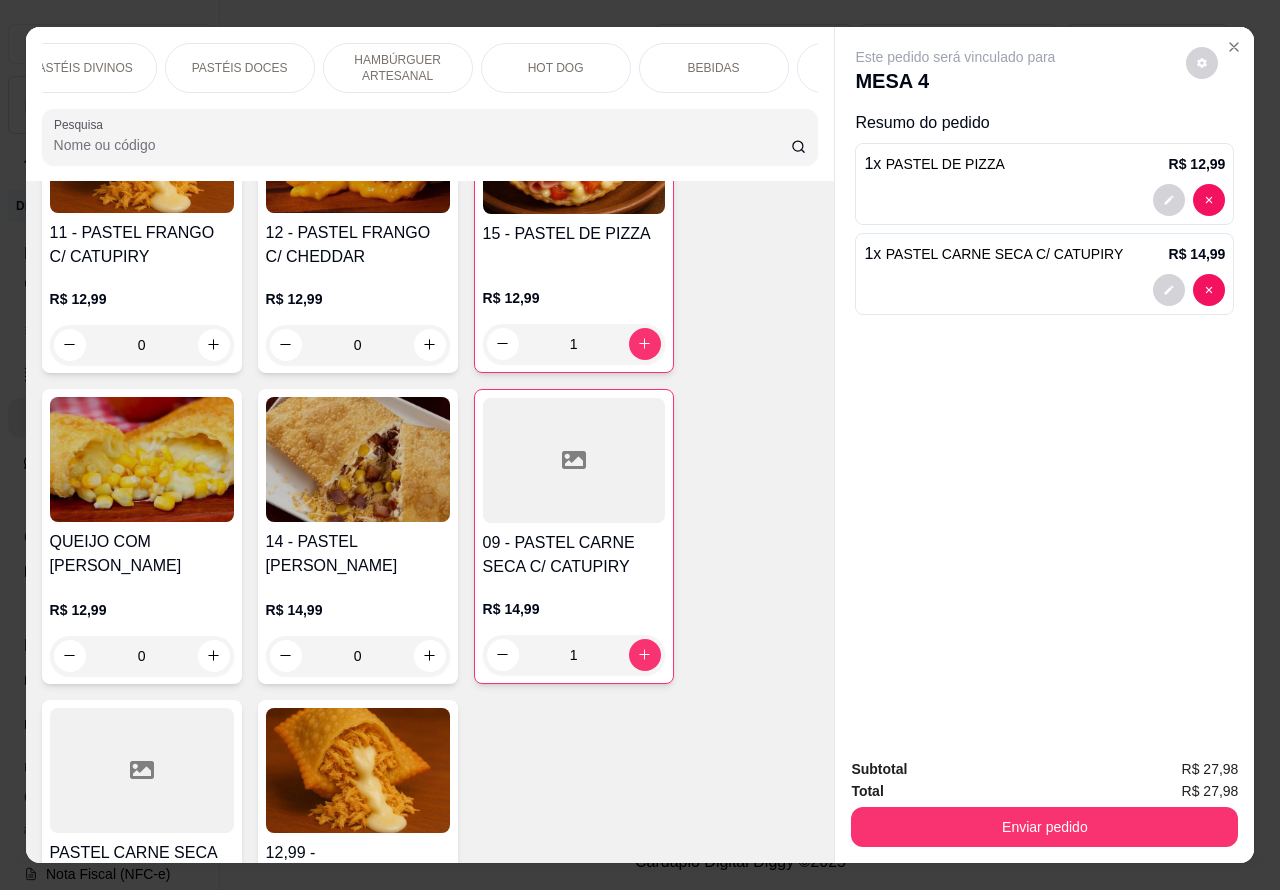 scroll, scrollTop: 0, scrollLeft: 352, axis: horizontal 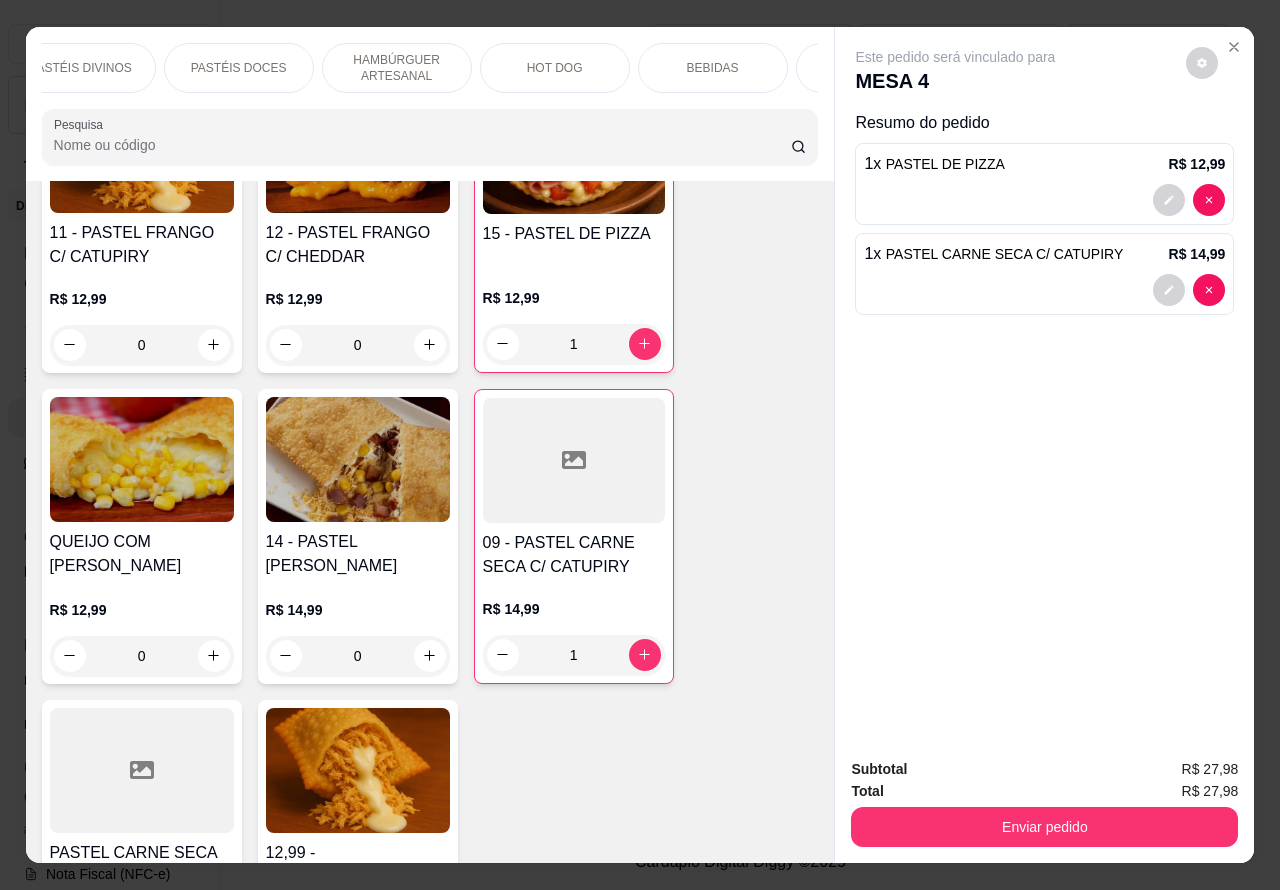 click on "BEBIDAS" at bounding box center [713, 68] 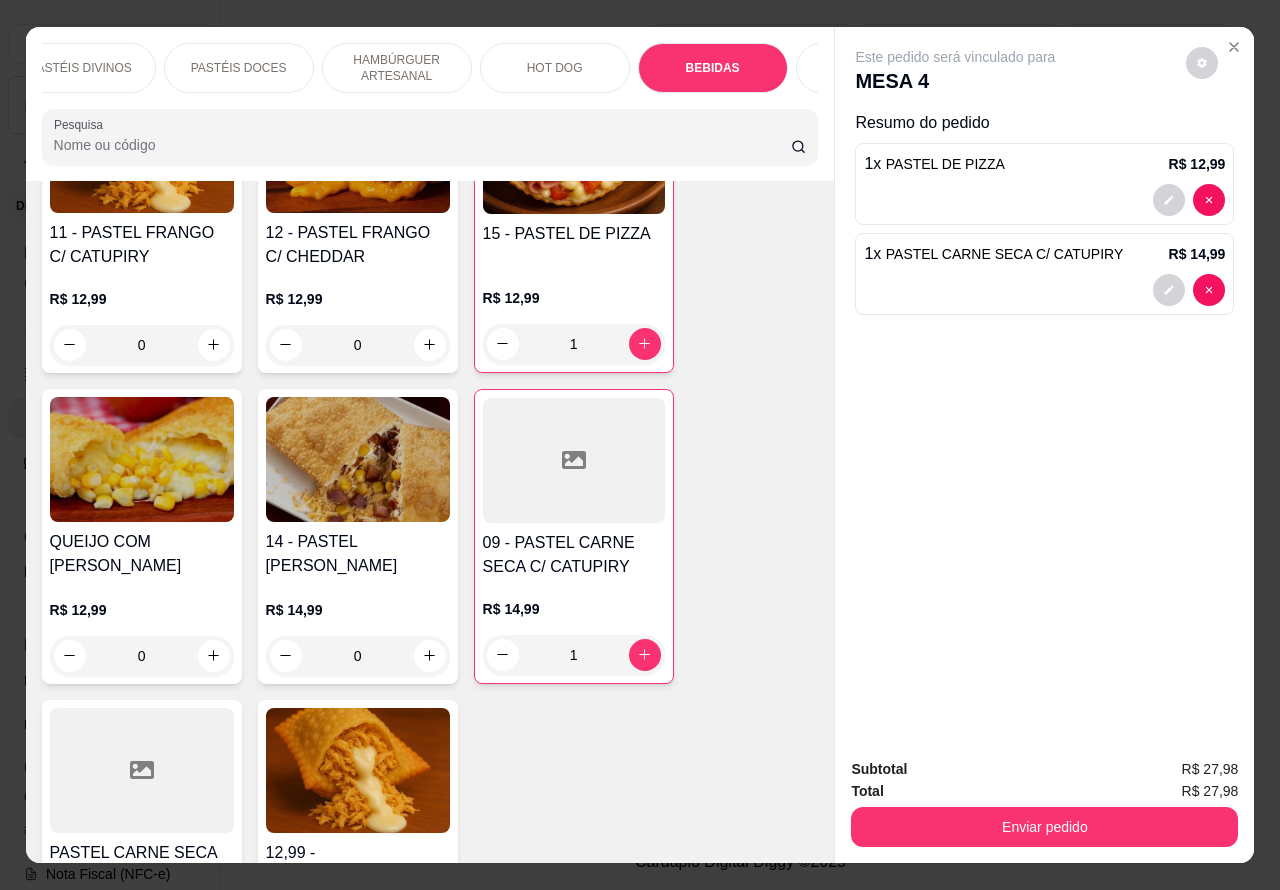 scroll, scrollTop: 6367, scrollLeft: 0, axis: vertical 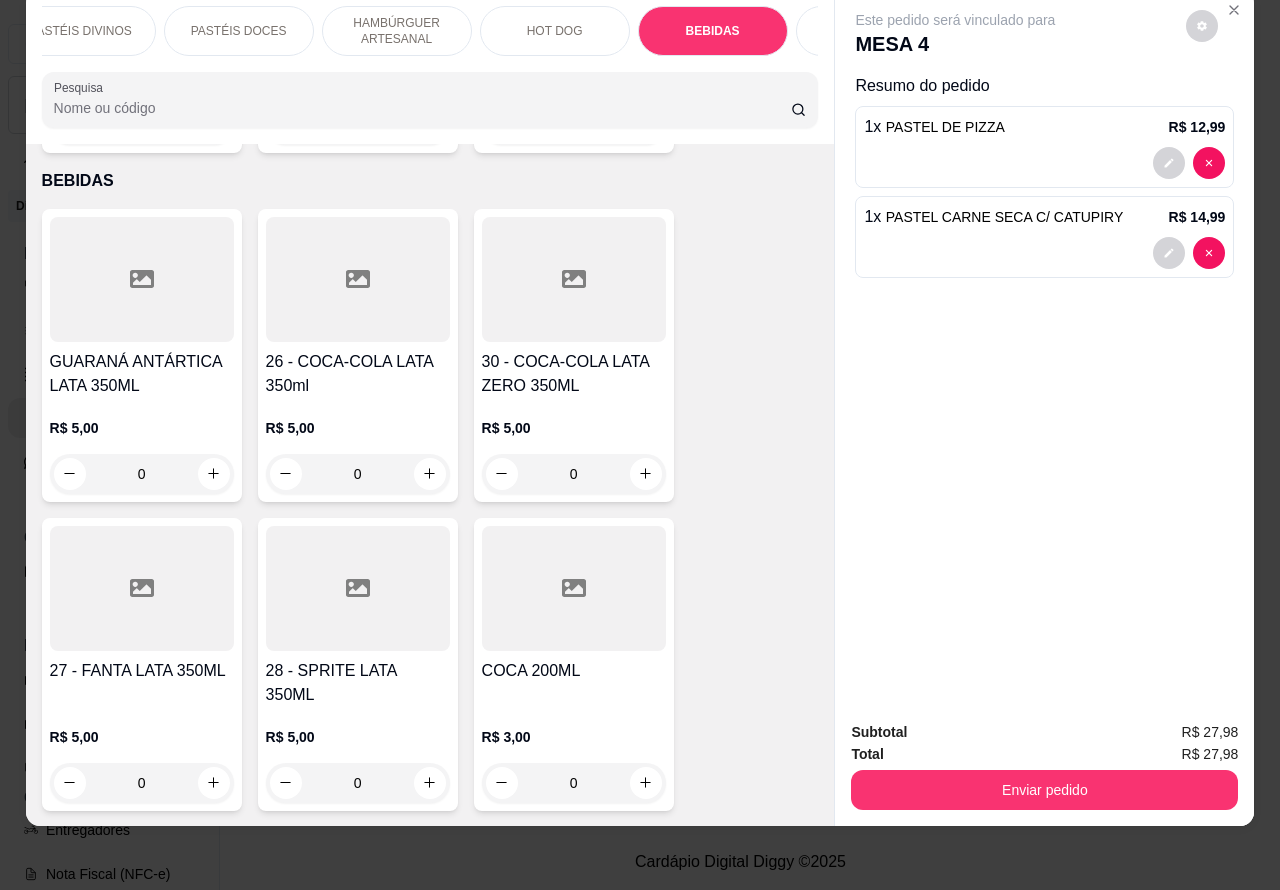 click 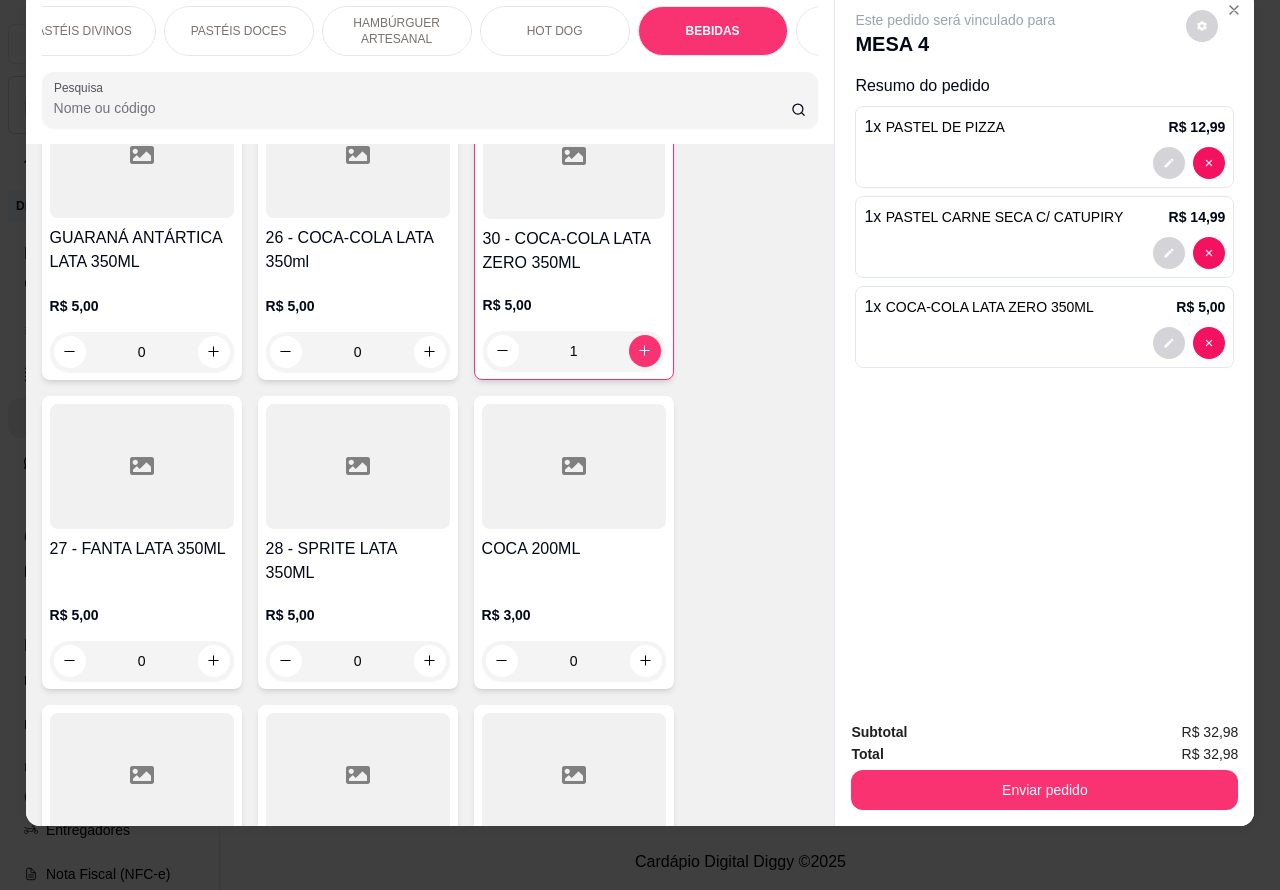 scroll, scrollTop: 6535, scrollLeft: 0, axis: vertical 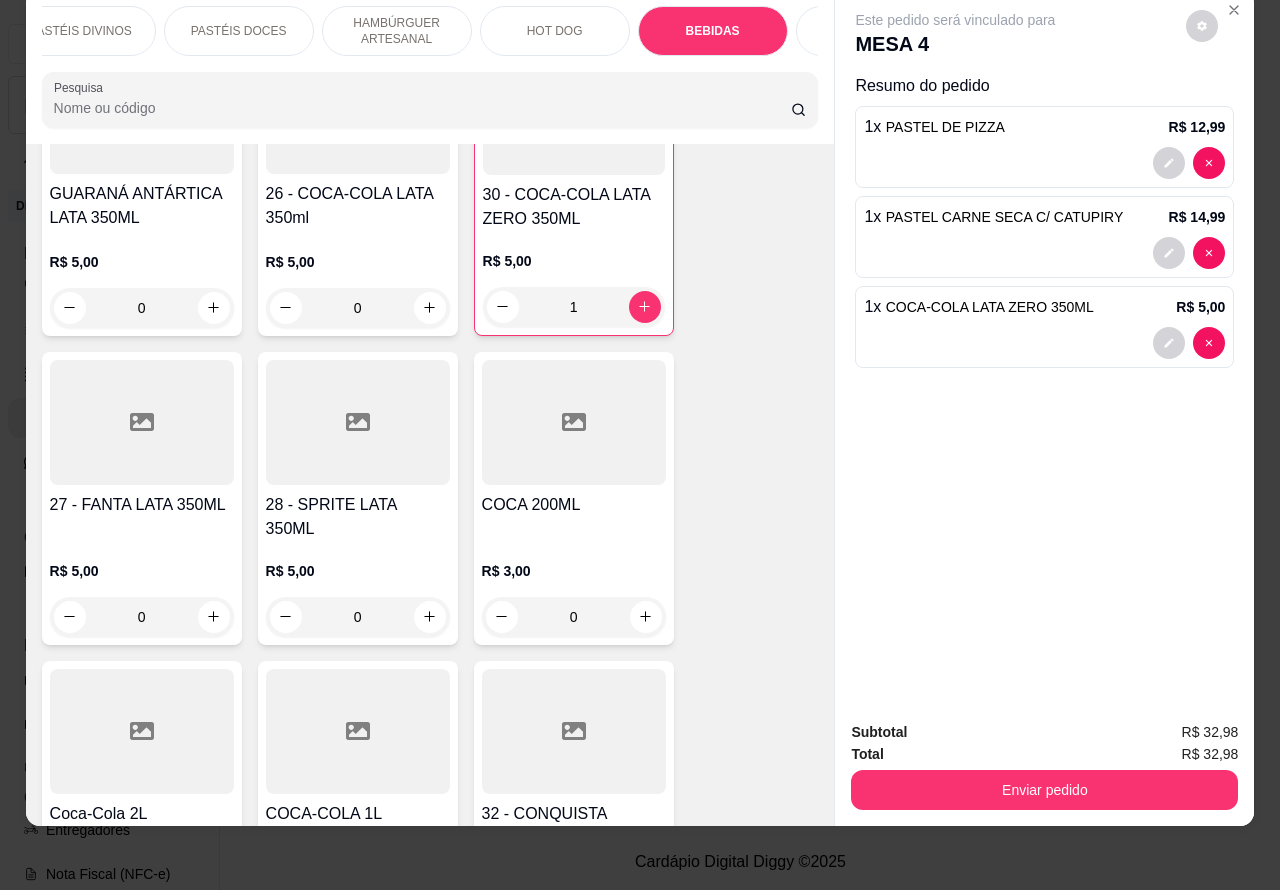 click 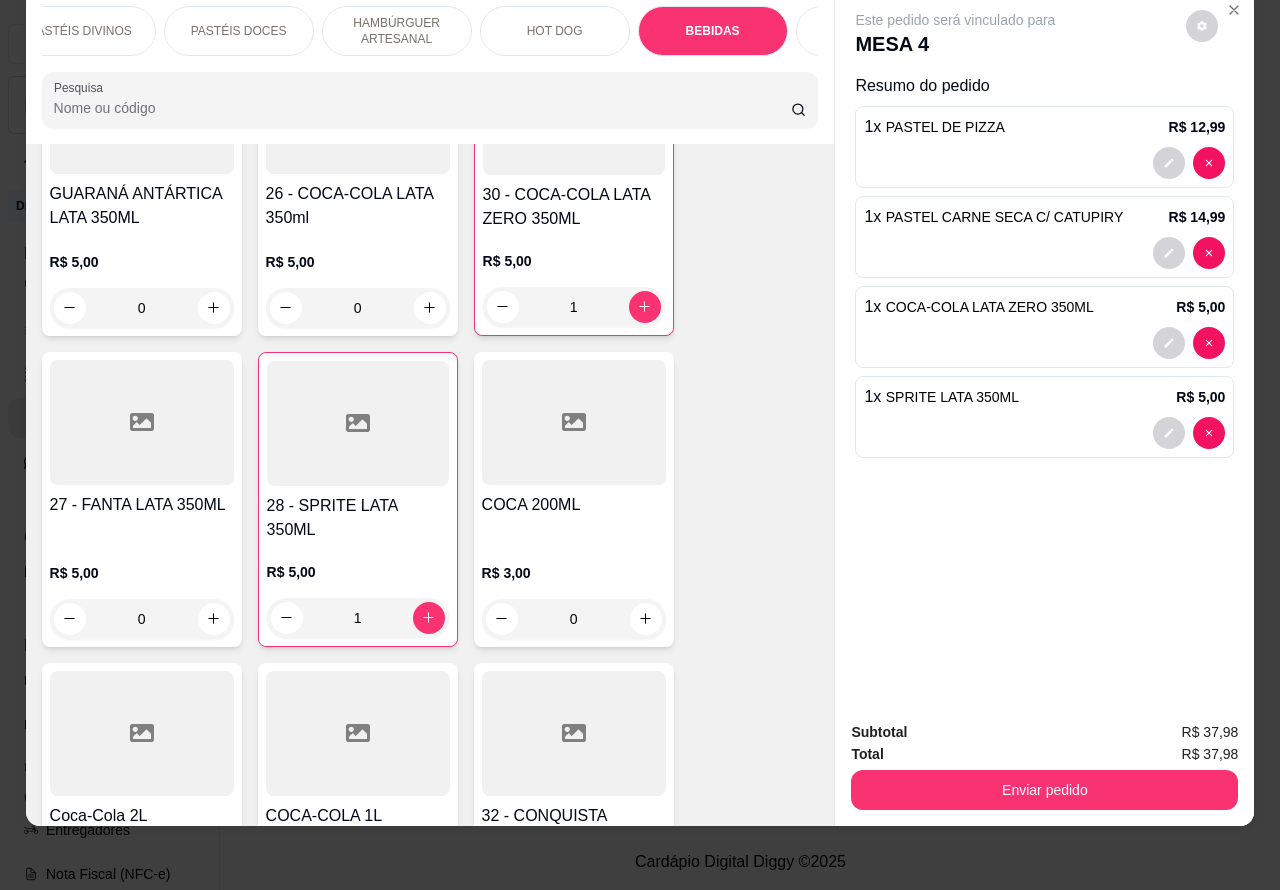 scroll, scrollTop: 0, scrollLeft: 0, axis: both 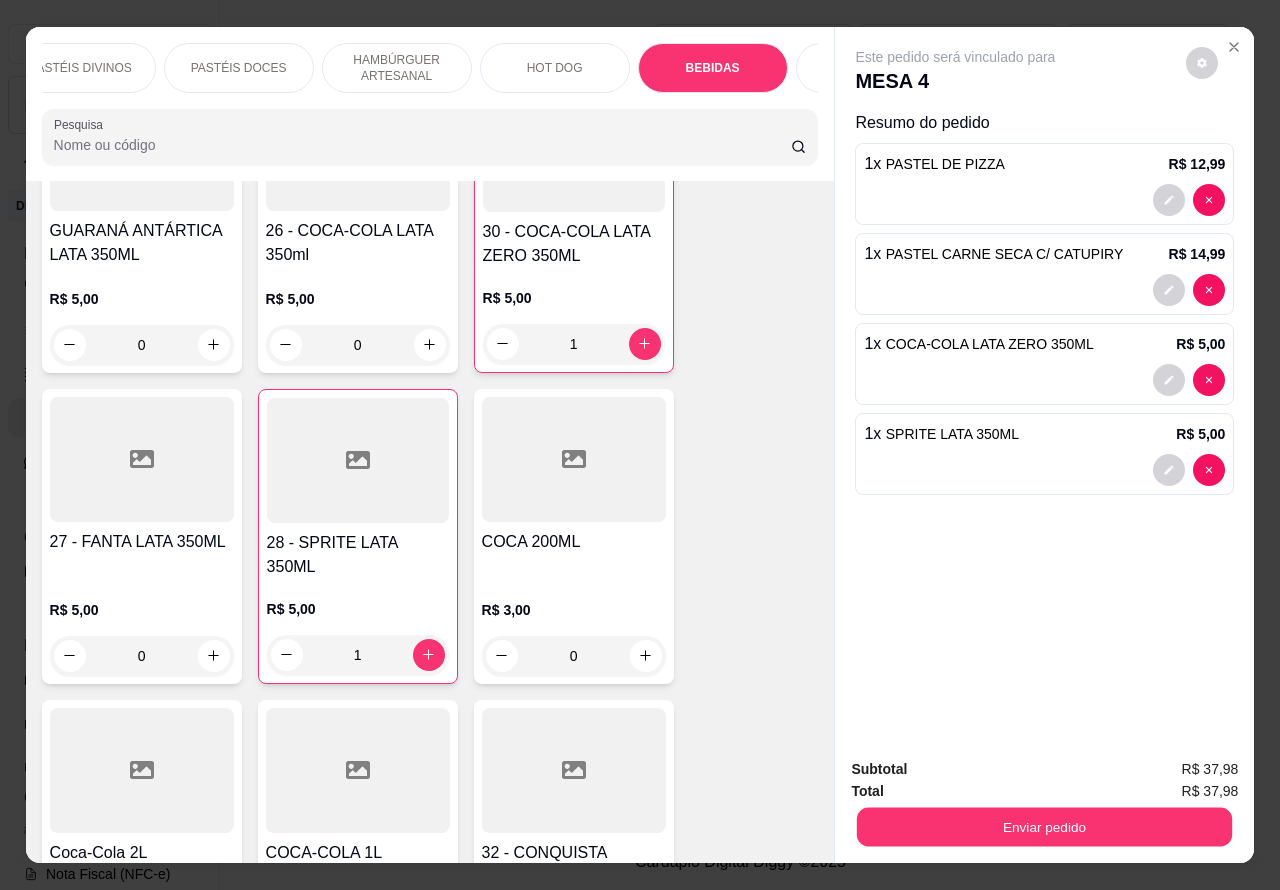 click on "Enviar pedido" at bounding box center (1044, 827) 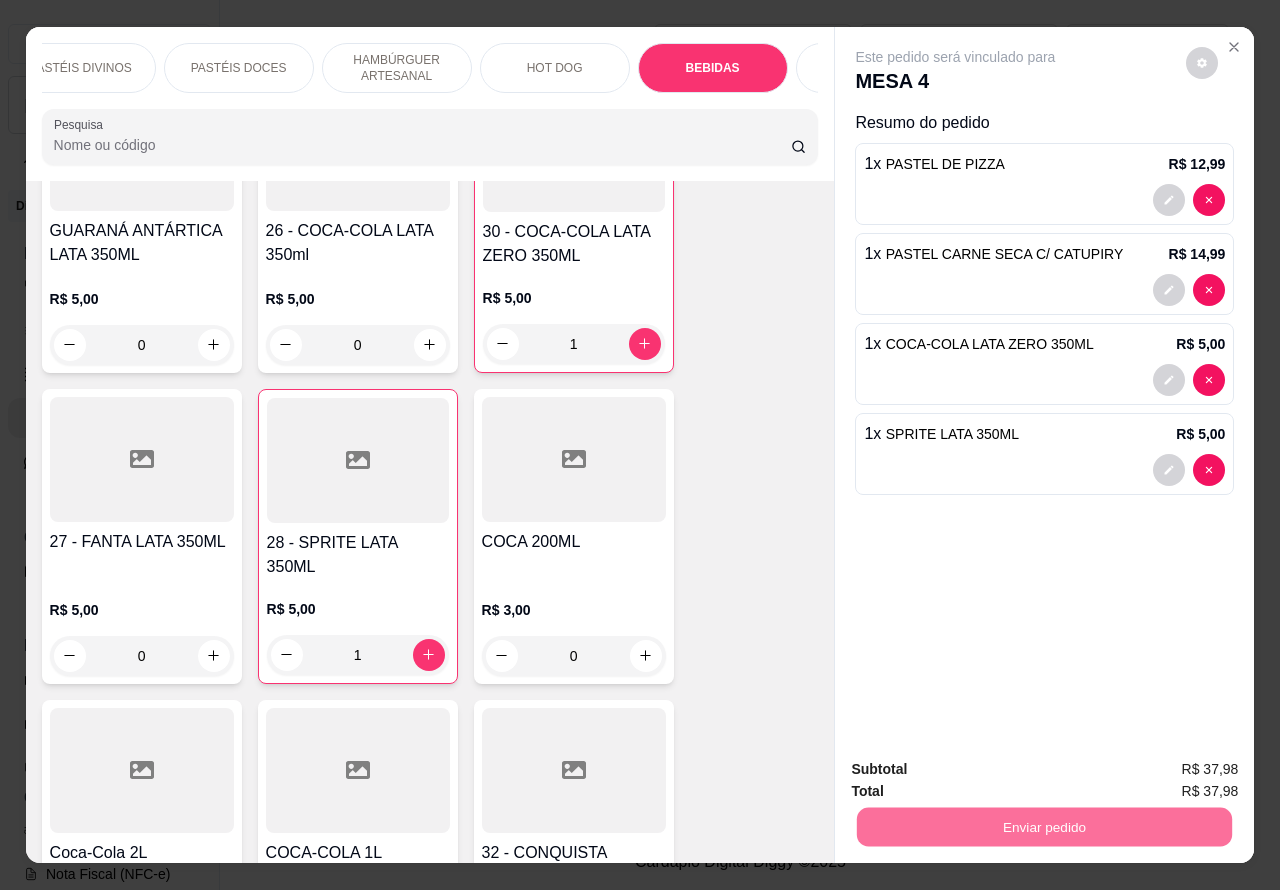 click on "Sim, quero registrar" at bounding box center [1166, 769] 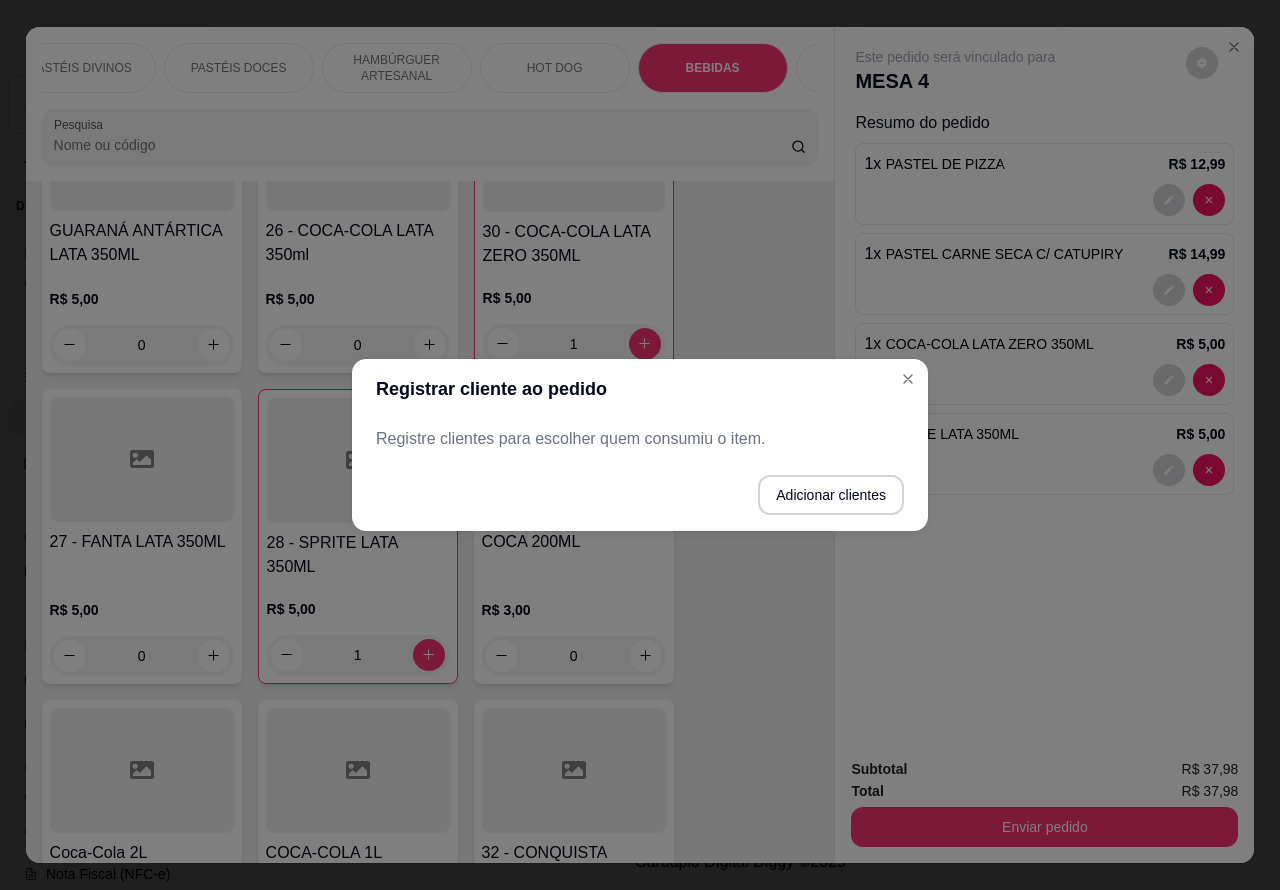 click at bounding box center (1044, 380) 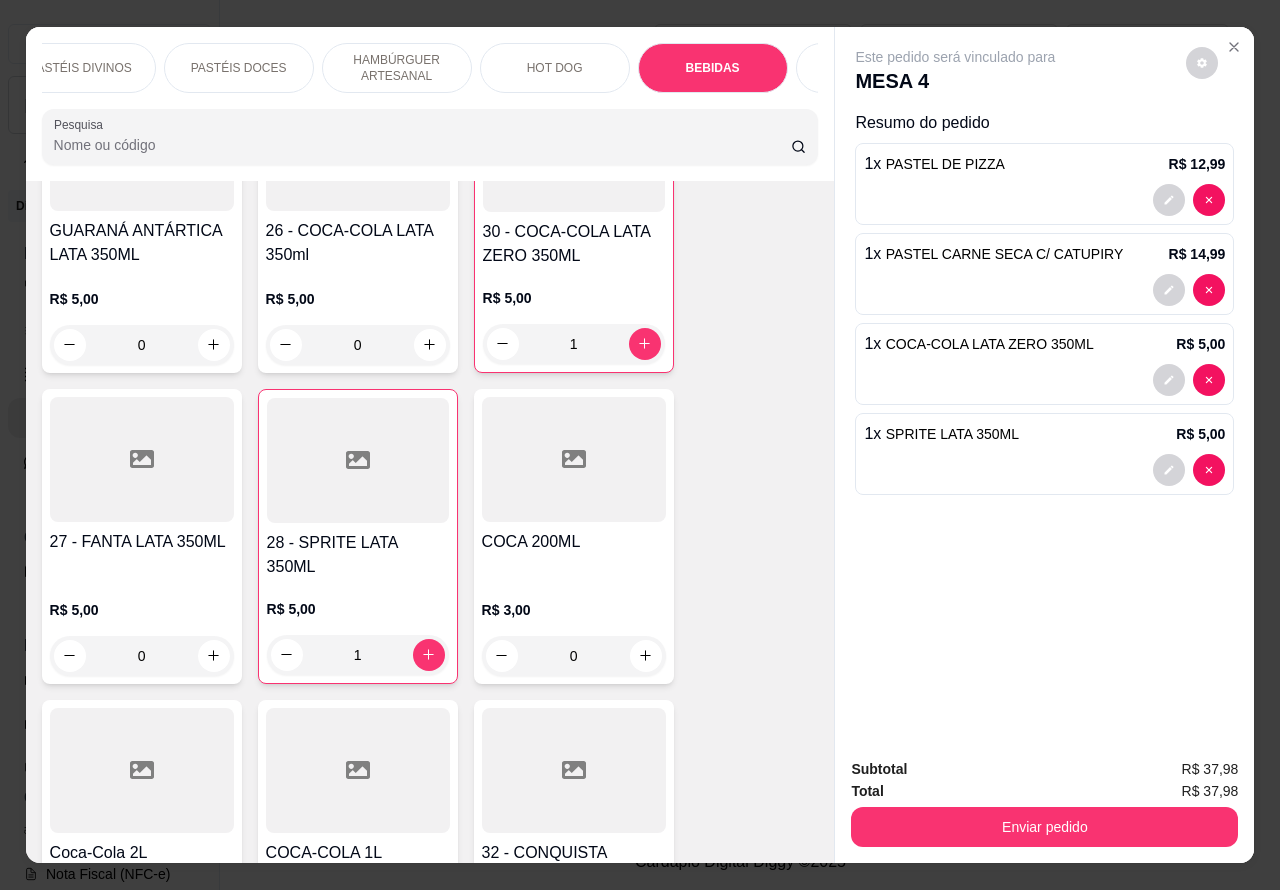 click on "Enviar pedido" at bounding box center [1044, 827] 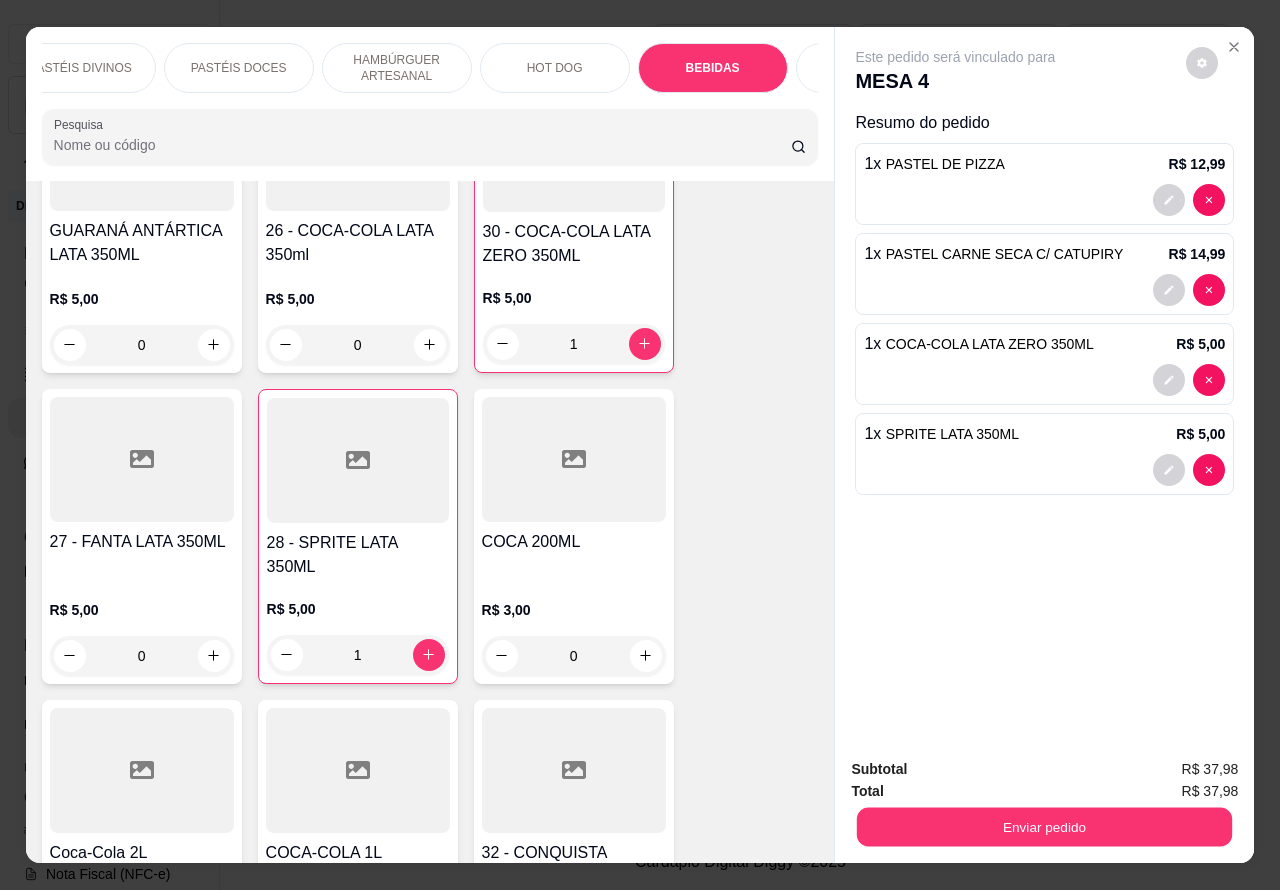 click on "Enviar pedido" at bounding box center (1044, 827) 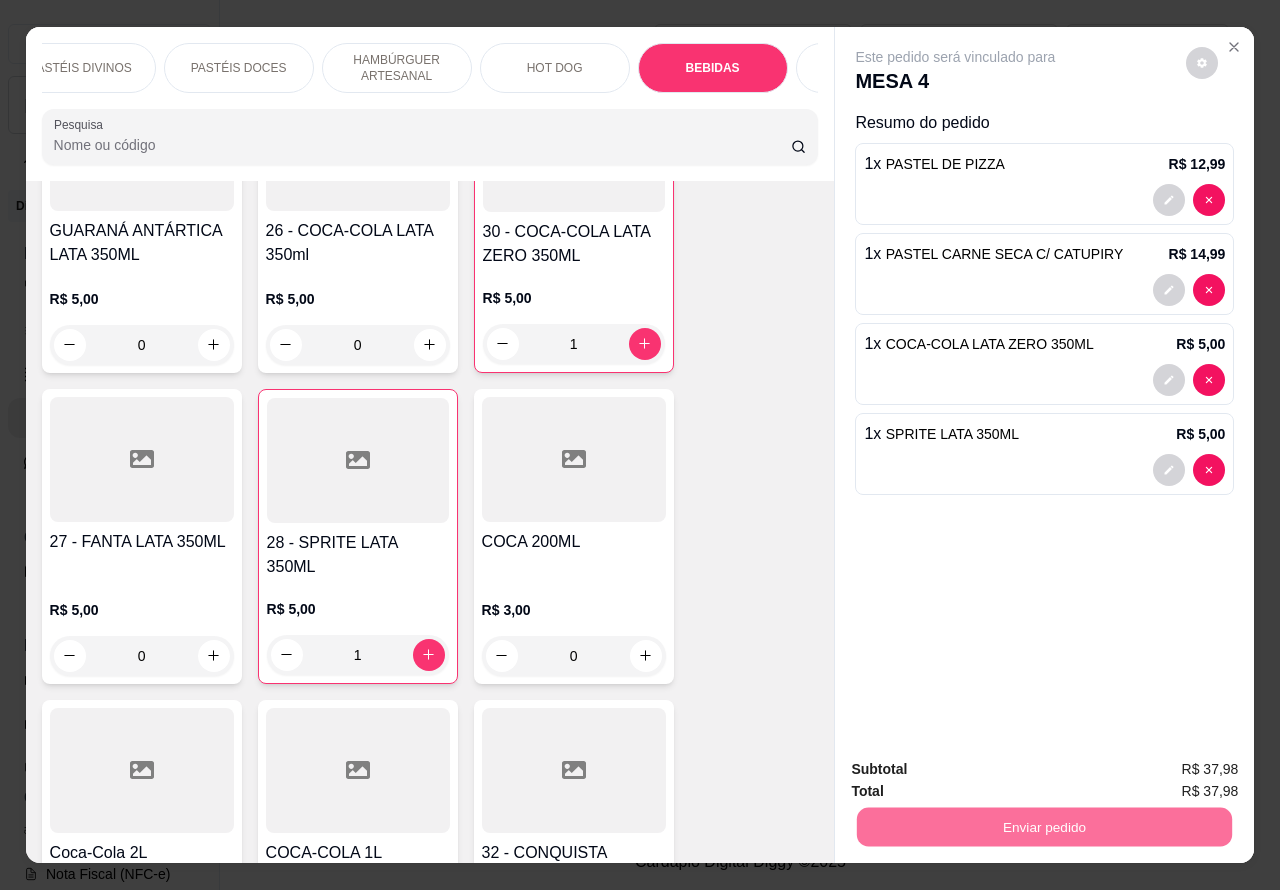 click on "Não registrar e enviar pedido" at bounding box center (977, 769) 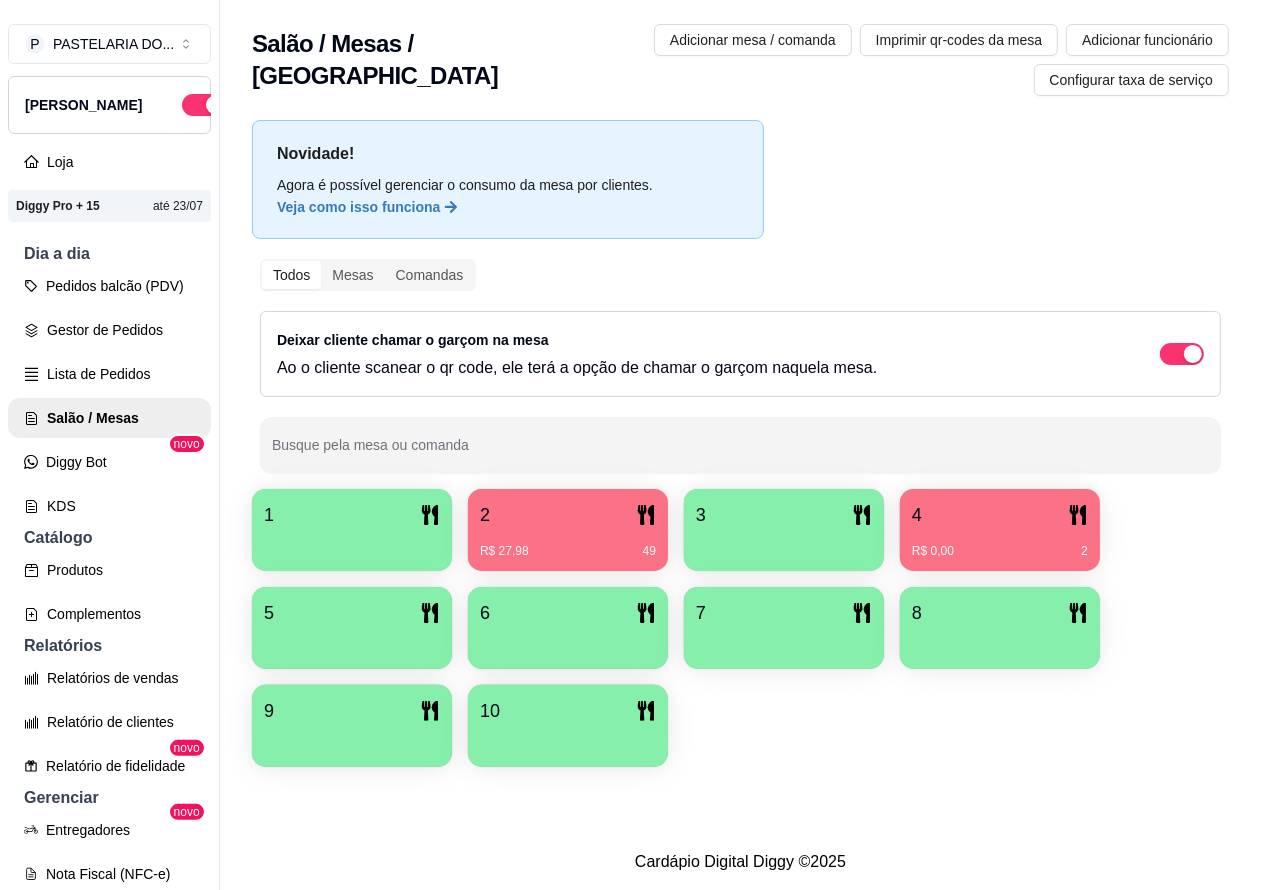 click on "Pedidos balcão (PDV)" at bounding box center (109, 286) 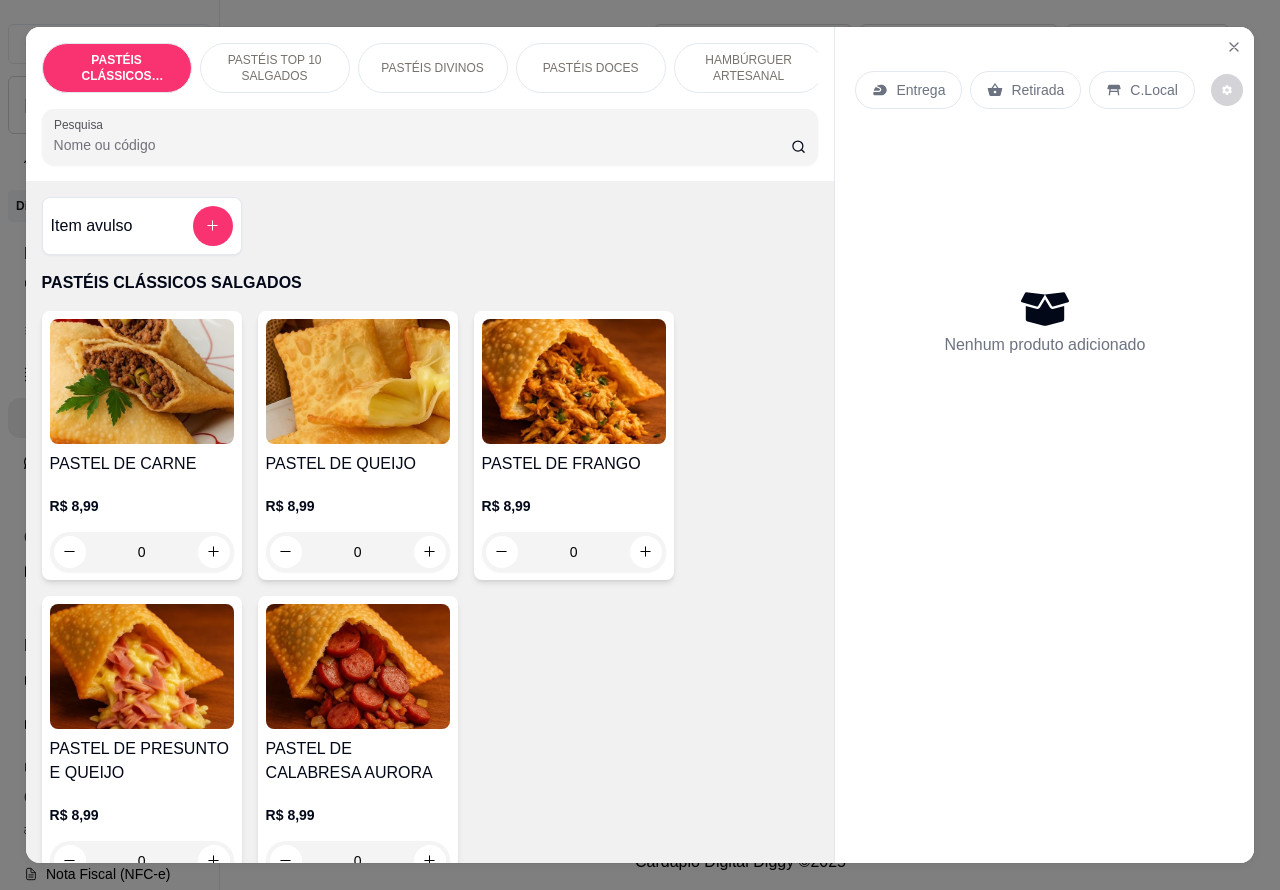click on "Retirada" at bounding box center [1025, 90] 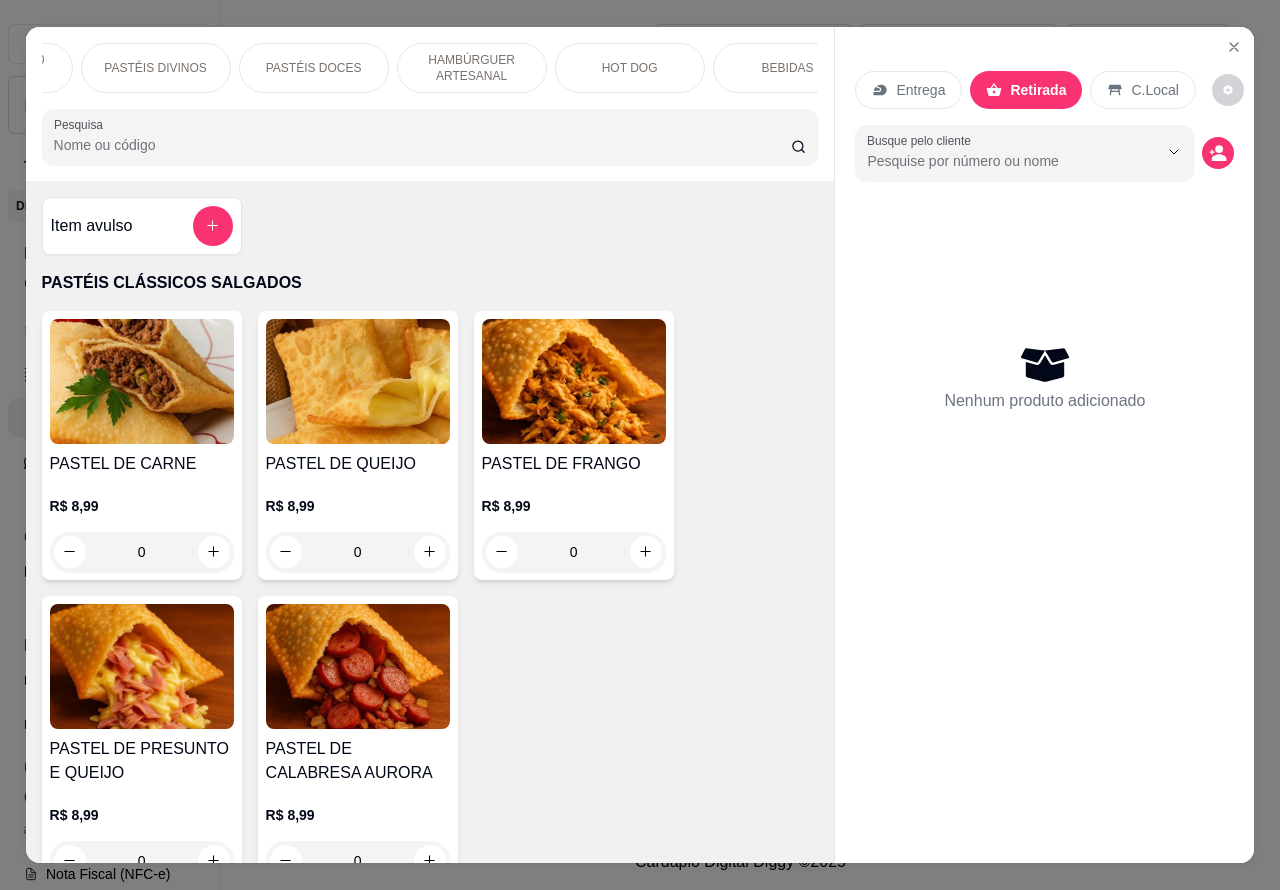 scroll, scrollTop: 0, scrollLeft: 283, axis: horizontal 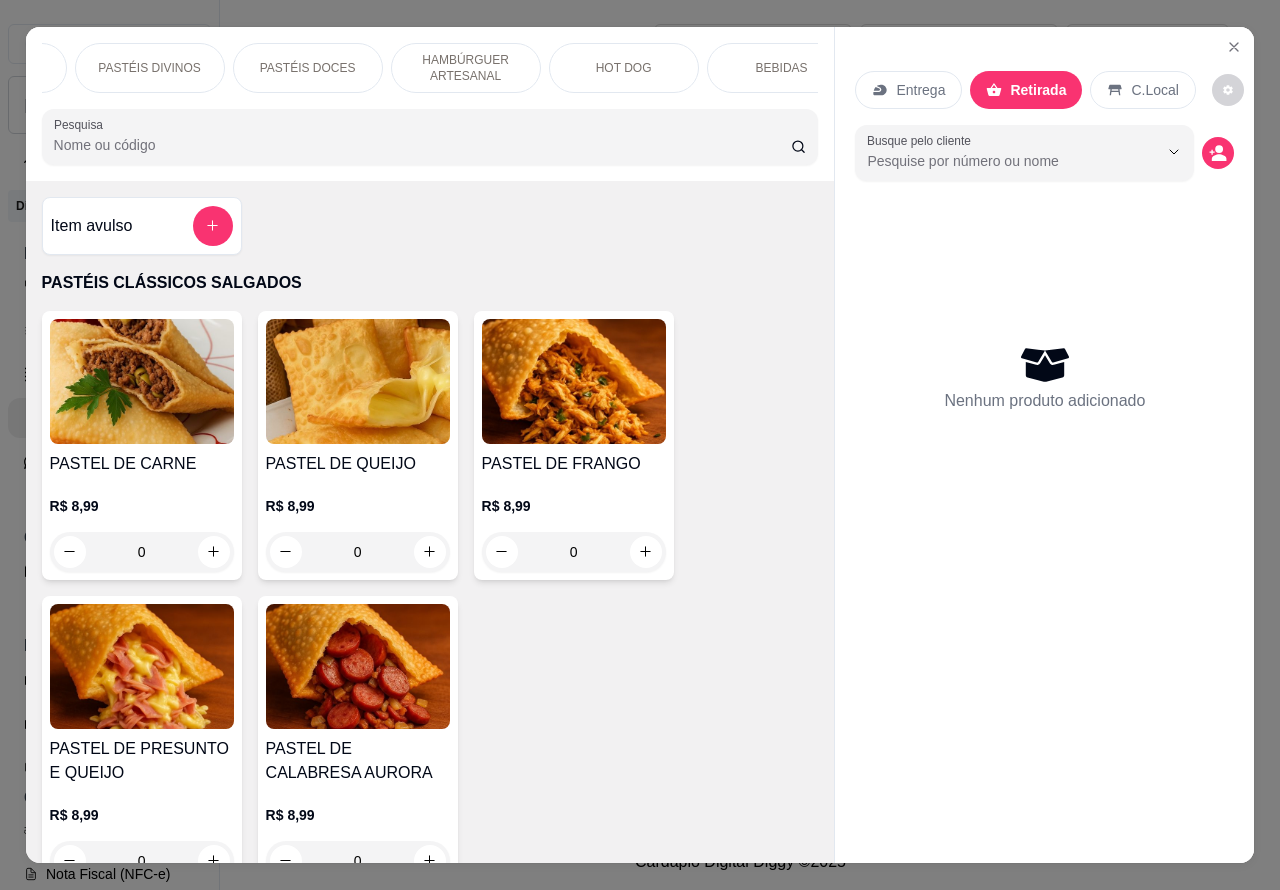 click on "HOT DOG" at bounding box center [624, 68] 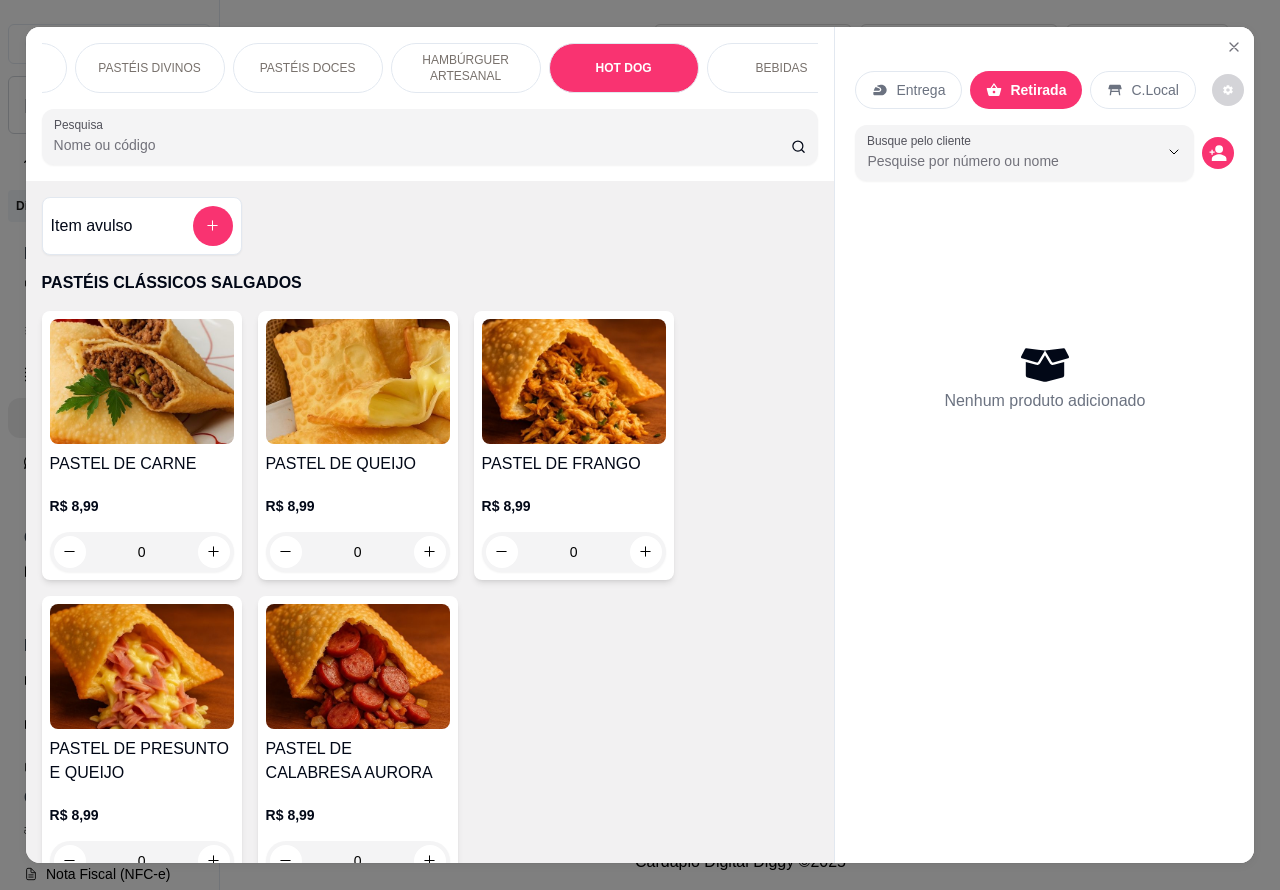 scroll, scrollTop: 6040, scrollLeft: 0, axis: vertical 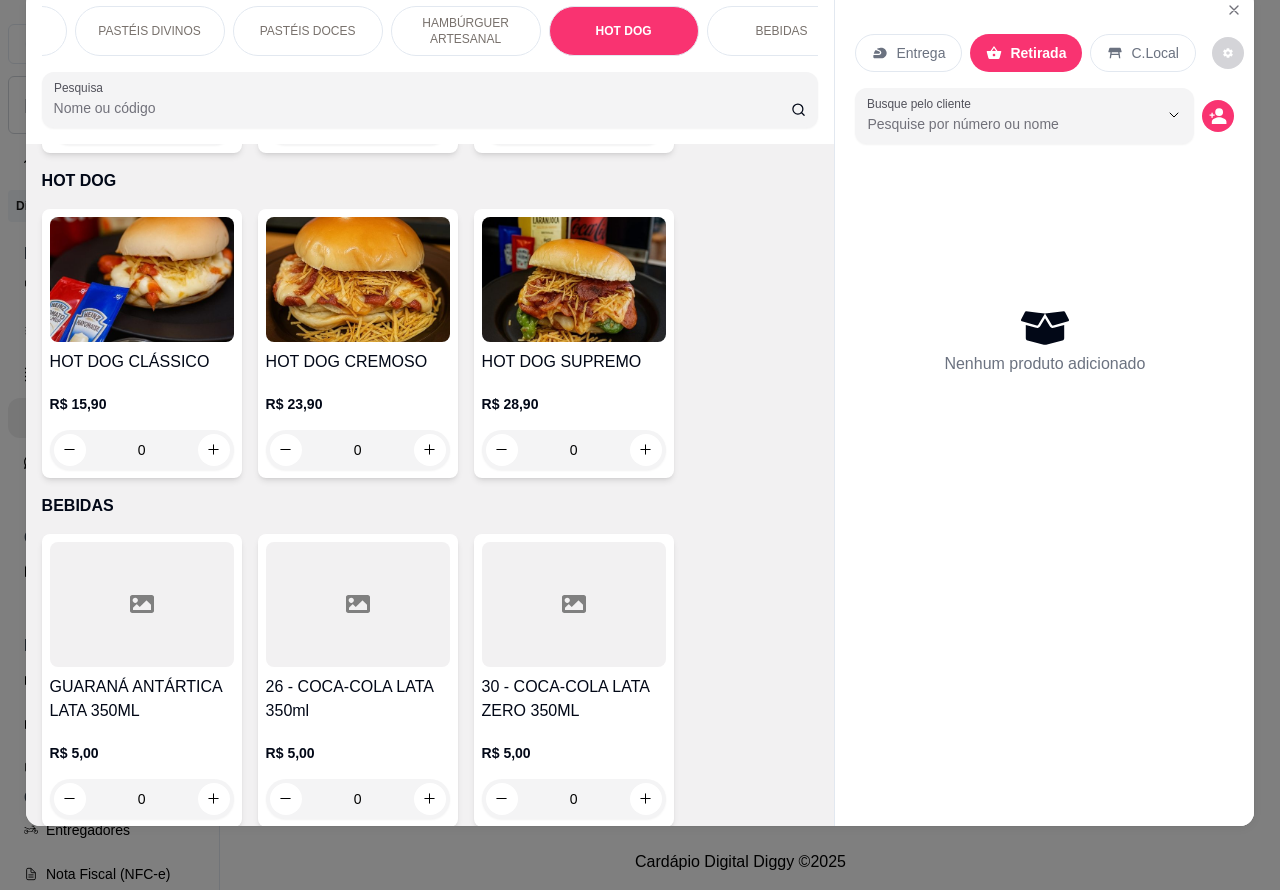 click on "HAMBÚRGUER ARTESANAL" at bounding box center [466, 31] 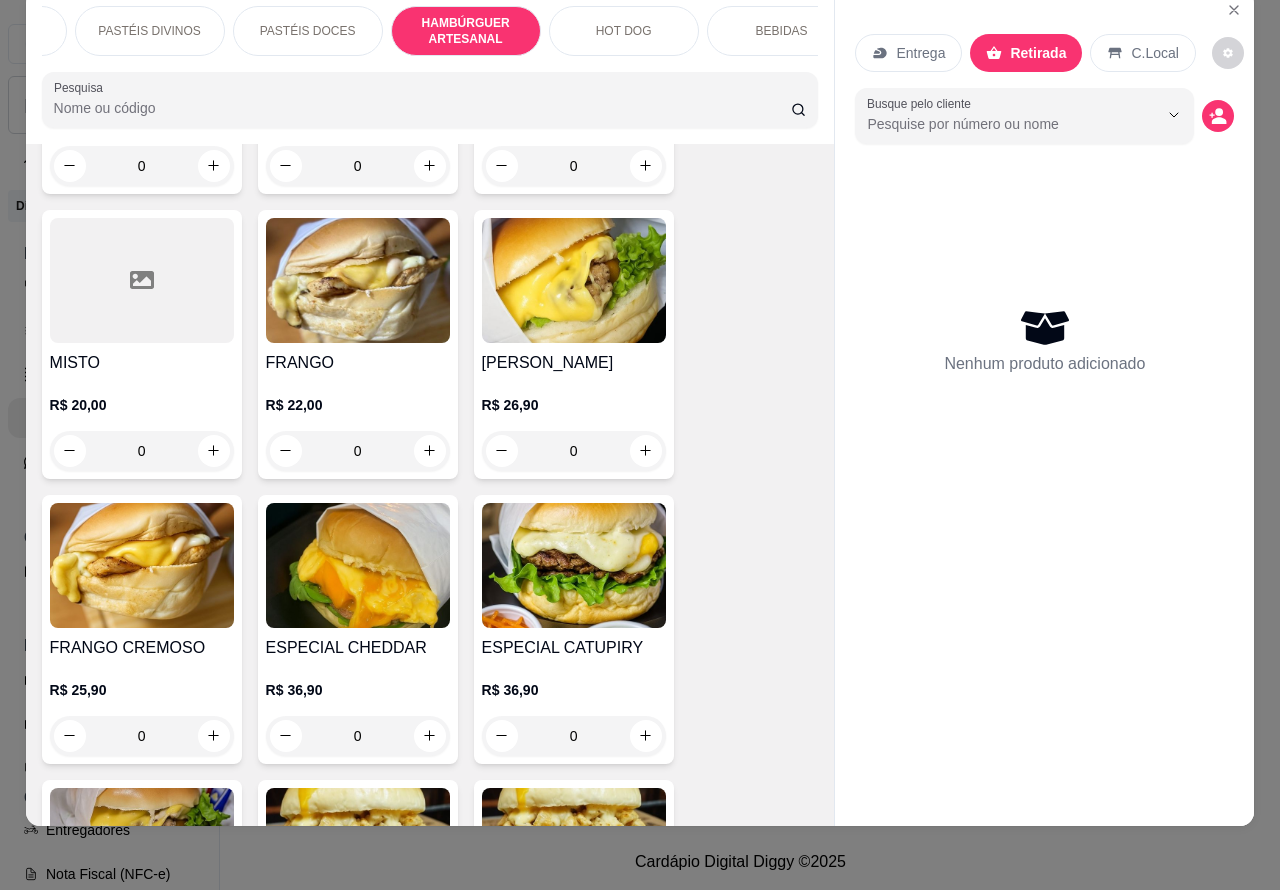 scroll, scrollTop: 5122, scrollLeft: 0, axis: vertical 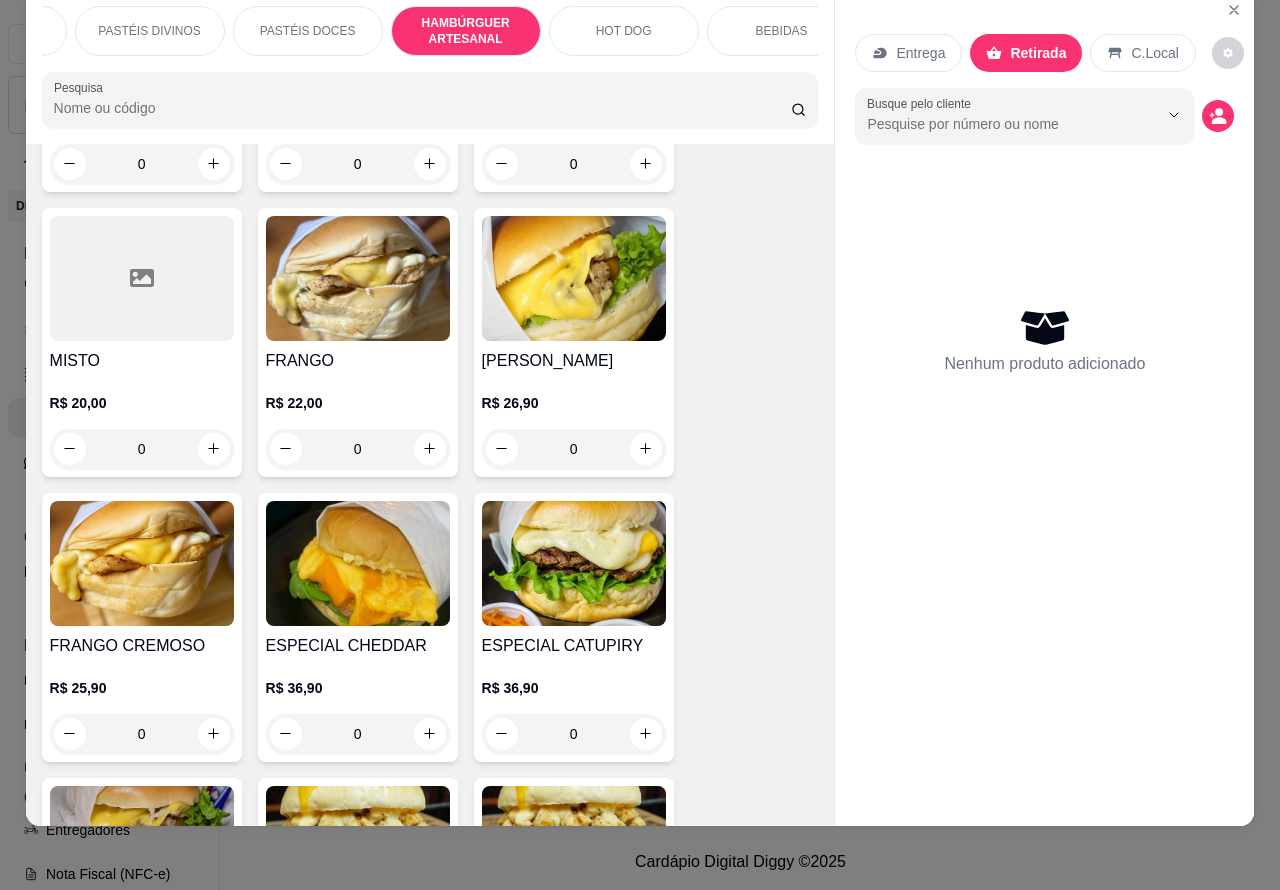 click at bounding box center [142, 563] 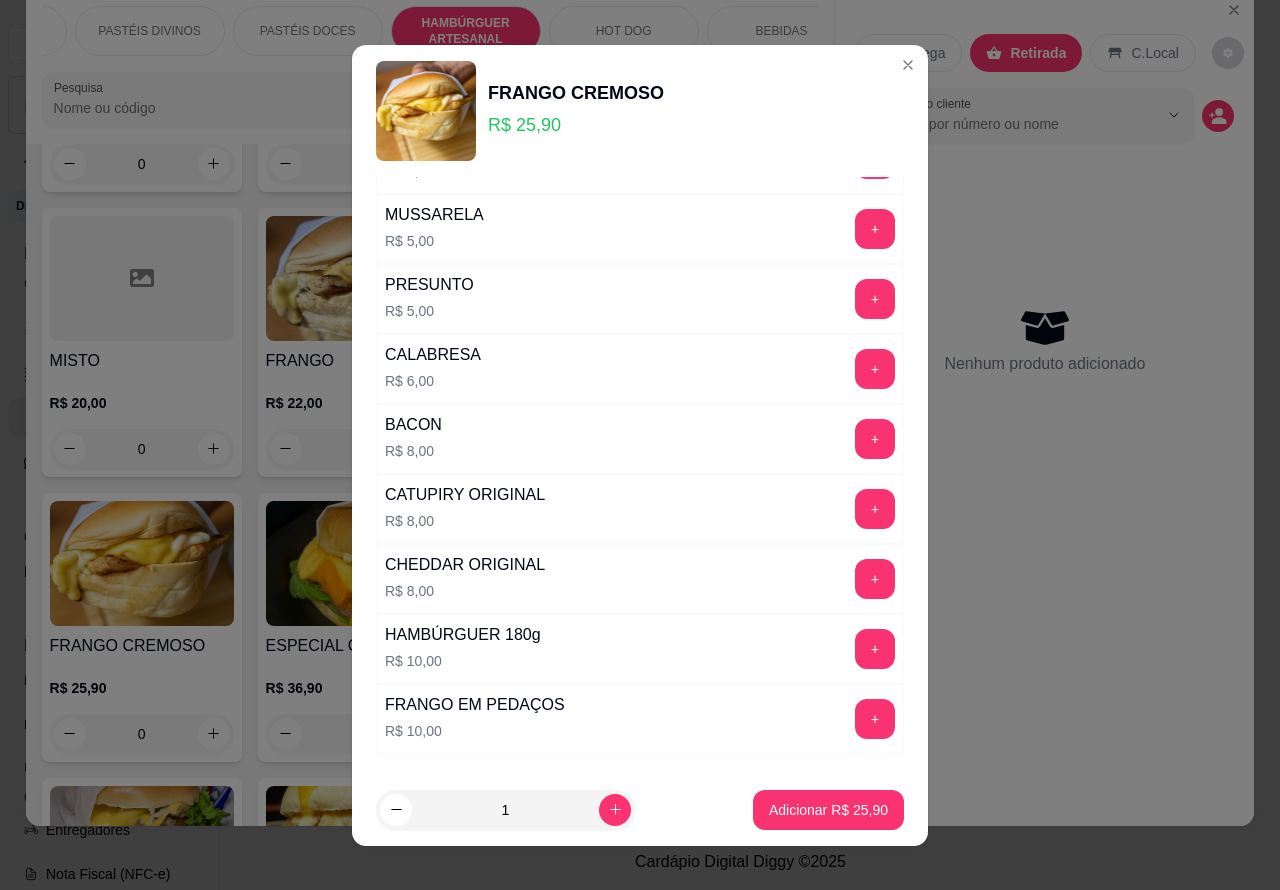 scroll, scrollTop: 542, scrollLeft: 0, axis: vertical 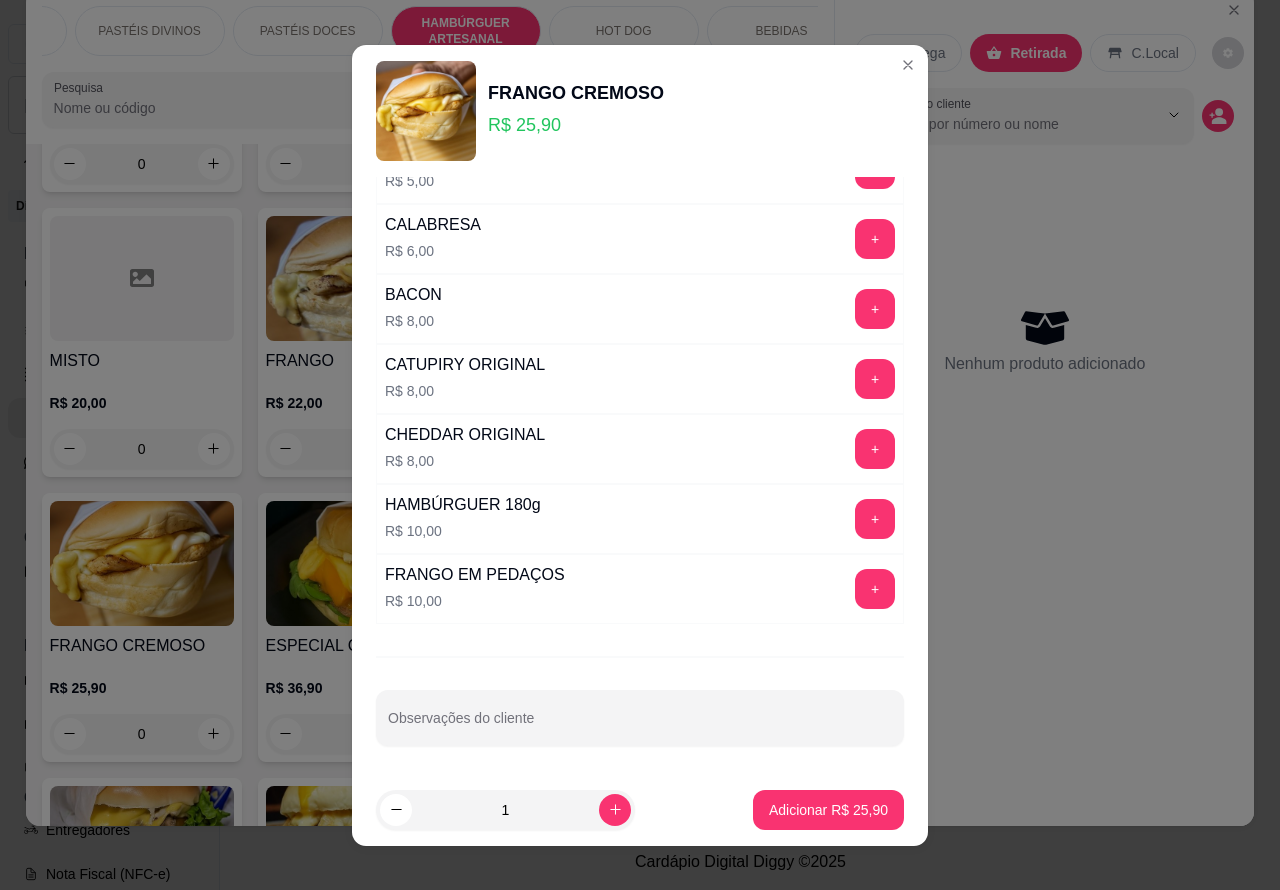 click on "Observações do cliente" at bounding box center (640, 726) 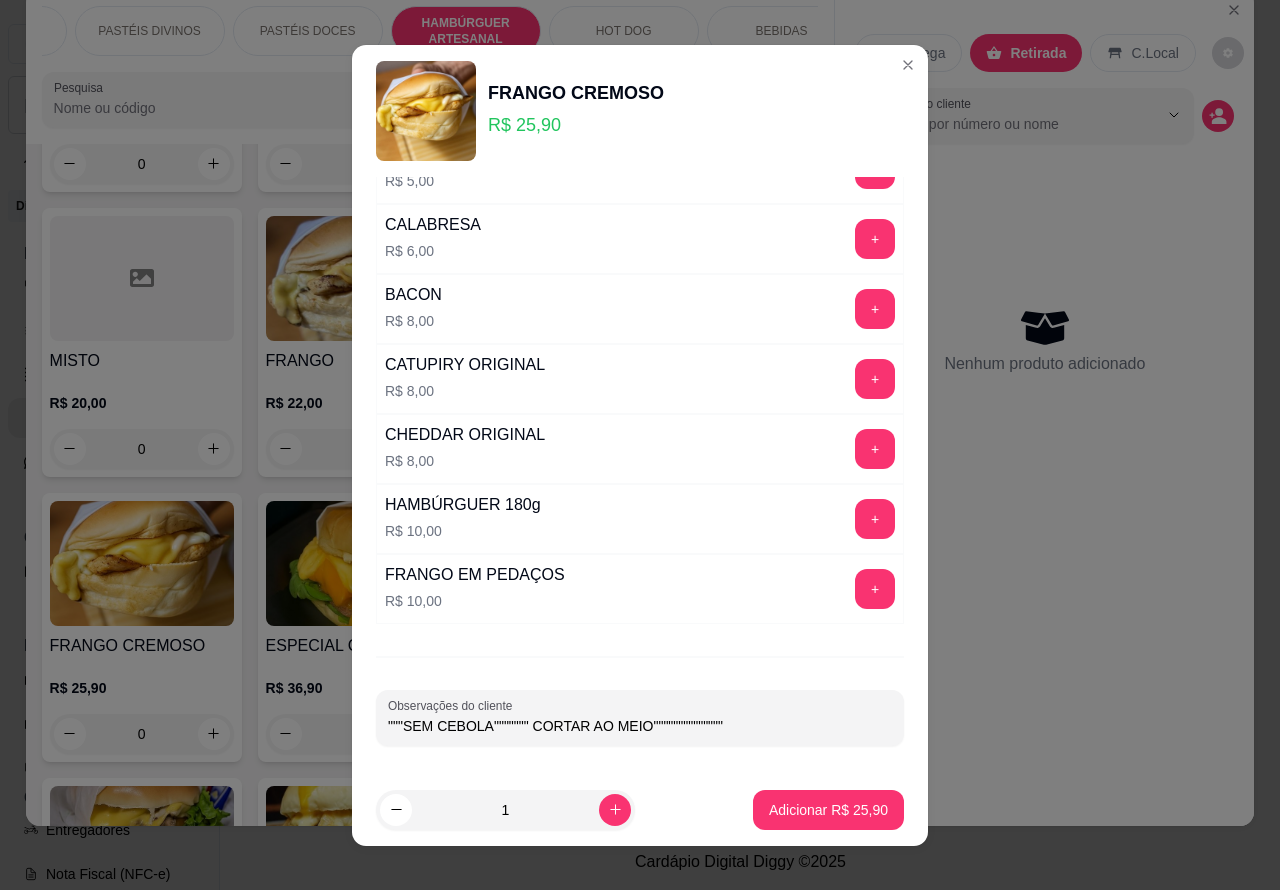 type on """"SEM CEBOLA""""""" CORTAR AO MEIO""""""""""""""" 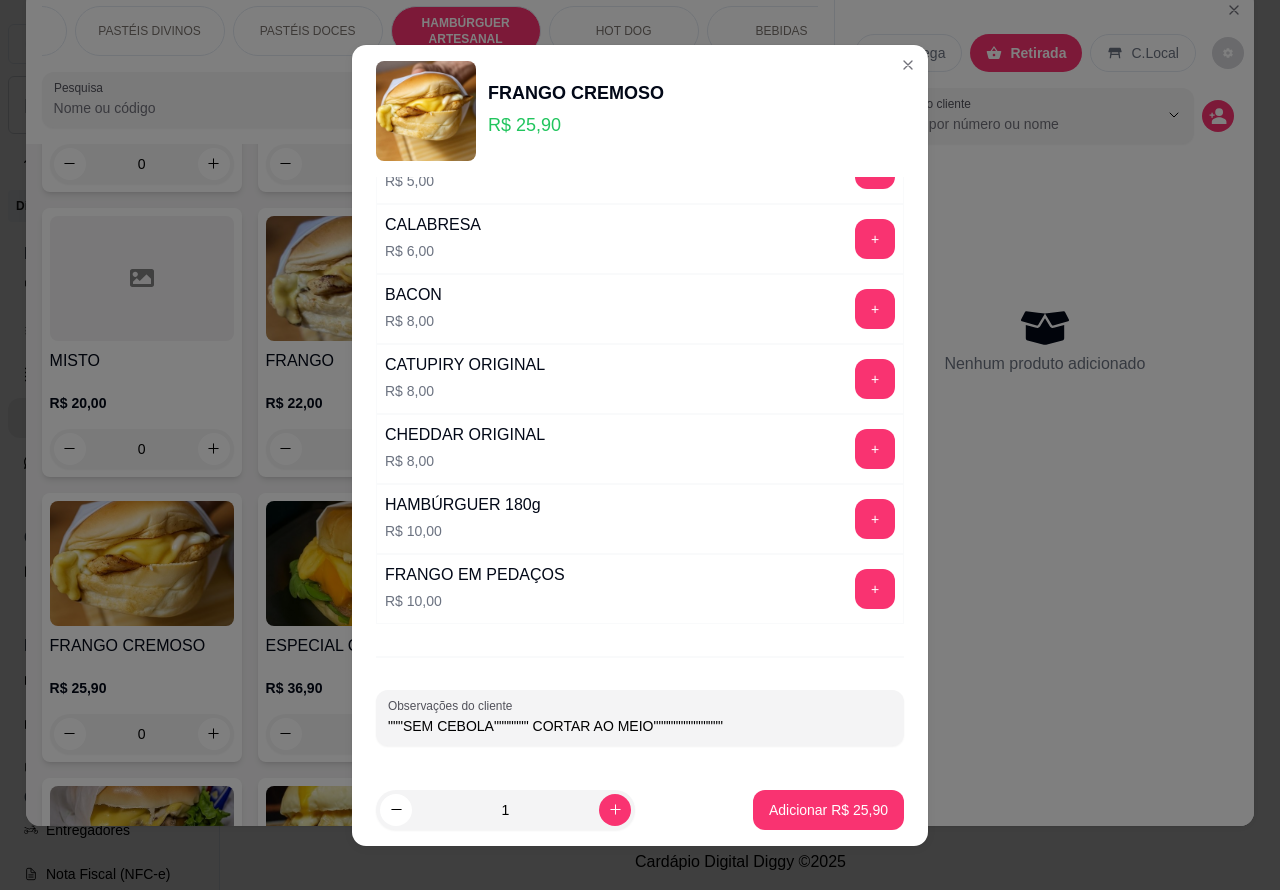 click on "Adicionar   R$ 25,90" at bounding box center [828, 810] 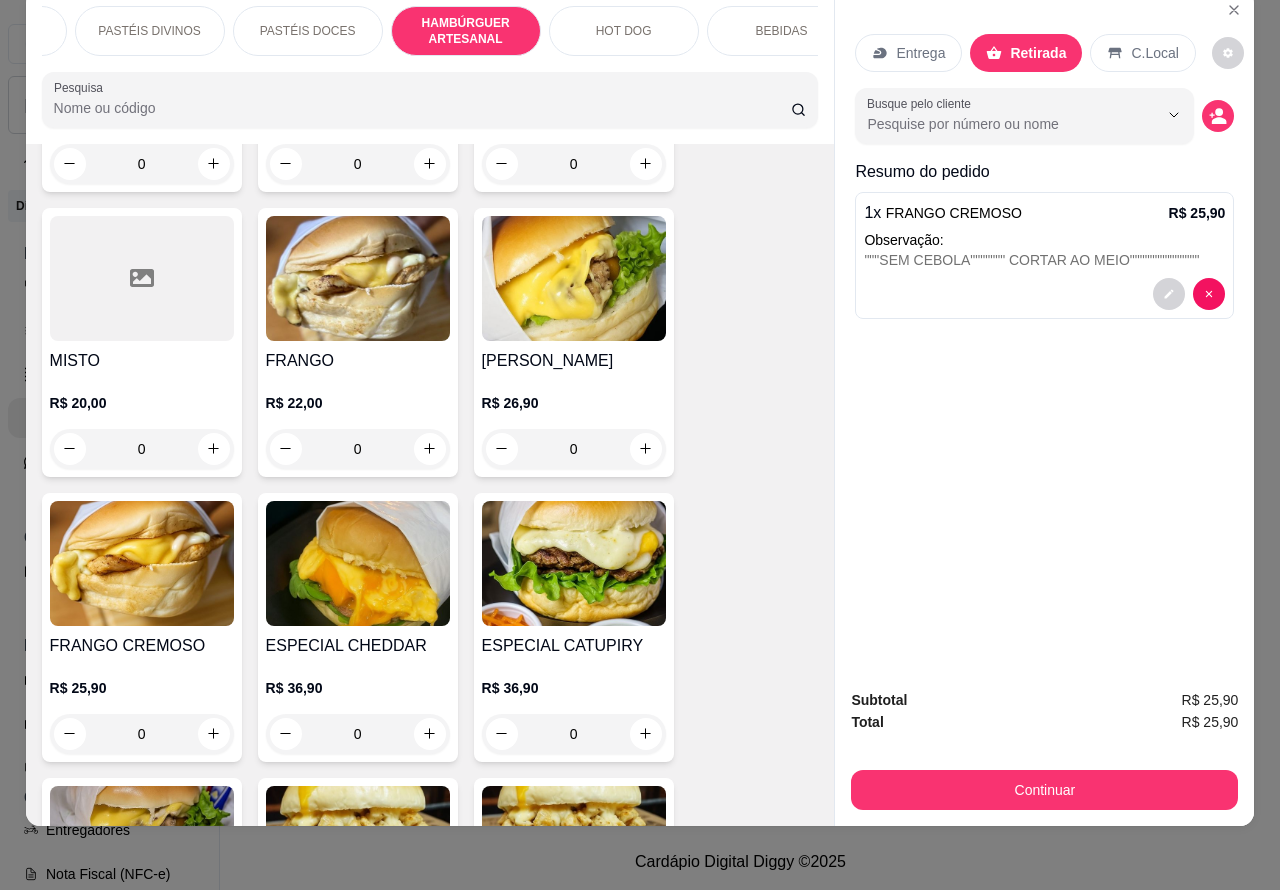 click at bounding box center [1044, 294] 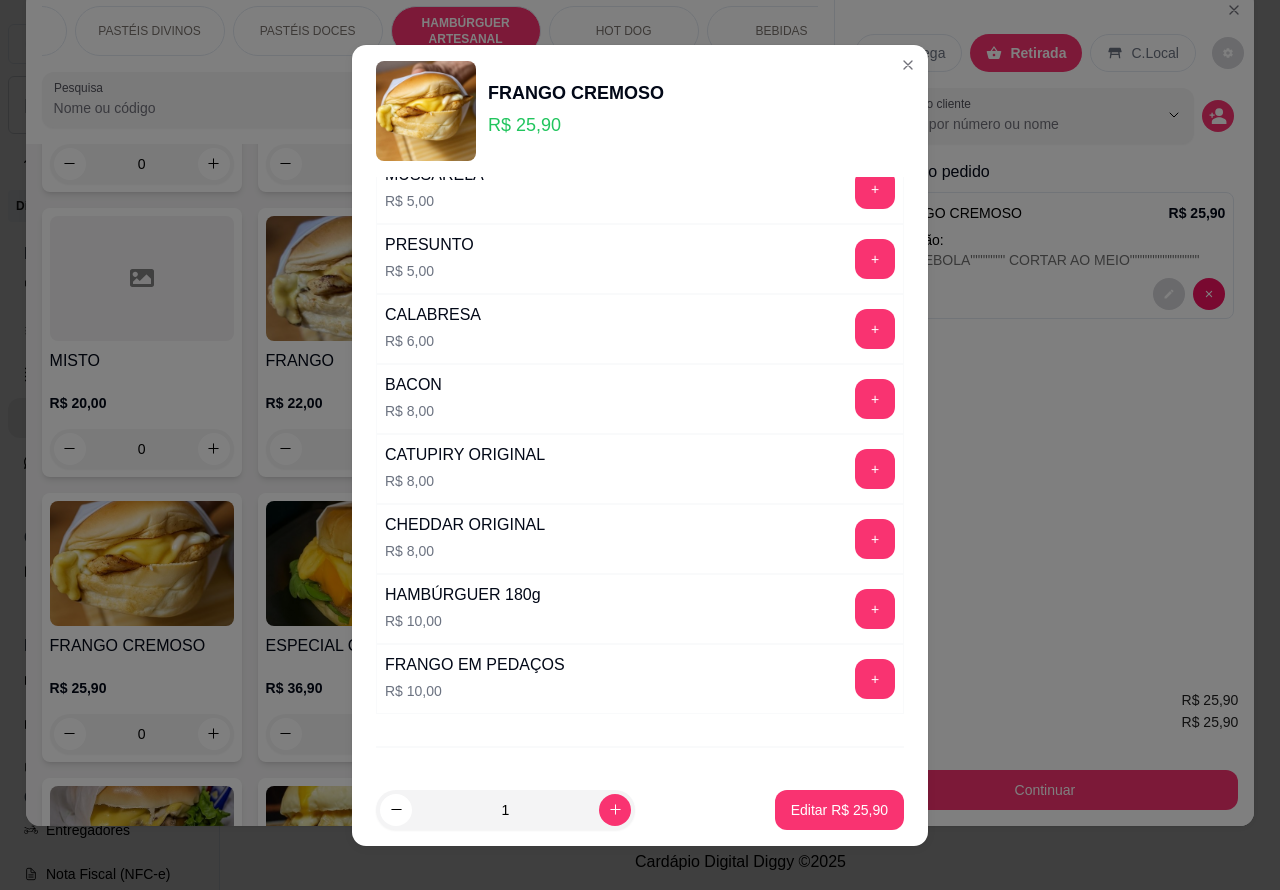scroll, scrollTop: 542, scrollLeft: 0, axis: vertical 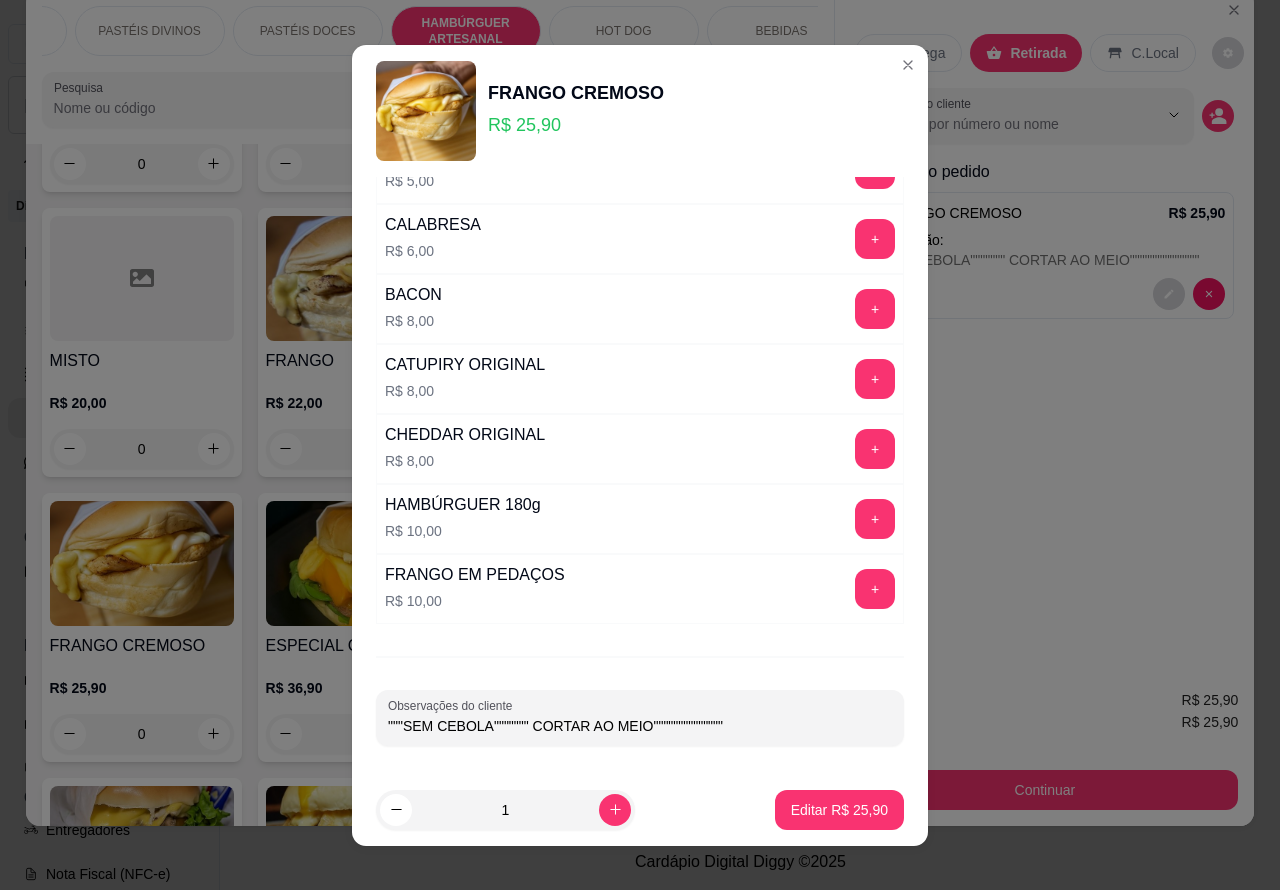click on """"SEM CEBOLA""""""" CORTAR AO MEIO""""""""""""""" at bounding box center (640, 726) 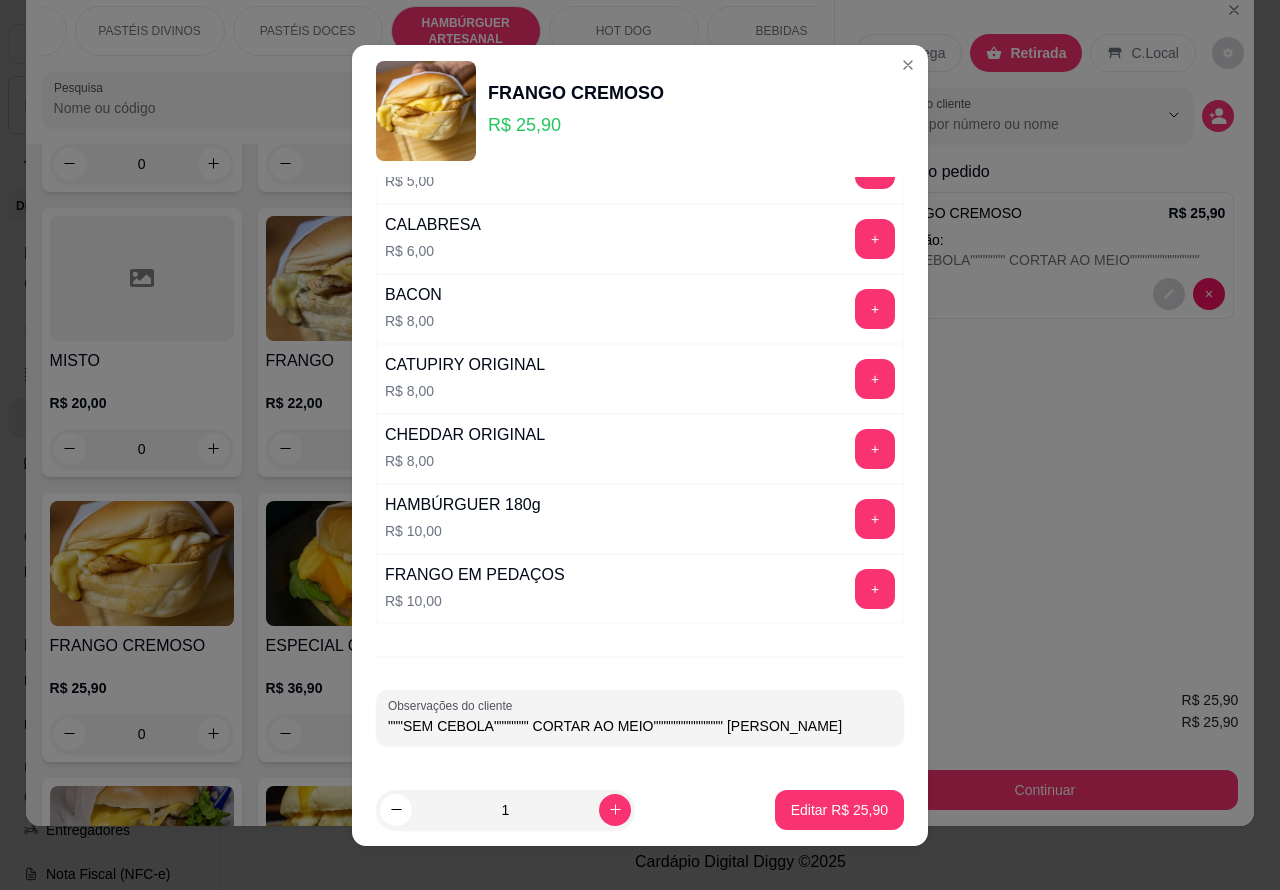type on """"SEM CEBOLA""""""" CORTAR AO MEIO"""""""""""""" [PERSON_NAME]" 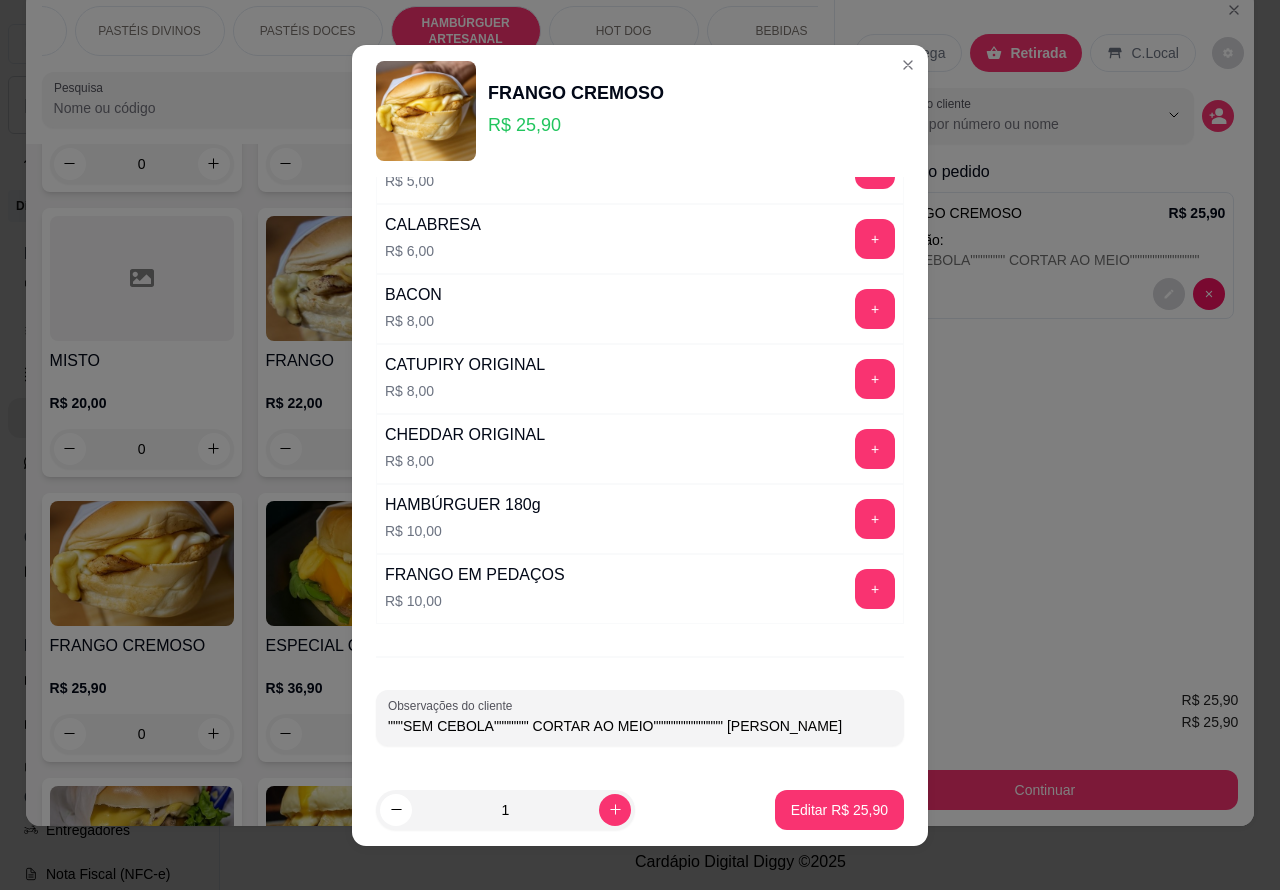 click on "Editar   R$ 25,90" at bounding box center [839, 810] 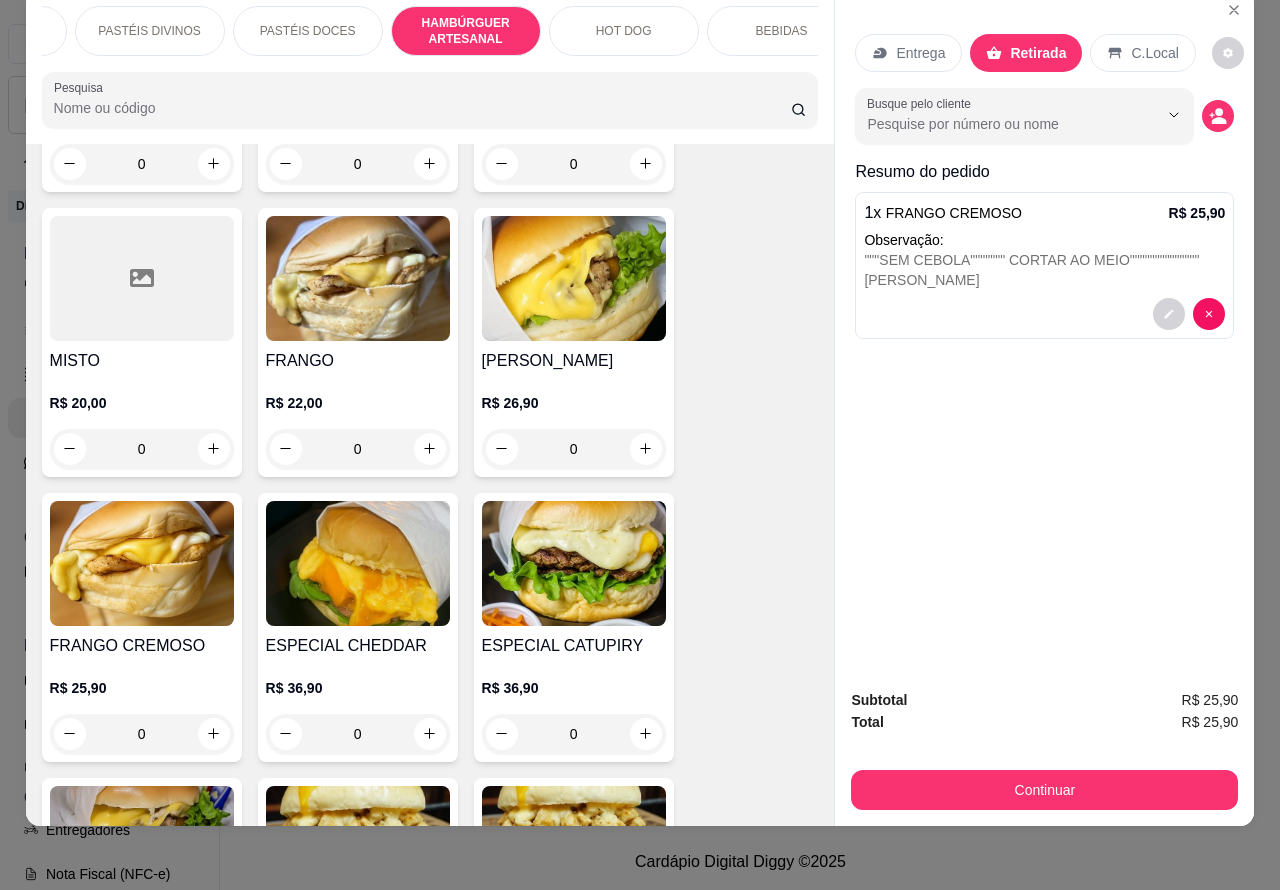 click on """"SEM CEBOLA""""""" CORTAR AO MEIO"""""""""""""" [PERSON_NAME]" at bounding box center (1044, 270) 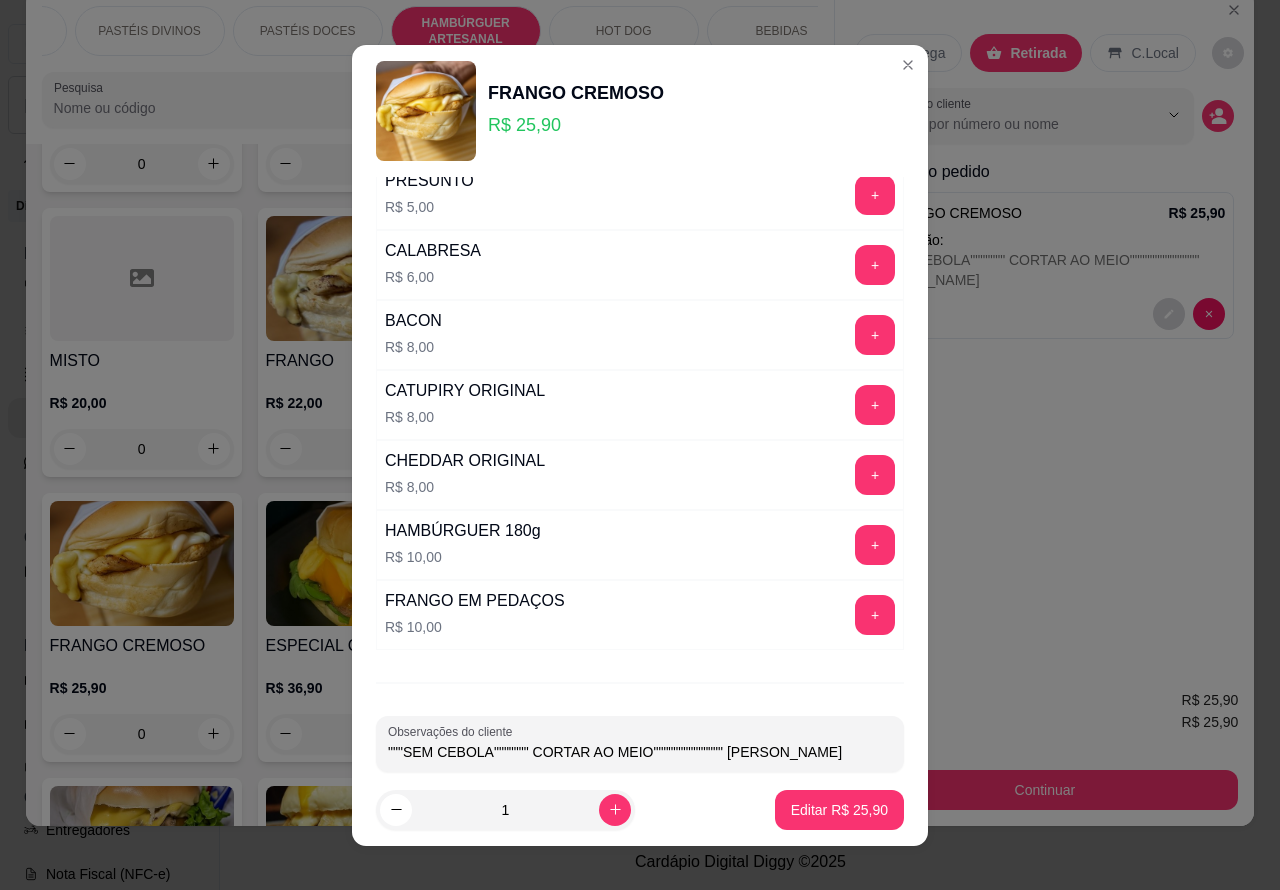 scroll, scrollTop: 542, scrollLeft: 0, axis: vertical 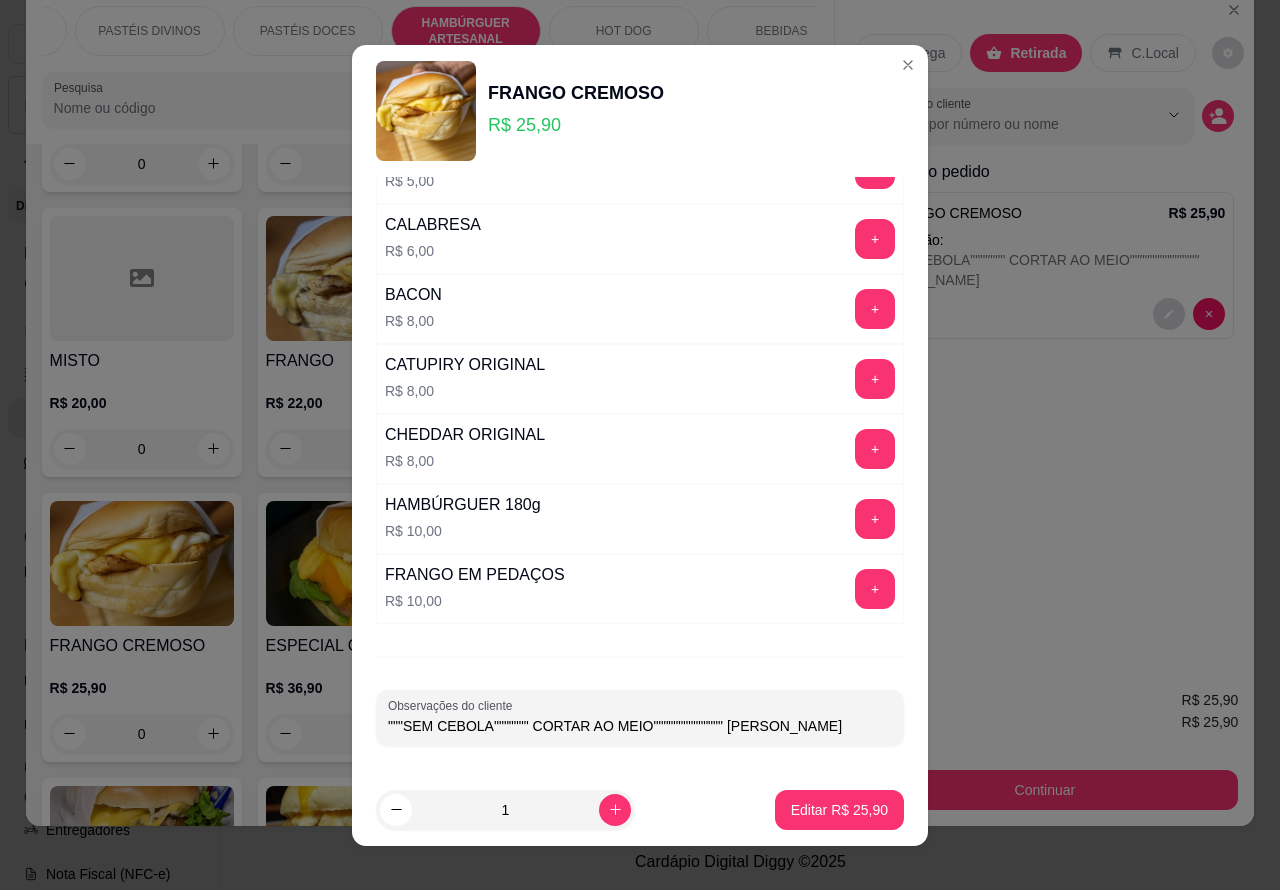 click on """"SEM CEBOLA""""""" CORTAR AO MEIO"""""""""""""" [PERSON_NAME]" at bounding box center [640, 726] 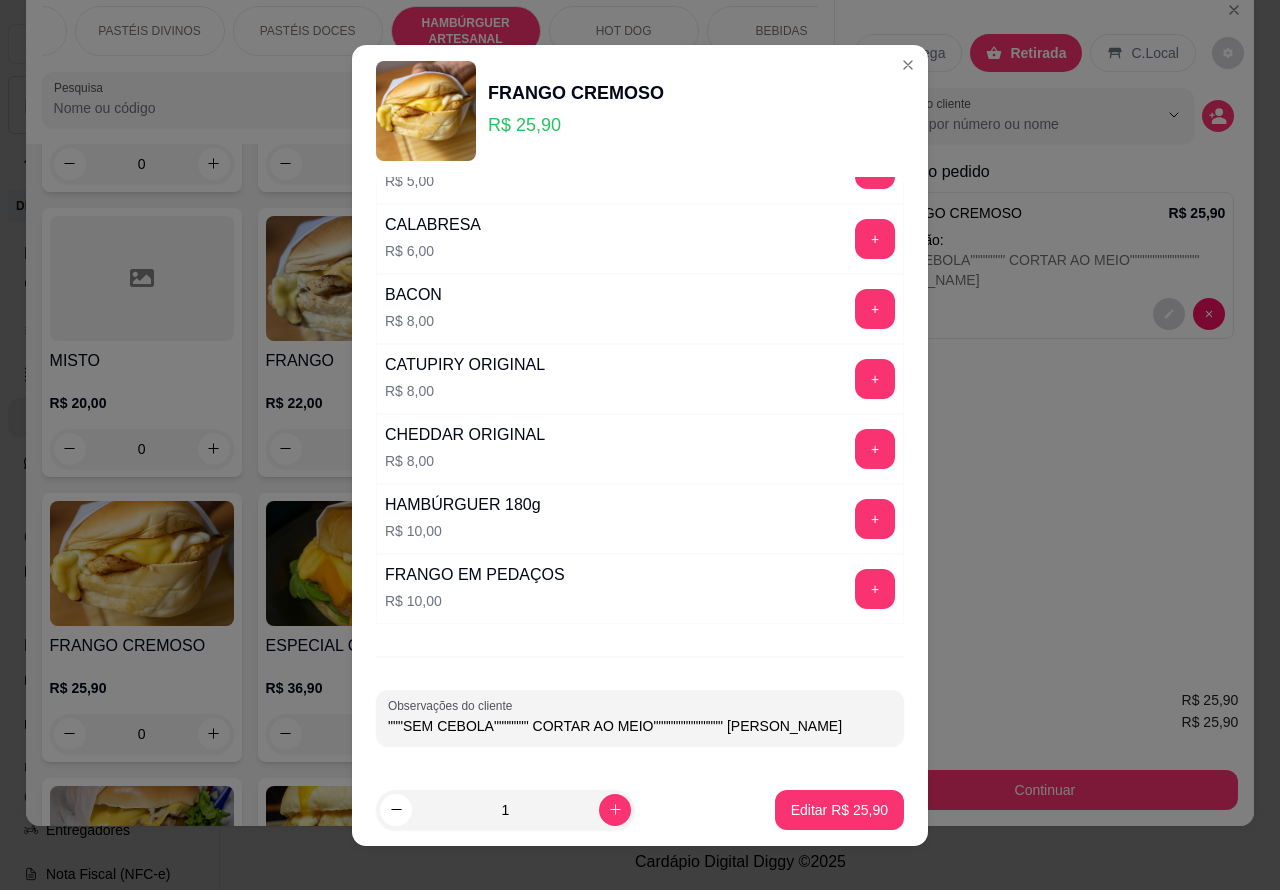 type on """"SEM CEBOLA""""""" CORTAR AO MEIO"""""""""""""" [PERSON_NAME]" 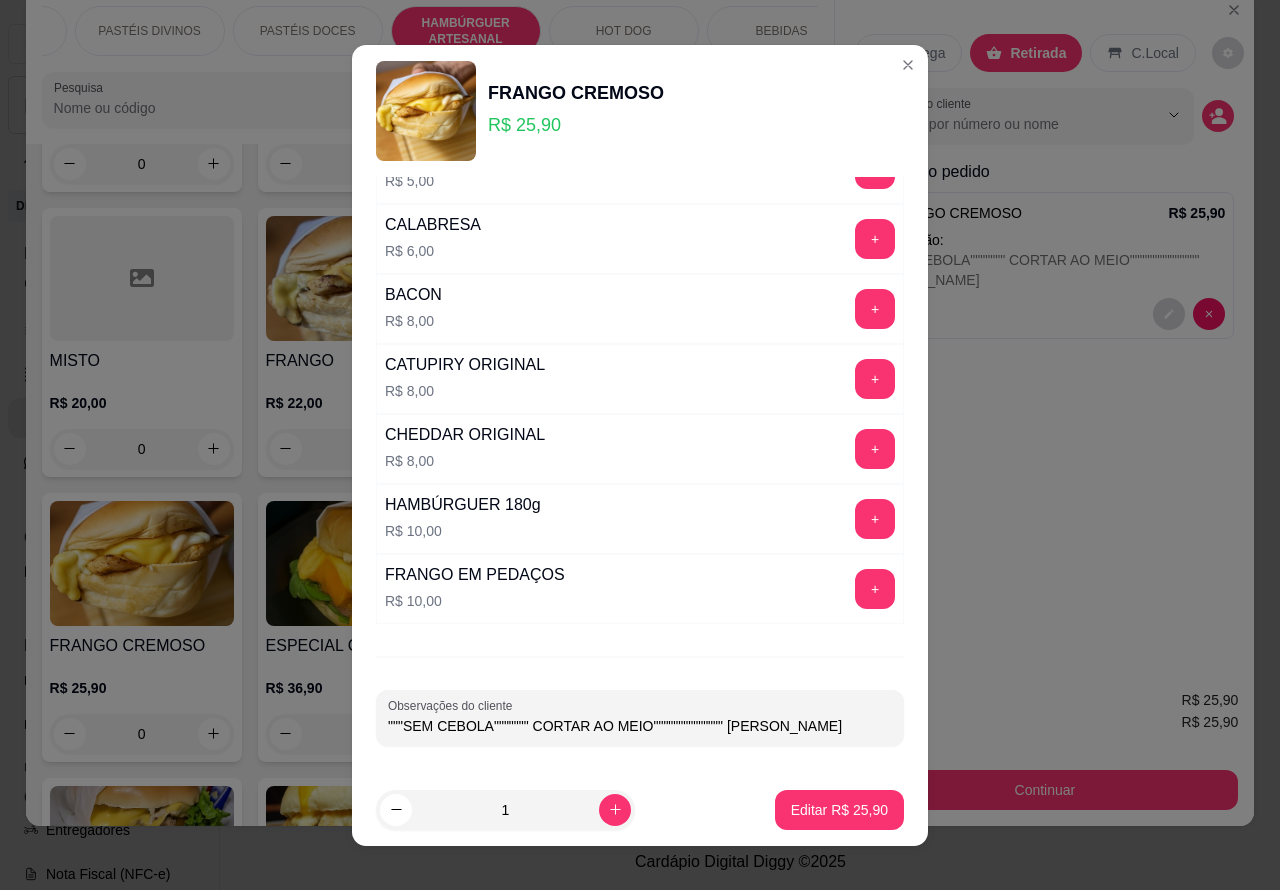 click on "Editar   R$ 25,90" at bounding box center [839, 810] 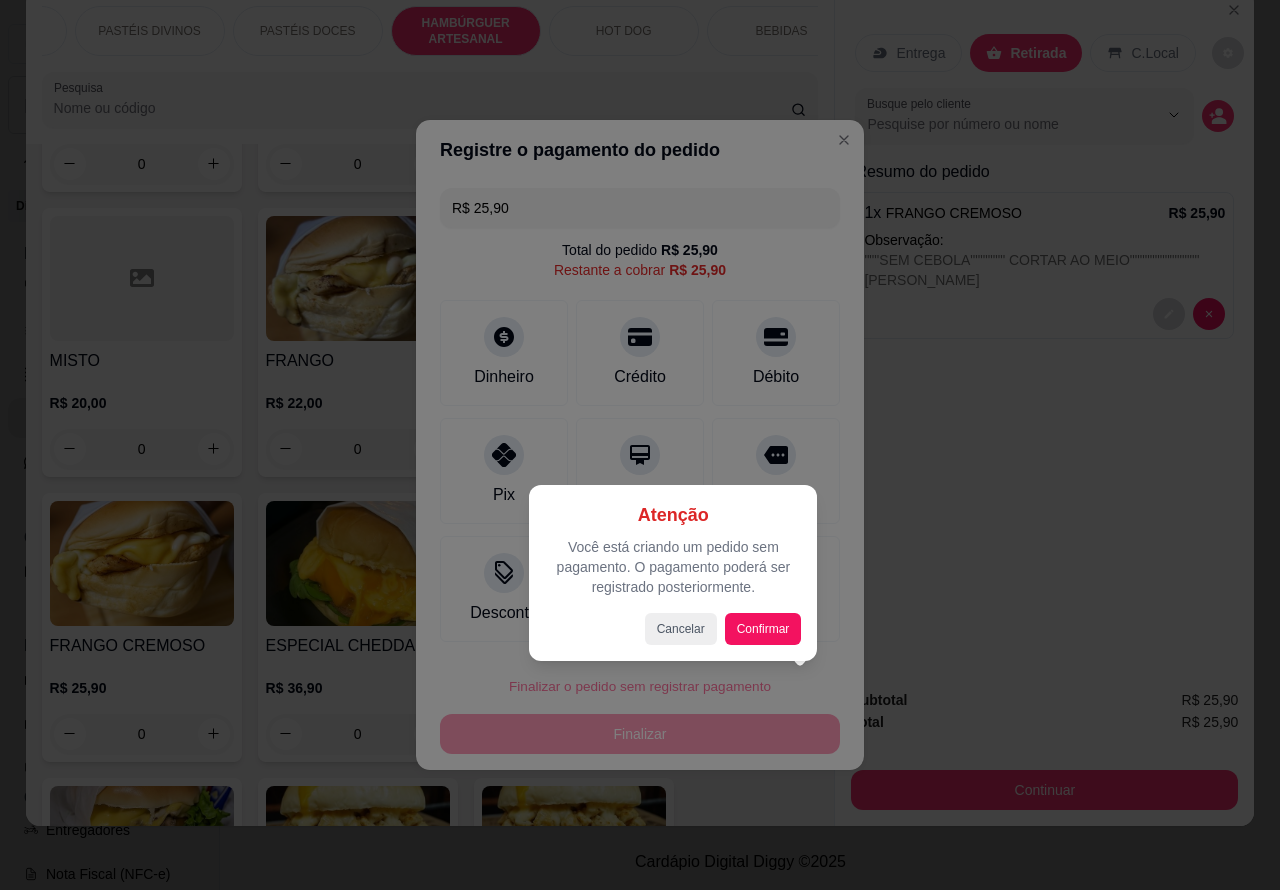click on "Confirmar" at bounding box center [763, 629] 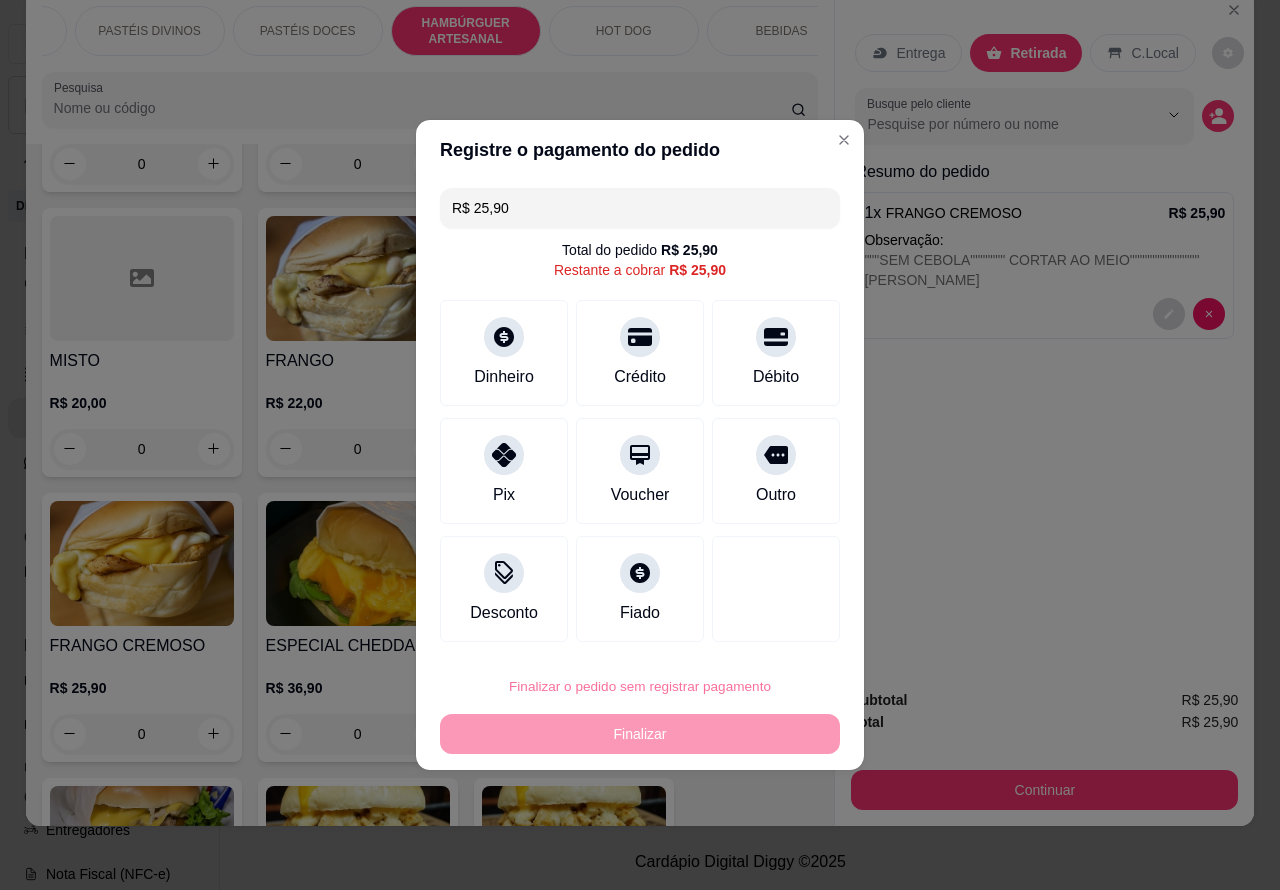click on "Confirmar" at bounding box center (760, 630) 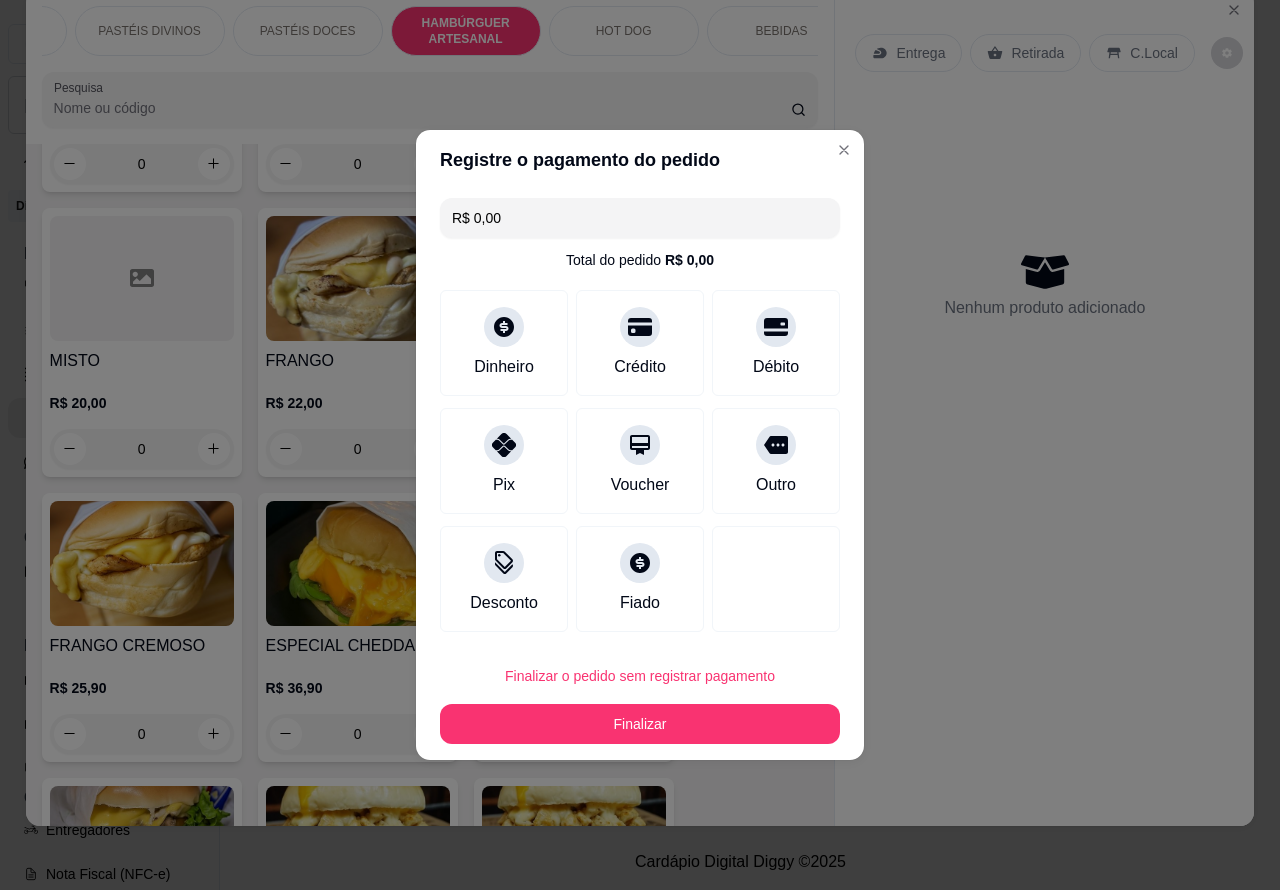 type on "R$ 0,00" 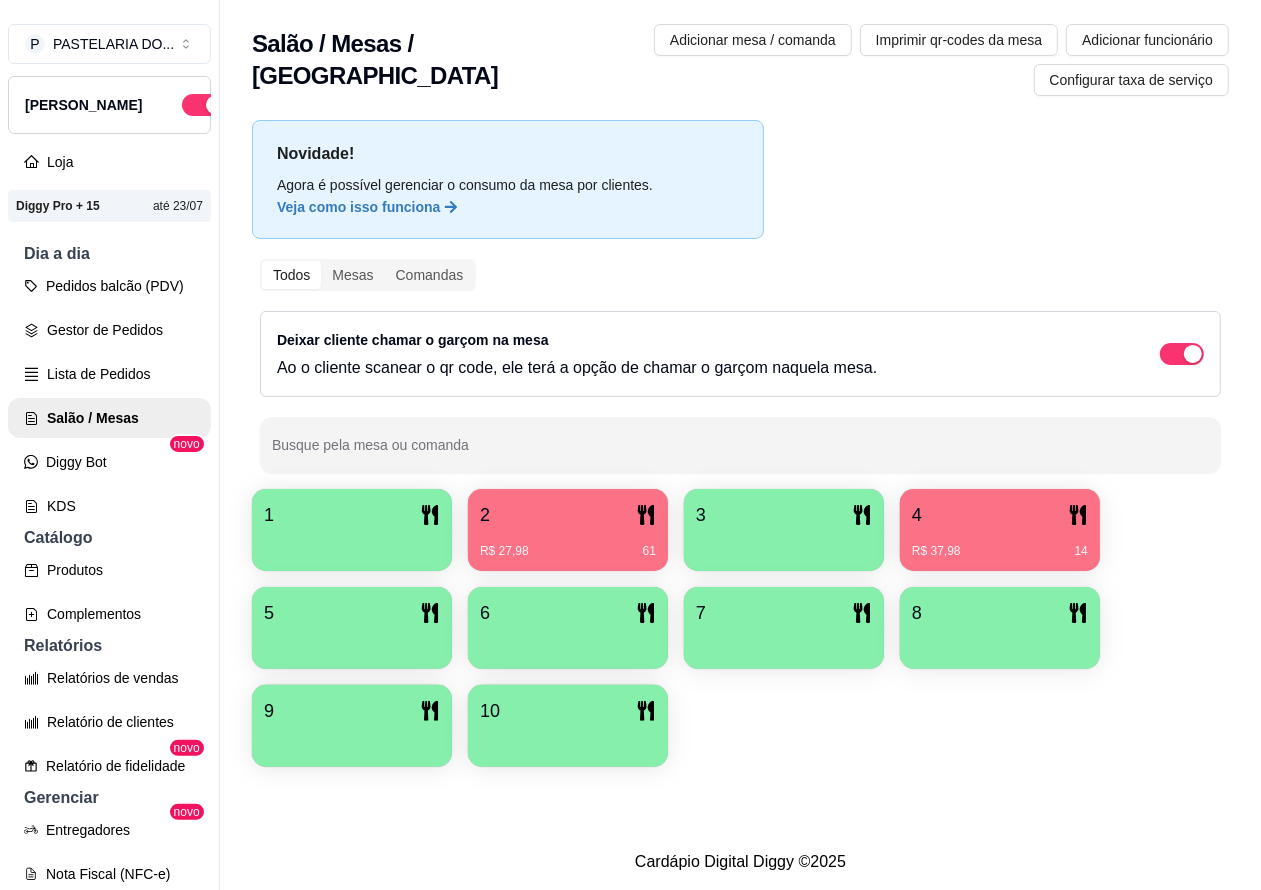 click on "Pedidos balcão (PDV)" at bounding box center [109, 286] 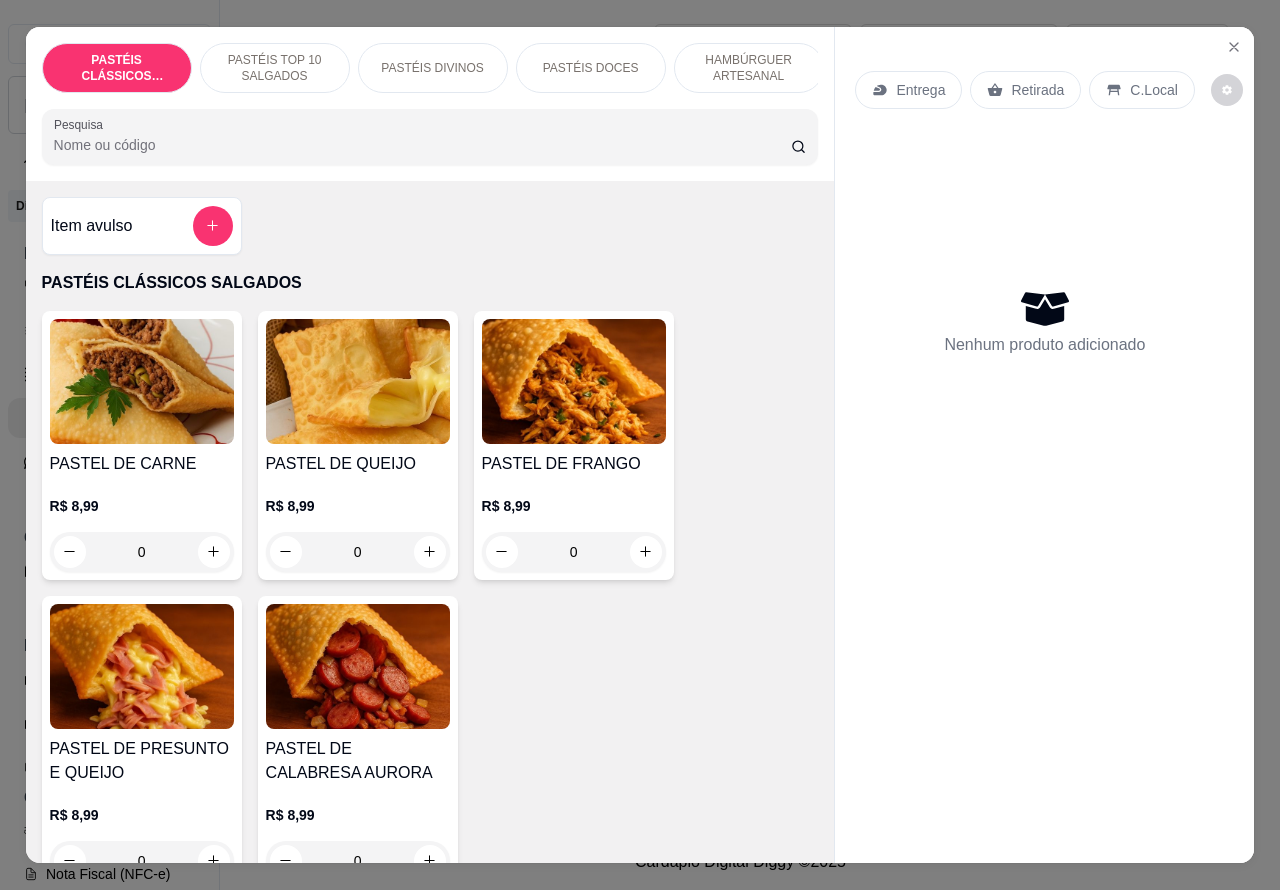 click 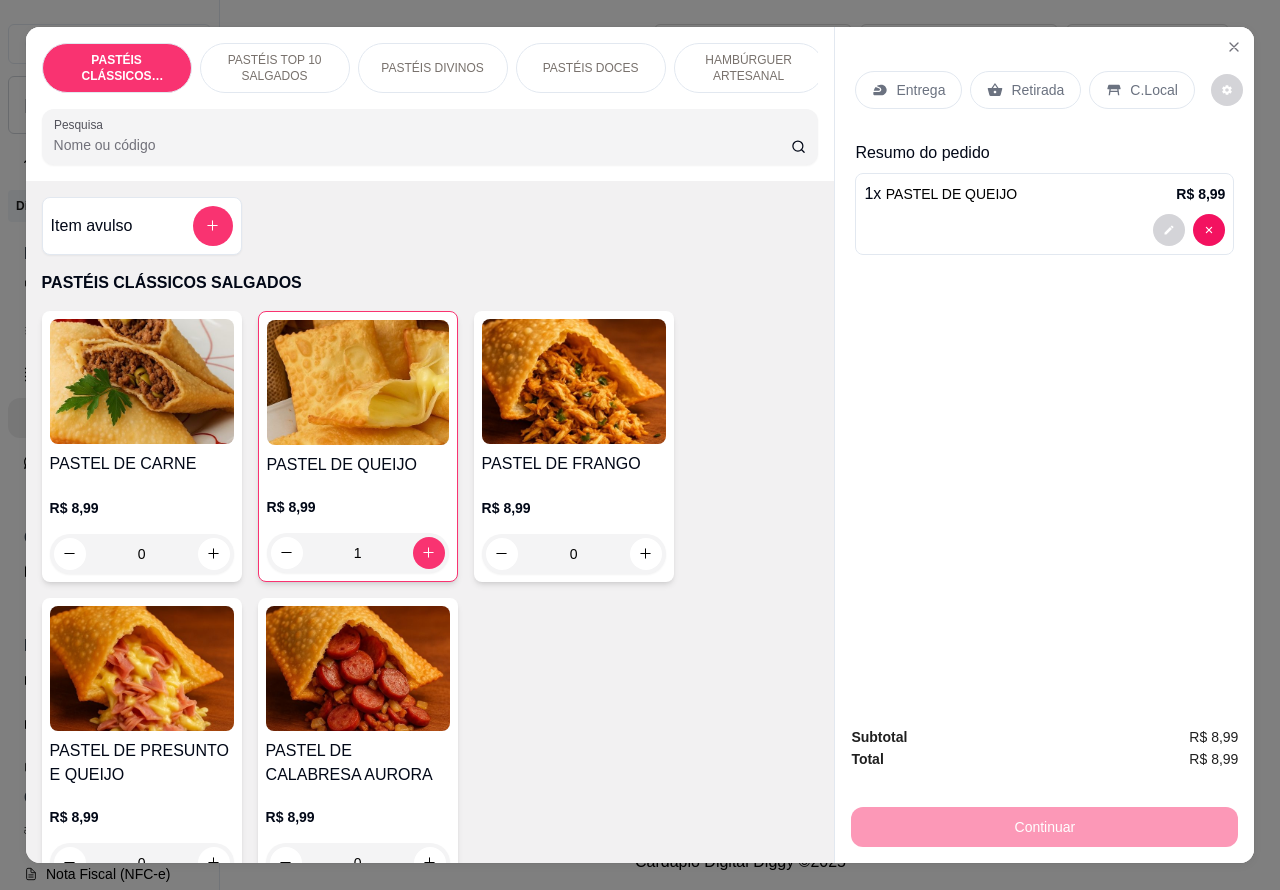 click 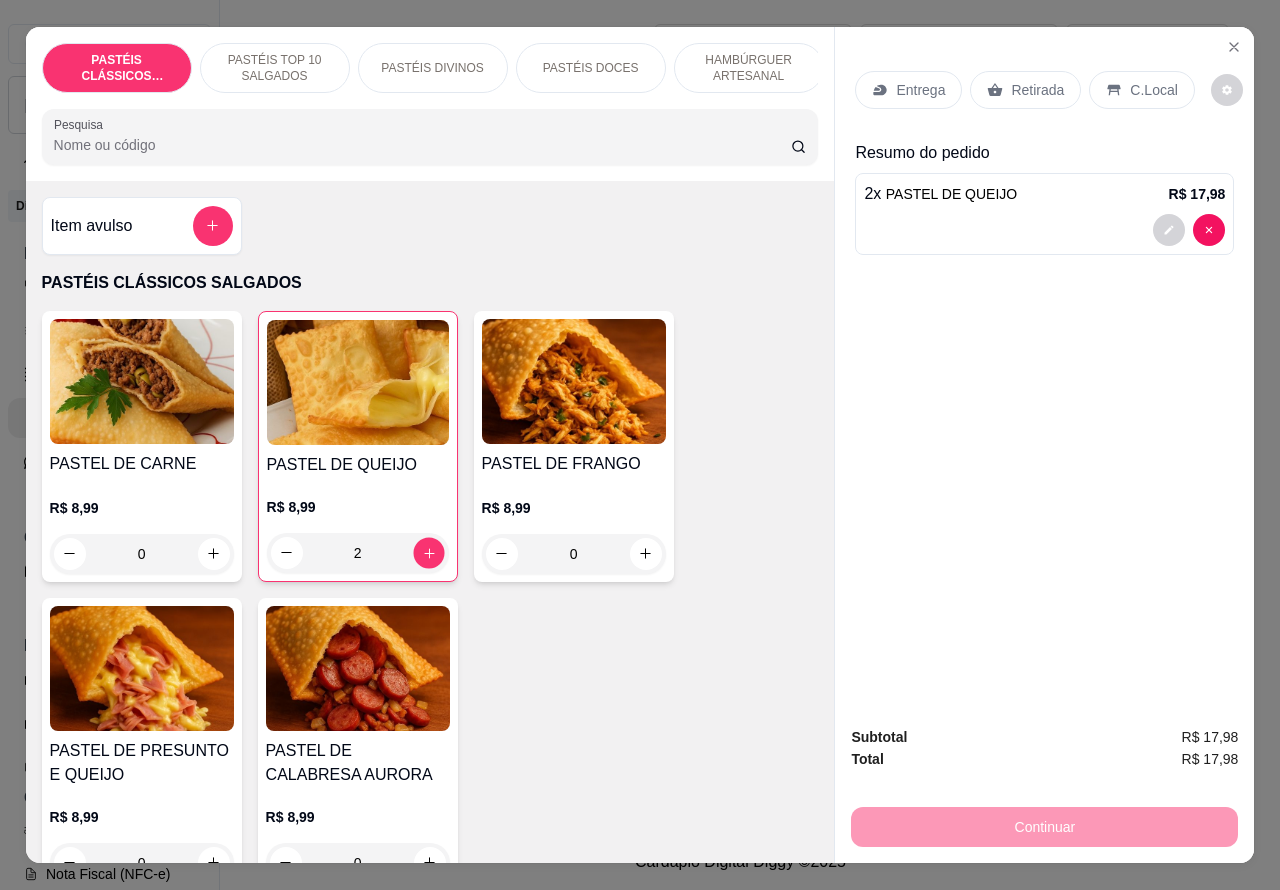click 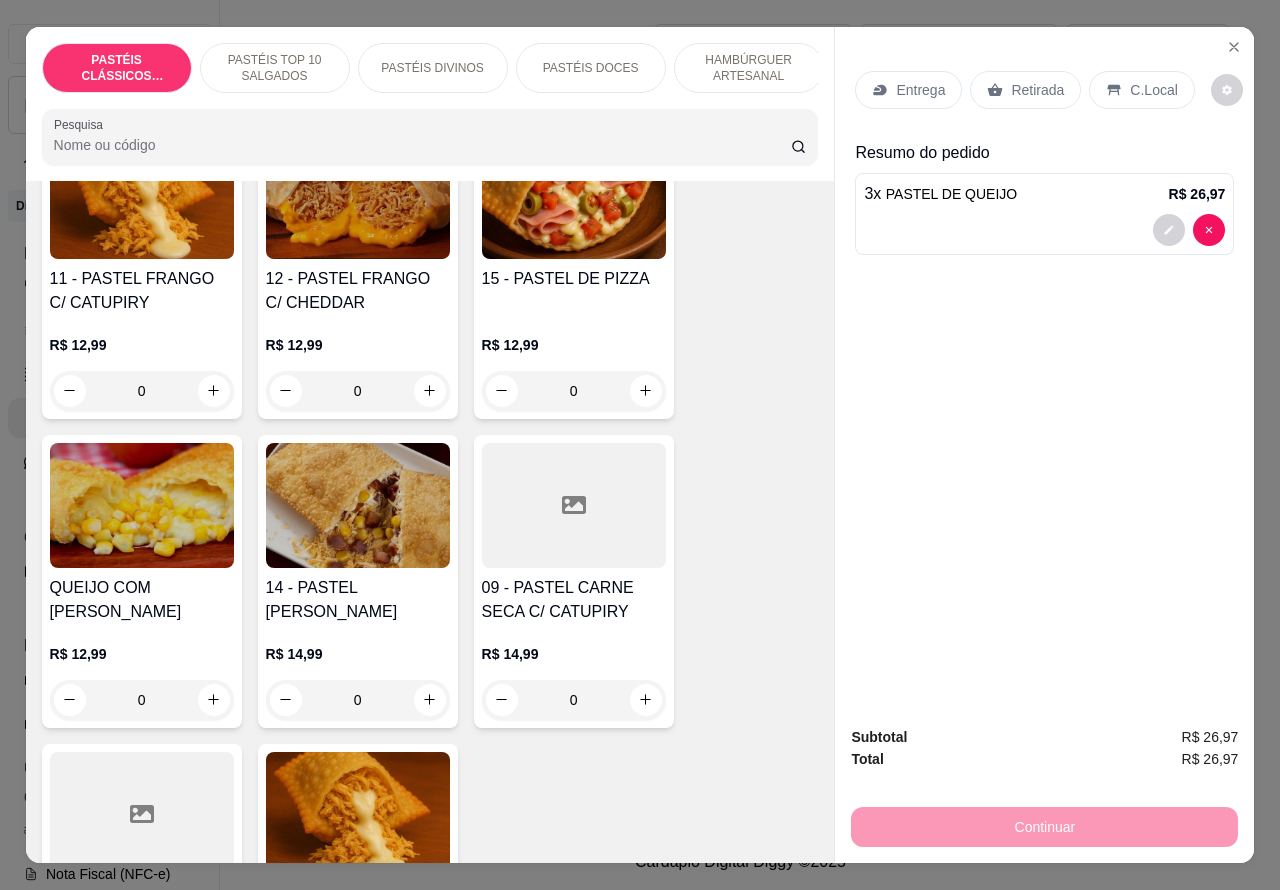 scroll, scrollTop: 2062, scrollLeft: 0, axis: vertical 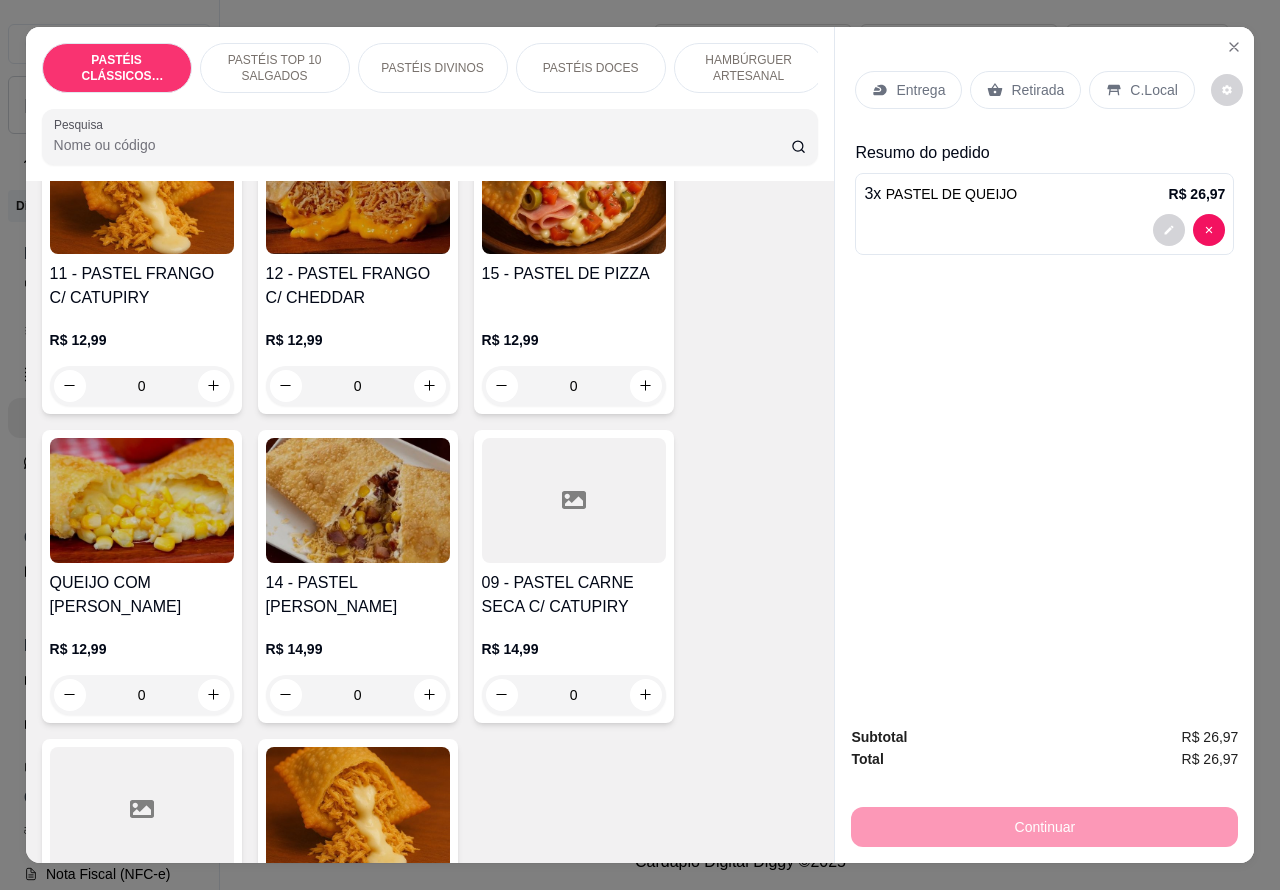 click at bounding box center [142, 500] 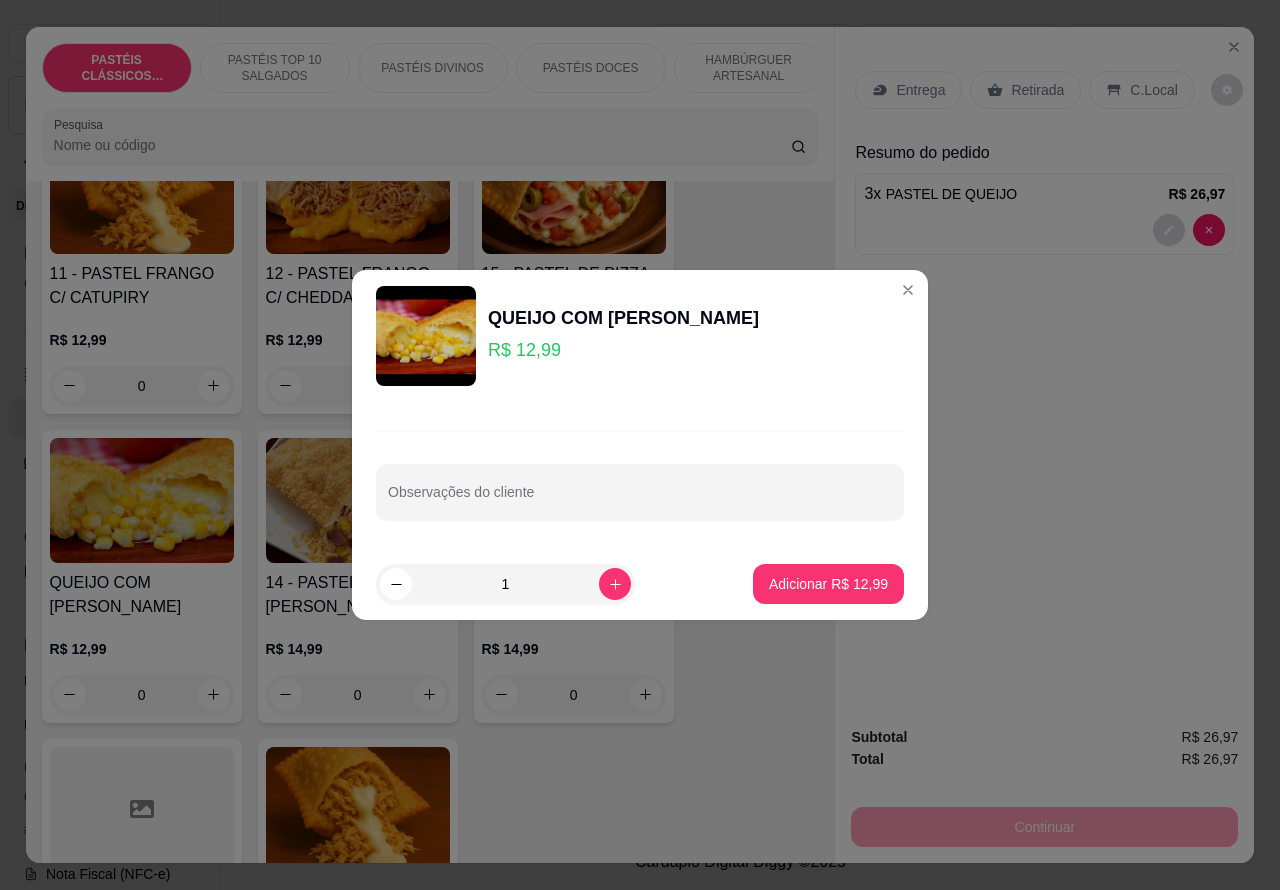 click on "Observações do cliente" at bounding box center (640, 500) 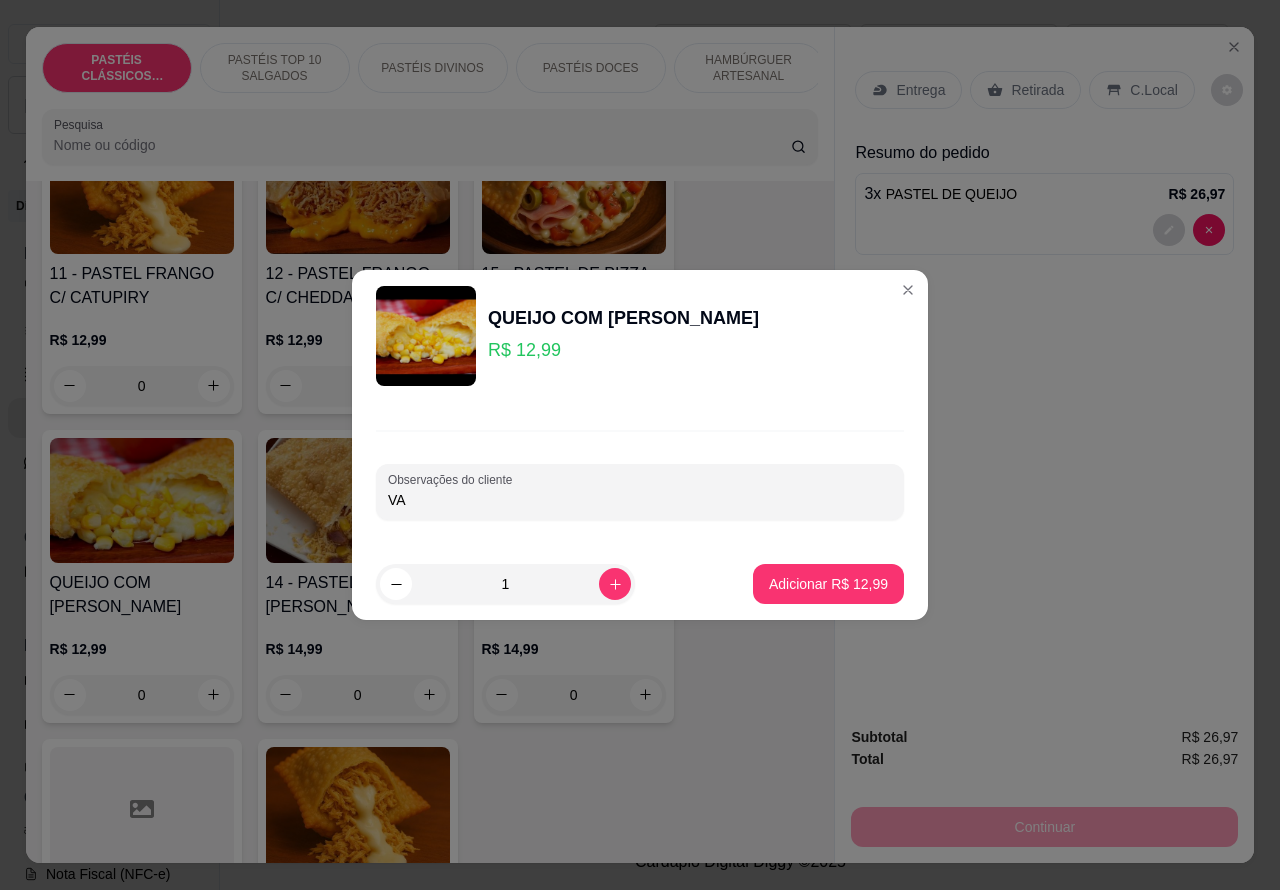 type on "V" 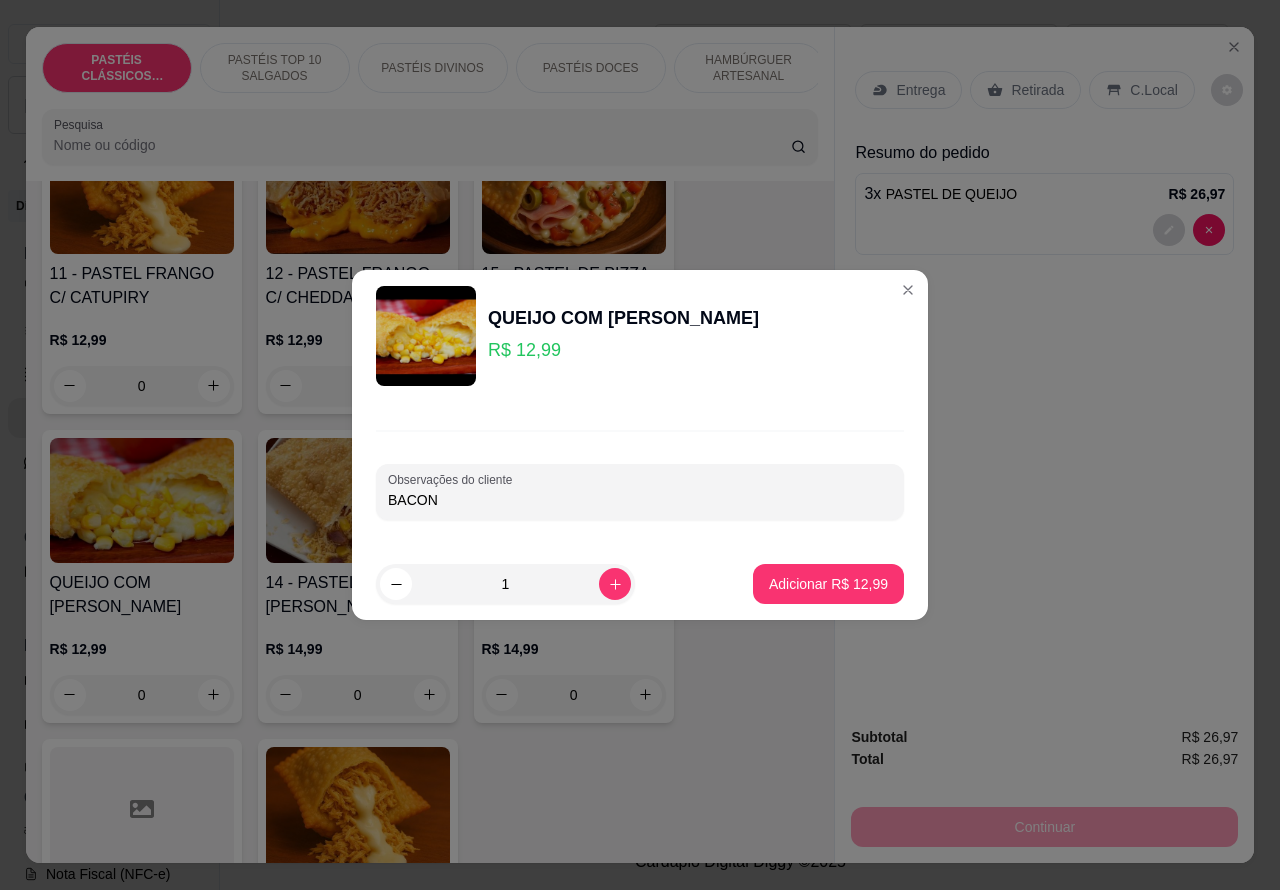 type on "BACON" 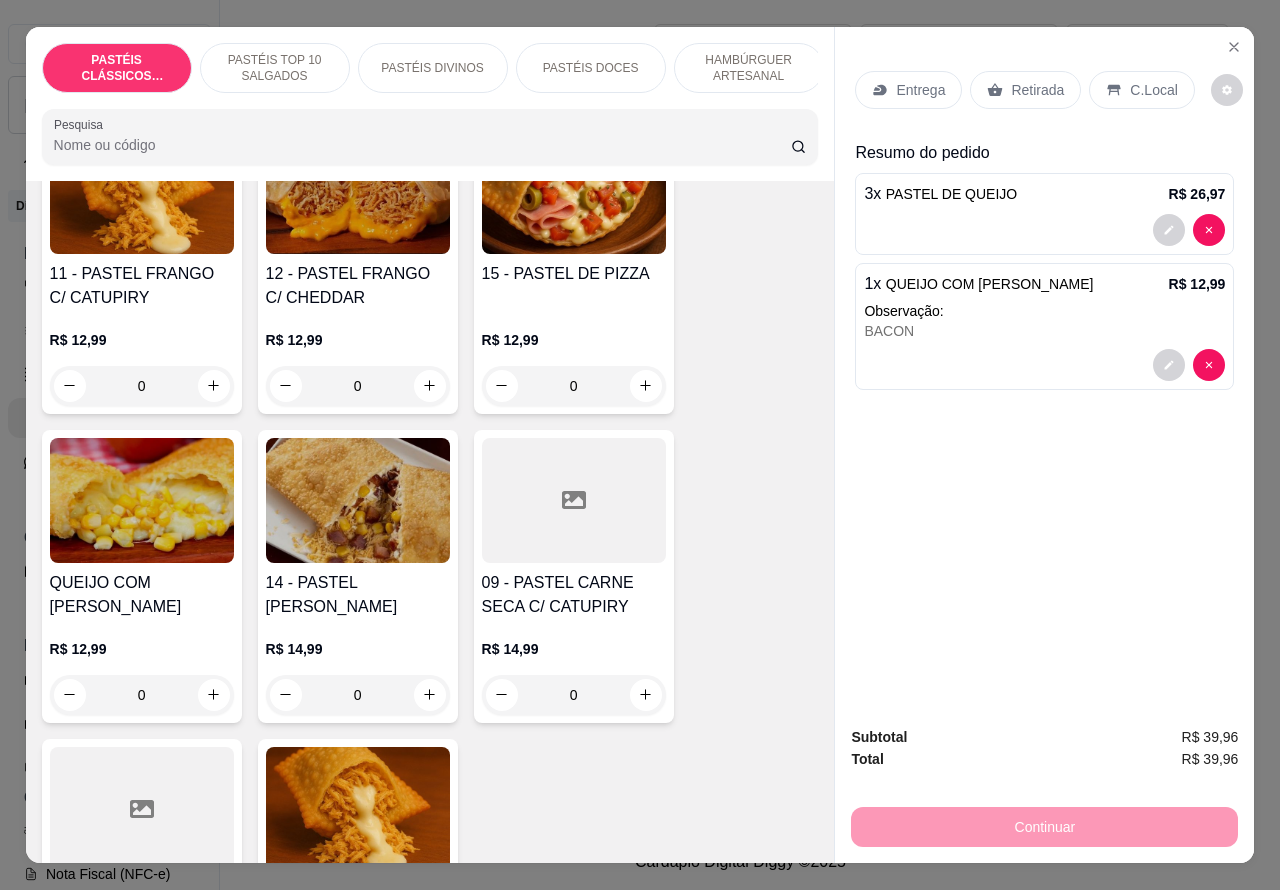 click on "BACON" at bounding box center [1044, 331] 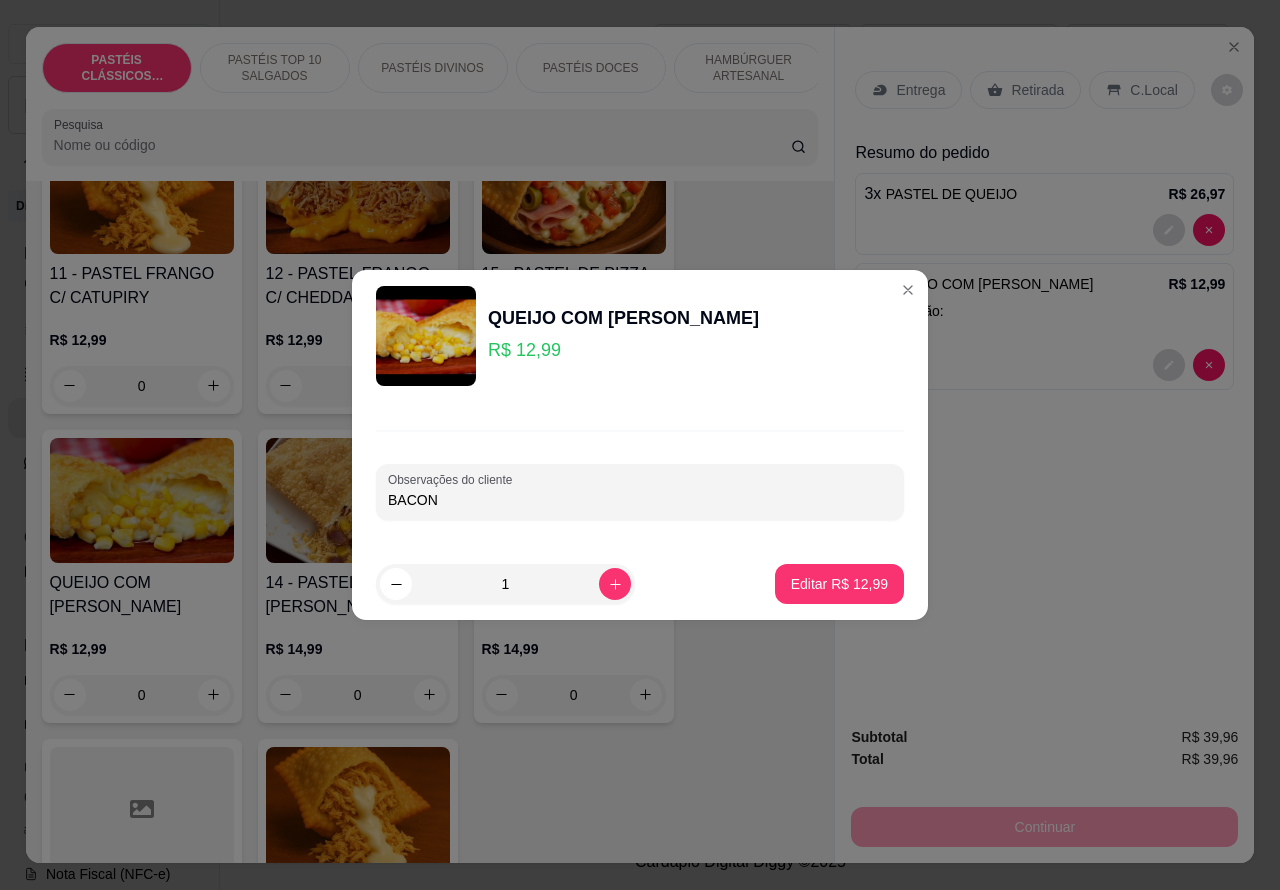click on "Entrega Retirada C.Local Resumo do pedido 3 x   PASTEL DE QUEIJO  R$ 26,97 1 x   QUEIJO COM MILHO R$ 12,99 Observação:  BACON" at bounding box center (1044, 369) 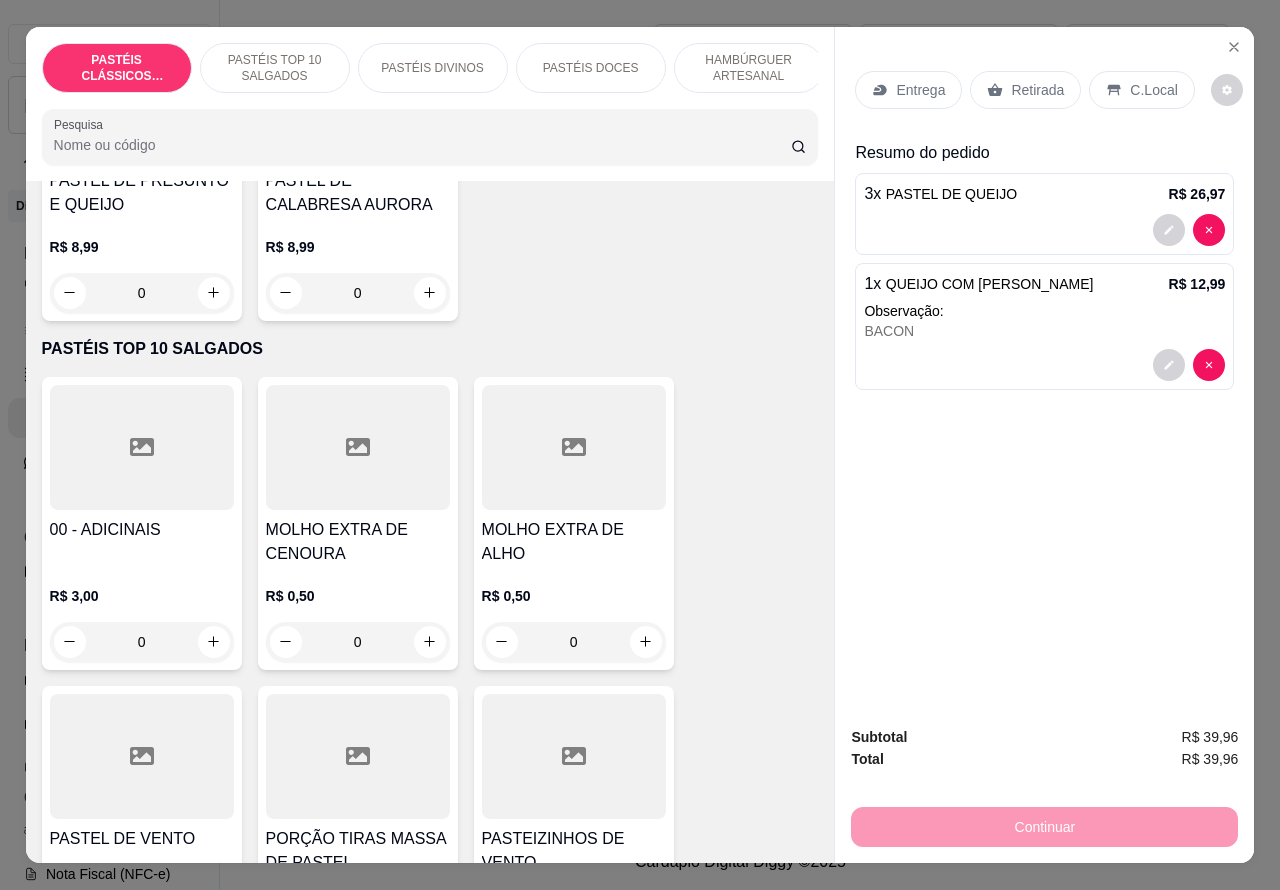 scroll, scrollTop: 573, scrollLeft: 0, axis: vertical 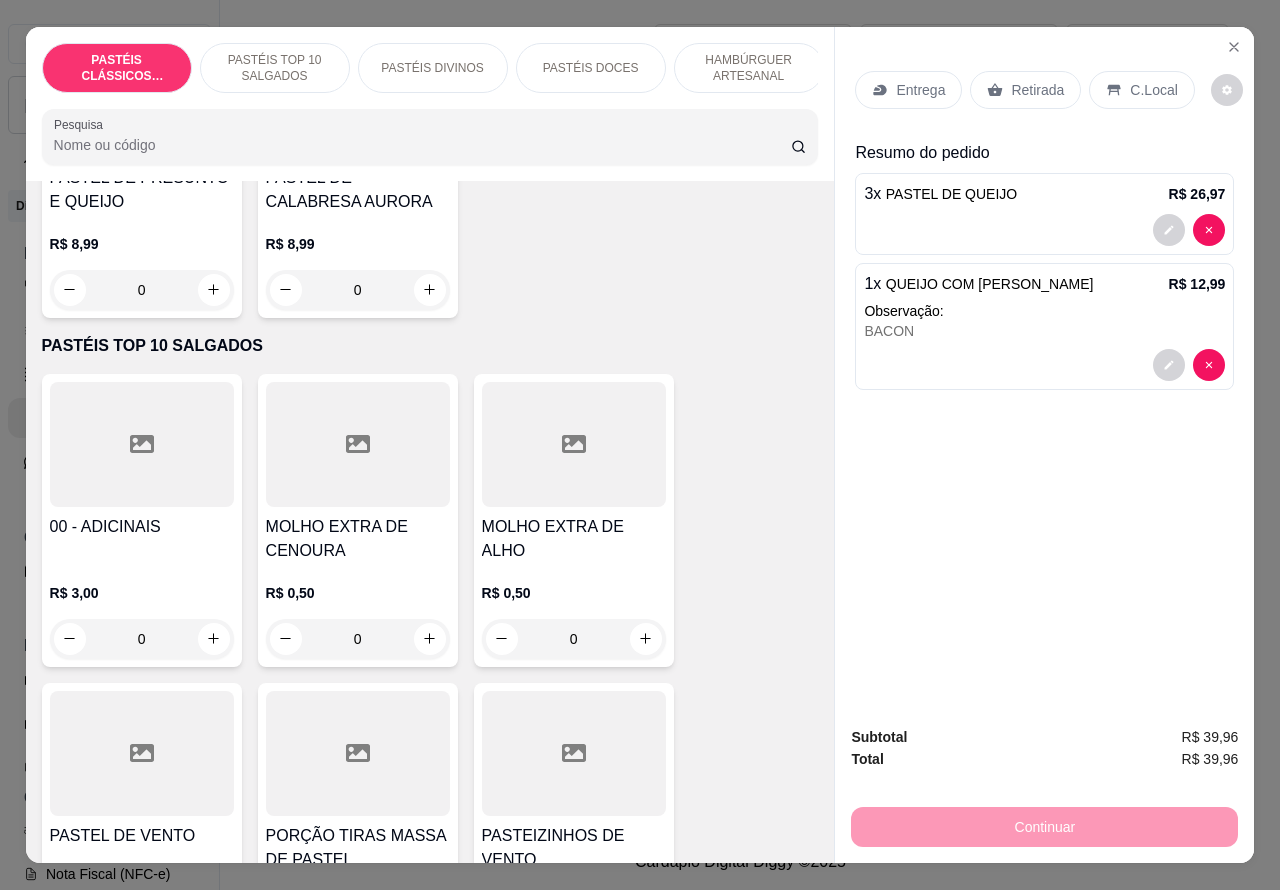 click 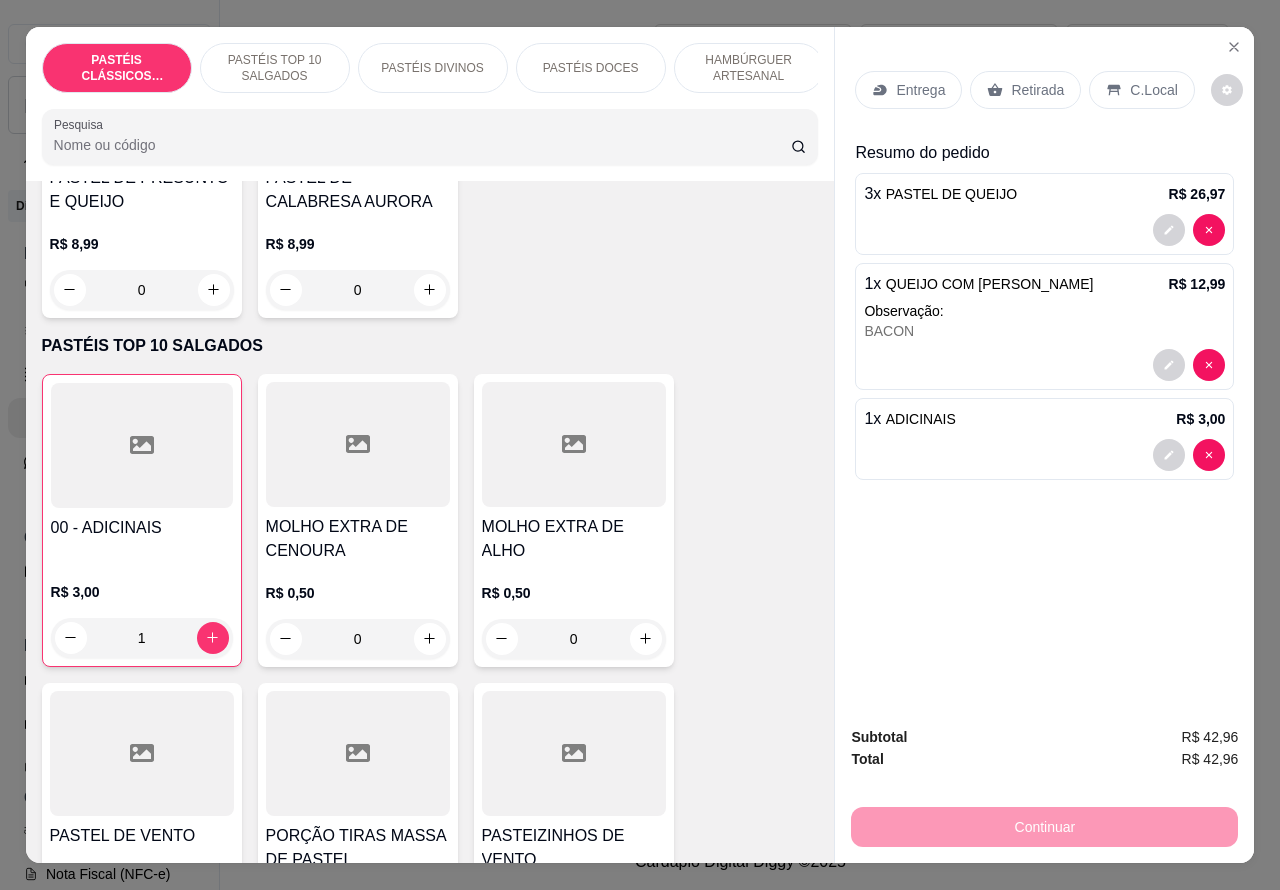 click at bounding box center [1044, 455] 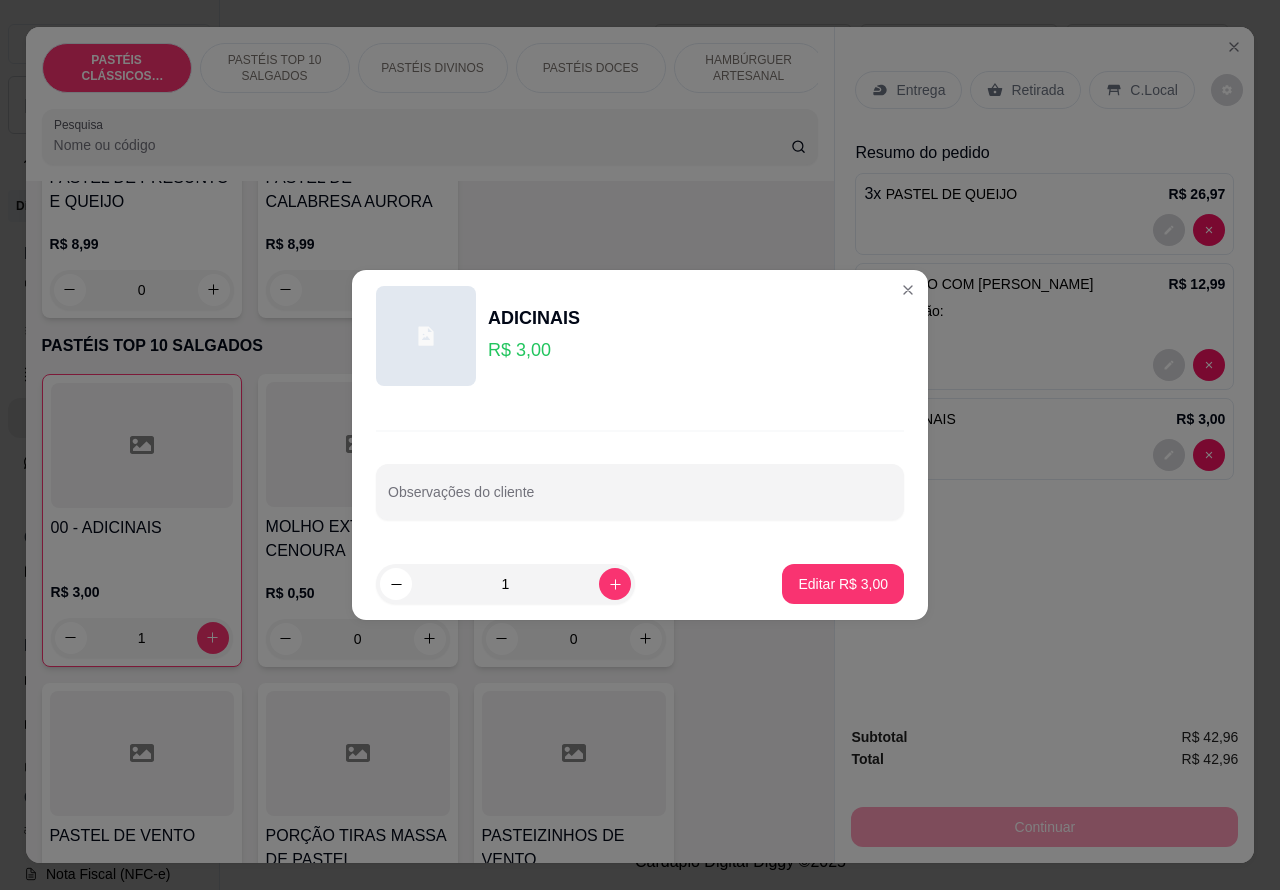 click on "Observações do cliente" at bounding box center (640, 500) 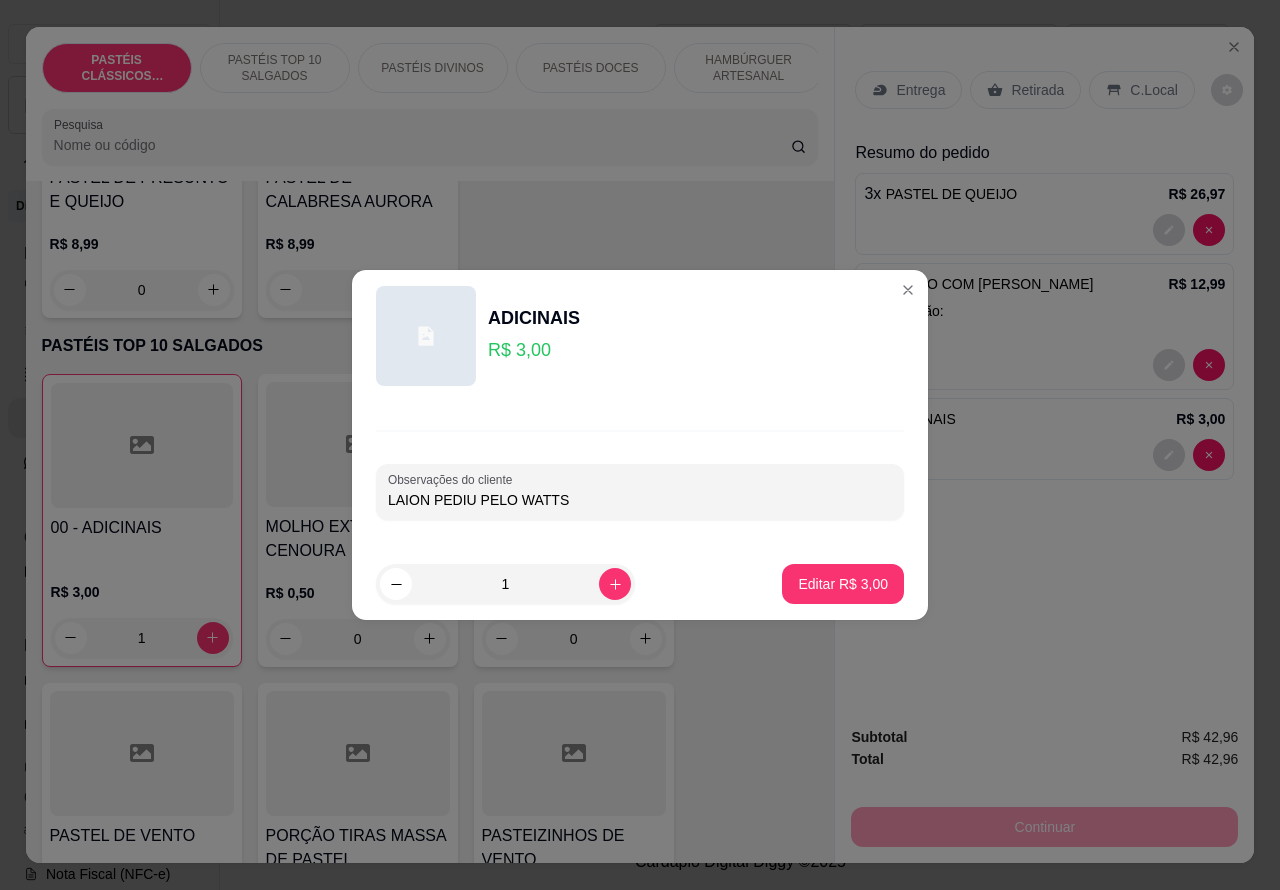 type on "LAION PEDIU PELO WATTS" 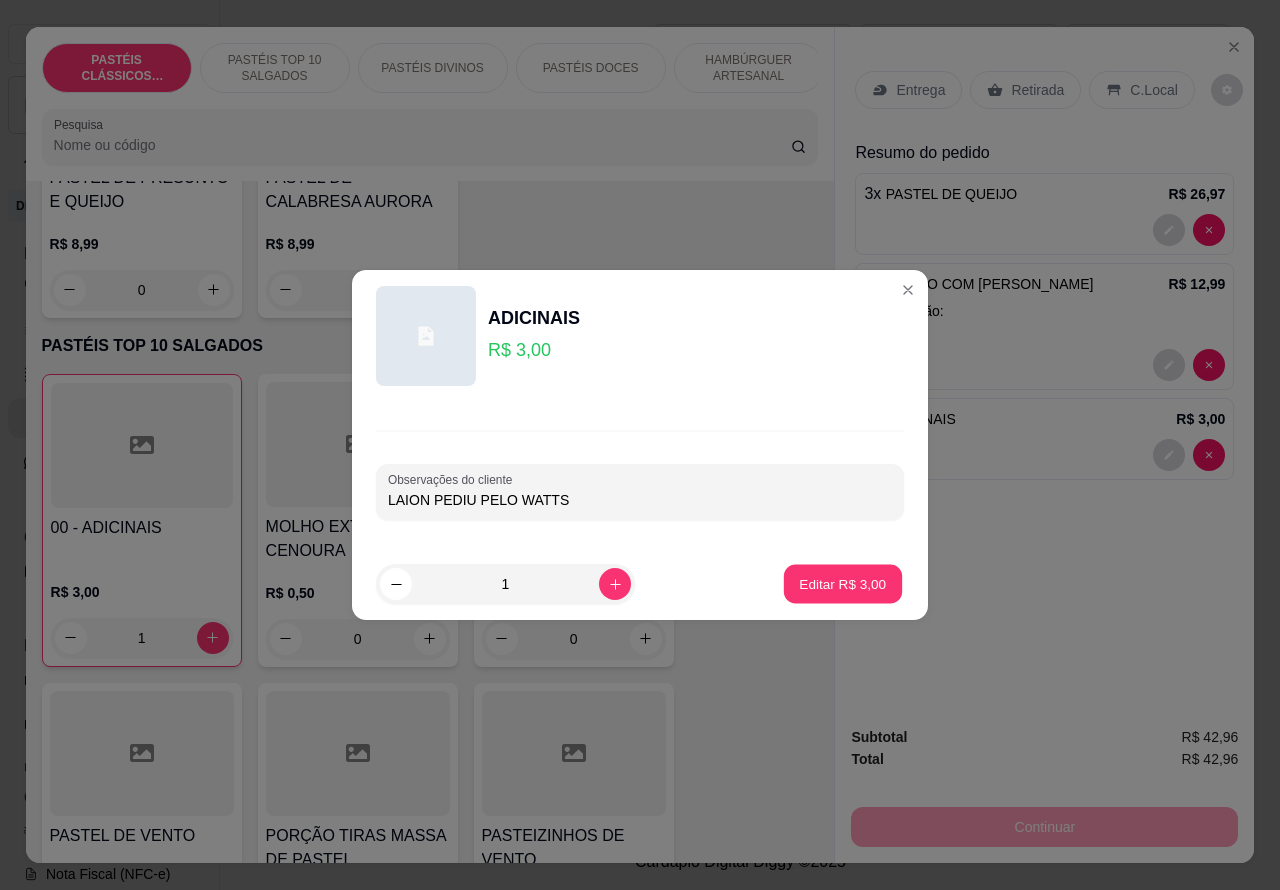 click on "Editar   R$ 3,00" at bounding box center [843, 583] 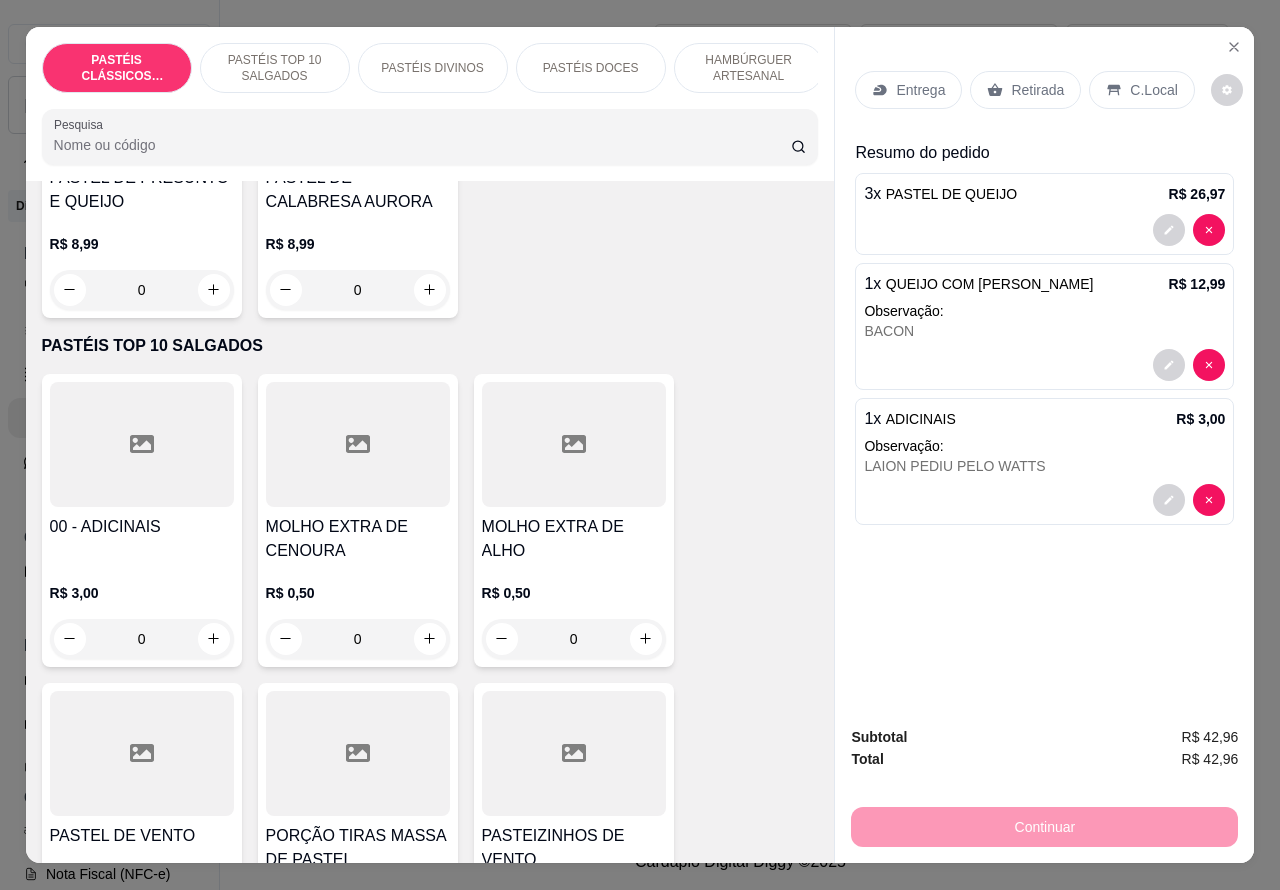click on "Retirada" at bounding box center (1037, 90) 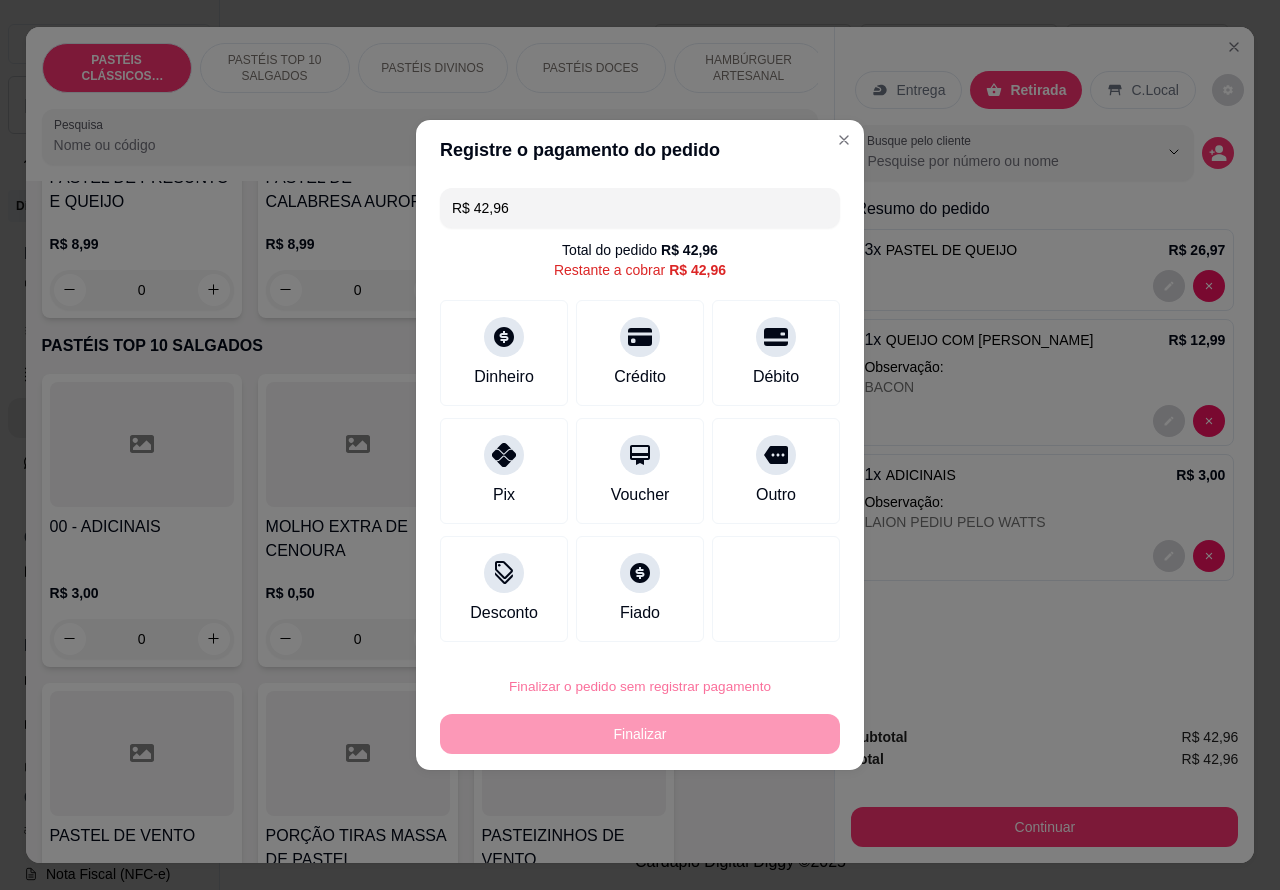 click on "Confirmar" at bounding box center [759, 630] 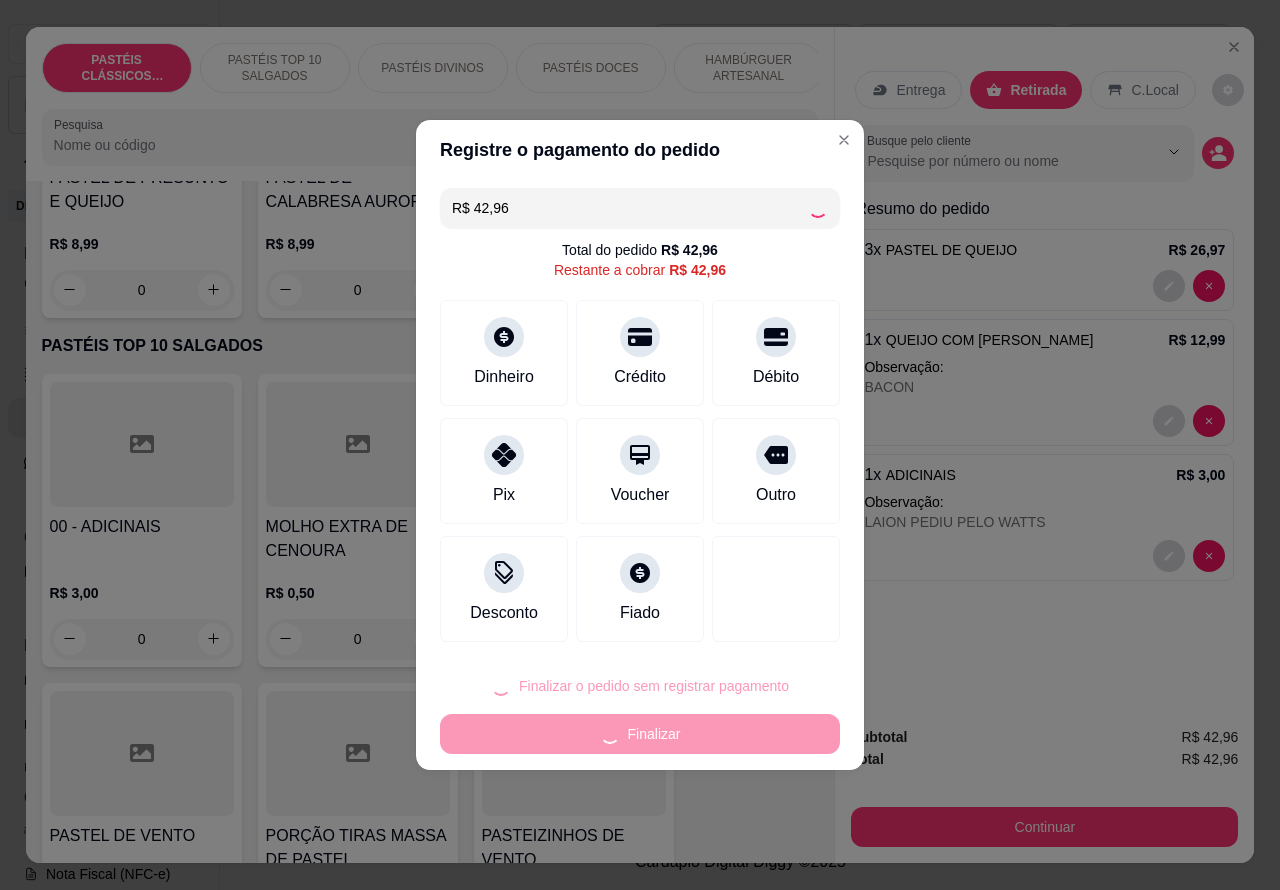 type on "0" 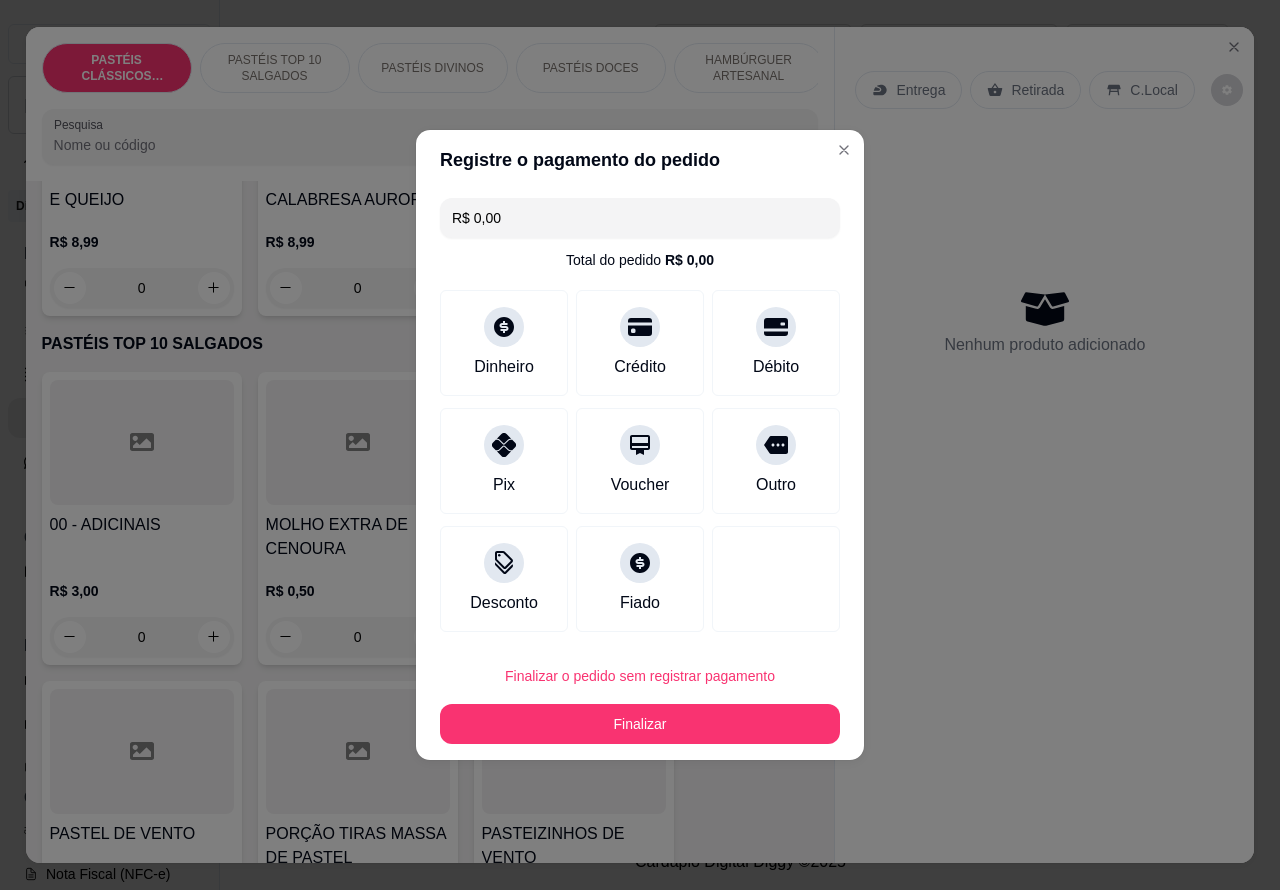 type on "R$ 0,00" 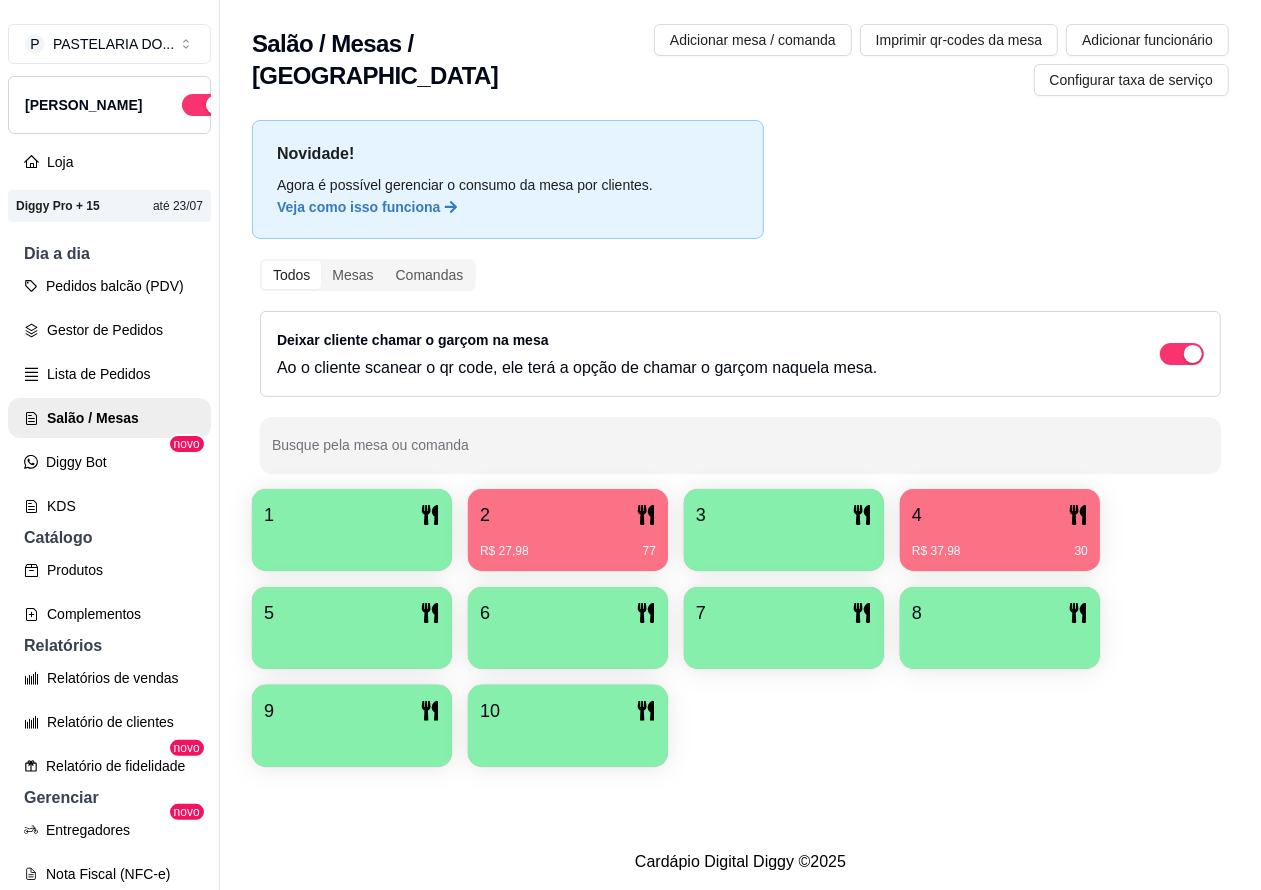 click on "R$ 27,98 77" at bounding box center [568, 551] 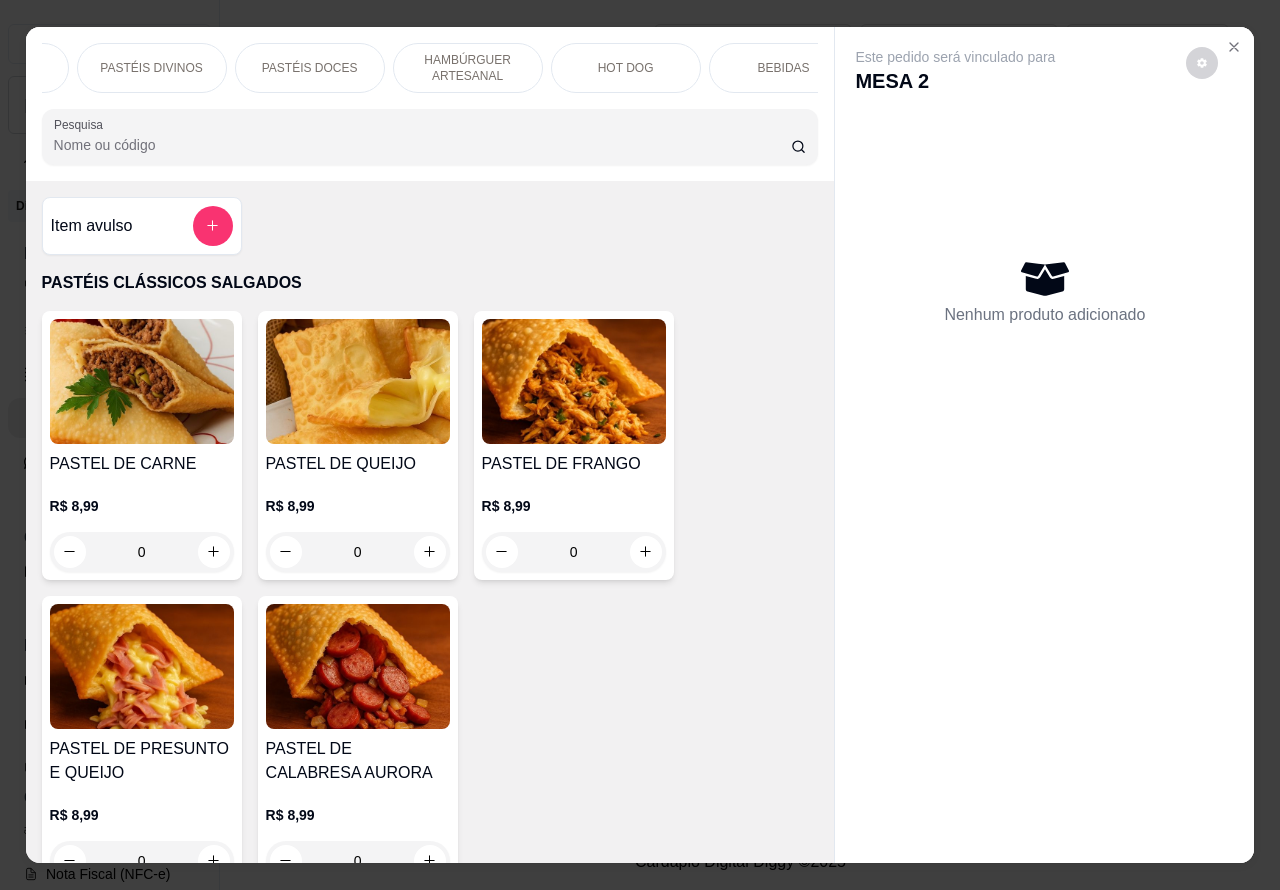 scroll, scrollTop: 0, scrollLeft: 306, axis: horizontal 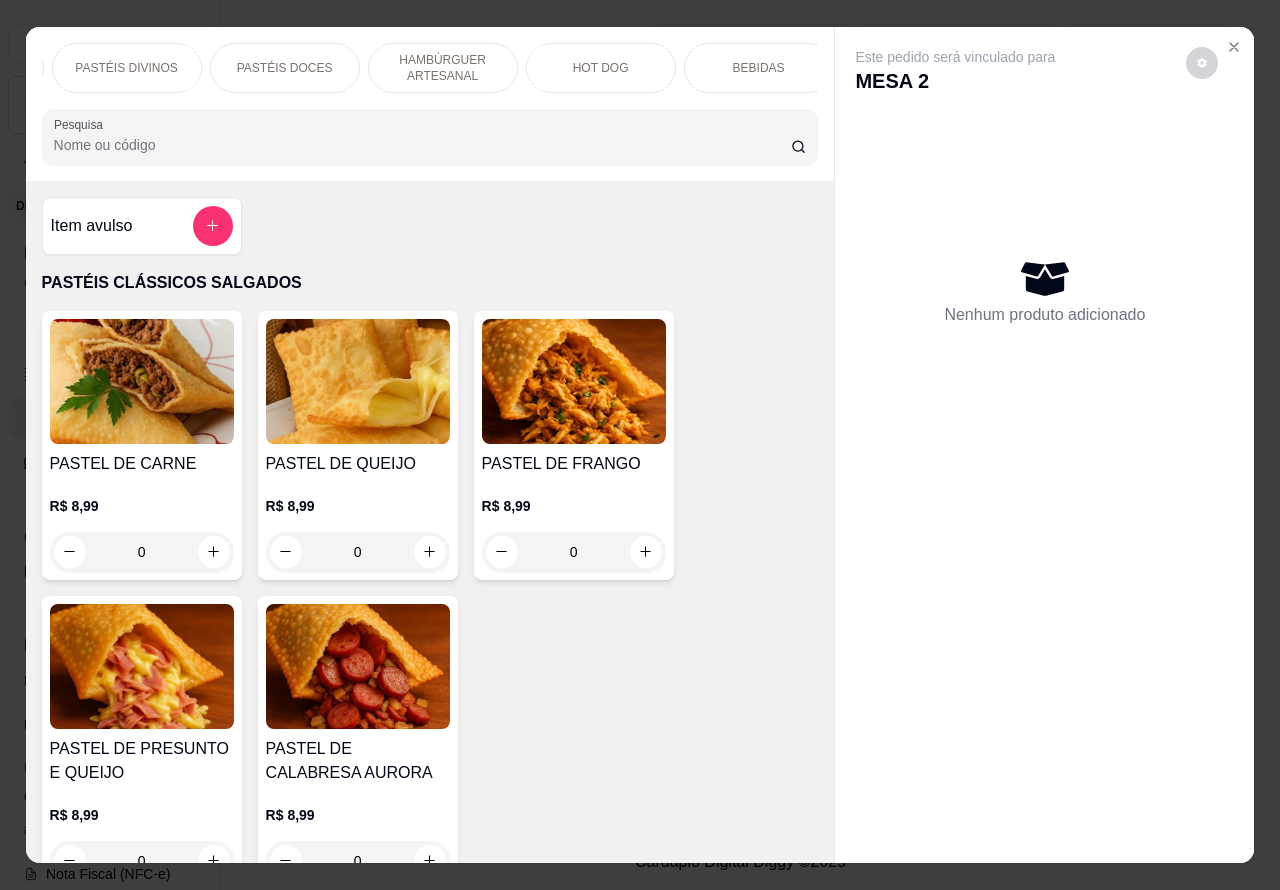 click on "BEBIDAS" at bounding box center (759, 68) 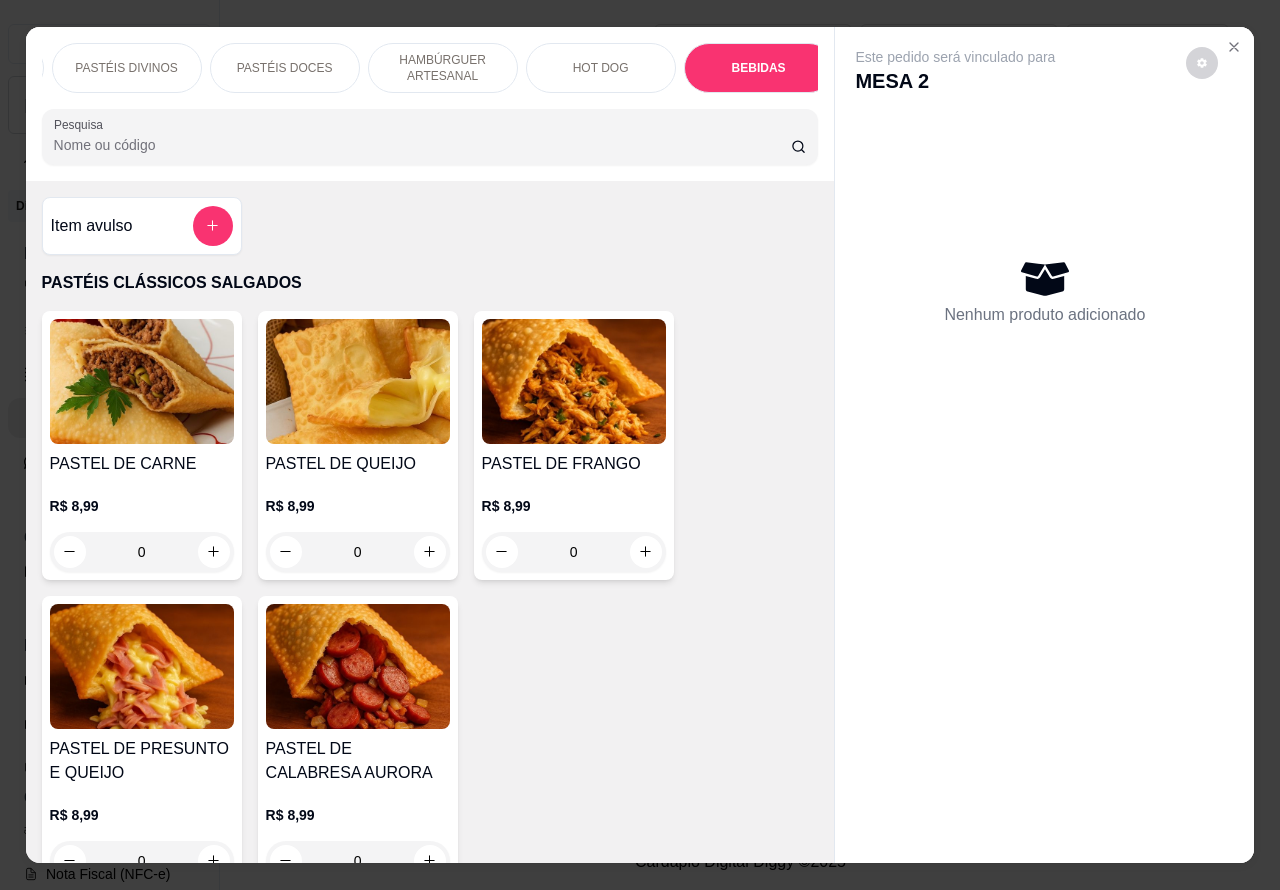 scroll, scrollTop: 6365, scrollLeft: 0, axis: vertical 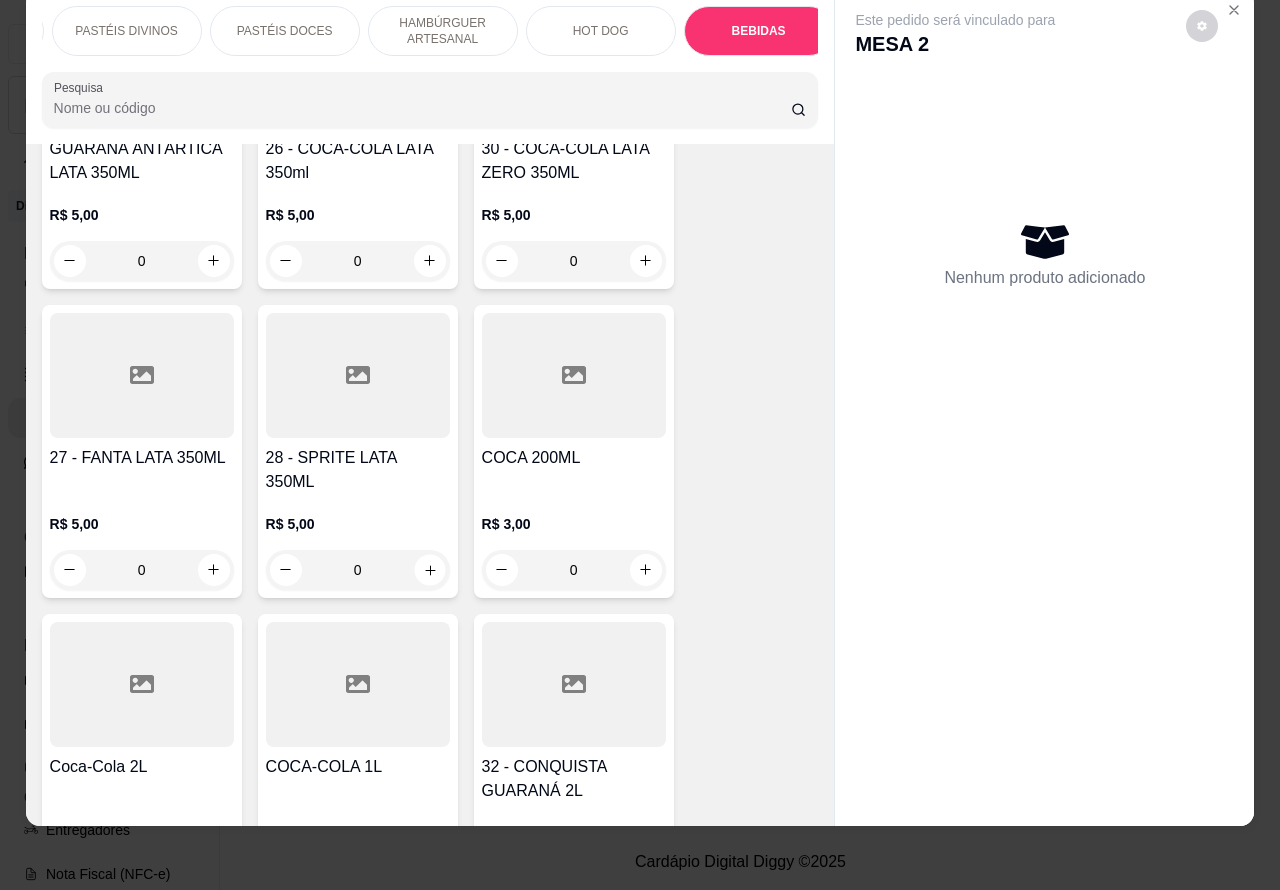 click 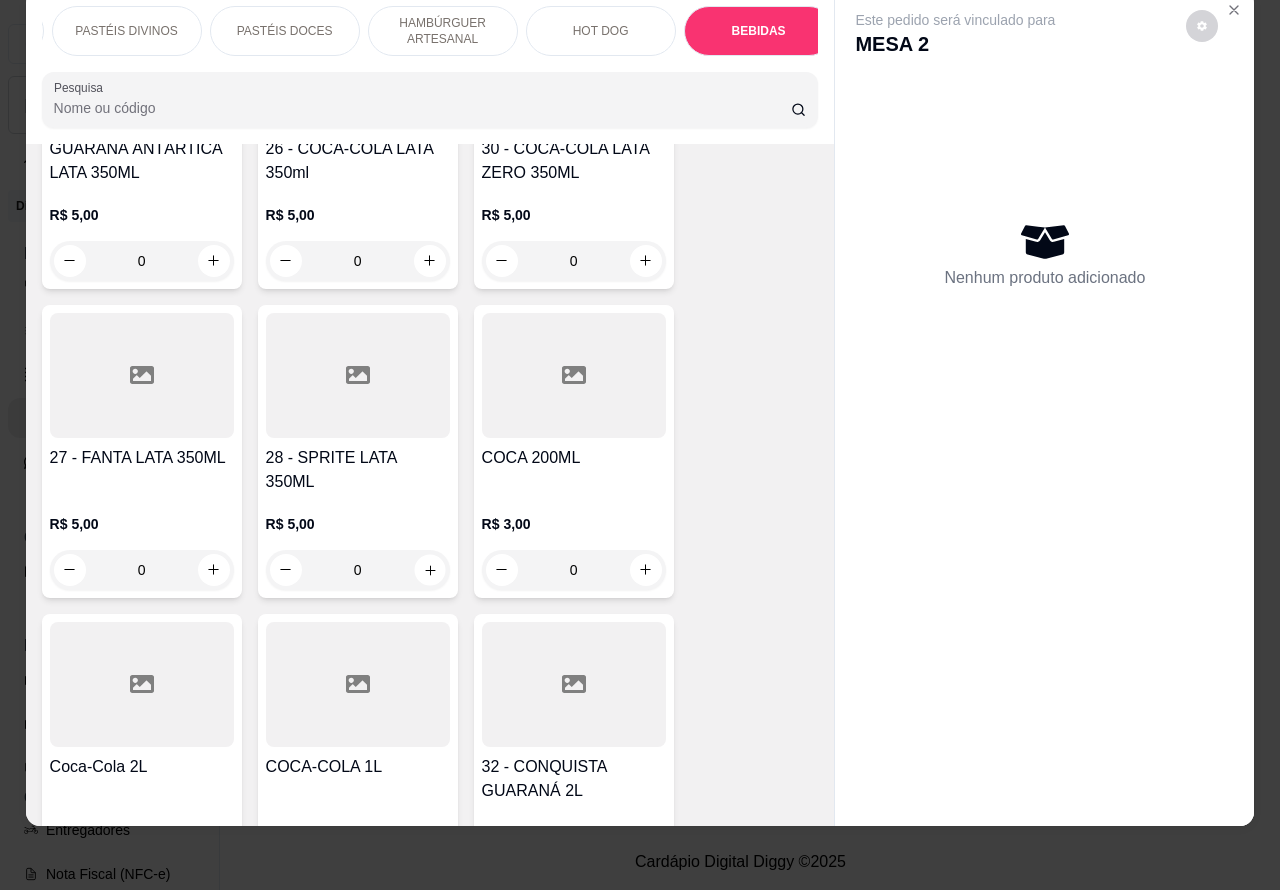 type on "1" 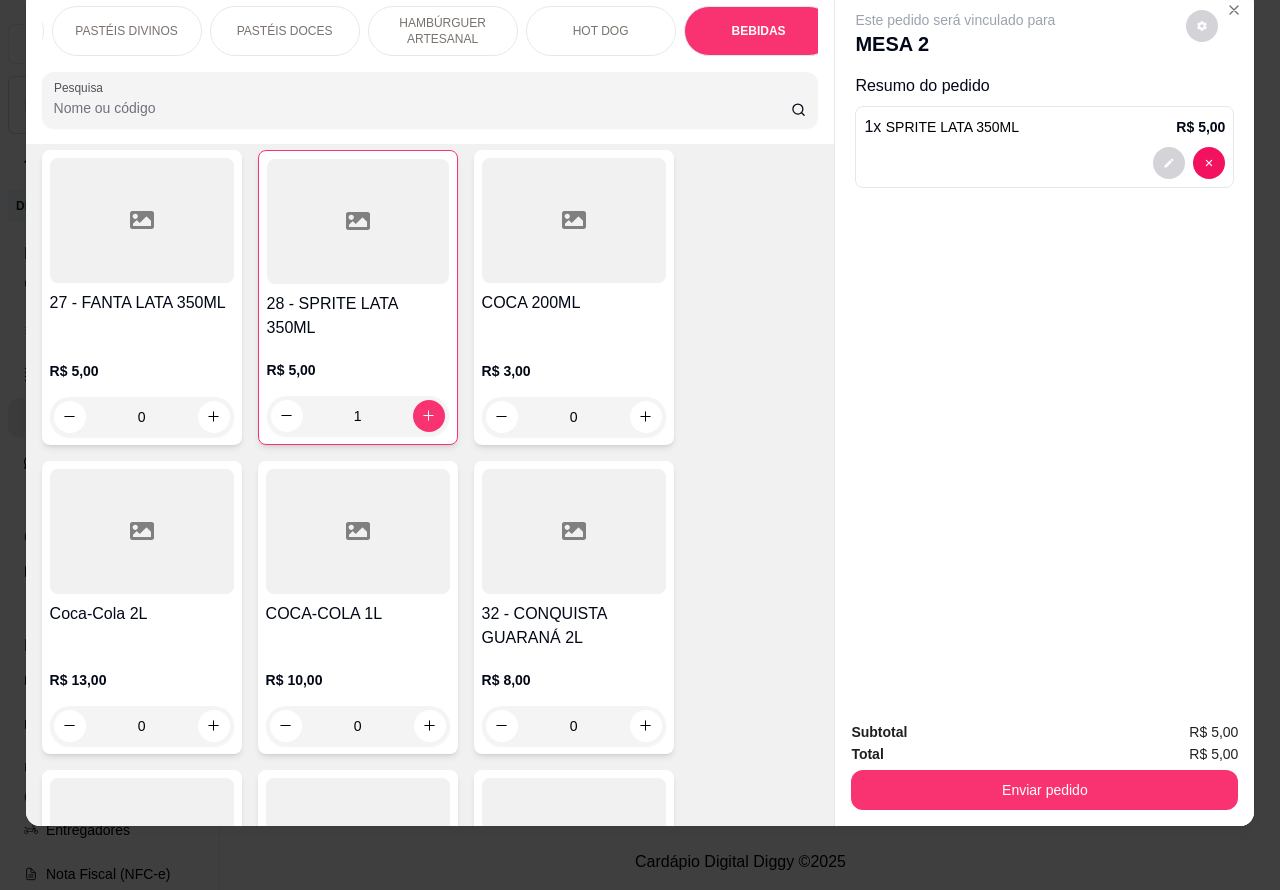 scroll, scrollTop: 6735, scrollLeft: 0, axis: vertical 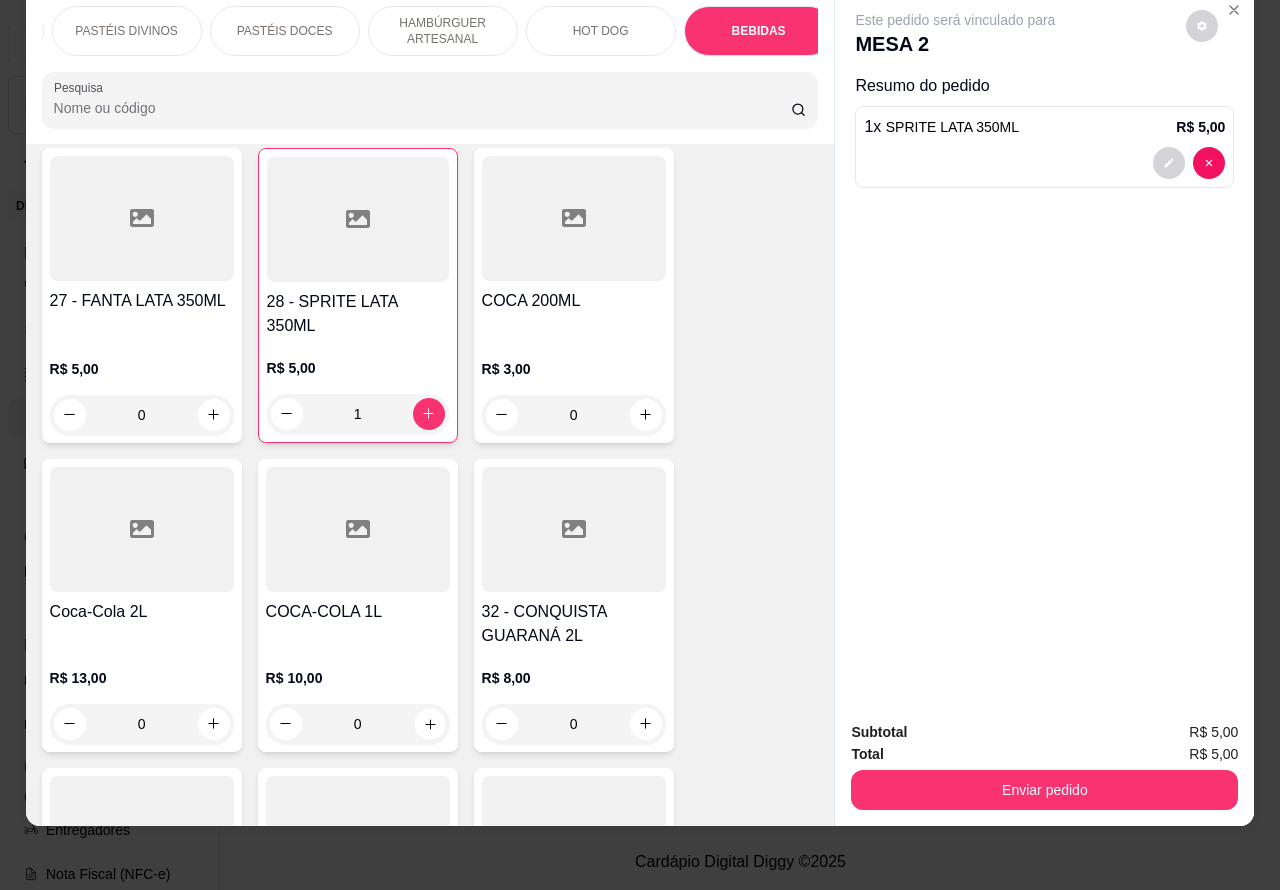 click 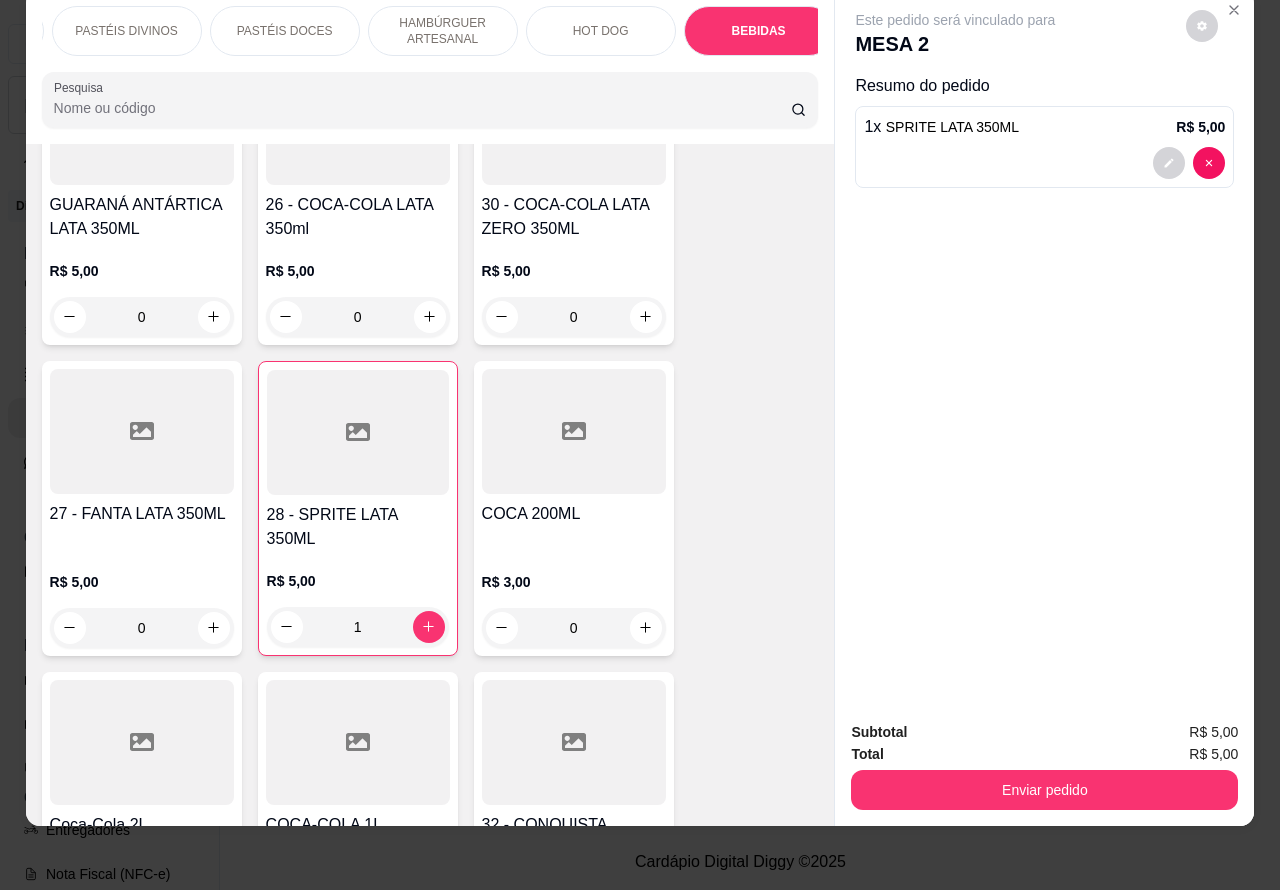 scroll, scrollTop: 6410, scrollLeft: 0, axis: vertical 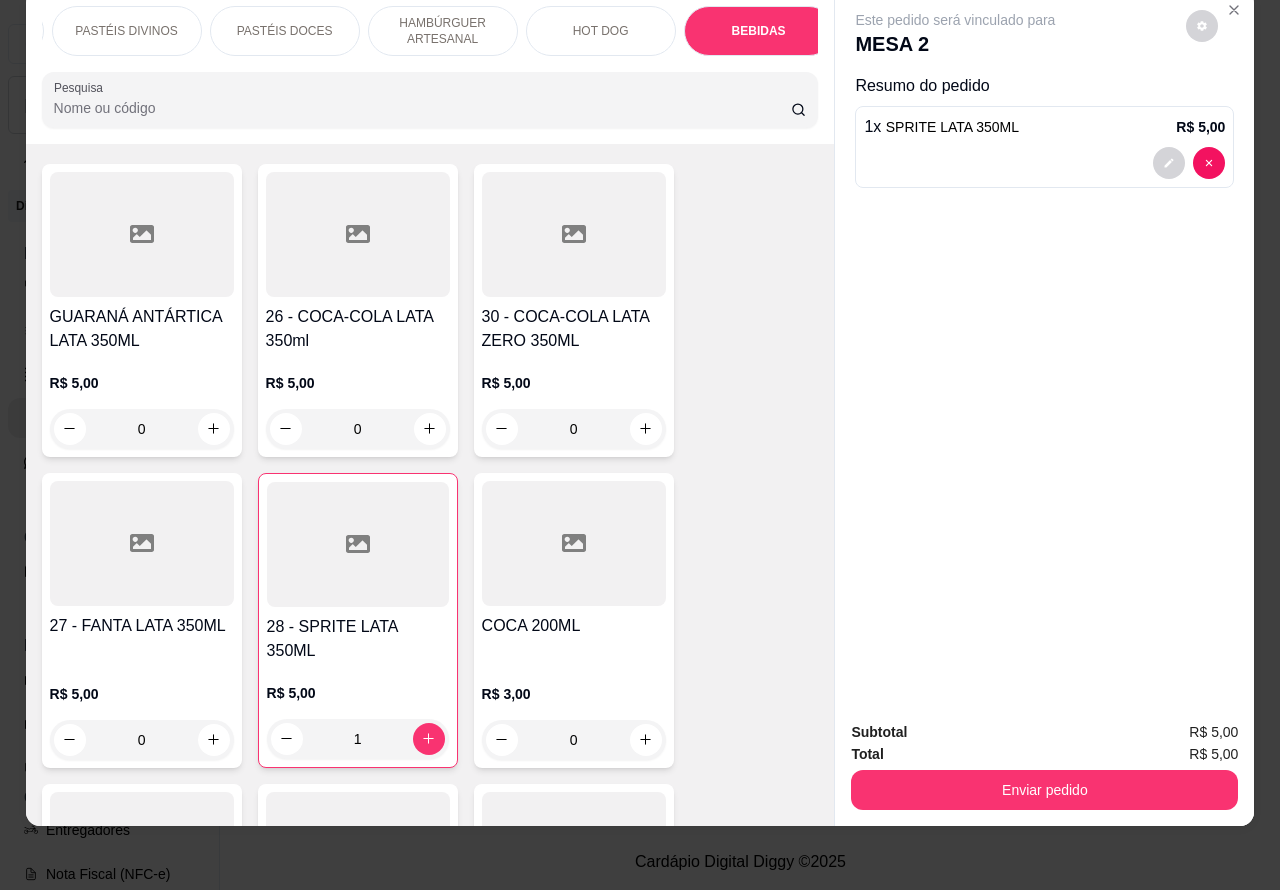 click 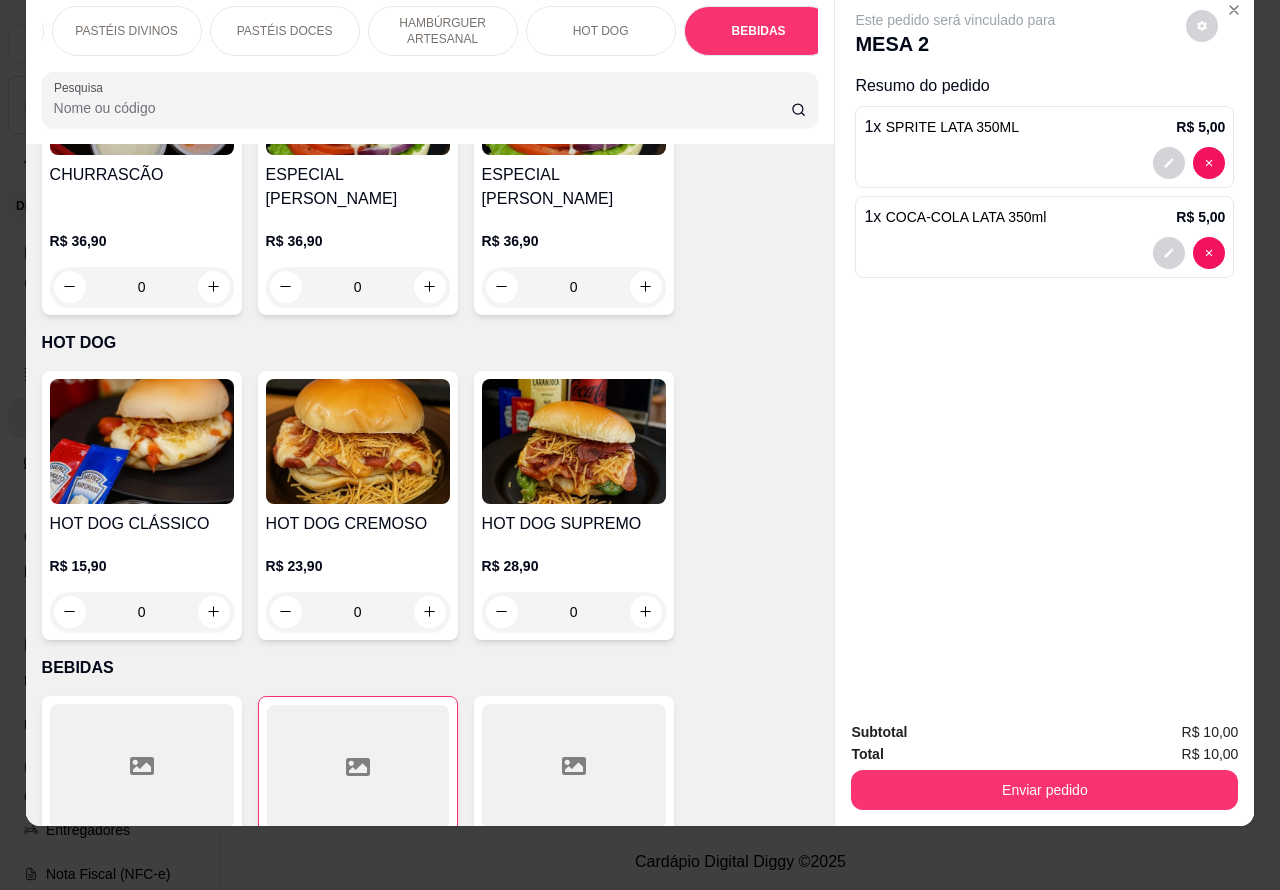scroll, scrollTop: 5850, scrollLeft: 0, axis: vertical 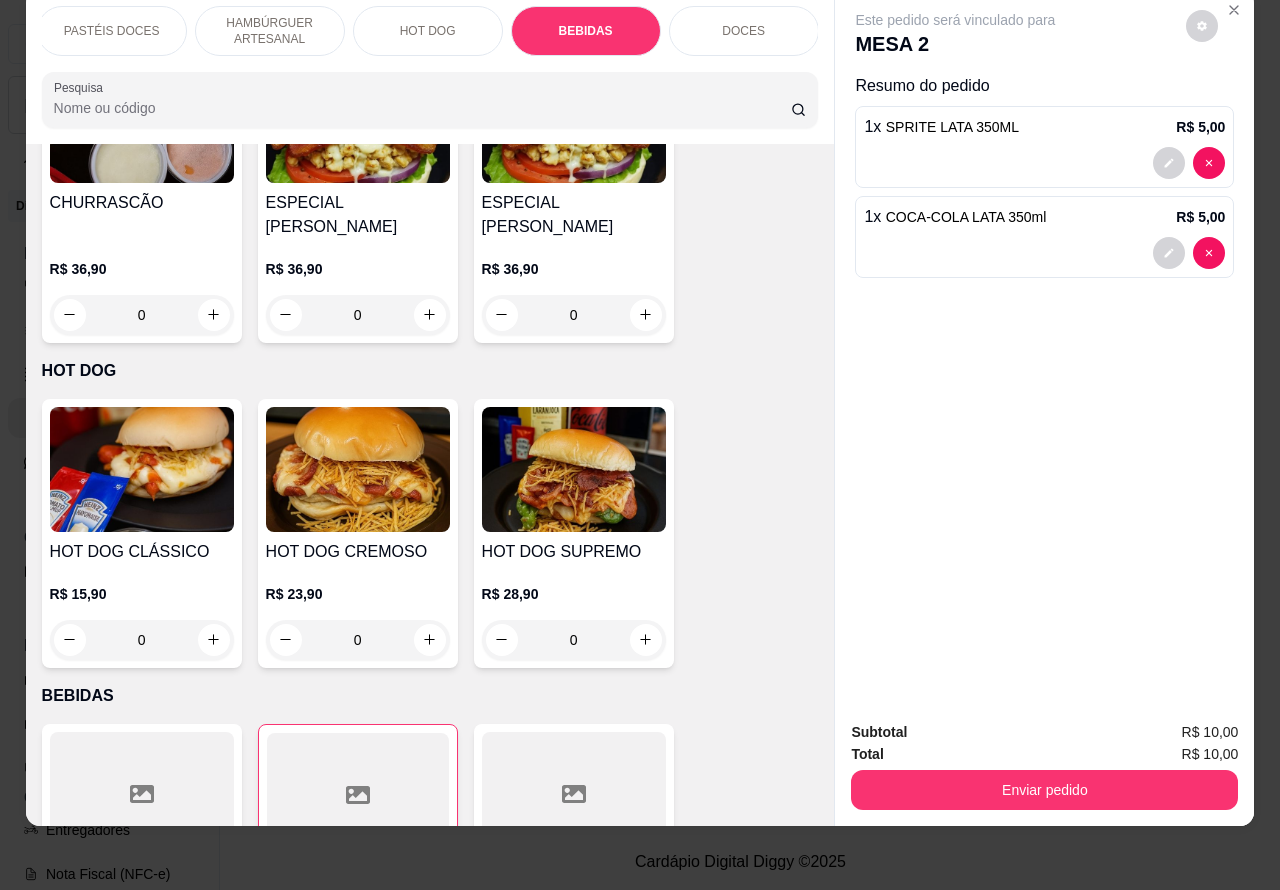 click on "PASTÉIS DOCES" at bounding box center [112, 31] 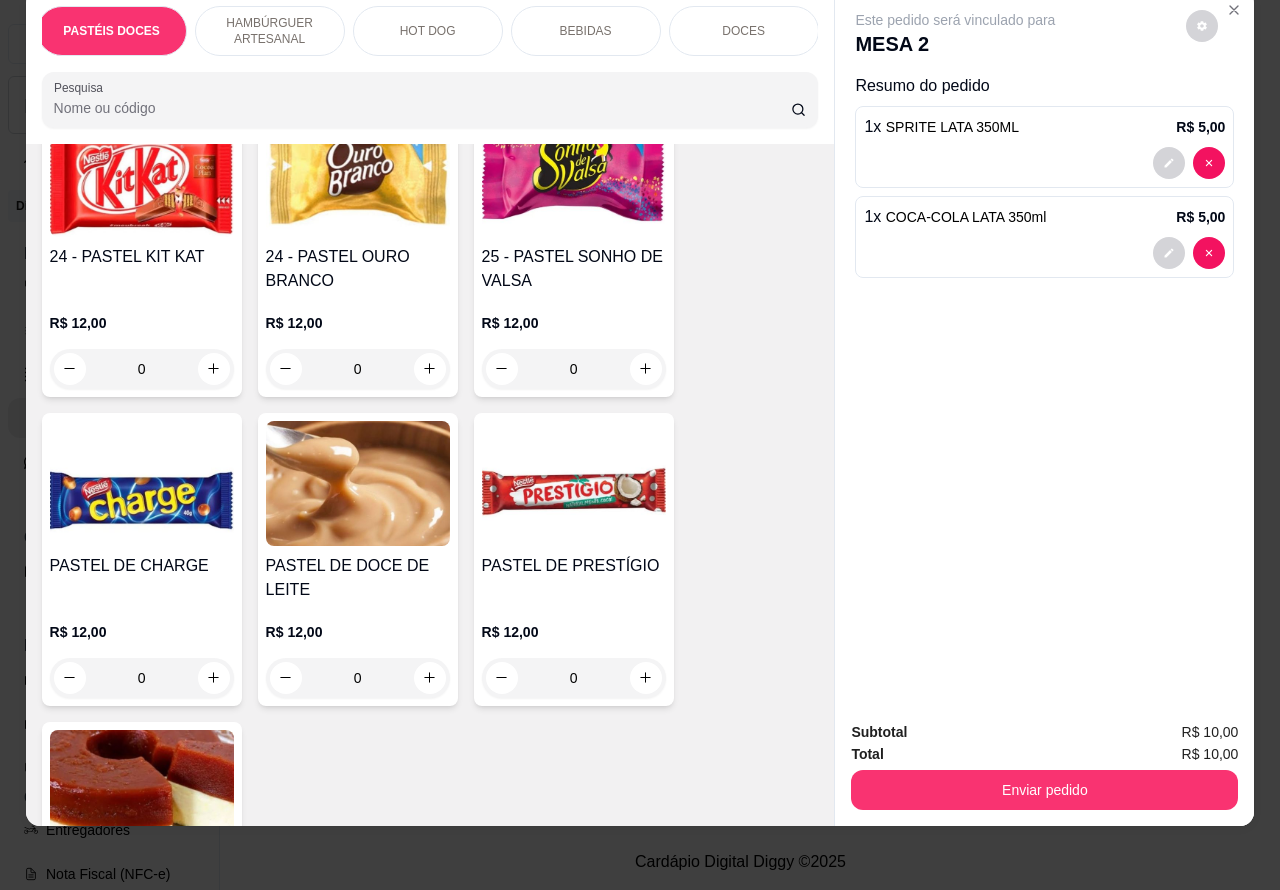 scroll, scrollTop: 3638, scrollLeft: 0, axis: vertical 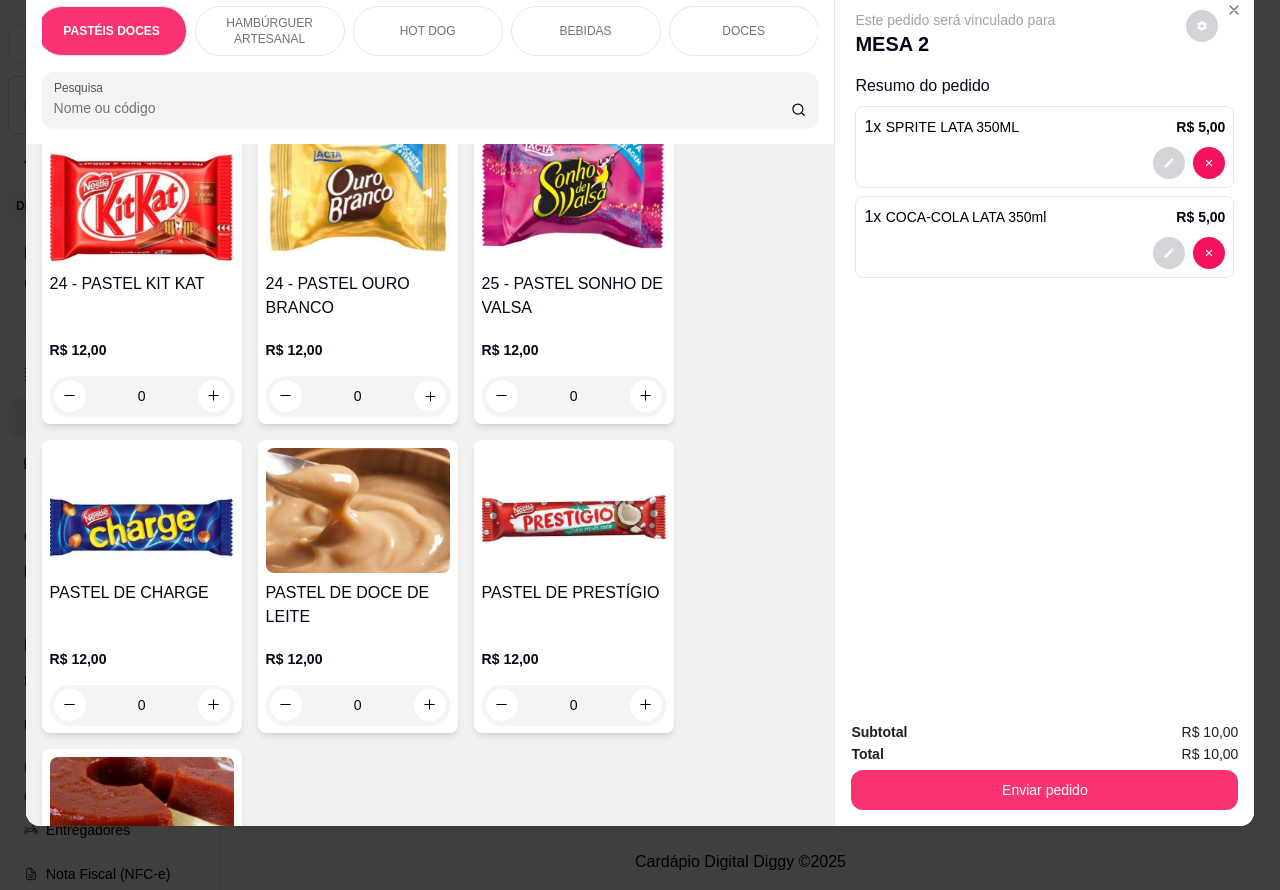 click 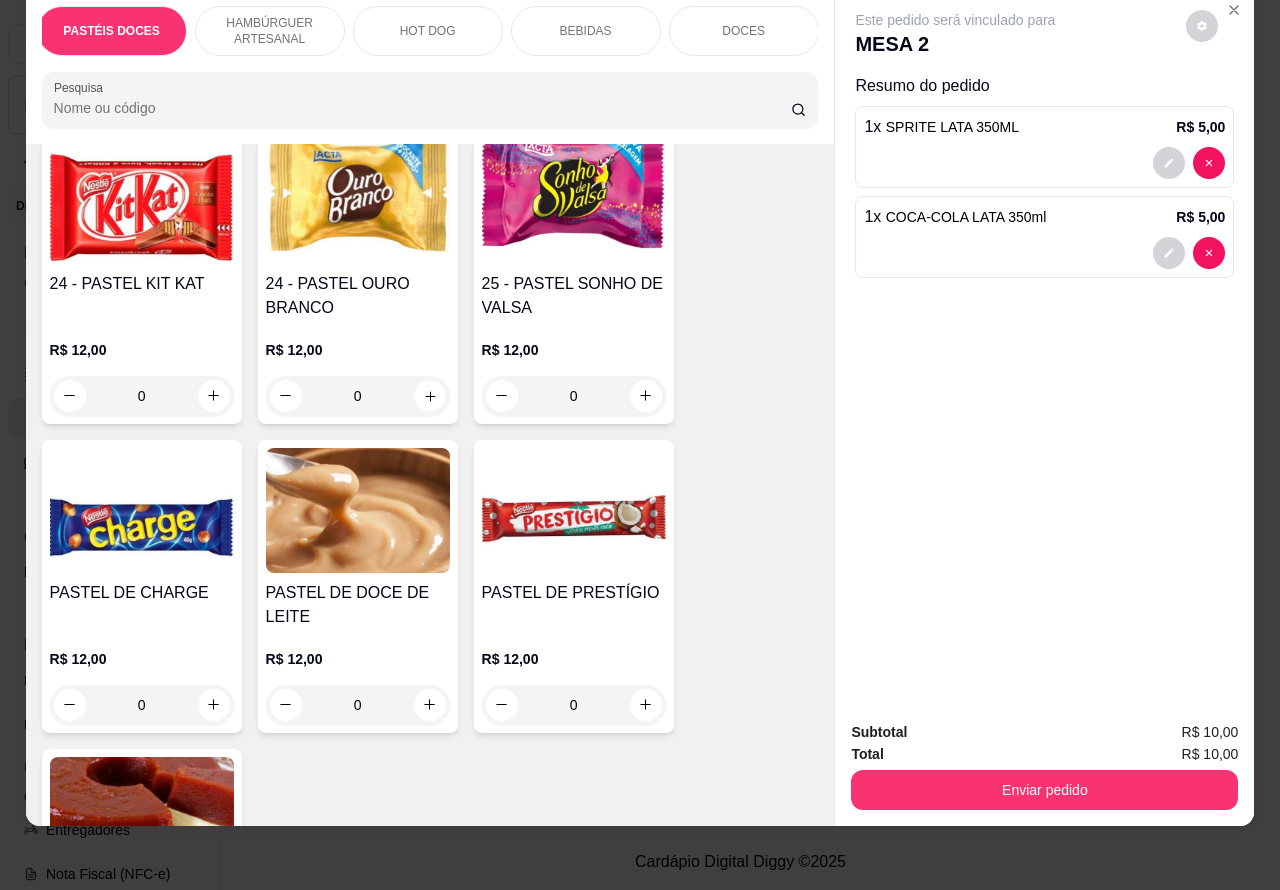 type on "1" 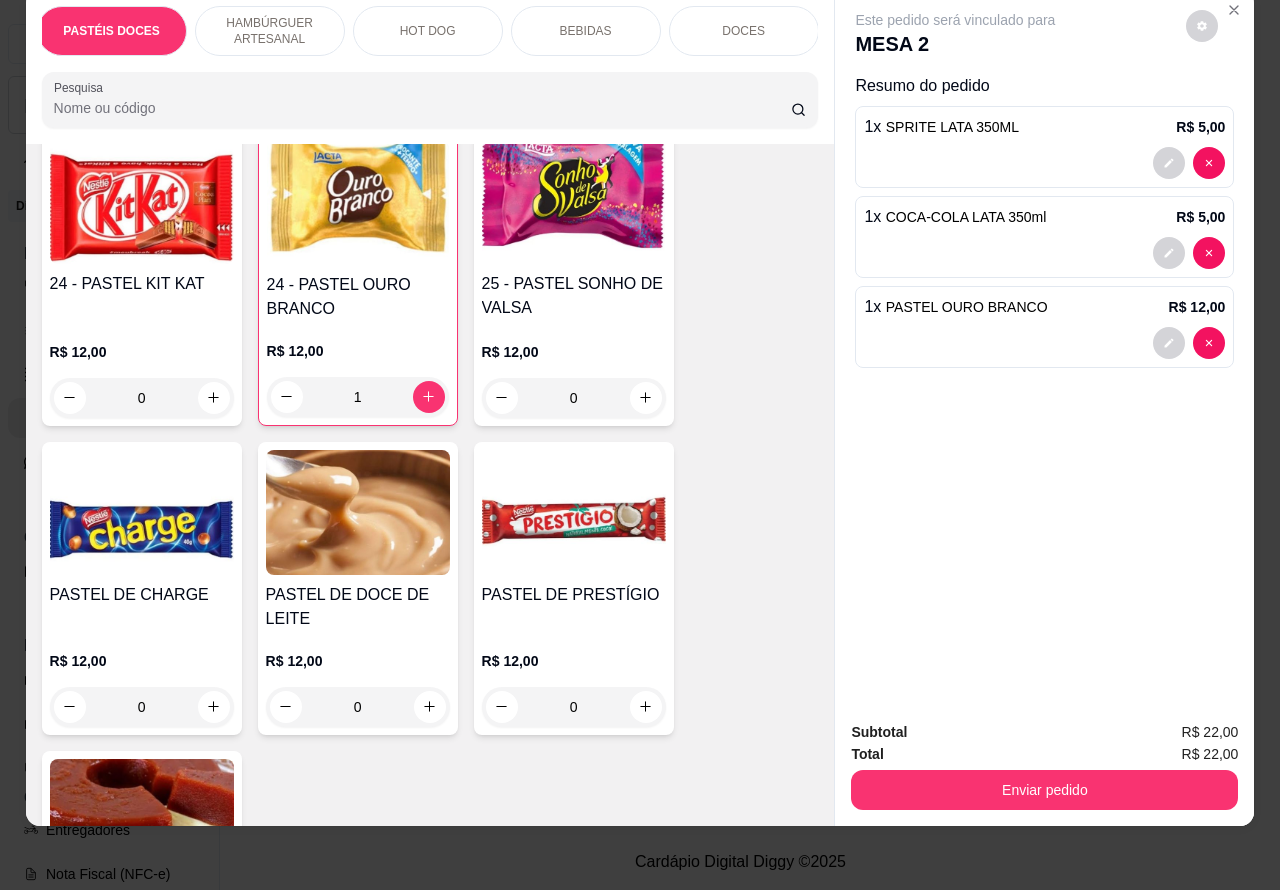 click on "Enviar pedido" at bounding box center [1044, 790] 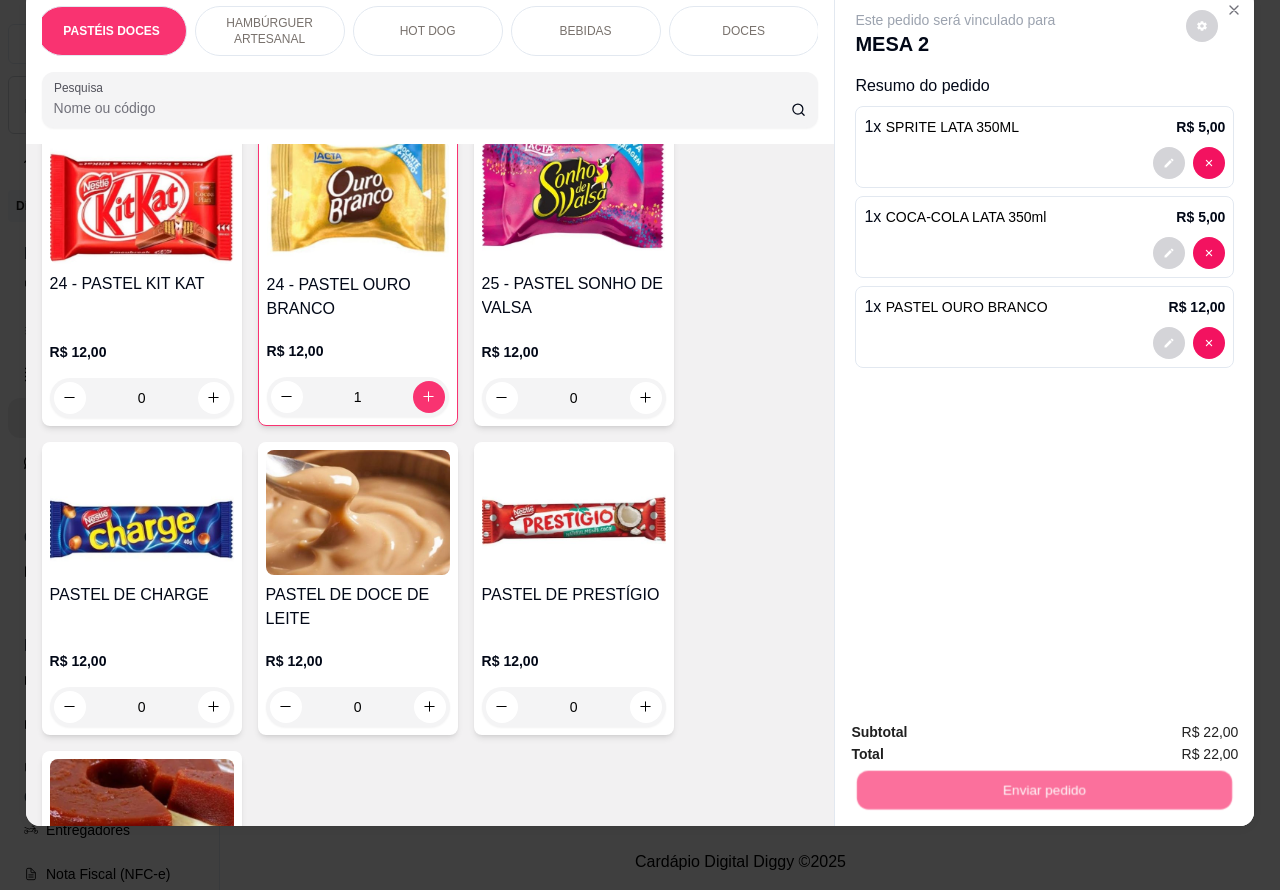 click on "Não registrar e enviar pedido" at bounding box center [977, 722] 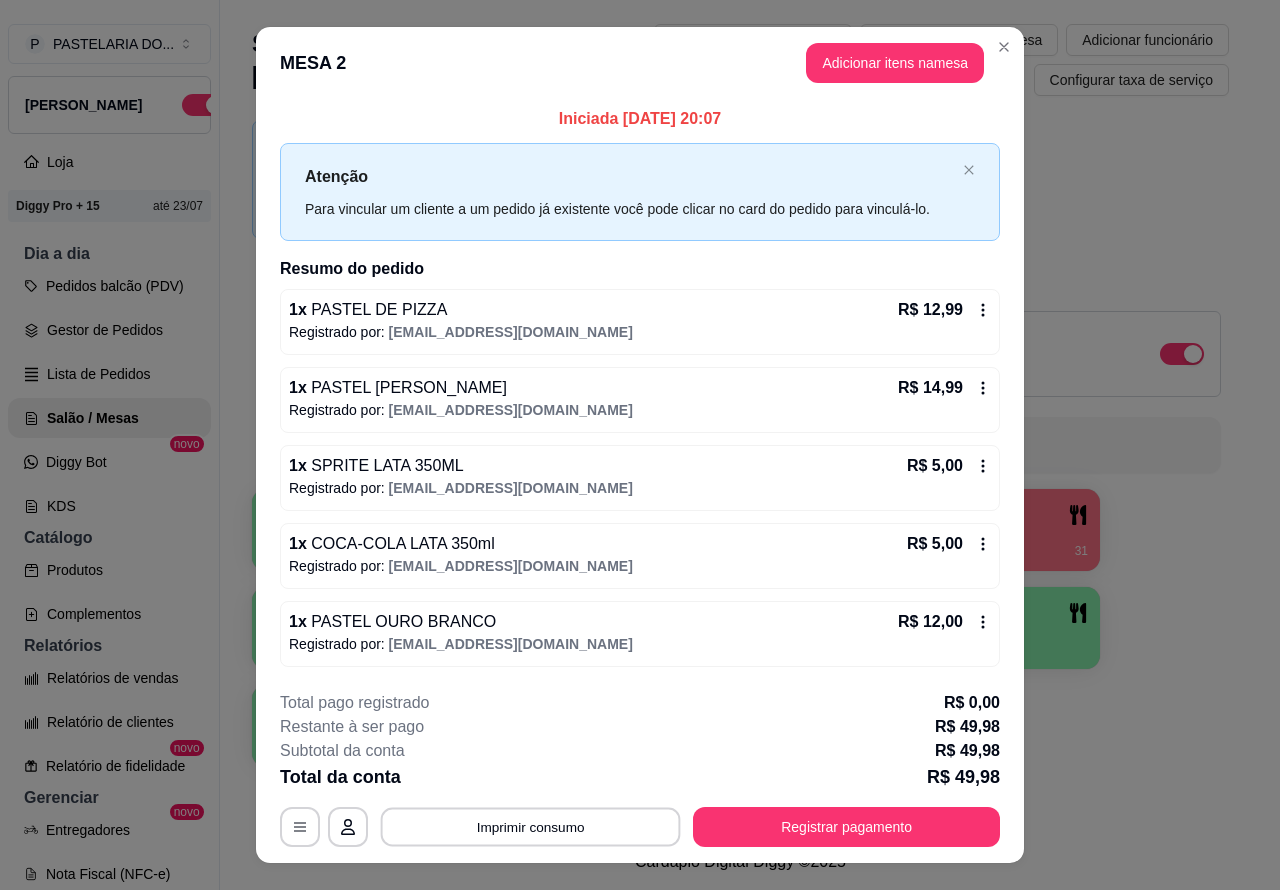click on "Imprimir consumo" at bounding box center (531, 826) 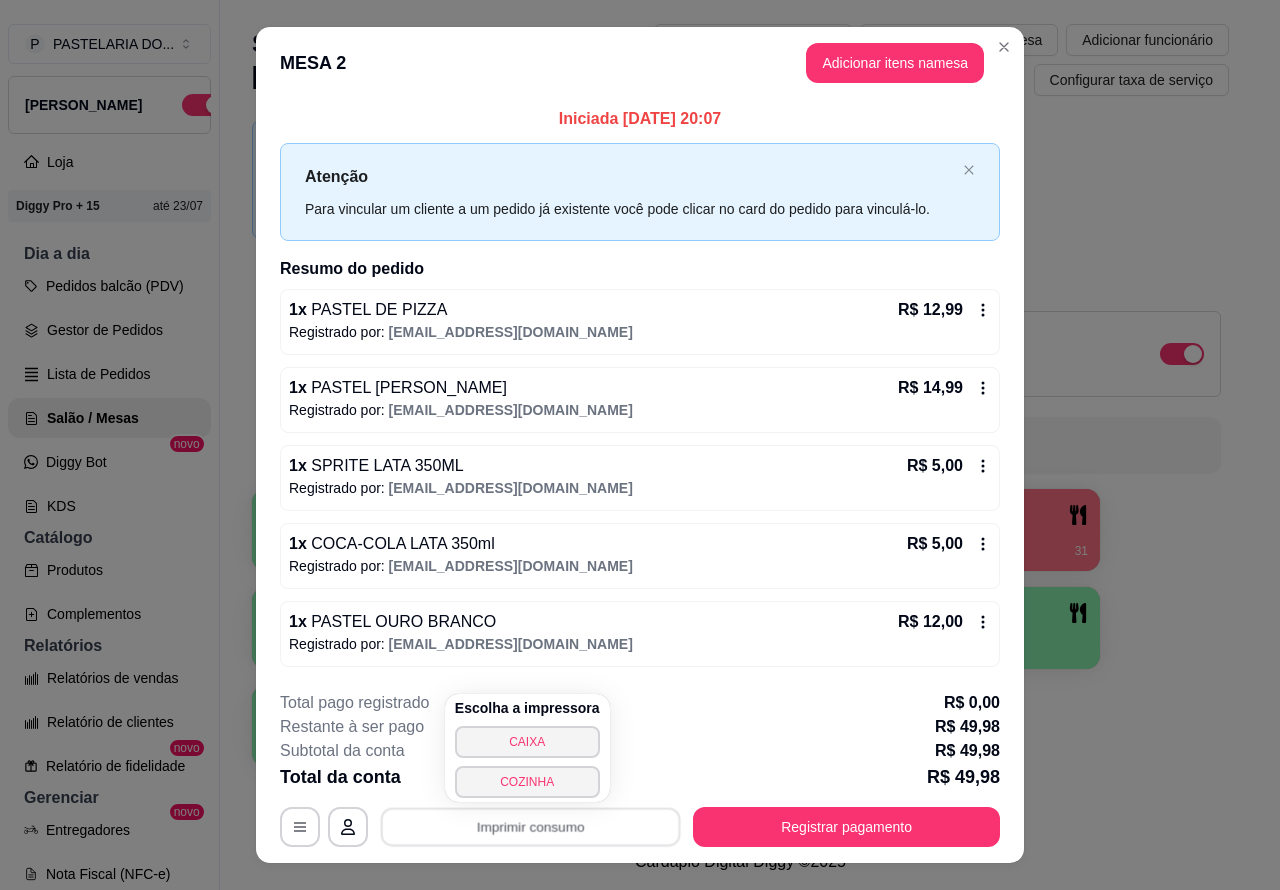 click on "CAIXA" at bounding box center (527, 742) 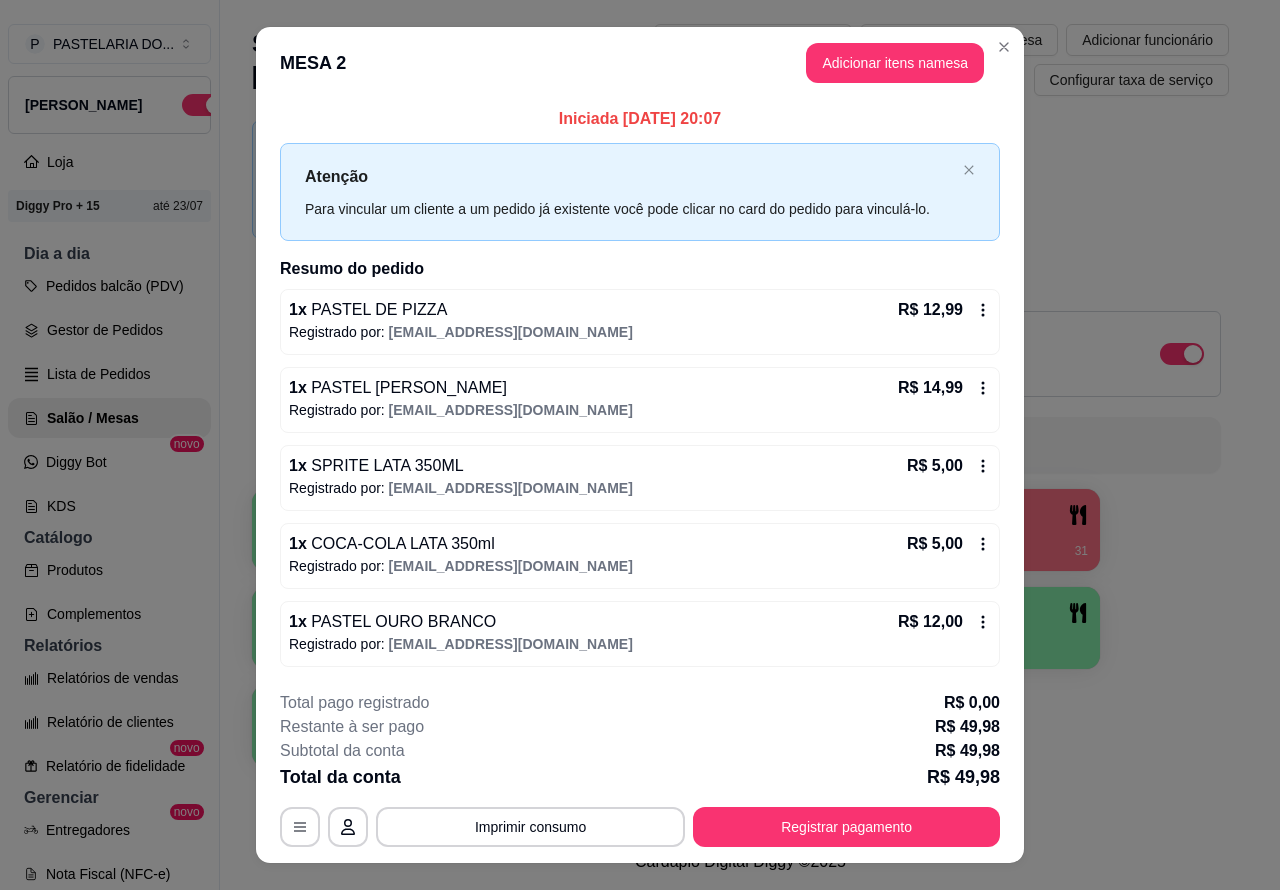 click on "Pedidos balcão (PDV)" at bounding box center [109, 286] 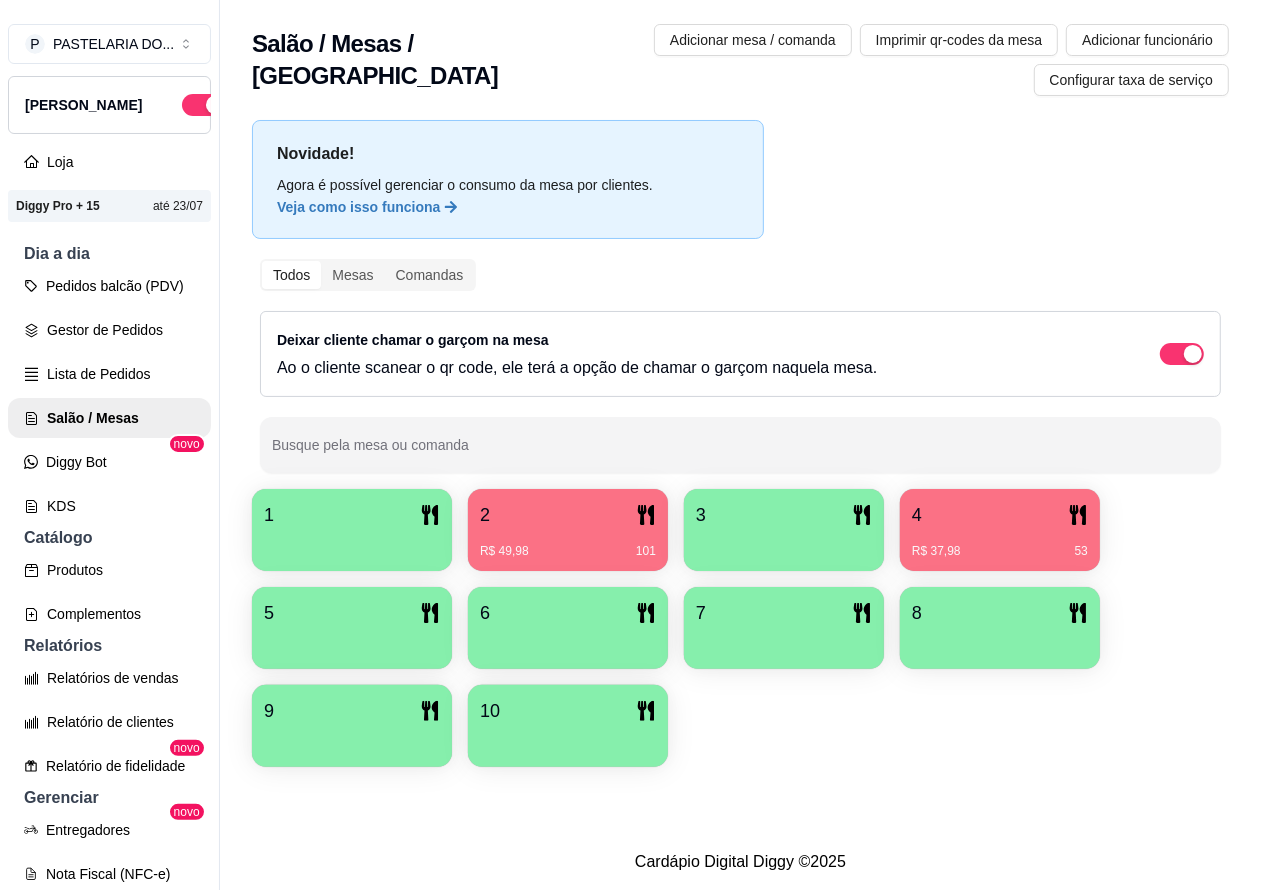 click on "Pedidos balcão (PDV)" at bounding box center [109, 286] 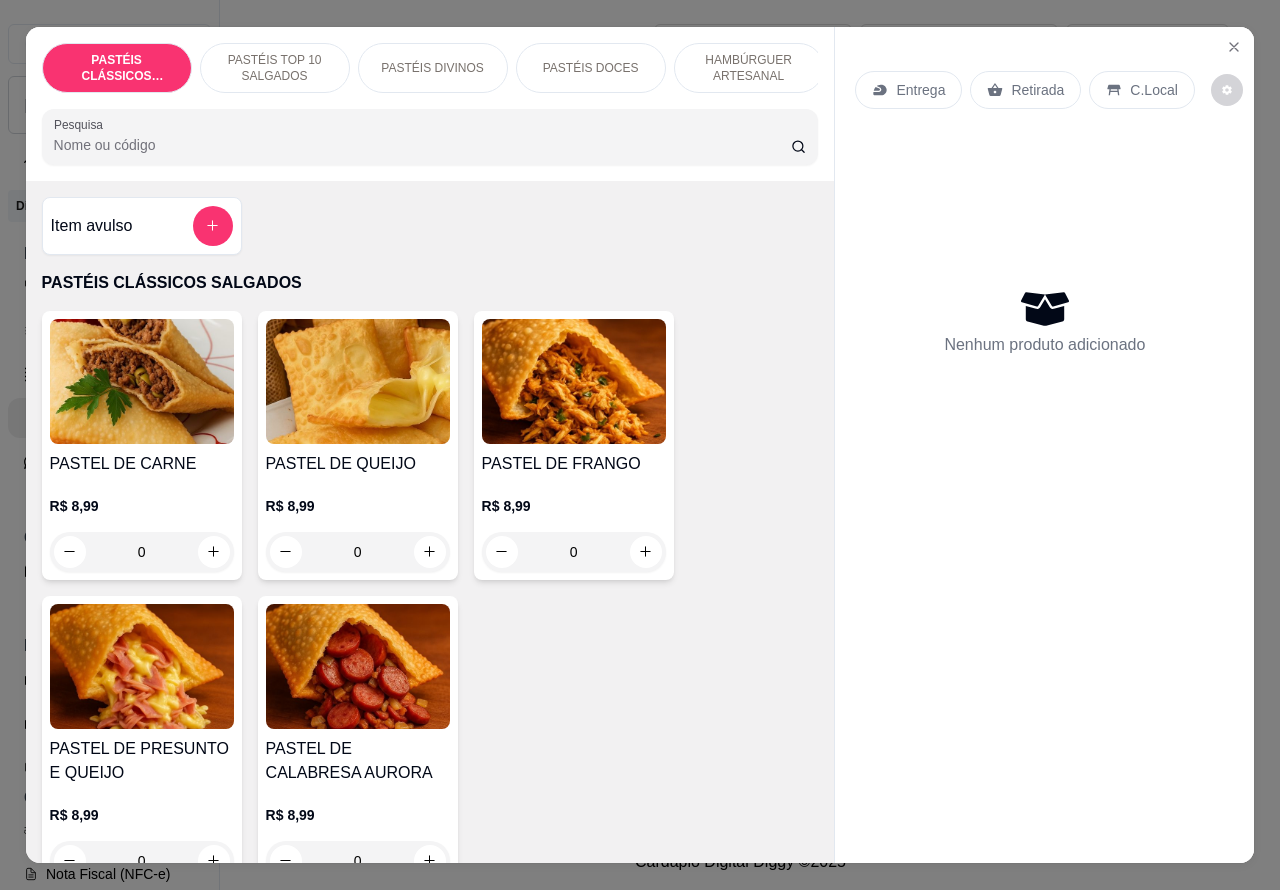 click on "HAMBÚRGUER ARTESANAL" at bounding box center (749, 68) 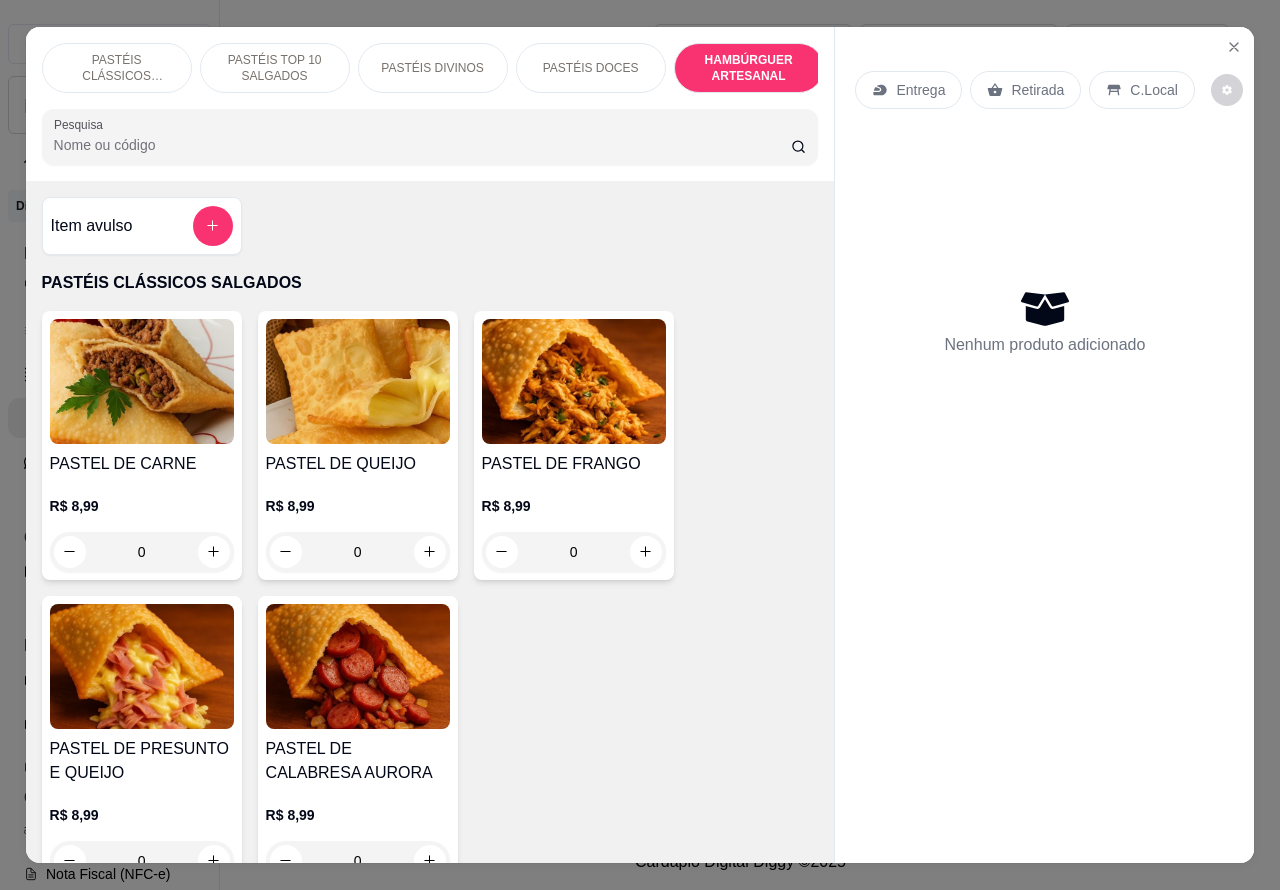 scroll, scrollTop: 4527, scrollLeft: 0, axis: vertical 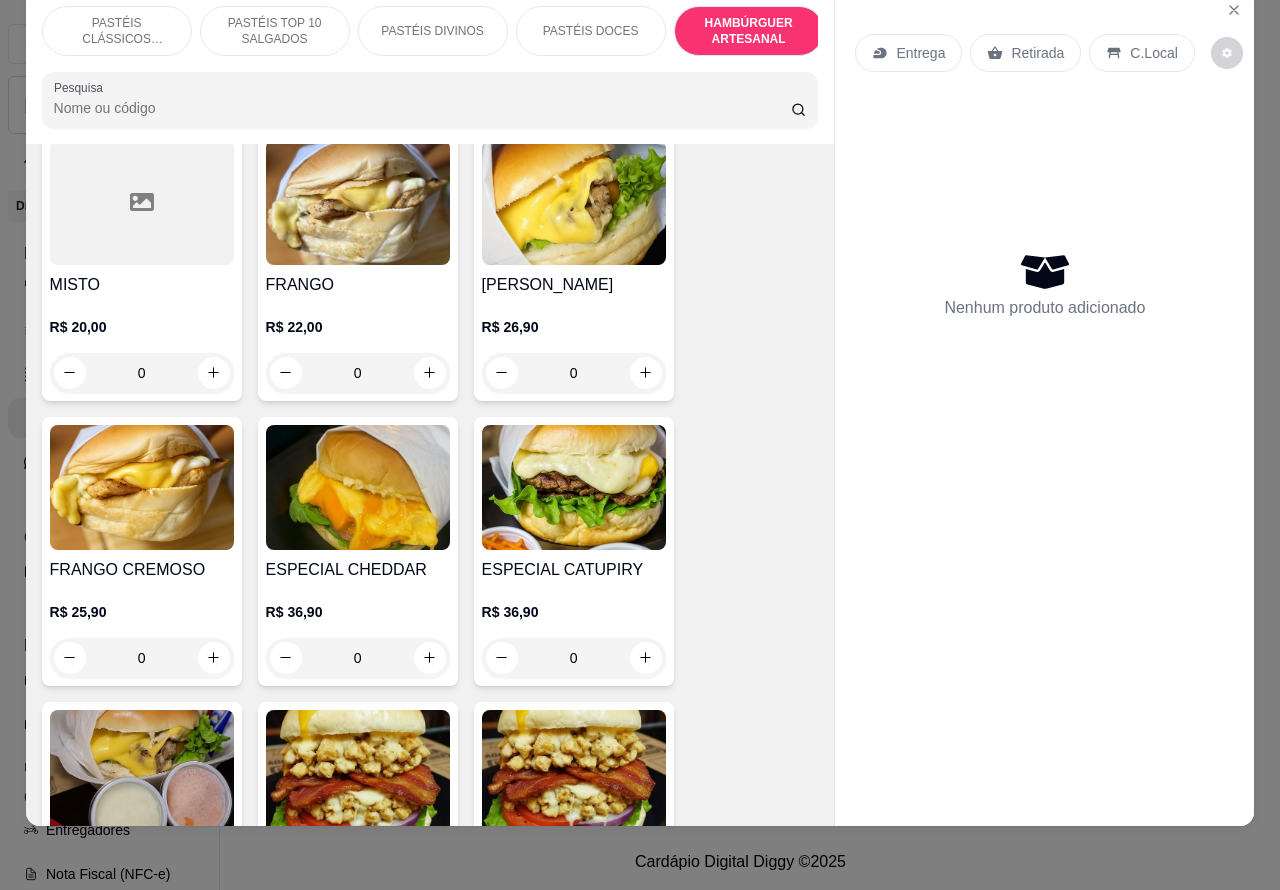 click on "ESPECIAL CATUPIRY    R$ 36,90 0" at bounding box center (574, 551) 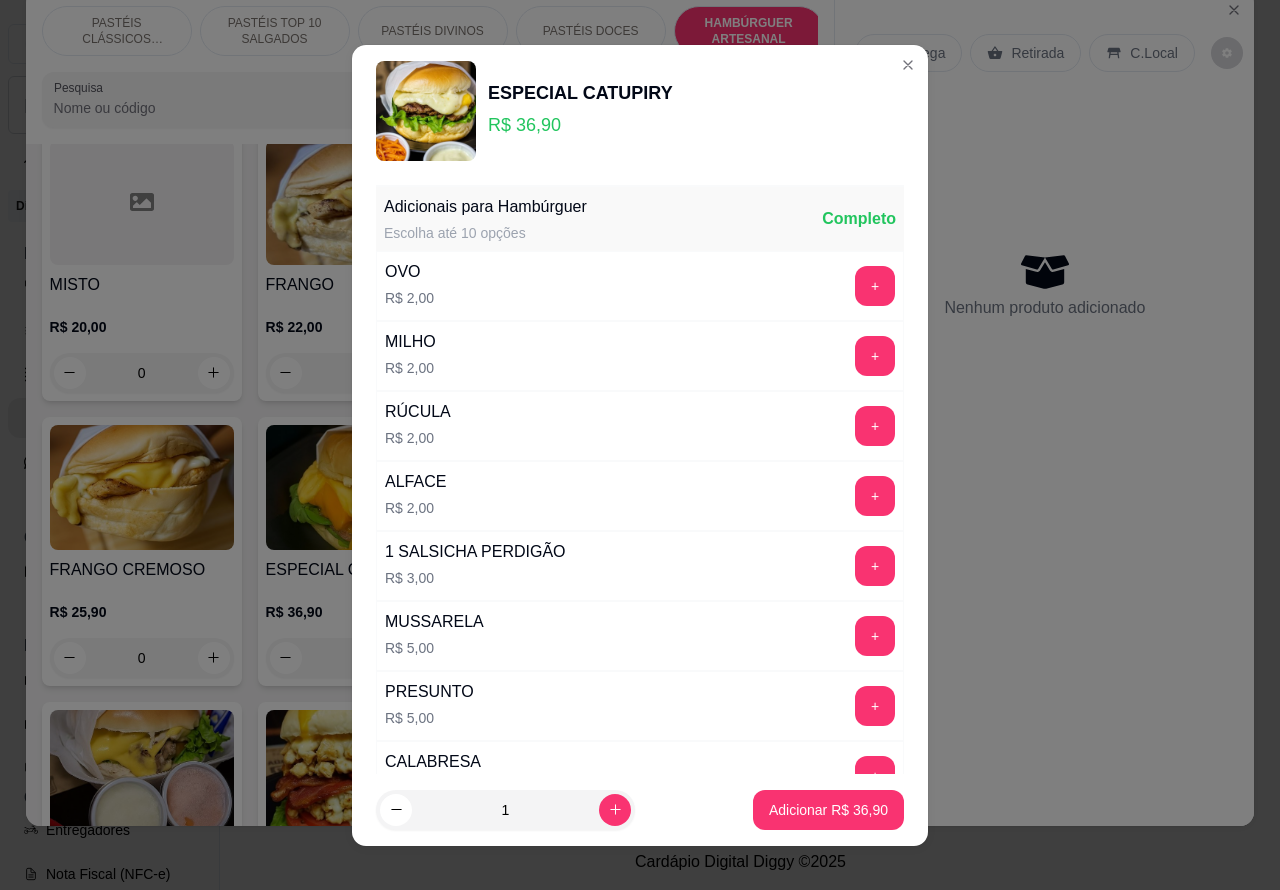 click on "+" at bounding box center (875, 286) 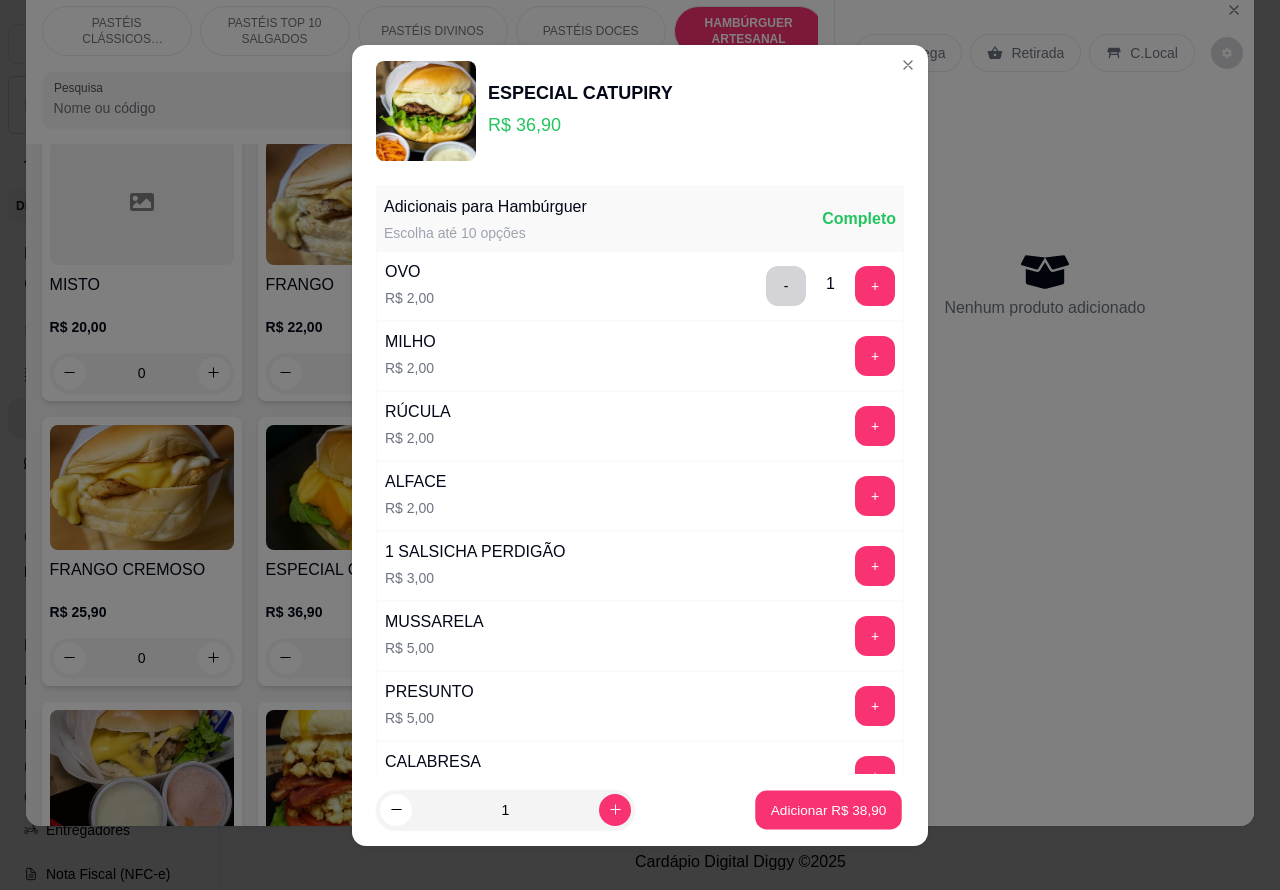 click on "Adicionar   R$ 38,90" at bounding box center [829, 809] 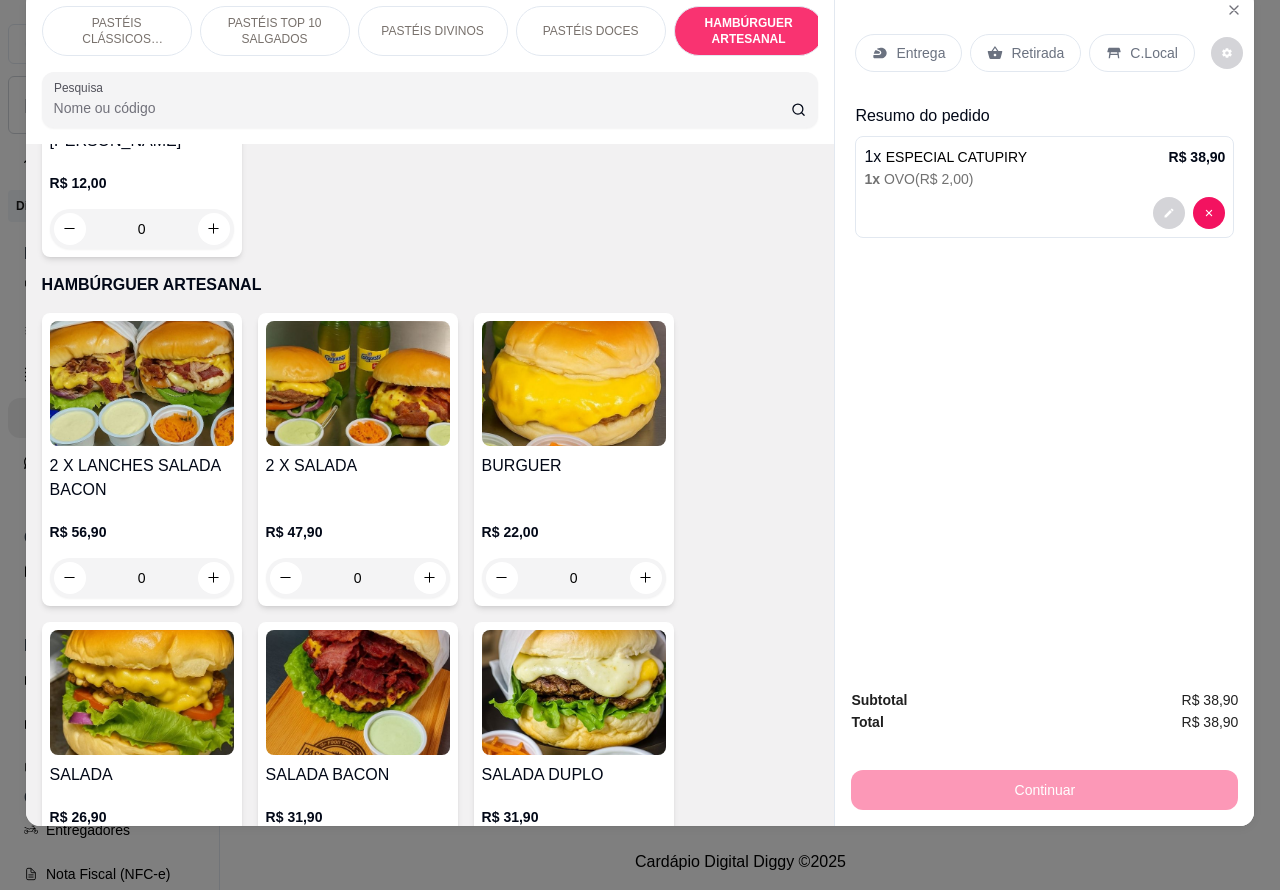 scroll, scrollTop: 4622, scrollLeft: 0, axis: vertical 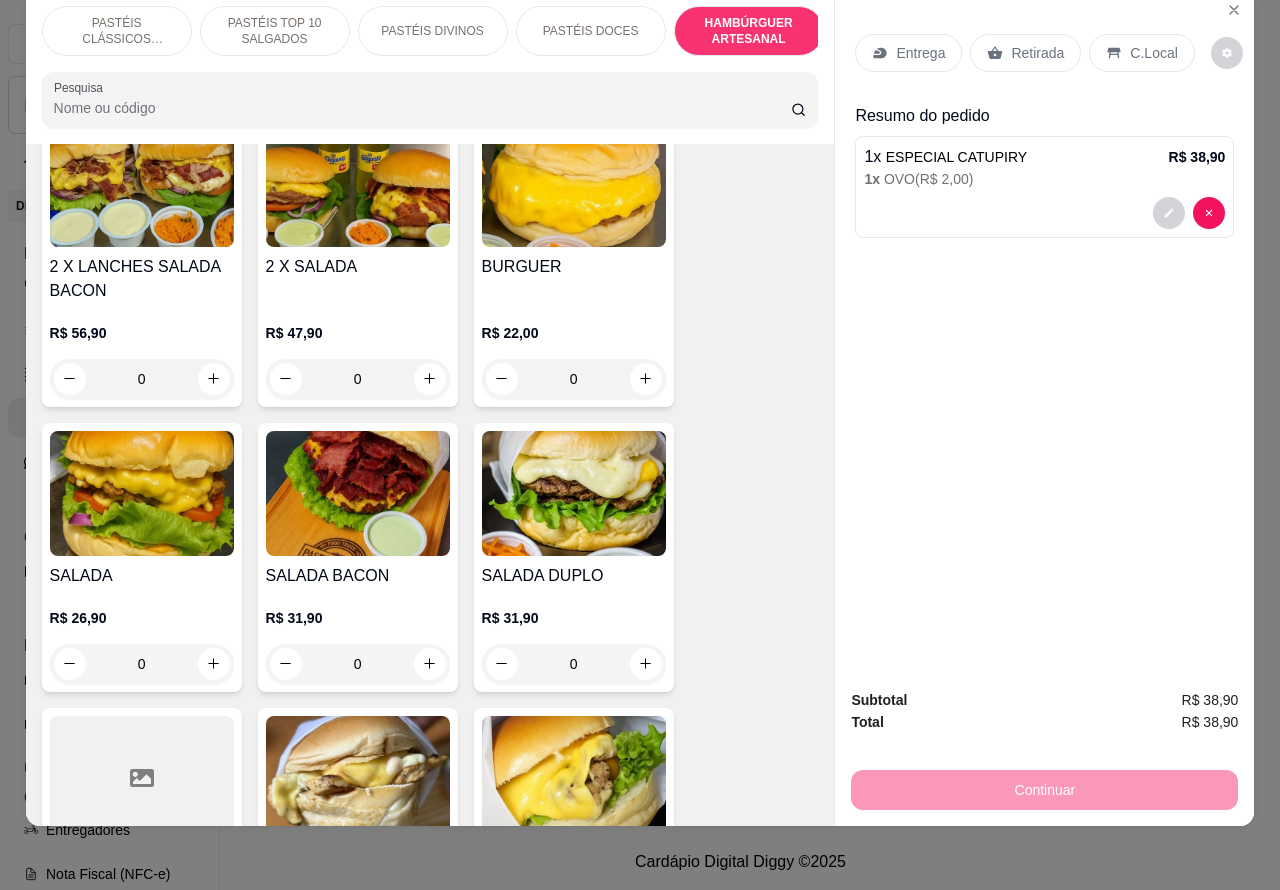 click at bounding box center (142, 493) 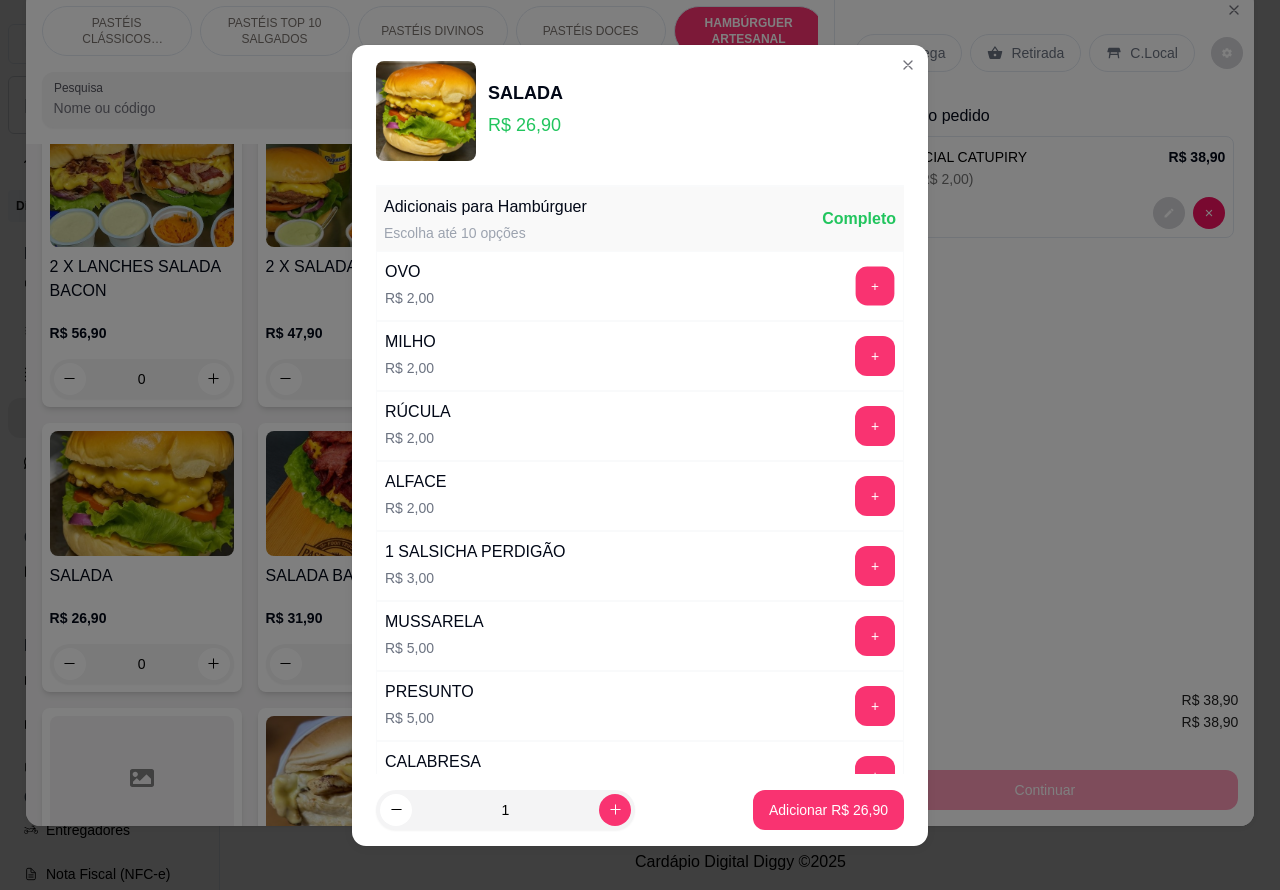 click on "+" at bounding box center (875, 285) 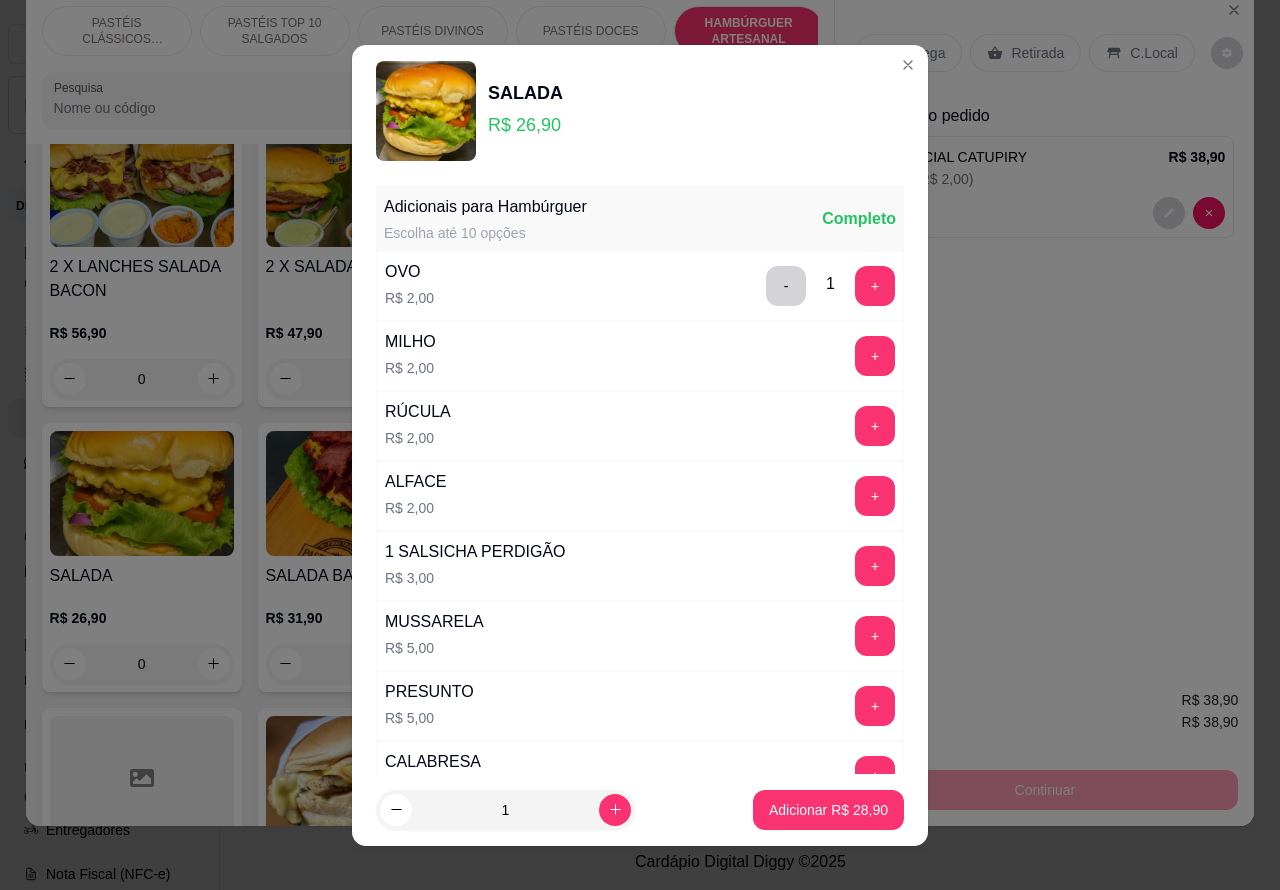 scroll, scrollTop: 220, scrollLeft: 0, axis: vertical 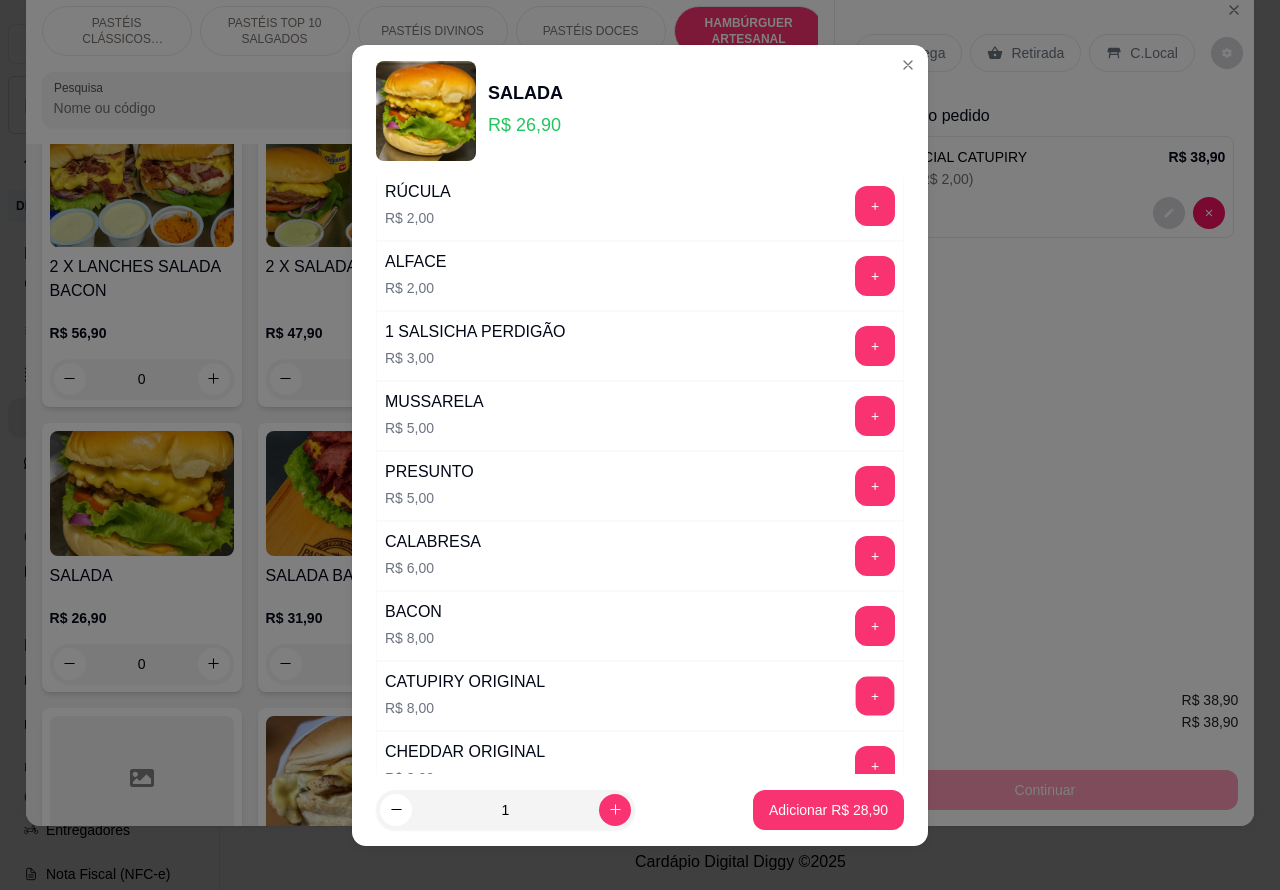 click on "+" at bounding box center [875, 695] 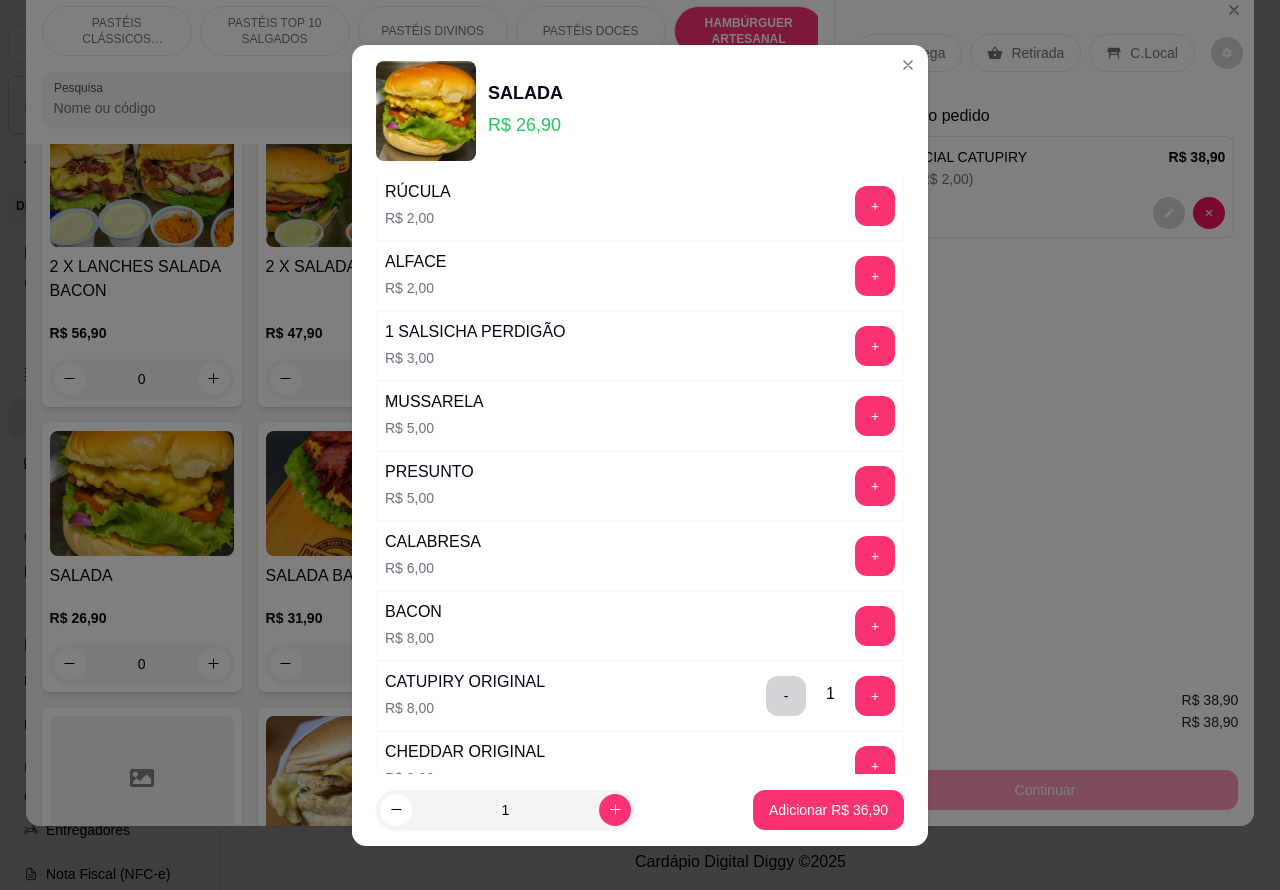 click on "Adicionar   R$ 36,90" at bounding box center (828, 810) 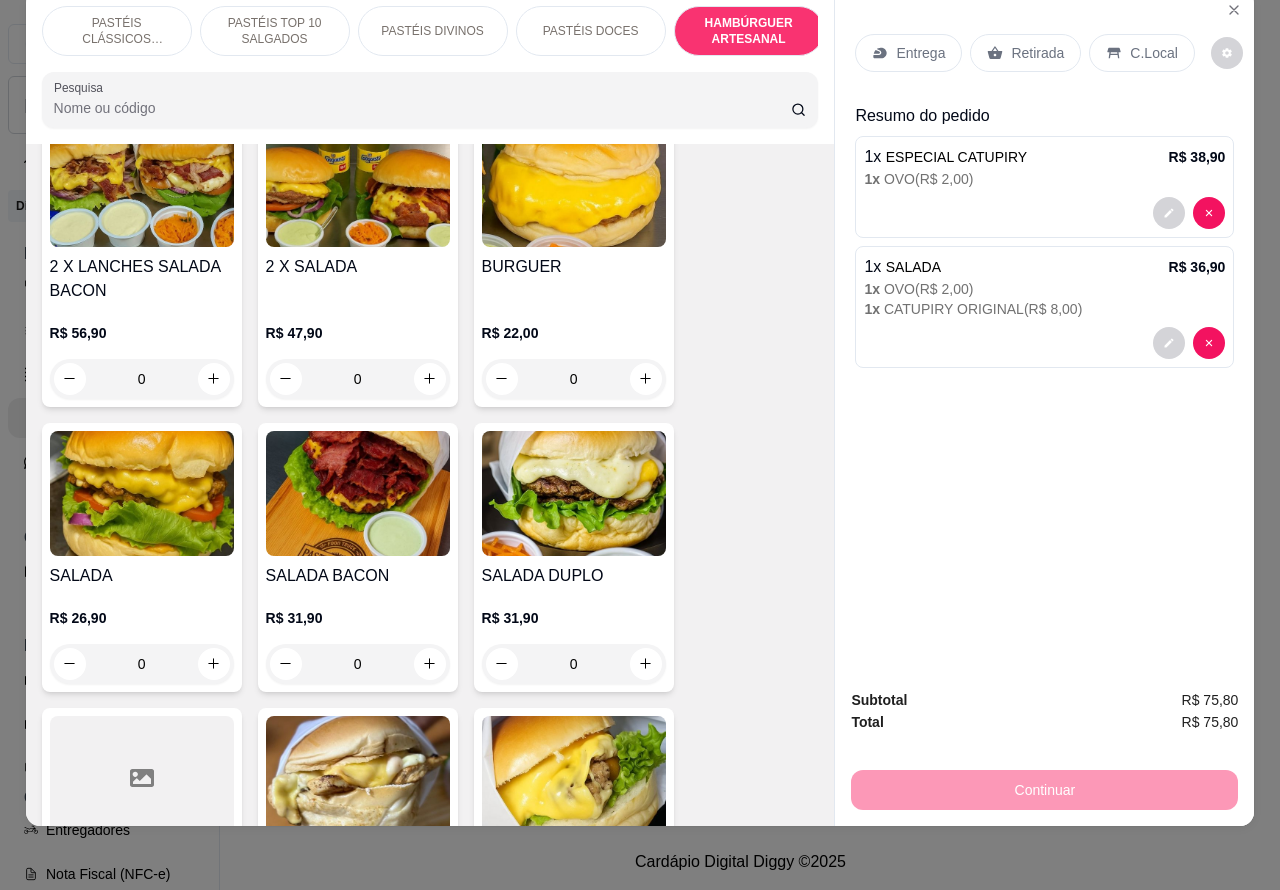 click on "Retirada" at bounding box center (1037, 53) 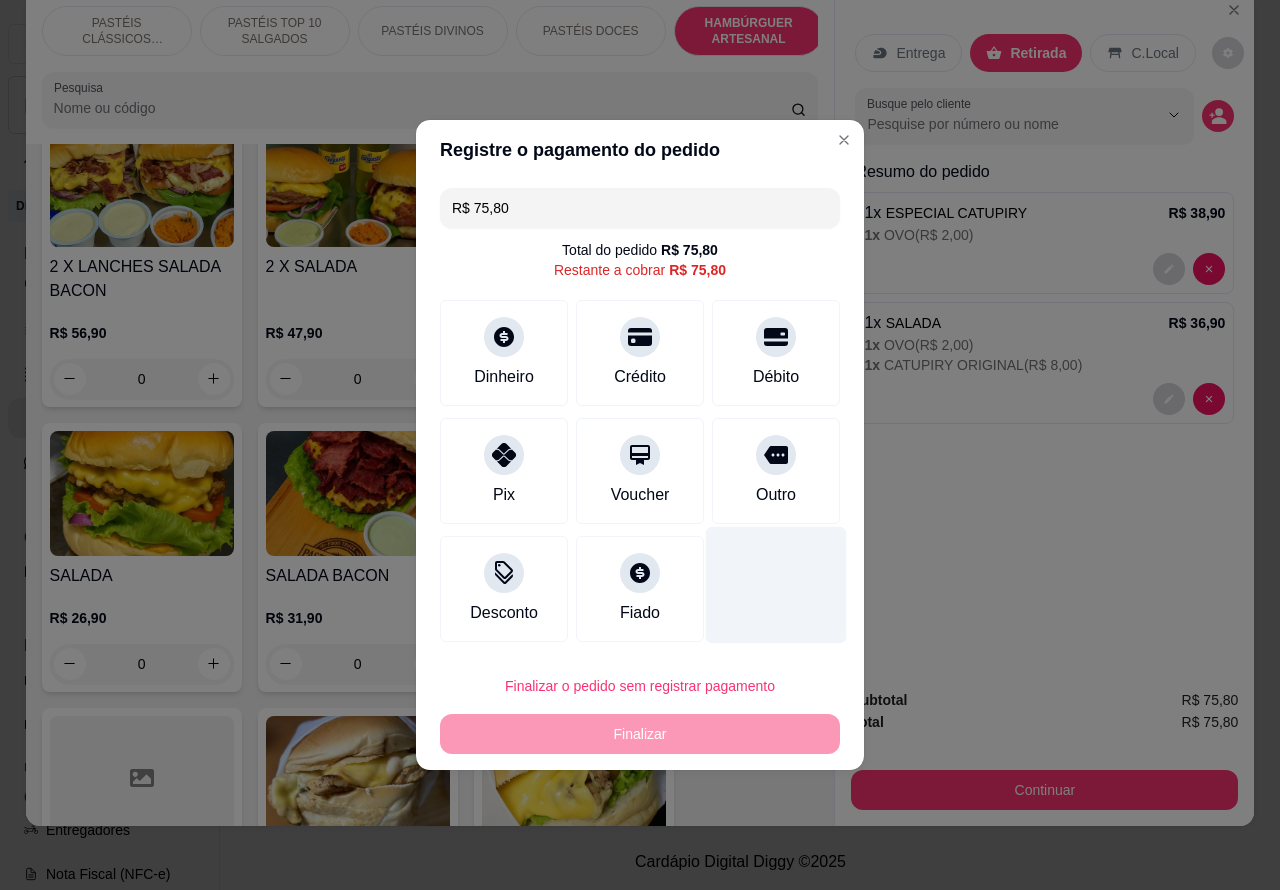click at bounding box center [776, 585] 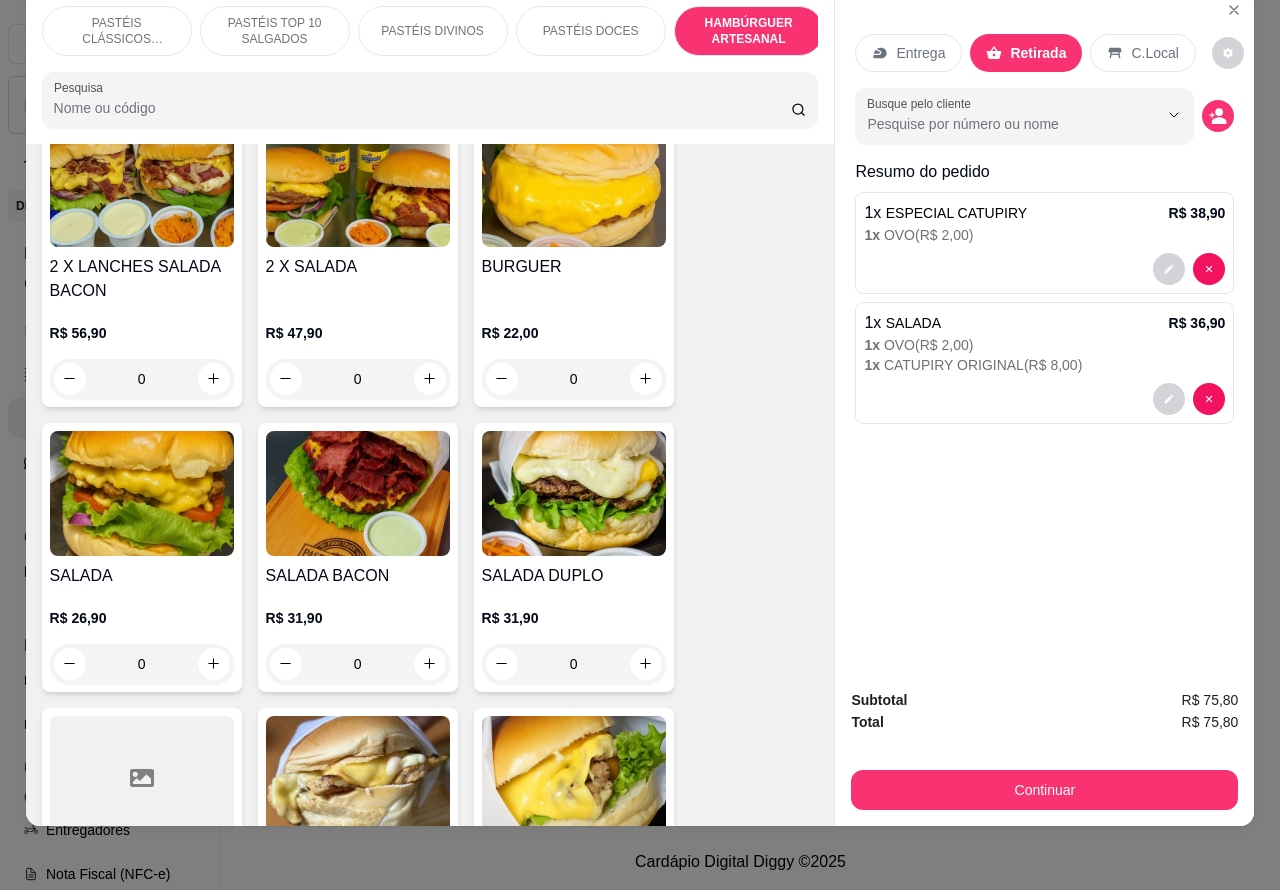click at bounding box center (1044, 399) 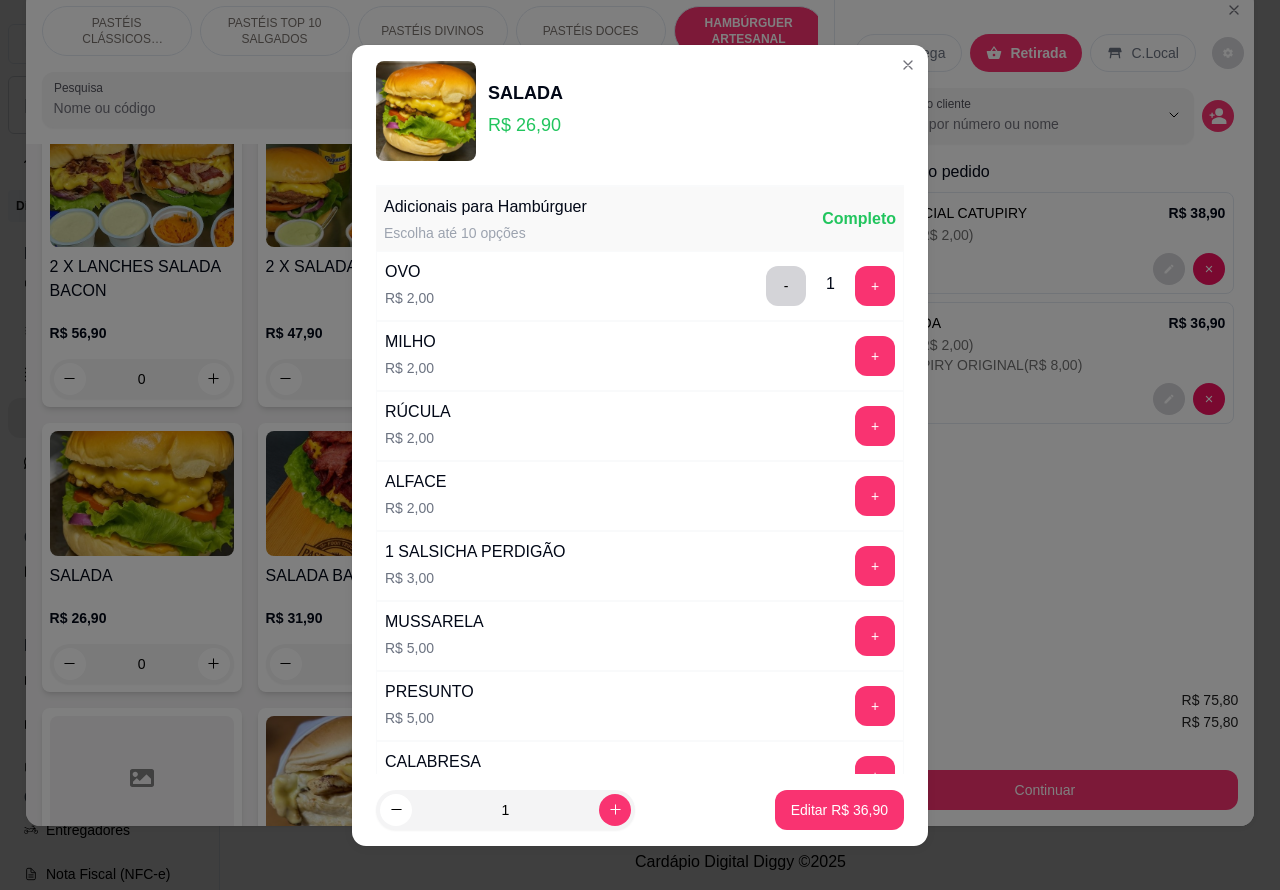 click on "1 x   SALADA R$ 36,90 1 x   OVO  ( R$ 2,00 ) 1 x   CATUPIRY ORIGINAL   ( R$ 8,00 )" at bounding box center [1044, 363] 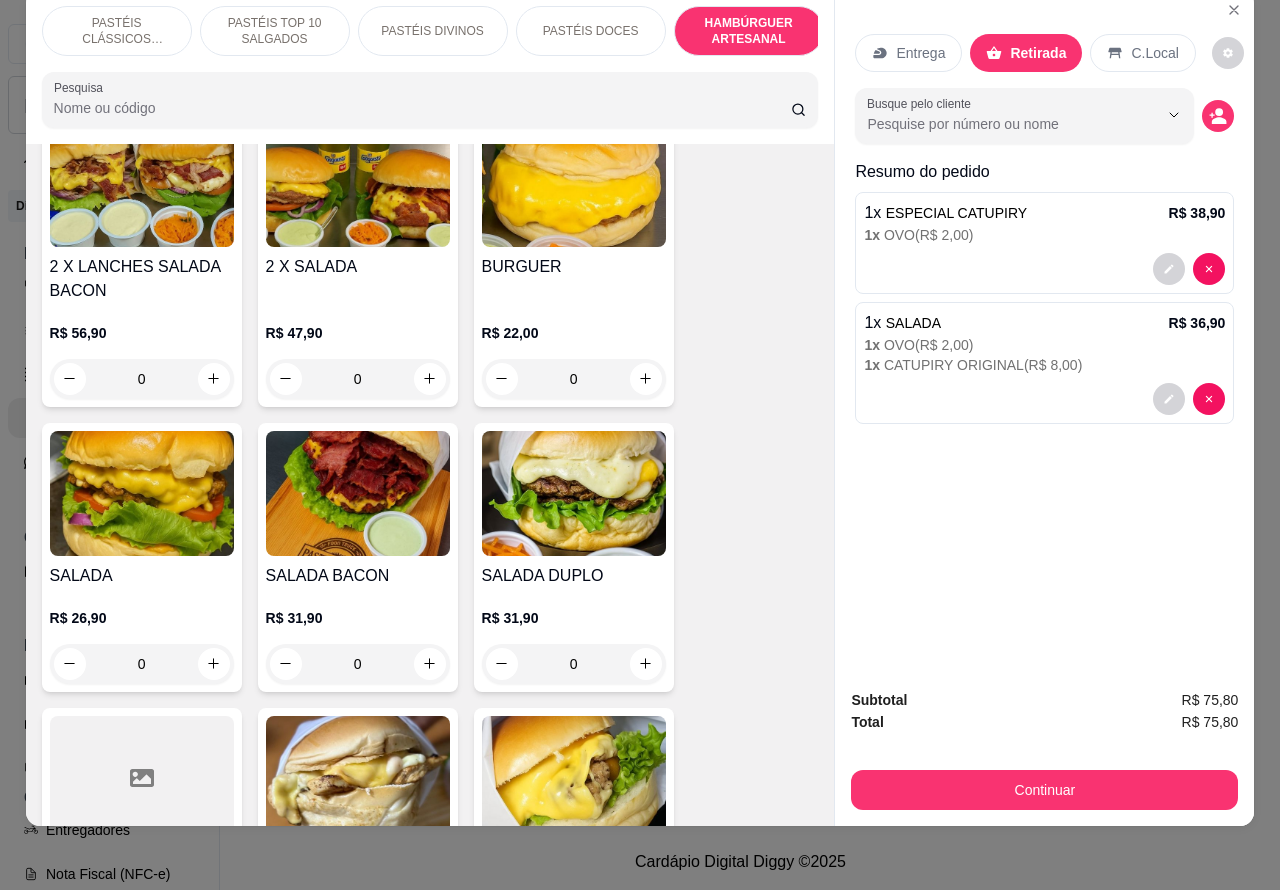click on "Entrega Retirada C.Local" at bounding box center (1044, 53) 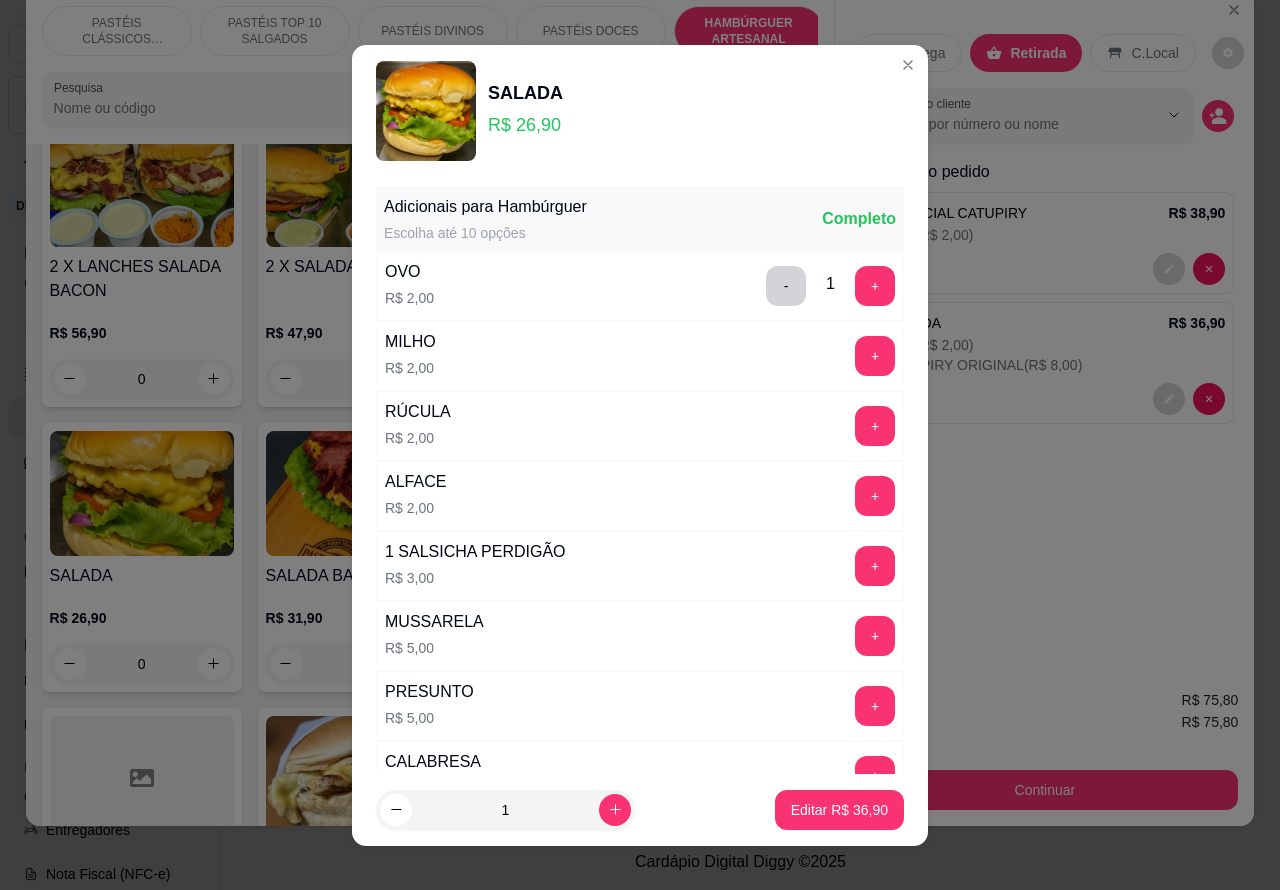 scroll, scrollTop: 542, scrollLeft: 0, axis: vertical 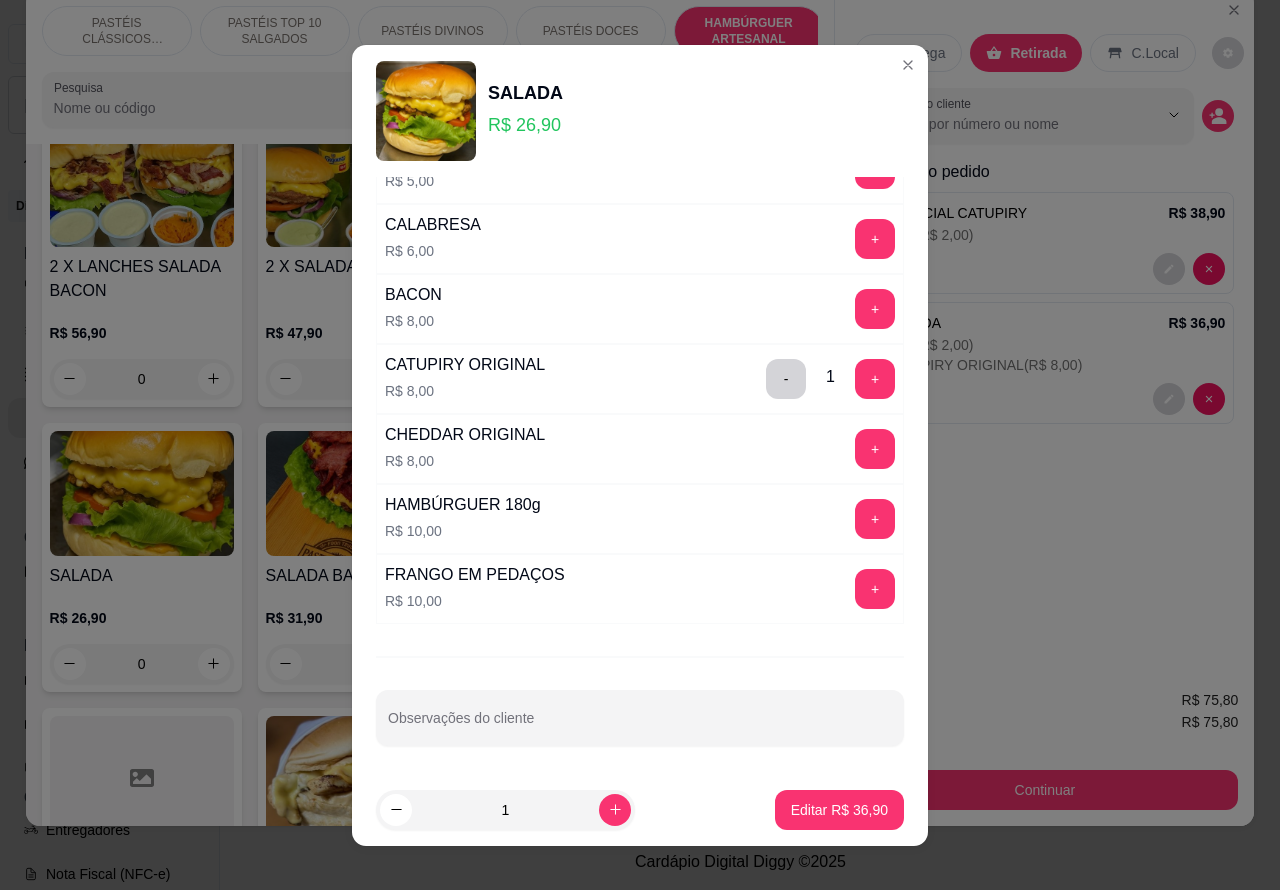 click on "Observações do cliente" at bounding box center [640, 726] 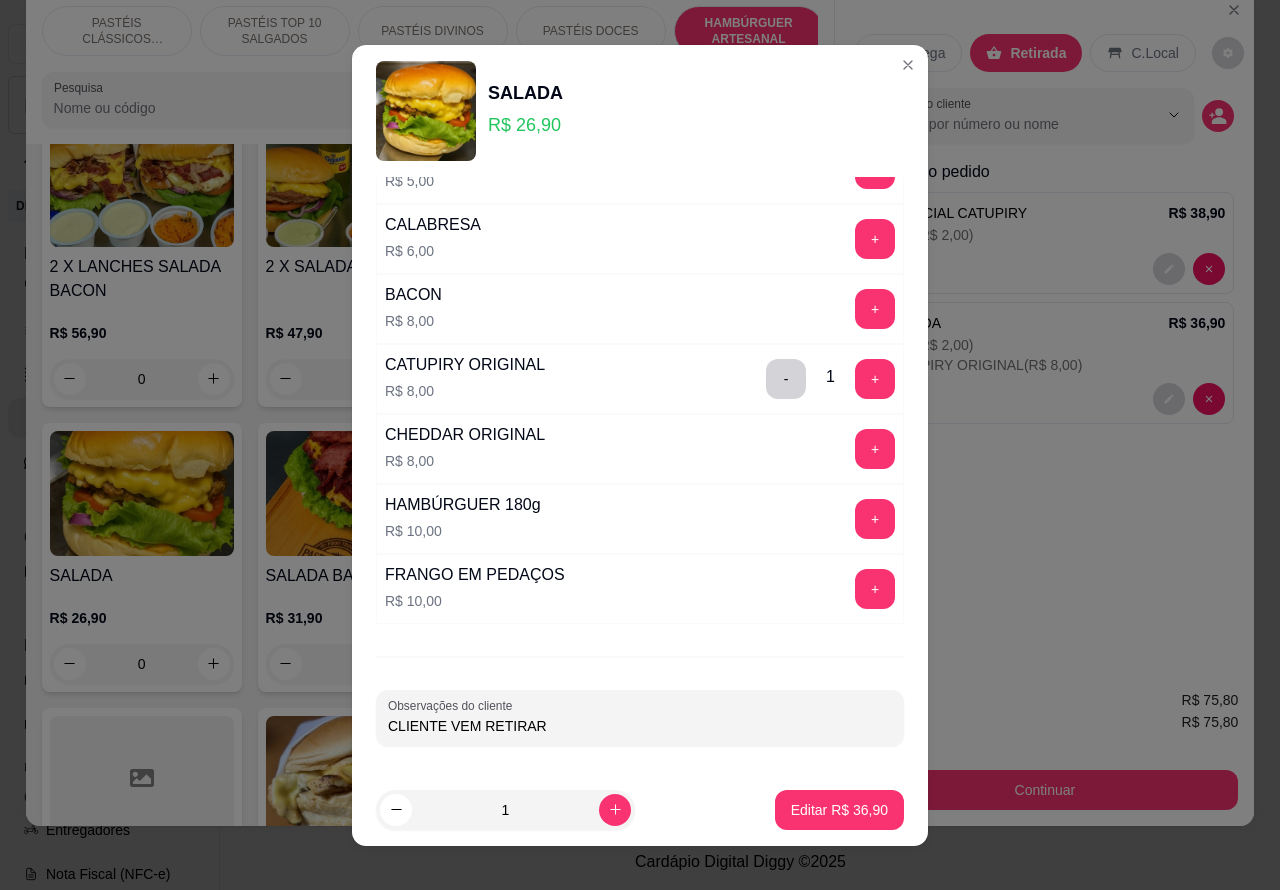 type on "CLIENTE VEM RETIRAR" 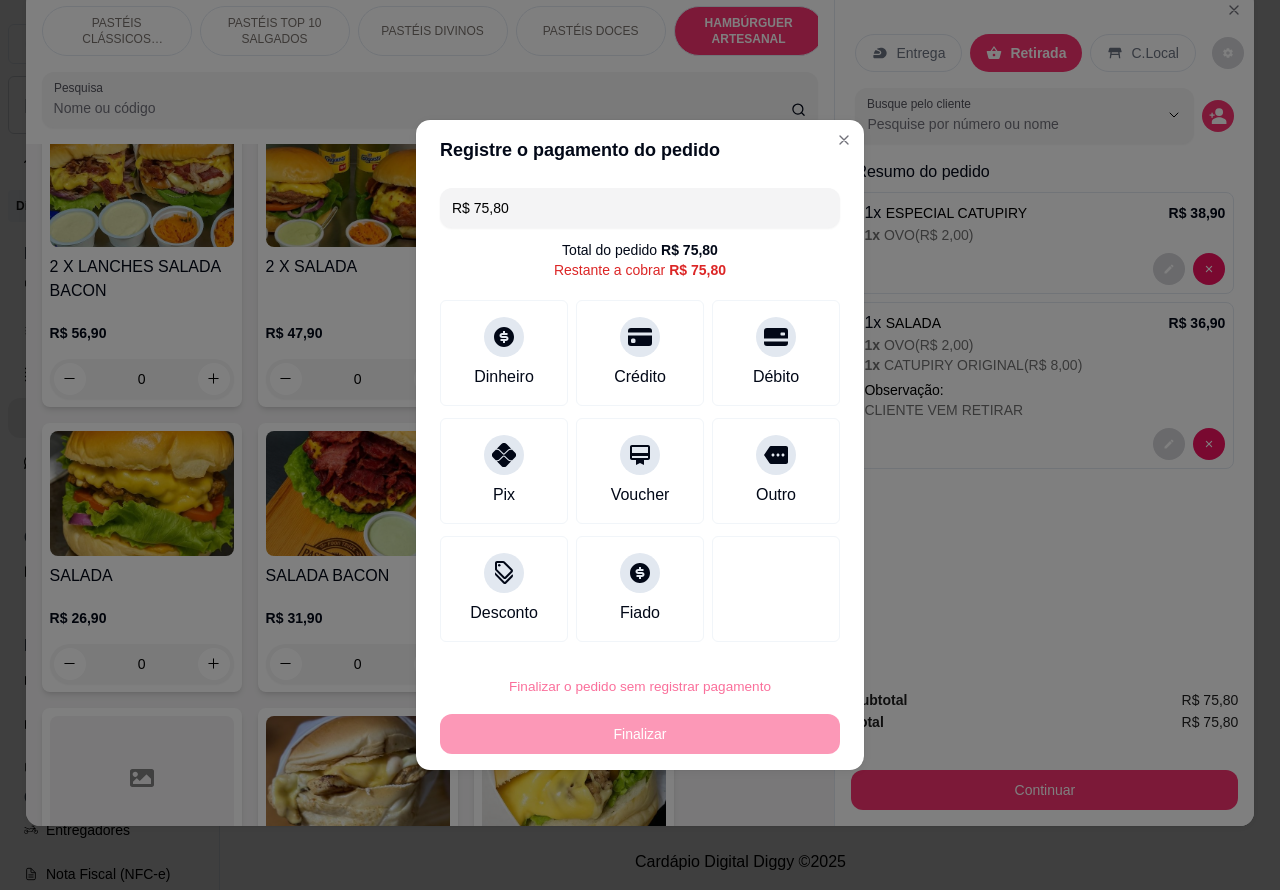 click on "Confirmar" at bounding box center [758, 630] 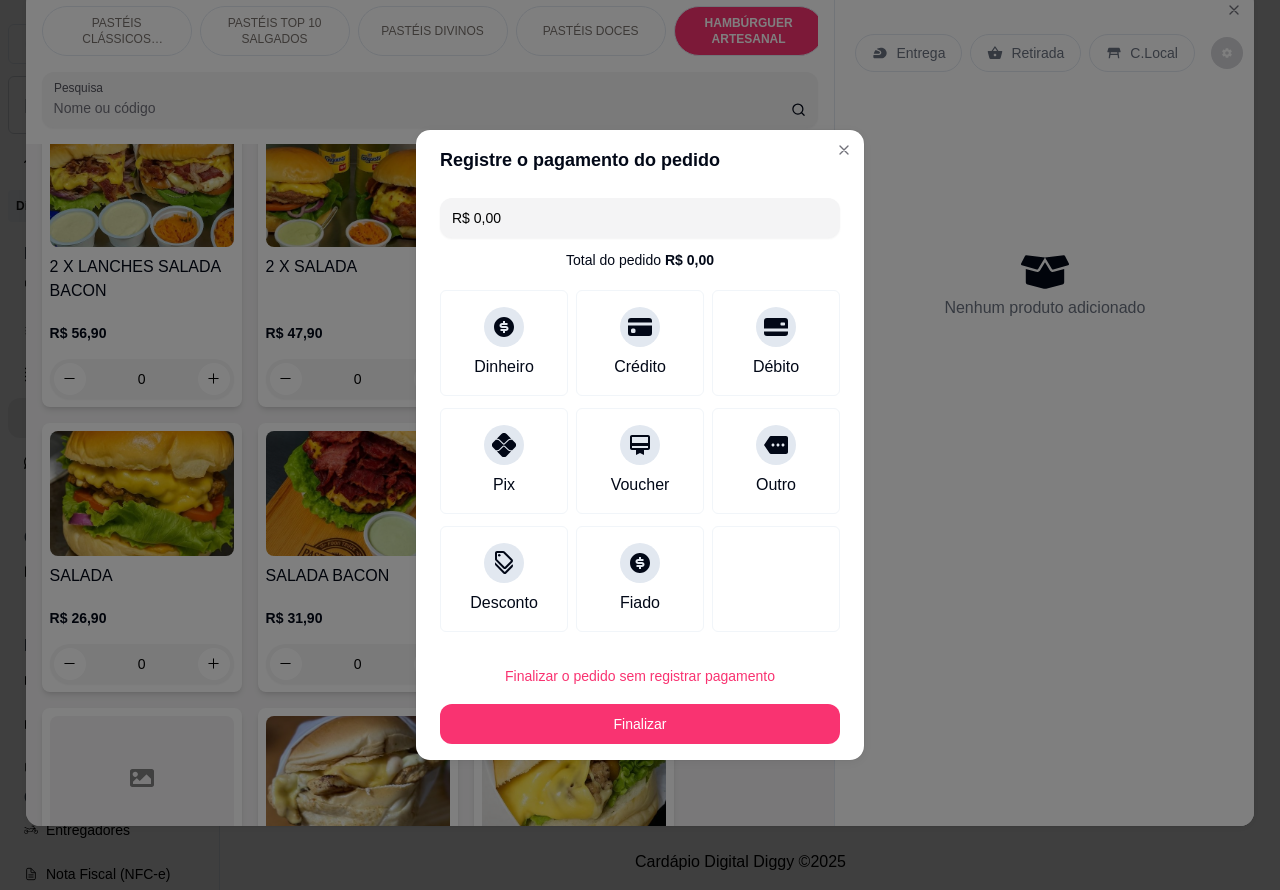 type on "R$ 0,00" 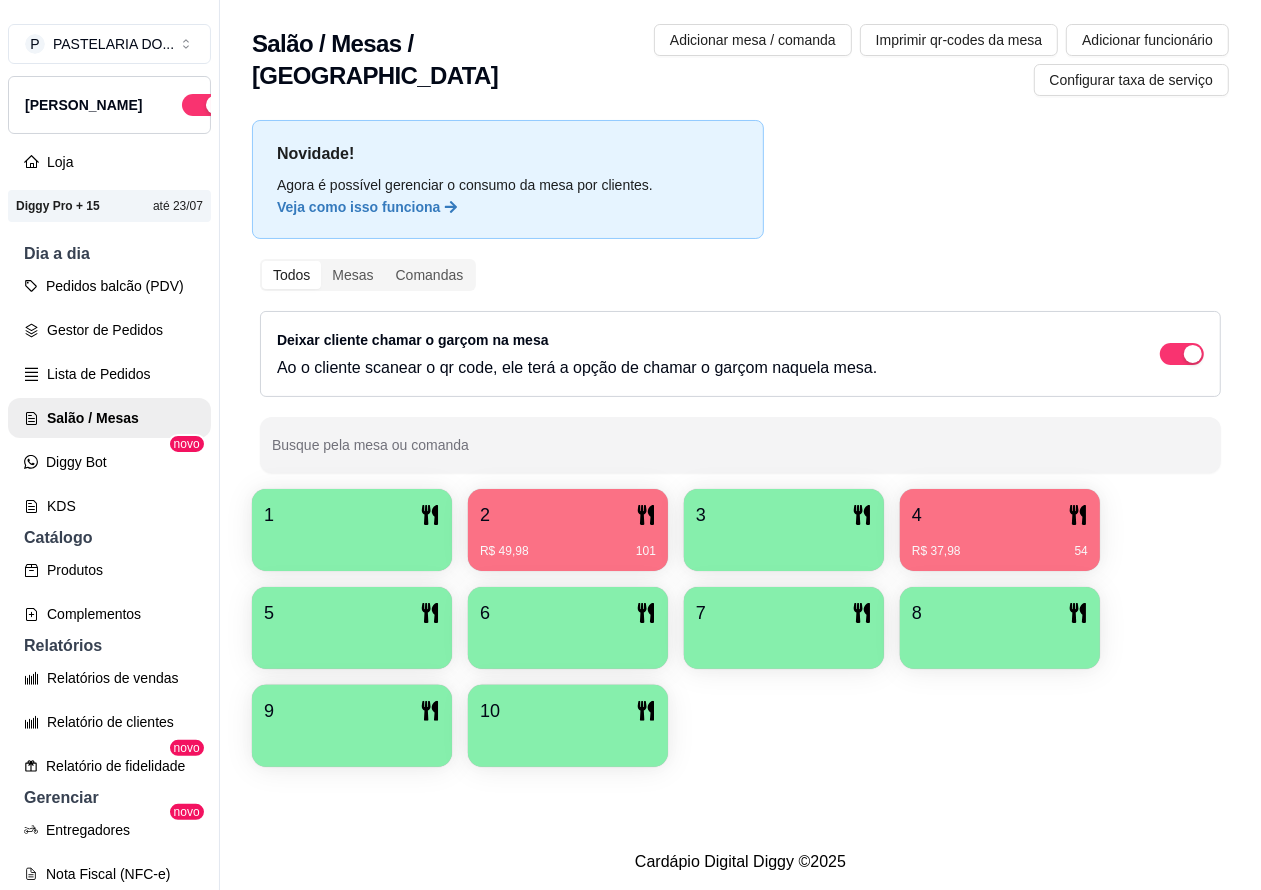 click on "R$ 49,98 101" at bounding box center [568, 551] 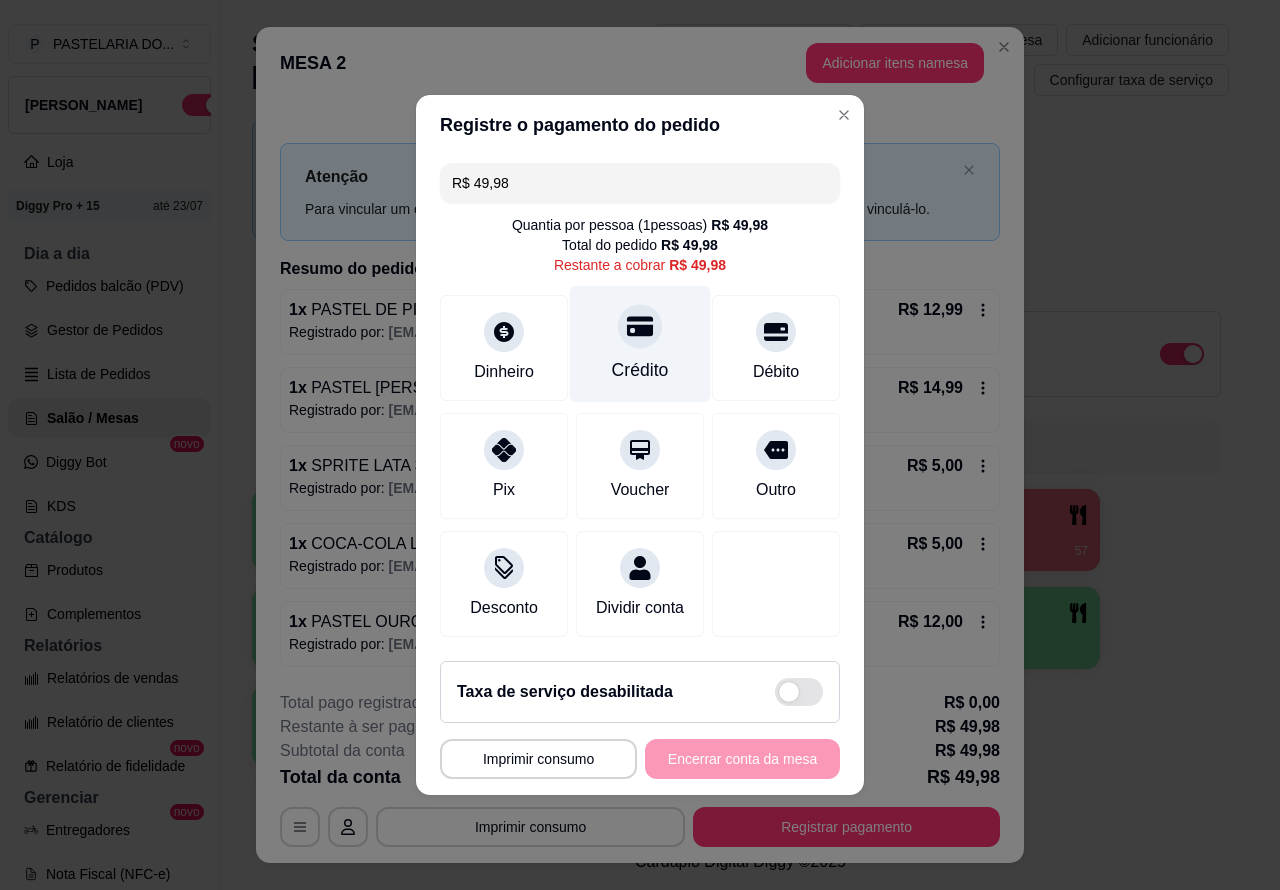 click on "Crédito" at bounding box center (640, 344) 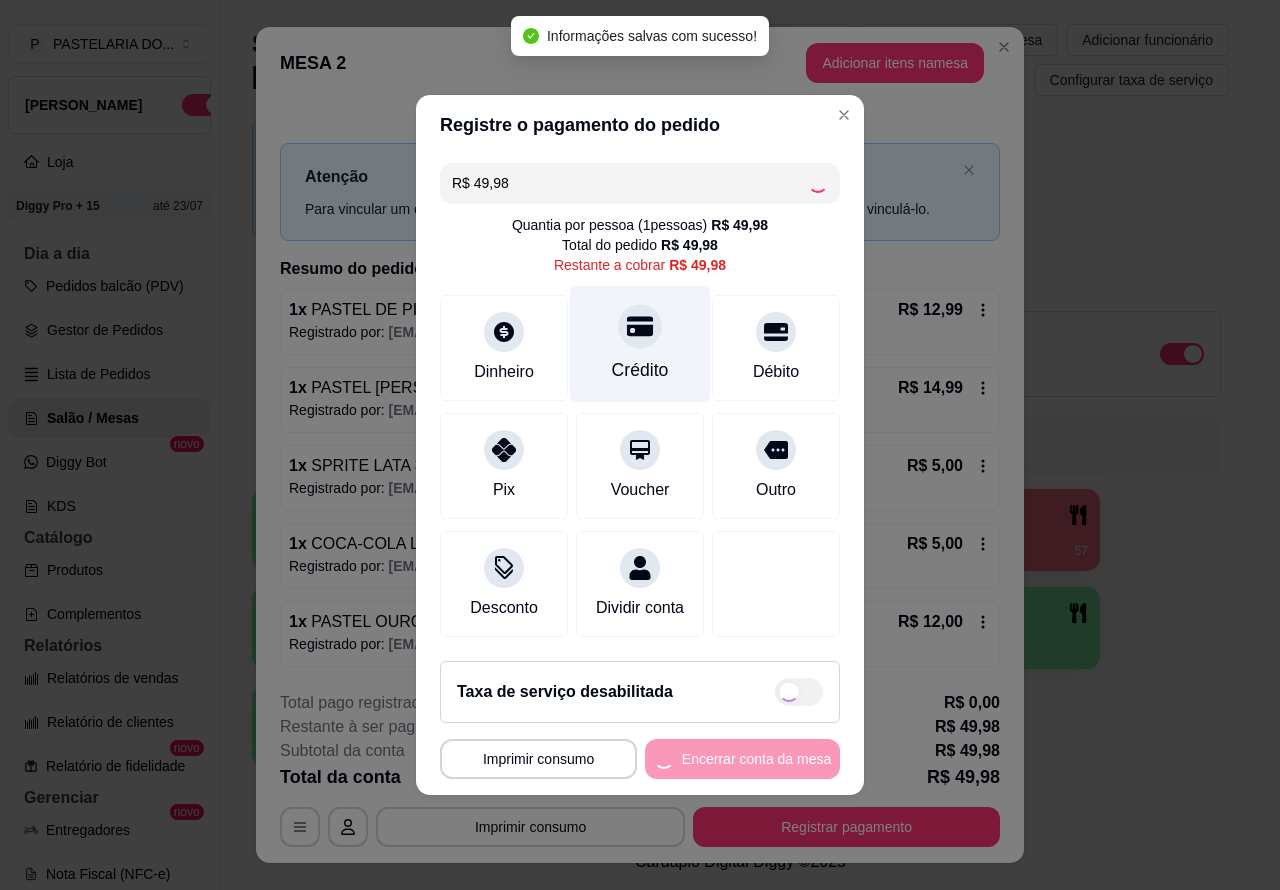 type on "R$ 0,00" 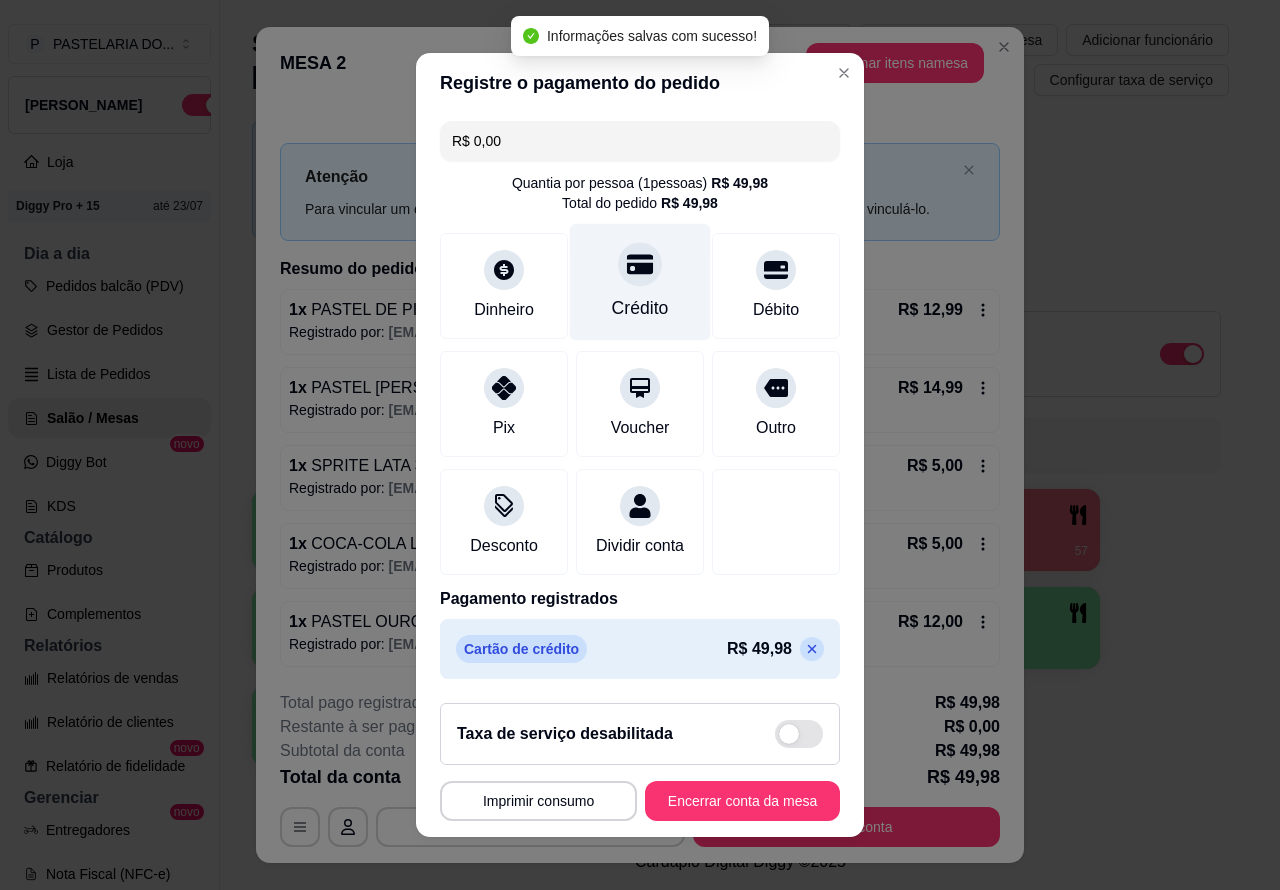 click on "Encerrar conta da mesa" at bounding box center [742, 801] 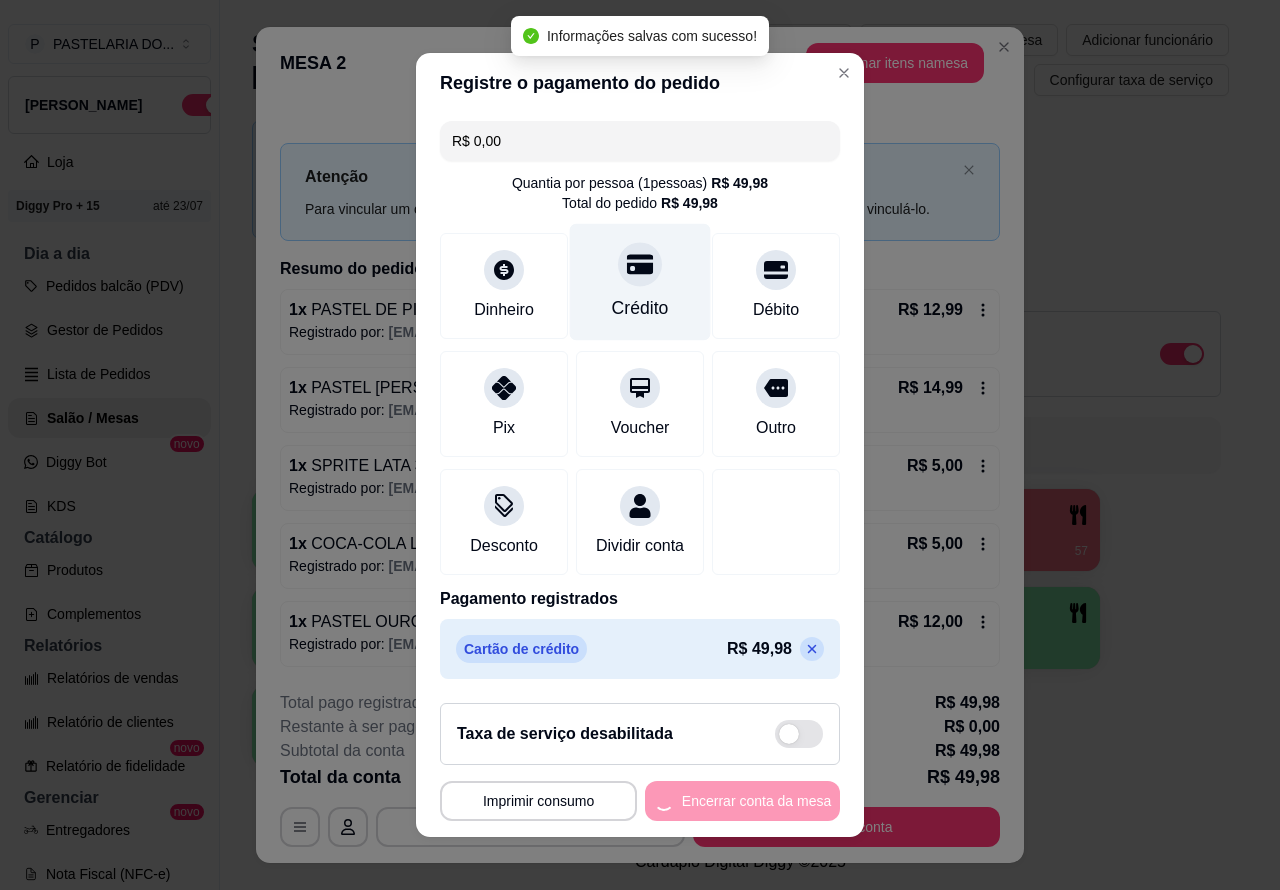 click on "1 2 R$ 49,98 104 3 4 R$ 37,98 57 5 6 7 8 9 10" at bounding box center (740, 628) 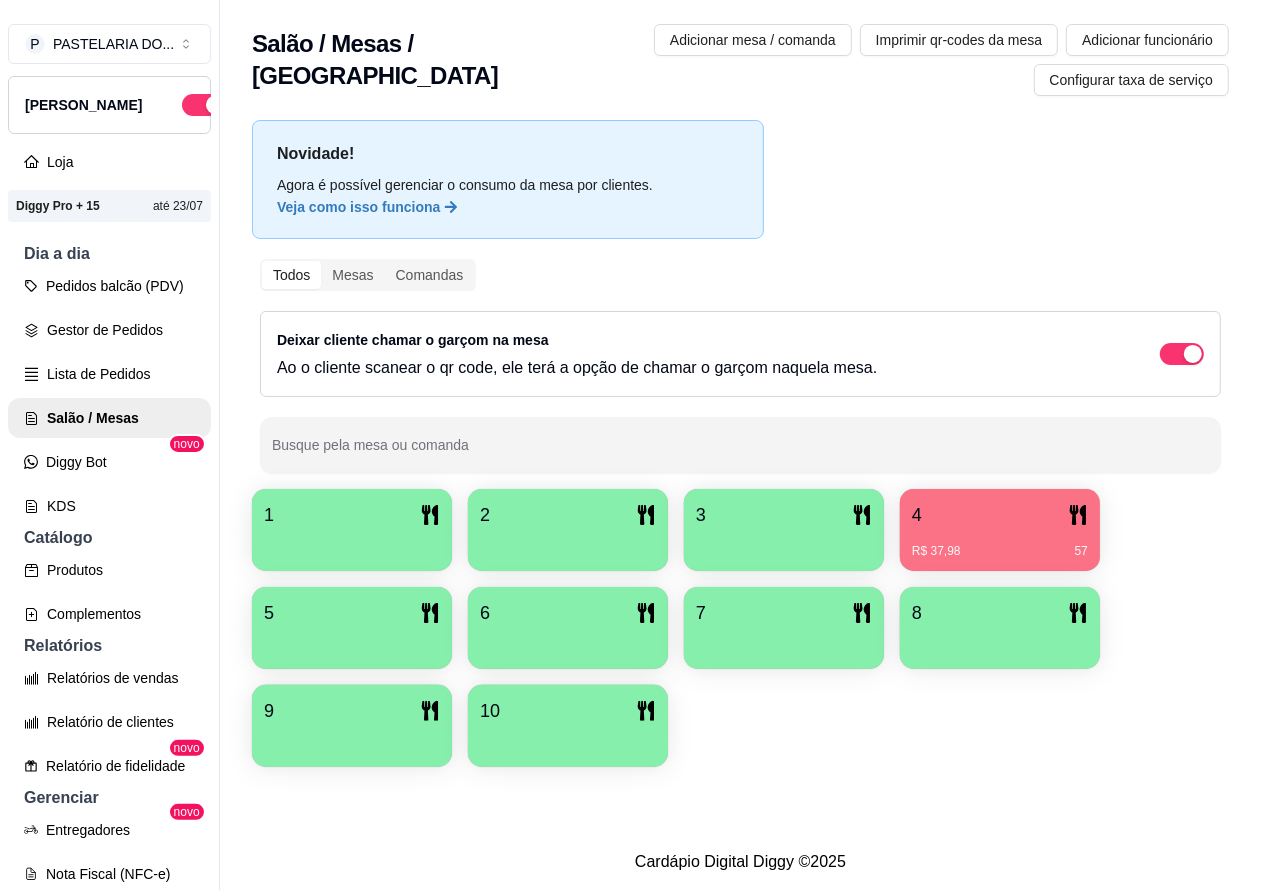 click on "R$ 37,98 57" at bounding box center (1000, 551) 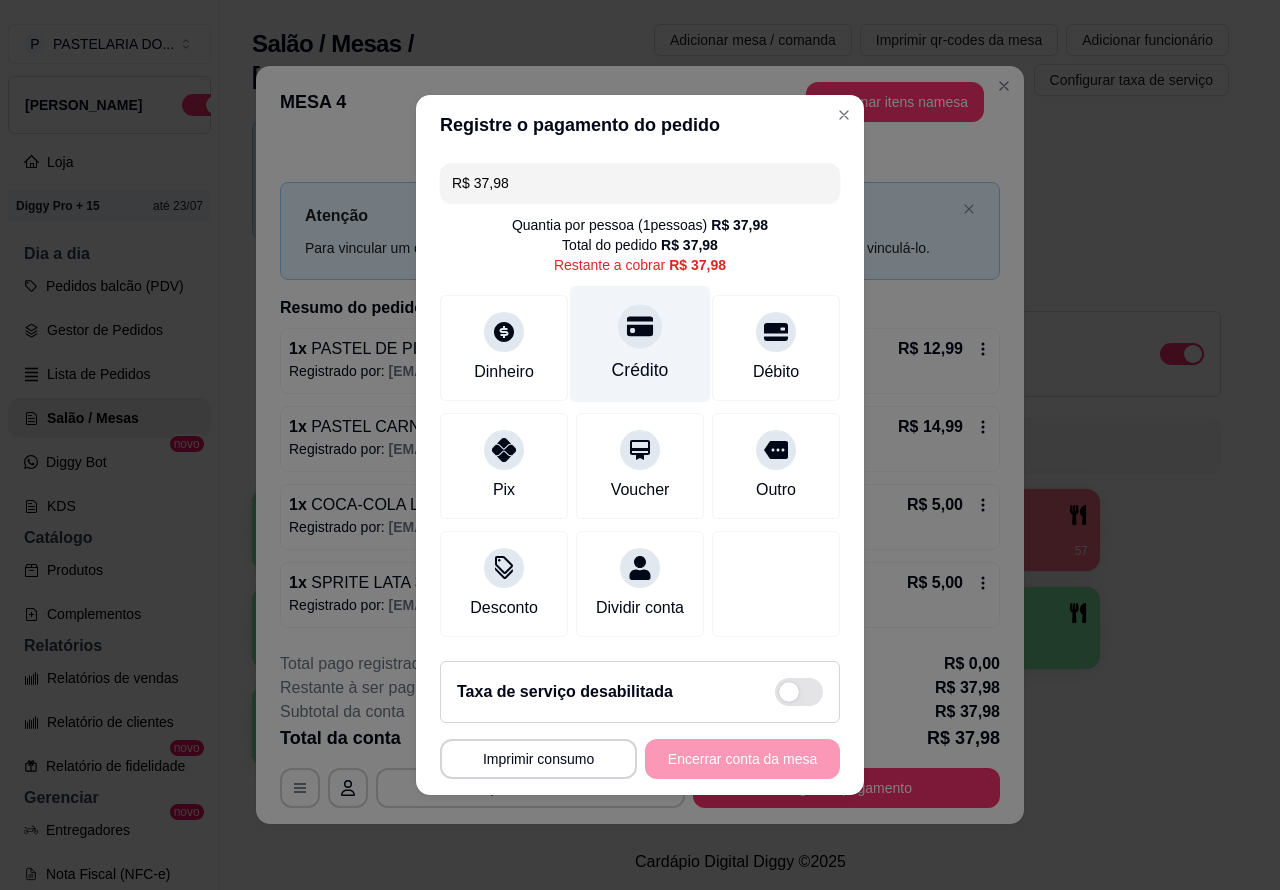 click 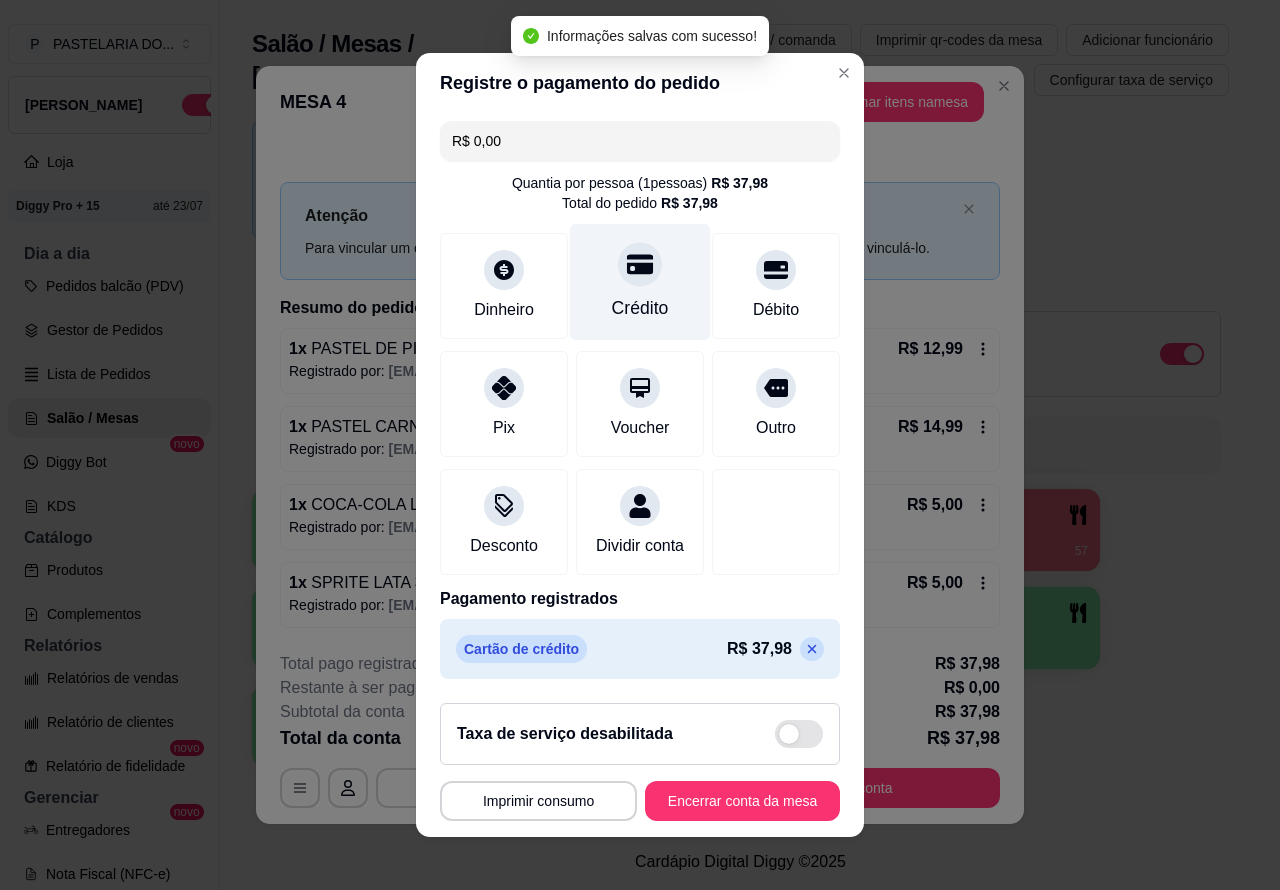 type on "R$ 0,00" 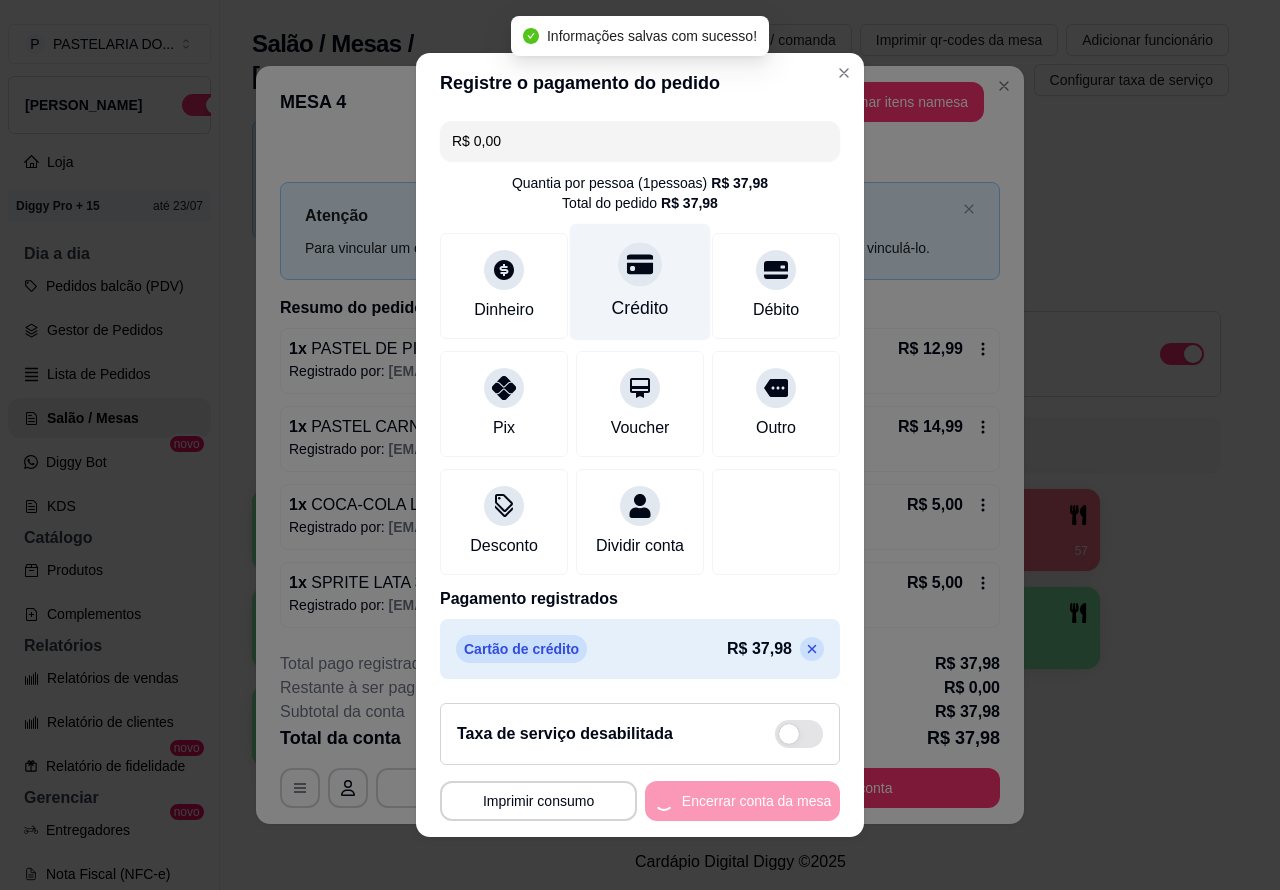 click on "1 2 3 4 R$ 37,98 57 5 6 7 8 9 10" at bounding box center [740, 628] 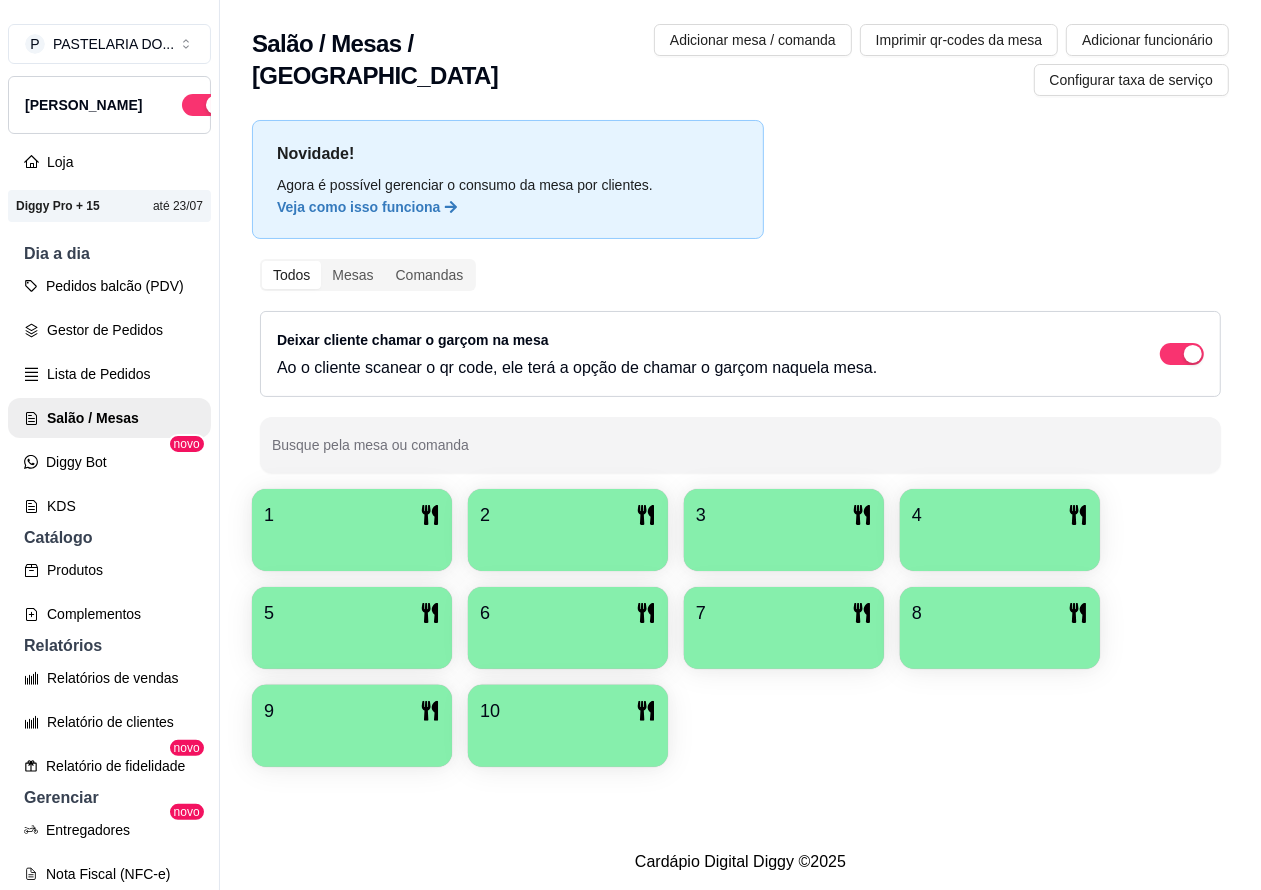 click on "Pedidos balcão (PDV)" at bounding box center (109, 286) 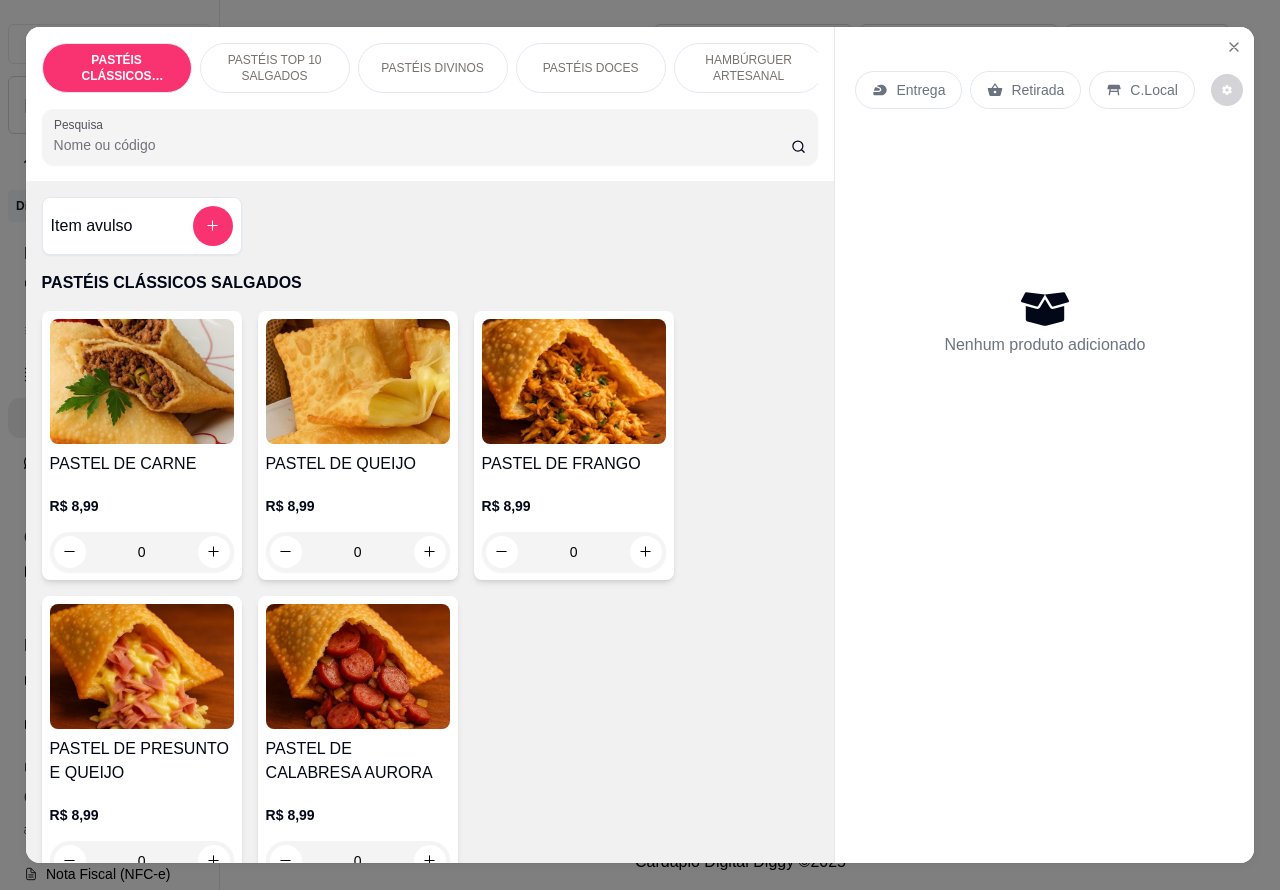 click on "Entrega" at bounding box center (920, 90) 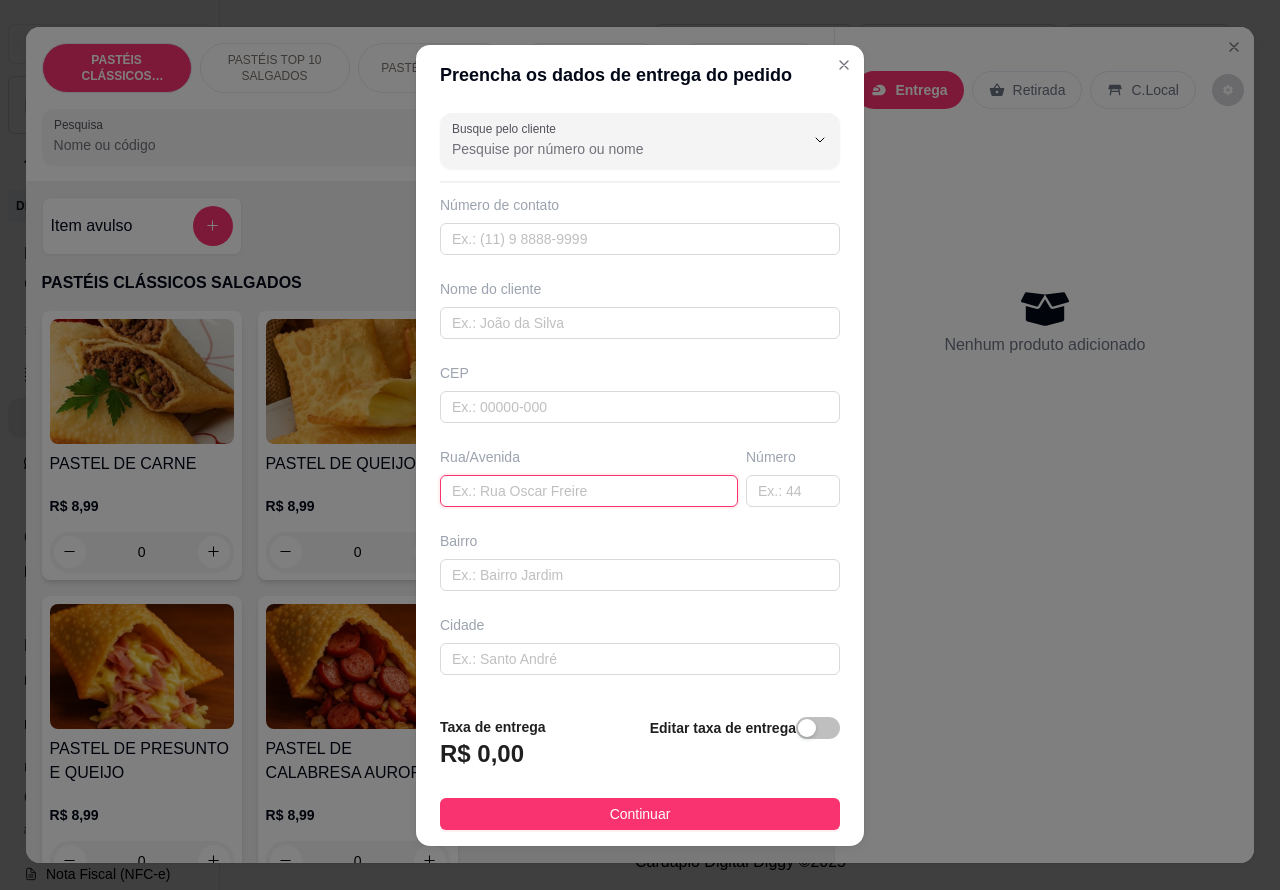 paste on "[STREET_ADDRESS][PERSON_NAME]" 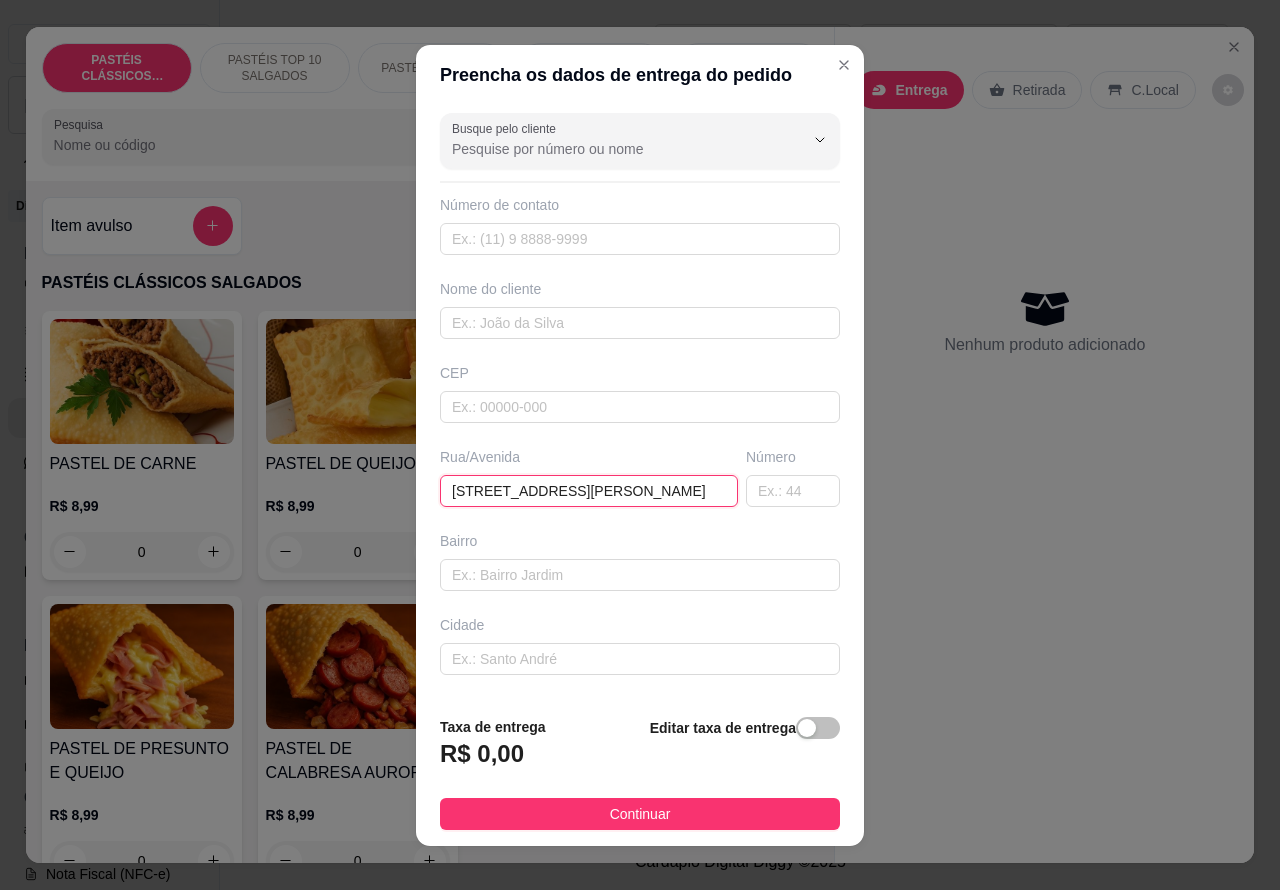 type on "[STREET_ADDRESS][PERSON_NAME]" 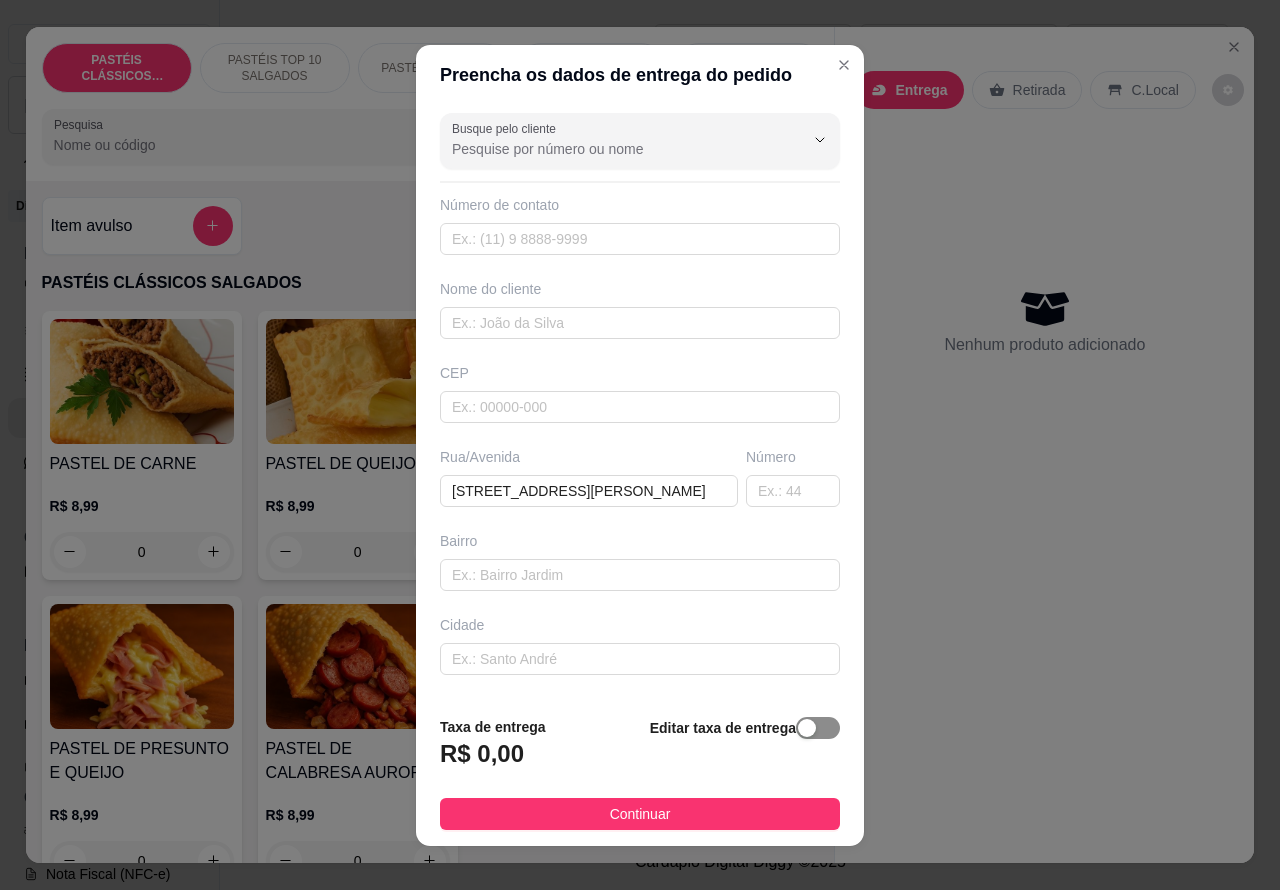 click at bounding box center [818, 728] 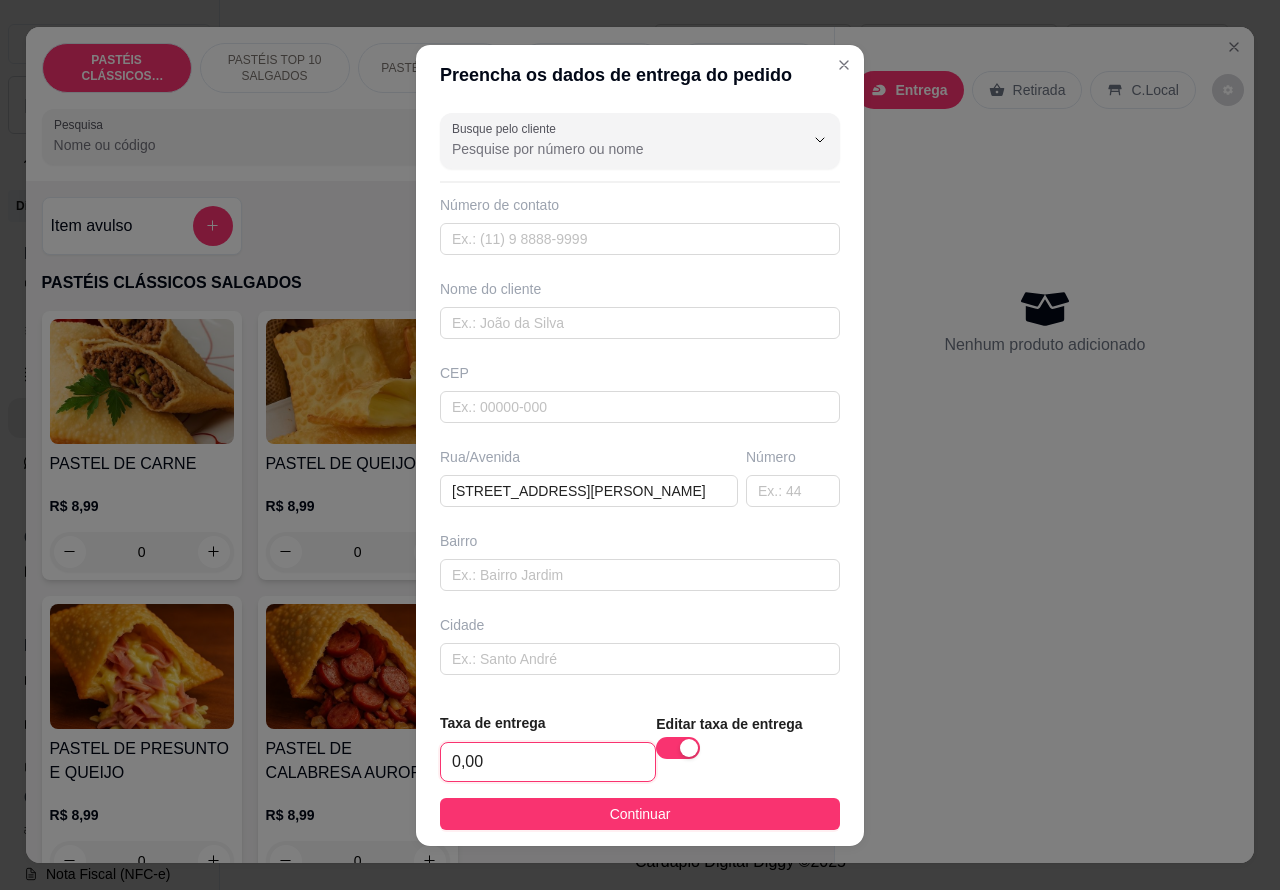 click on "0,00" at bounding box center (548, 762) 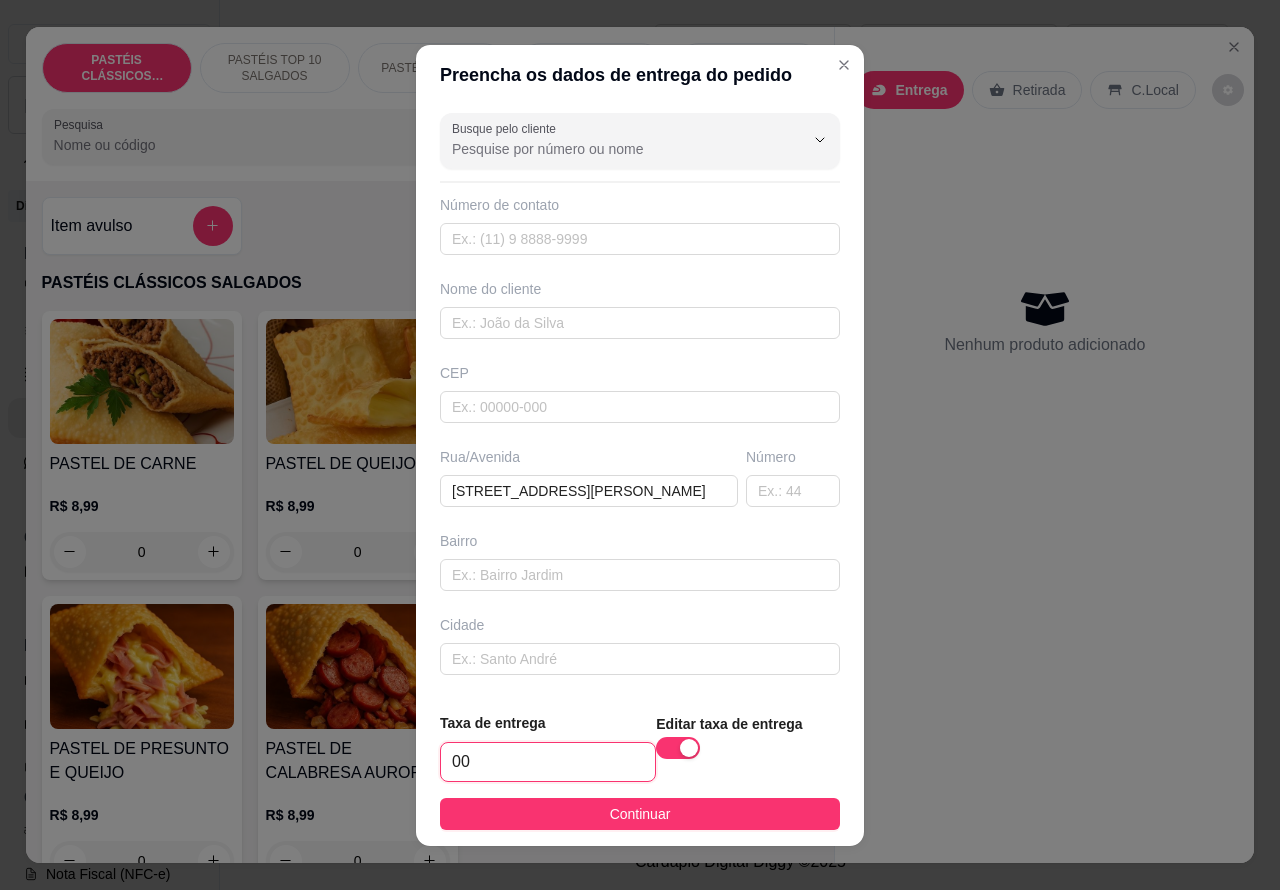 type on "1,00" 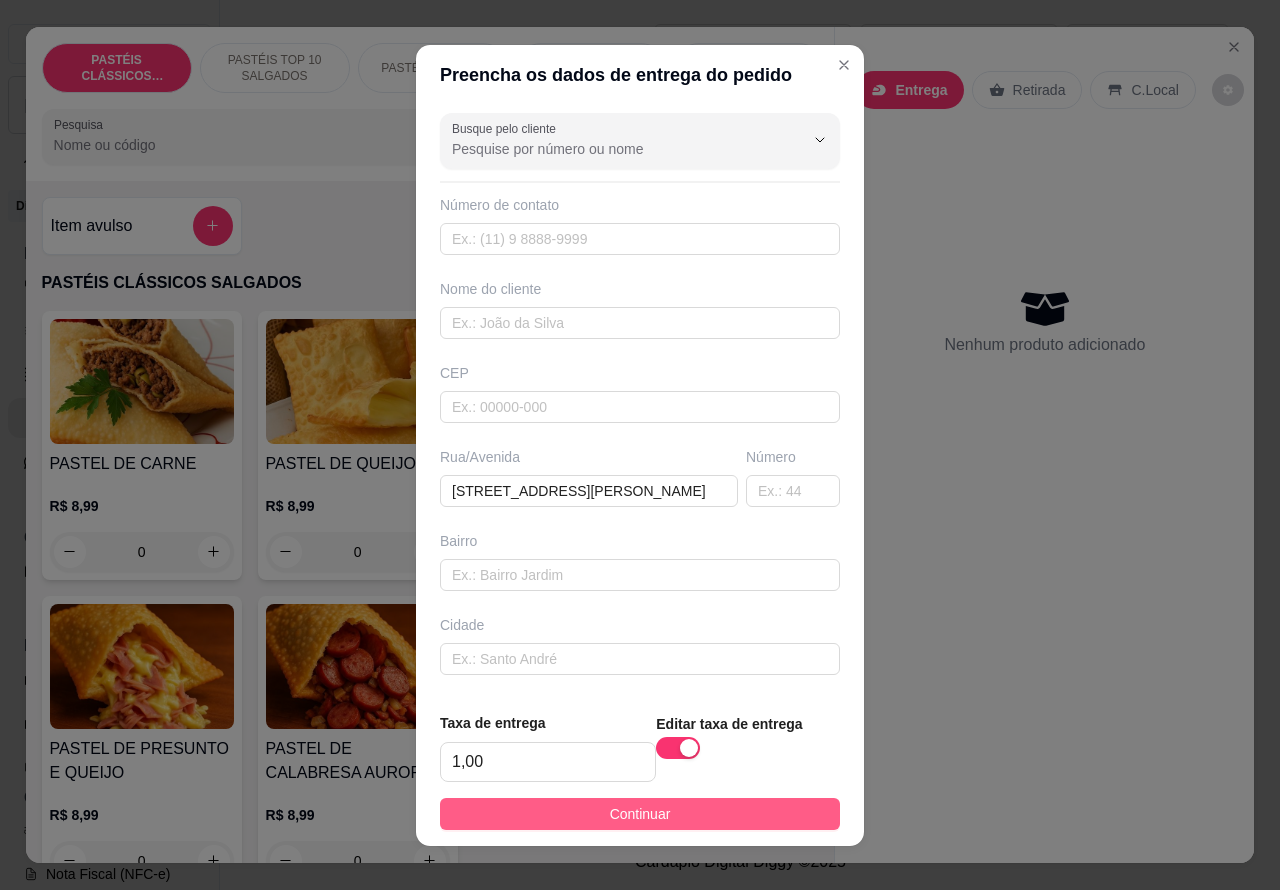 click on "Continuar" at bounding box center (640, 814) 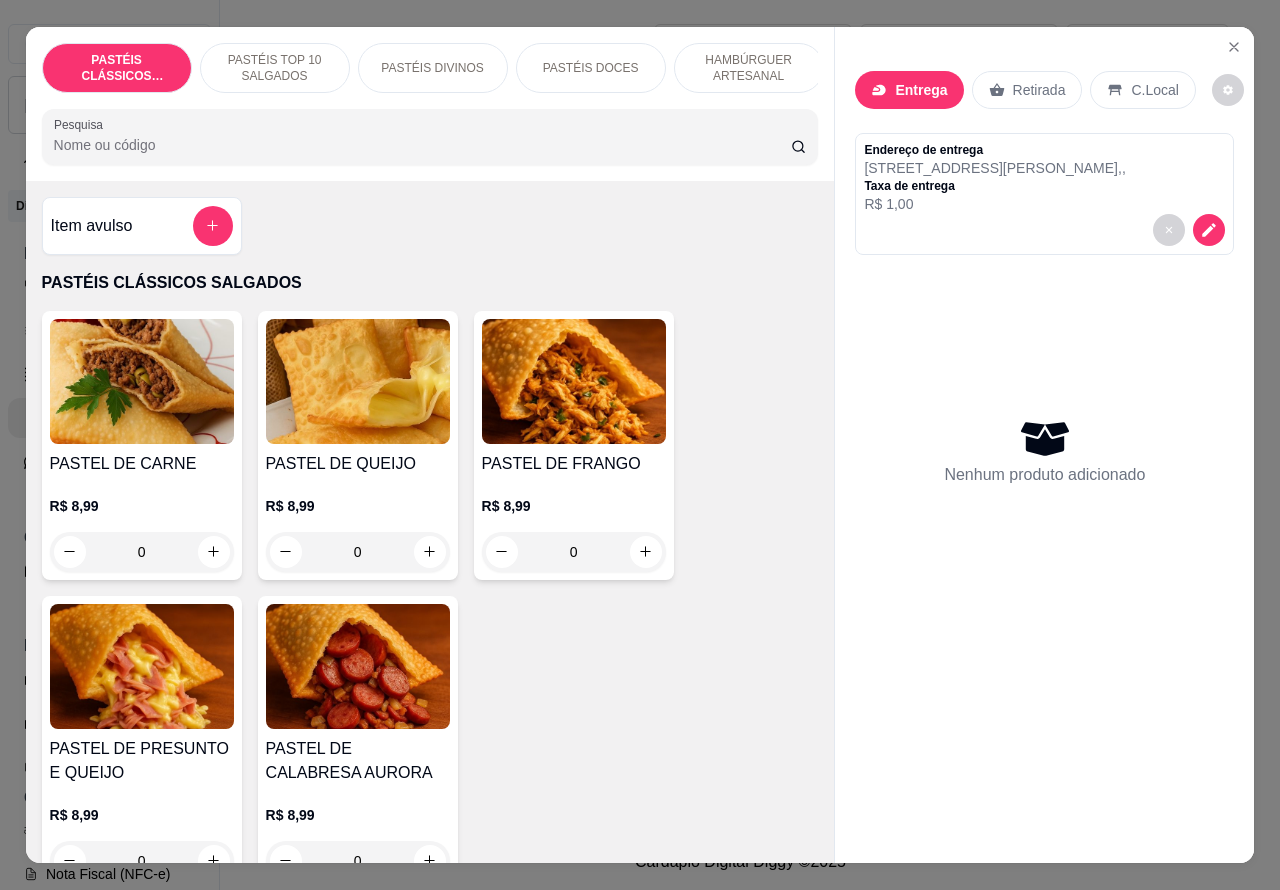 click on "HAMBÚRGUER ARTESANAL" at bounding box center [749, 68] 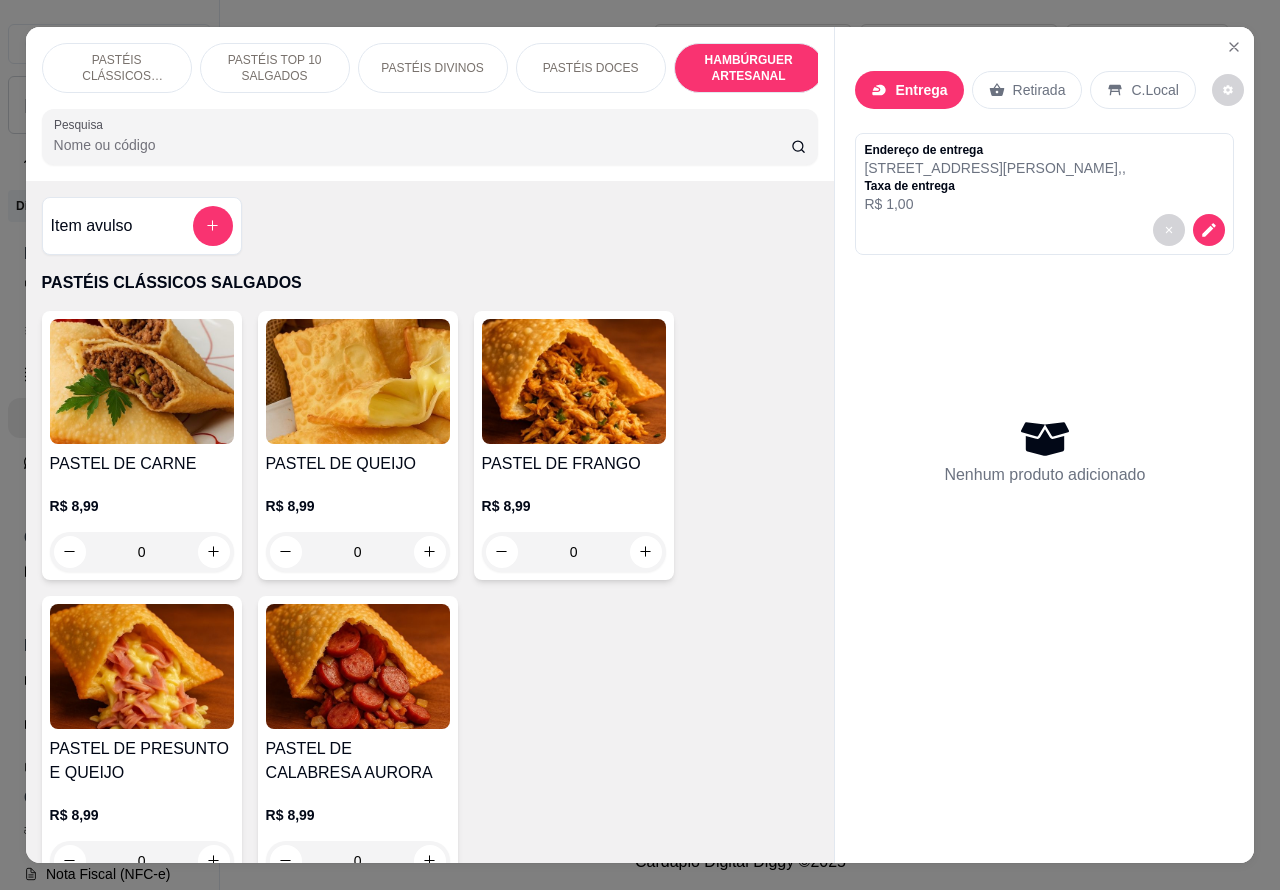 scroll, scrollTop: 4527, scrollLeft: 0, axis: vertical 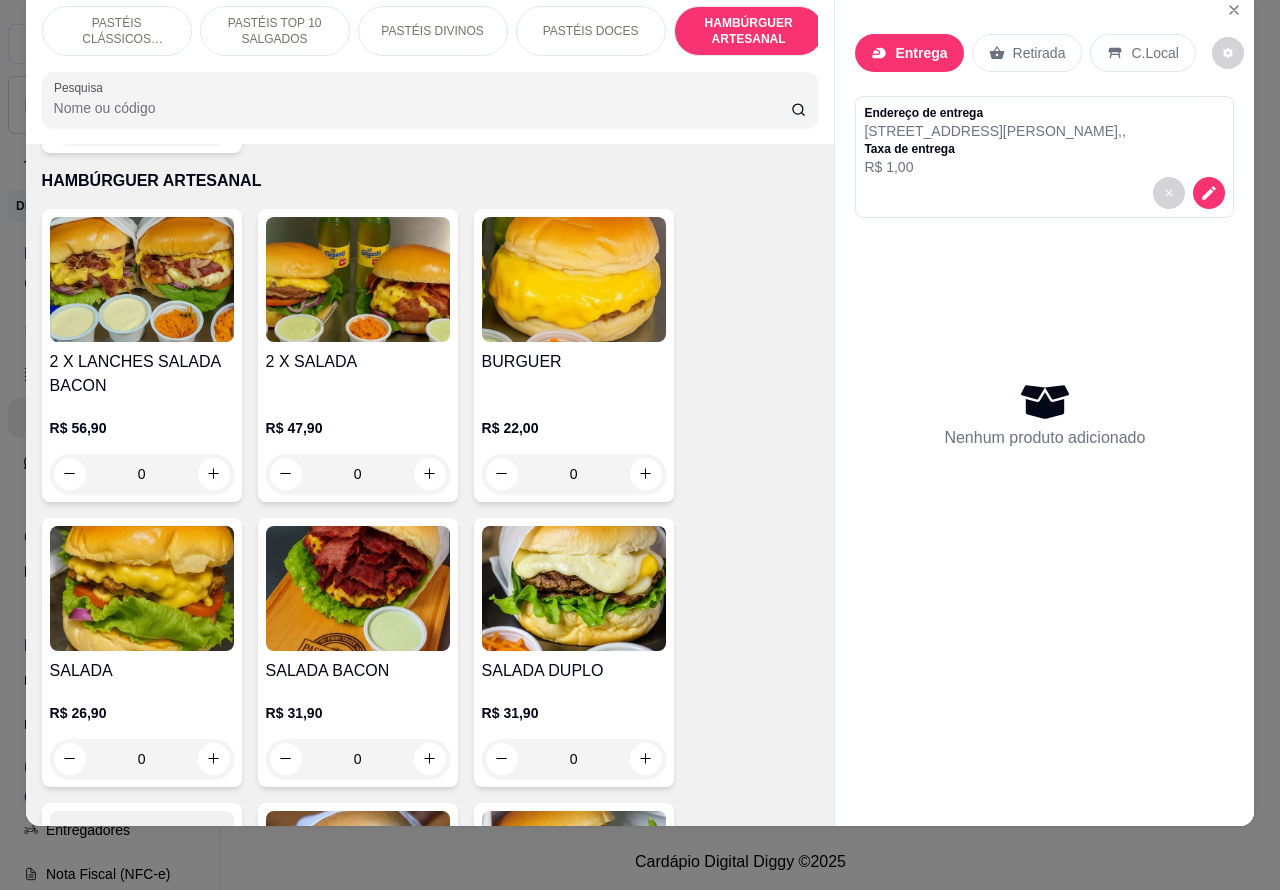click at bounding box center (142, 588) 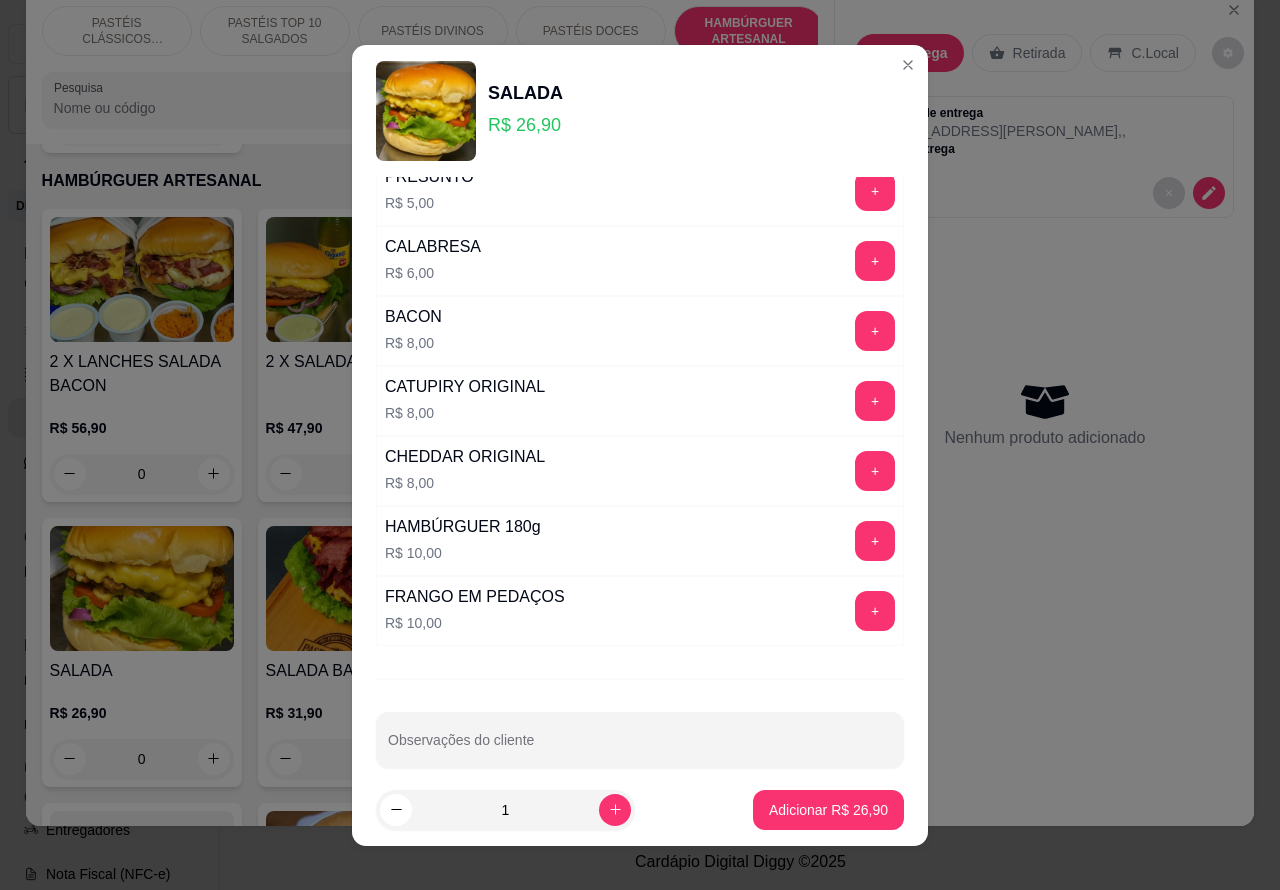 scroll, scrollTop: 542, scrollLeft: 0, axis: vertical 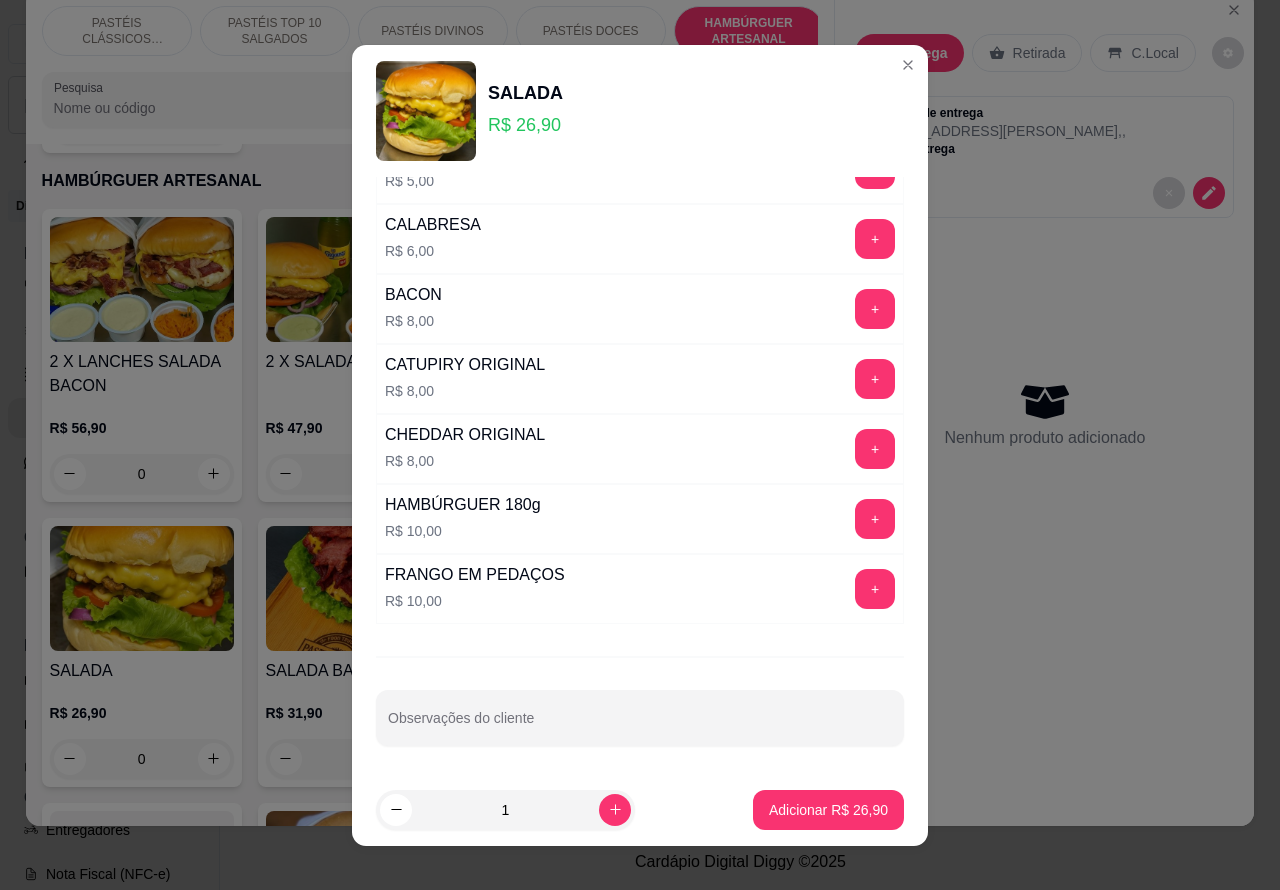 click on "Observações do cliente" at bounding box center (640, 726) 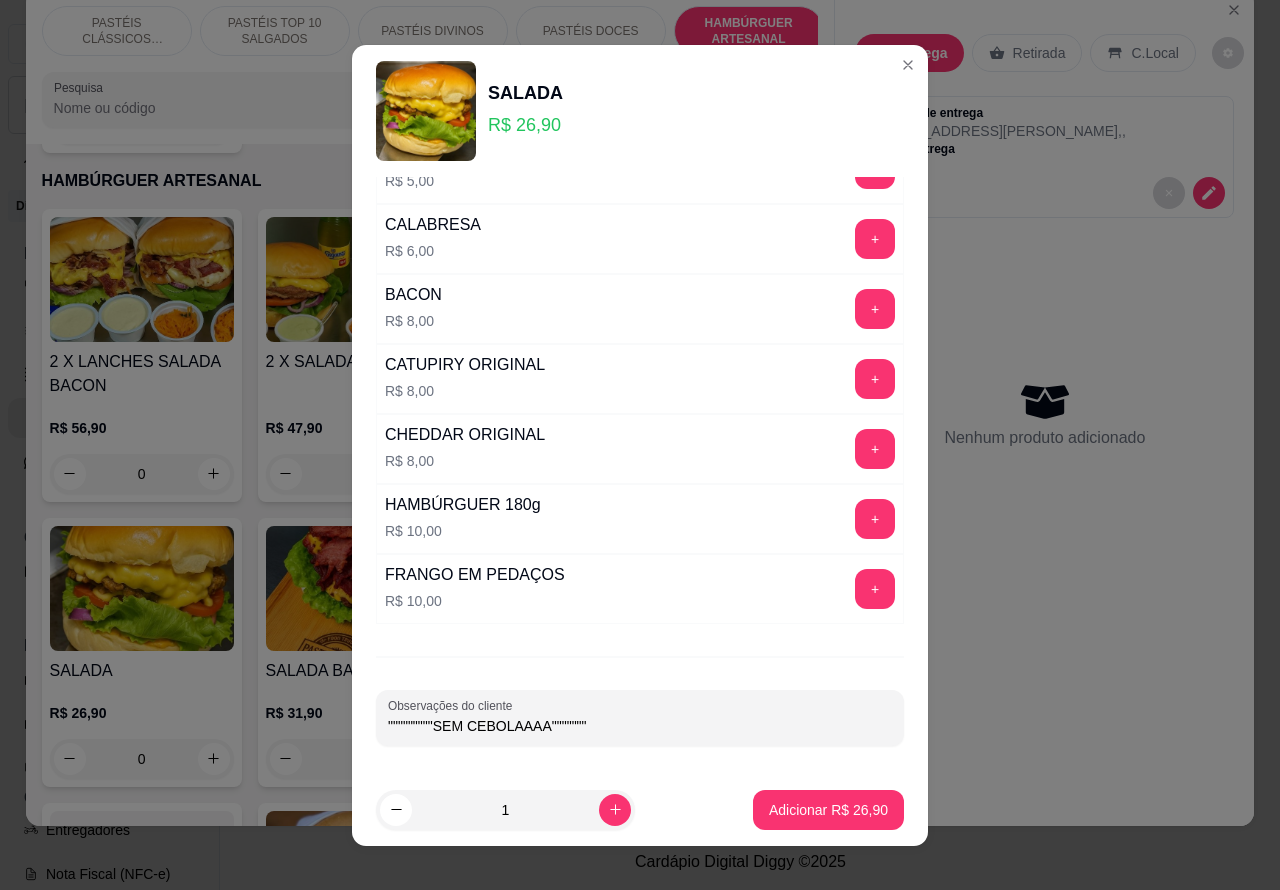 type on """"""""""SEM CEBOLAAAA"""""""" 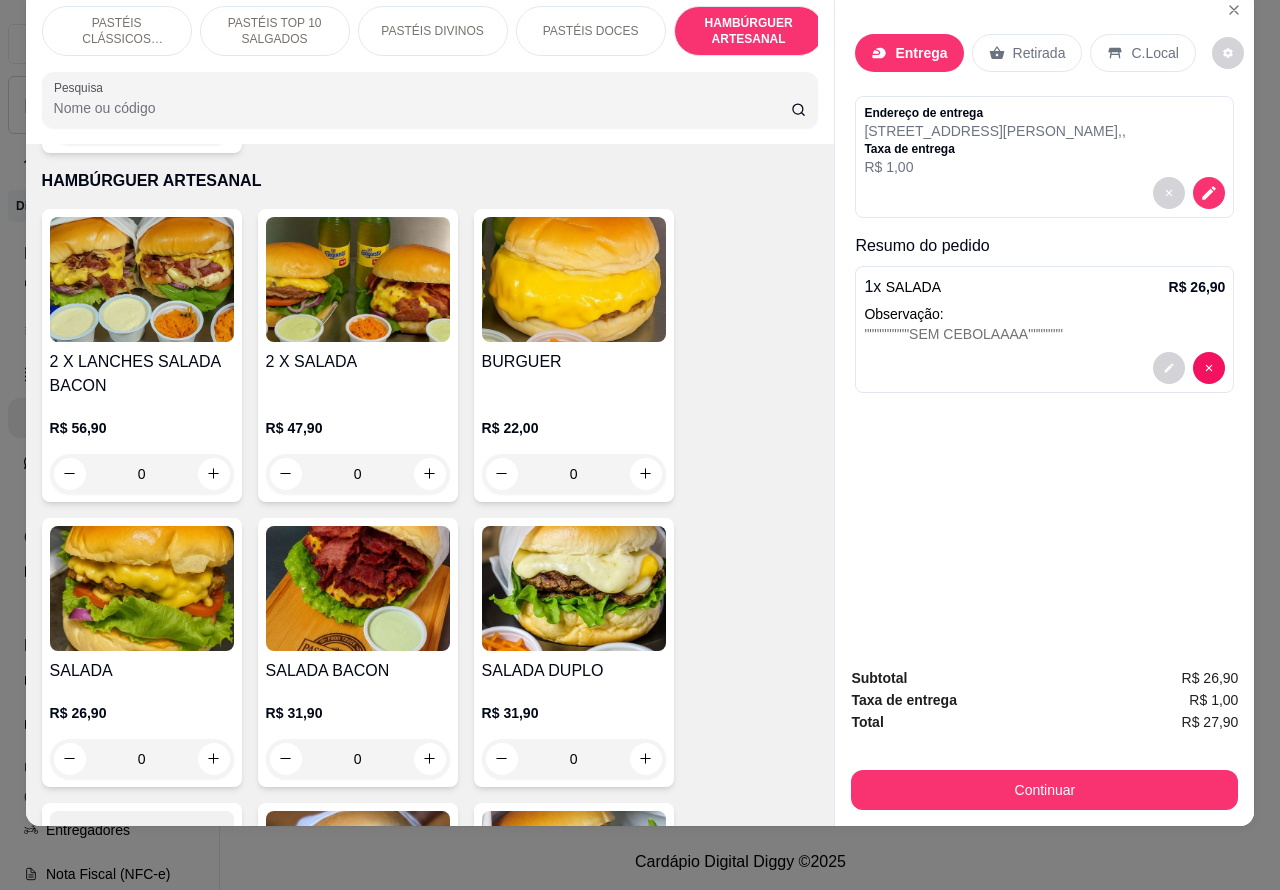 click on "PASTÉIS TOP 10 SALGADOS" at bounding box center (275, 31) 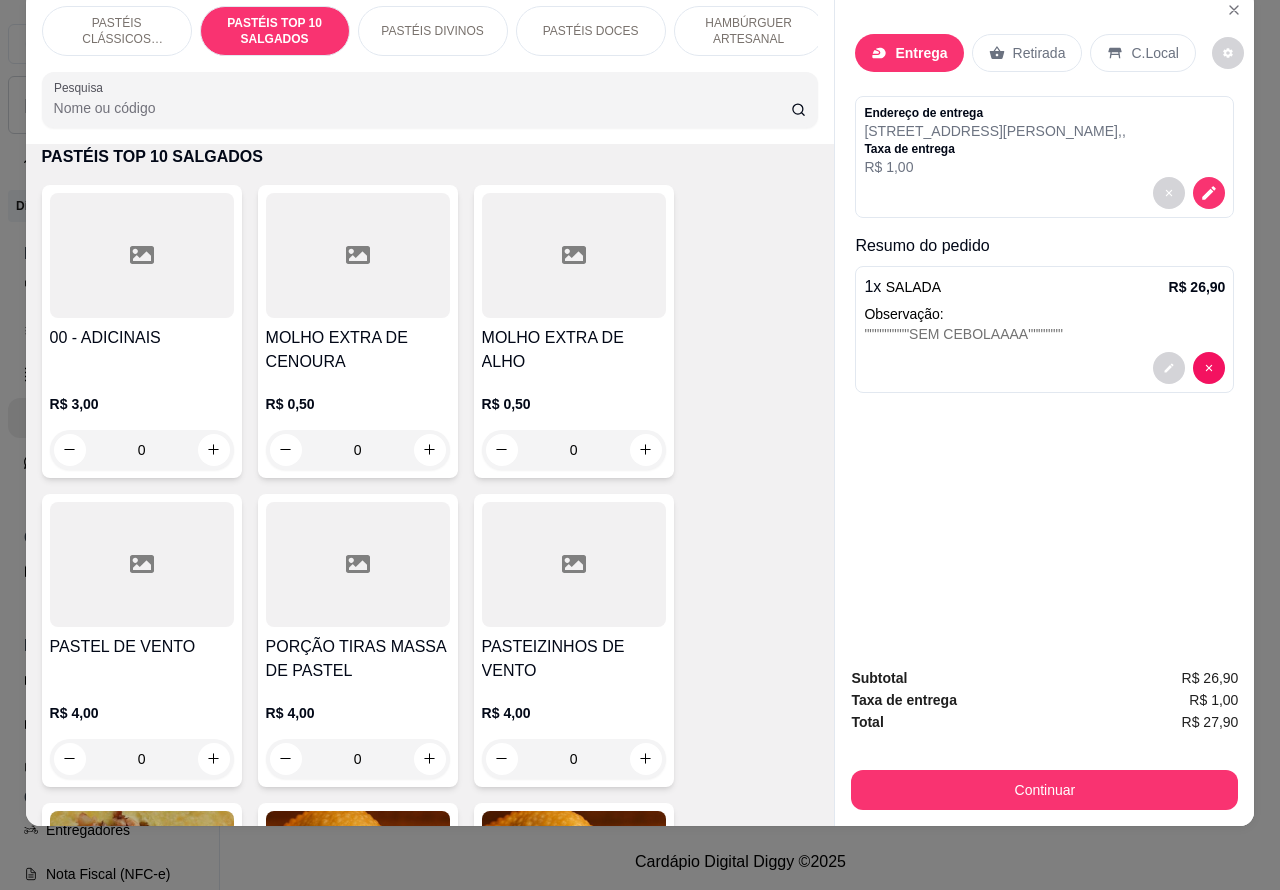 click on "PASTÉIS CLÁSSICOS SALGADOS" at bounding box center [117, 31] 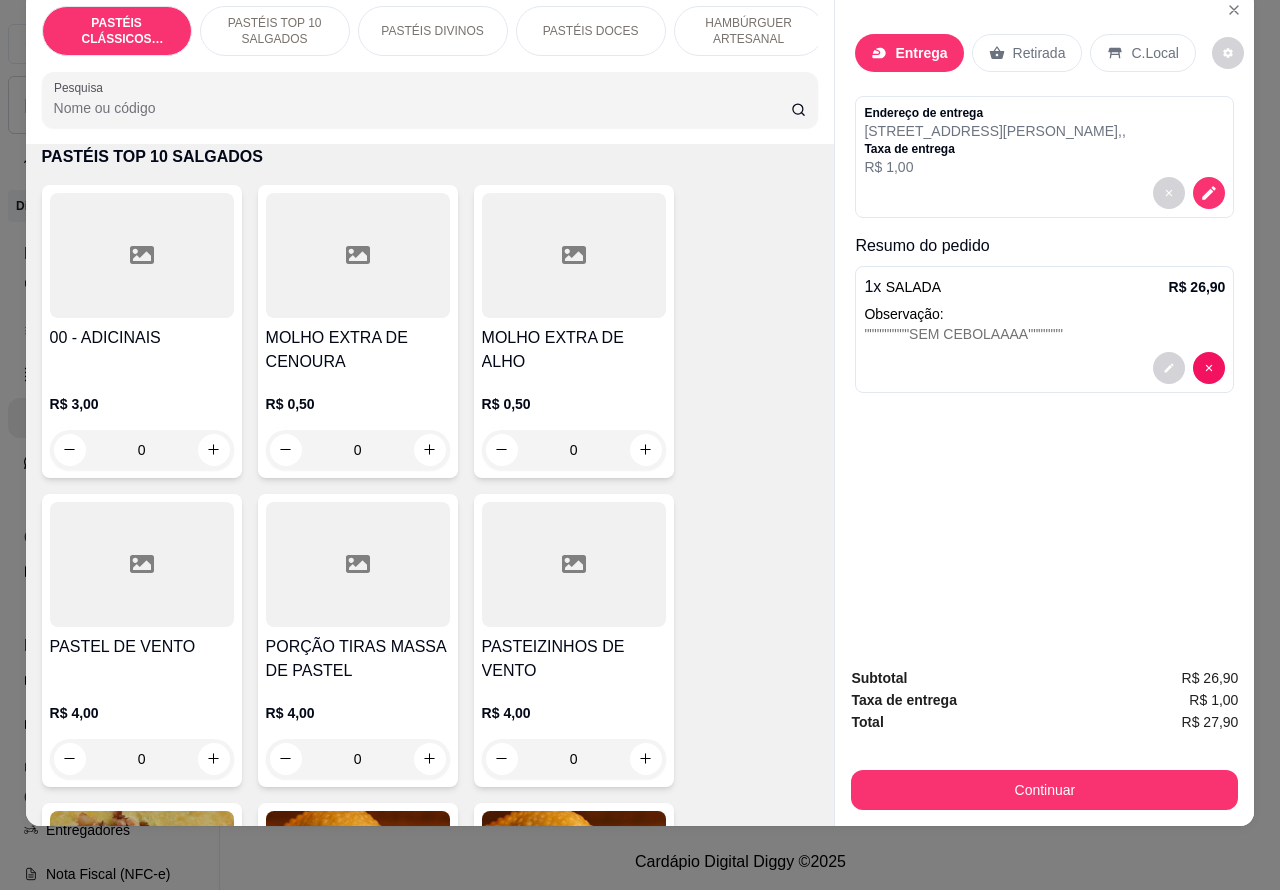 scroll, scrollTop: 90, scrollLeft: 0, axis: vertical 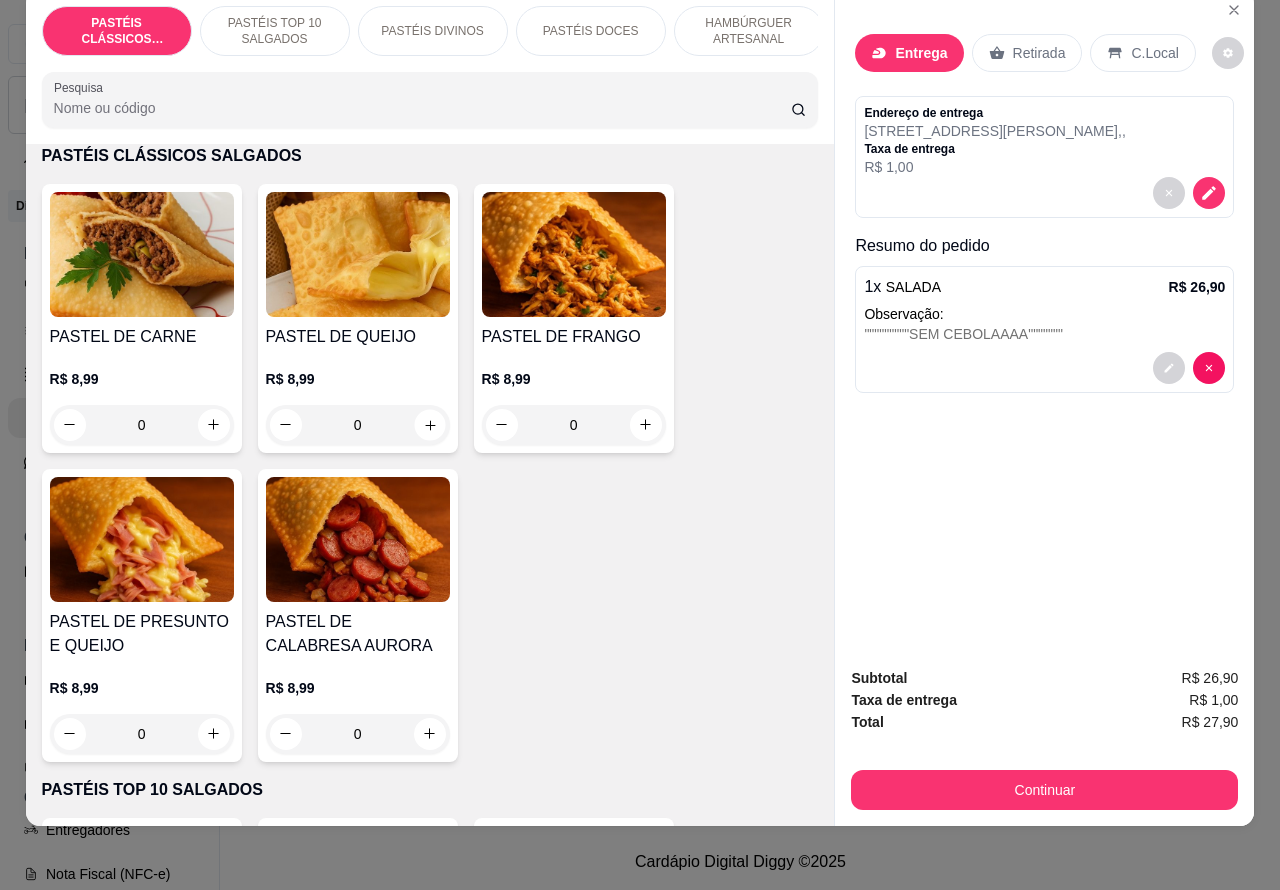 click 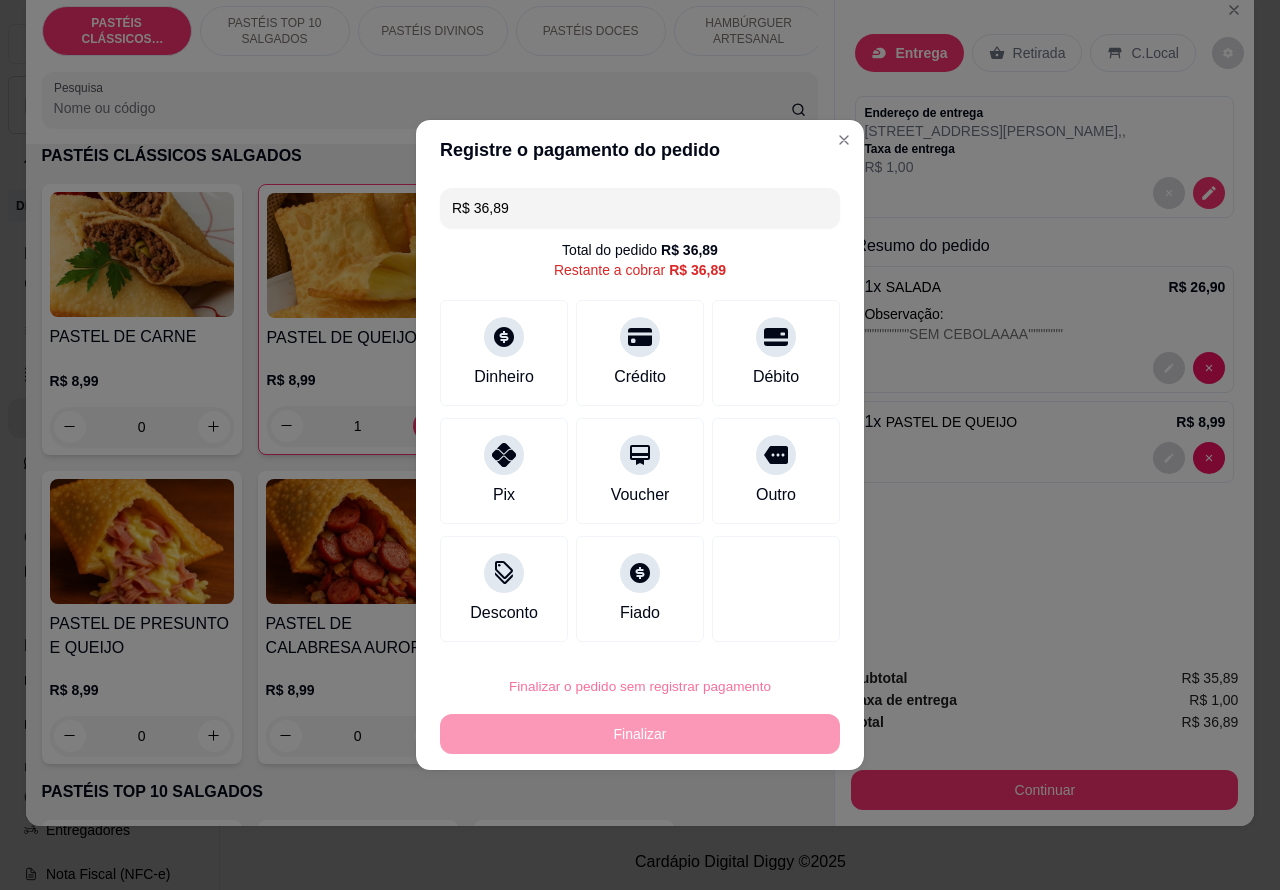 click on "Confirmar" at bounding box center (760, 630) 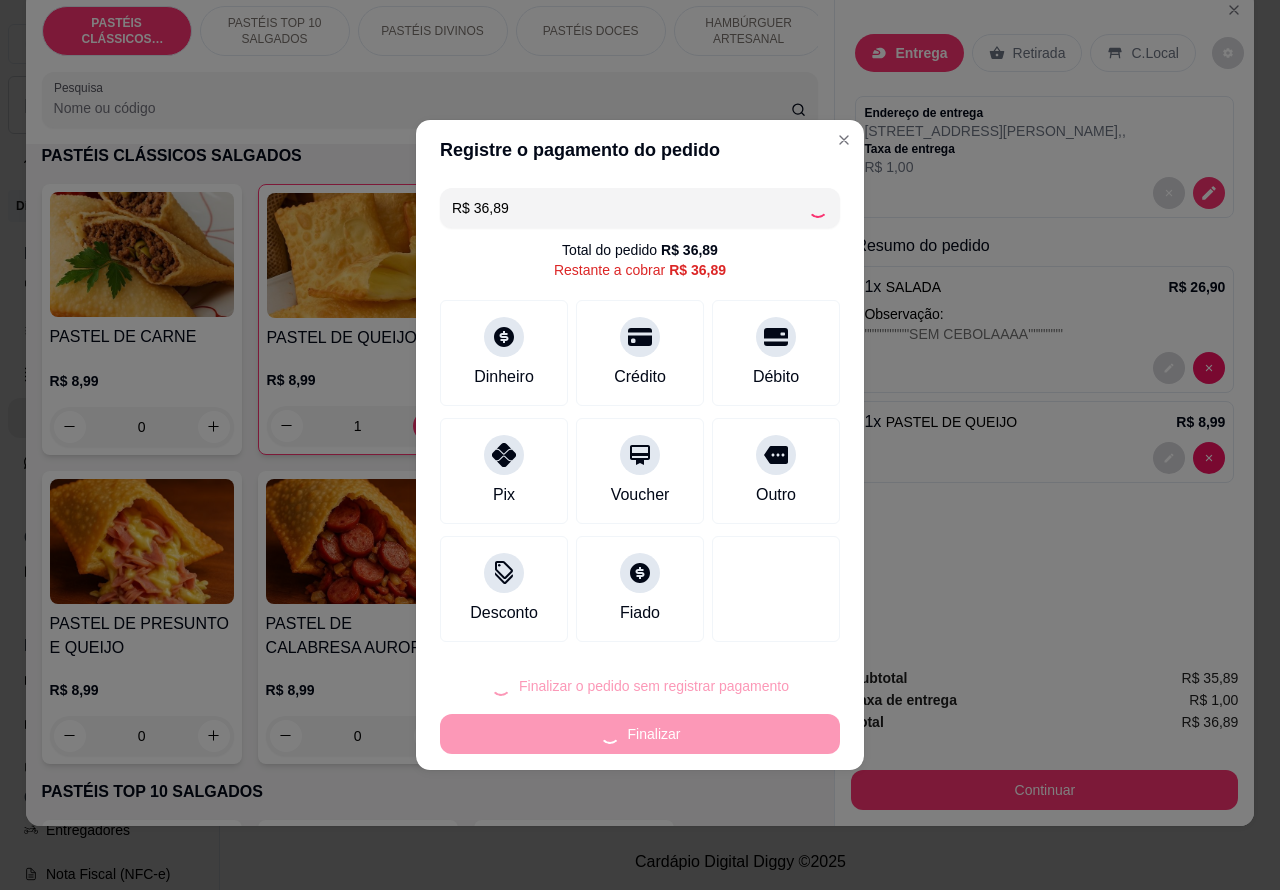 type on "0" 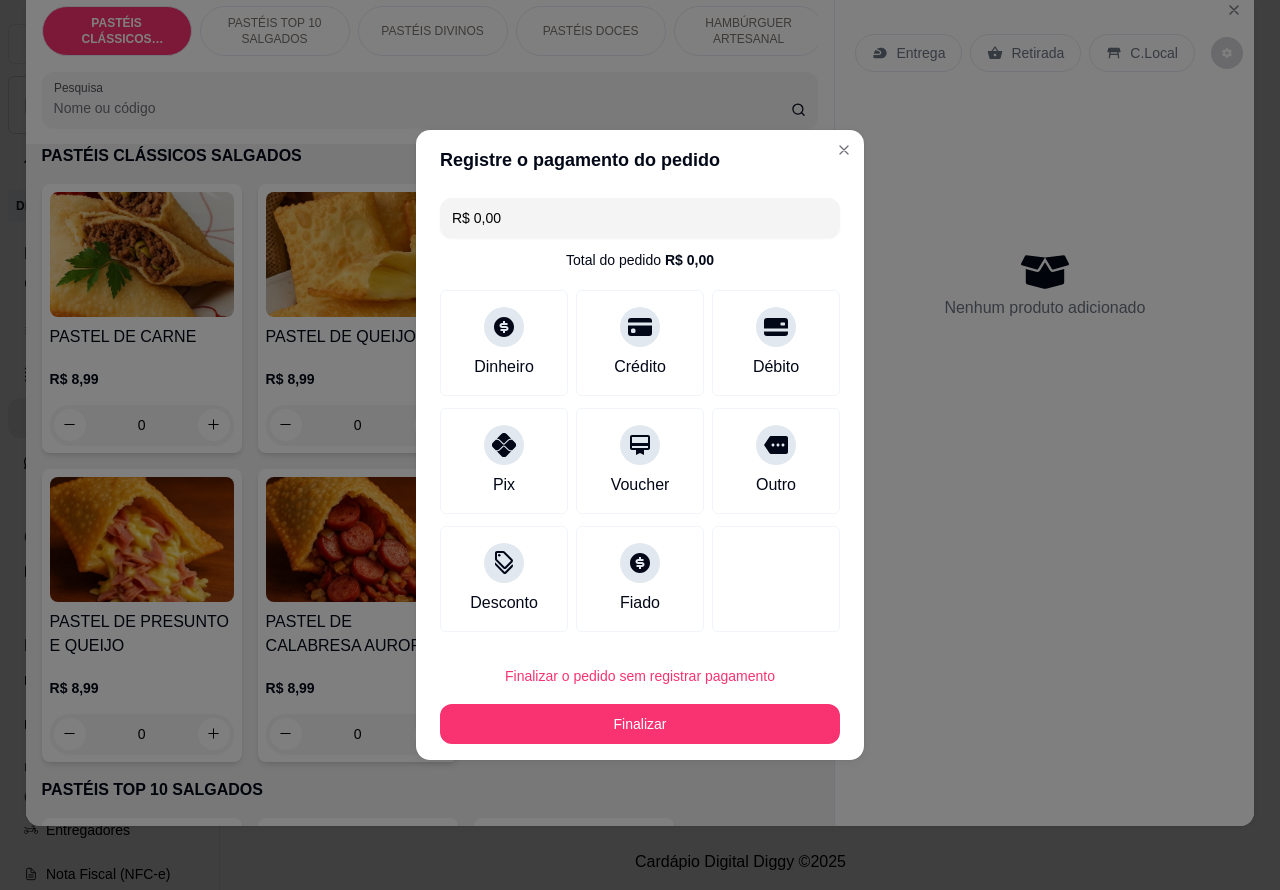 type on "R$ 0,00" 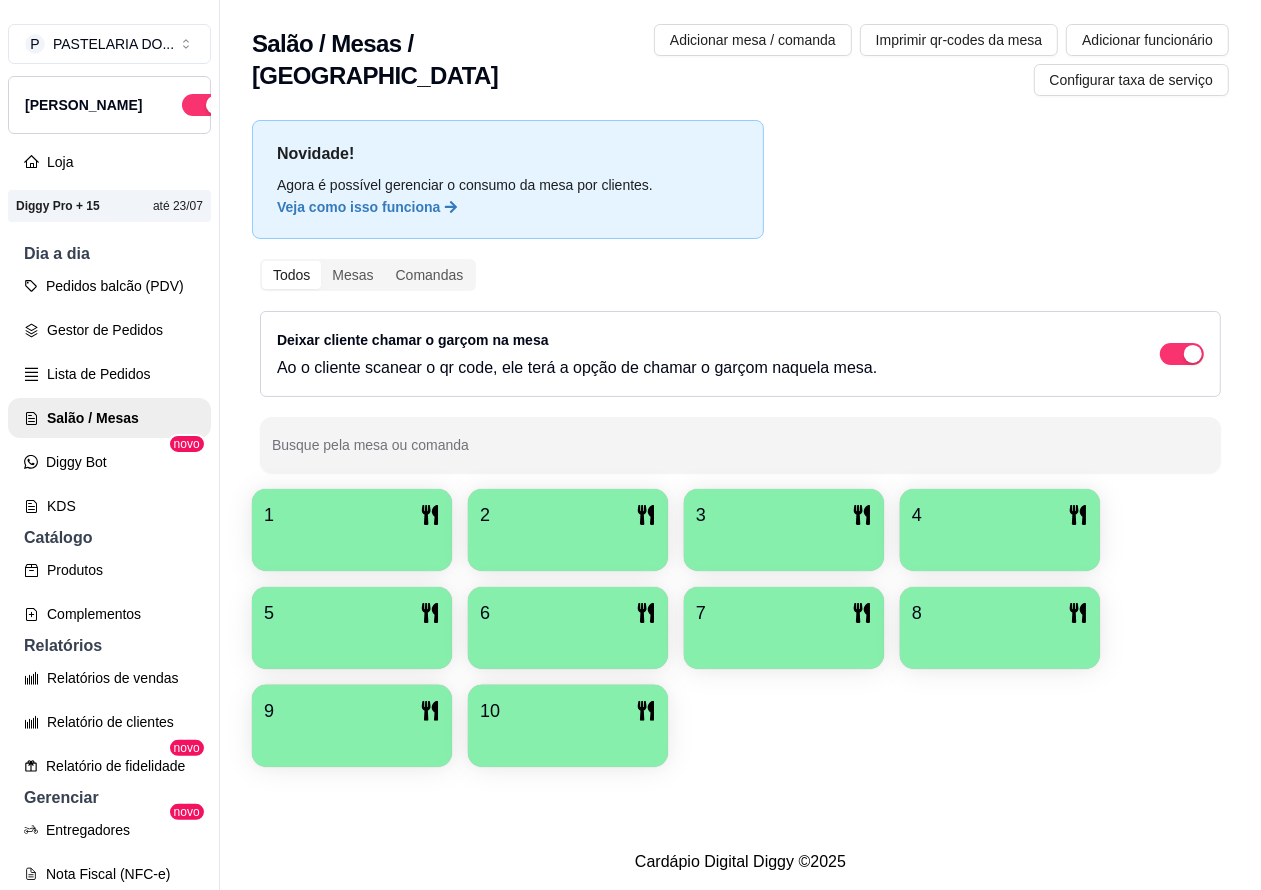 click on "Pedidos balcão (PDV)" at bounding box center [109, 286] 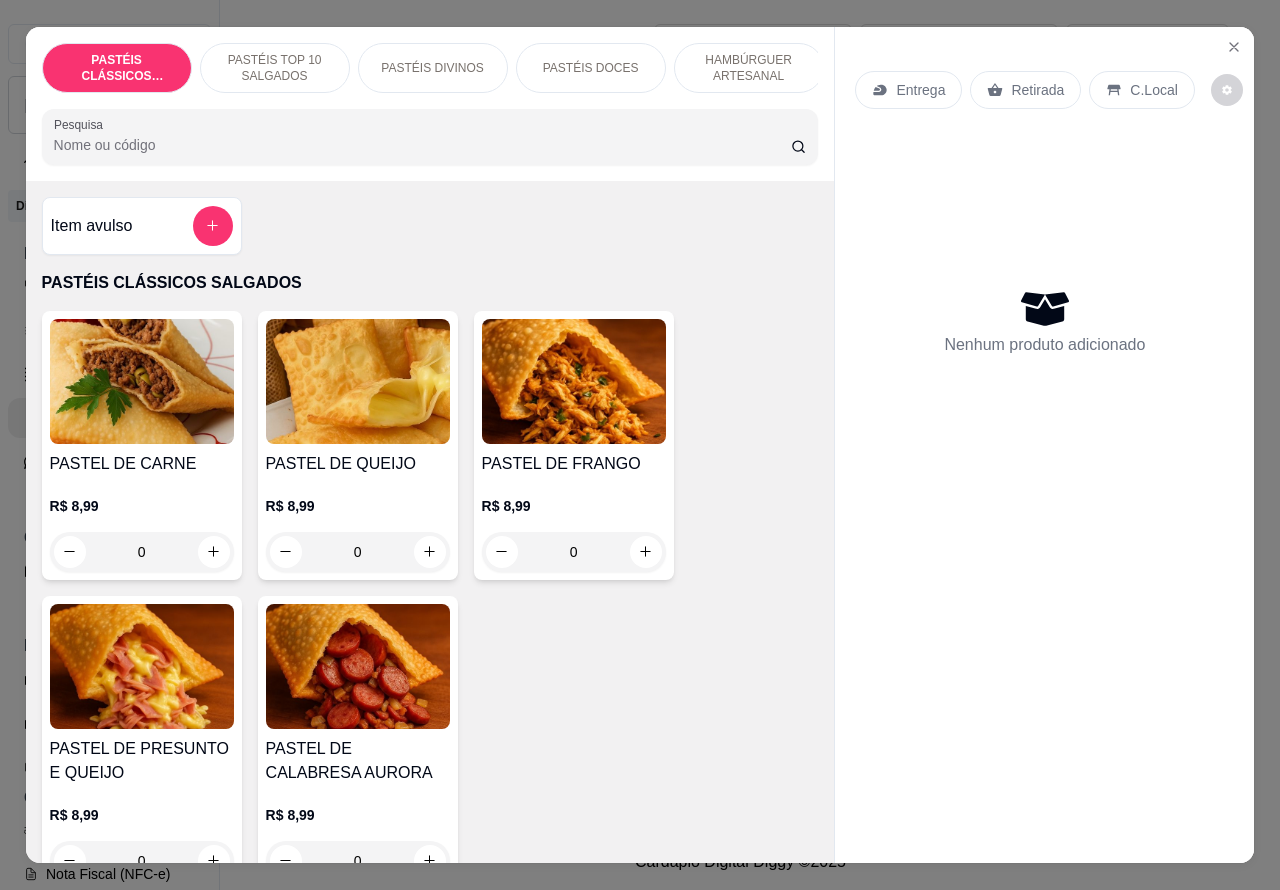 click on "Entrega" at bounding box center (920, 90) 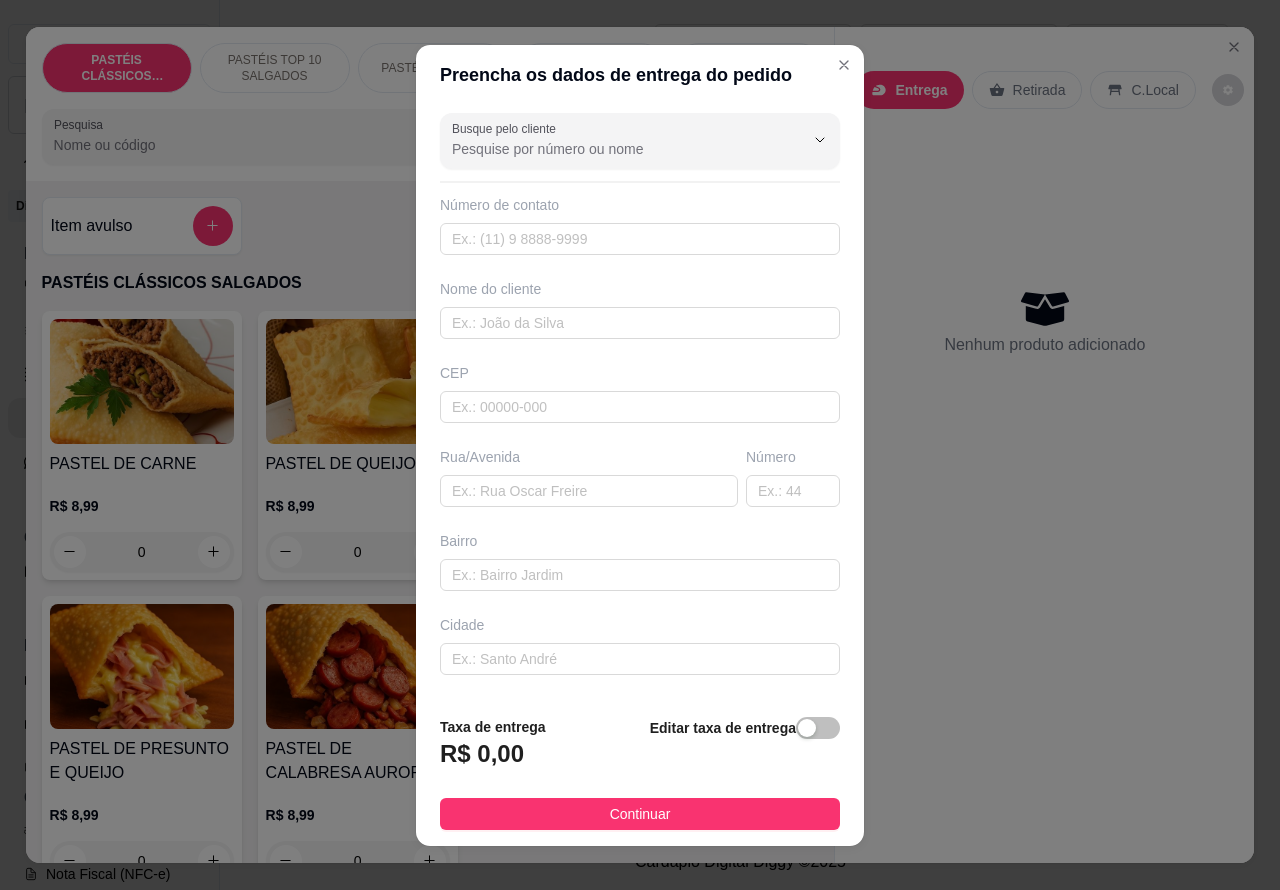 click 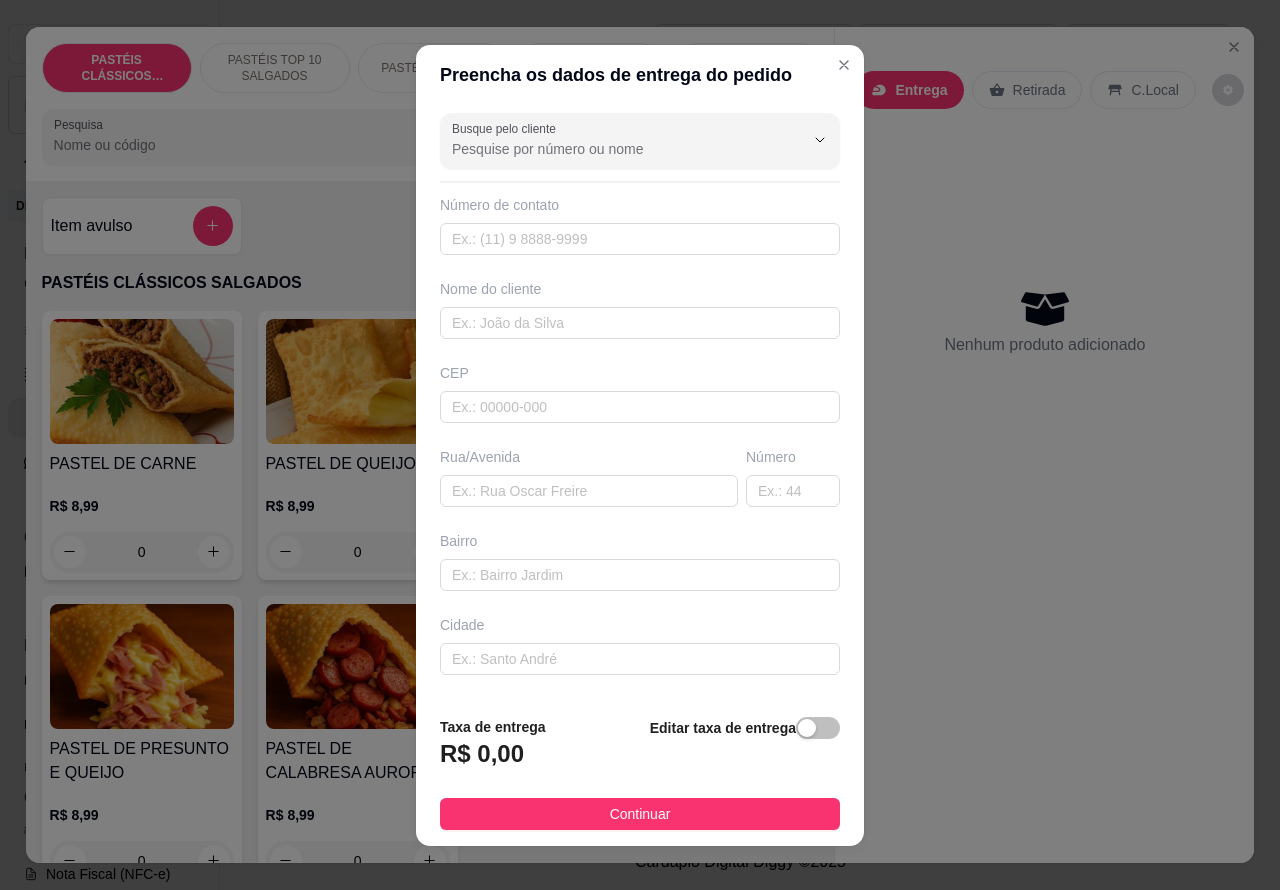 click on "PASTÉIS CLÁSSICOS SALGADOS  PASTÉIS TOP 10 SALGADOS PASTÉIS DIVINOS  PASTÉIS DOCES HAMBÚRGUER ARTESANAL HOT DOG  BEBIDAS DOCES Pesquisa" at bounding box center (430, 104) 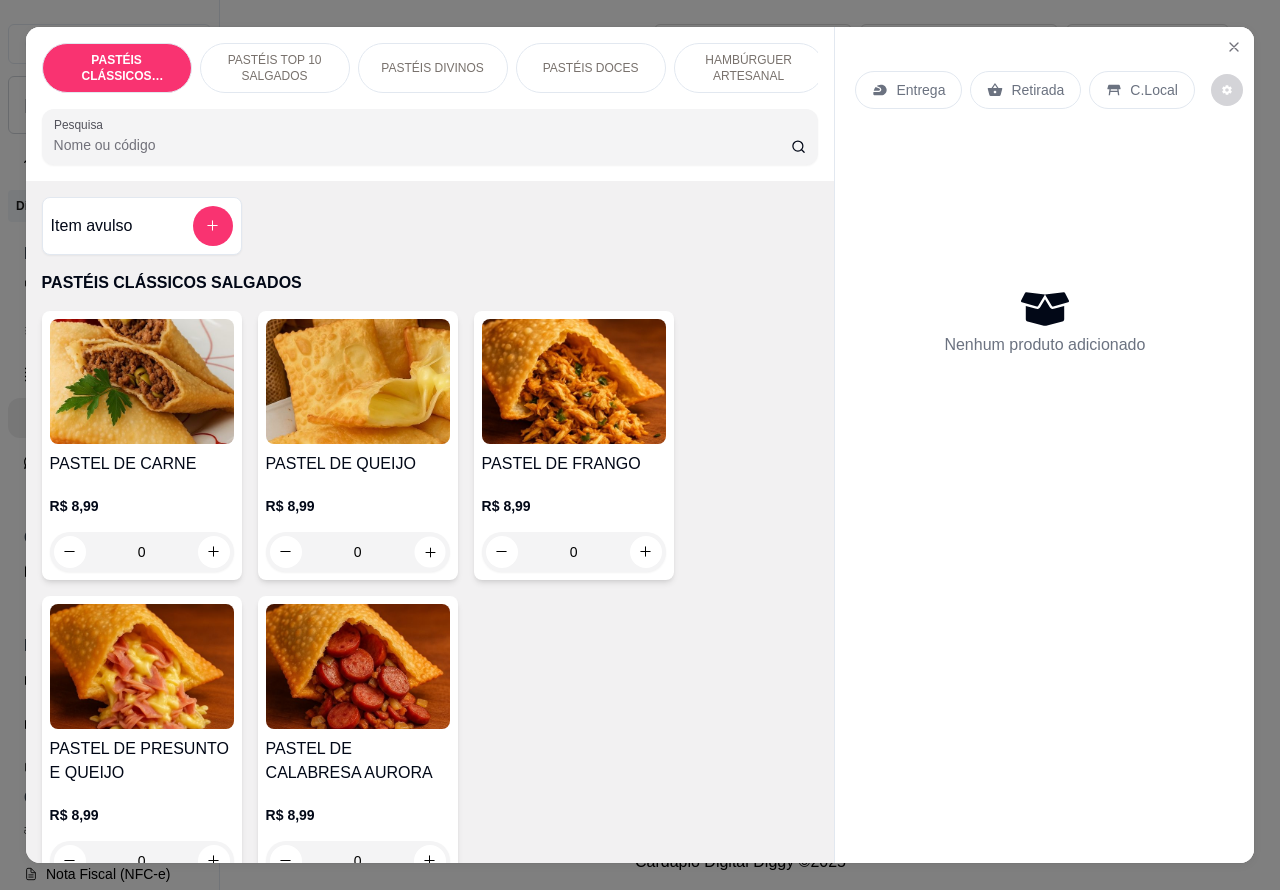 click 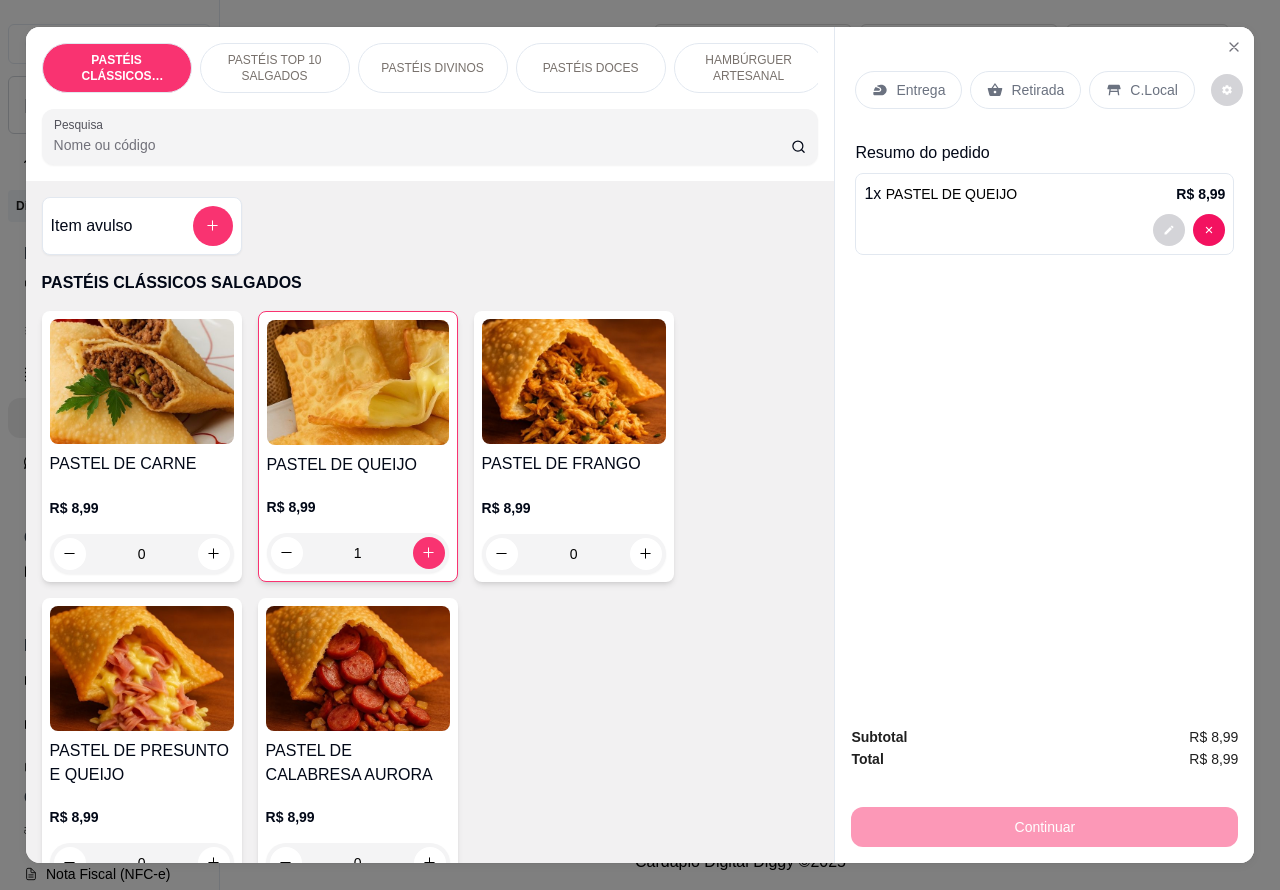 click on "HAMBÚRGUER ARTESANAL" at bounding box center [749, 68] 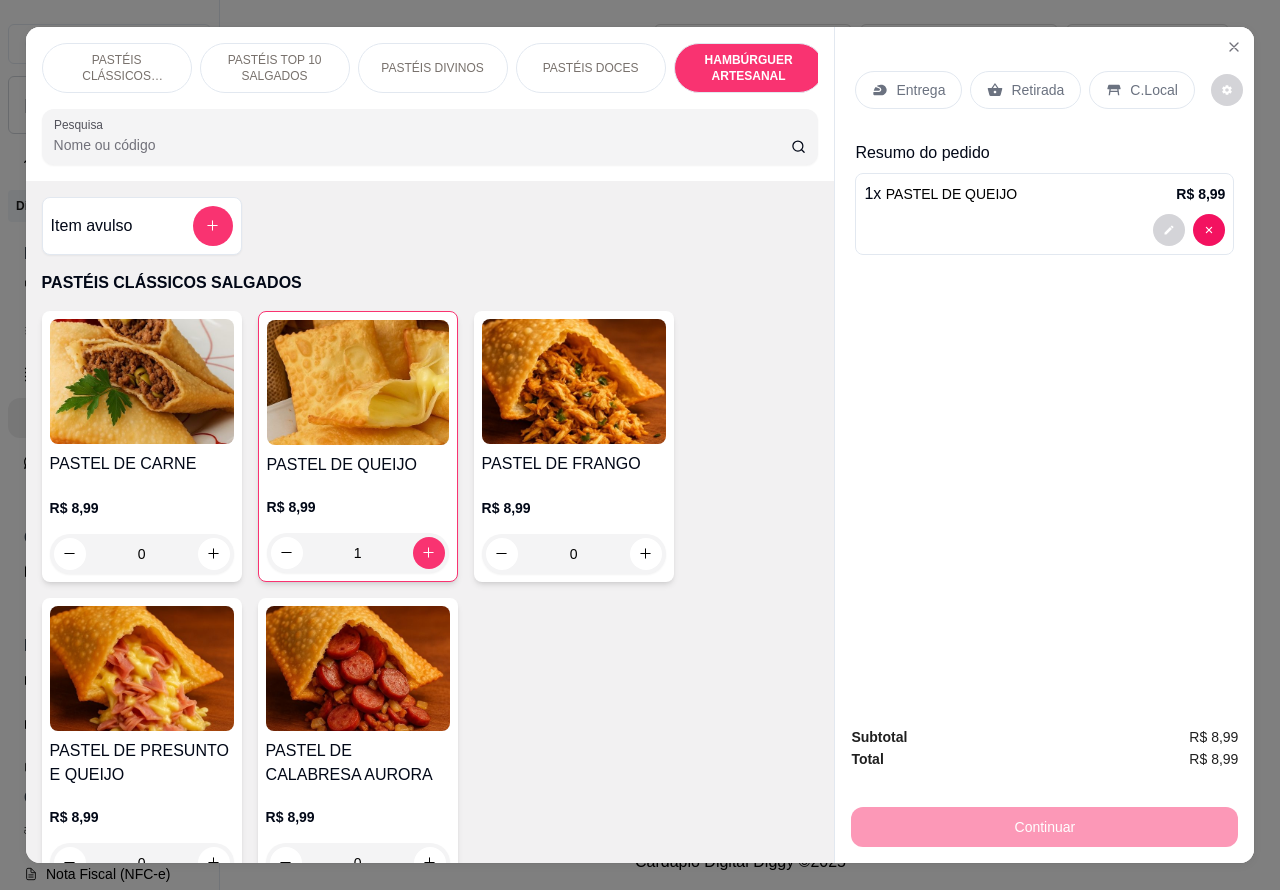 scroll, scrollTop: 4530, scrollLeft: 0, axis: vertical 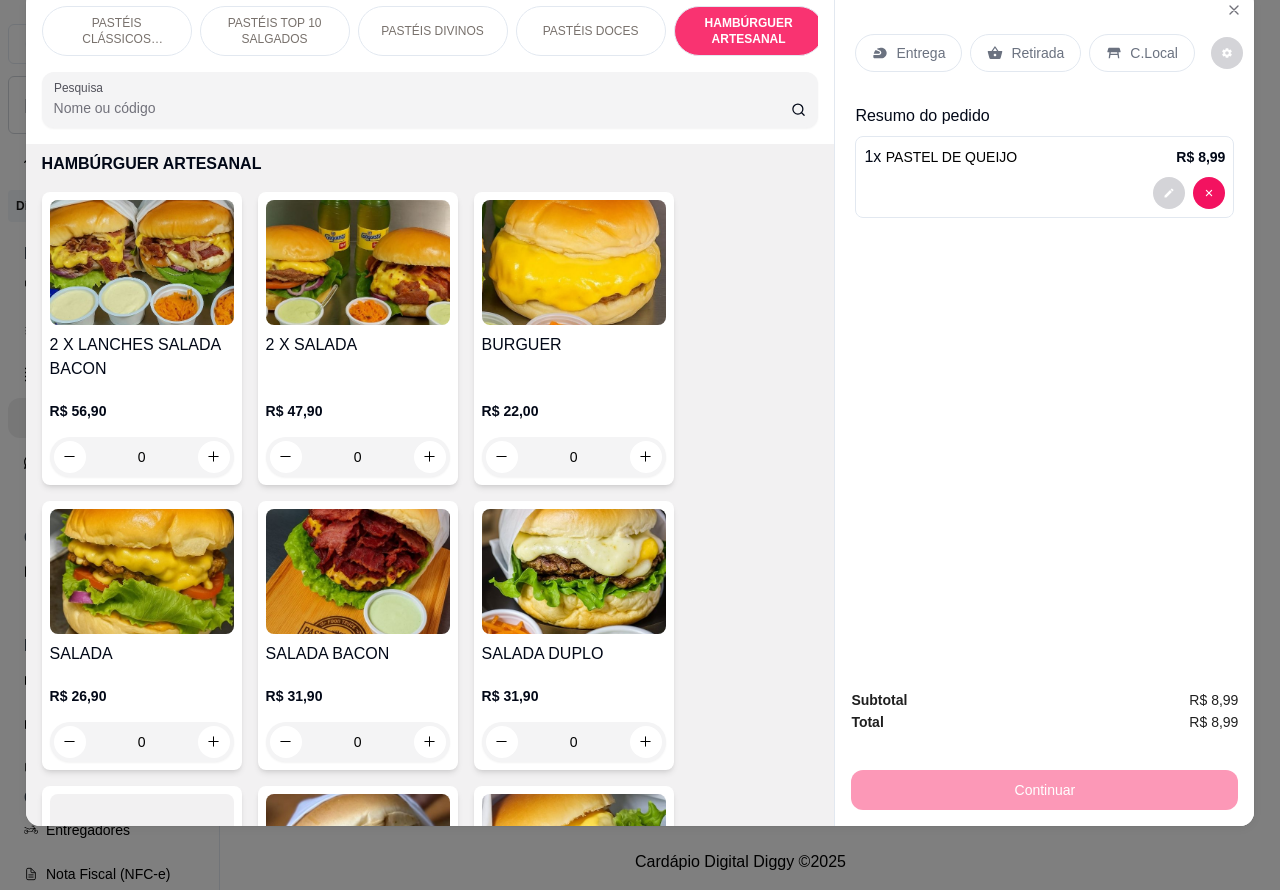 click on "0" at bounding box center (574, 457) 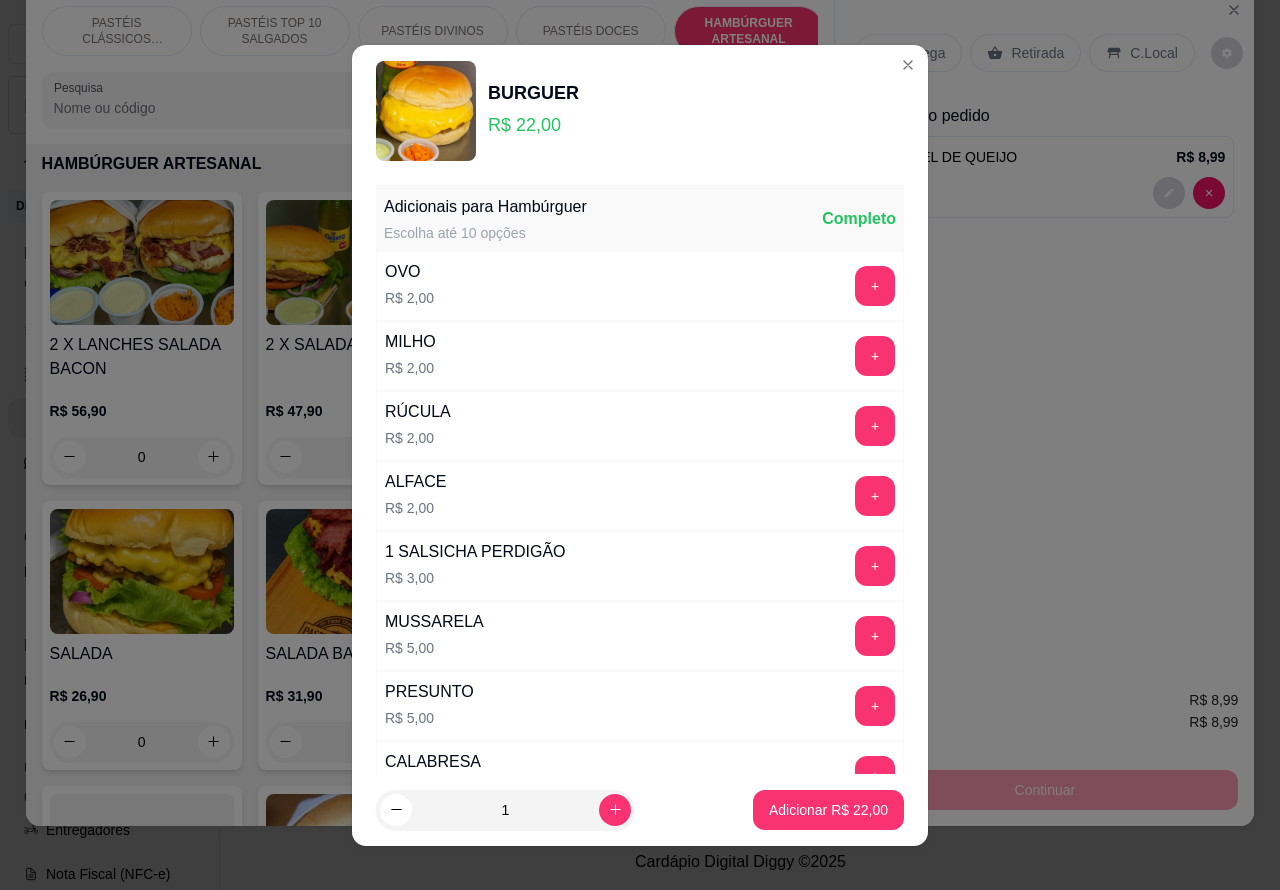 click on "Adicionar   R$ 22,00" at bounding box center (828, 810) 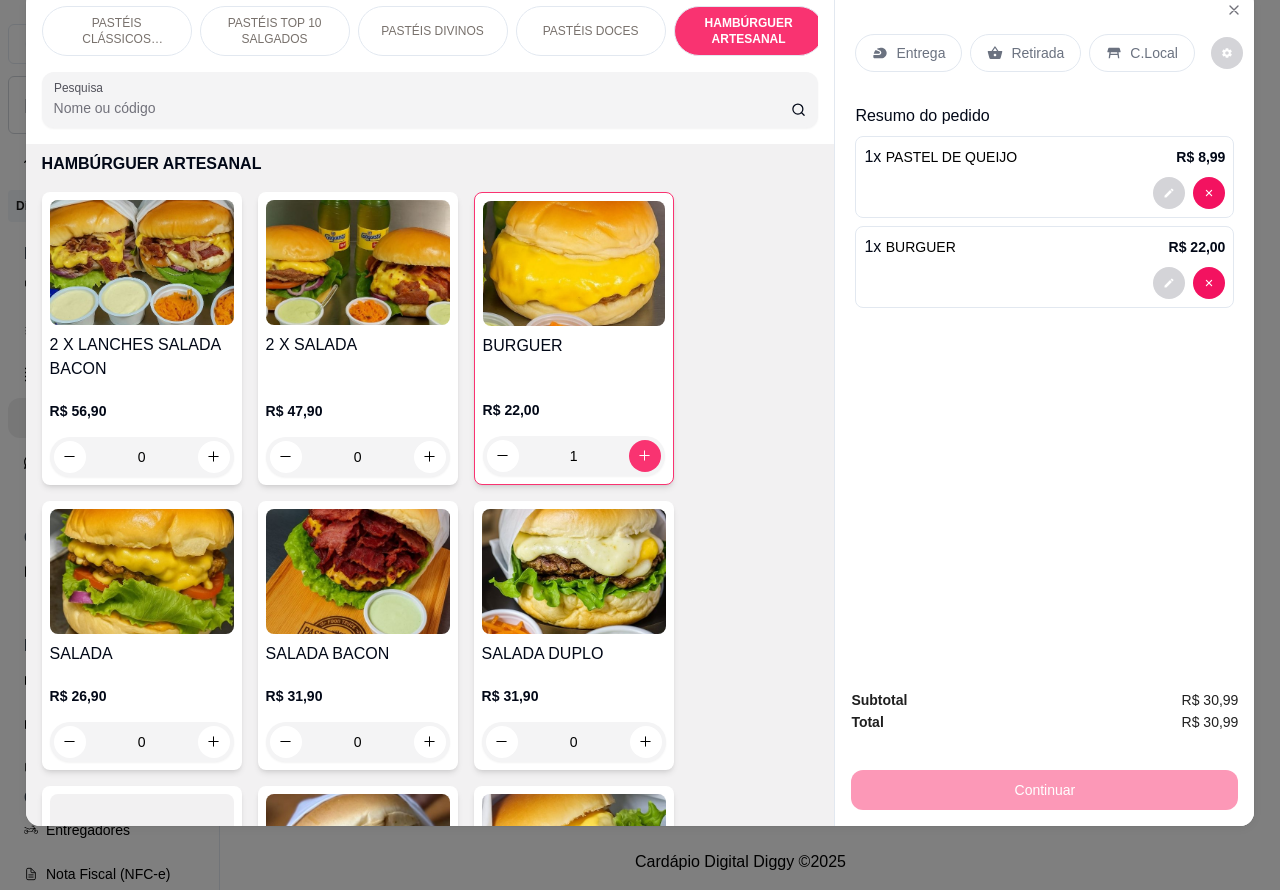 click on "PASTÉIS TOP 10 SALGADOS" at bounding box center (275, 31) 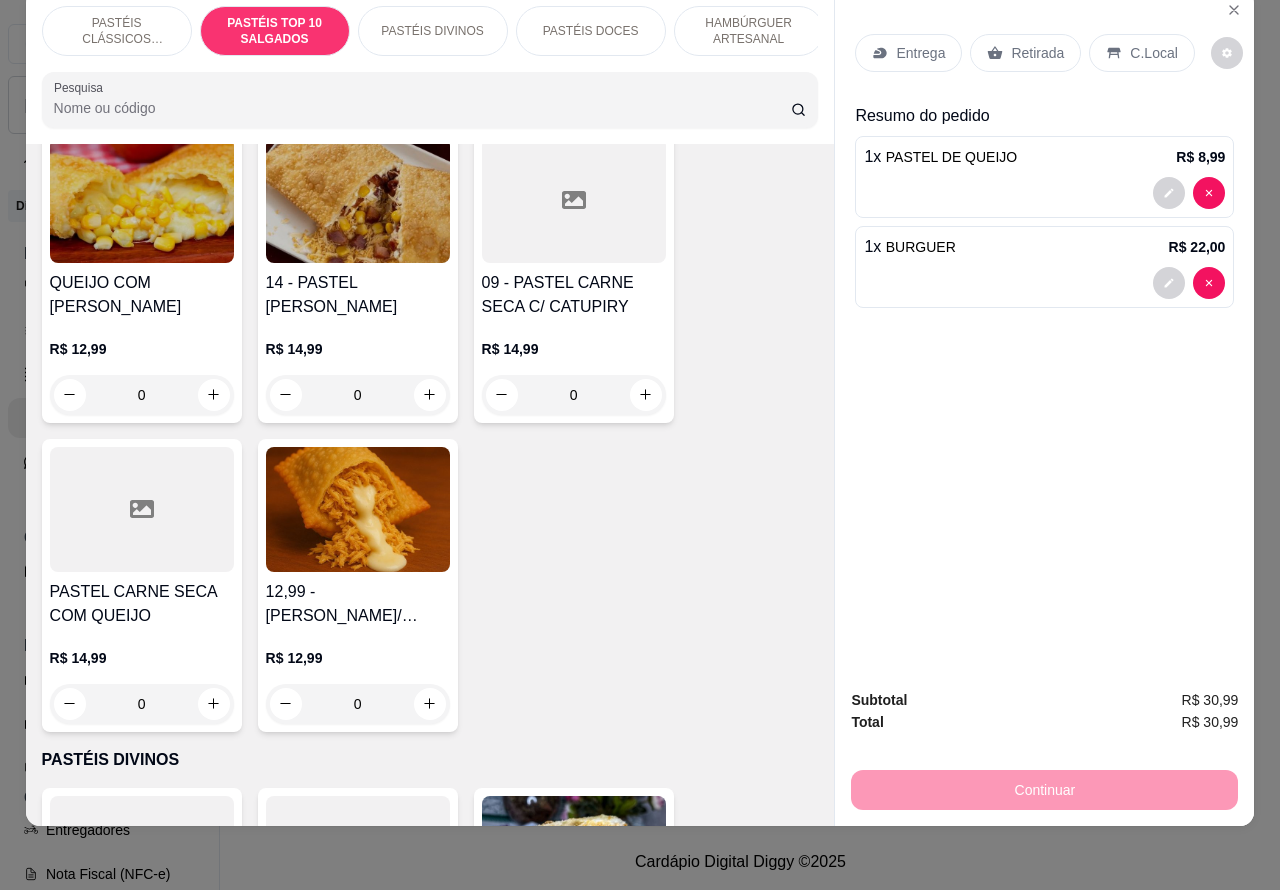 scroll, scrollTop: 2316, scrollLeft: 0, axis: vertical 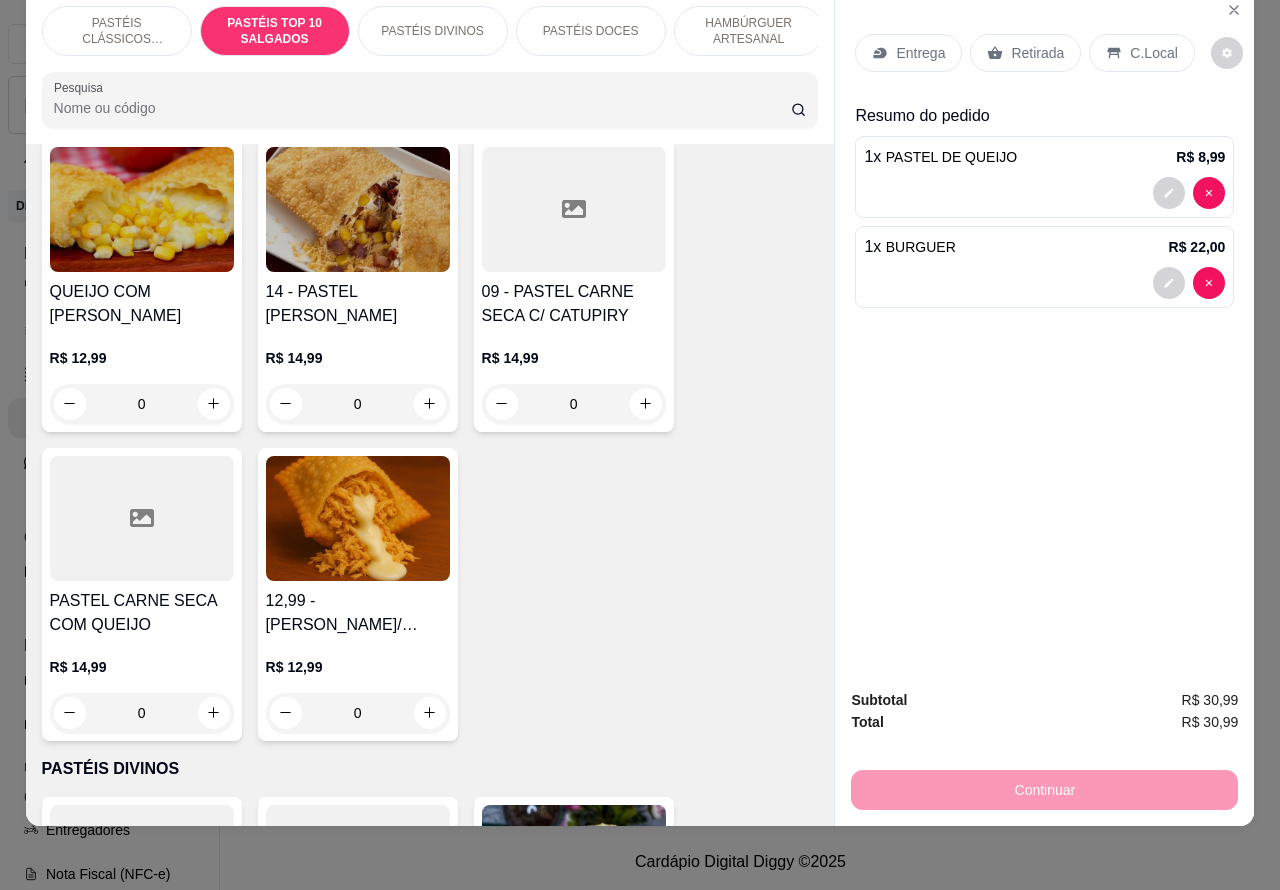 click on "0" at bounding box center (574, 404) 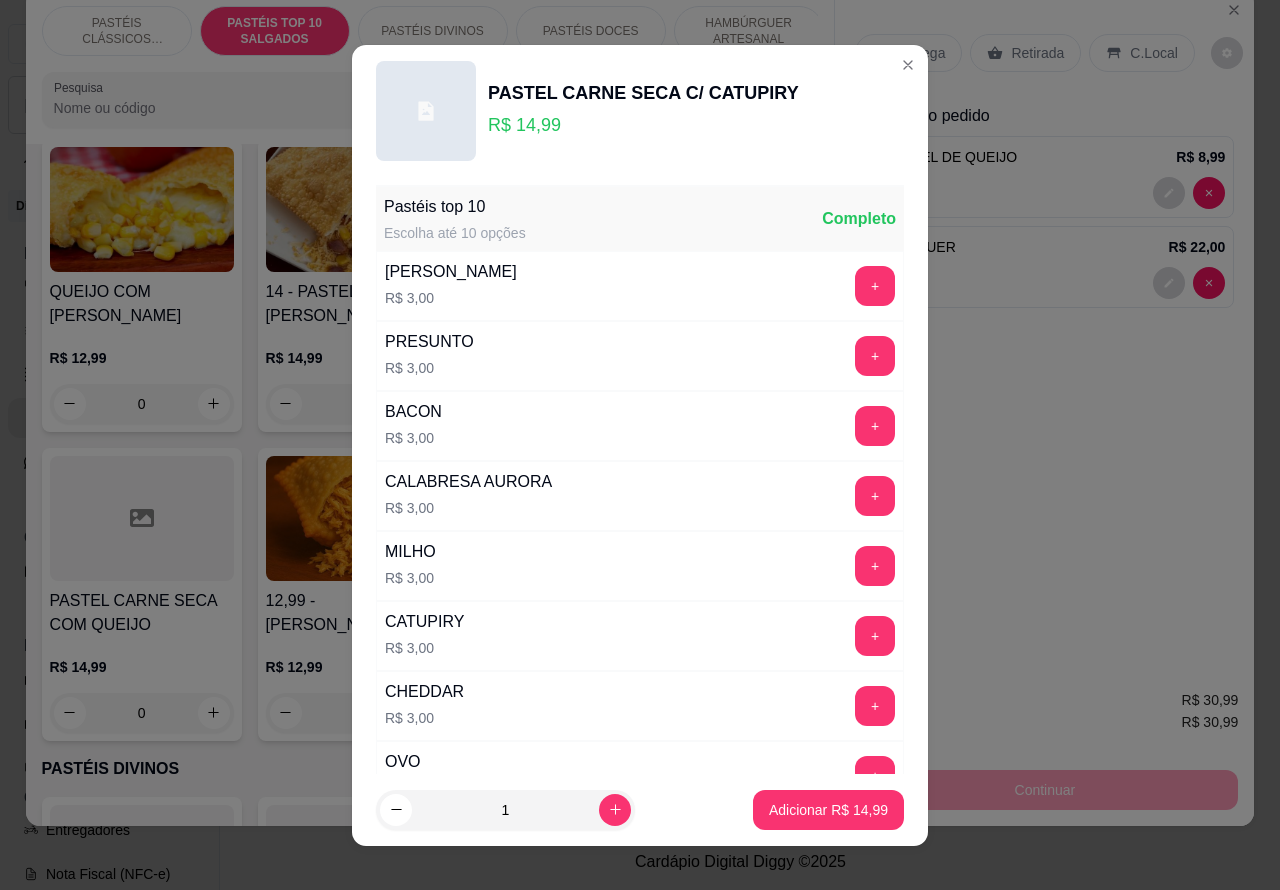 click on "Adicionar   R$ 14,99" at bounding box center [828, 810] 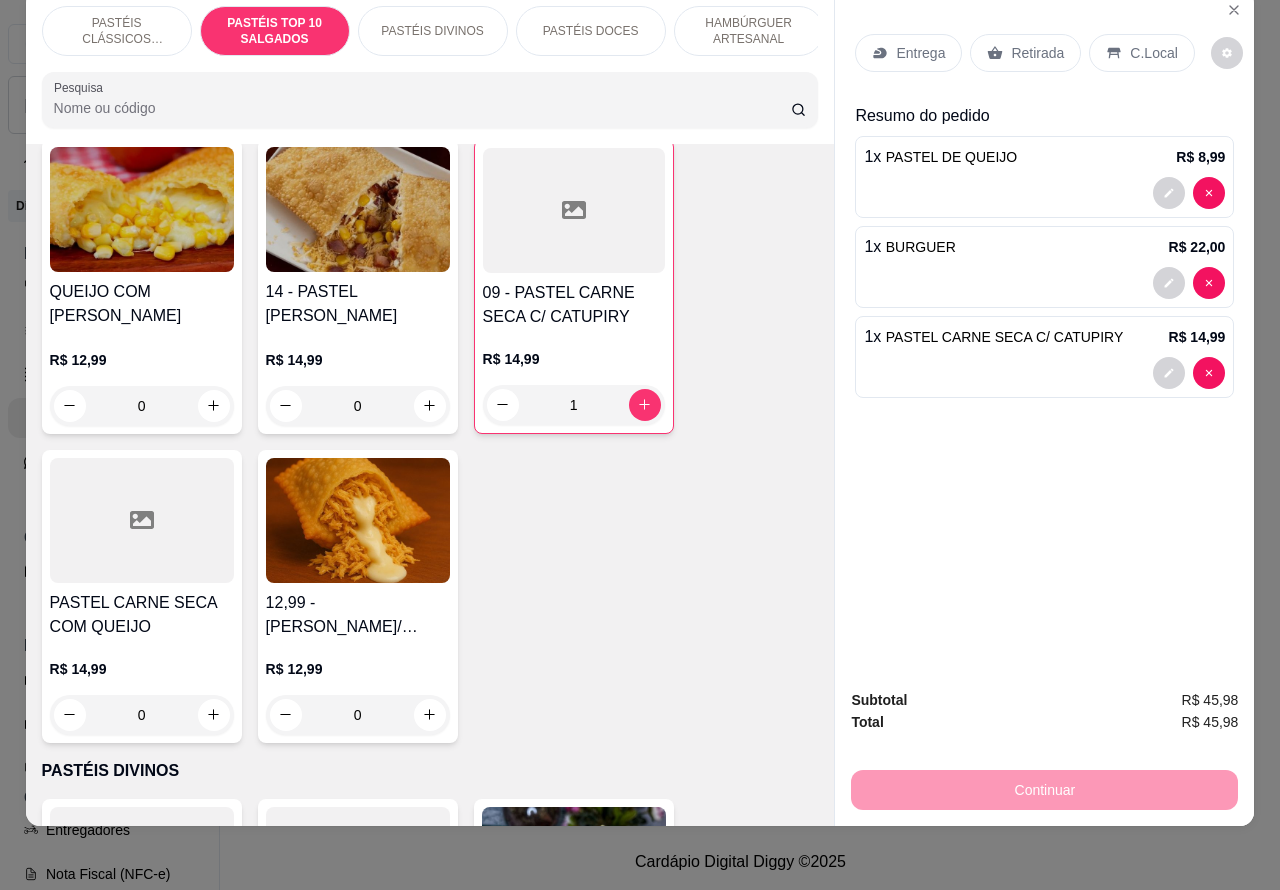 click on "HAMBÚRGUER ARTESANAL" at bounding box center [749, 31] 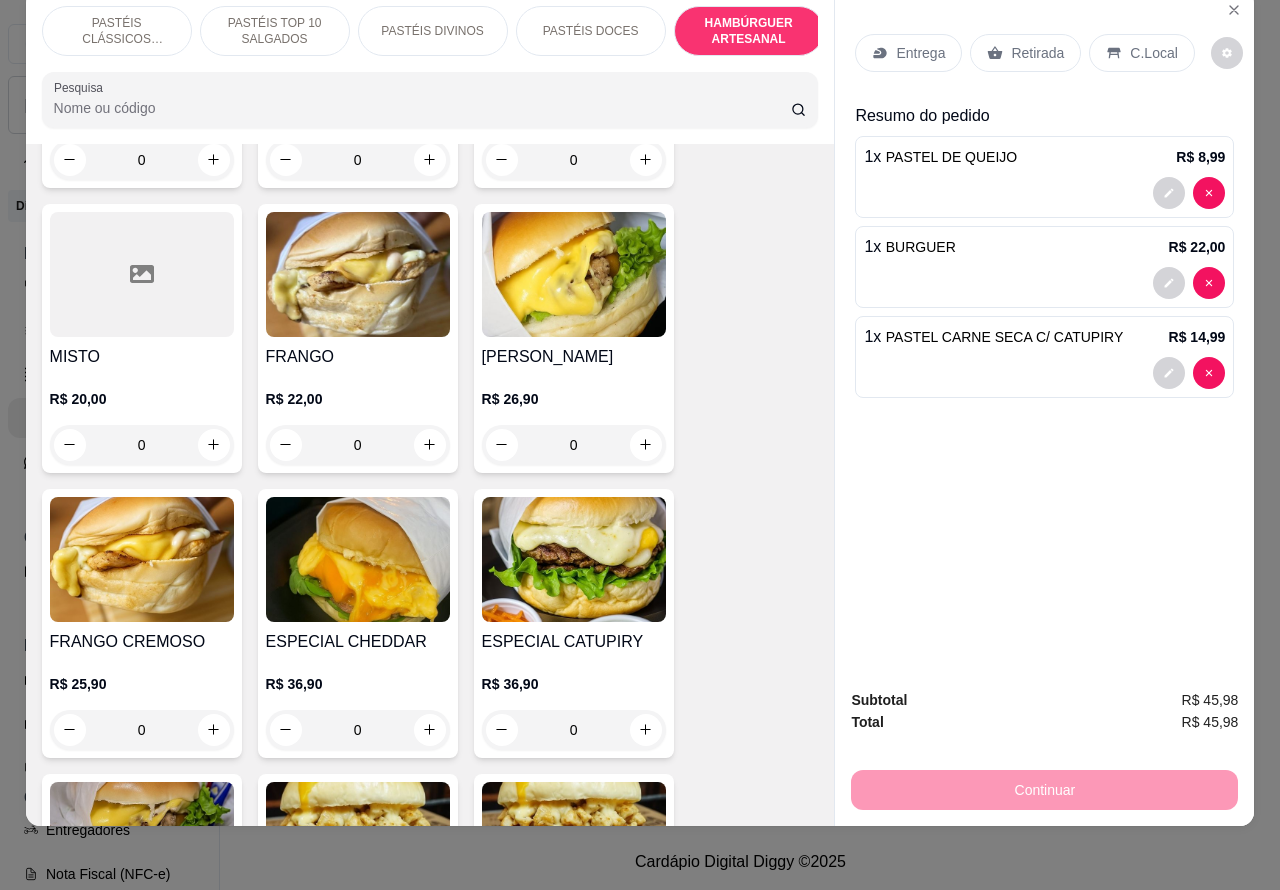 scroll, scrollTop: 5128, scrollLeft: 0, axis: vertical 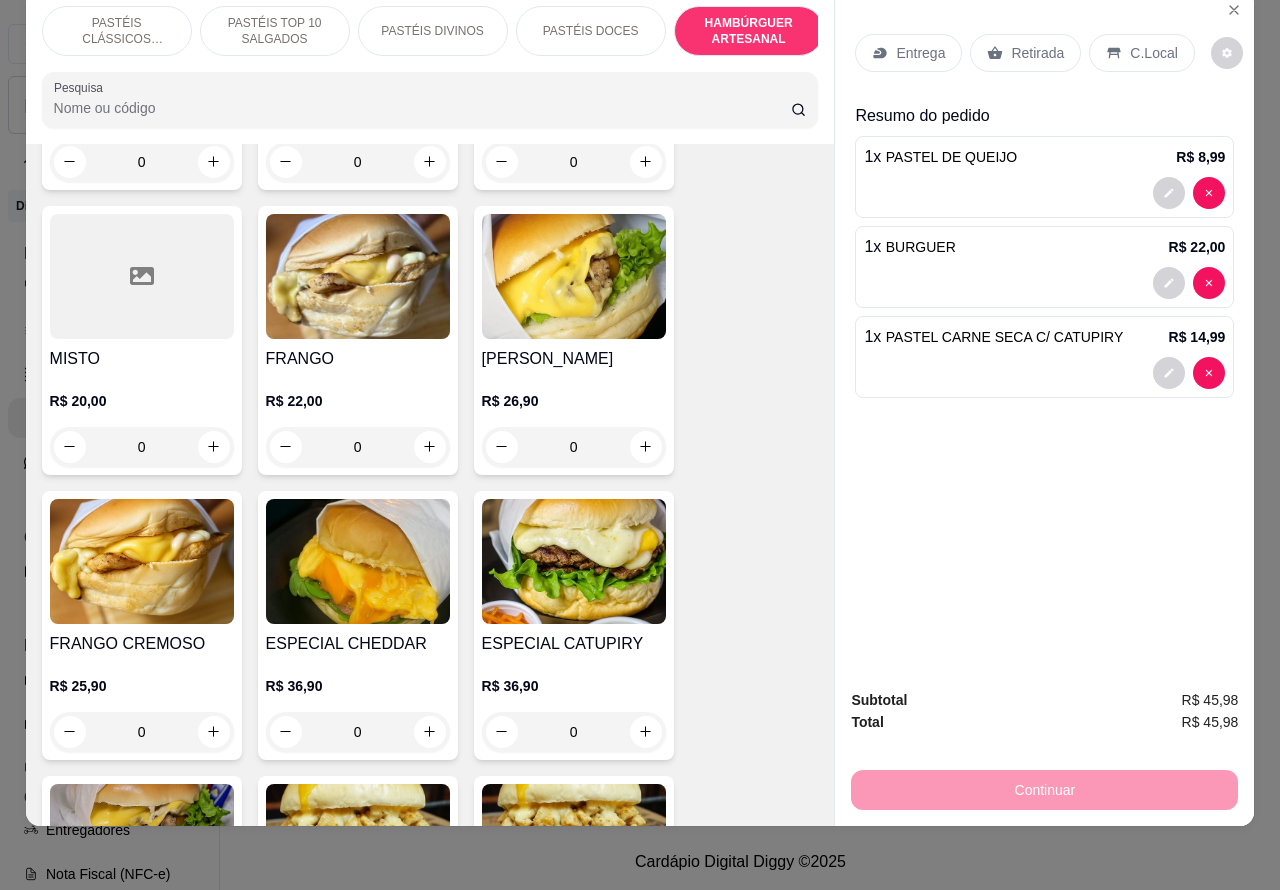 click on "0" at bounding box center (574, 447) 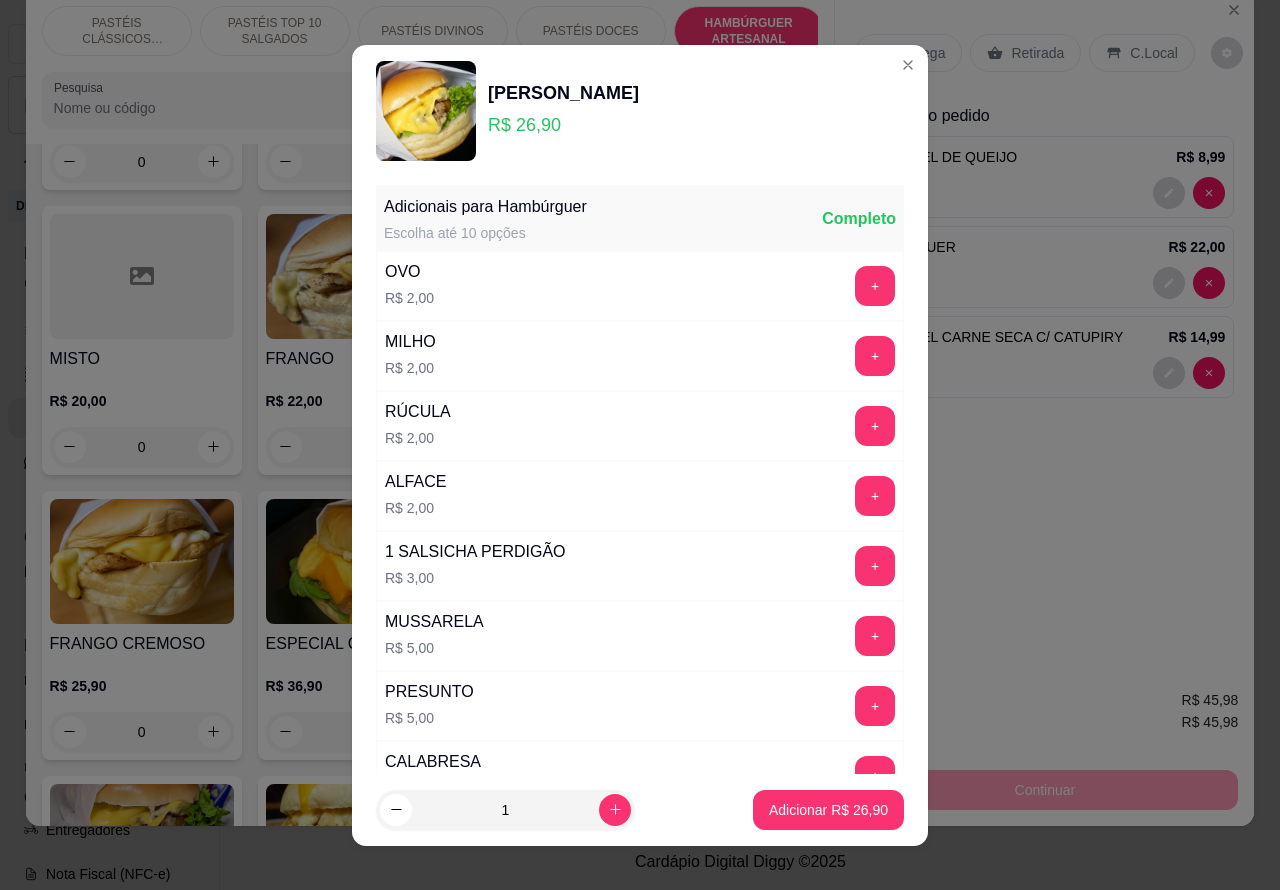 click on "Adicionar   R$ 26,90" at bounding box center (828, 810) 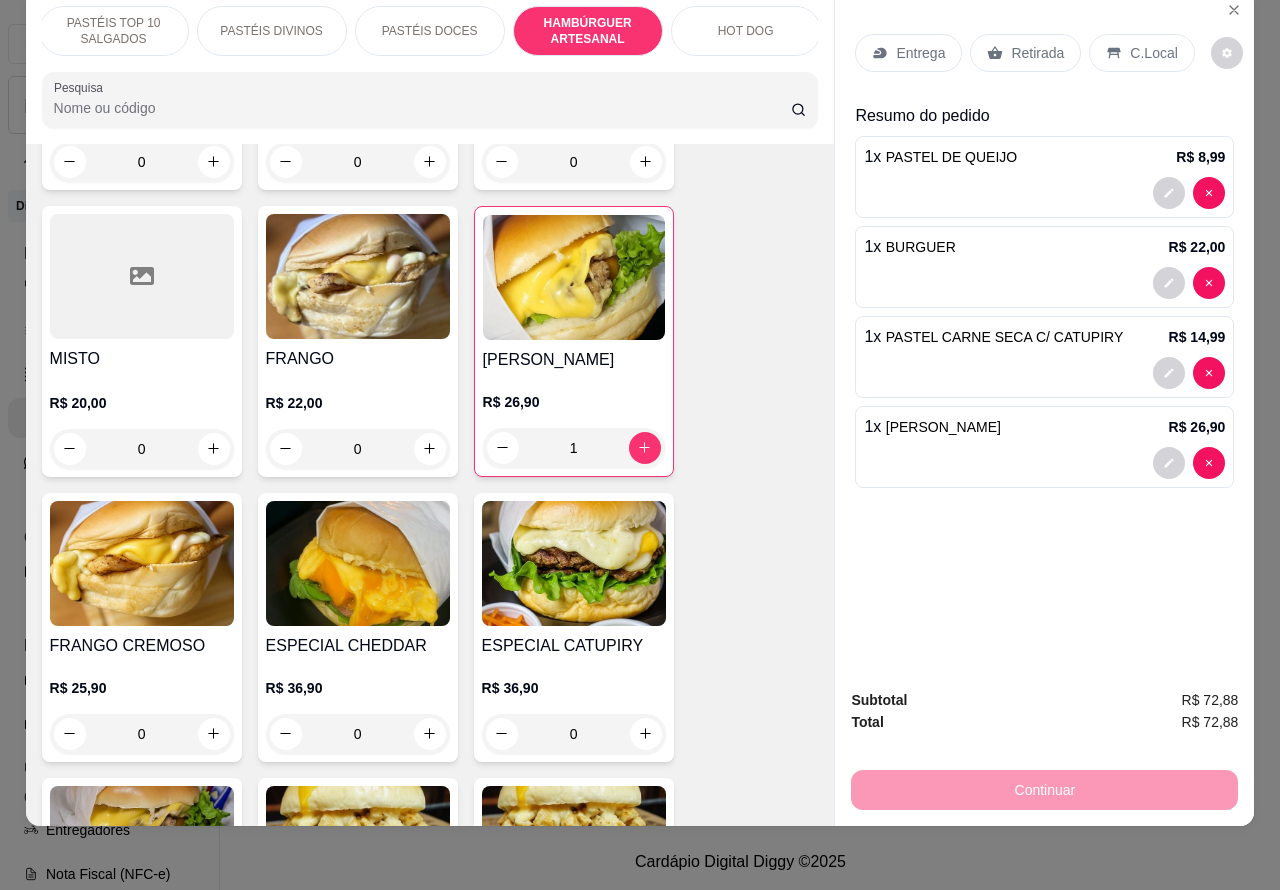 scroll, scrollTop: 0, scrollLeft: 243, axis: horizontal 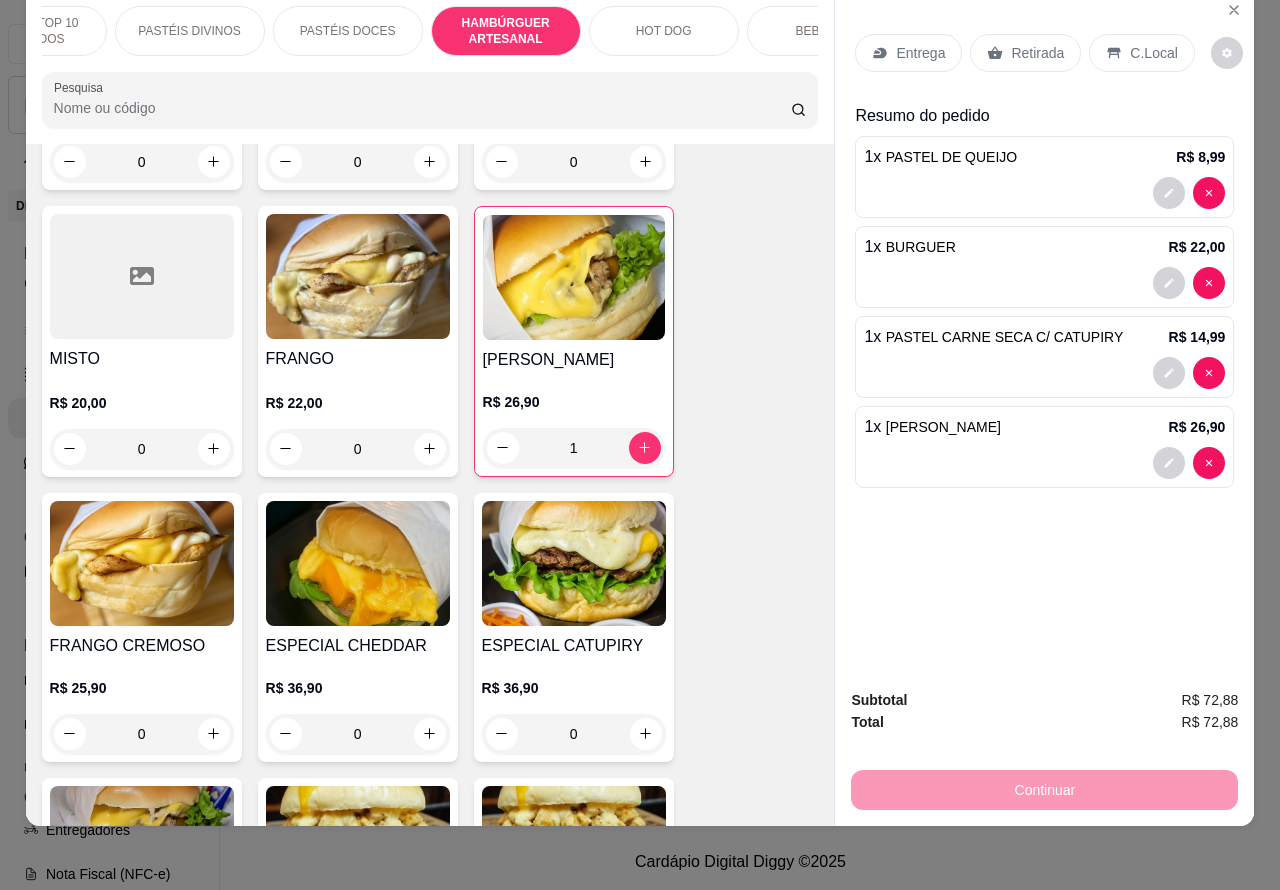 click on "BEBIDAS" at bounding box center [822, 31] 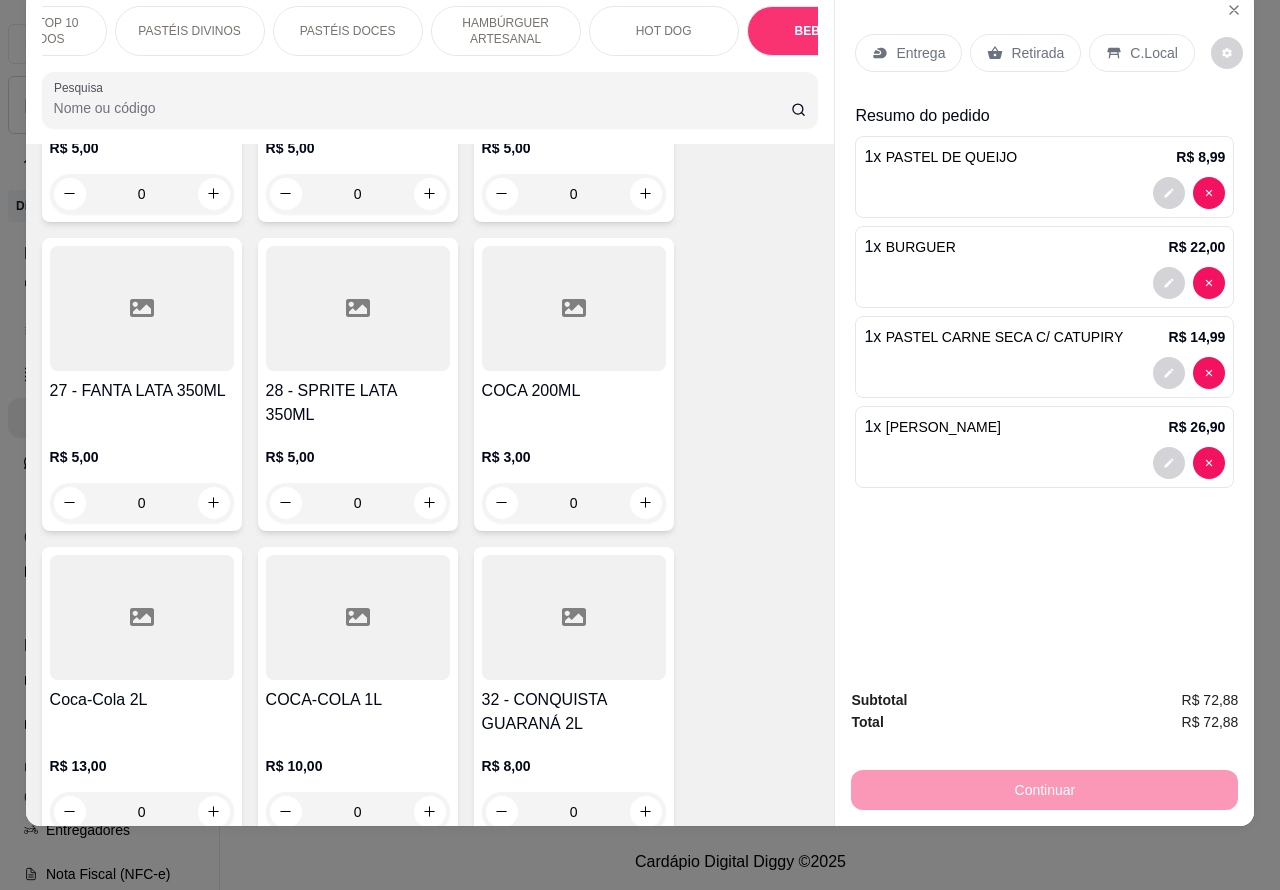 scroll, scrollTop: 6652, scrollLeft: 0, axis: vertical 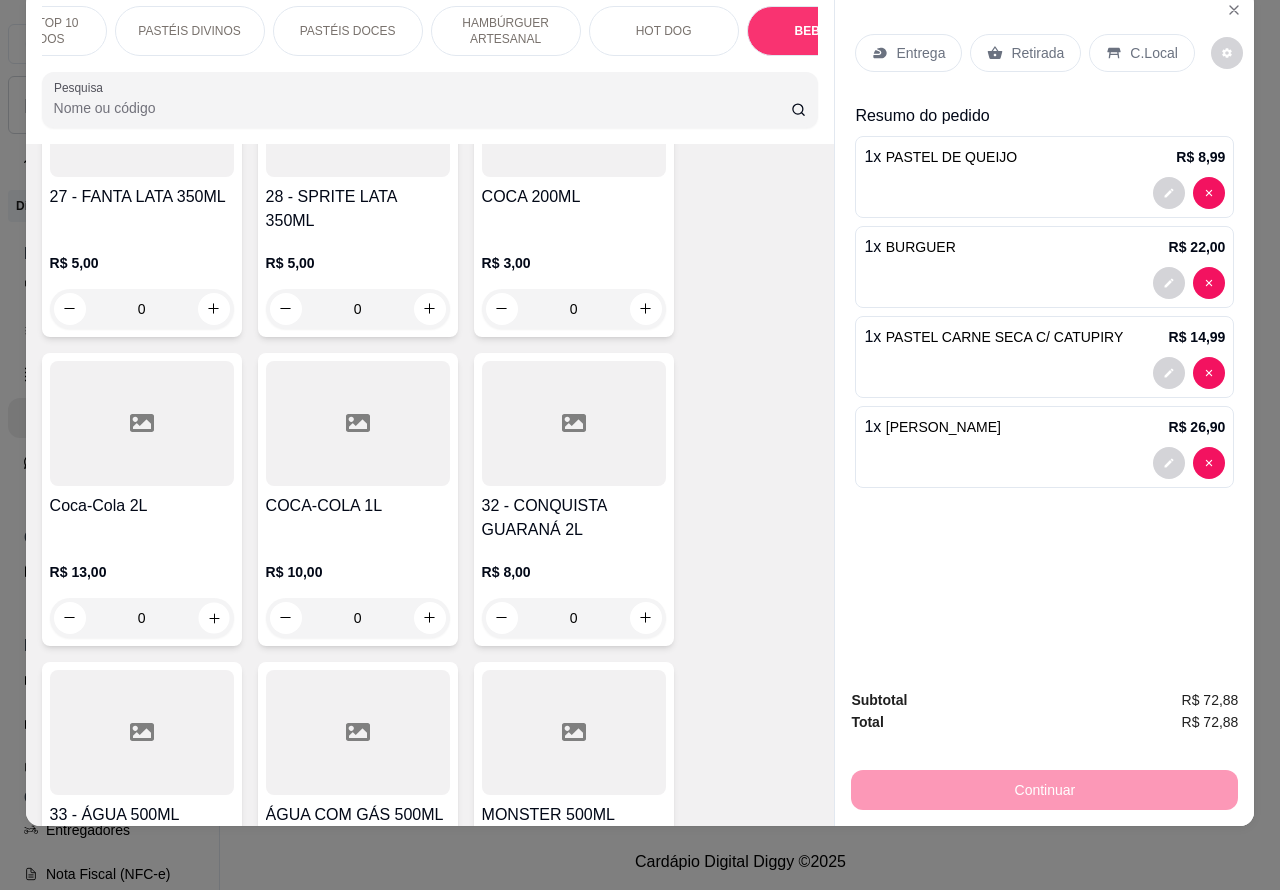 click 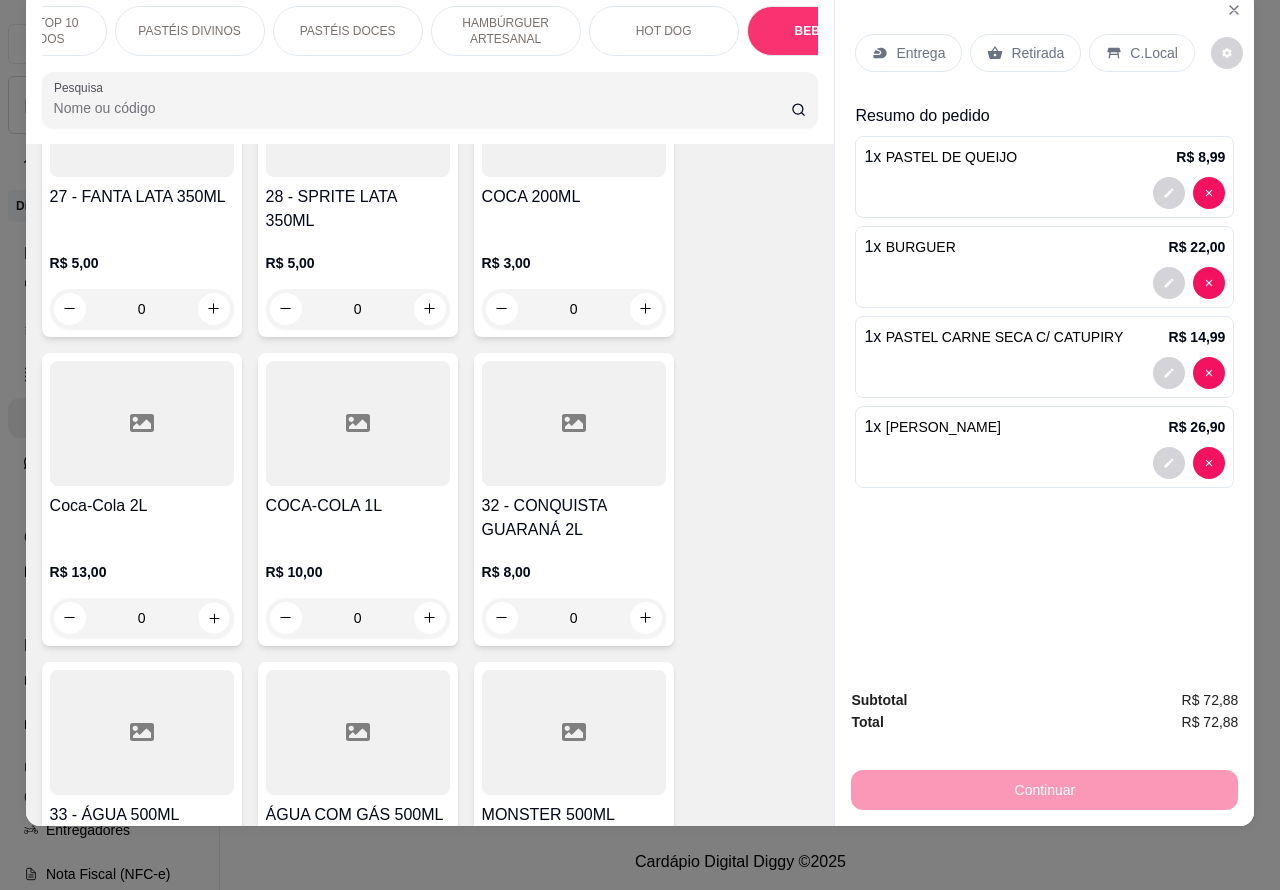 type on "1" 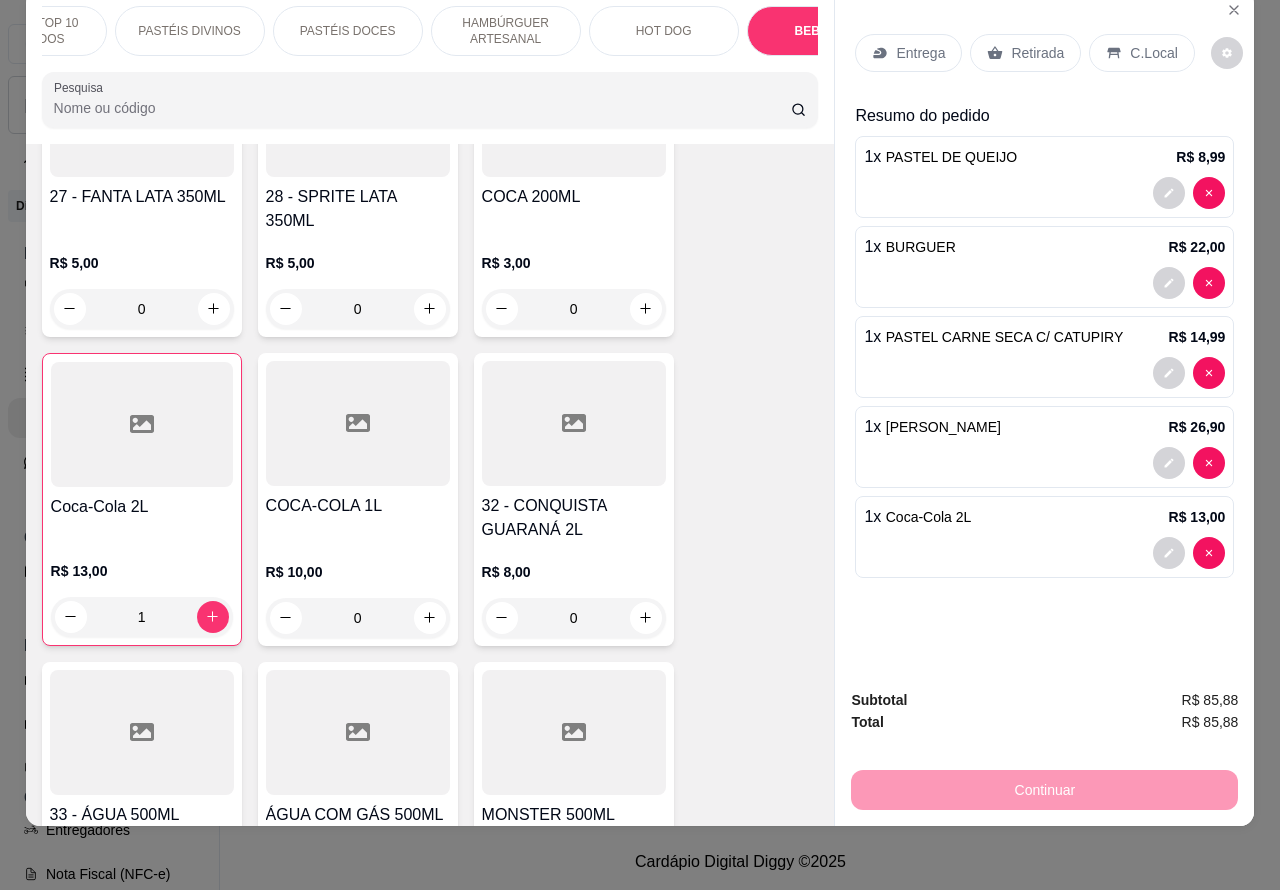 click on "Retirada" at bounding box center [1025, 53] 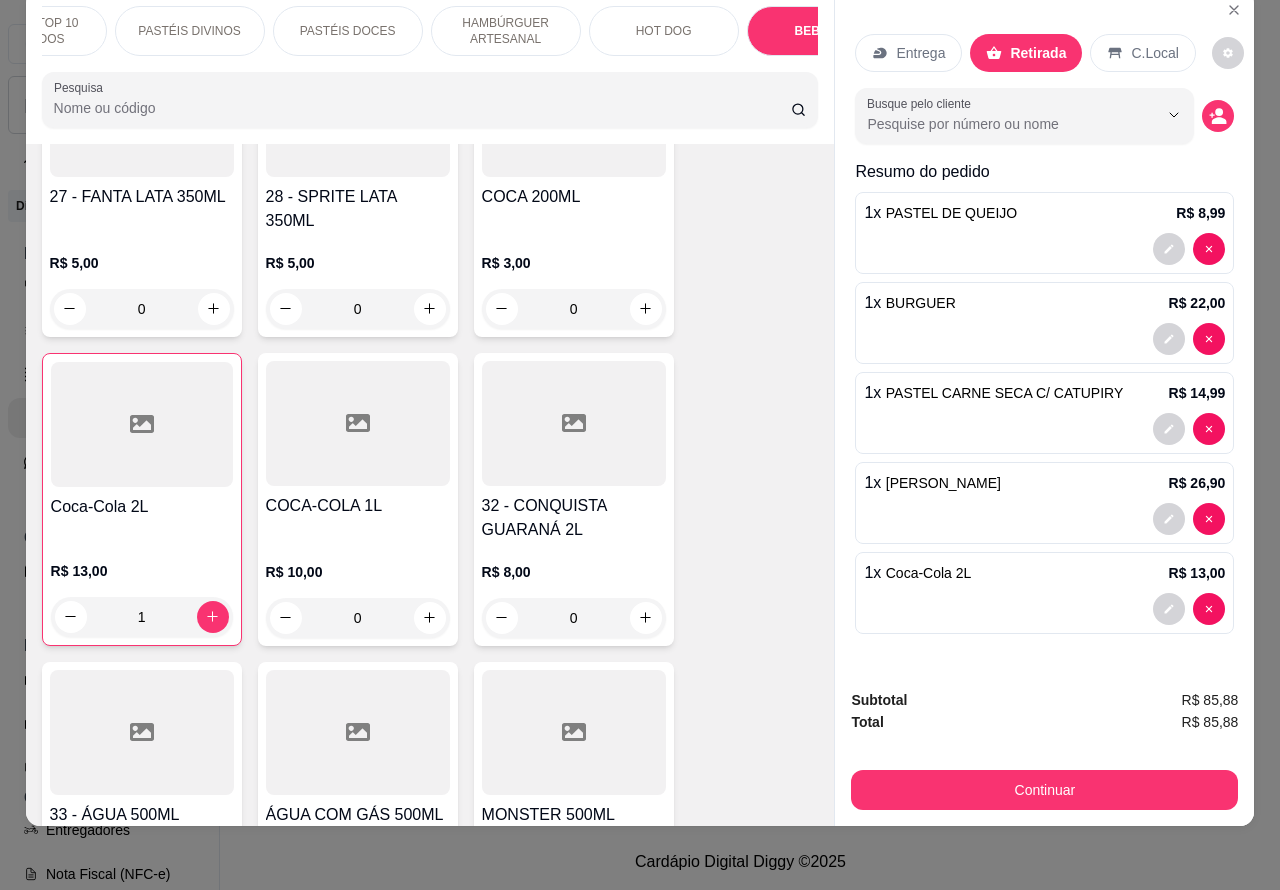 click on "Entrega" at bounding box center [920, 53] 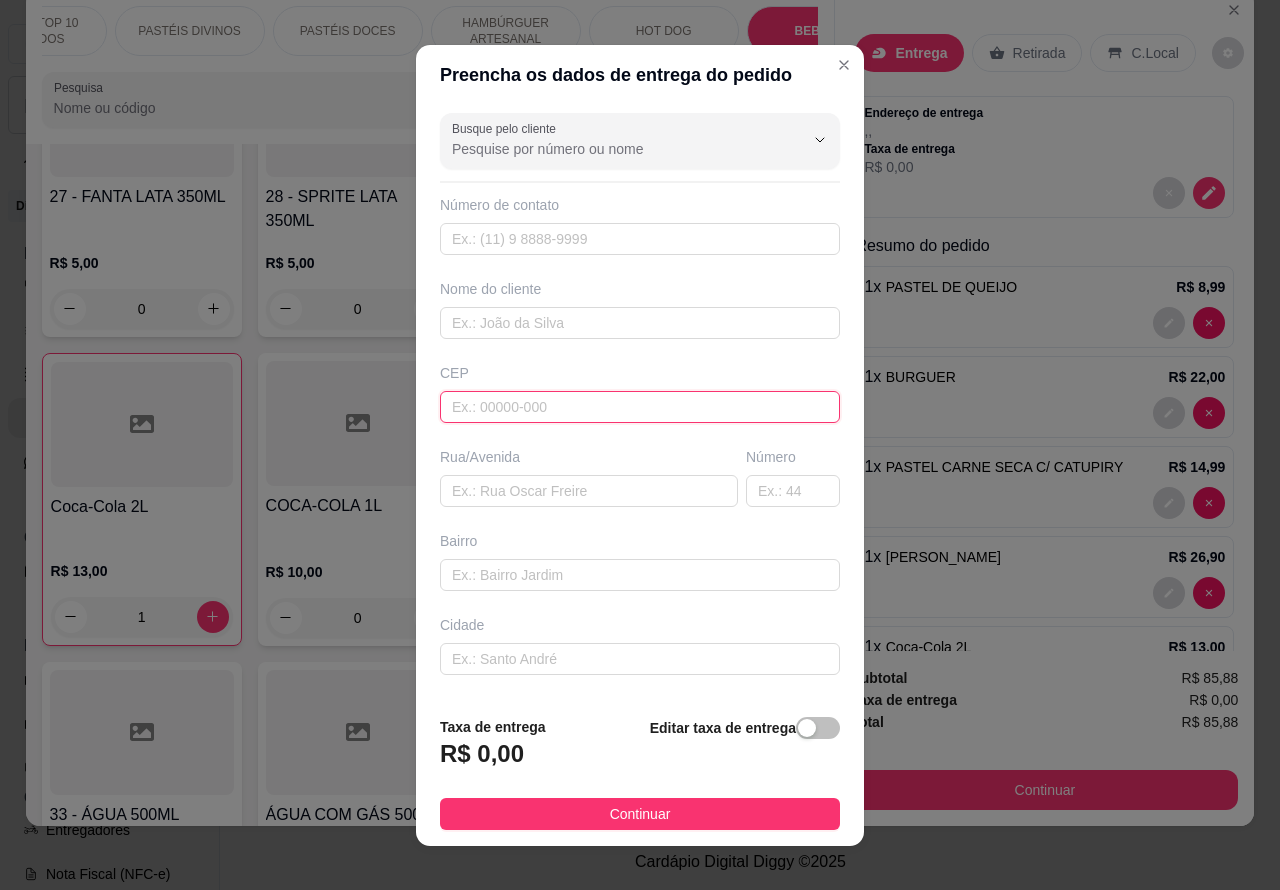 paste on "552" 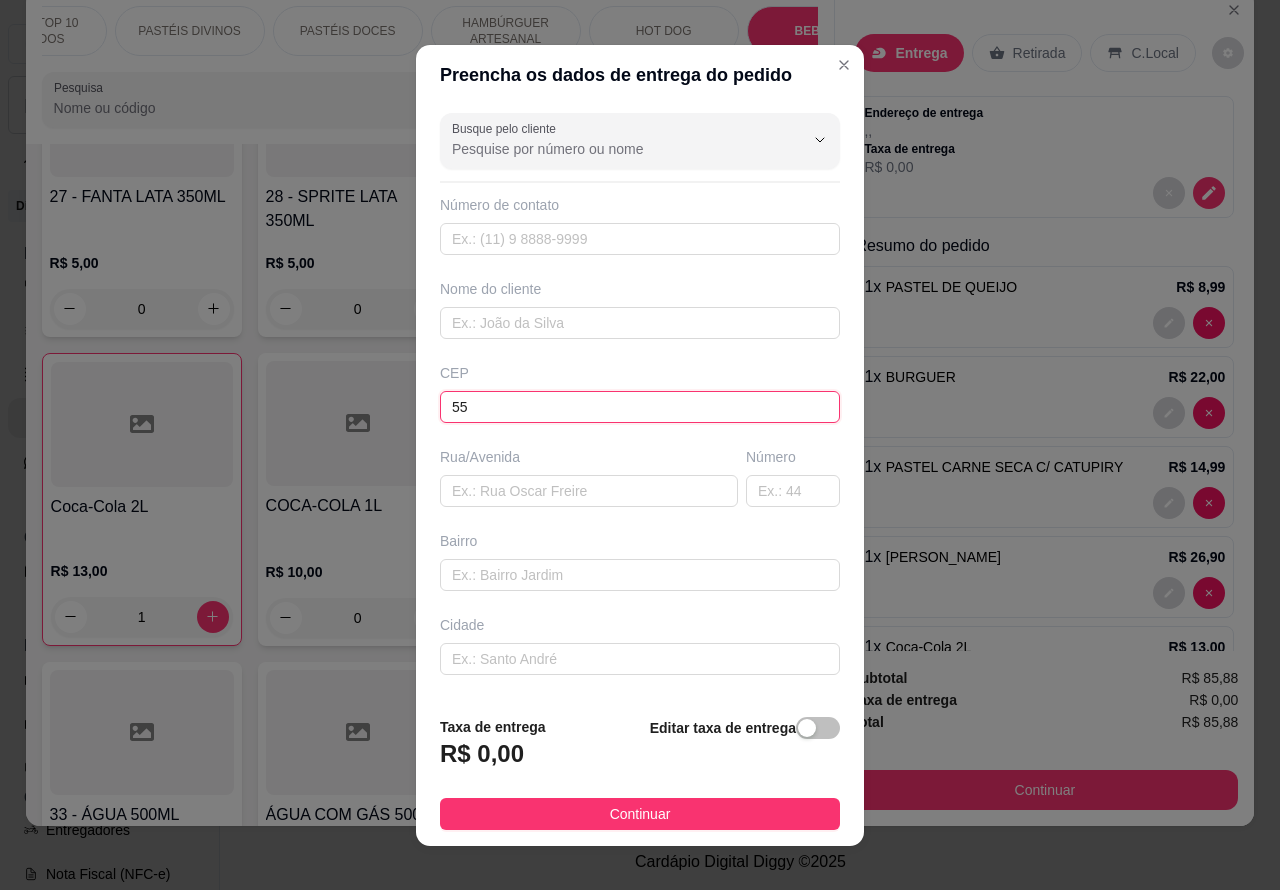 type on "5" 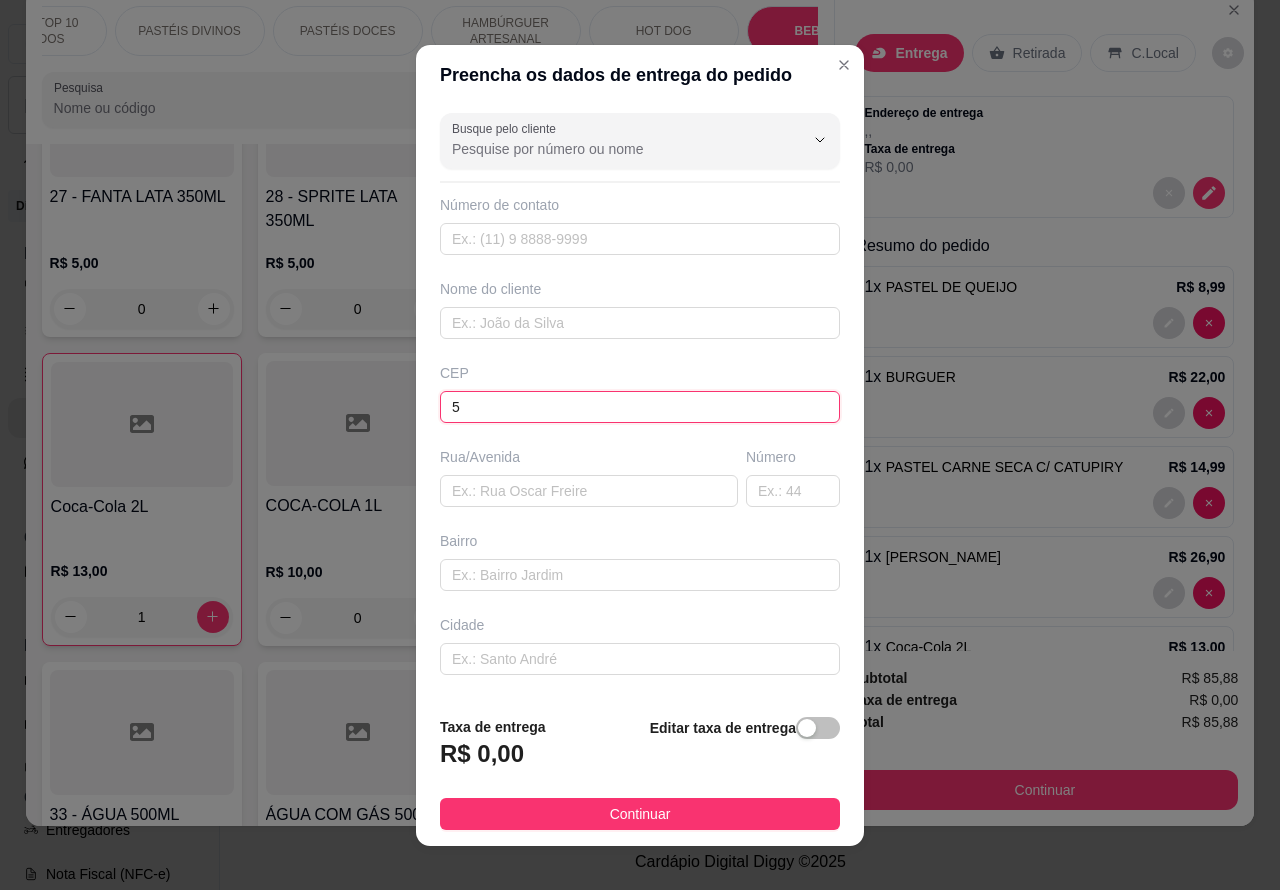type 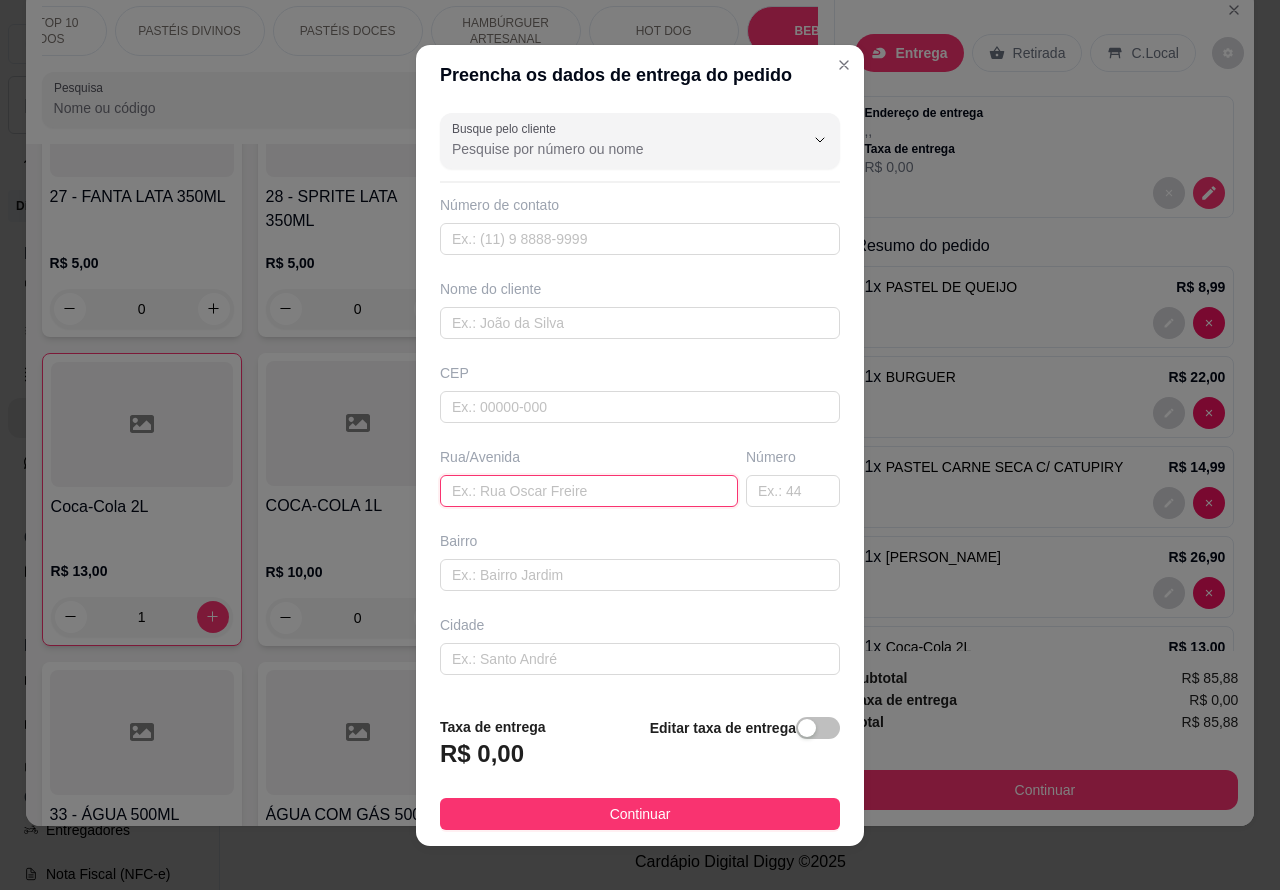 paste on "[STREET_ADDRESS][PERSON_NAME]" 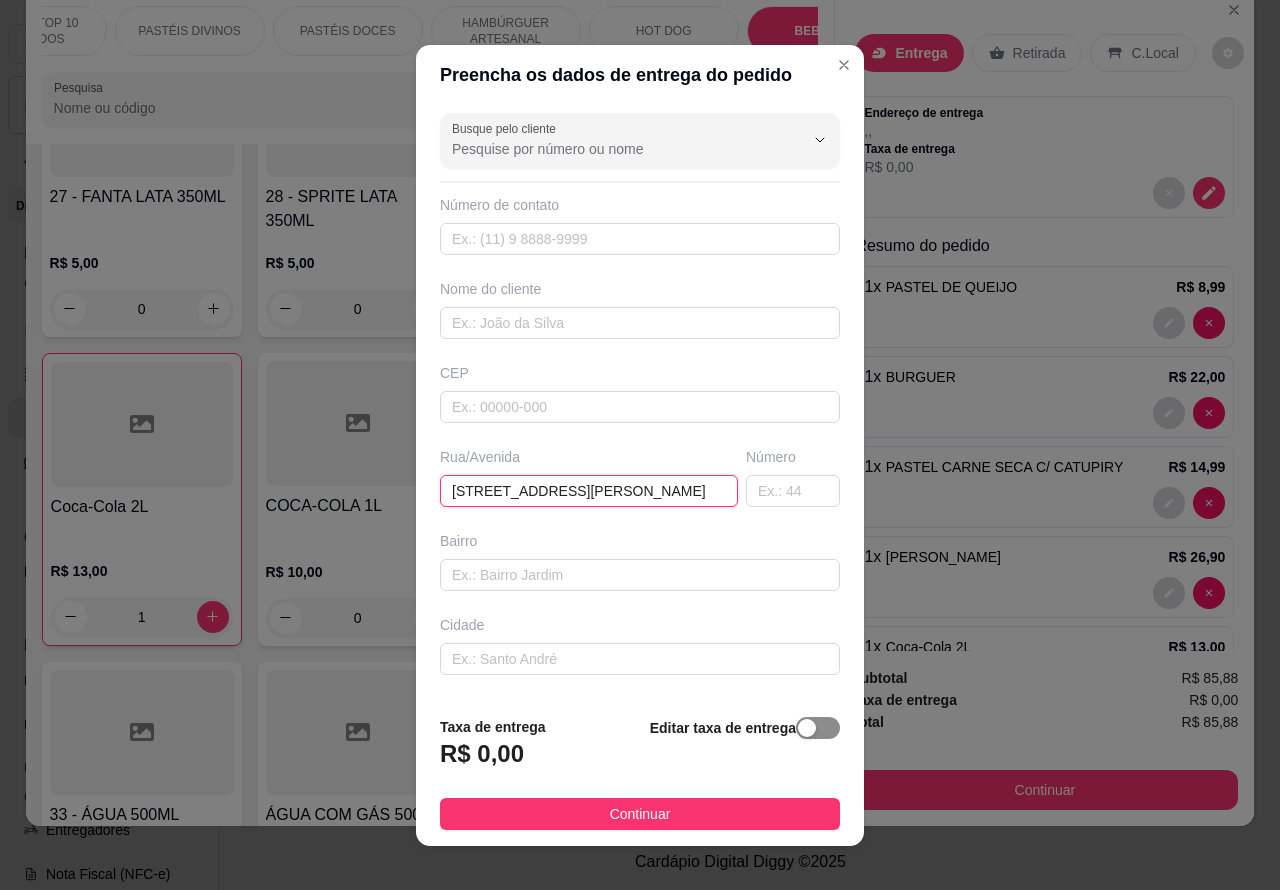 type on "[STREET_ADDRESS][PERSON_NAME]" 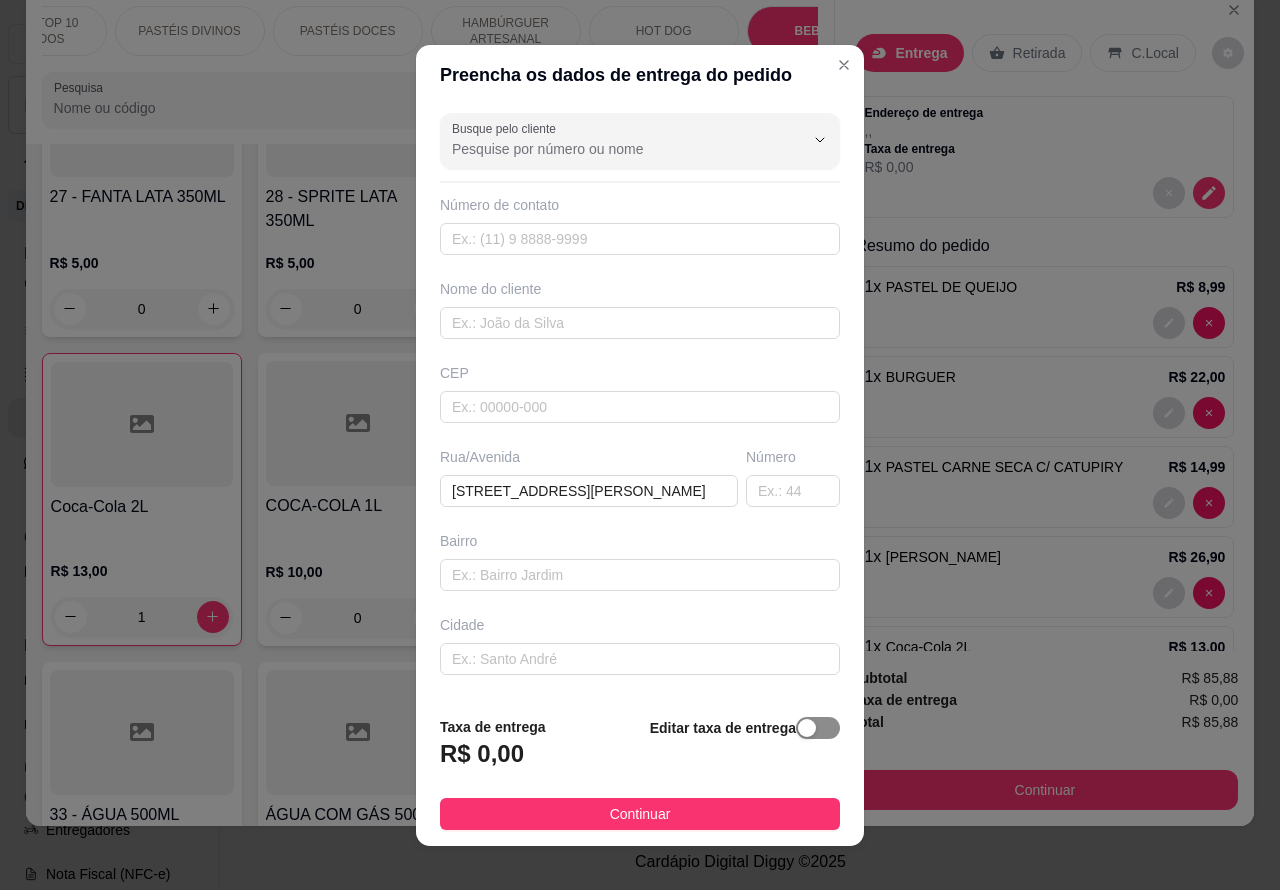 click at bounding box center (807, 728) 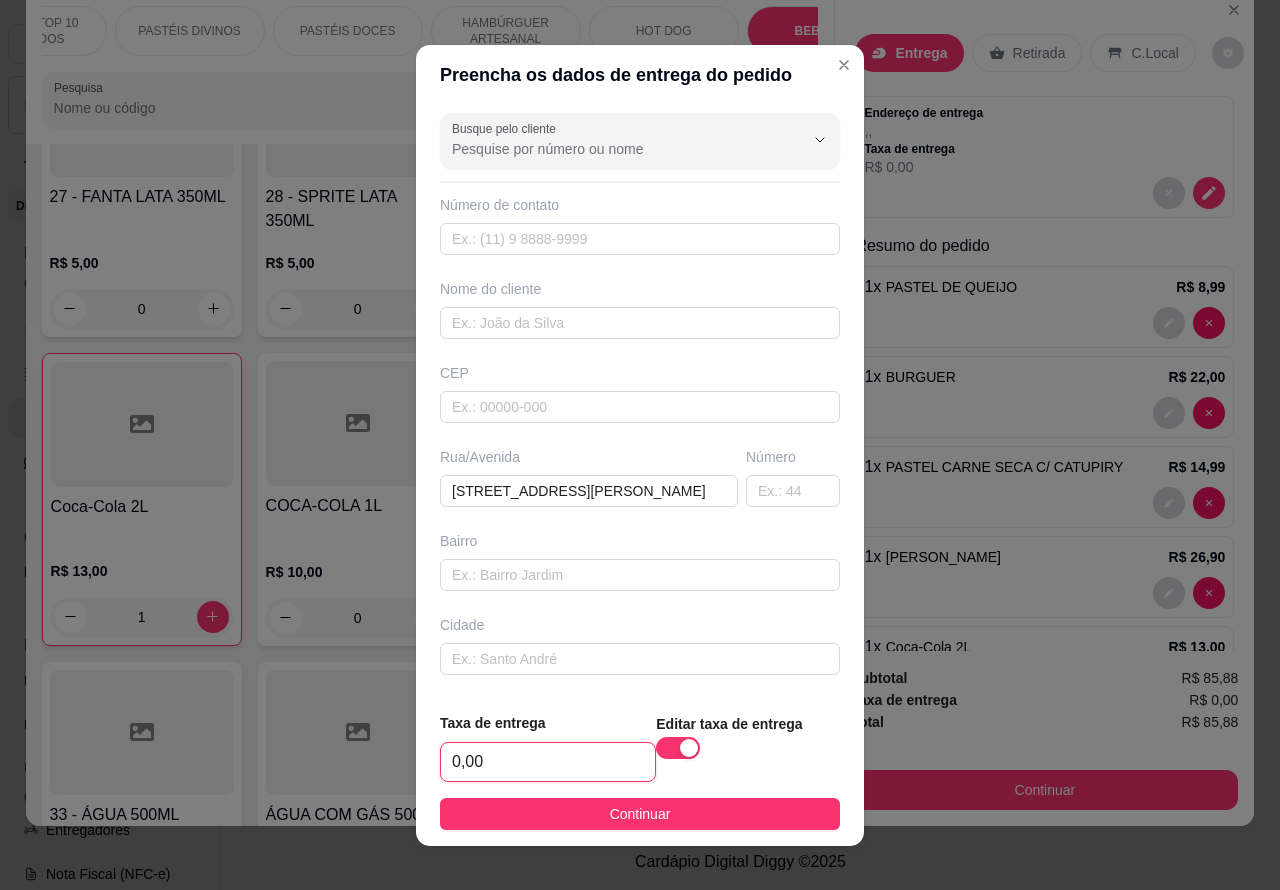 click on "0,00" at bounding box center [548, 762] 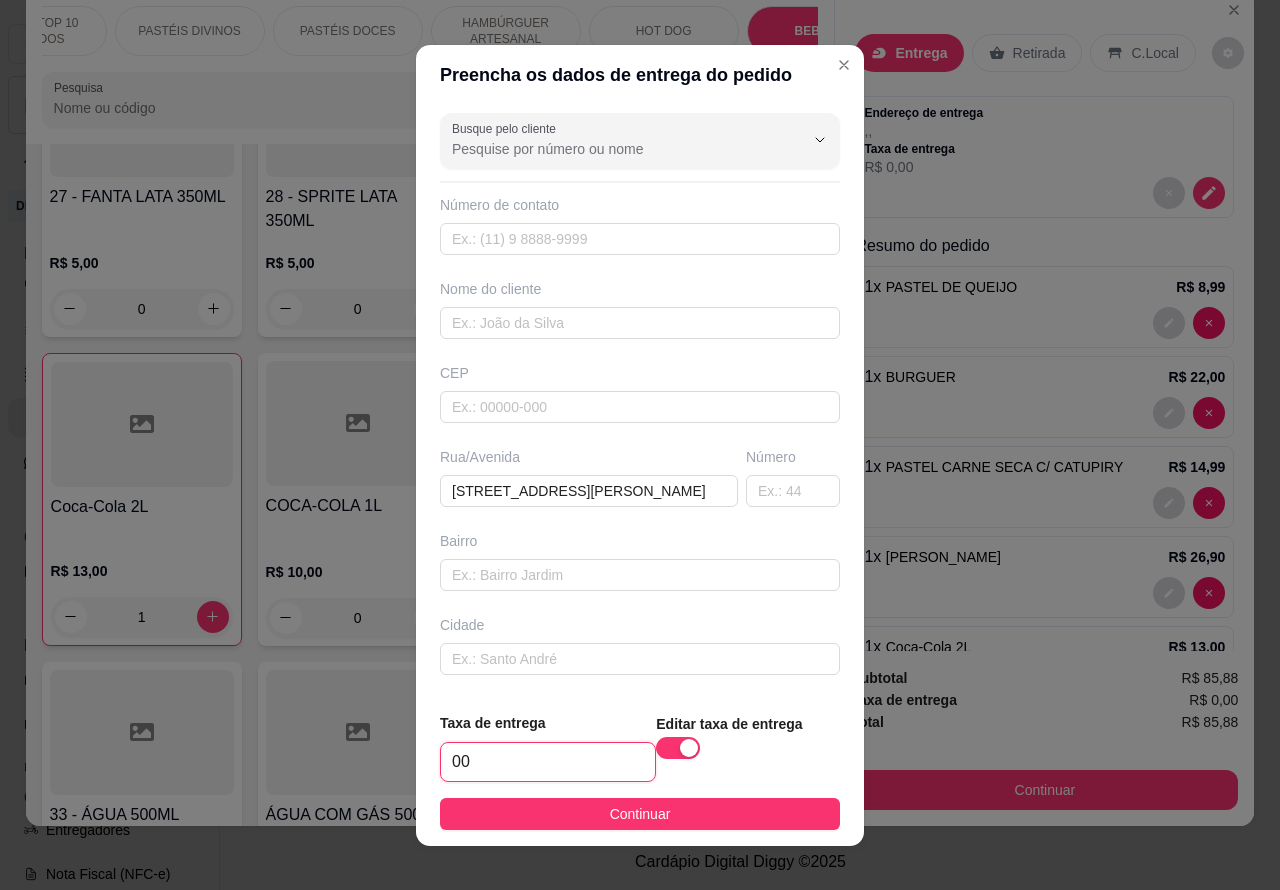 type on "1,00" 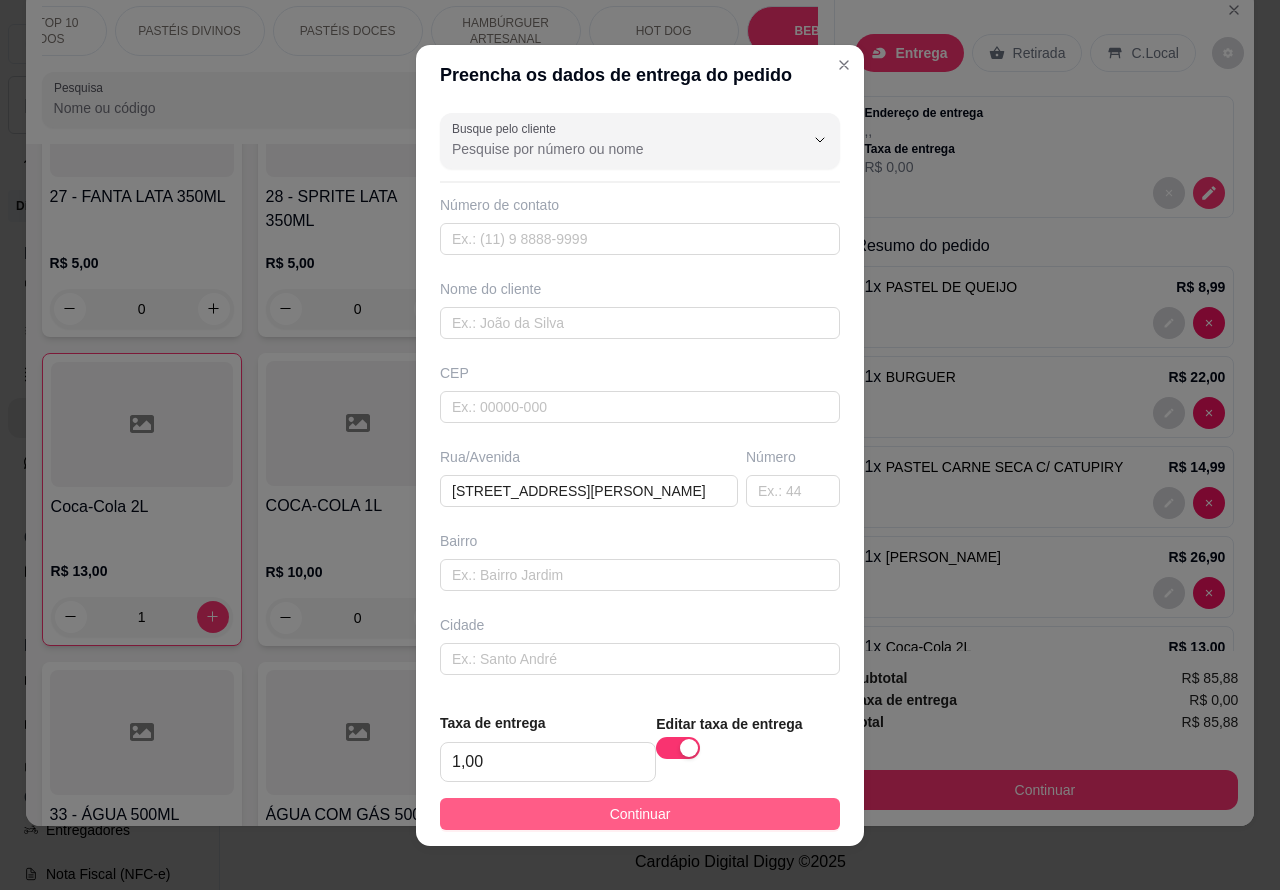 click on "Continuar" at bounding box center (640, 814) 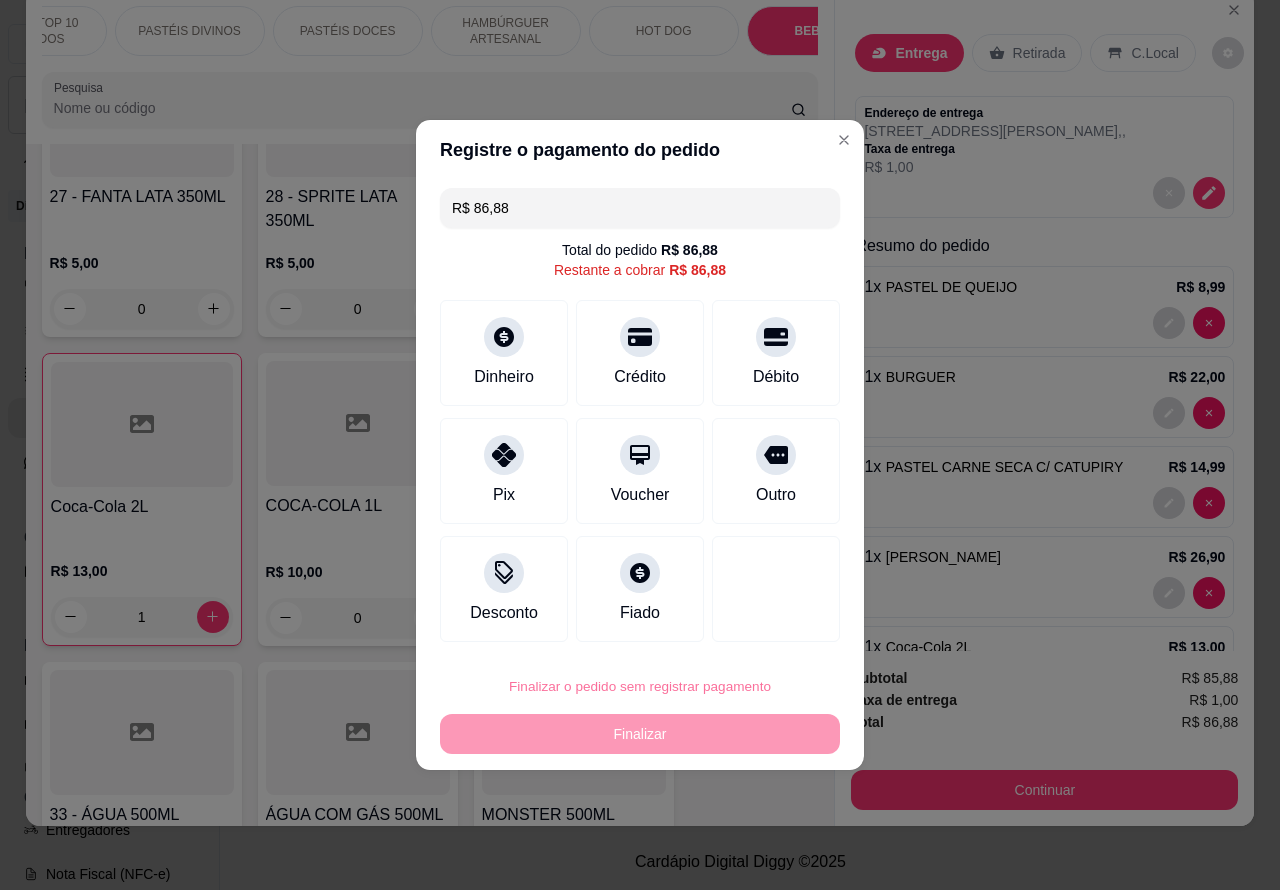 click on "Confirmar" at bounding box center [760, 630] 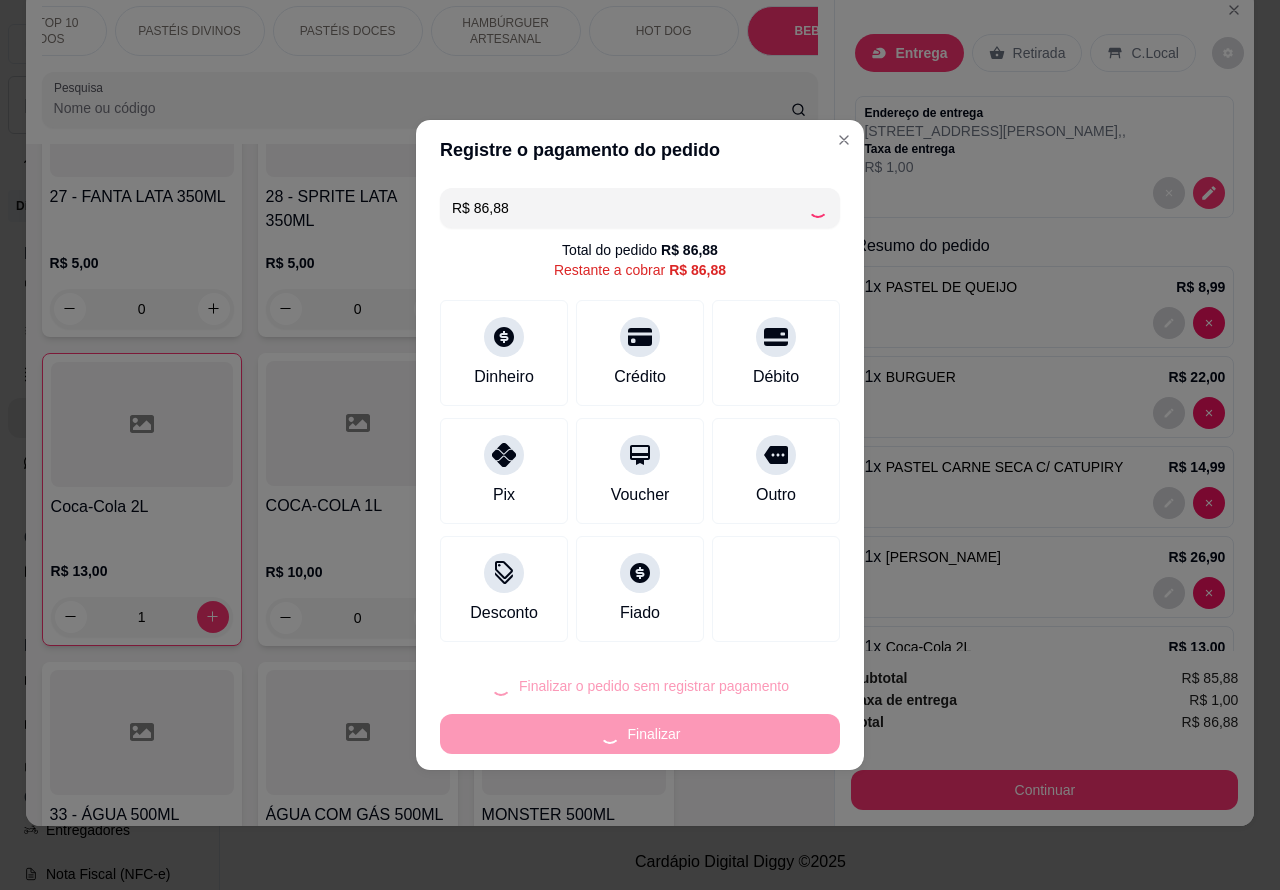 type on "0" 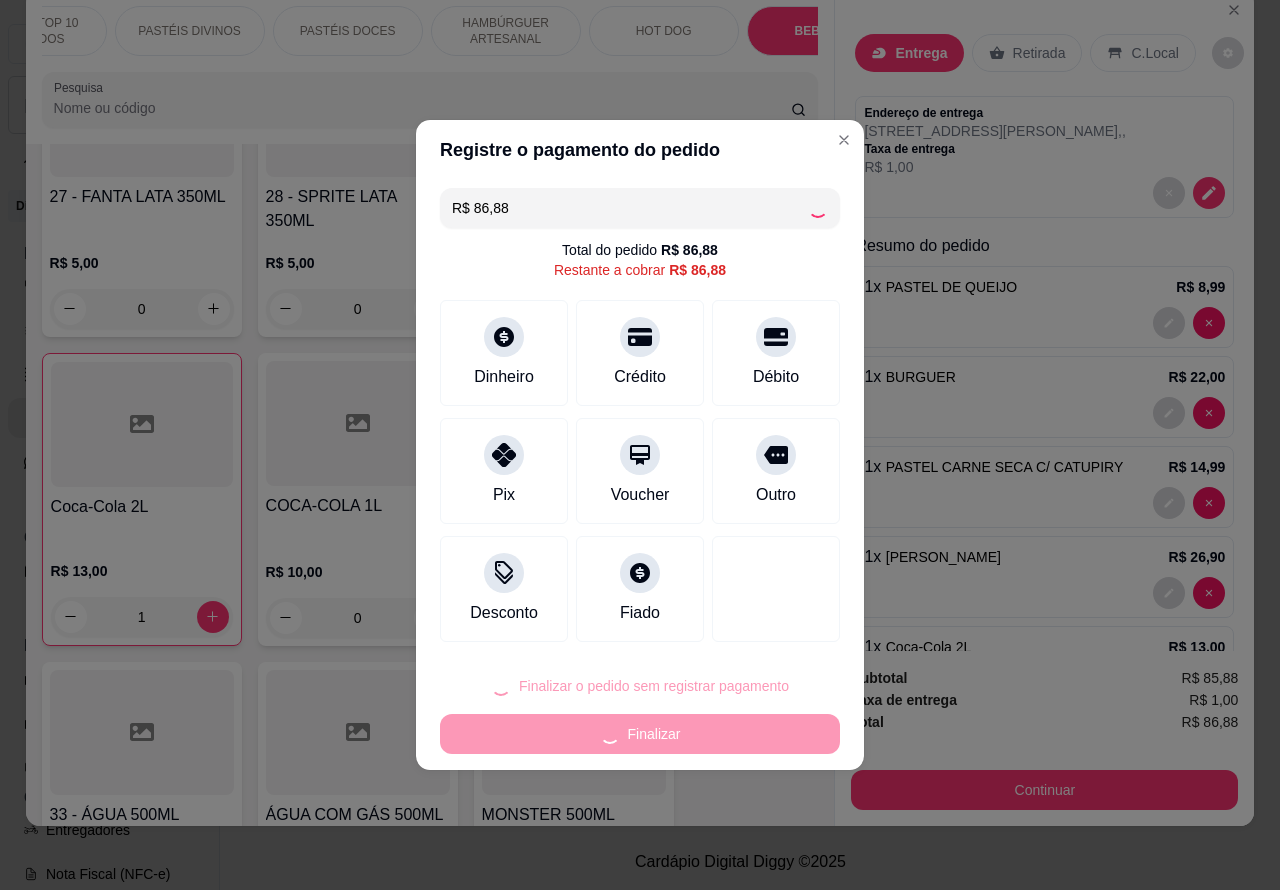 type on "0" 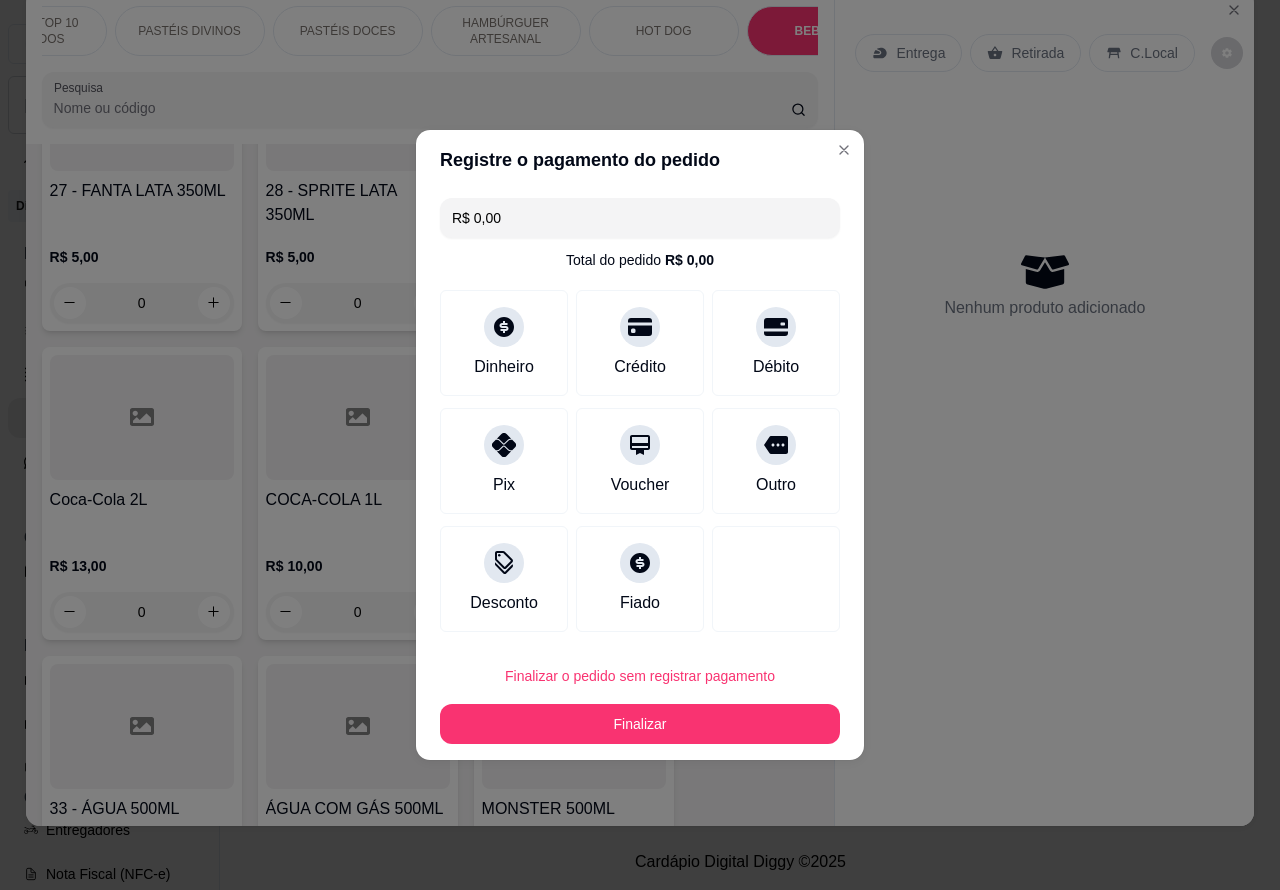type on "R$ 0,00" 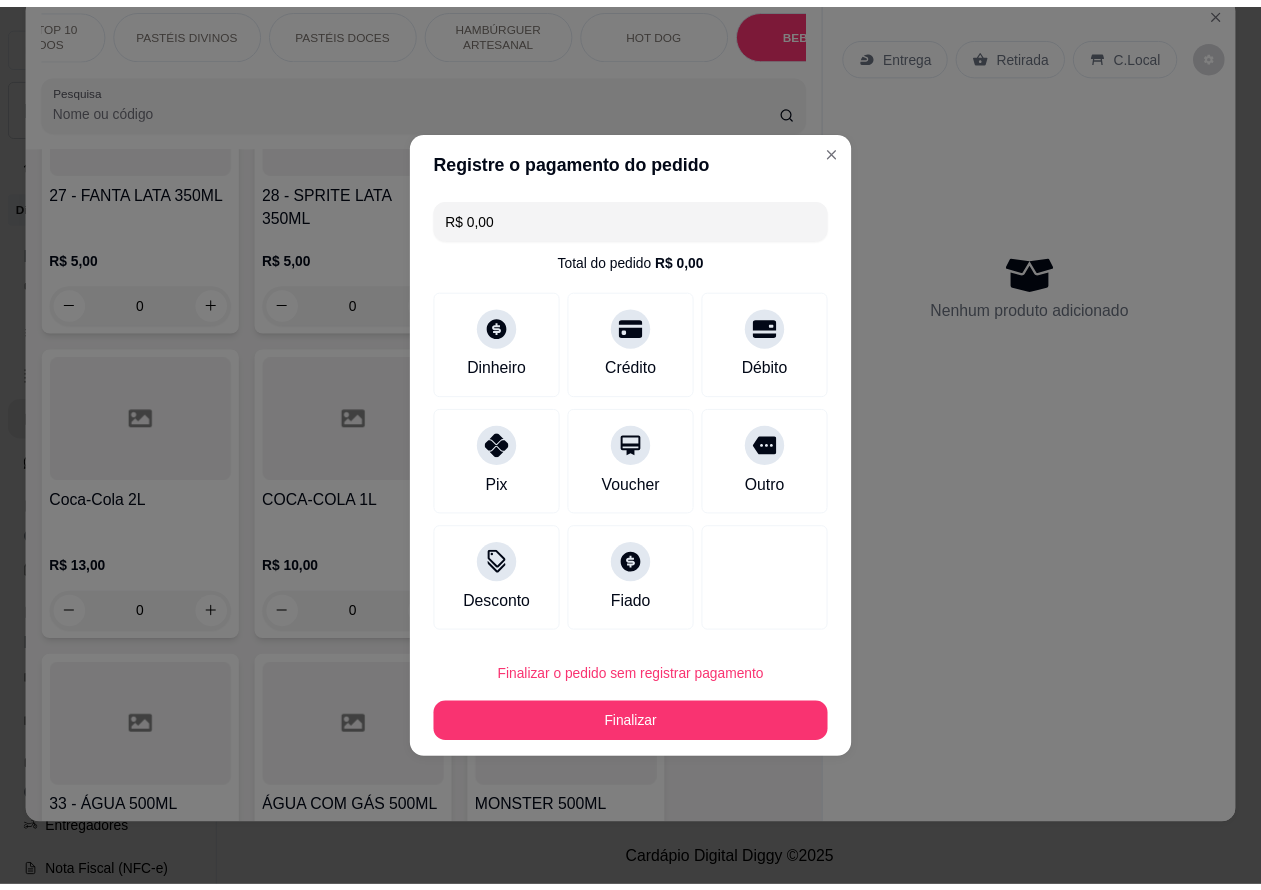 scroll, scrollTop: 6837, scrollLeft: 0, axis: vertical 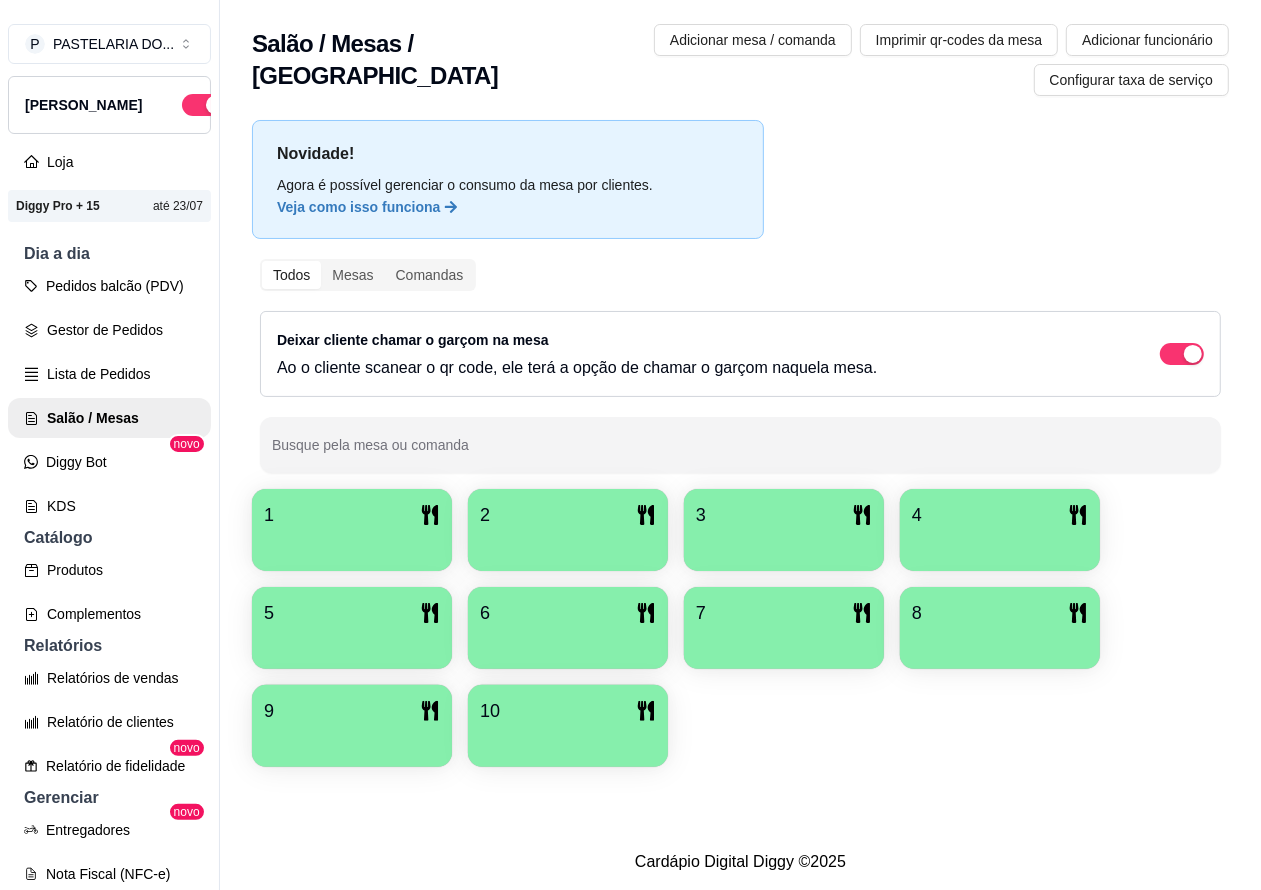 click on "Lista de Pedidos" at bounding box center (109, 374) 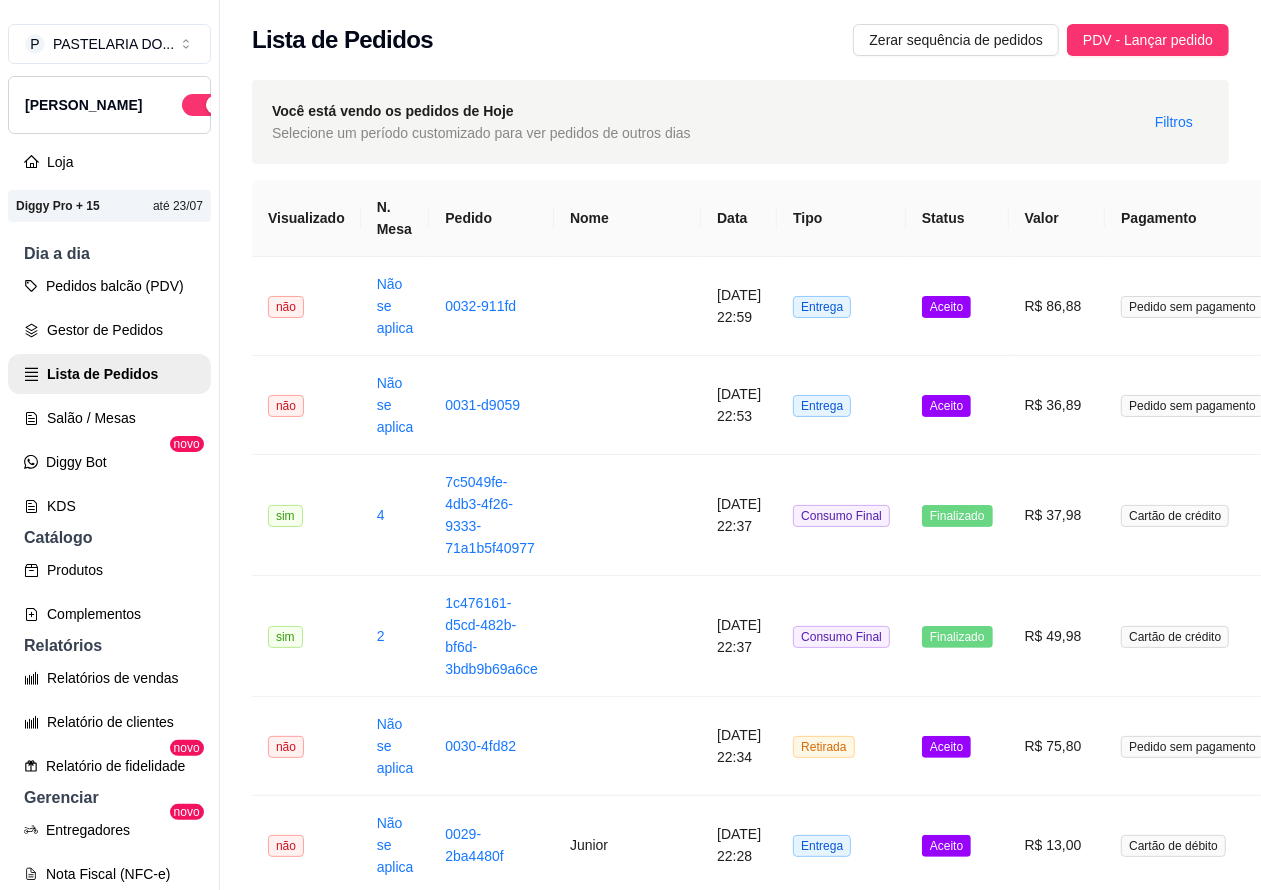 scroll, scrollTop: 0, scrollLeft: 212, axis: horizontal 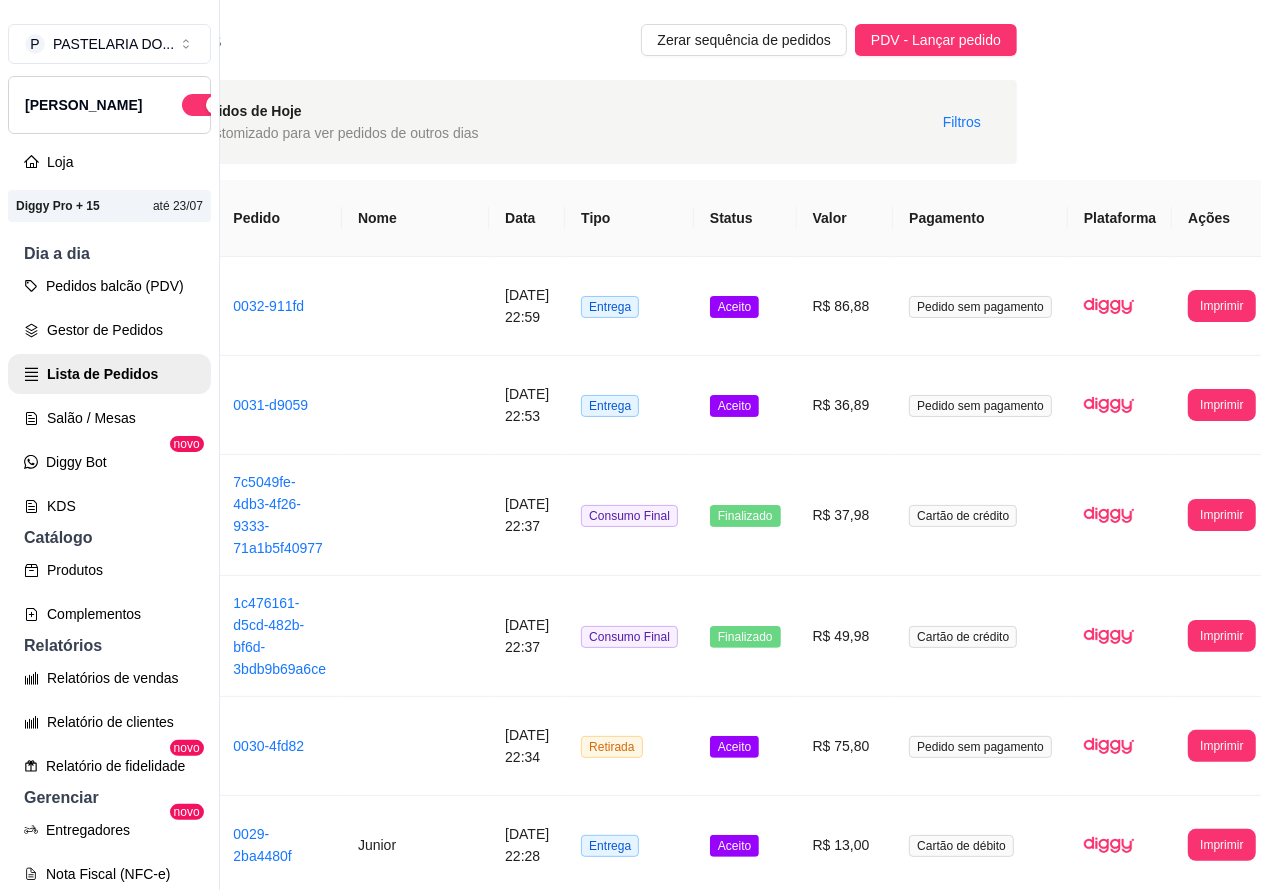click on "Imprimir" at bounding box center (1221, 306) 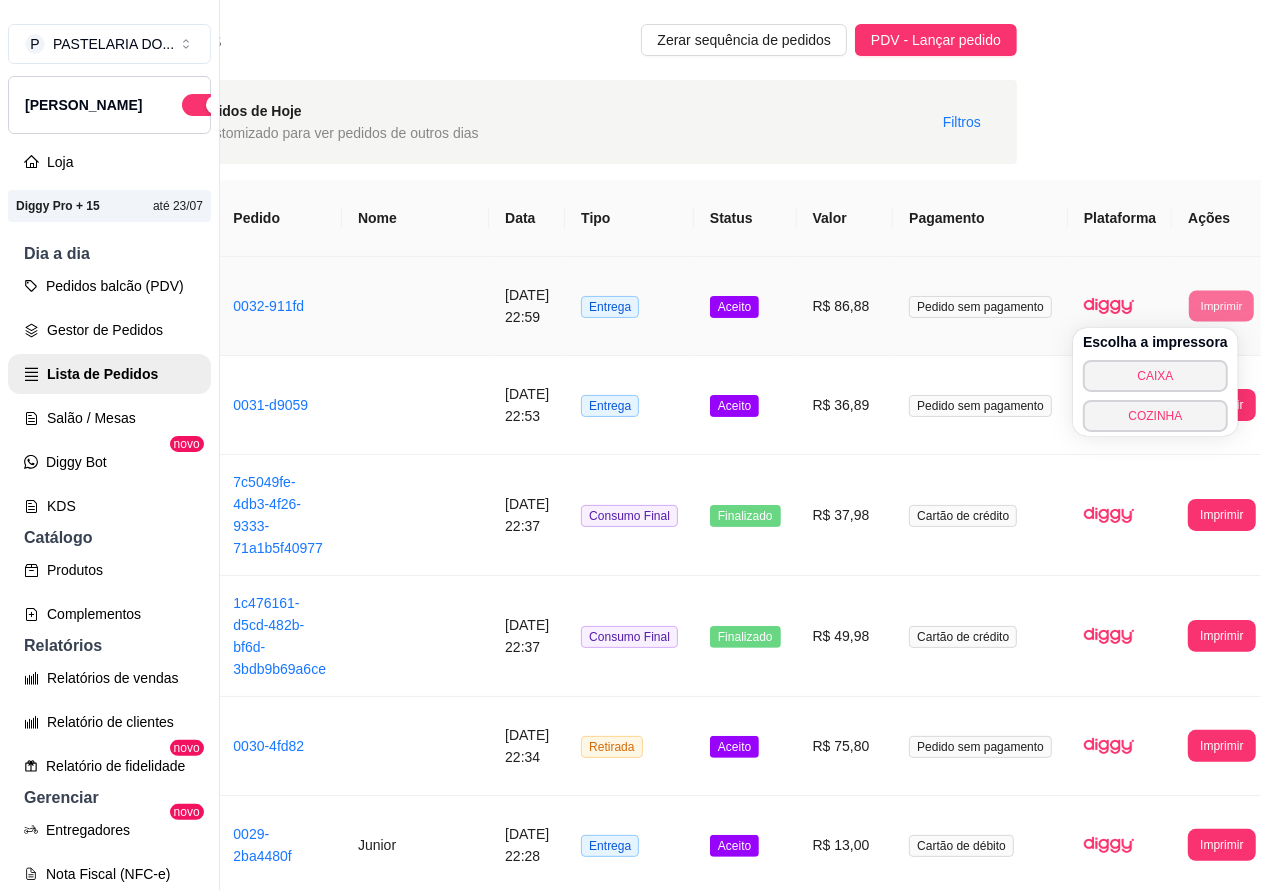 click on "COZINHA" at bounding box center [1155, 416] 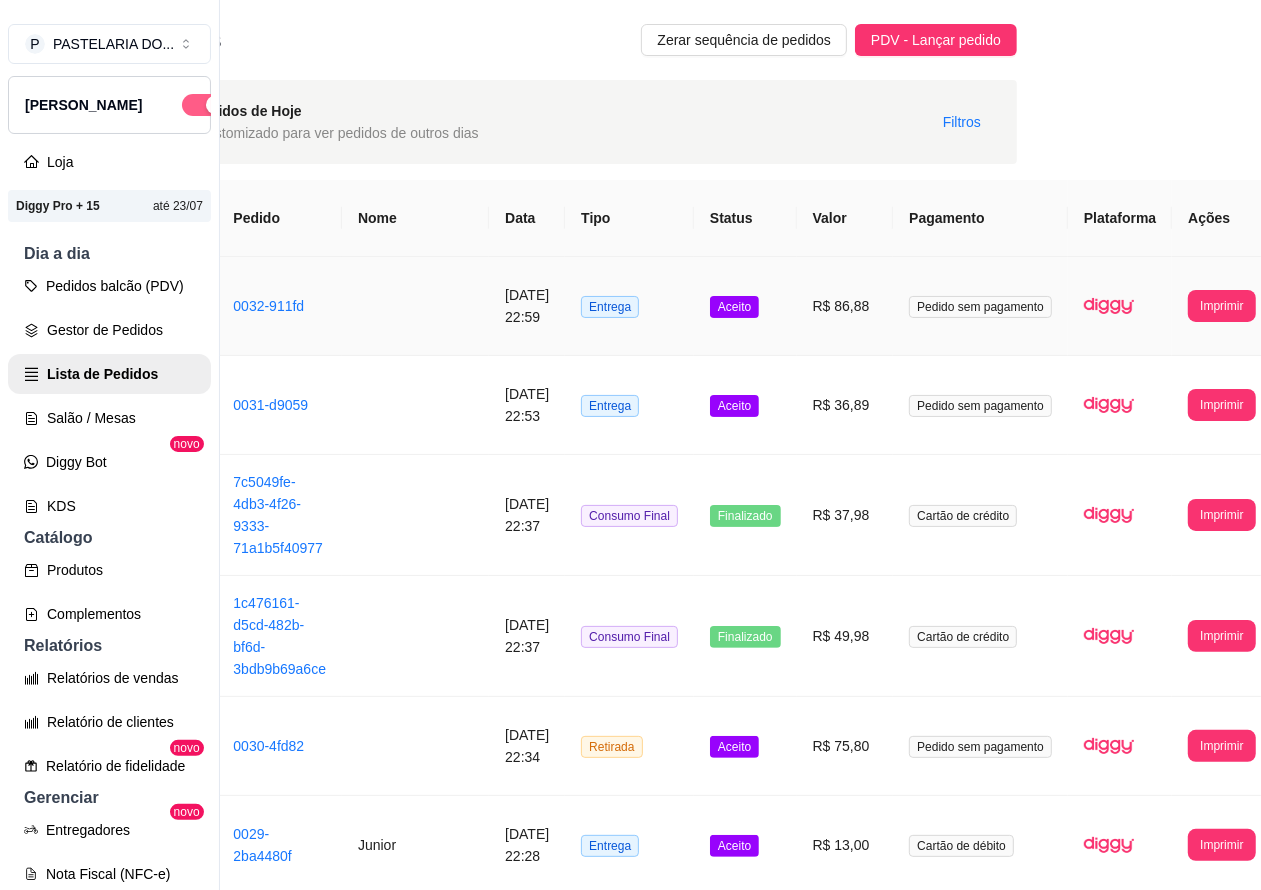 click at bounding box center [215, 105] 